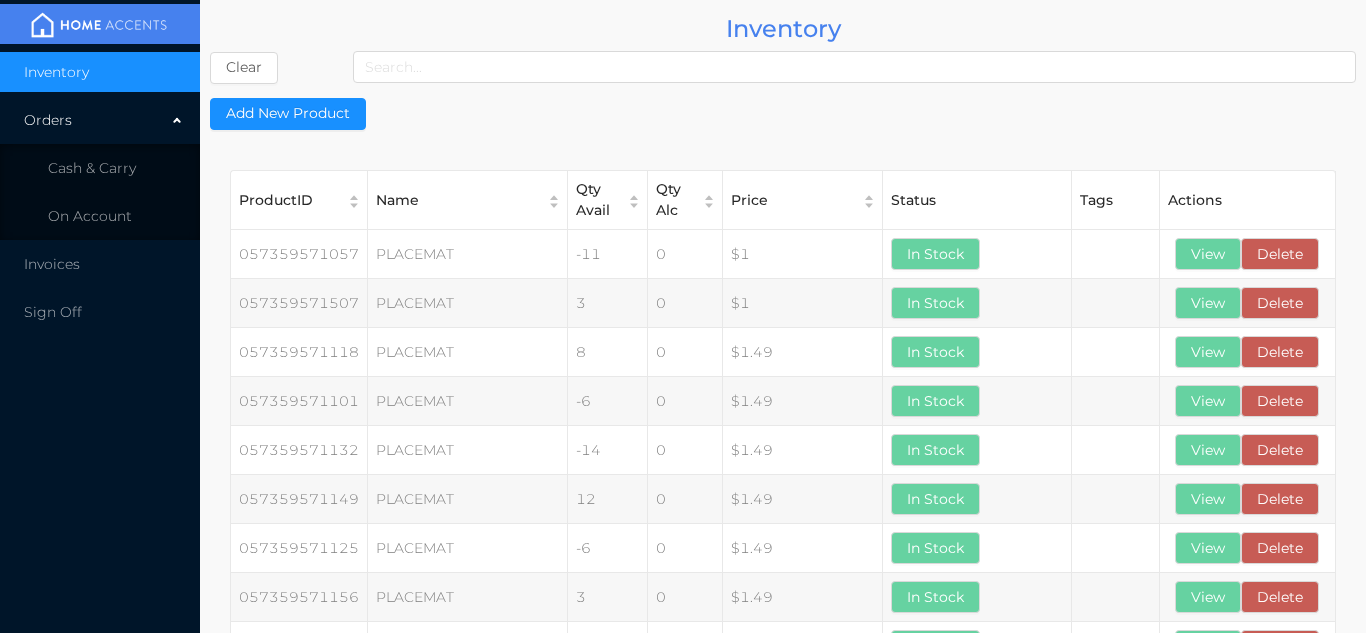 scroll, scrollTop: 0, scrollLeft: 0, axis: both 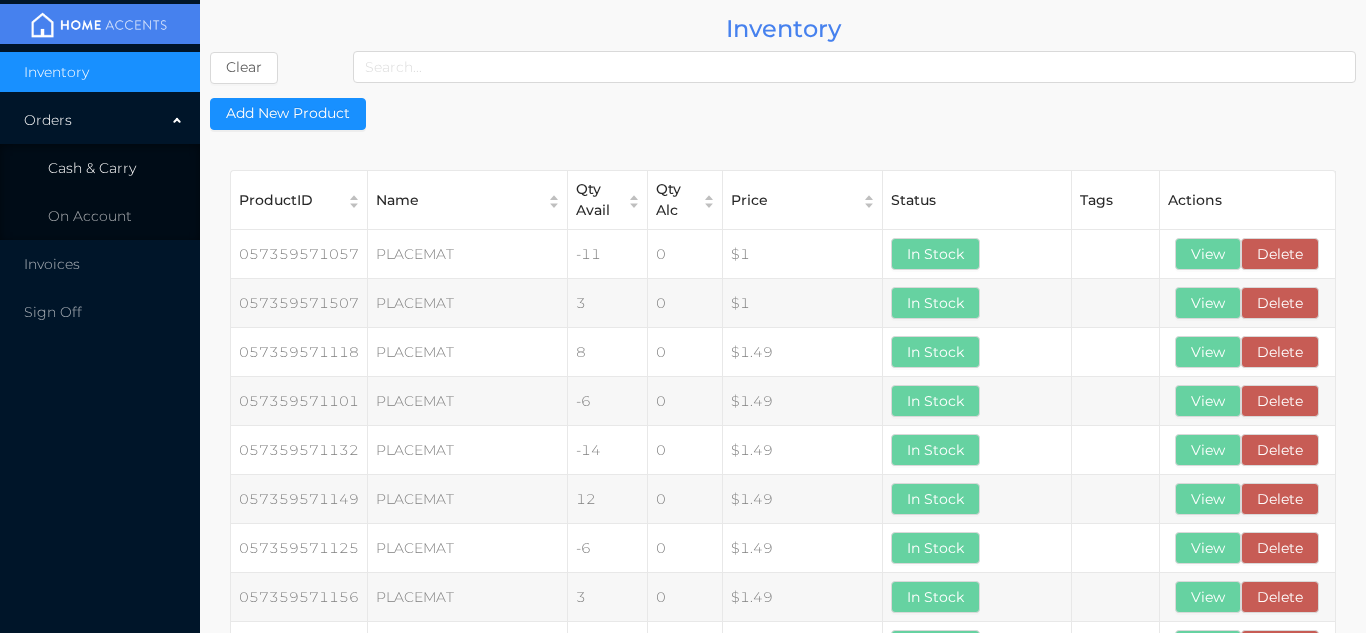 click on "Cash & Carry" at bounding box center (100, 168) 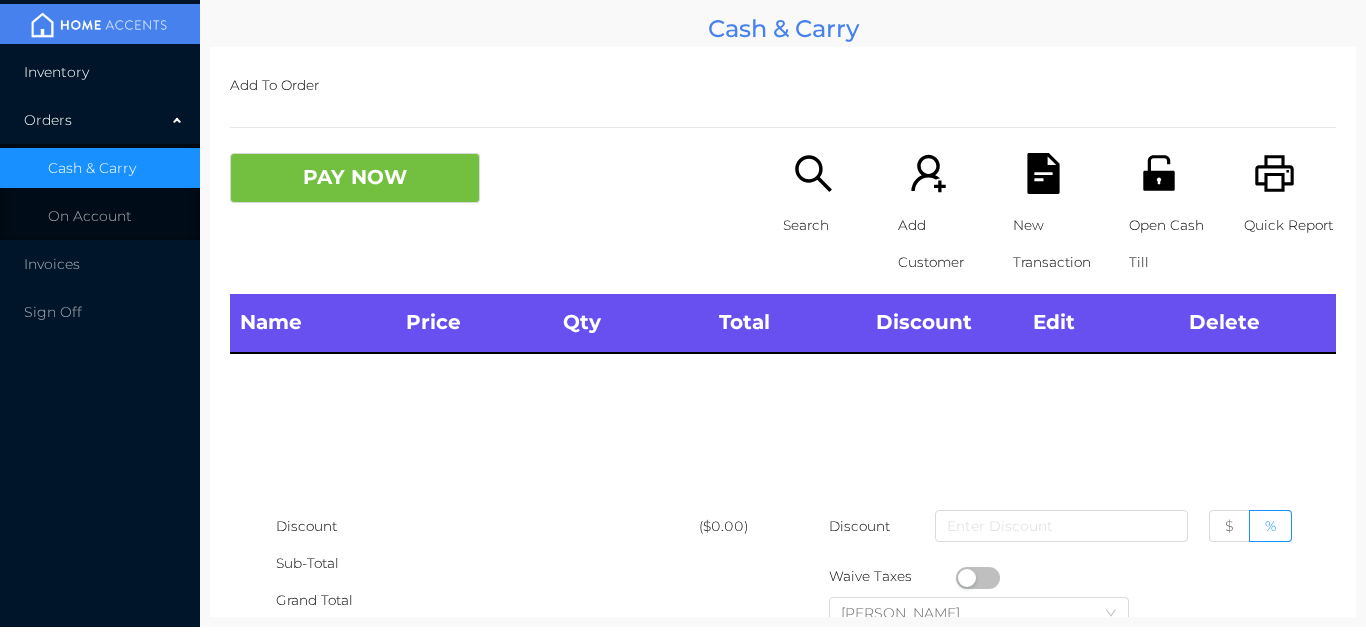click on "Inventory" at bounding box center [100, 72] 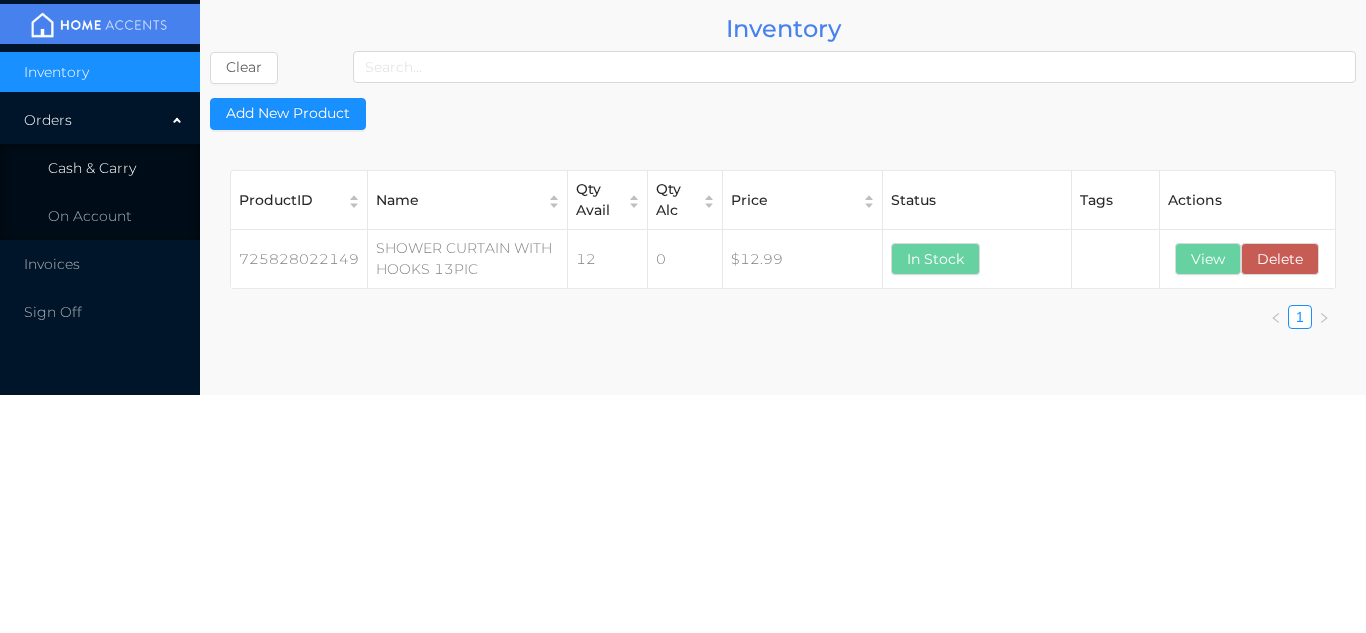 click on "Cash & Carry" at bounding box center [100, 168] 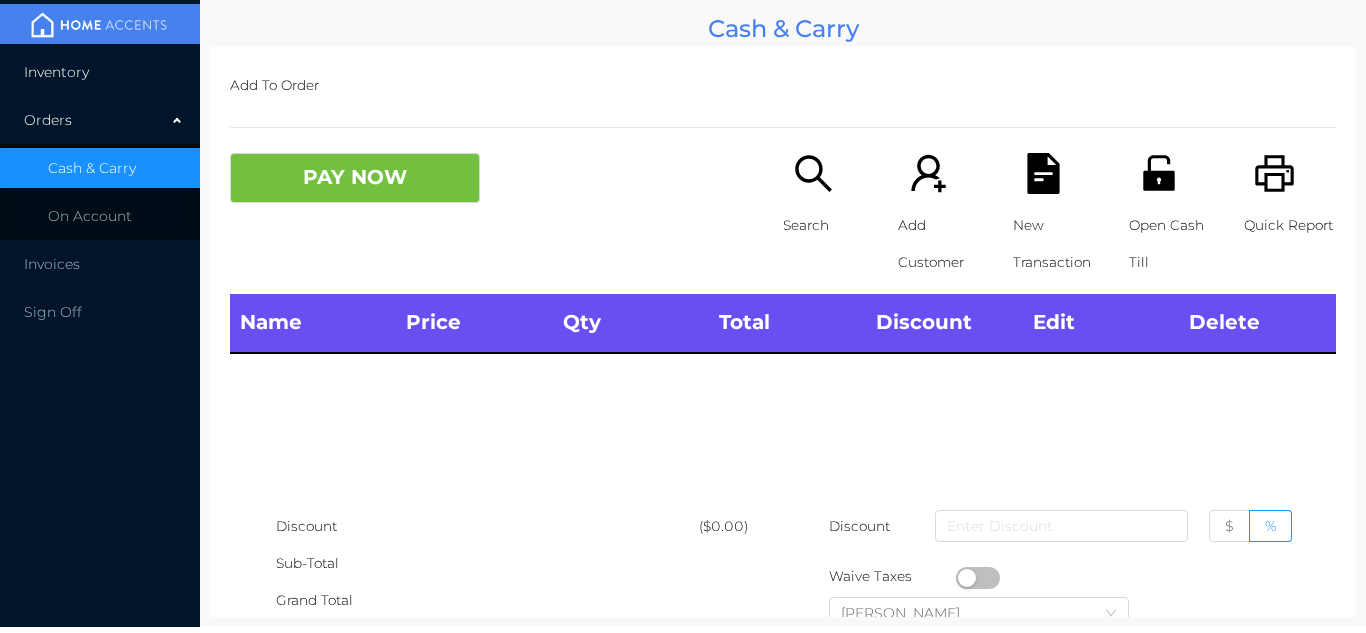 click on "Inventory" at bounding box center [100, 72] 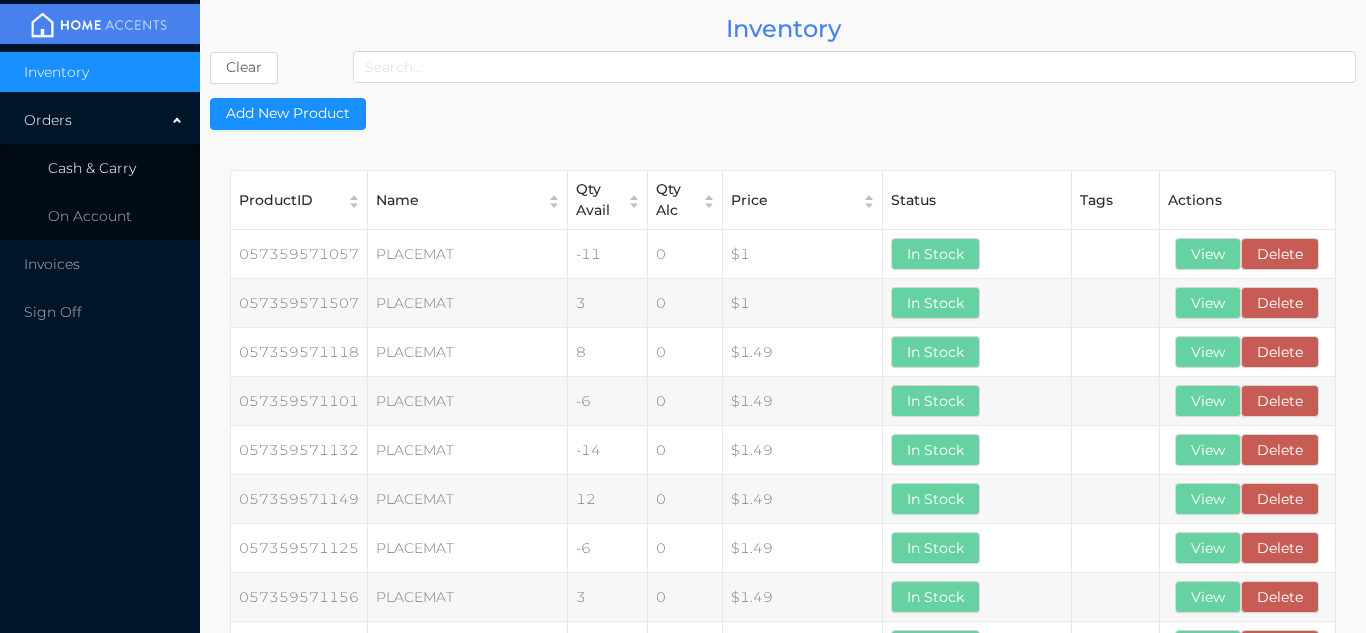 click on "Cash & Carry" at bounding box center [92, 168] 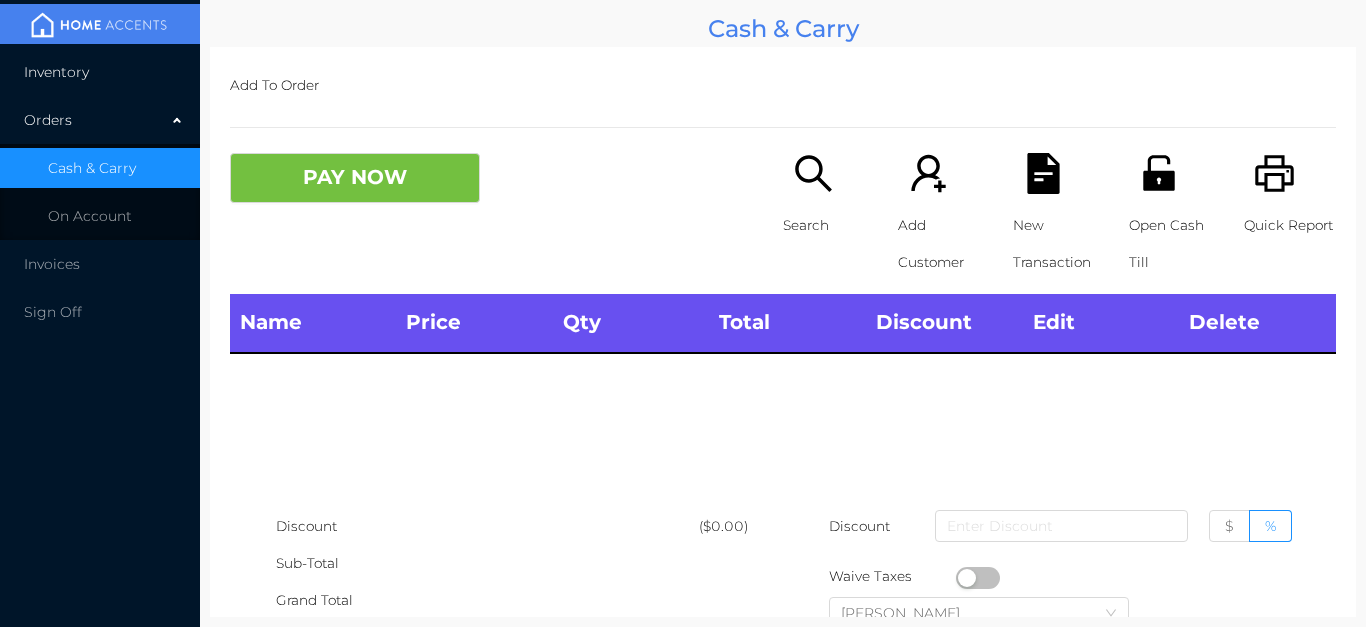 click on "Inventory" at bounding box center (100, 72) 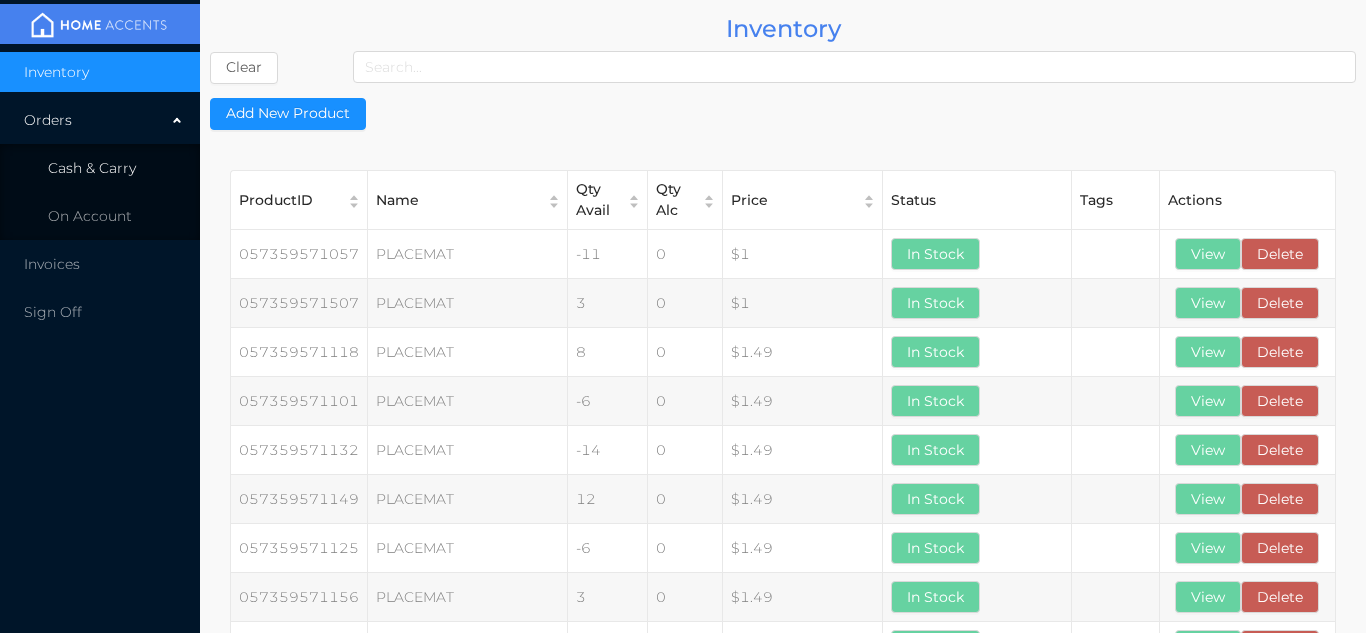 click on "Cash & Carry" at bounding box center (92, 168) 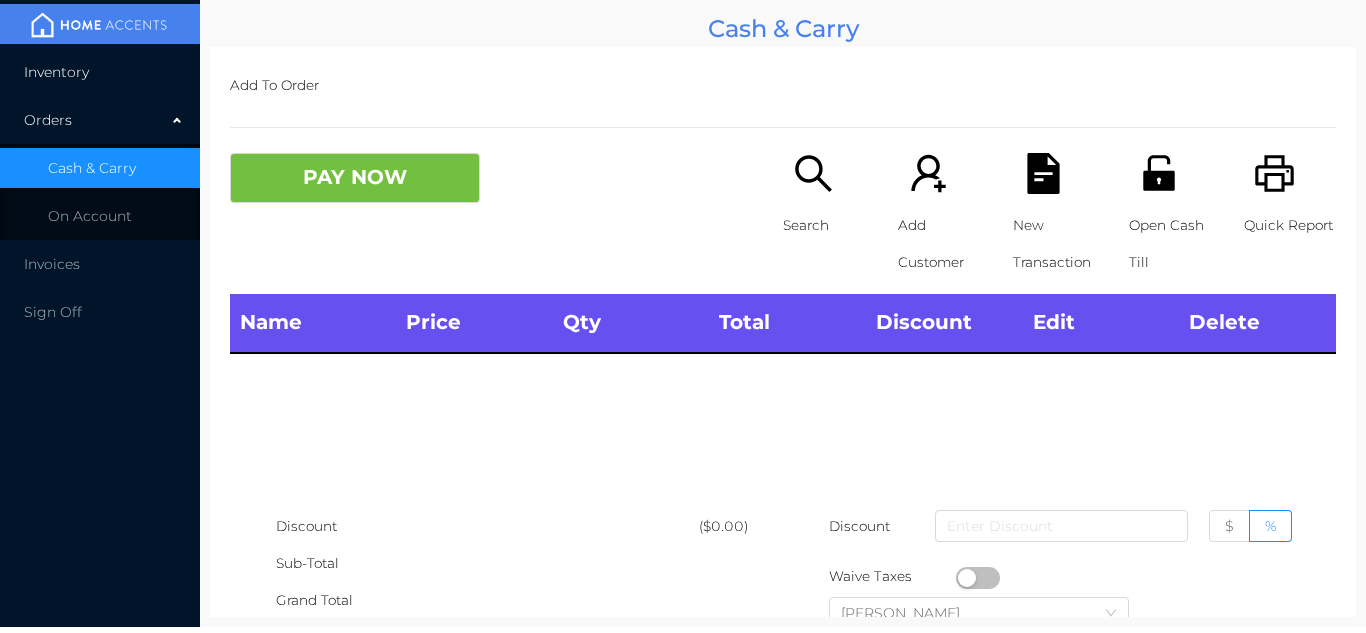 click on "Inventory" at bounding box center (100, 72) 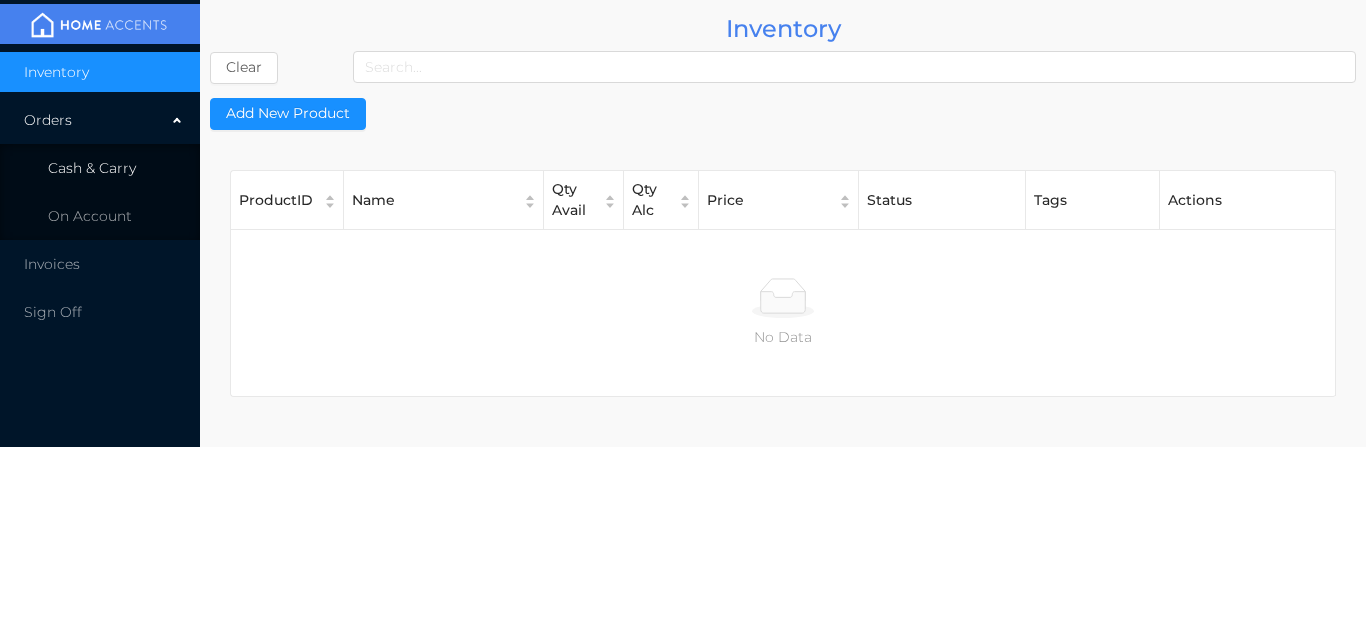 click on "Cash & Carry" at bounding box center (92, 168) 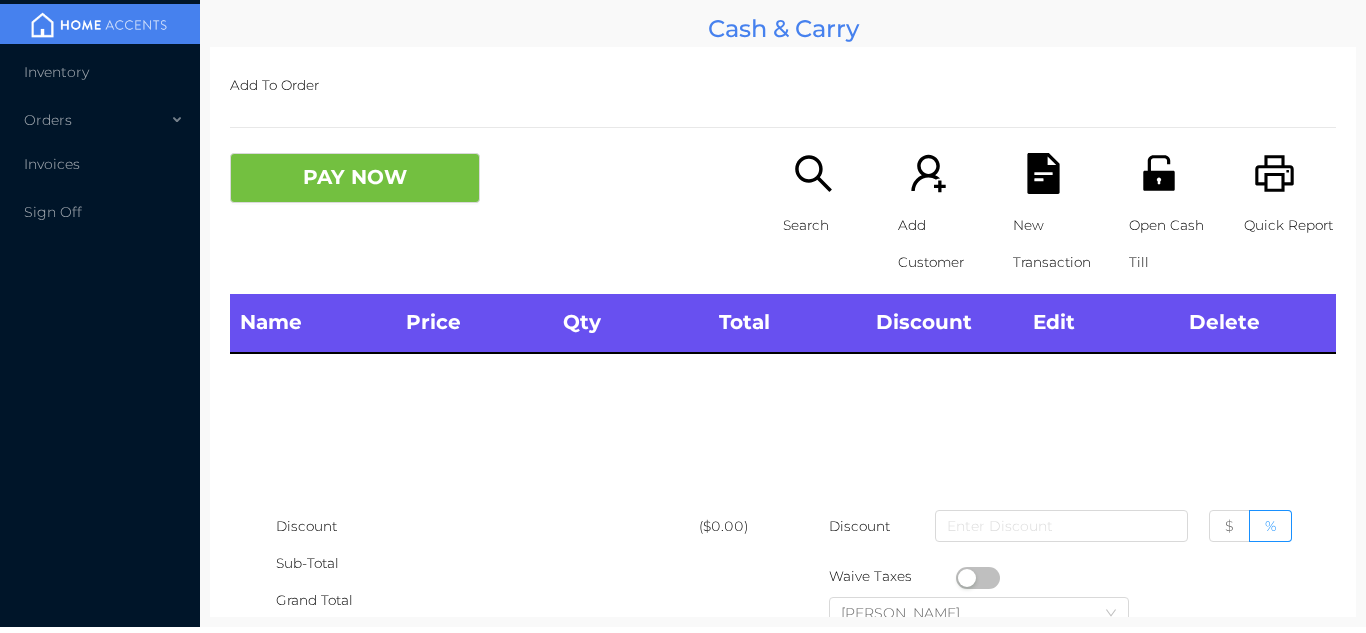 scroll, scrollTop: 0, scrollLeft: 0, axis: both 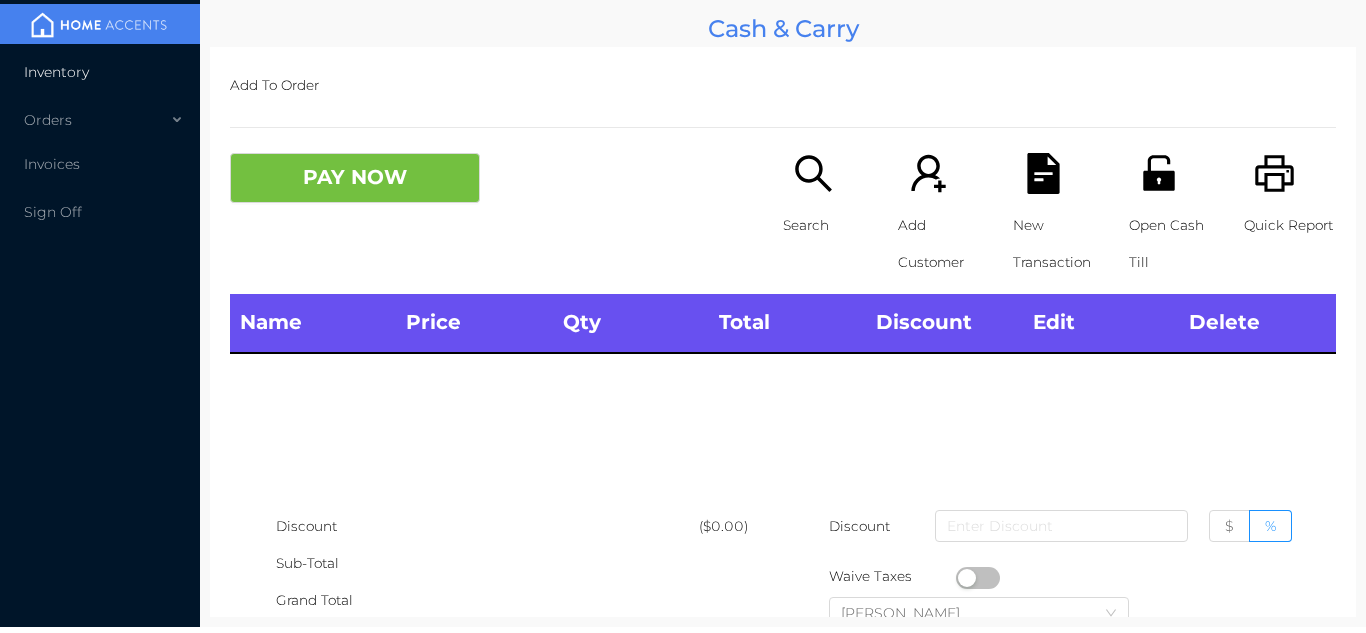 click on "Inventory" at bounding box center [100, 72] 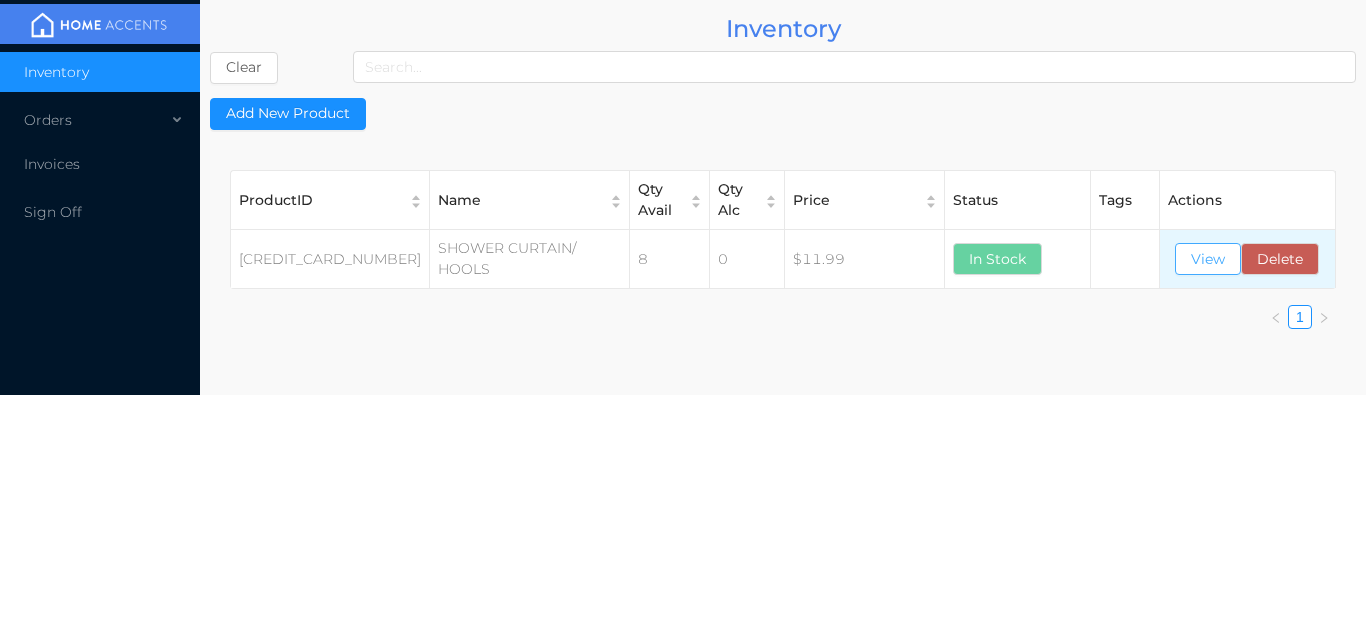 click on "View" at bounding box center [1208, 259] 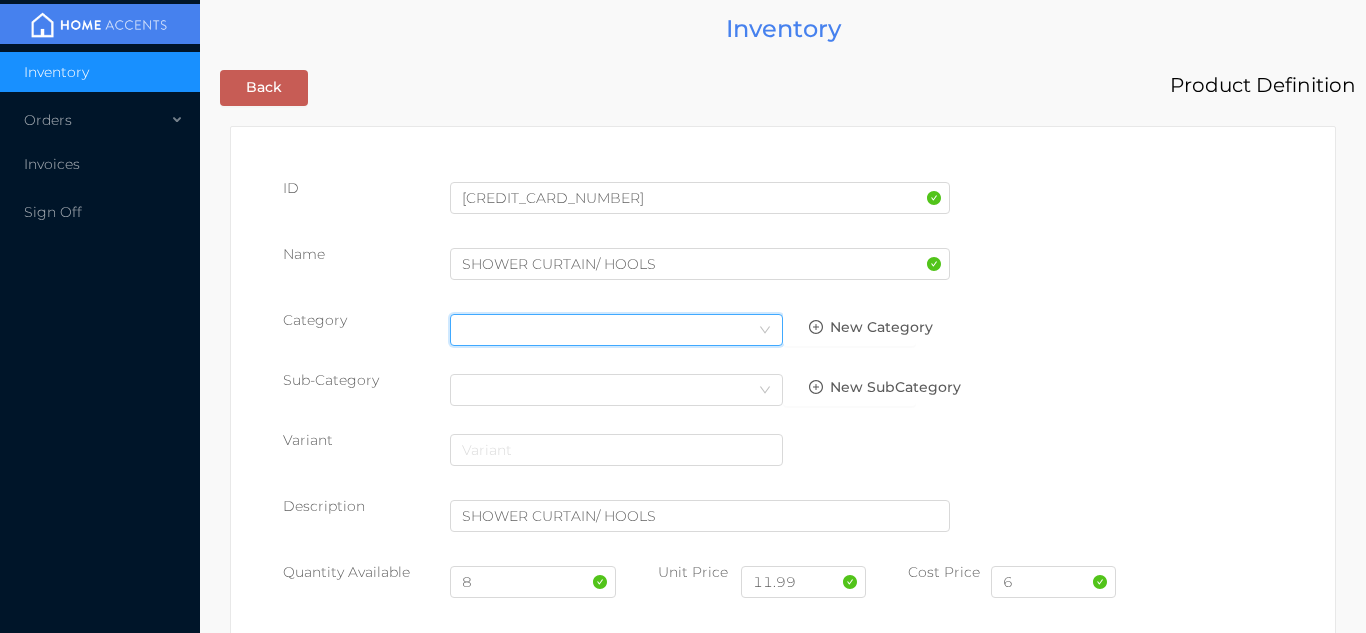 click on "Select Category" at bounding box center [616, 330] 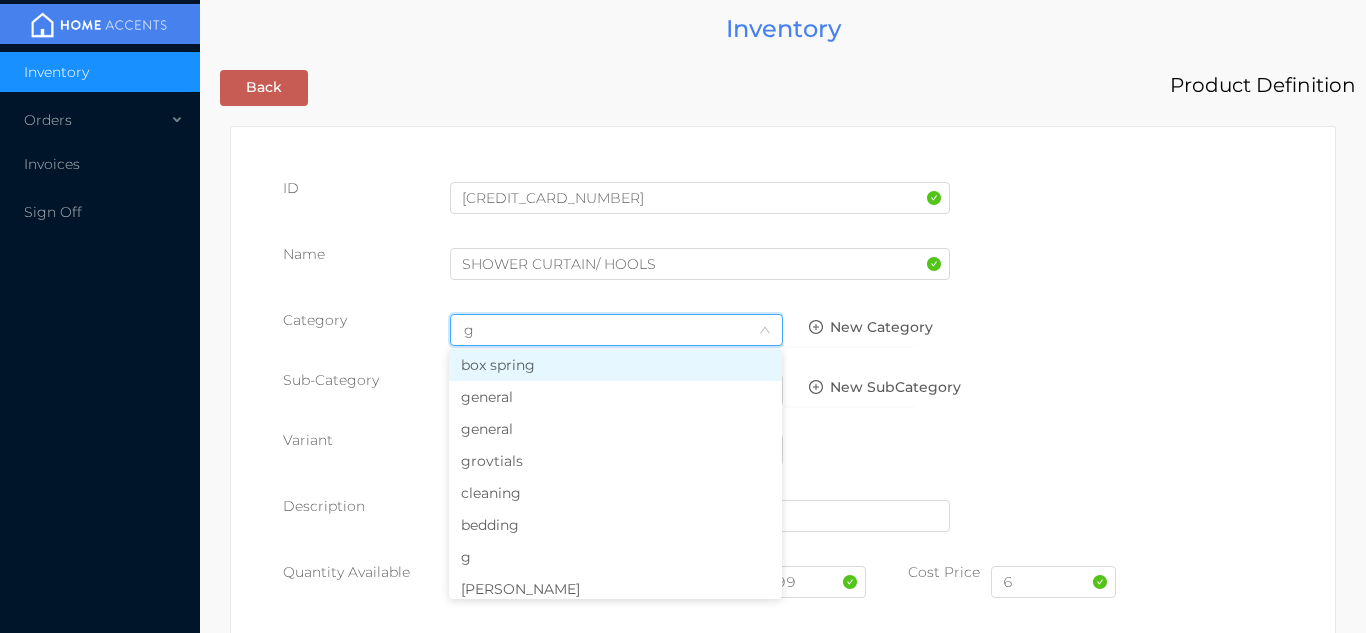 type on "ge" 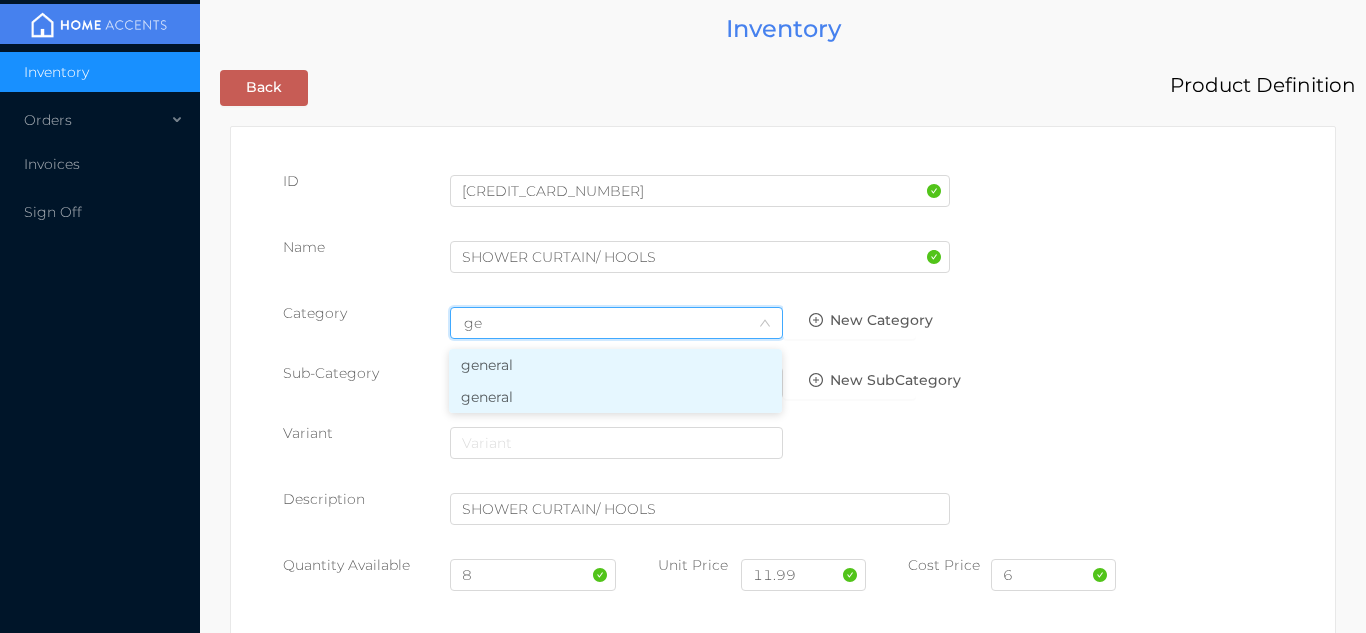 click on "general" at bounding box center [615, 397] 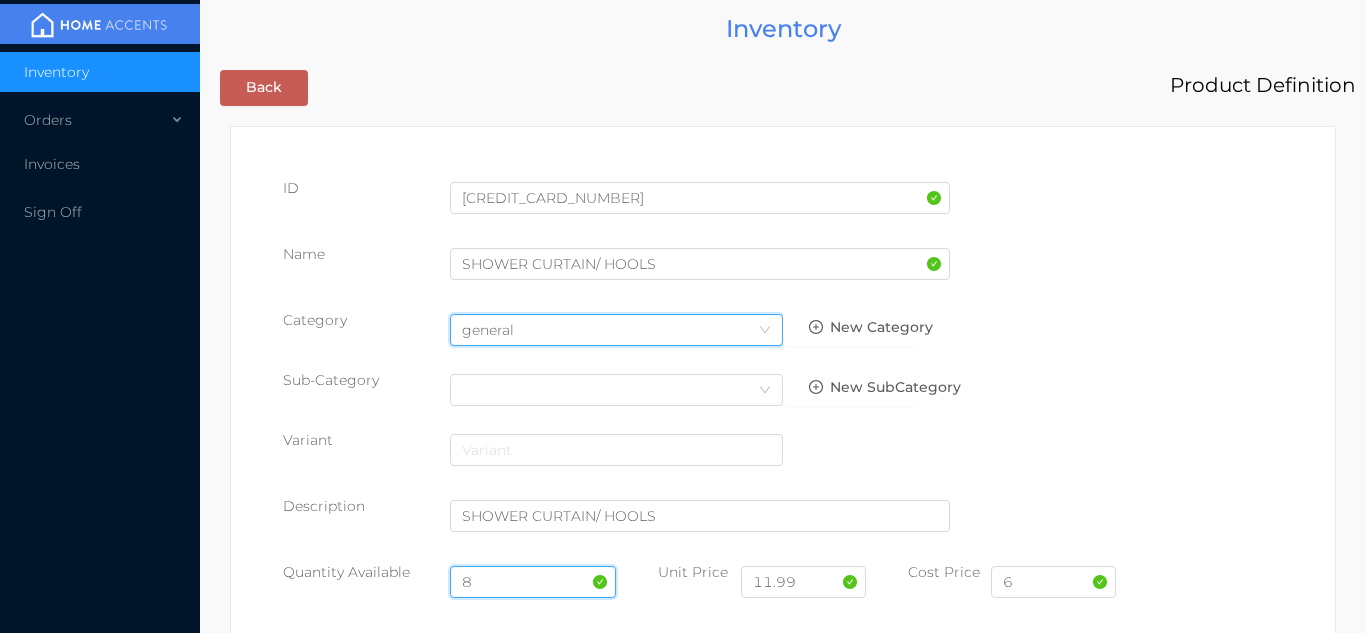 click on "8" at bounding box center (533, 582) 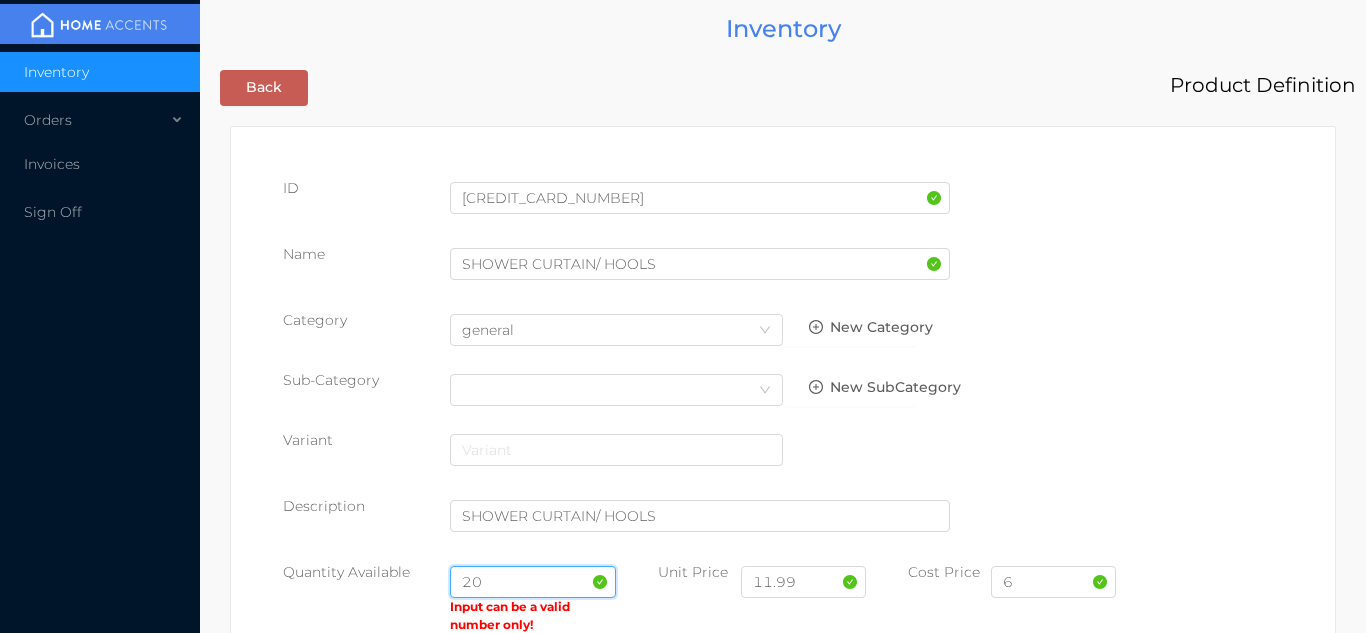 type on "2" 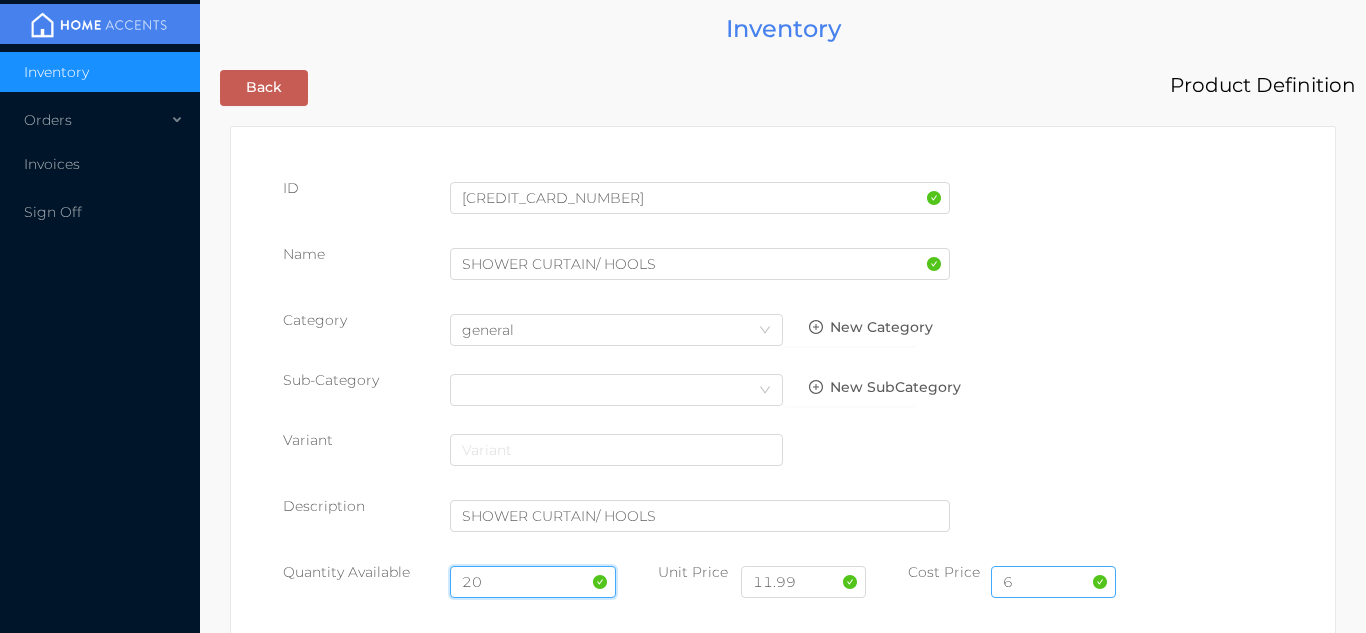 type on "20" 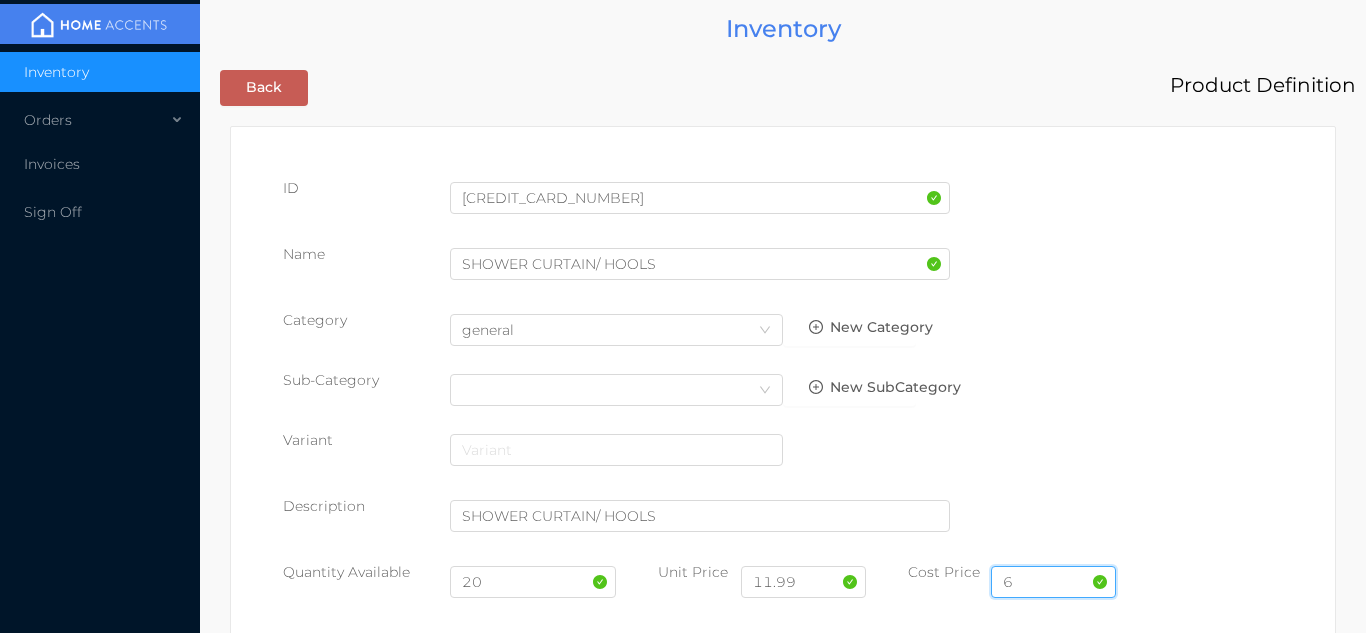 click on "6" at bounding box center (1053, 582) 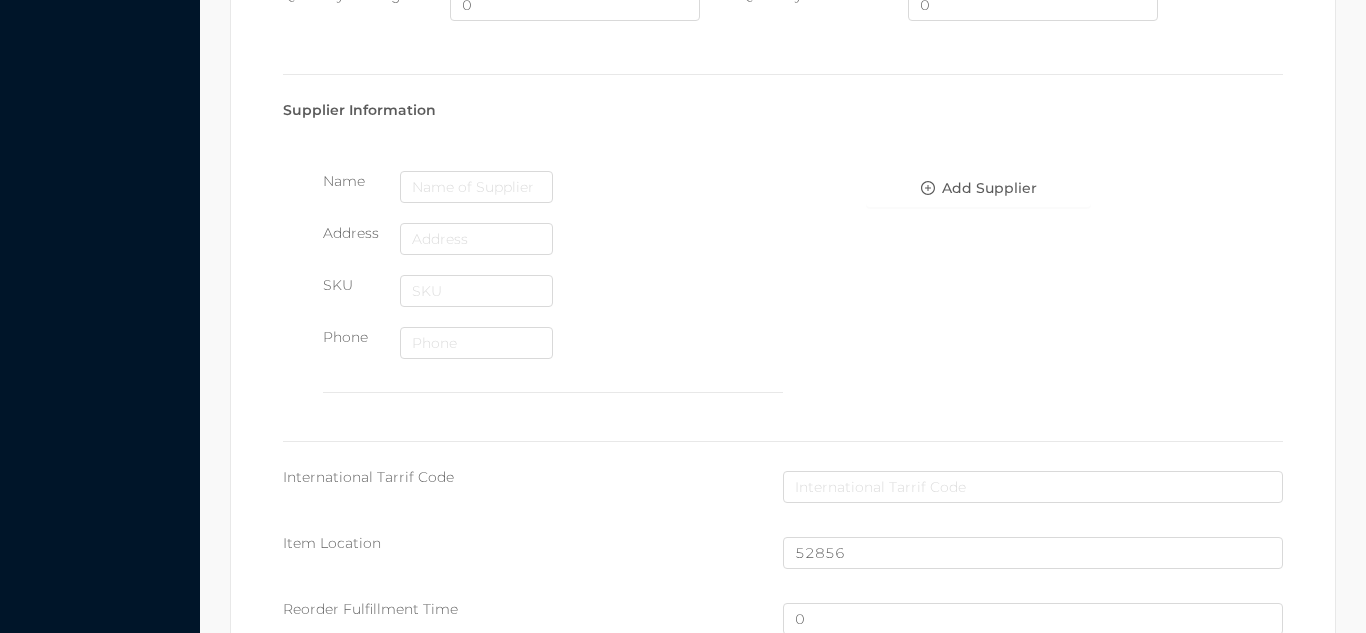 scroll, scrollTop: 1346, scrollLeft: 0, axis: vertical 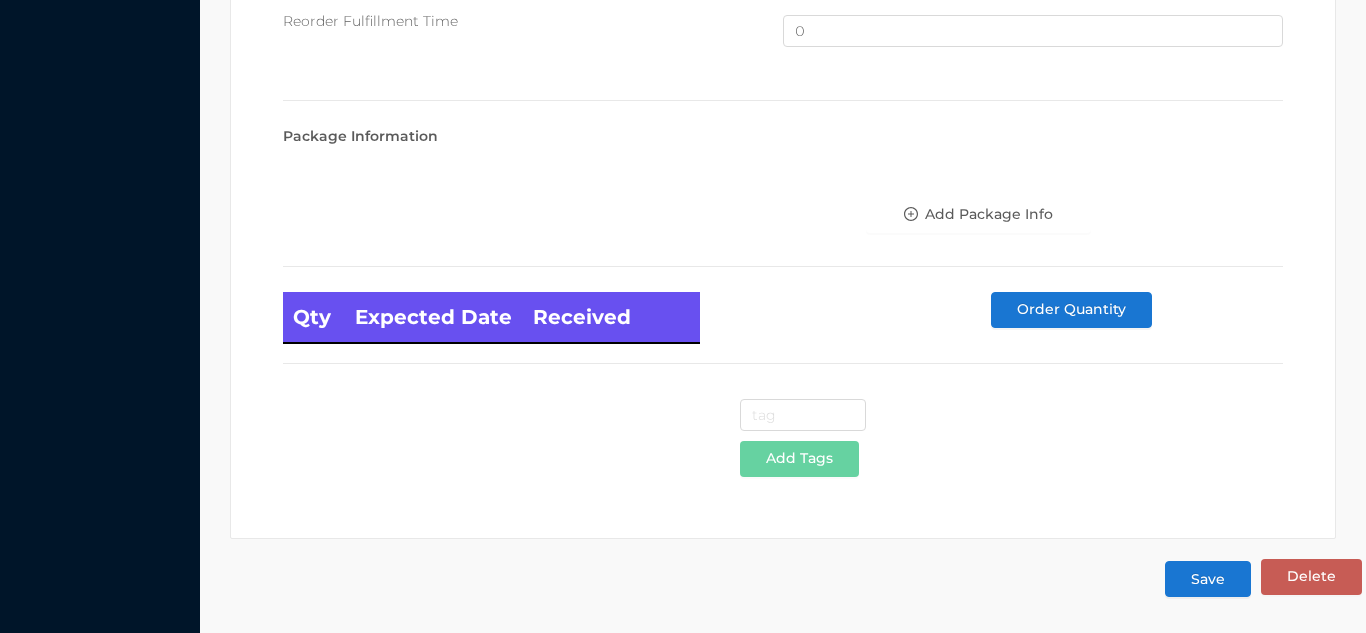 type on "6.00" 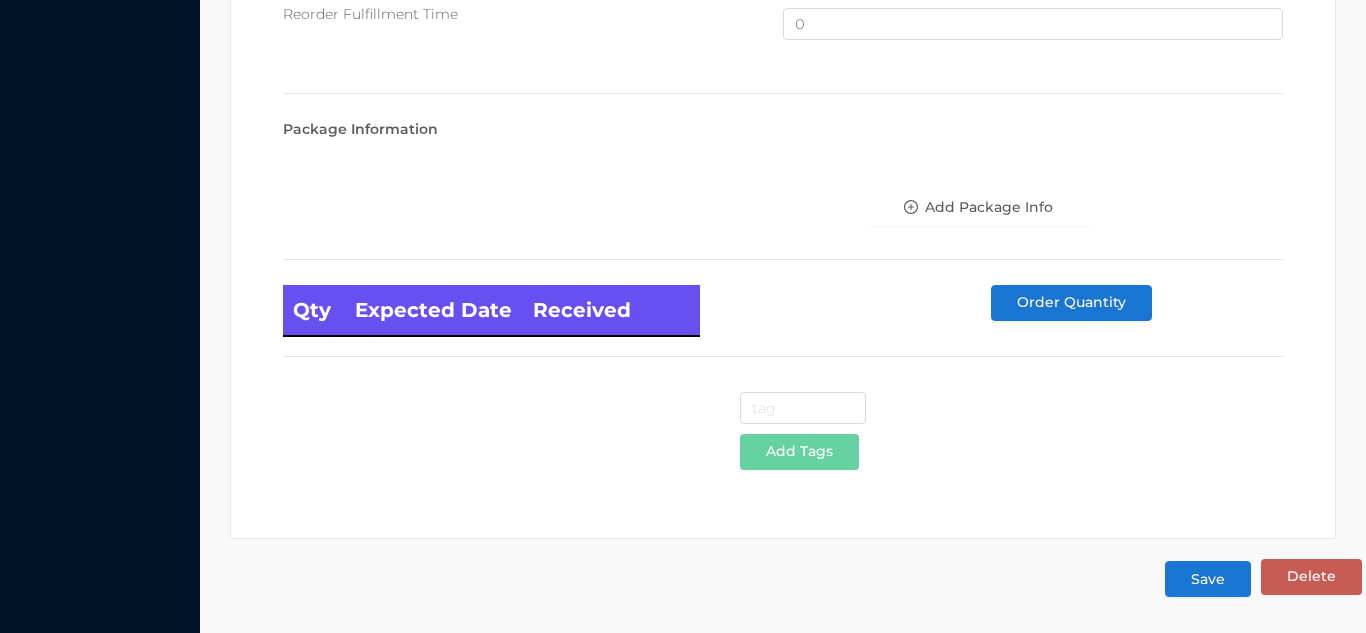 click on "Save" at bounding box center (1208, 579) 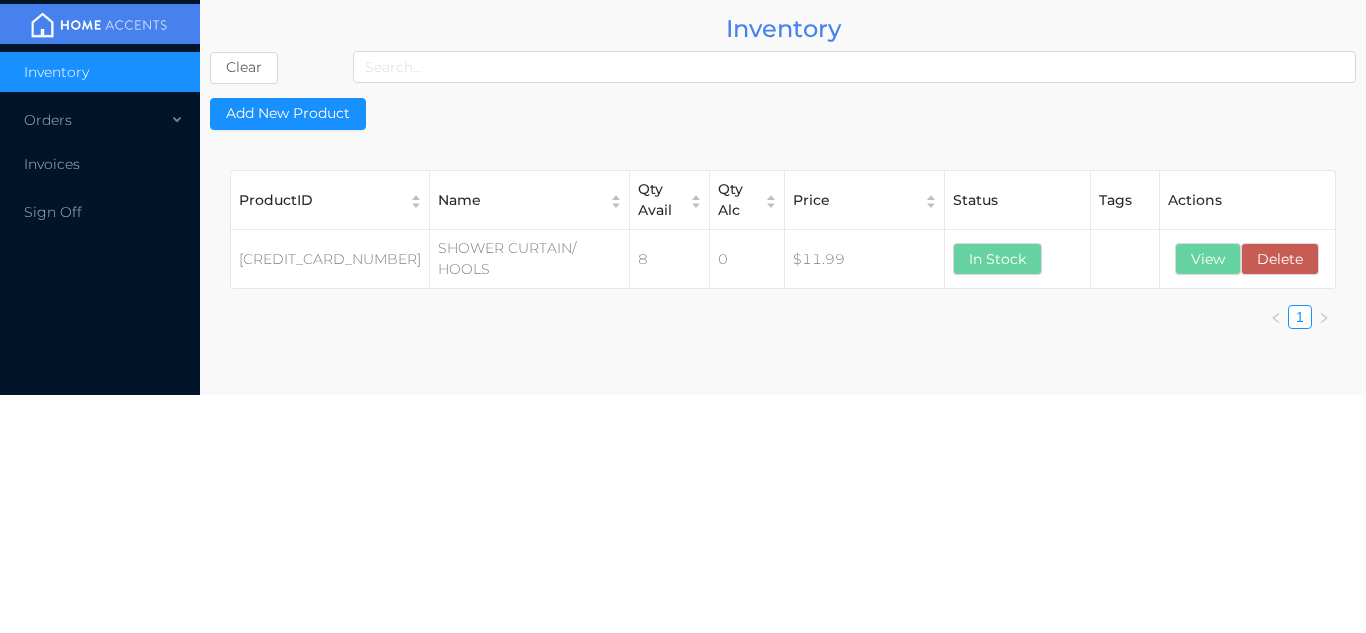 scroll, scrollTop: 0, scrollLeft: 0, axis: both 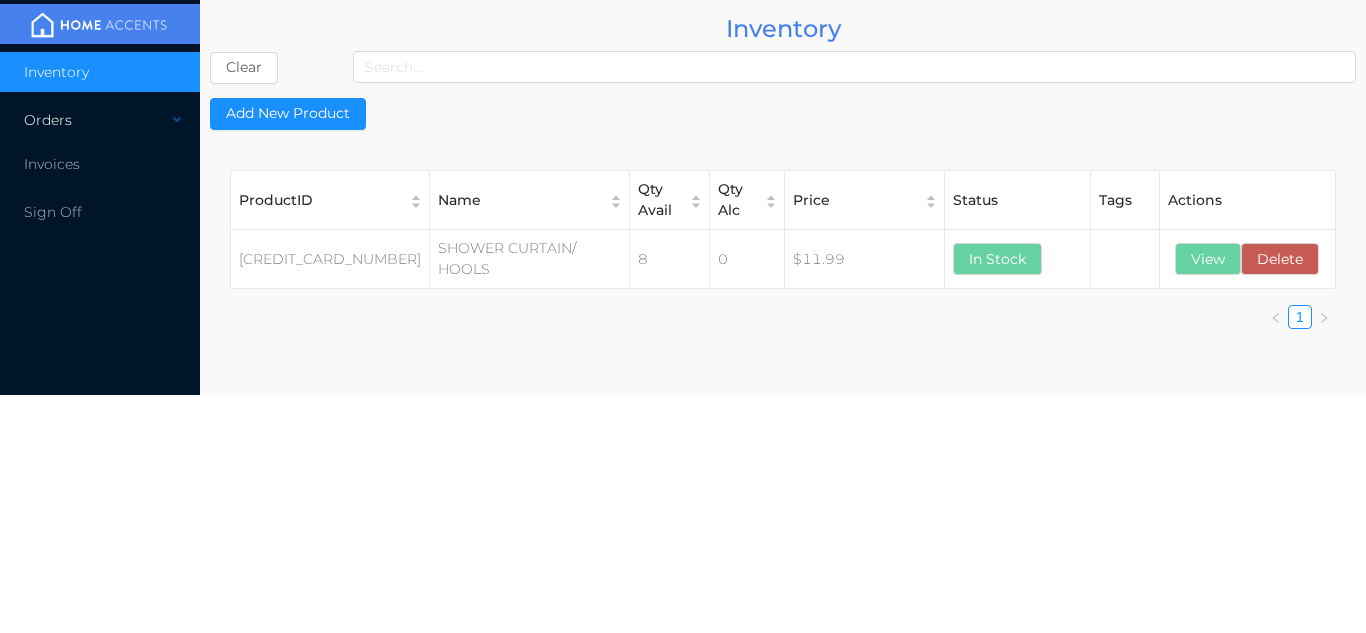 click on "Orders" at bounding box center [100, 120] 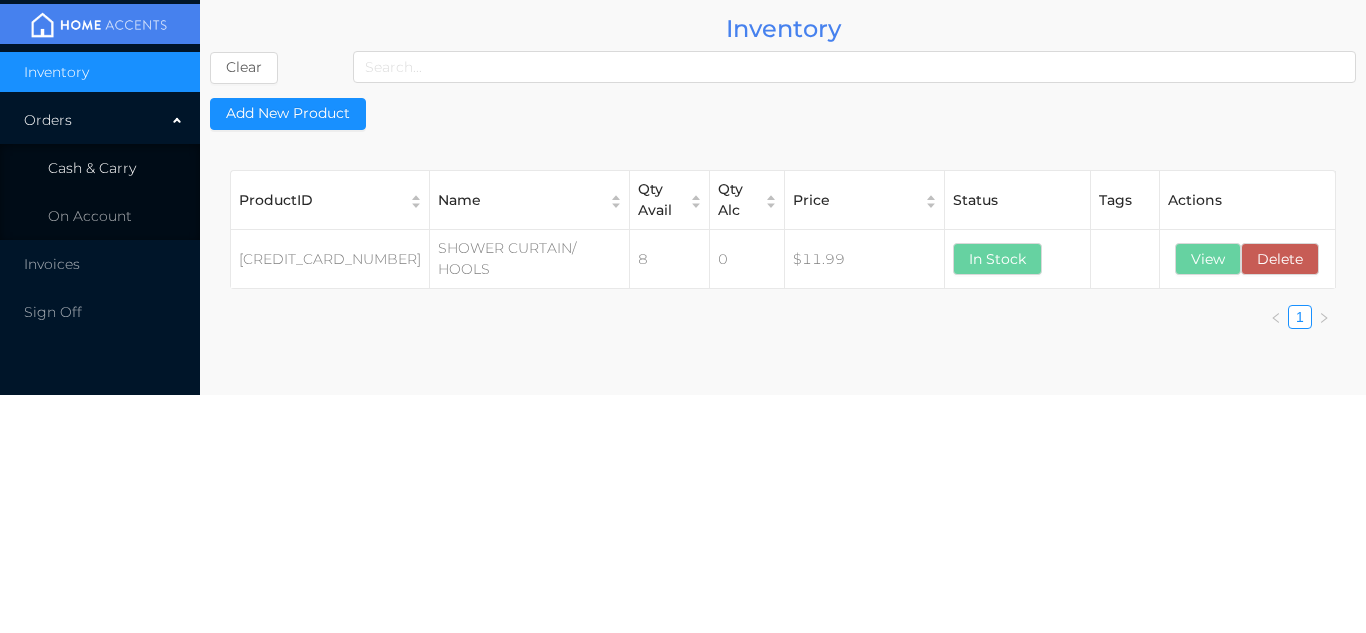 click on "Cash & Carry" at bounding box center (100, 168) 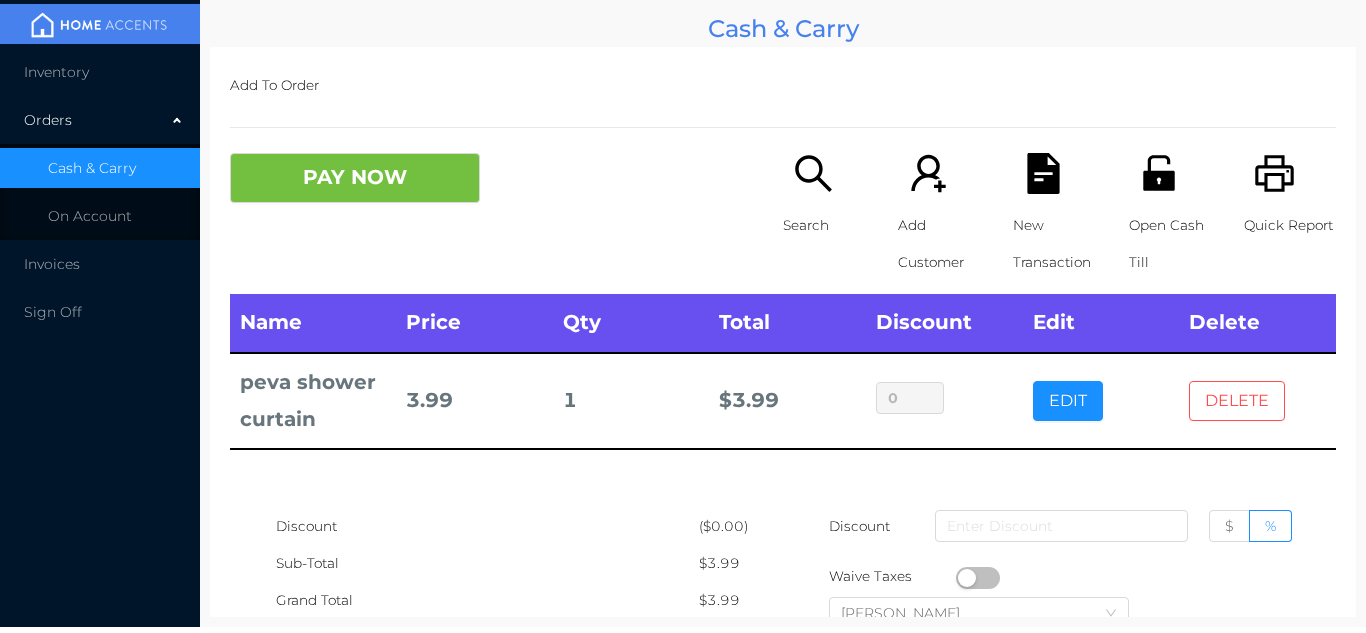 click on "DELETE" at bounding box center [1237, 401] 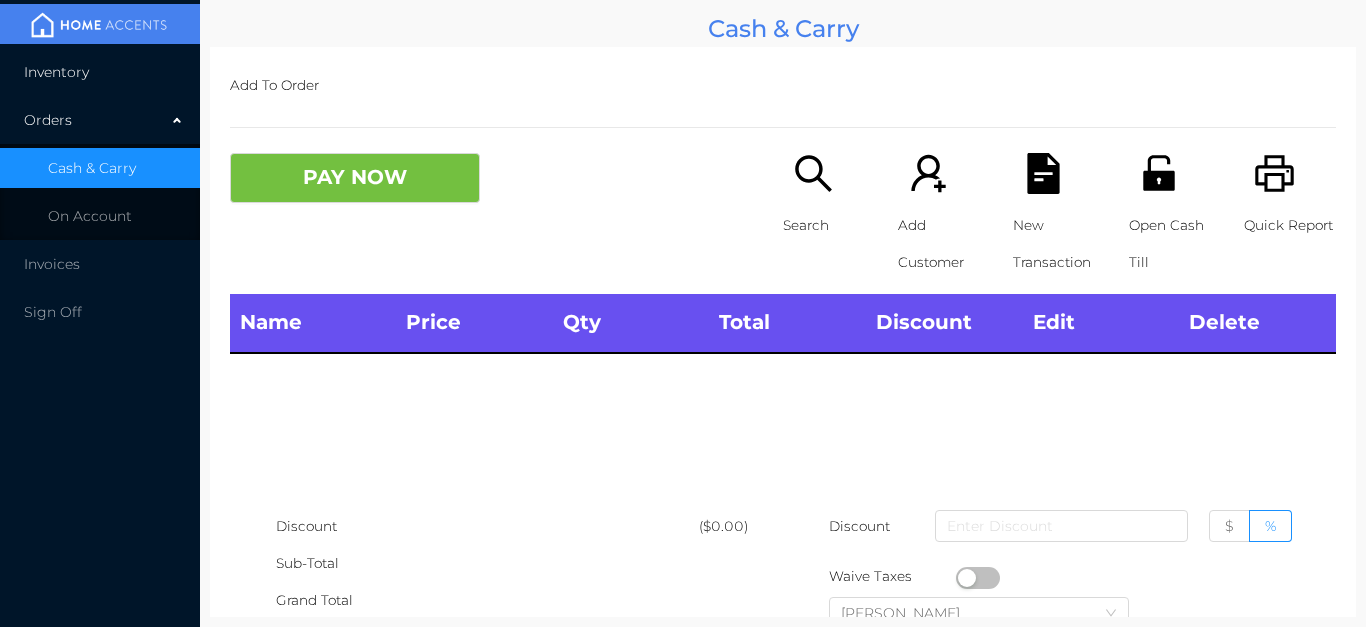 click on "Inventory" at bounding box center (100, 72) 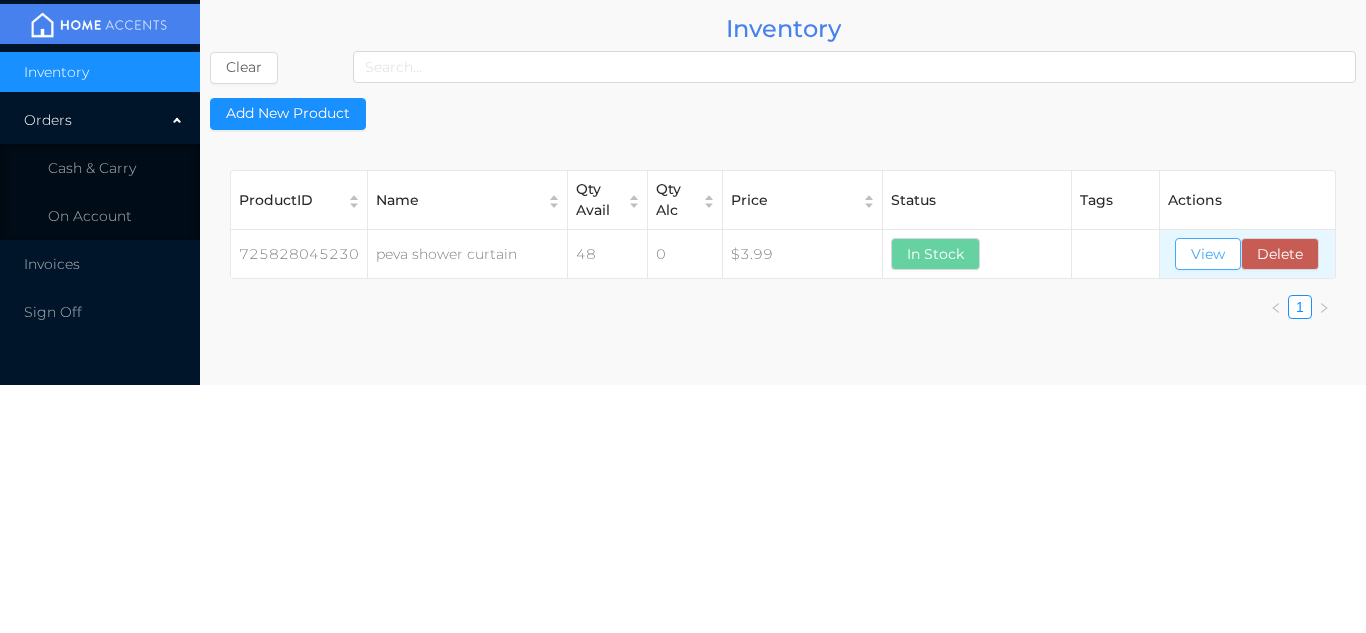 click on "View" at bounding box center [1208, 254] 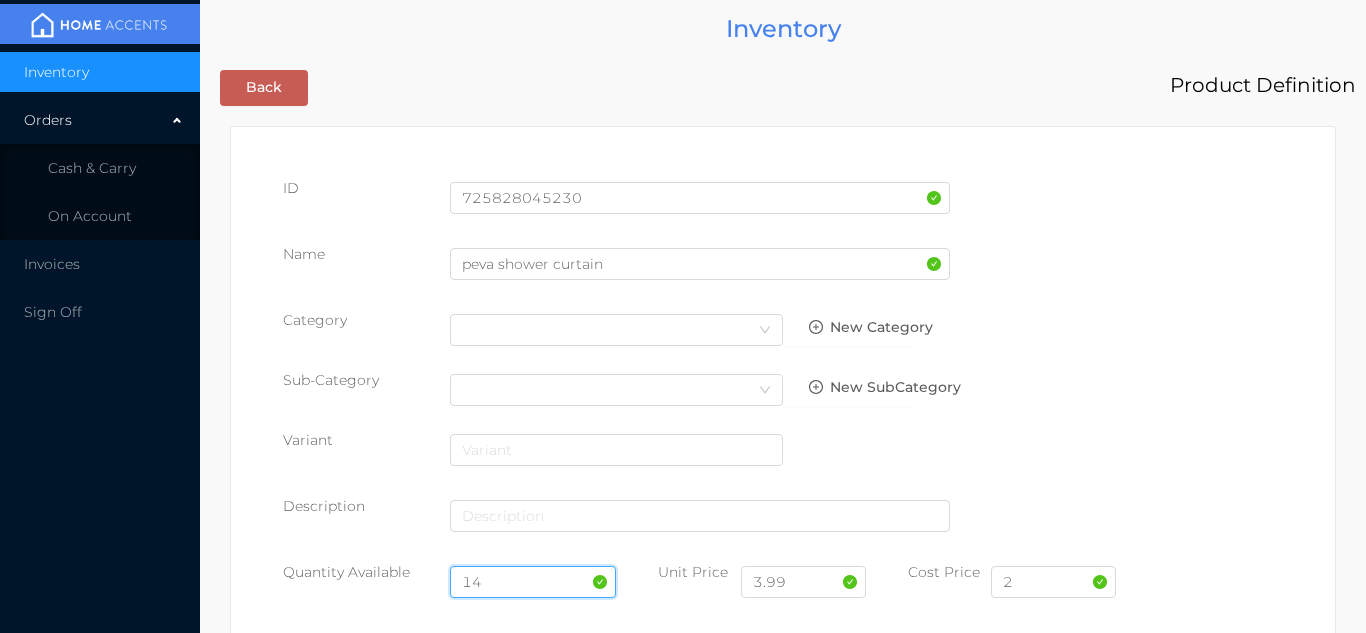 click on "14" at bounding box center [533, 582] 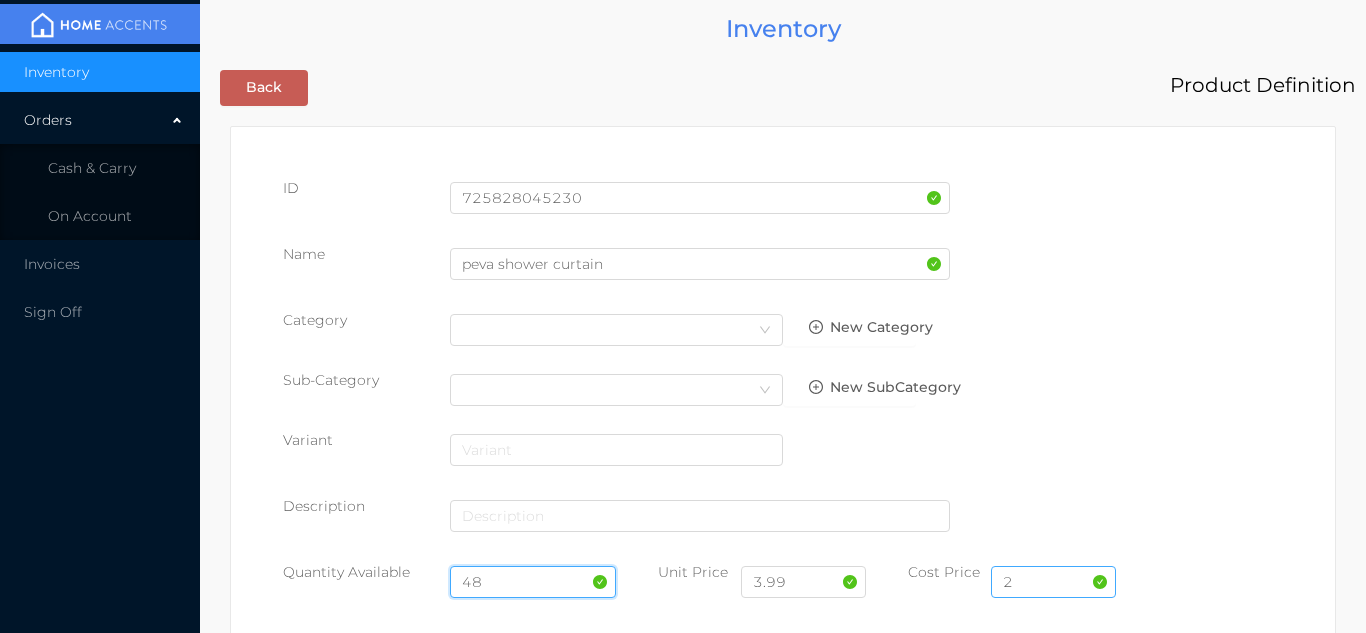 type on "48" 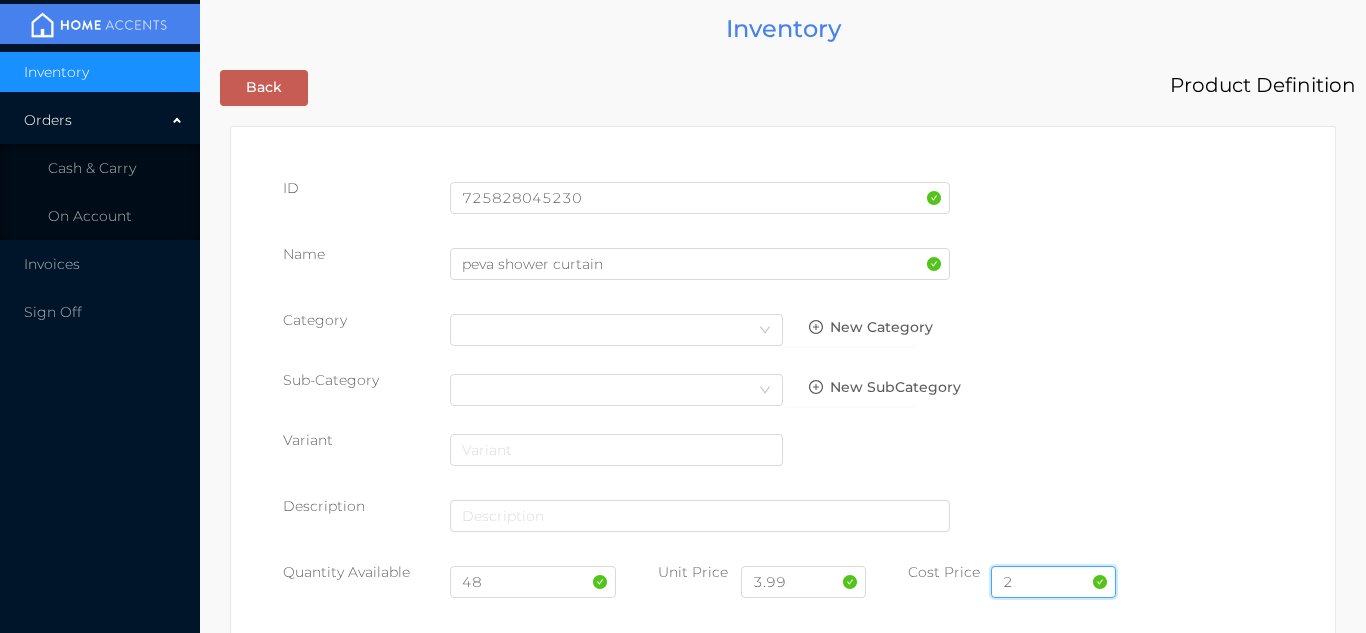 click on "2" at bounding box center [1053, 582] 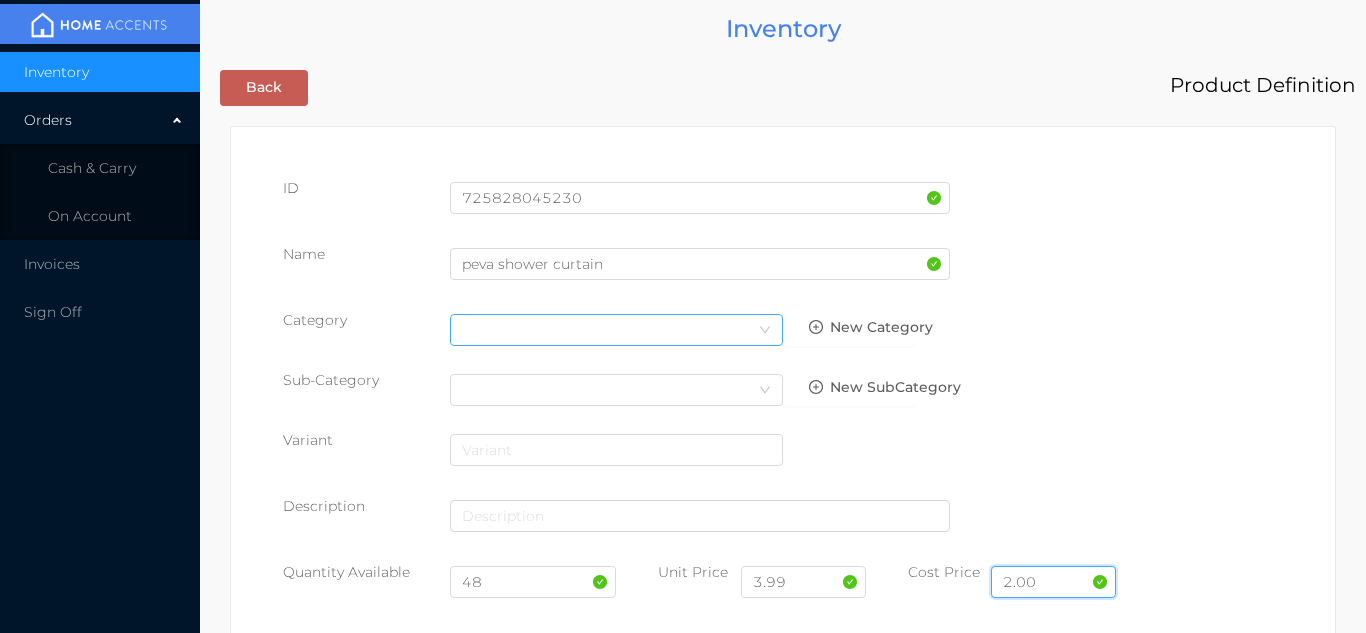type on "2.00" 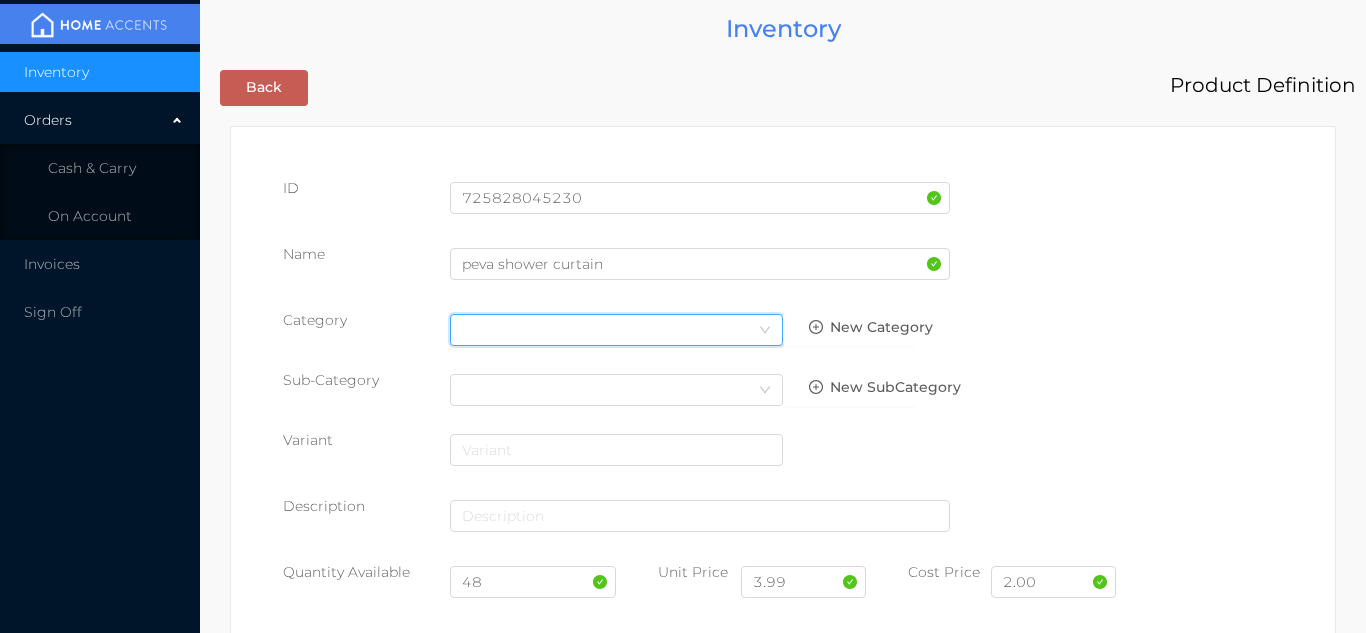 click on "Select Category" at bounding box center (616, 330) 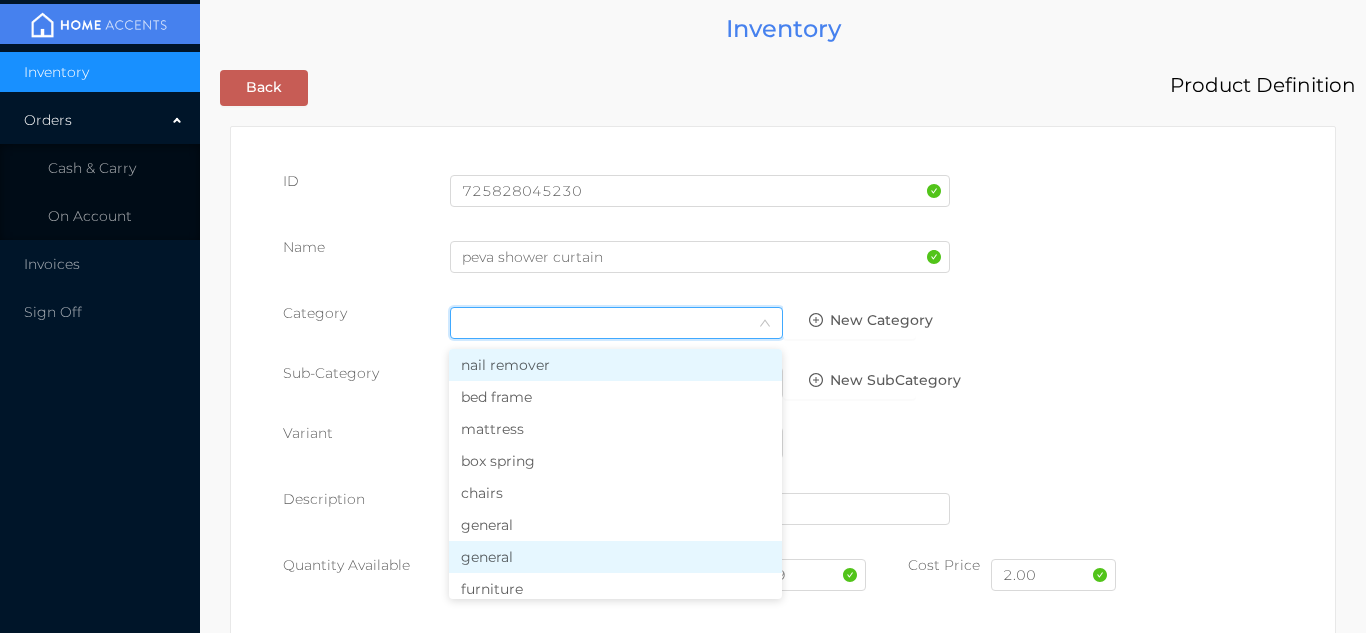 click on "general" at bounding box center [615, 557] 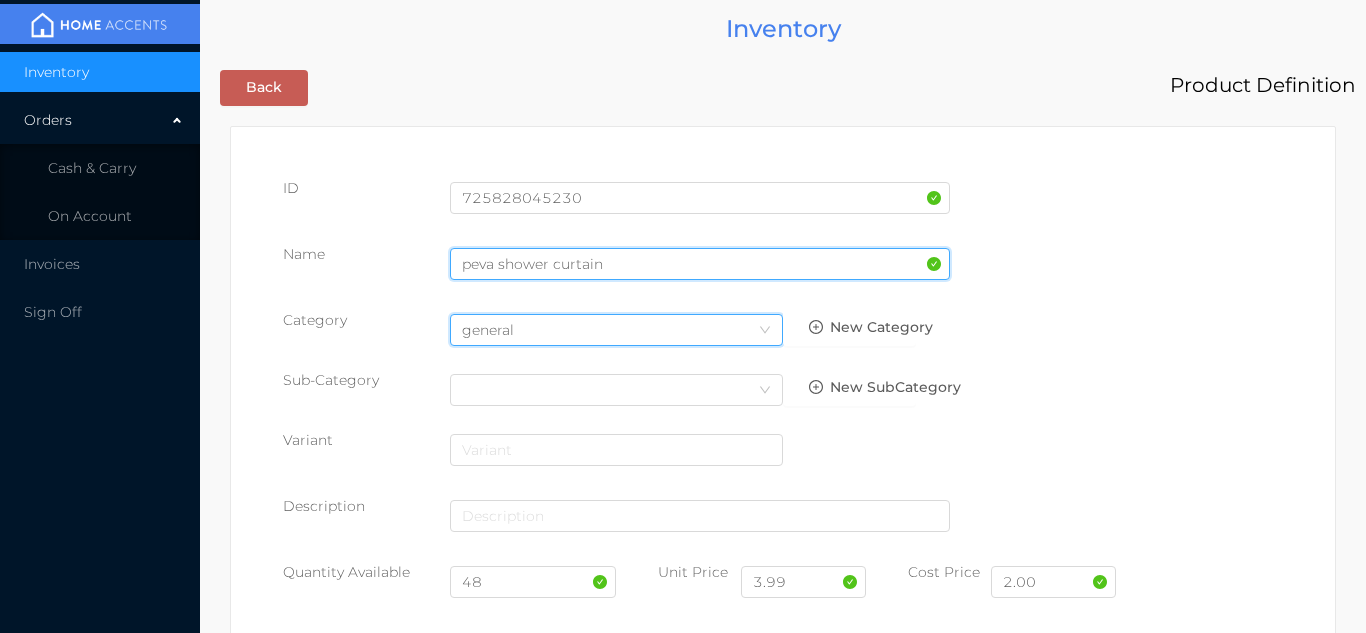 click on "peva shower curtain" at bounding box center [700, 264] 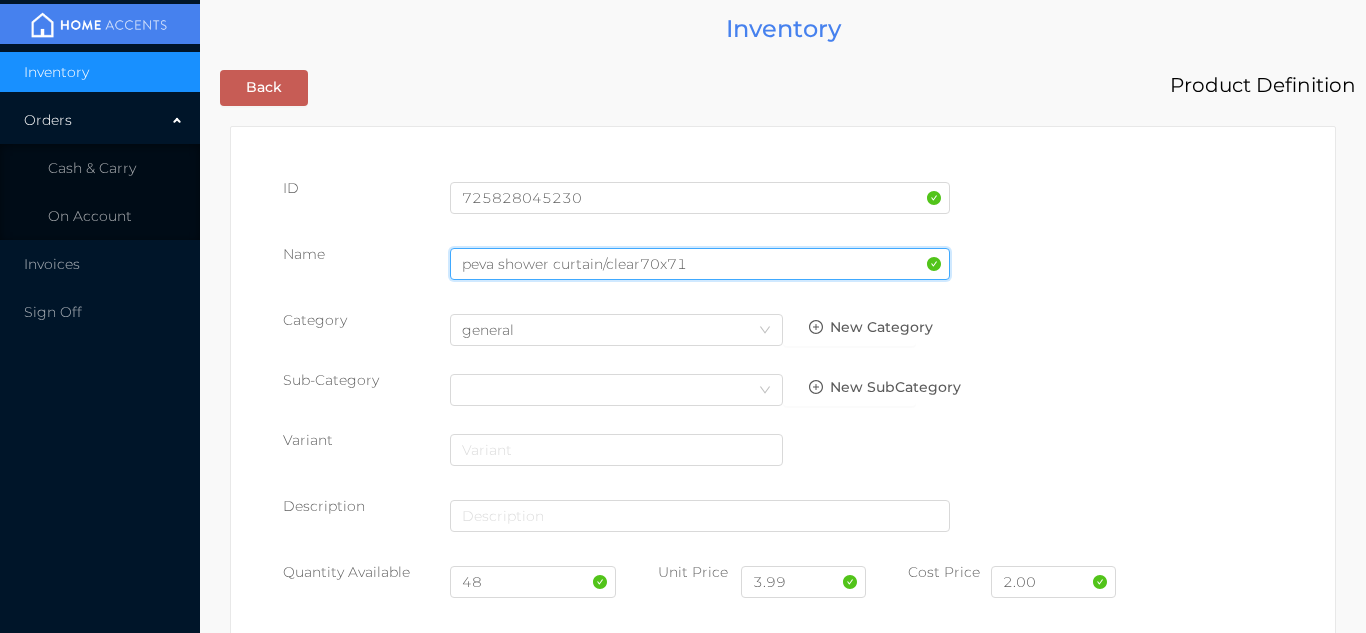 click on "peva shower curtain/clear70x71" at bounding box center (700, 264) 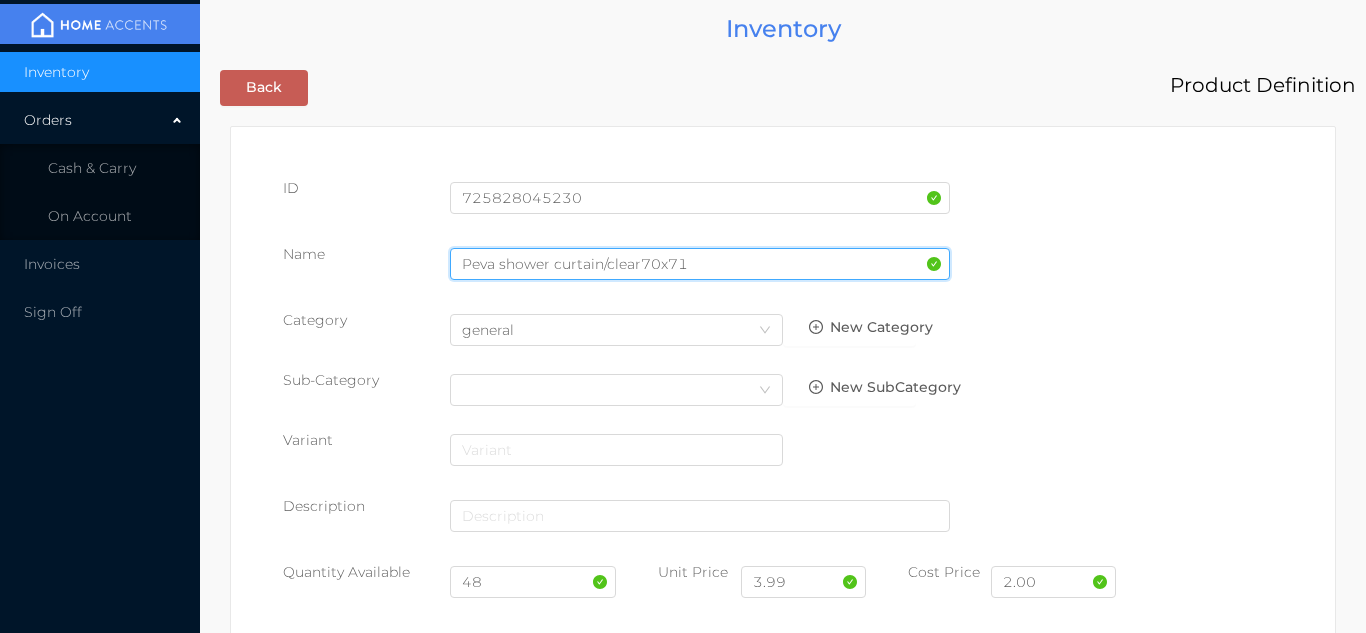 click on "Peva shower curtain/clear70x71" at bounding box center (700, 264) 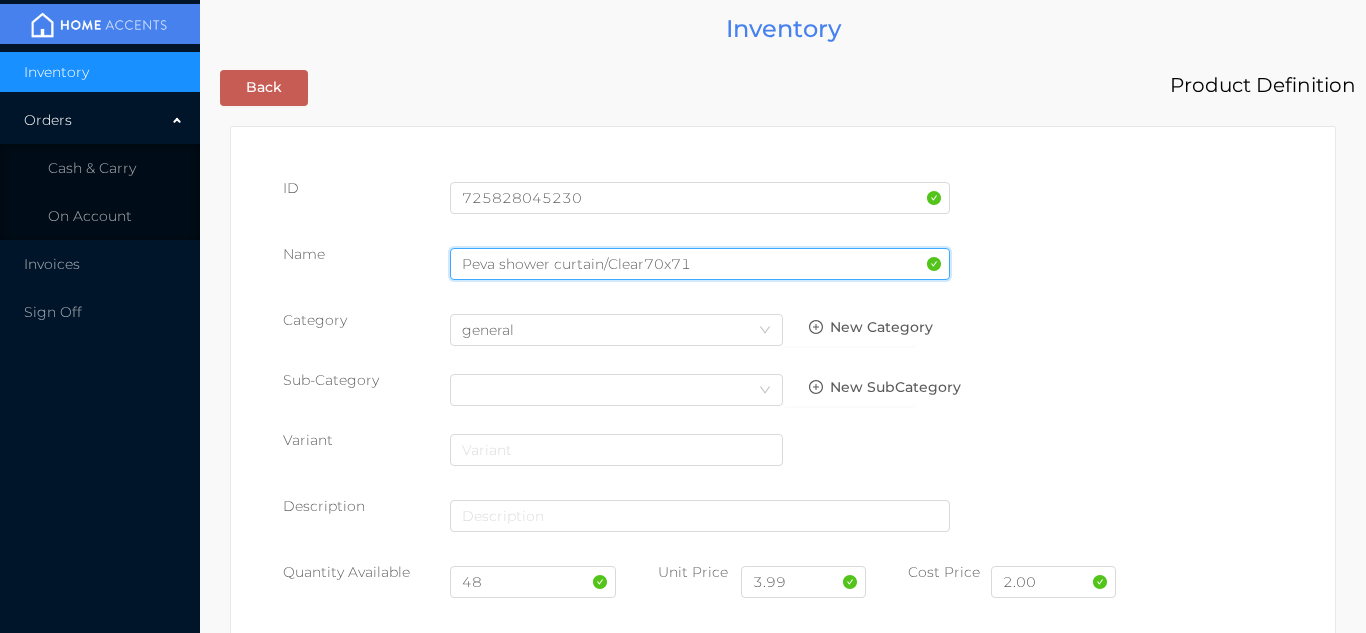 click on "Peva shower curtain/Clear70x71" at bounding box center [700, 264] 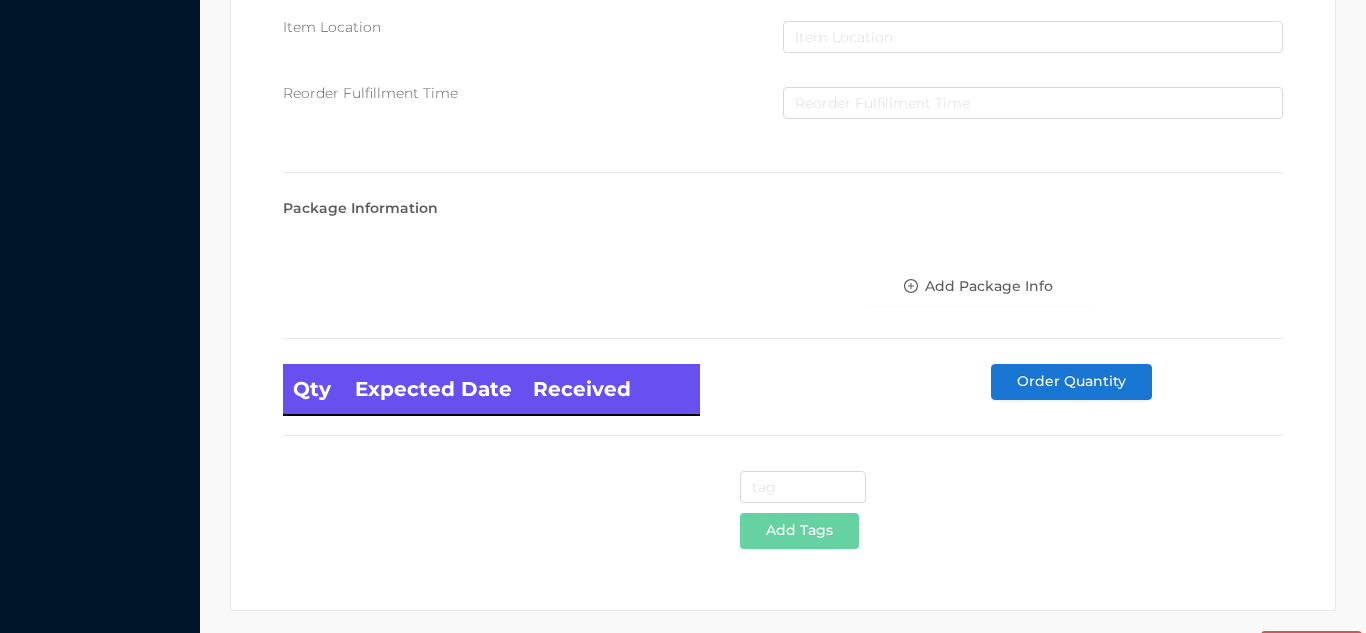 scroll, scrollTop: 1135, scrollLeft: 0, axis: vertical 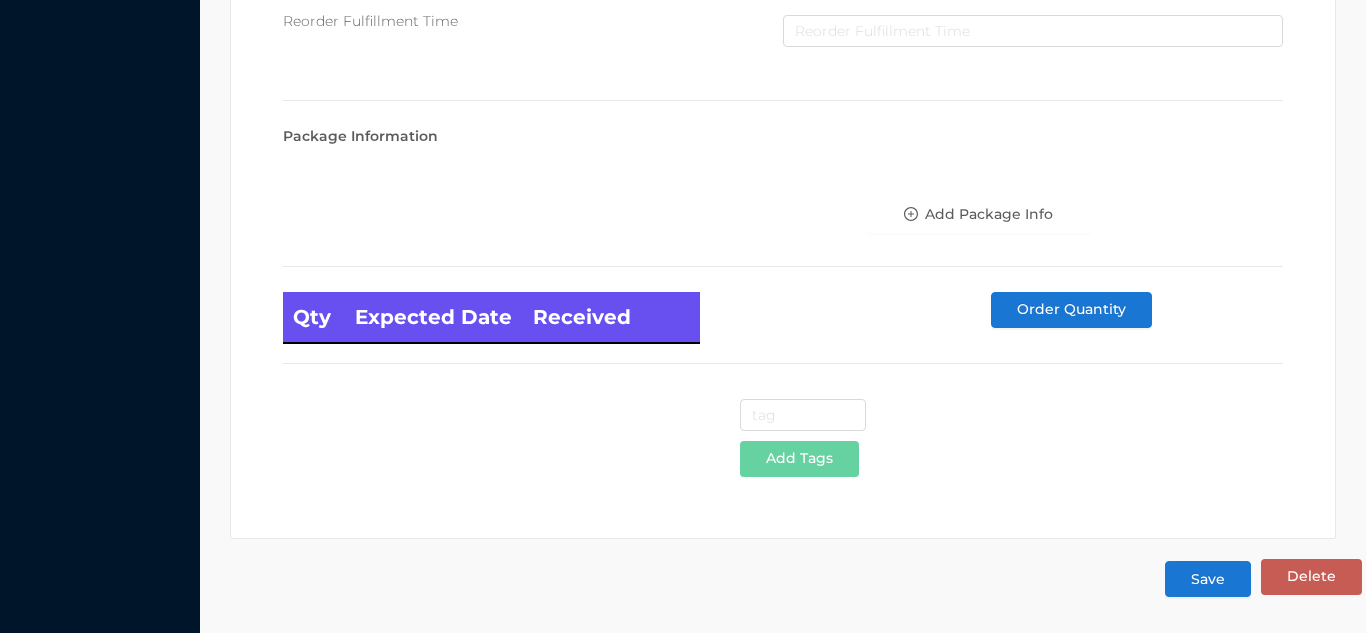 type on "Peva shower curtain/Clear 70x71" 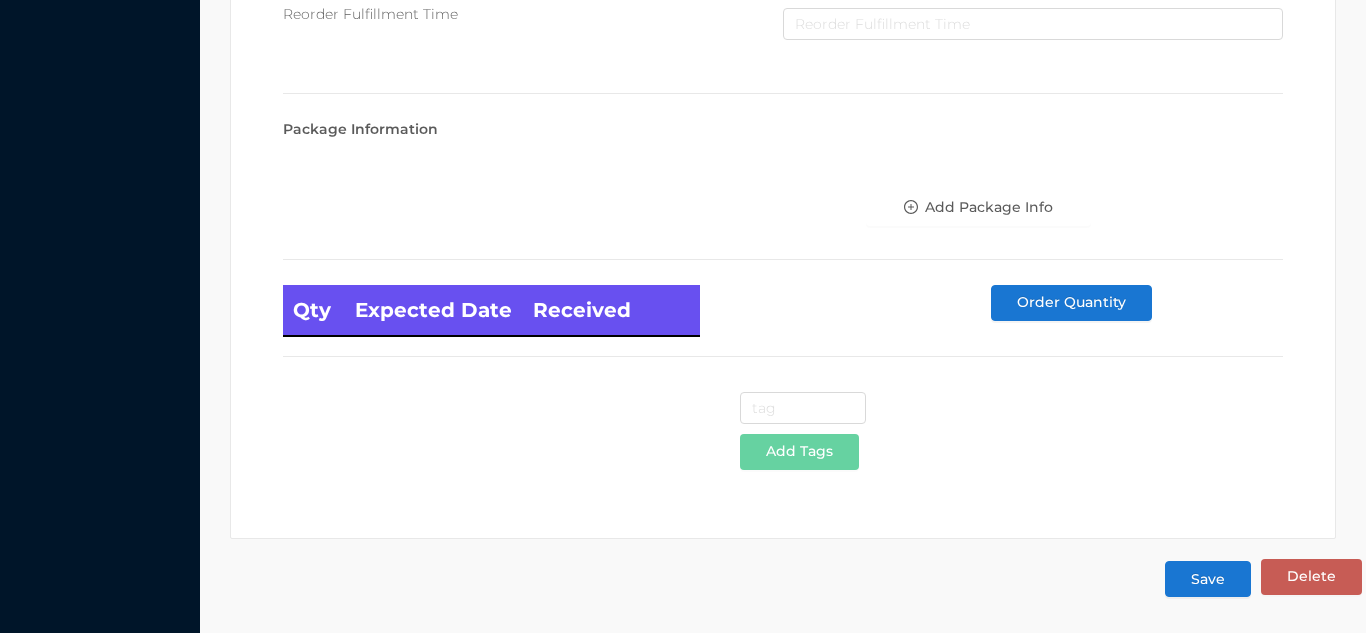 click on "Save" at bounding box center [1208, 579] 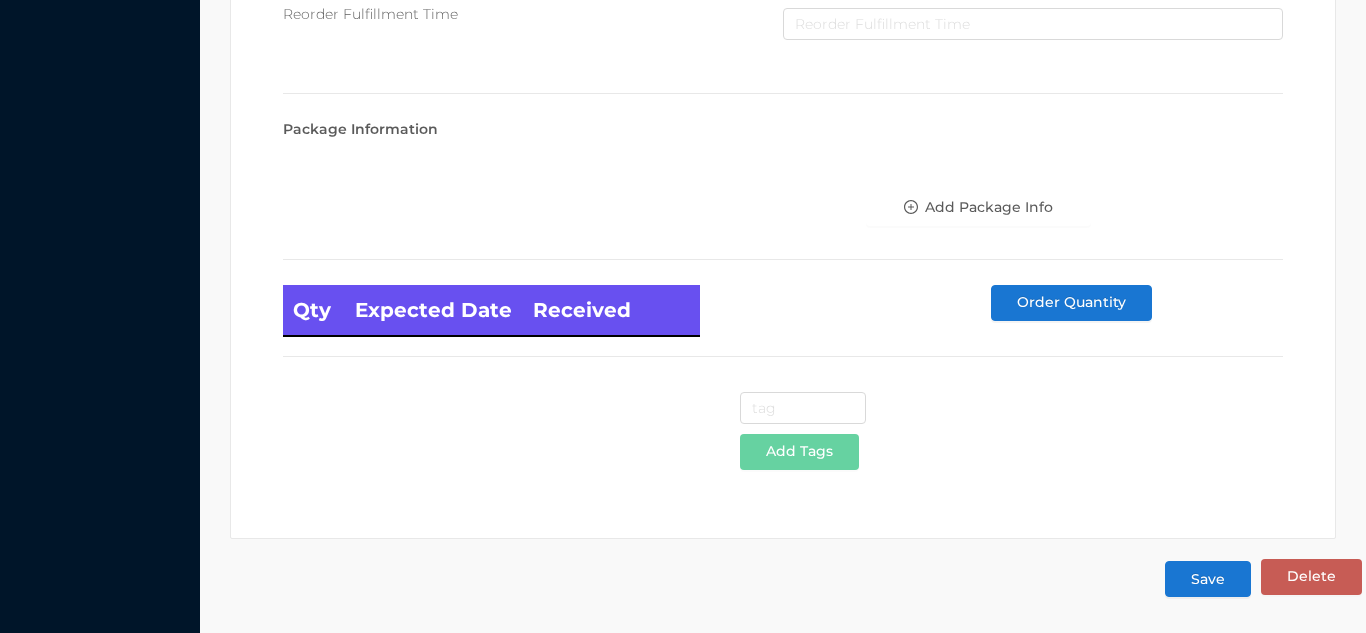 scroll, scrollTop: 0, scrollLeft: 0, axis: both 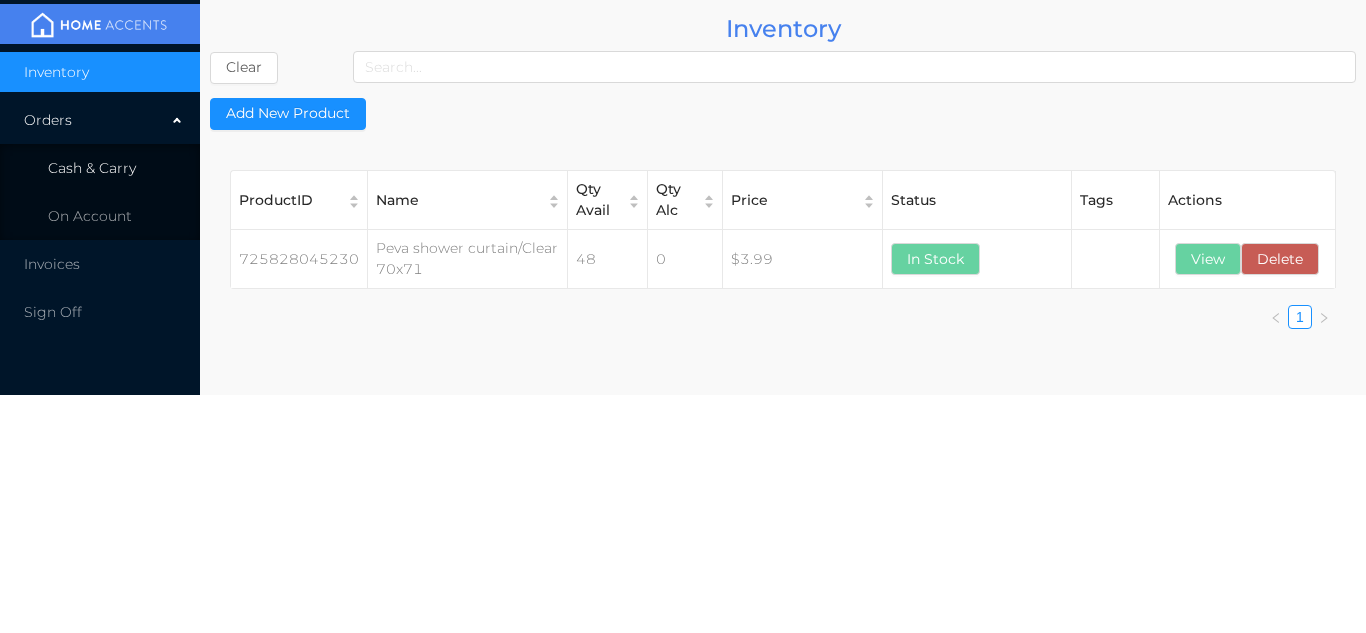 click on "Cash & Carry" at bounding box center (92, 168) 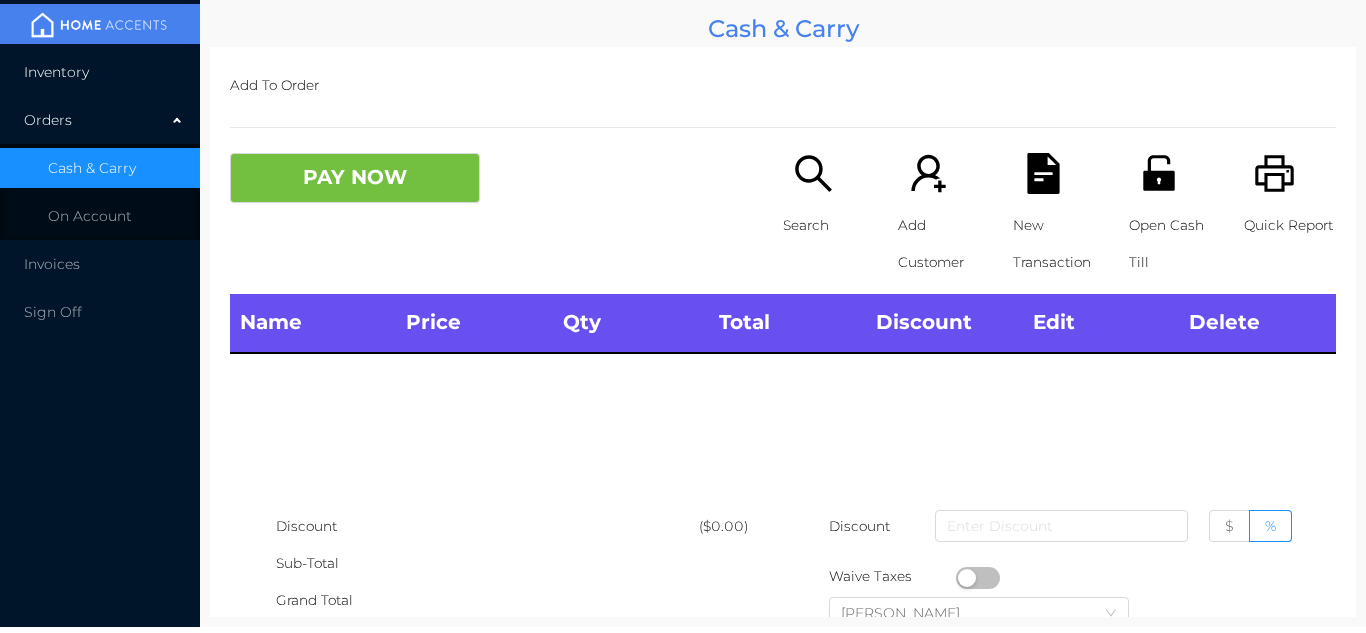 click on "Inventory" at bounding box center (56, 72) 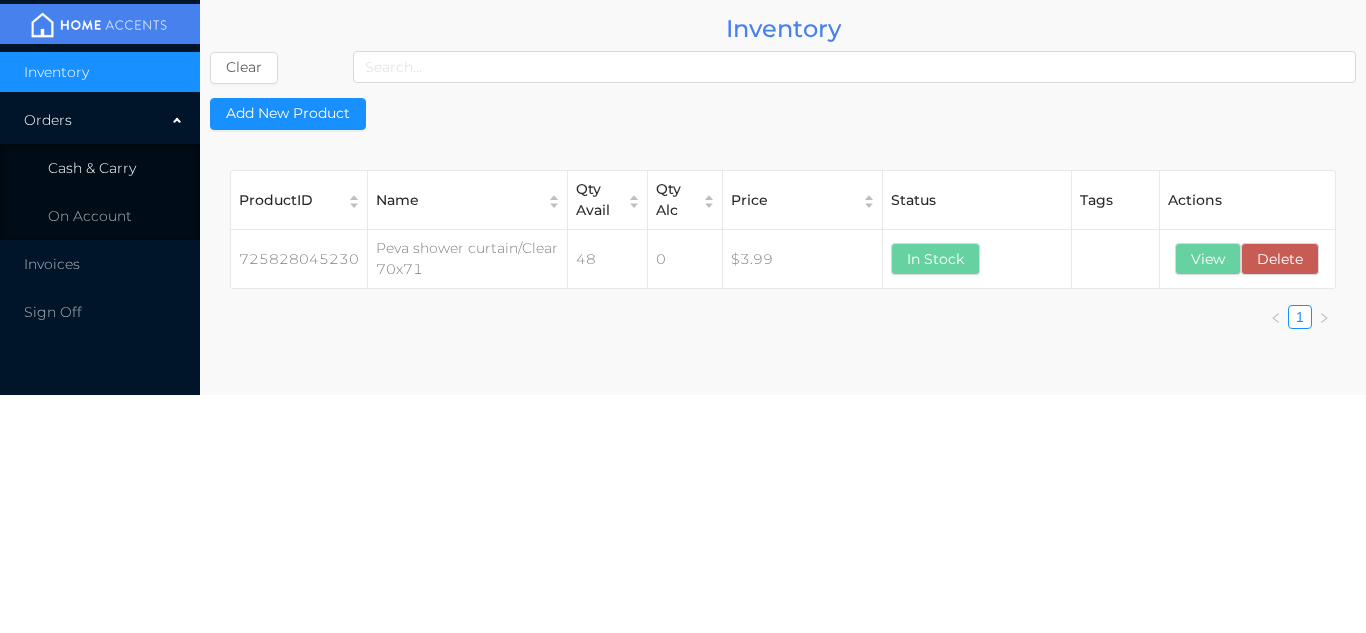 click on "Cash & Carry" at bounding box center [100, 168] 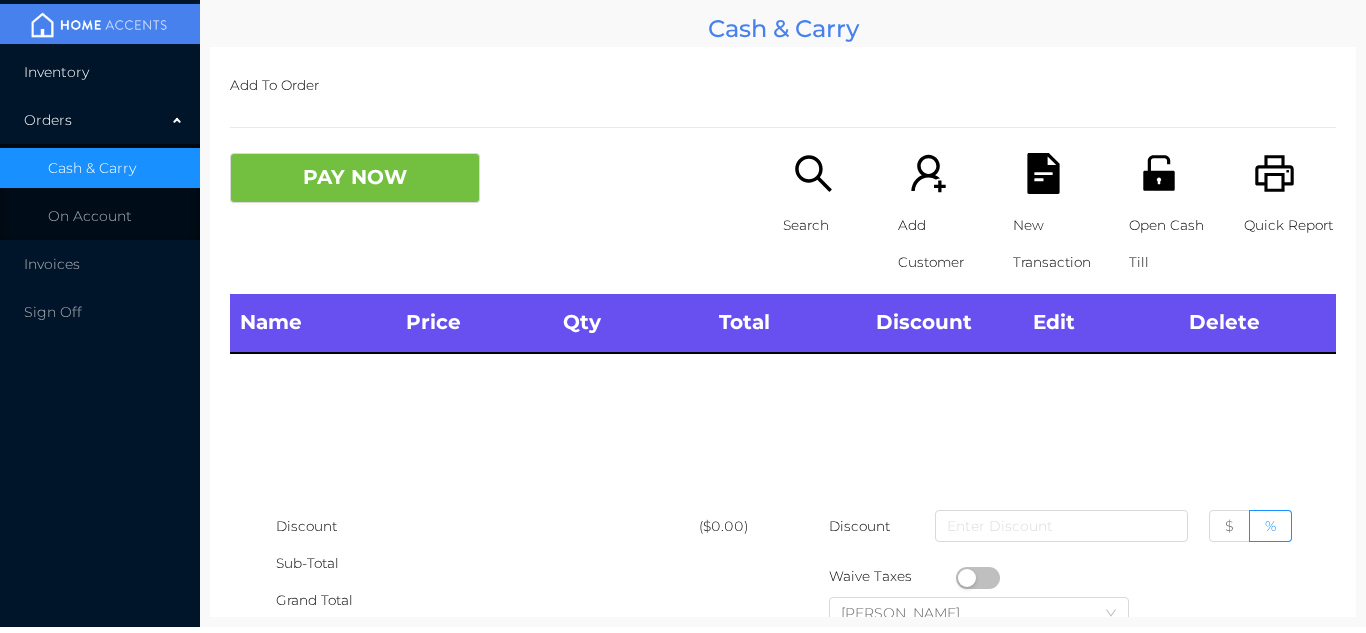 click on "Inventory" at bounding box center [100, 72] 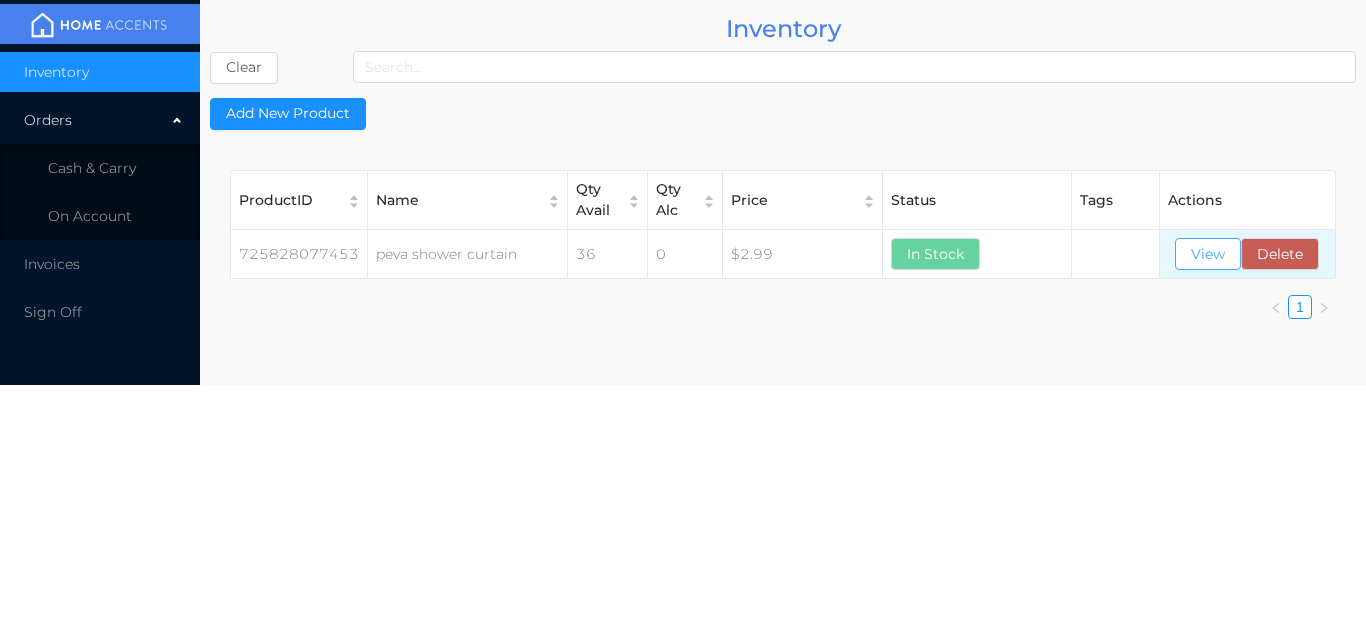 click on "View" at bounding box center [1208, 254] 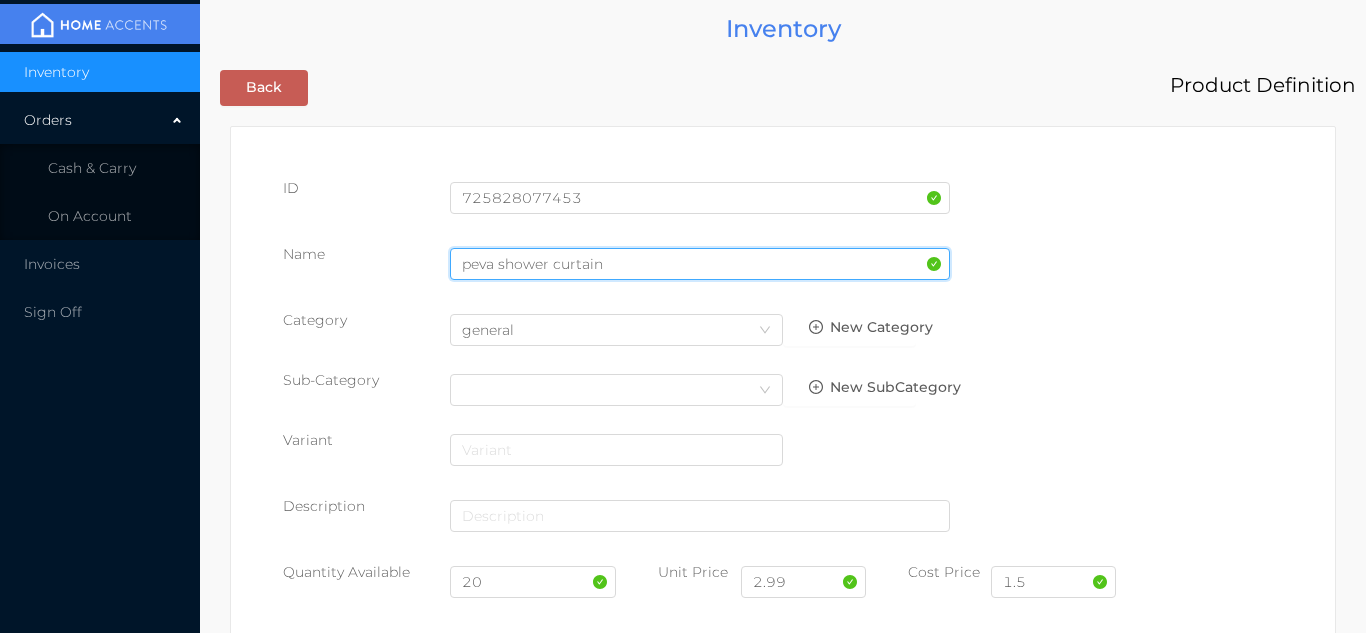 click on "peva shower curtain" at bounding box center (700, 264) 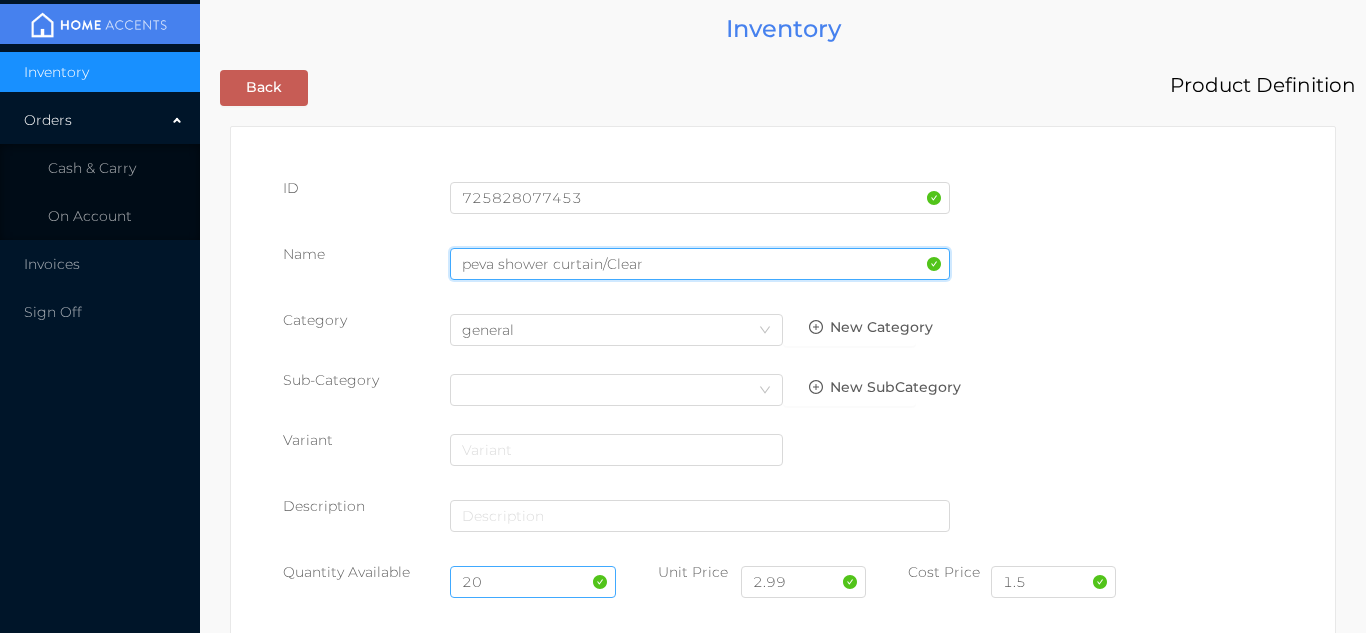 type on "peva shower curtain/Clear" 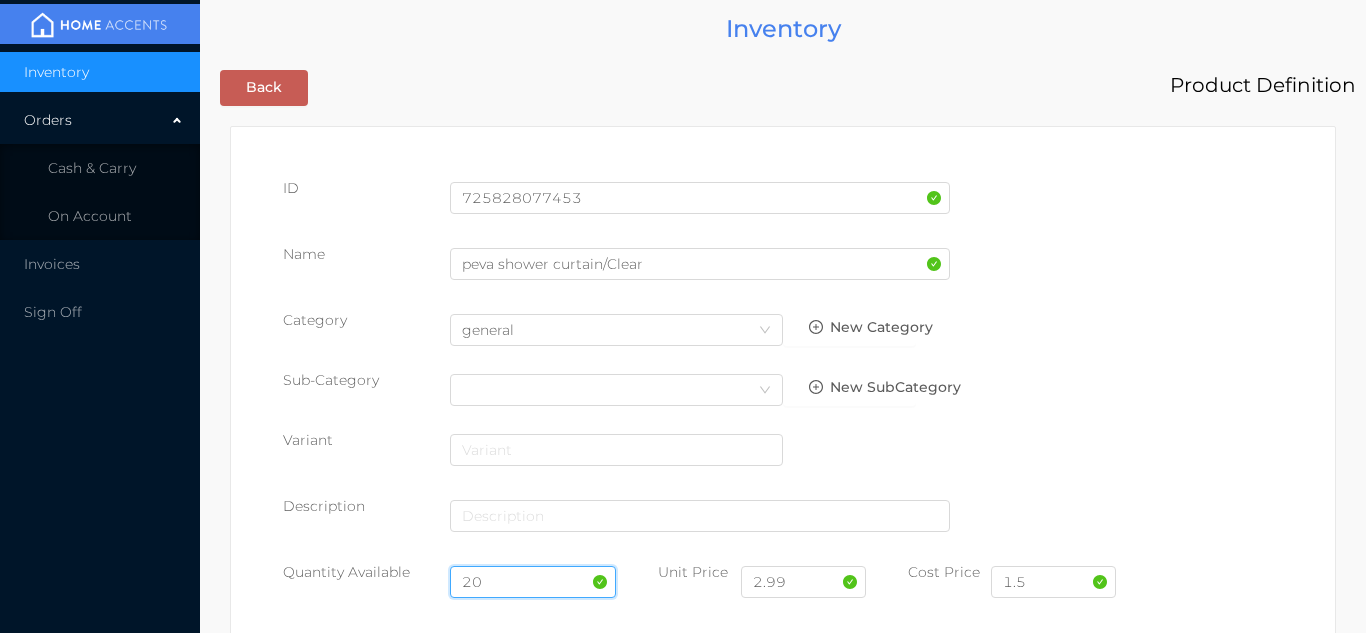 click on "20" at bounding box center (533, 582) 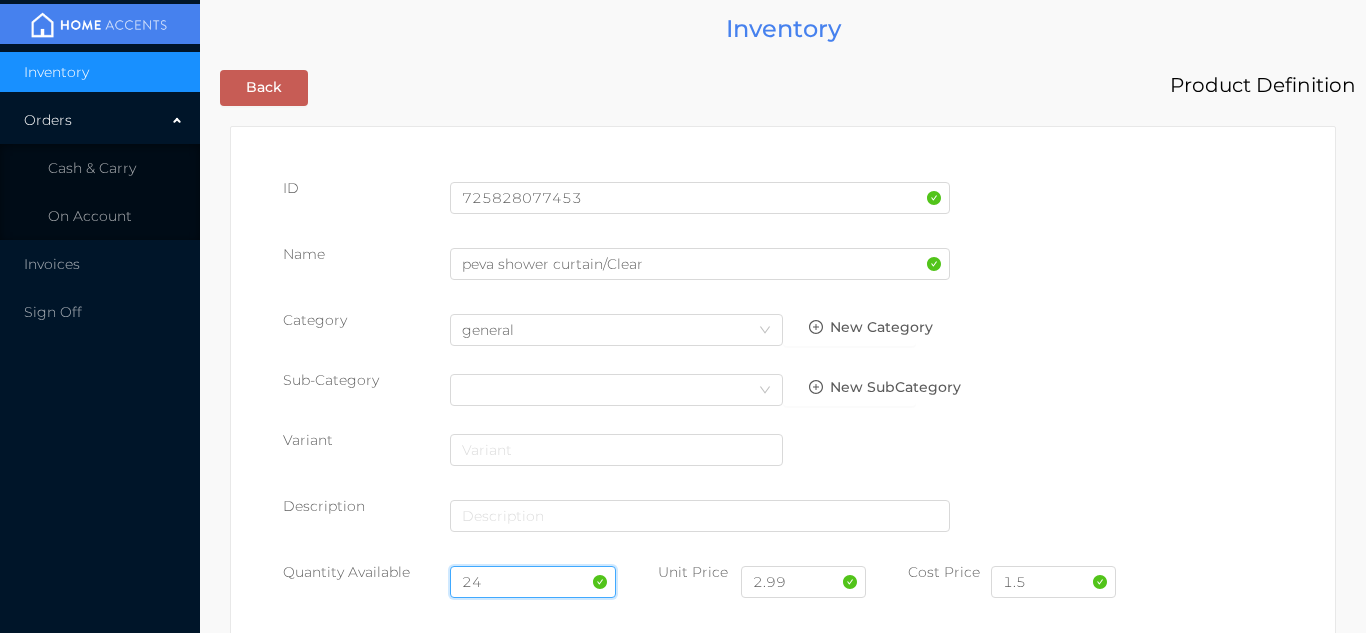 type on "24" 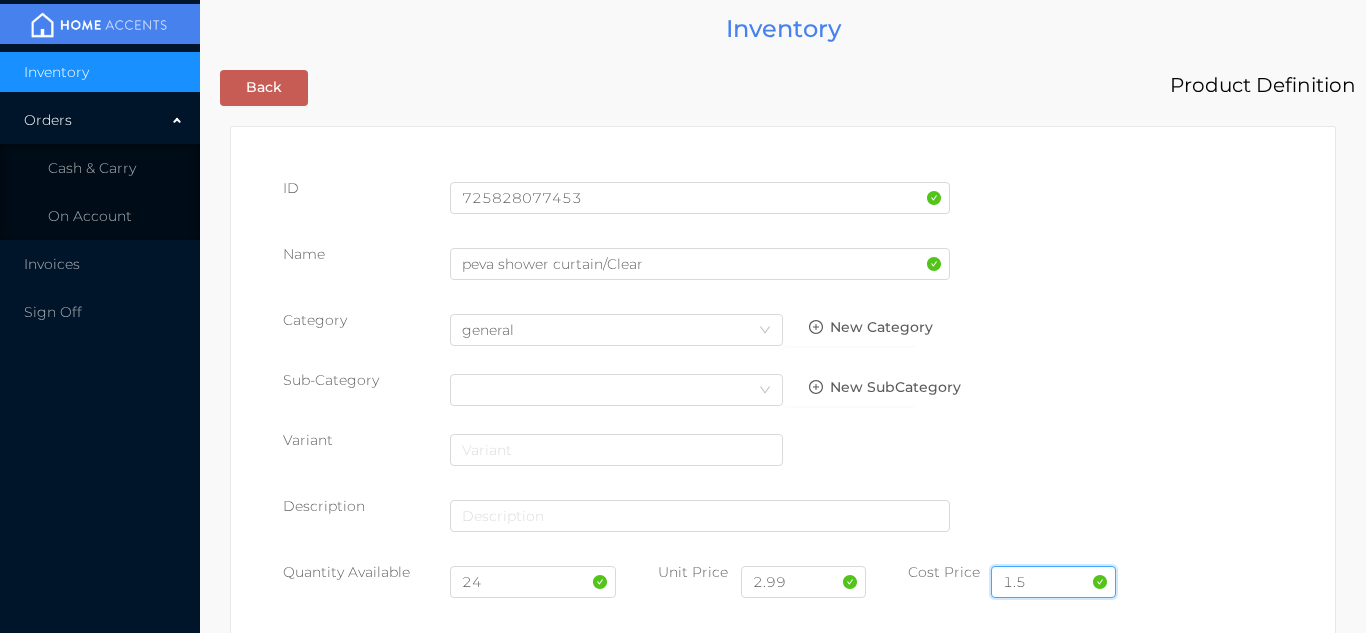 click on "1.5" at bounding box center [1053, 582] 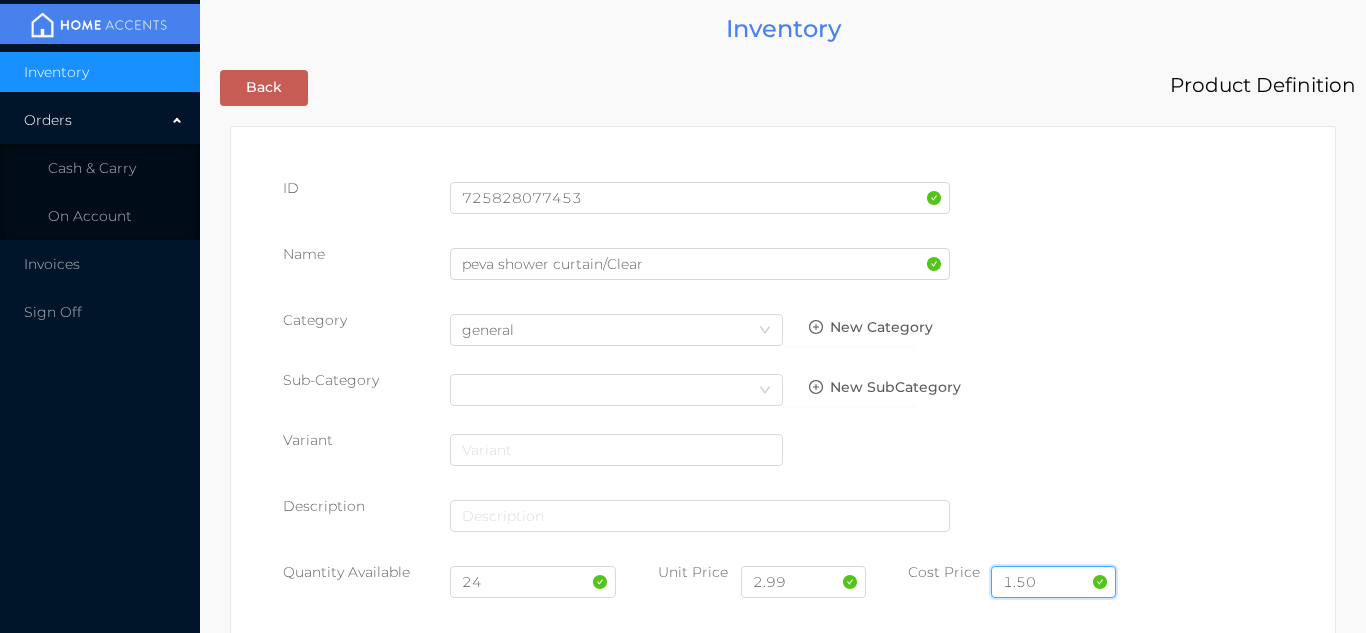 type on "1.50" 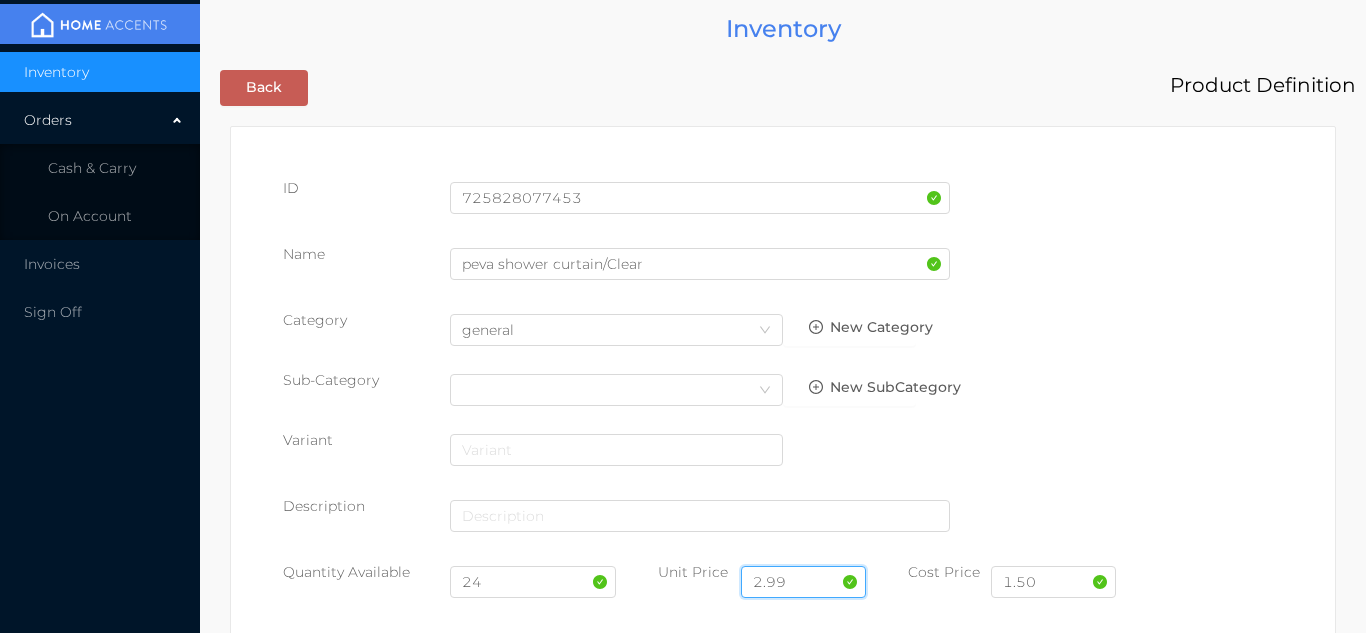 click on "2.99" at bounding box center [803, 582] 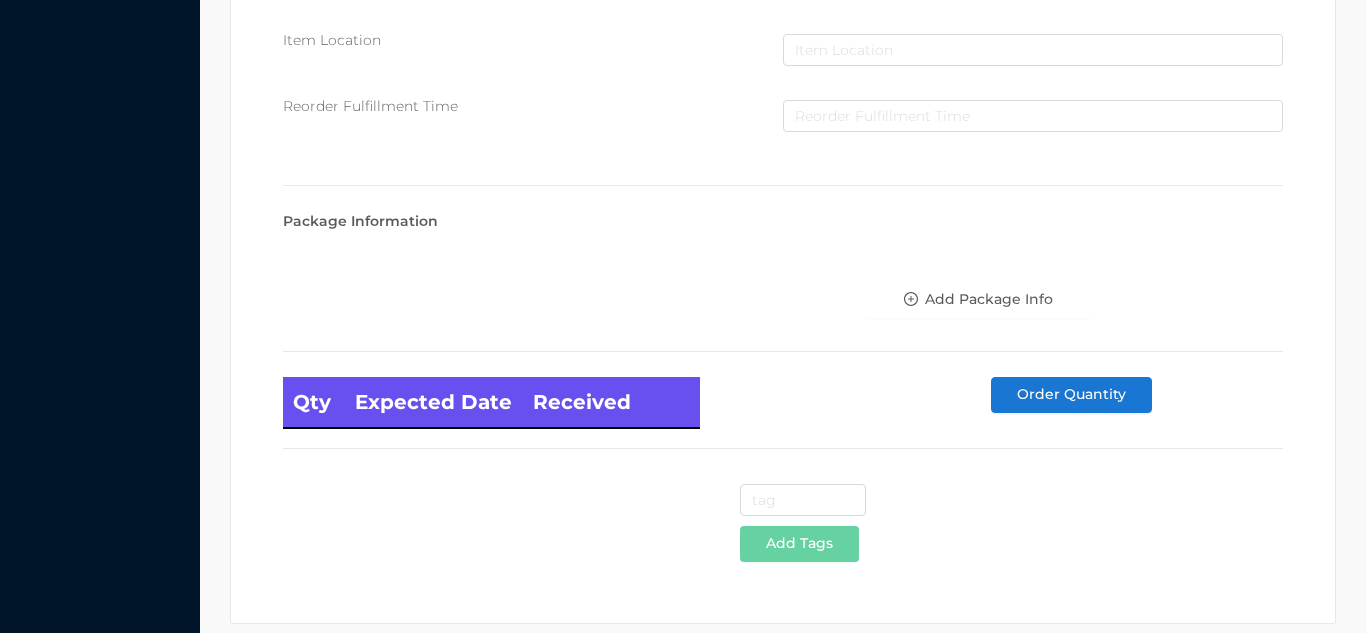 scroll, scrollTop: 1135, scrollLeft: 0, axis: vertical 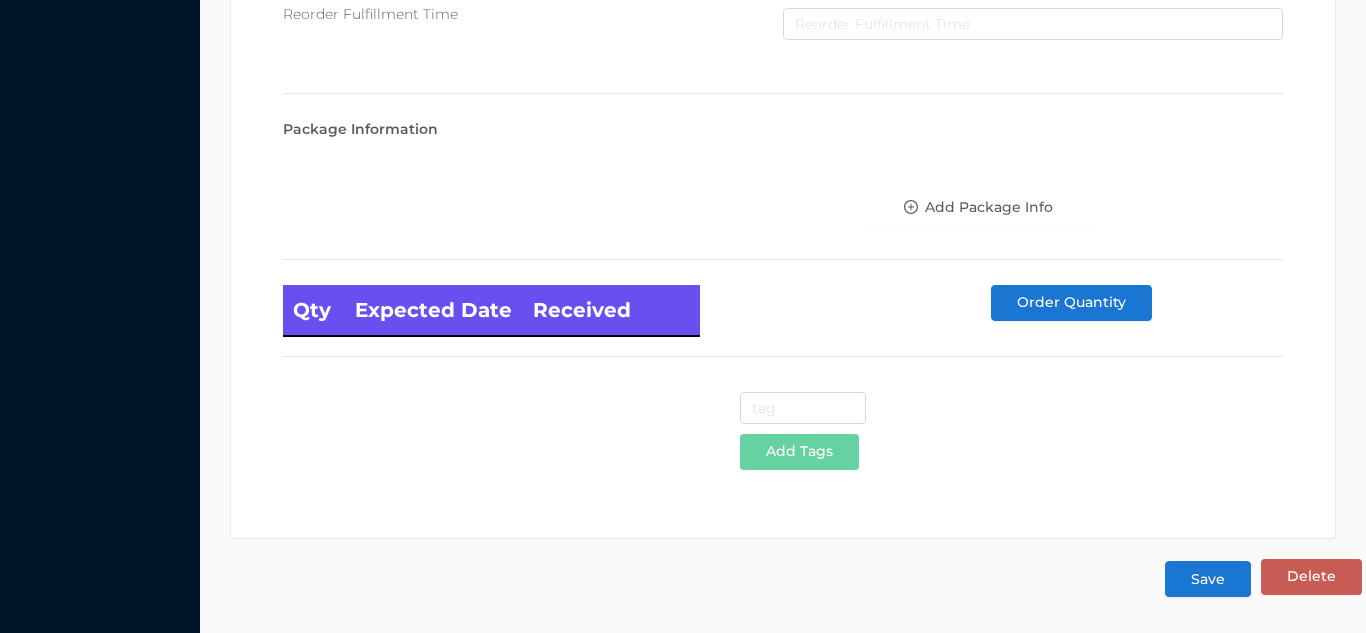 click on "Save" at bounding box center [1208, 579] 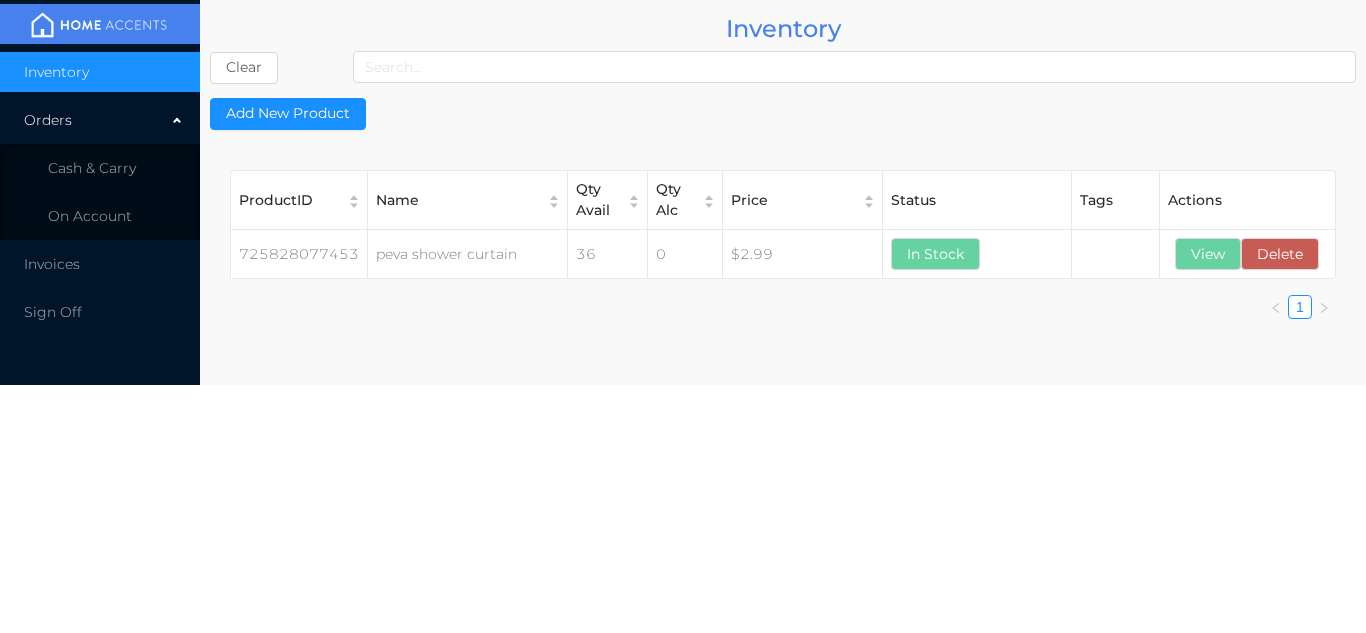 scroll, scrollTop: 0, scrollLeft: 0, axis: both 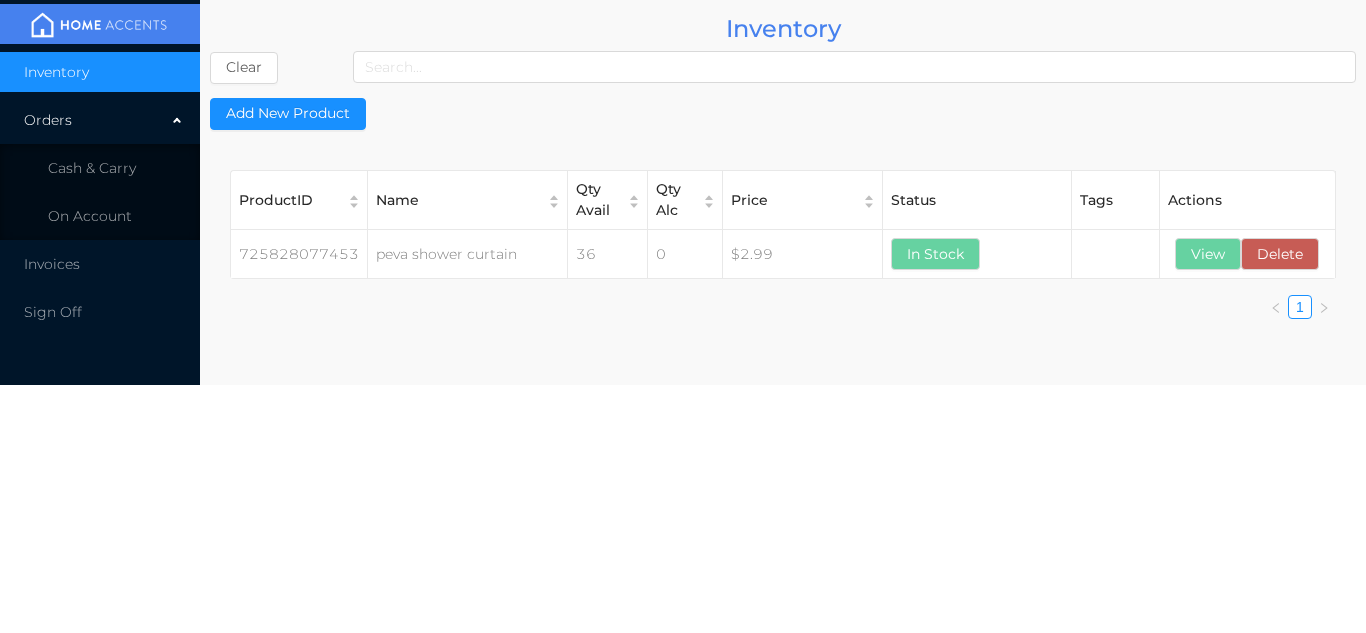 click on "Cash & Carry" at bounding box center (92, 168) 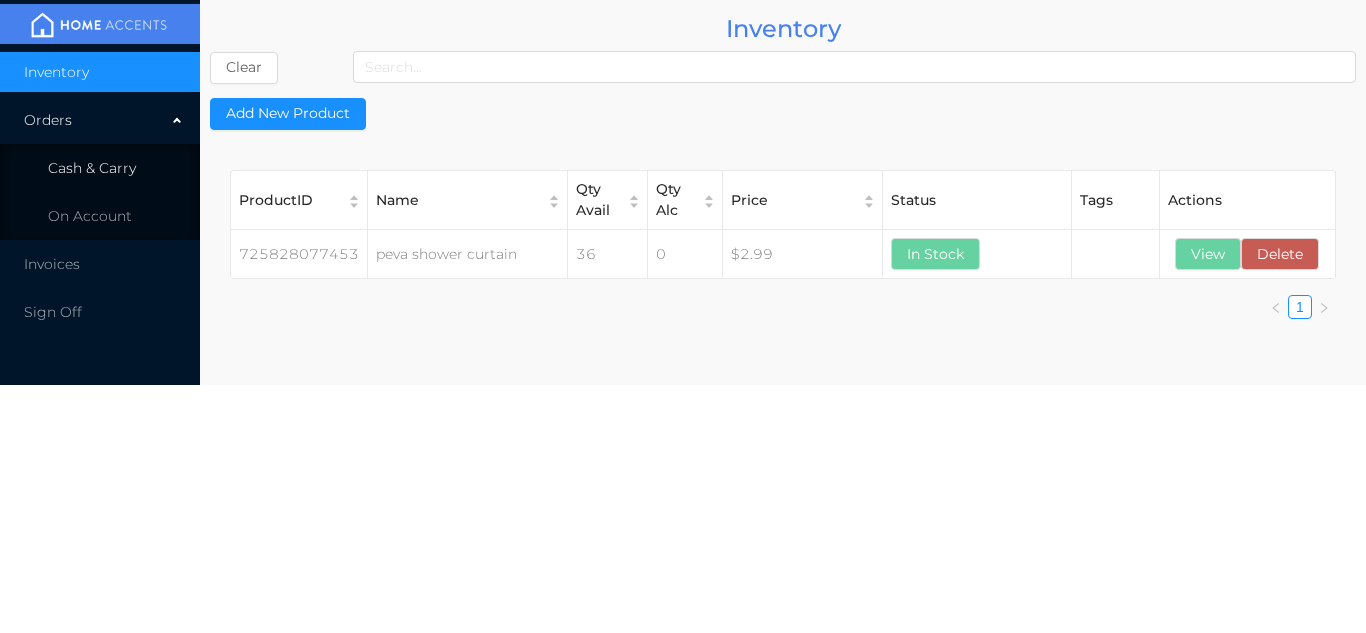 type 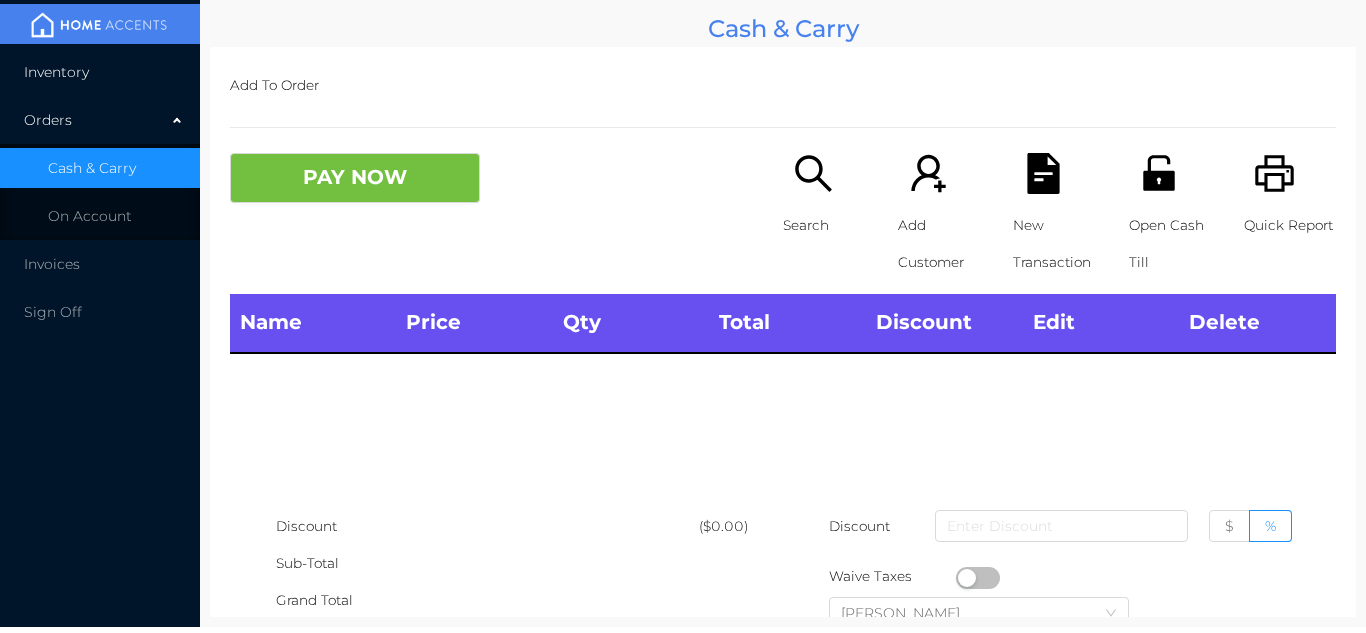 click on "Inventory" at bounding box center (100, 72) 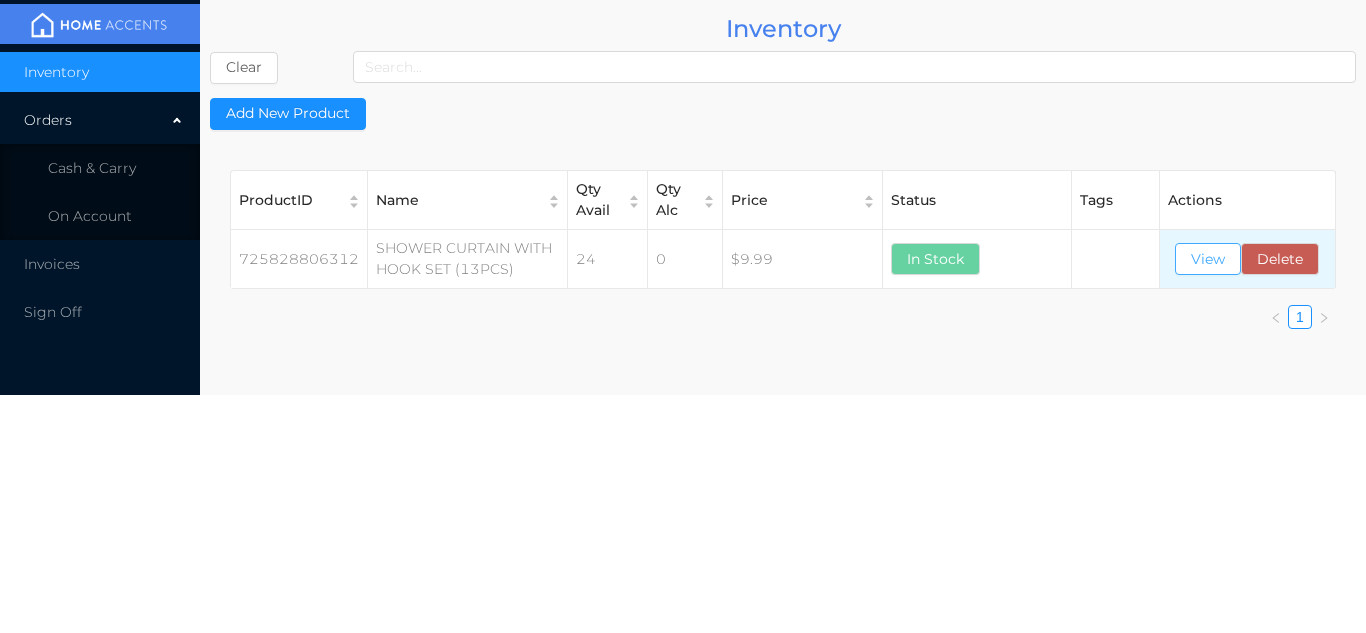 click on "View" at bounding box center [1208, 259] 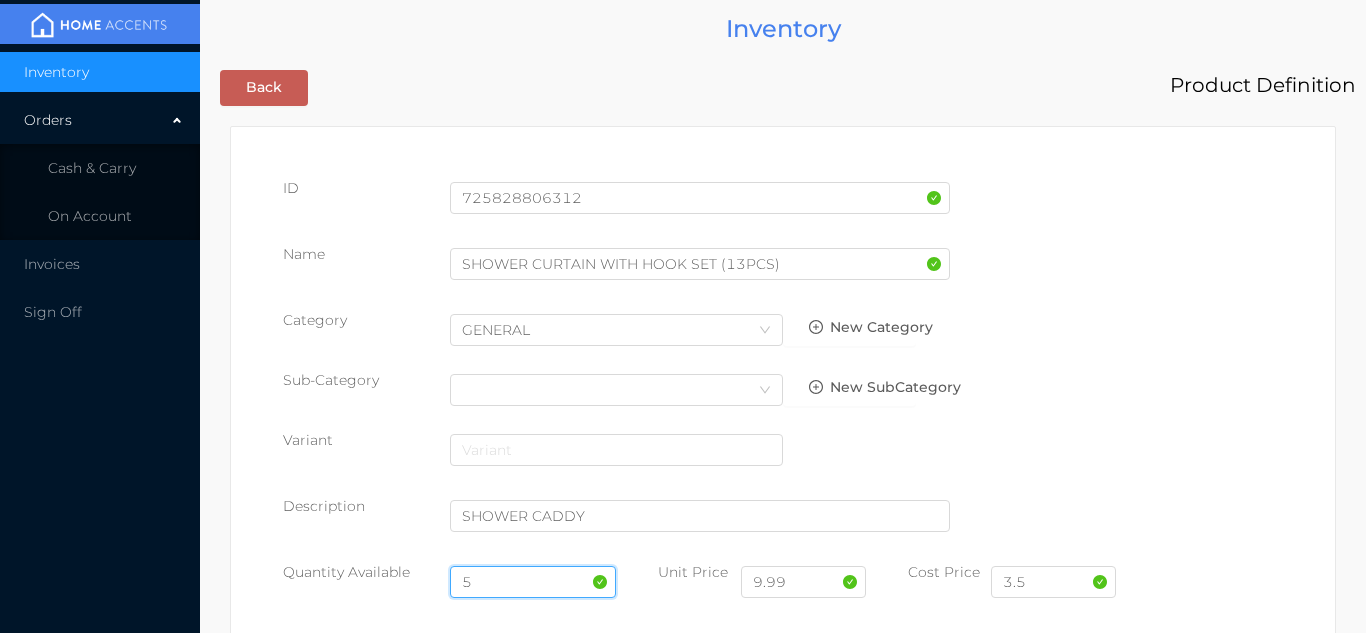 click on "5" at bounding box center (533, 582) 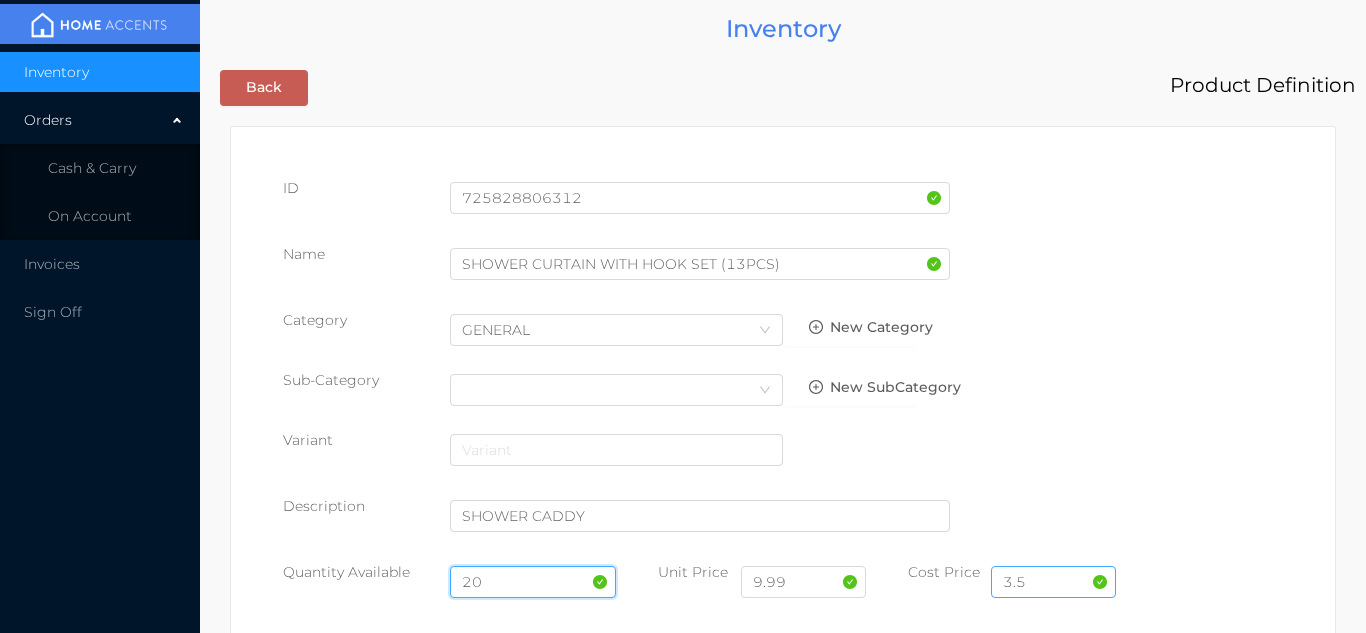 type on "20" 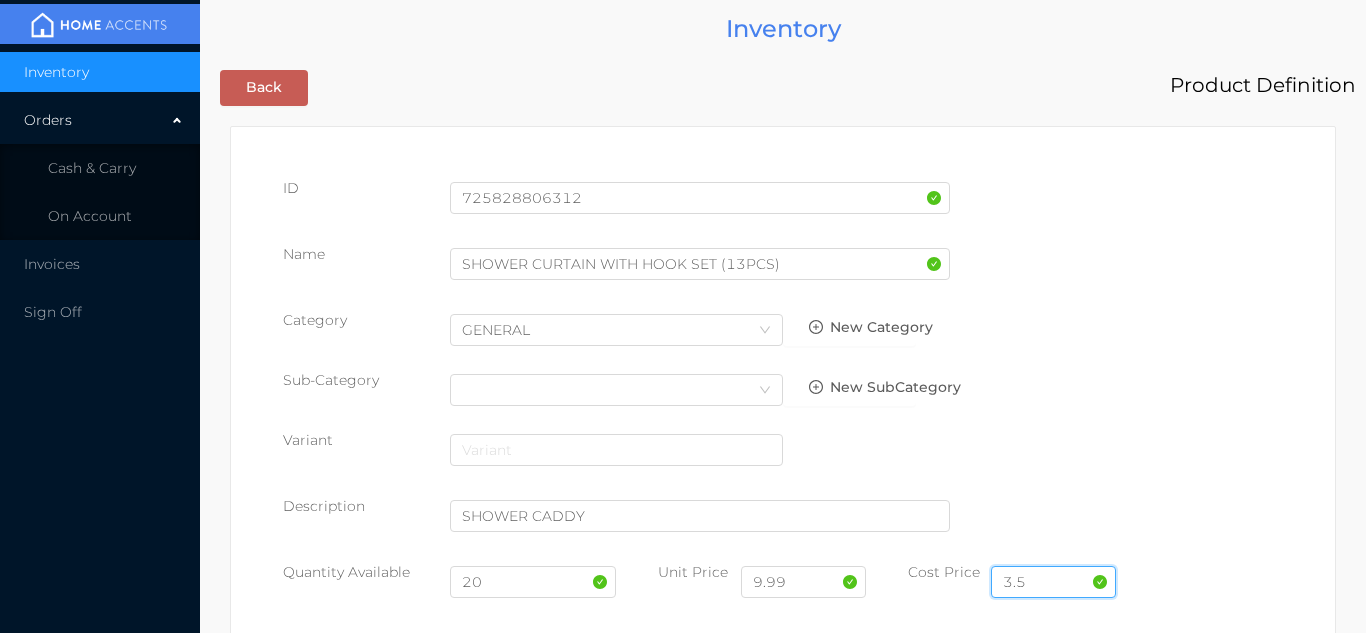 click on "3.5" at bounding box center (1053, 582) 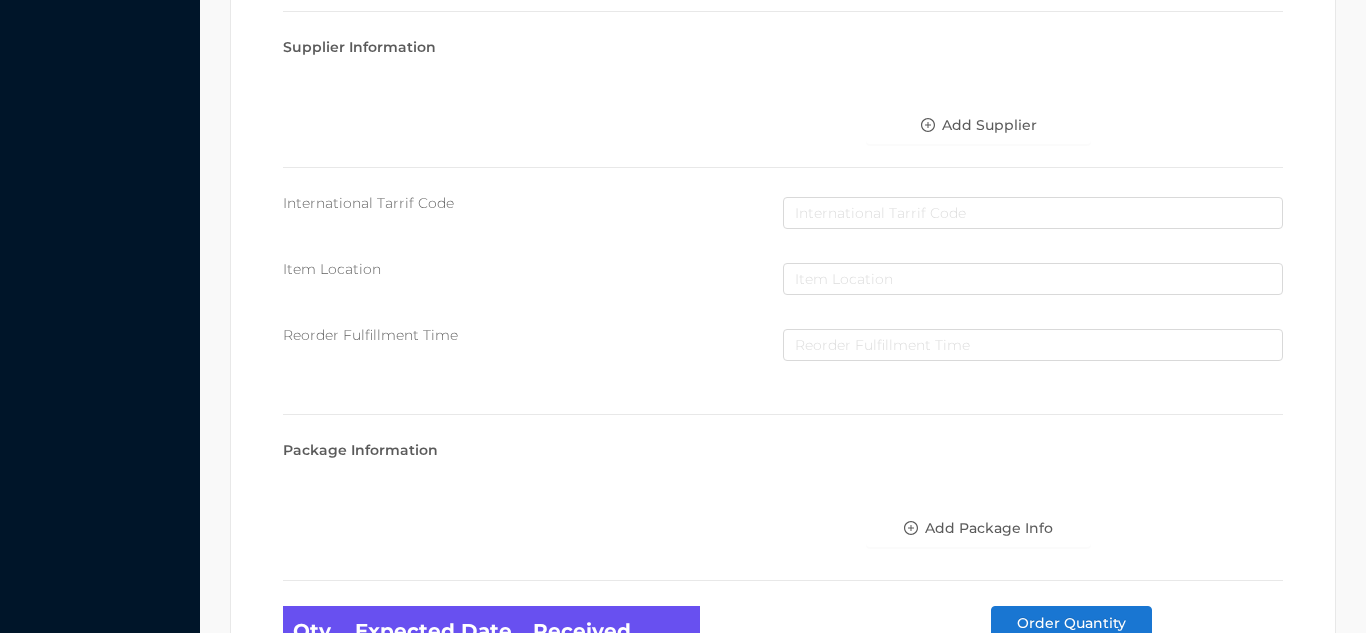 scroll, scrollTop: 1135, scrollLeft: 0, axis: vertical 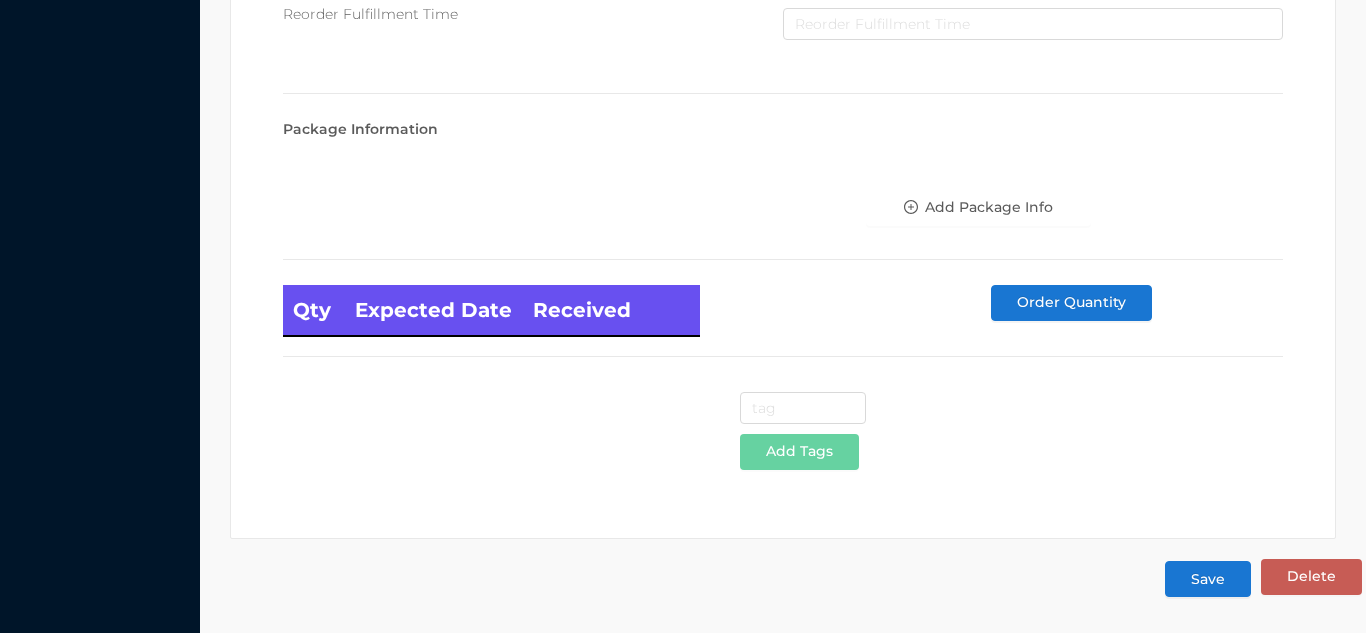 type on "3.50" 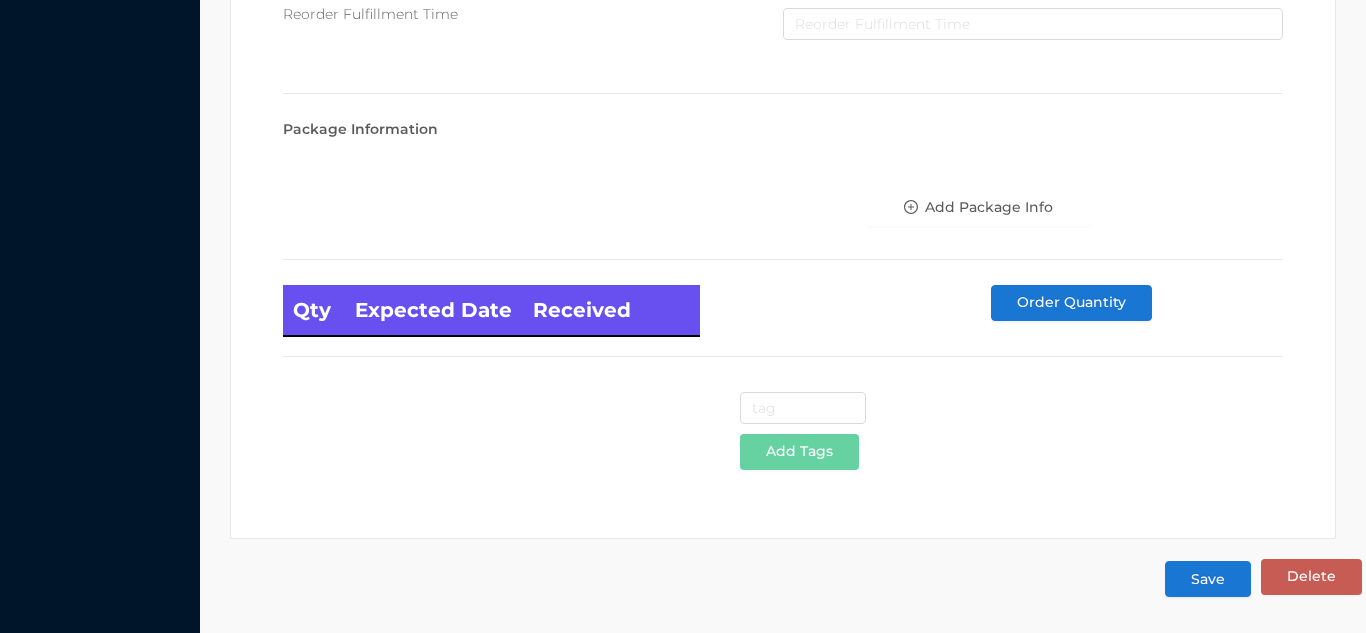 click on "Save" at bounding box center [1208, 579] 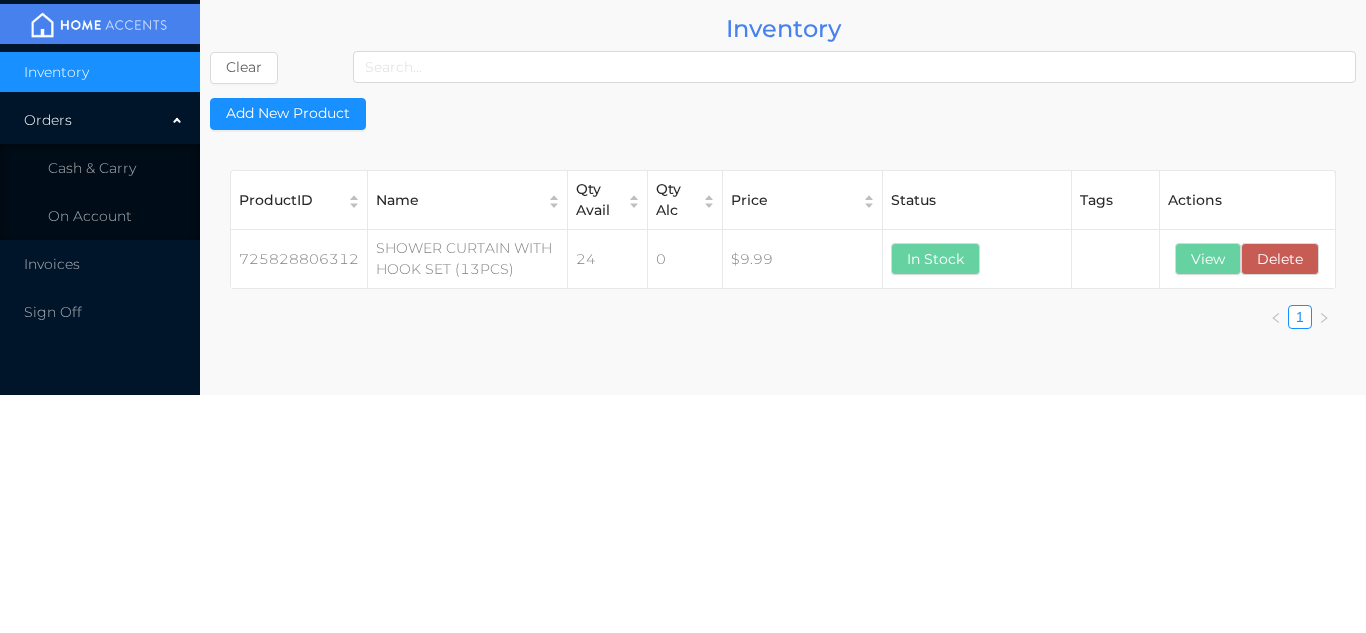 scroll, scrollTop: 0, scrollLeft: 0, axis: both 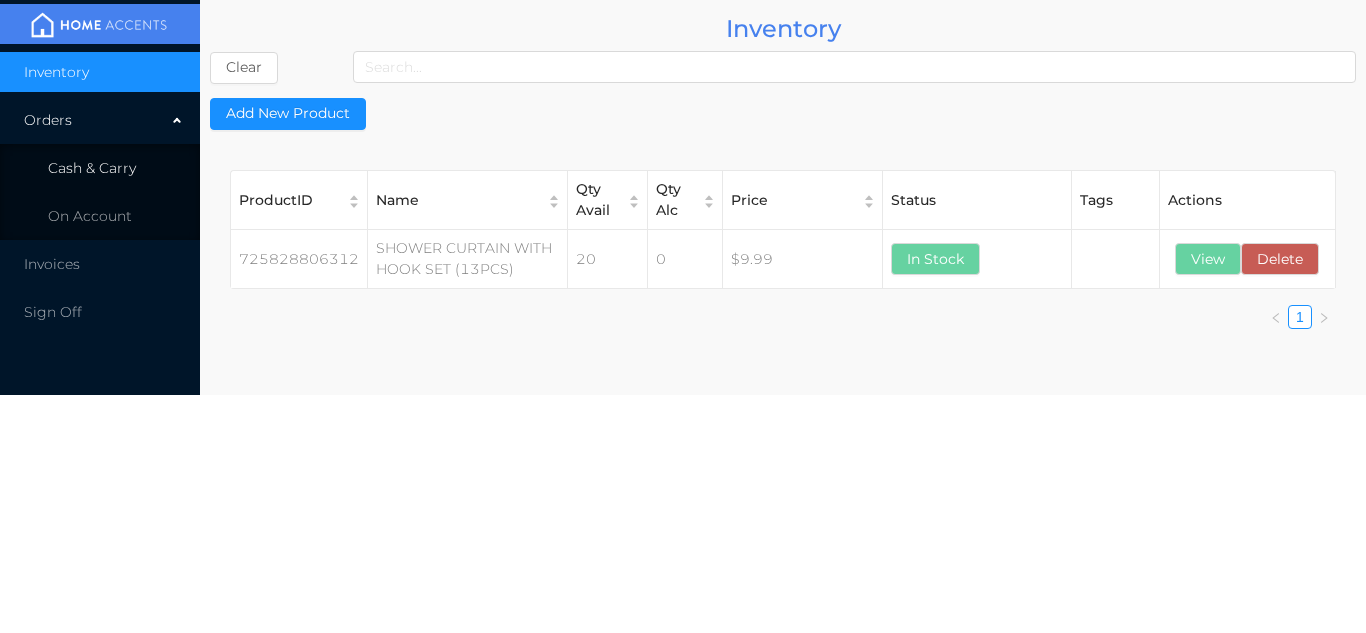 click on "Cash & Carry" at bounding box center (92, 168) 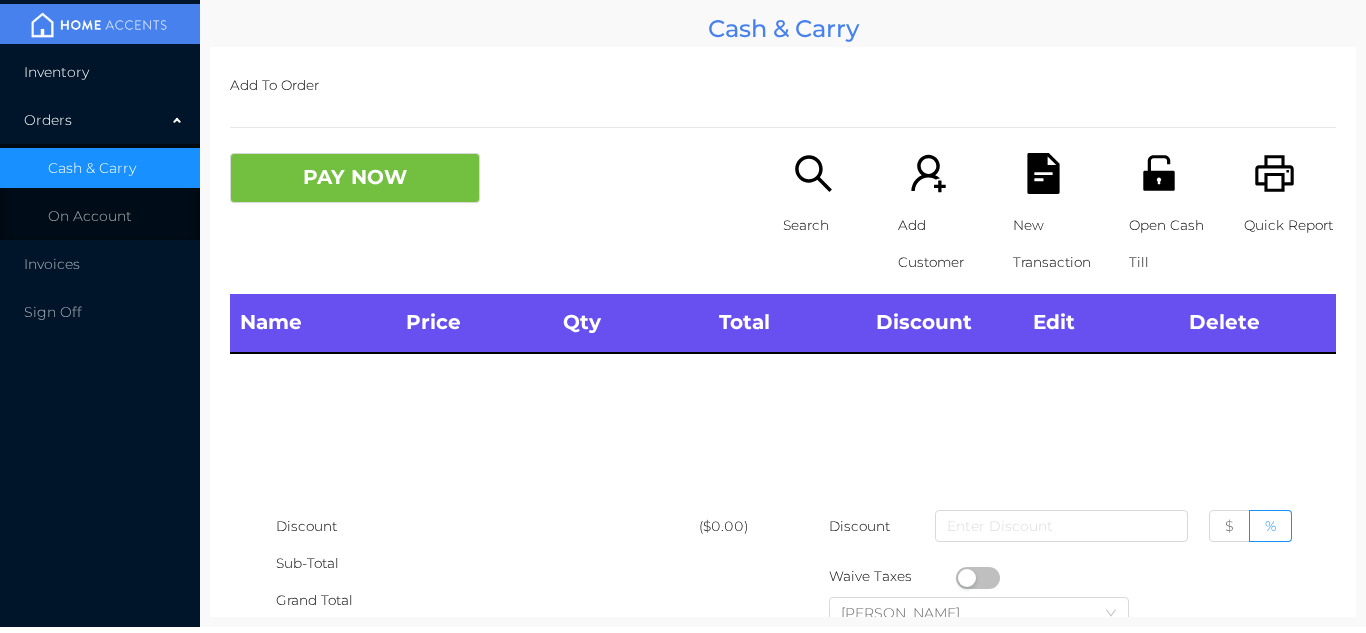 click on "Inventory" at bounding box center [100, 72] 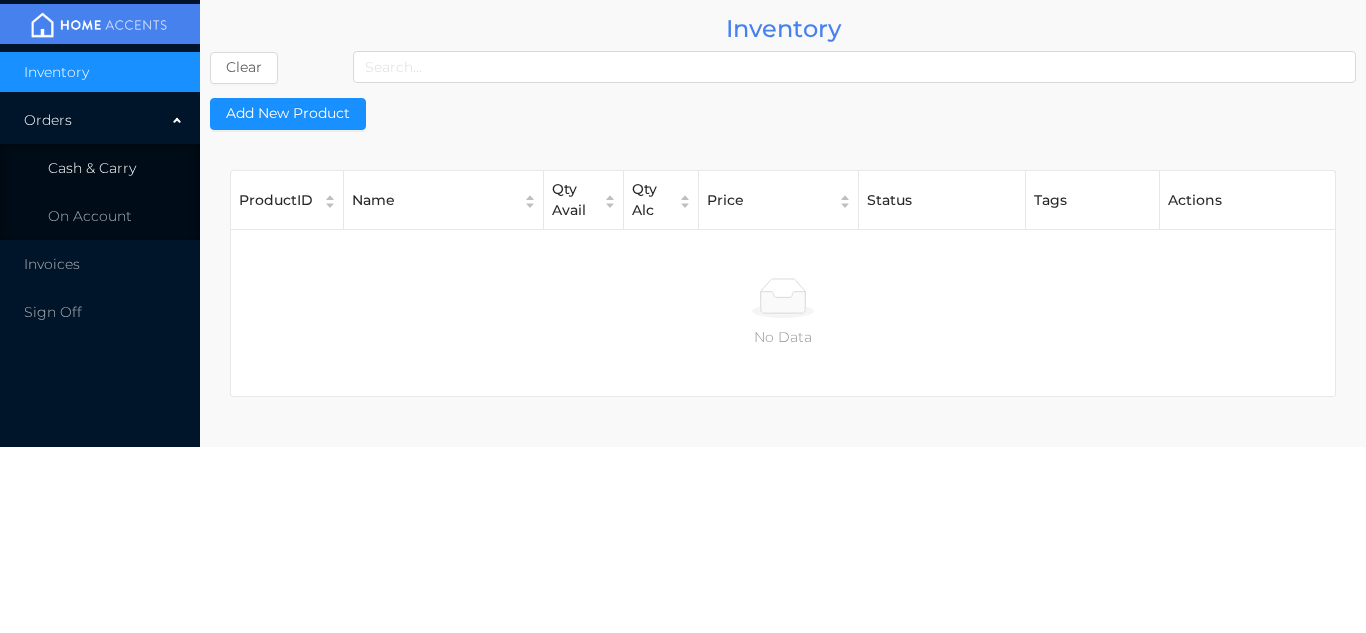 click on "Cash & Carry" at bounding box center (92, 168) 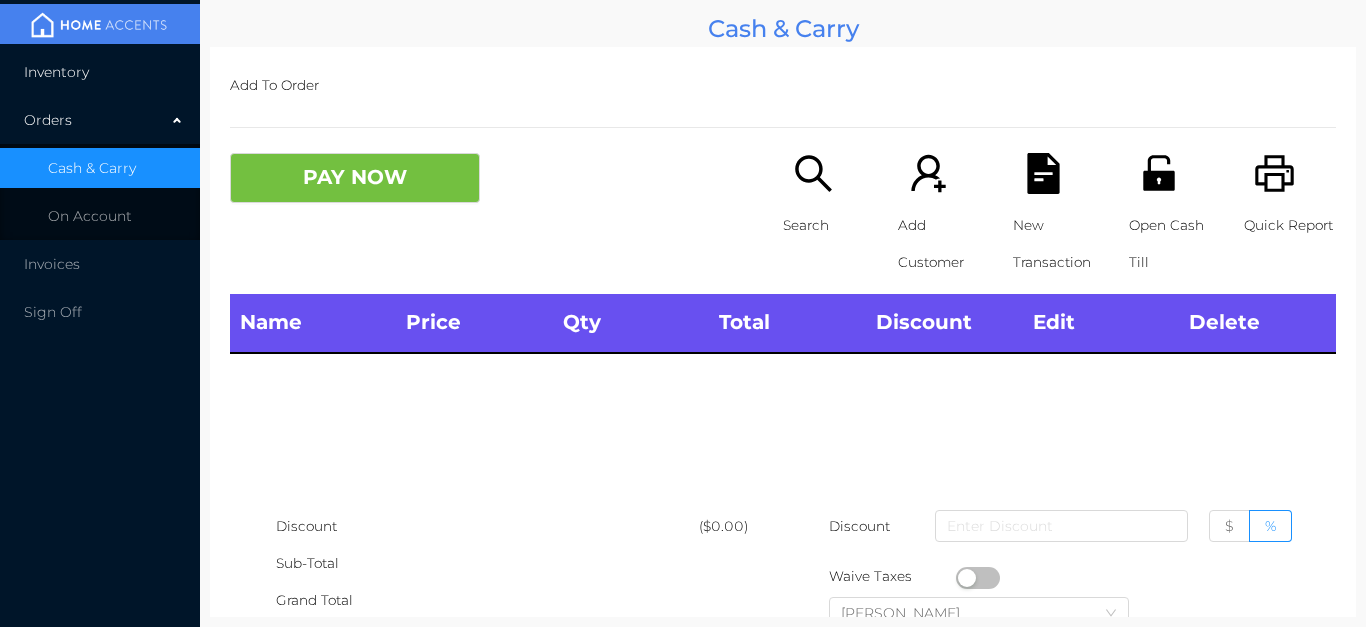click on "Inventory" at bounding box center [100, 72] 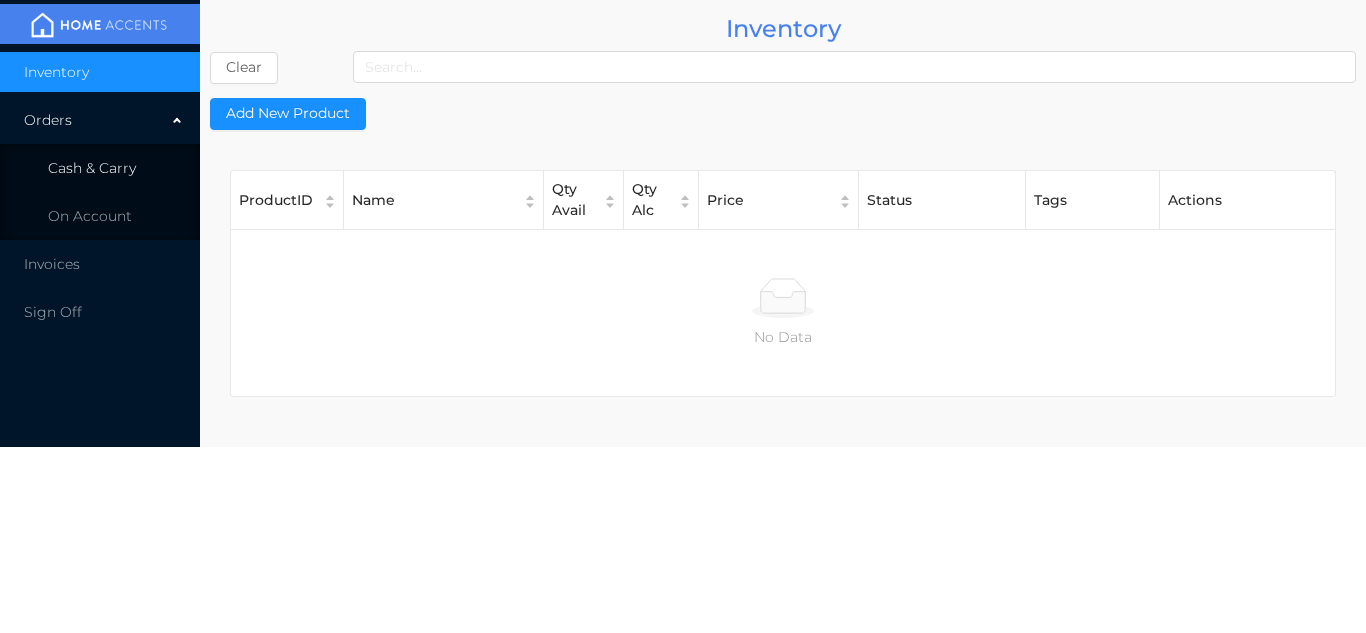 click on "Cash & Carry" at bounding box center (100, 168) 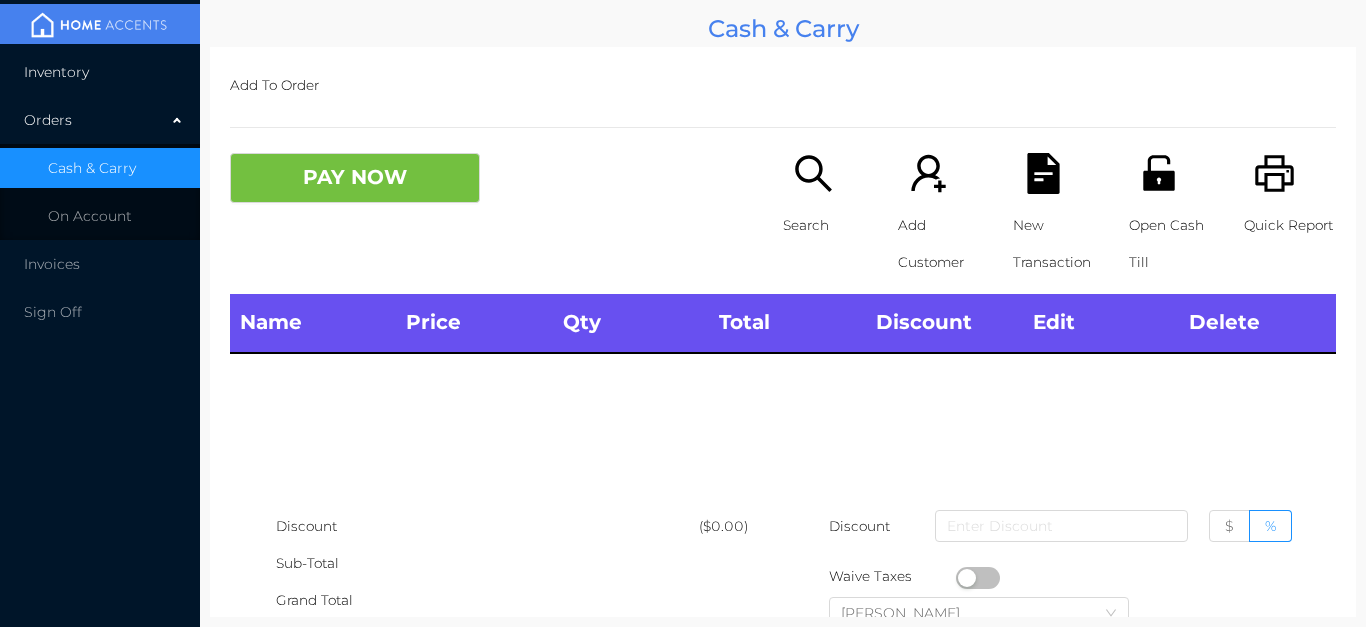 click on "Inventory" at bounding box center (100, 72) 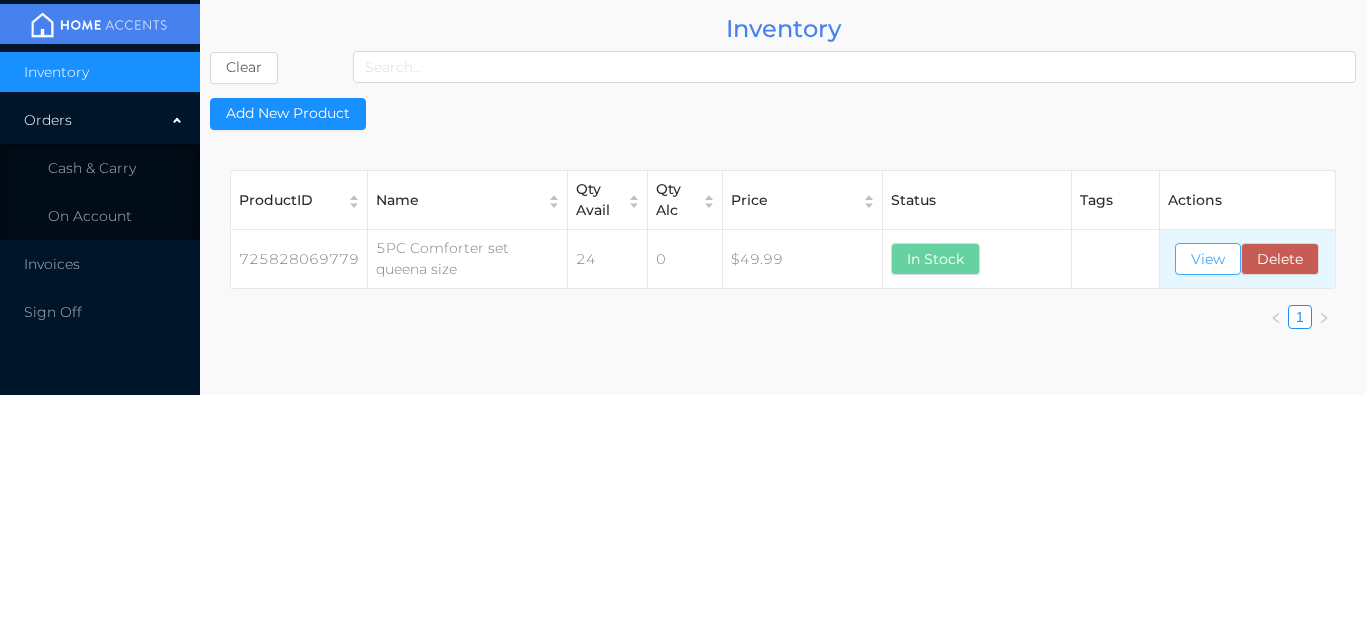 click on "View" at bounding box center (1208, 259) 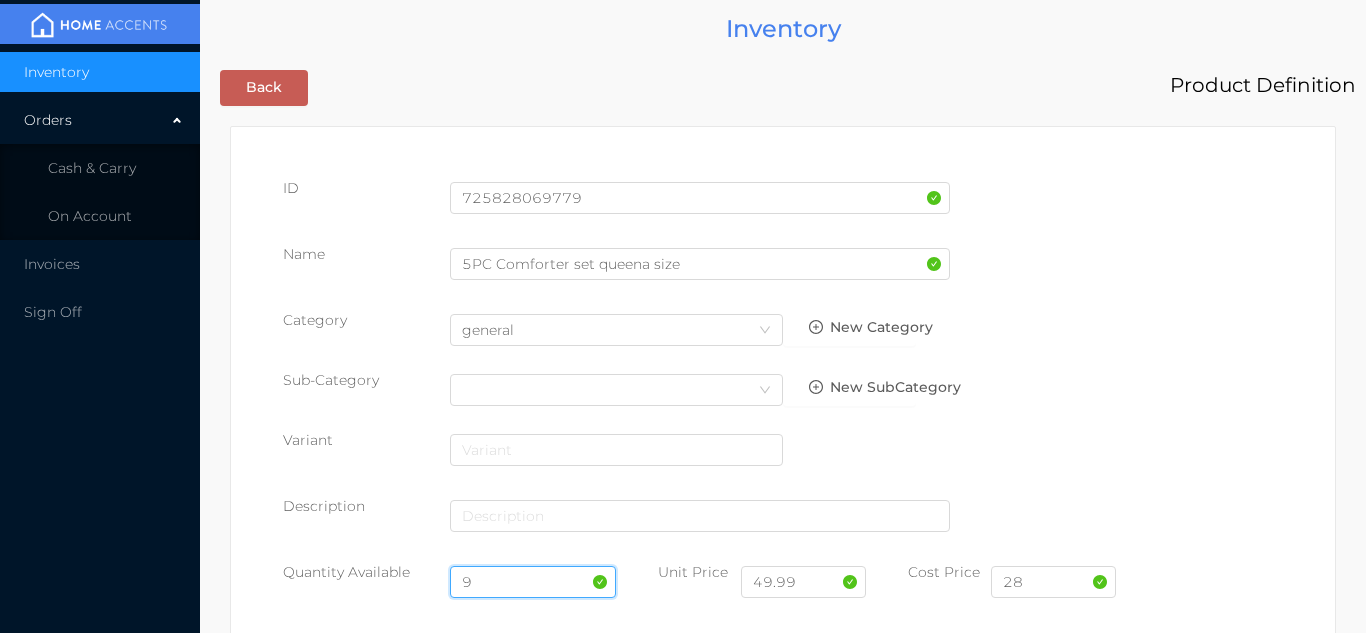 click on "9" at bounding box center [533, 582] 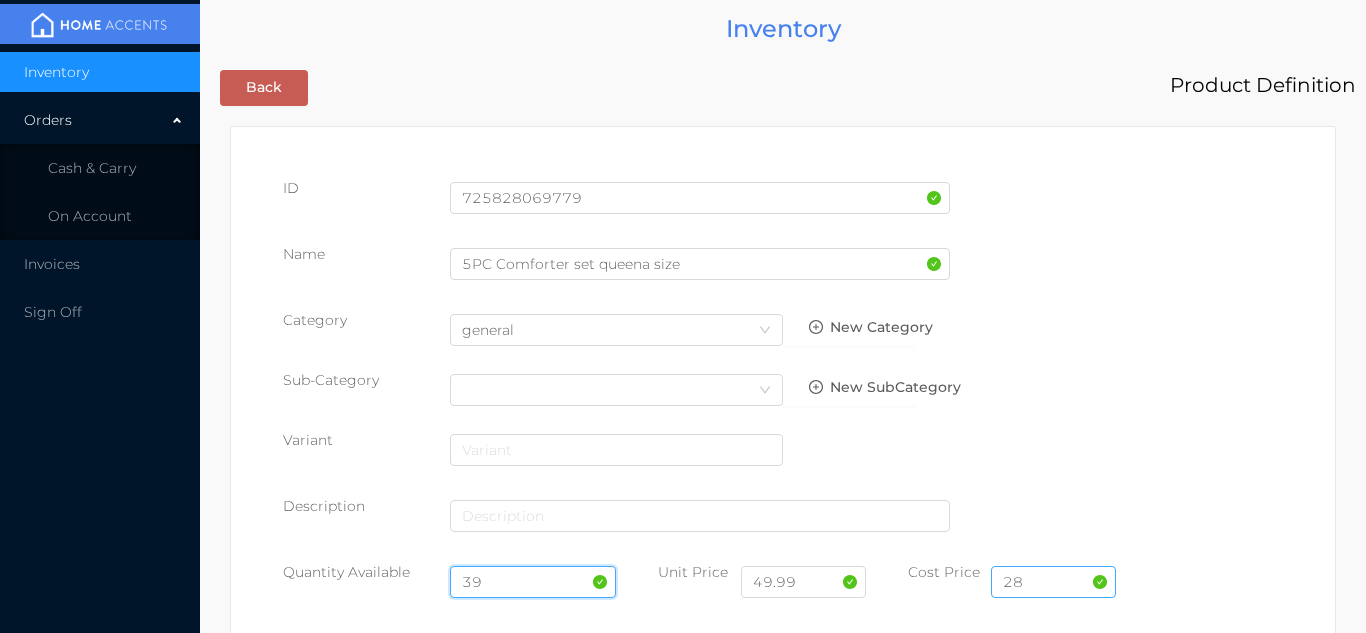 type on "39" 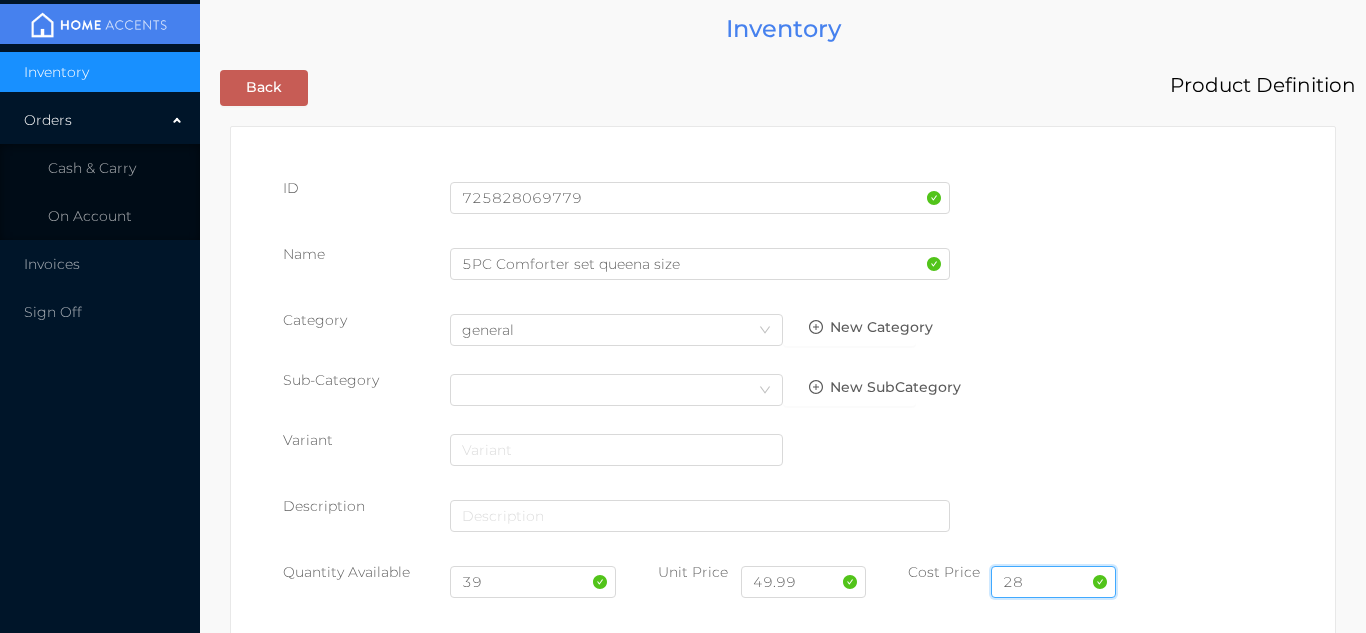 click on "28" at bounding box center [1053, 582] 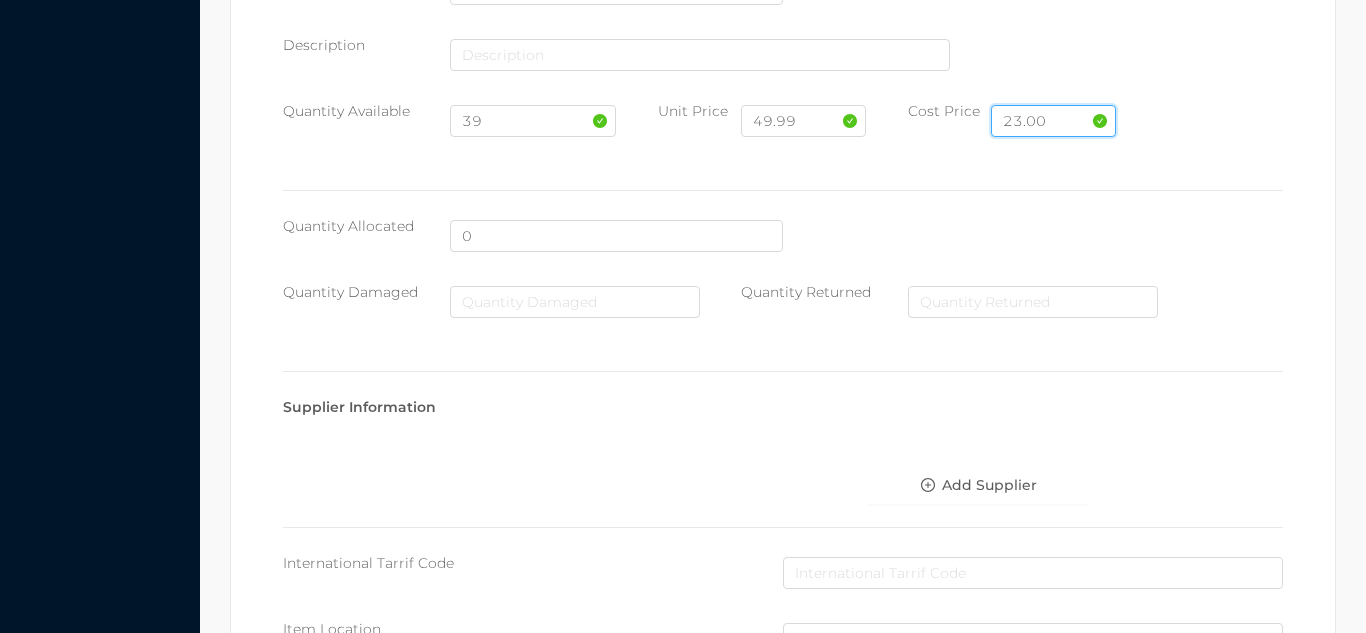 scroll, scrollTop: 1135, scrollLeft: 0, axis: vertical 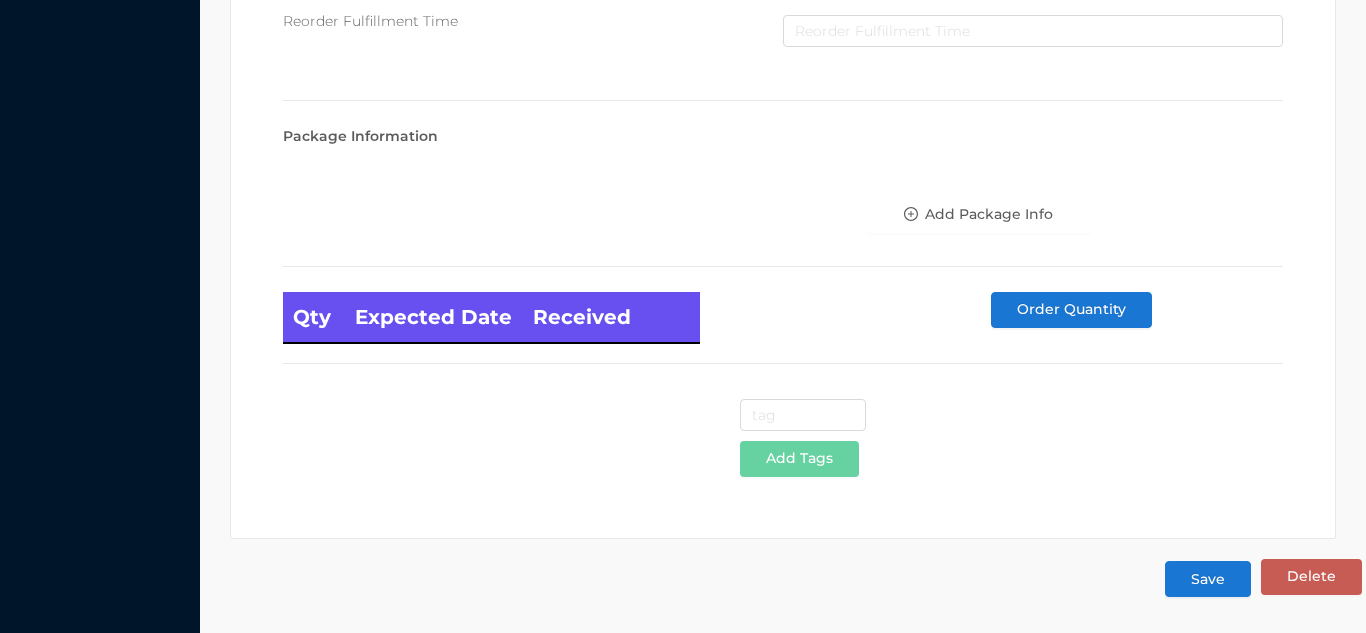 type on "23.00" 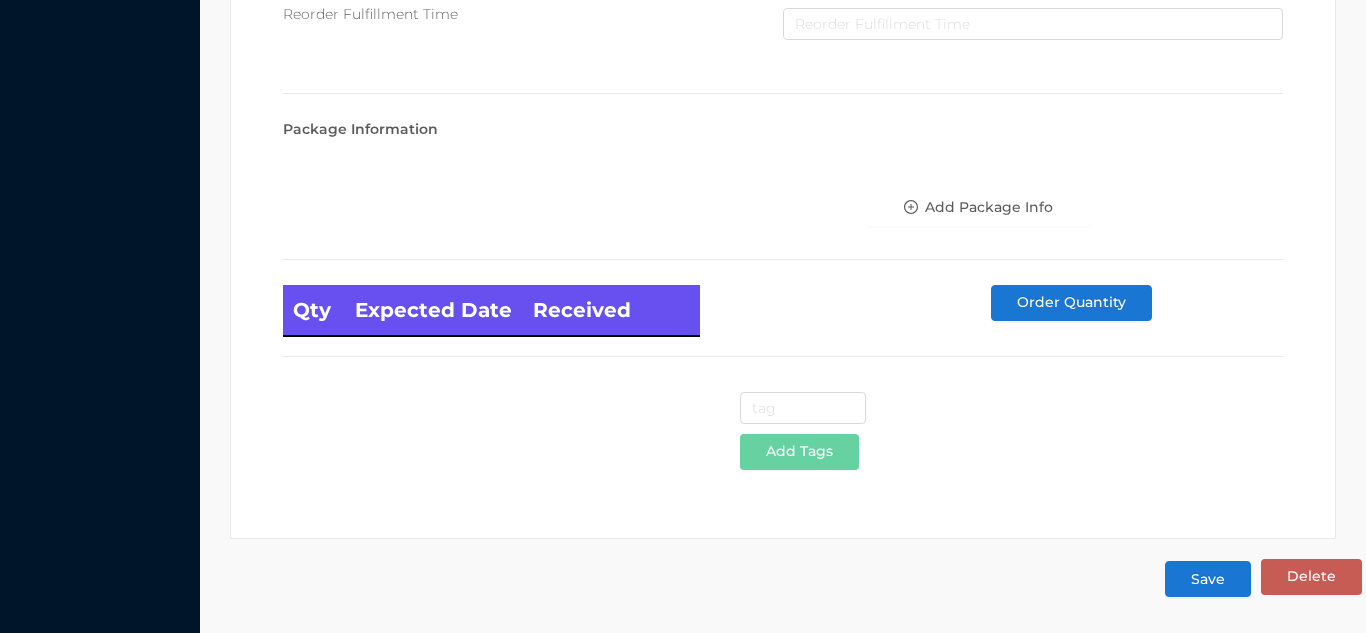 click on "Save" at bounding box center [1208, 579] 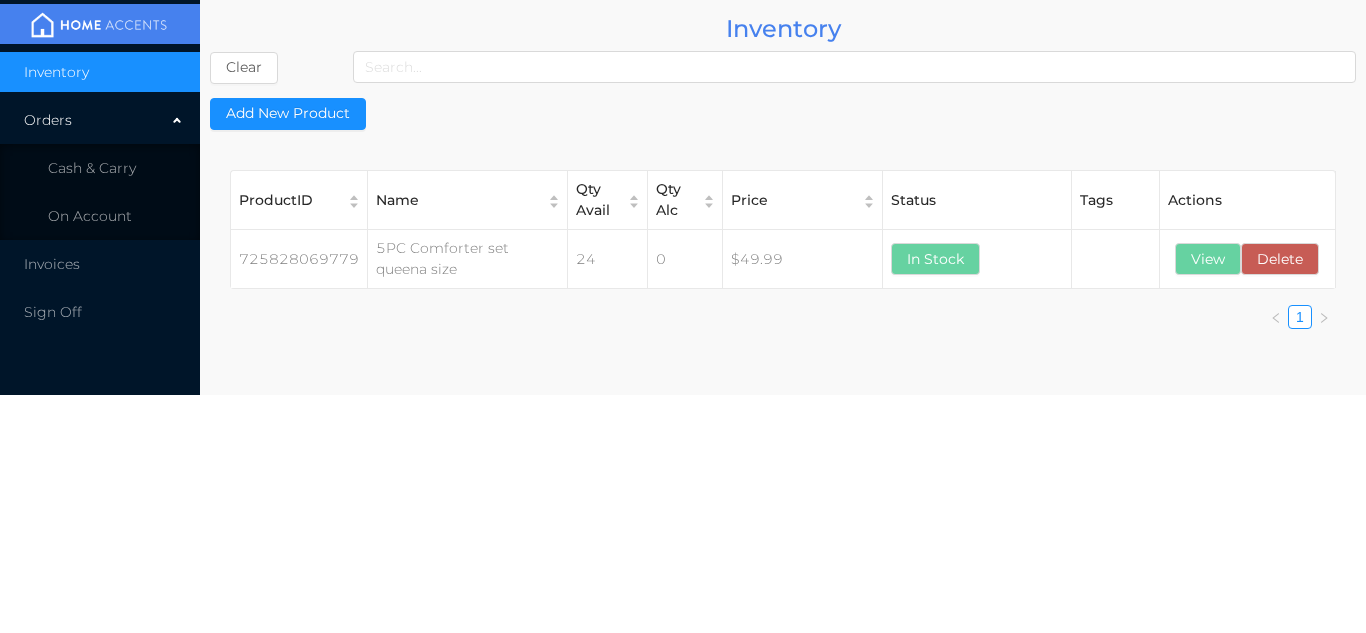 scroll, scrollTop: 0, scrollLeft: 0, axis: both 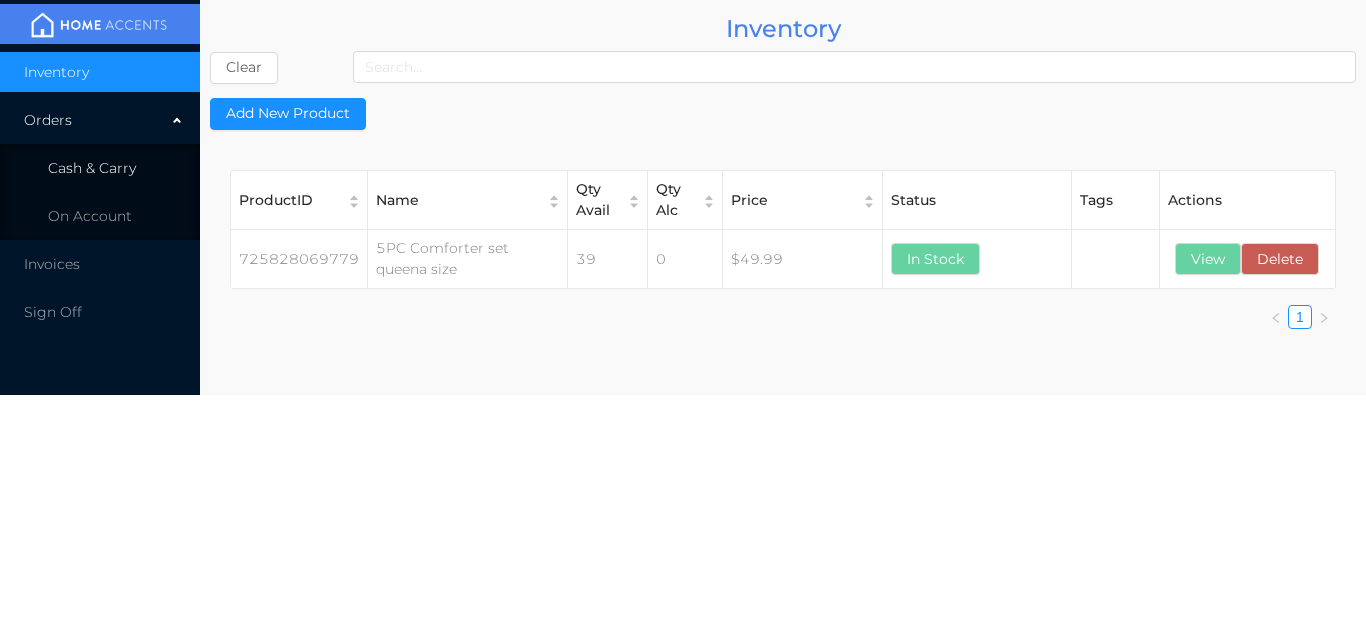 click on "Cash & Carry" at bounding box center [100, 168] 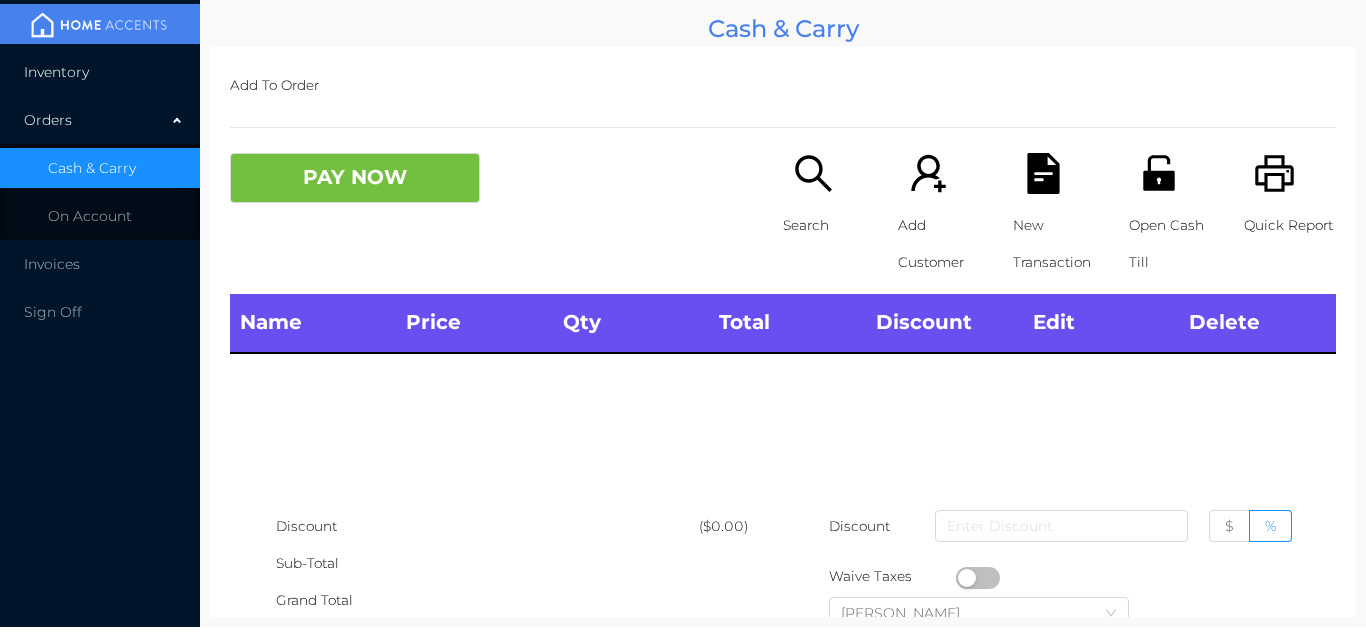 click on "Inventory" at bounding box center (100, 72) 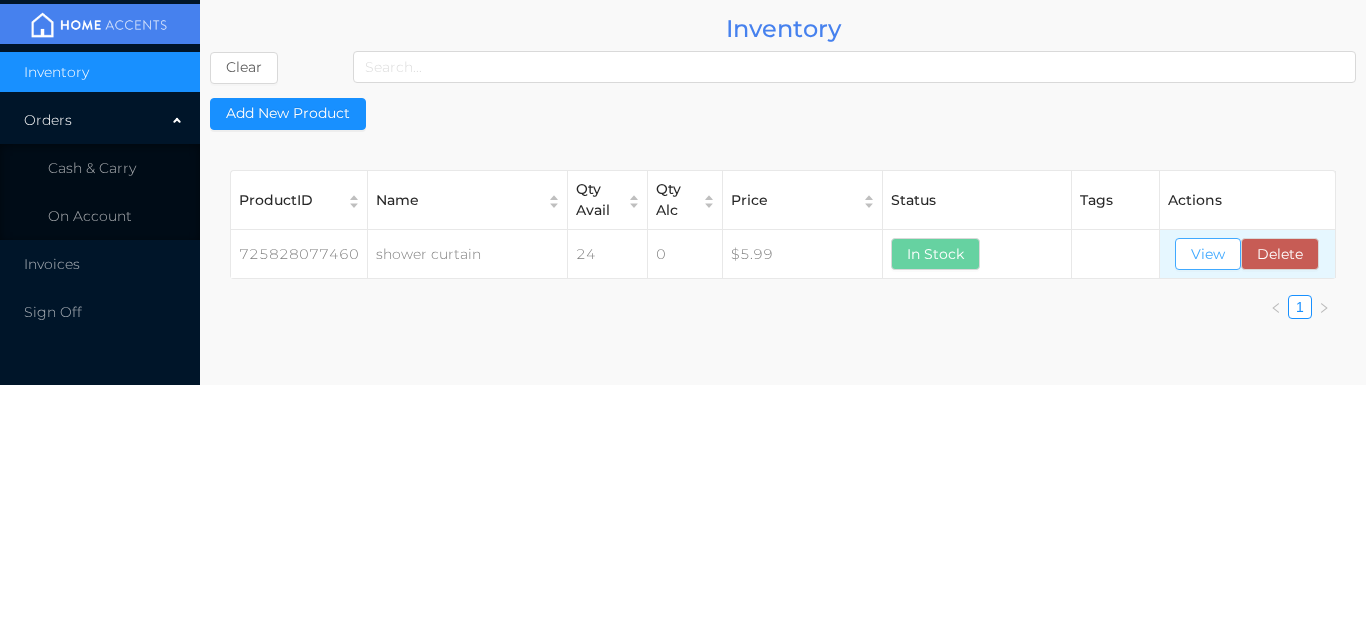click on "View" at bounding box center (1208, 254) 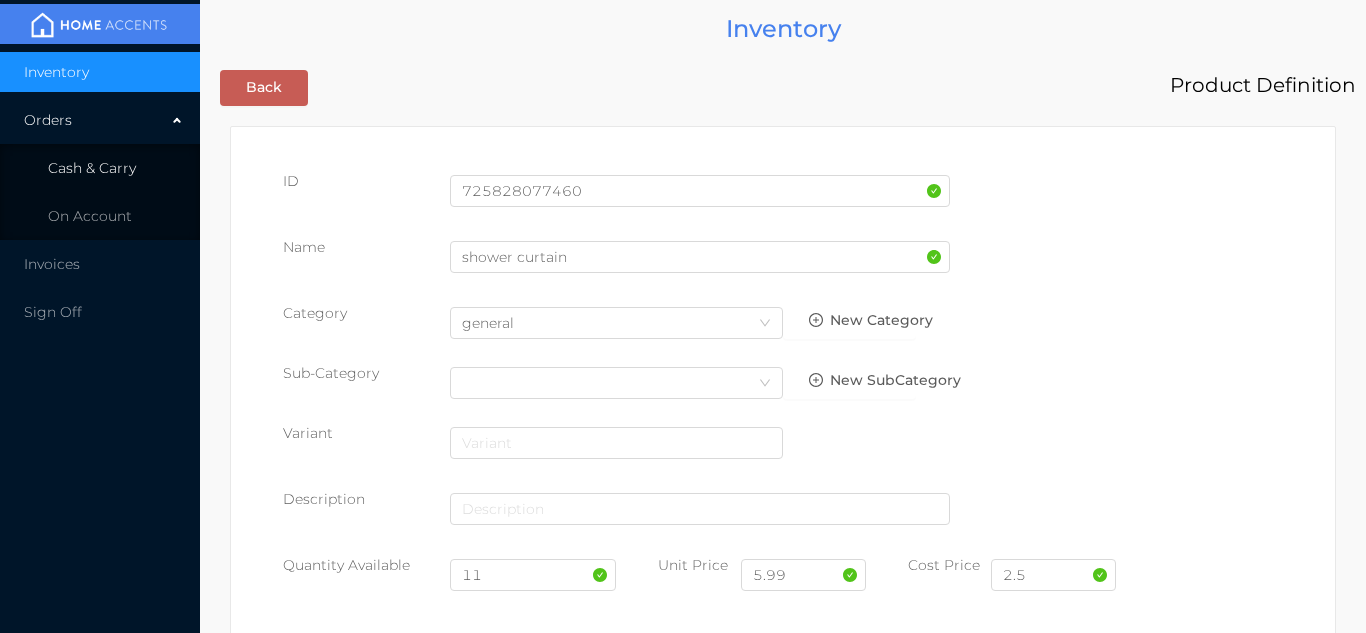 click on "Cash & Carry" at bounding box center (100, 168) 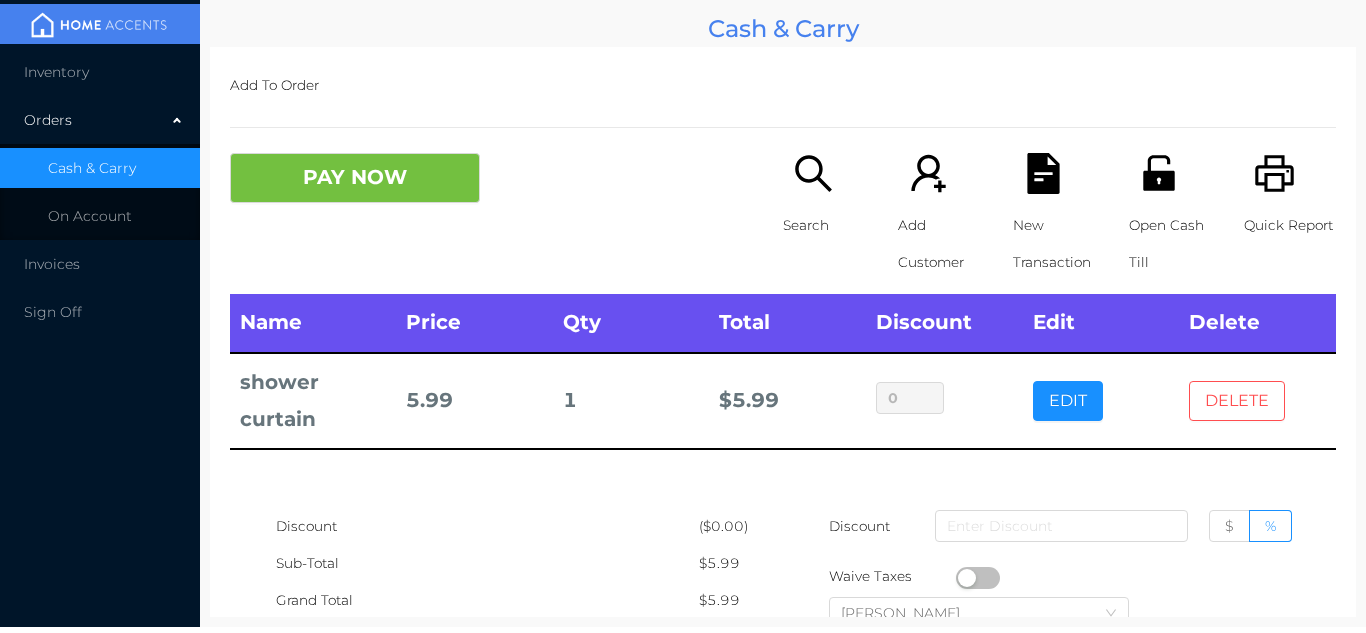 click on "DELETE" at bounding box center [1237, 401] 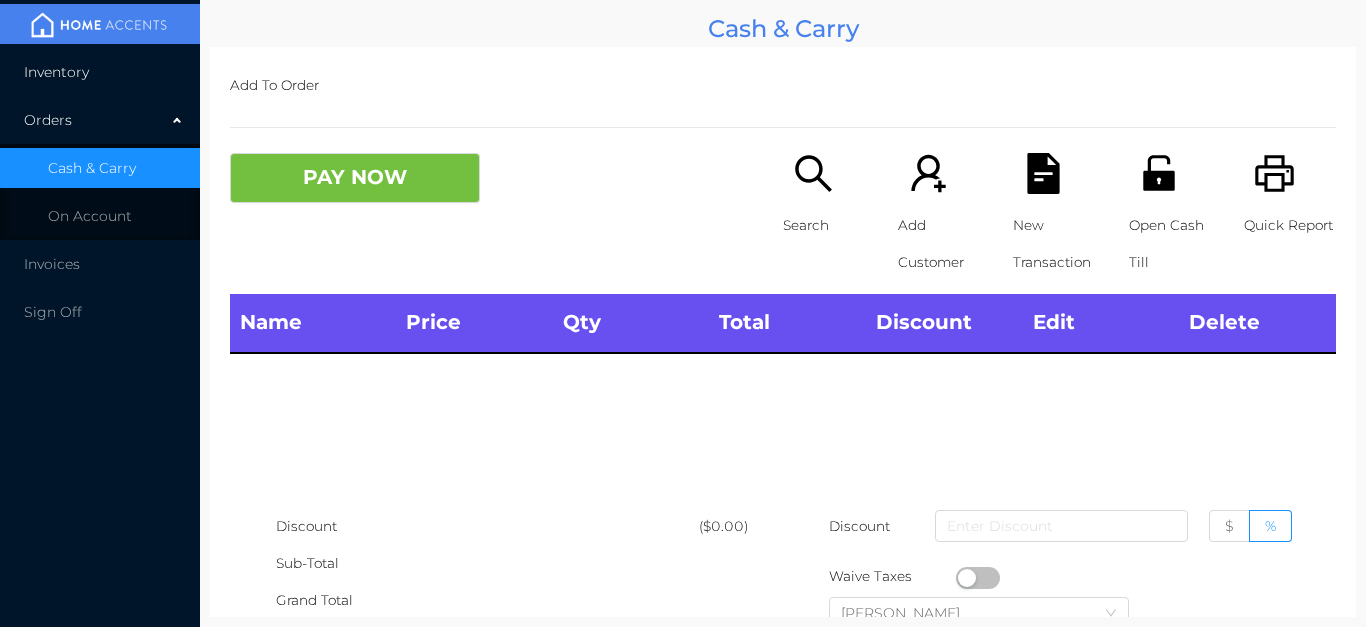 click on "Inventory" at bounding box center [100, 72] 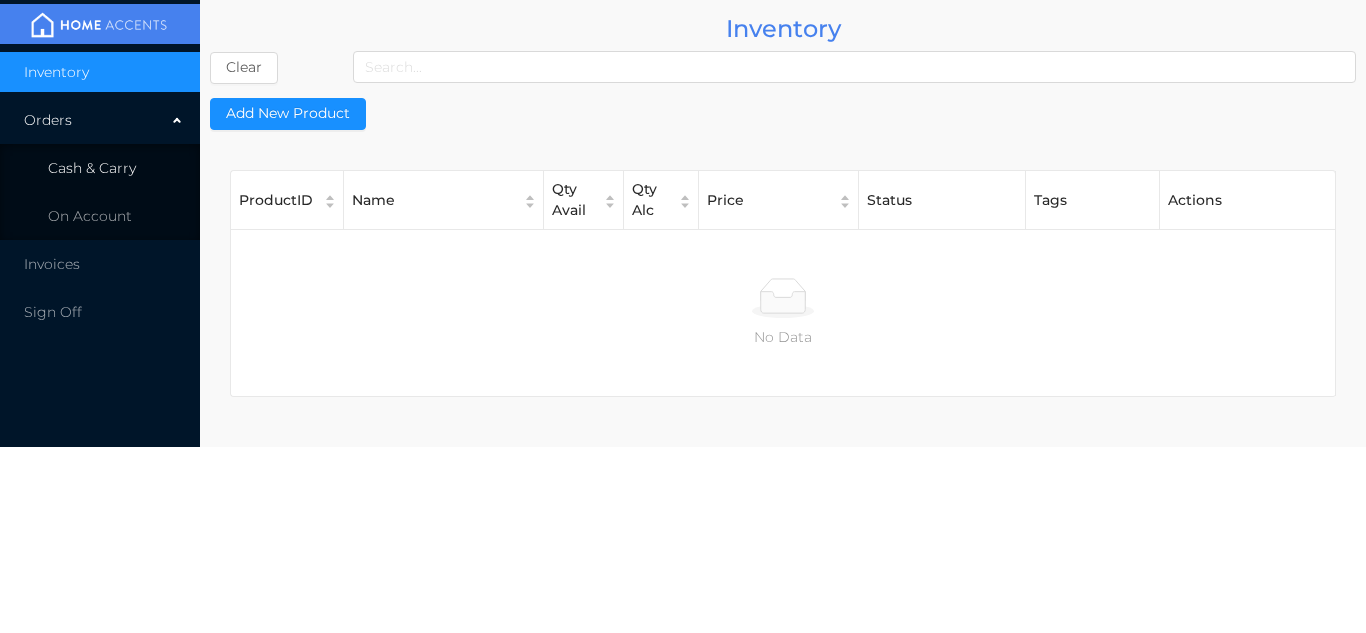 click on "Cash & Carry" at bounding box center (100, 168) 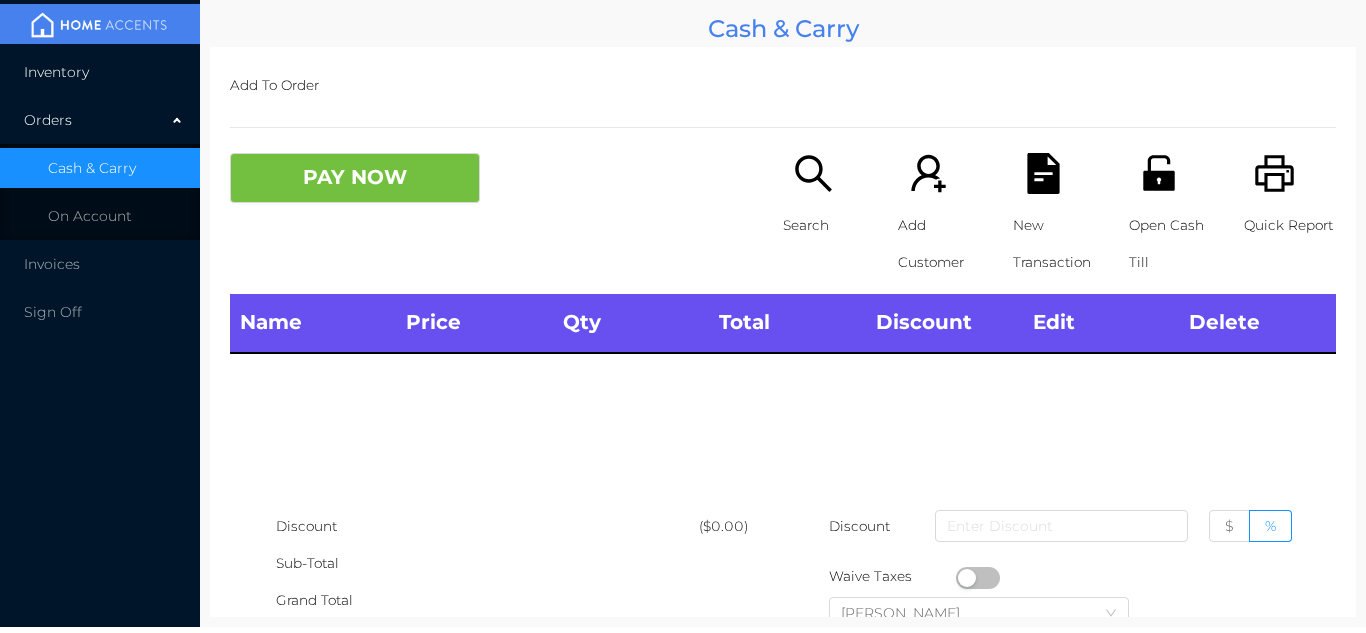 click on "Inventory" at bounding box center [100, 72] 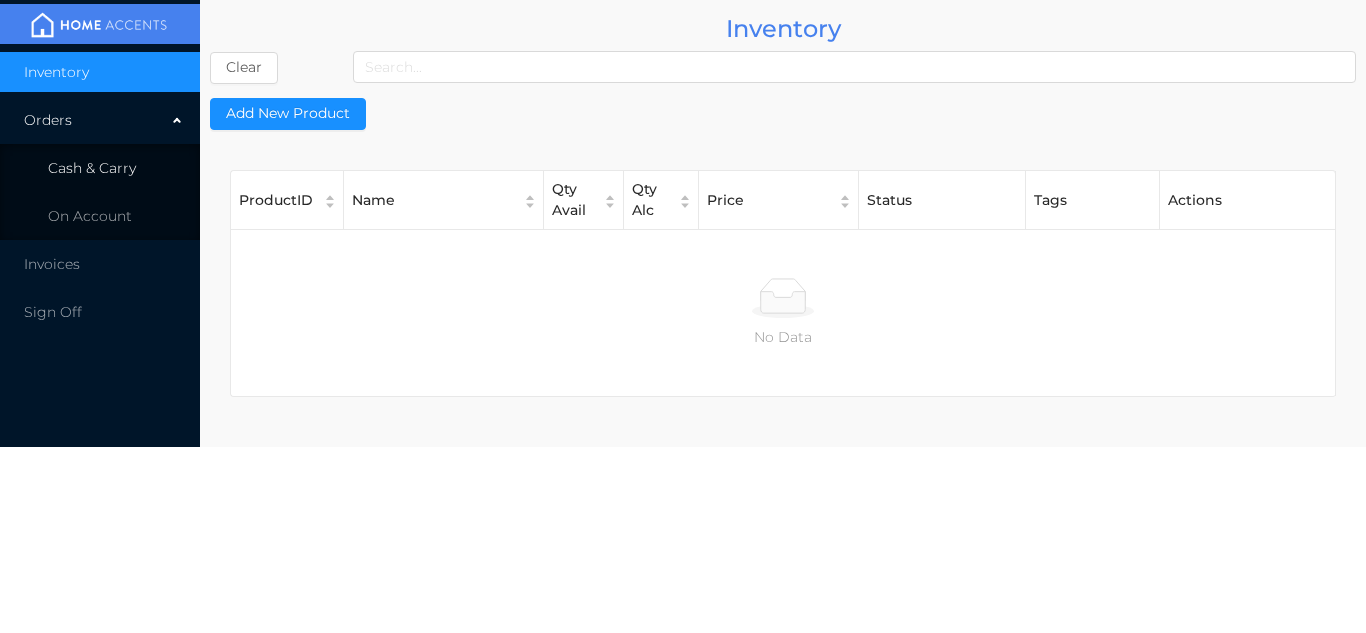 click on "Cash & Carry" at bounding box center (100, 168) 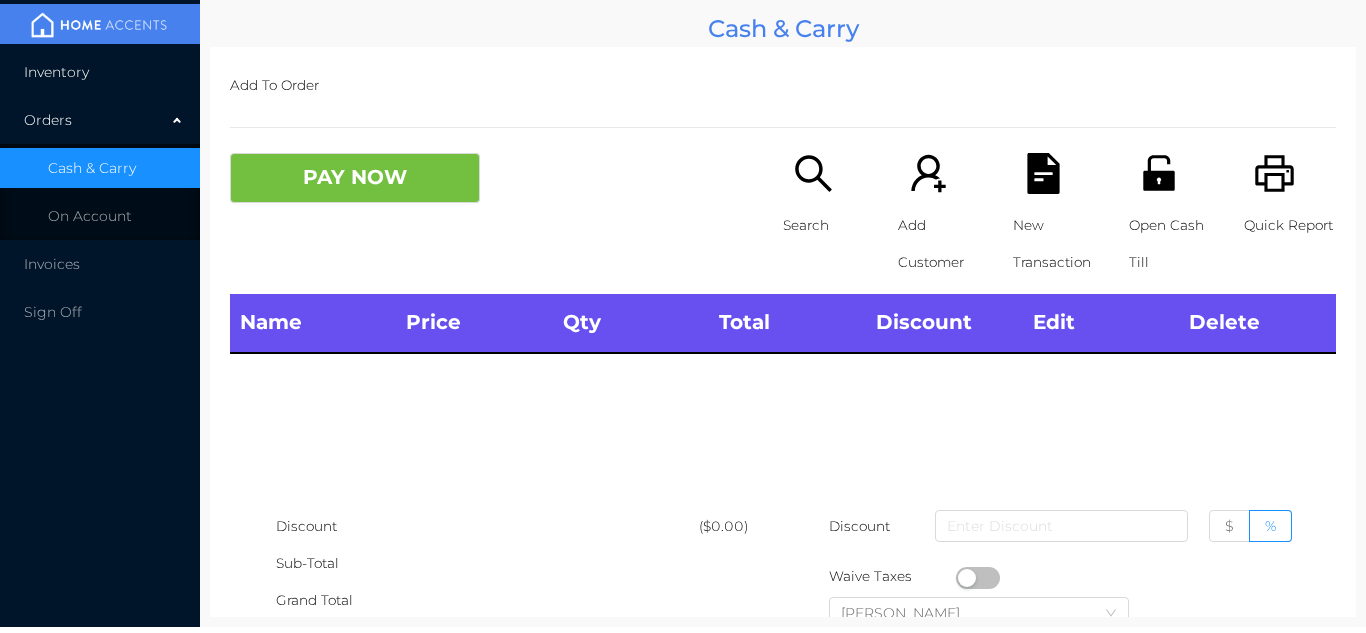 click on "Inventory" at bounding box center [100, 72] 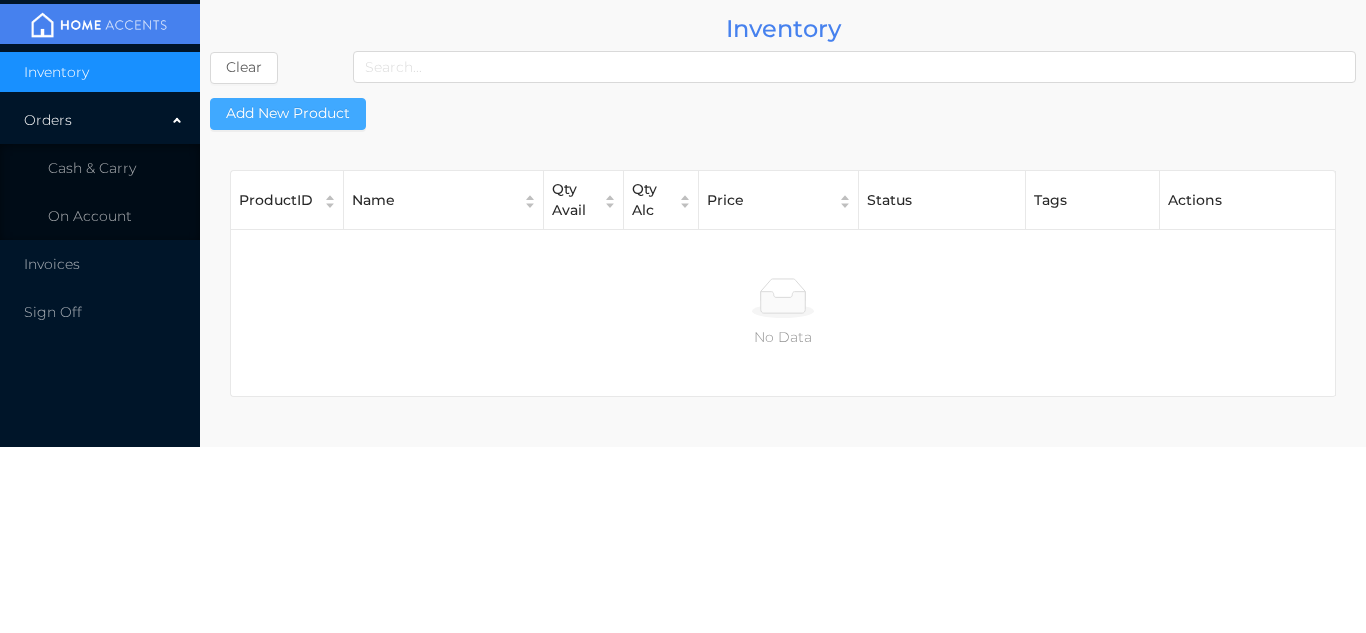 click on "Add New Product" at bounding box center (288, 114) 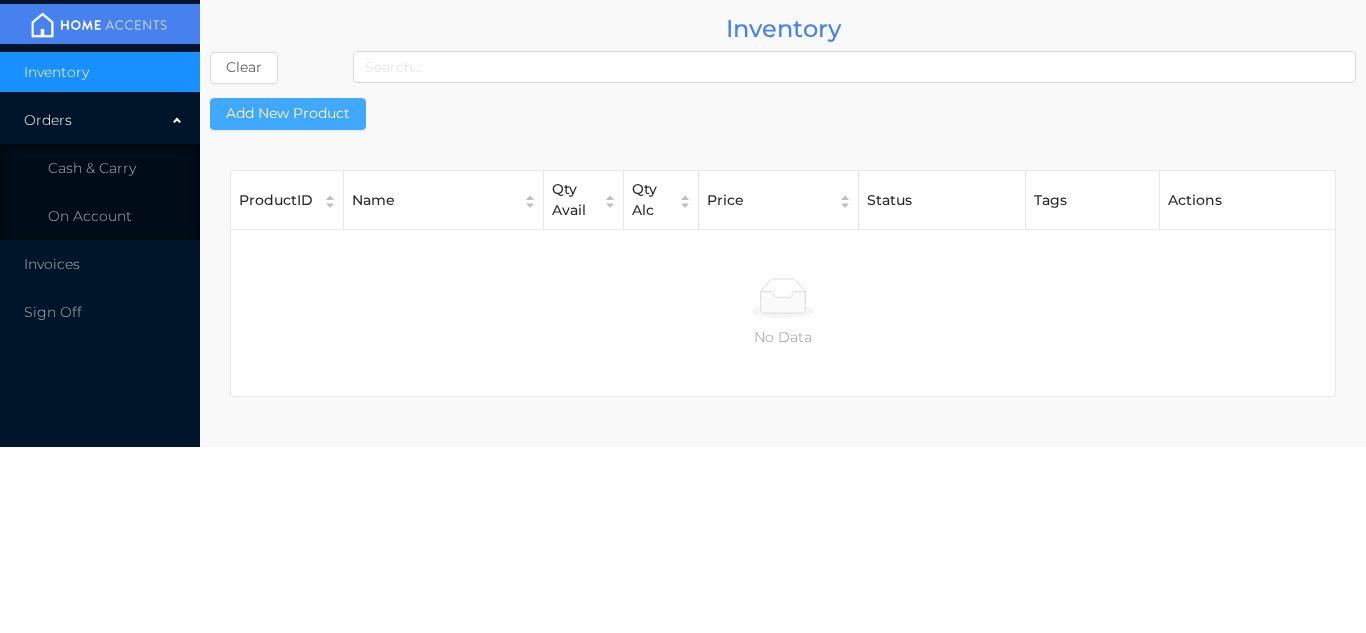 click on "Add New Product" at bounding box center [288, 114] 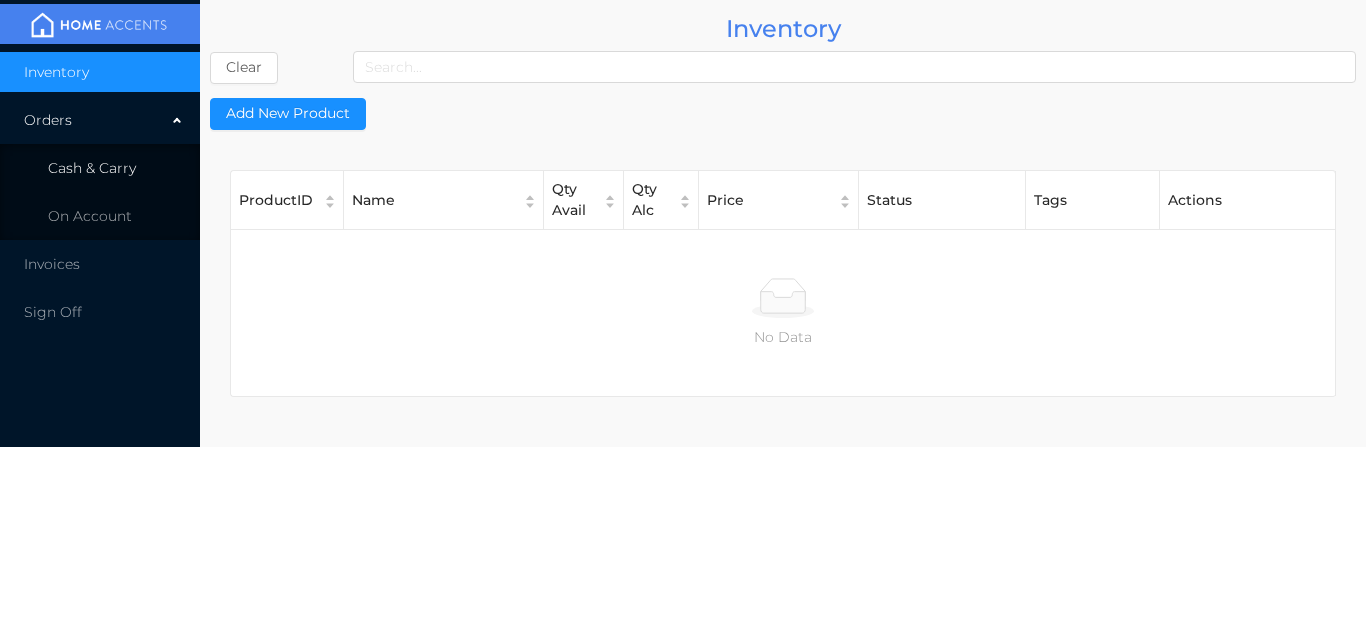 click on "Cash & Carry" at bounding box center (92, 168) 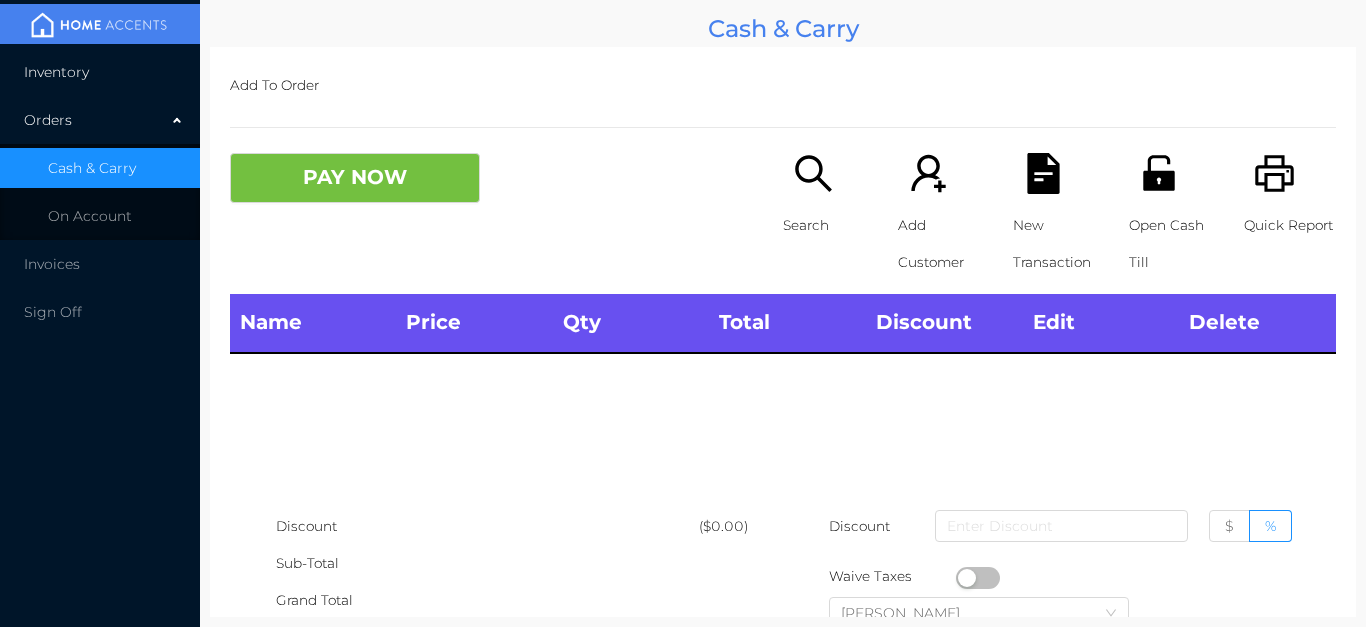 click on "Inventory" at bounding box center [100, 72] 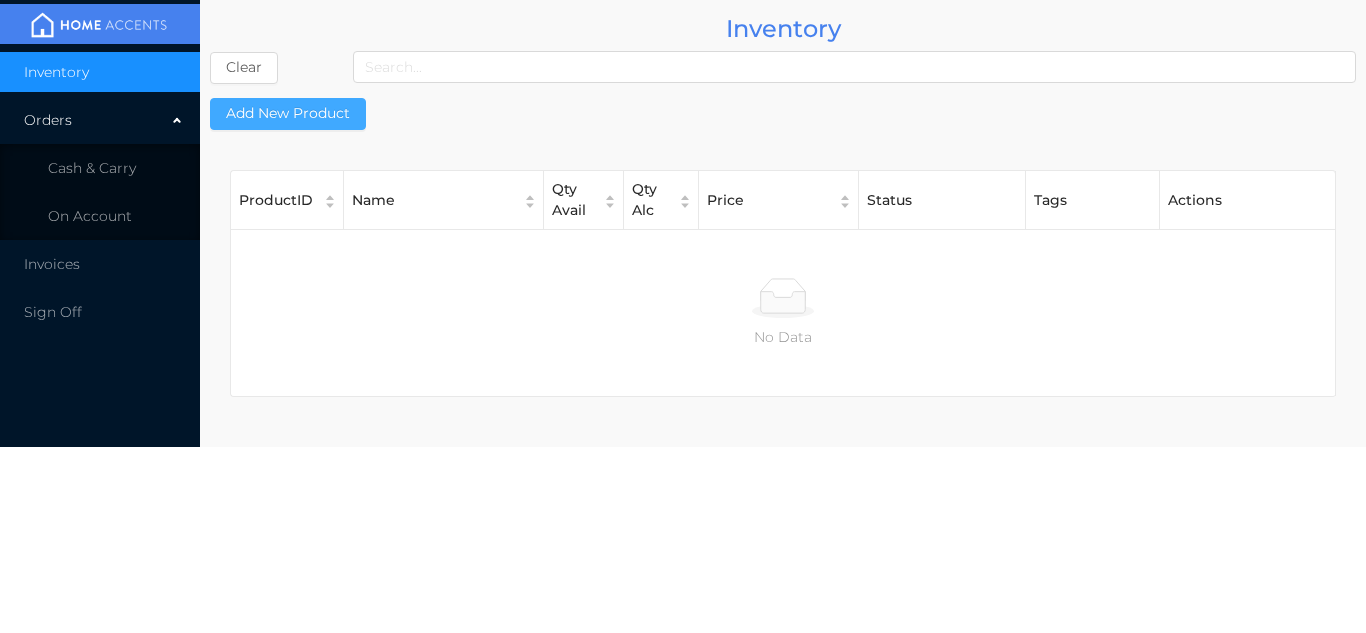 click on "Add New Product" at bounding box center [288, 114] 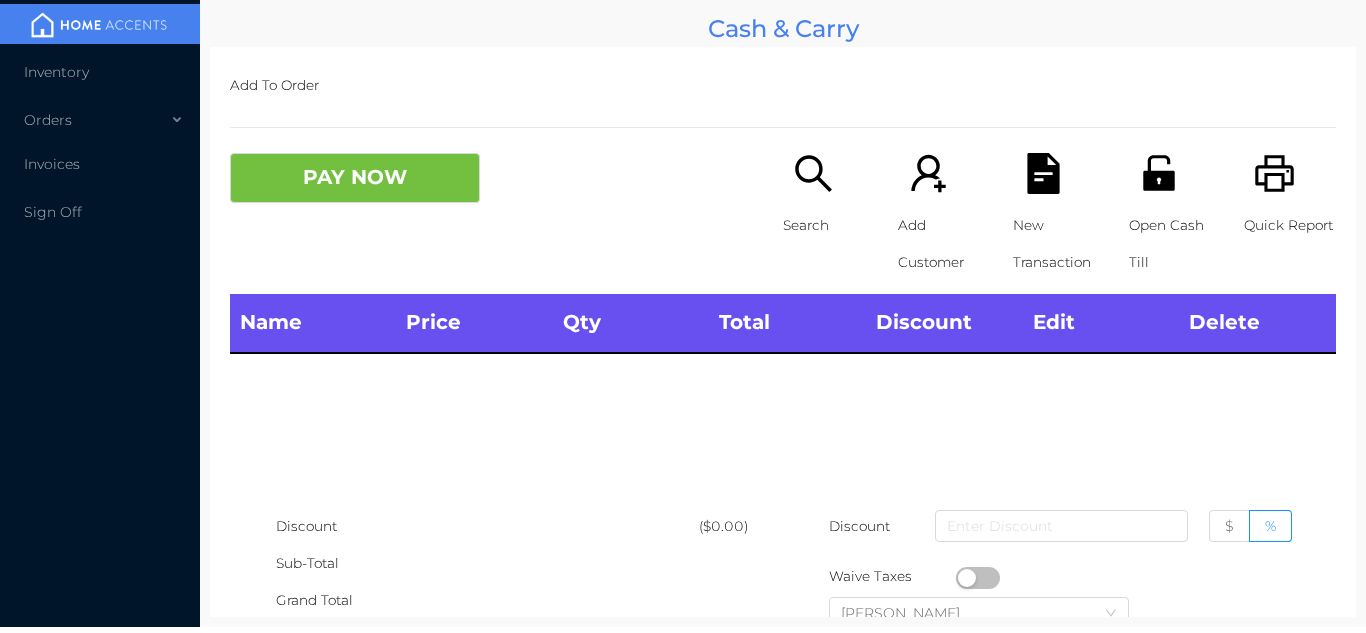 scroll, scrollTop: 0, scrollLeft: 0, axis: both 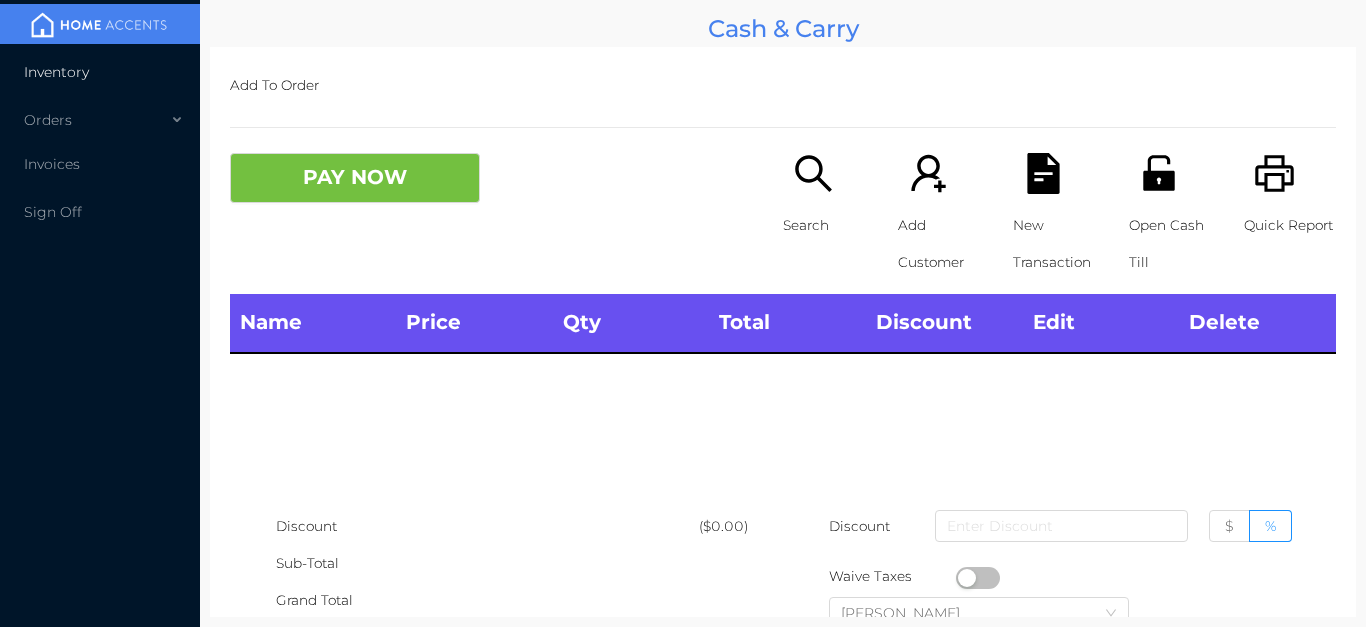 click on "Inventory" at bounding box center (100, 72) 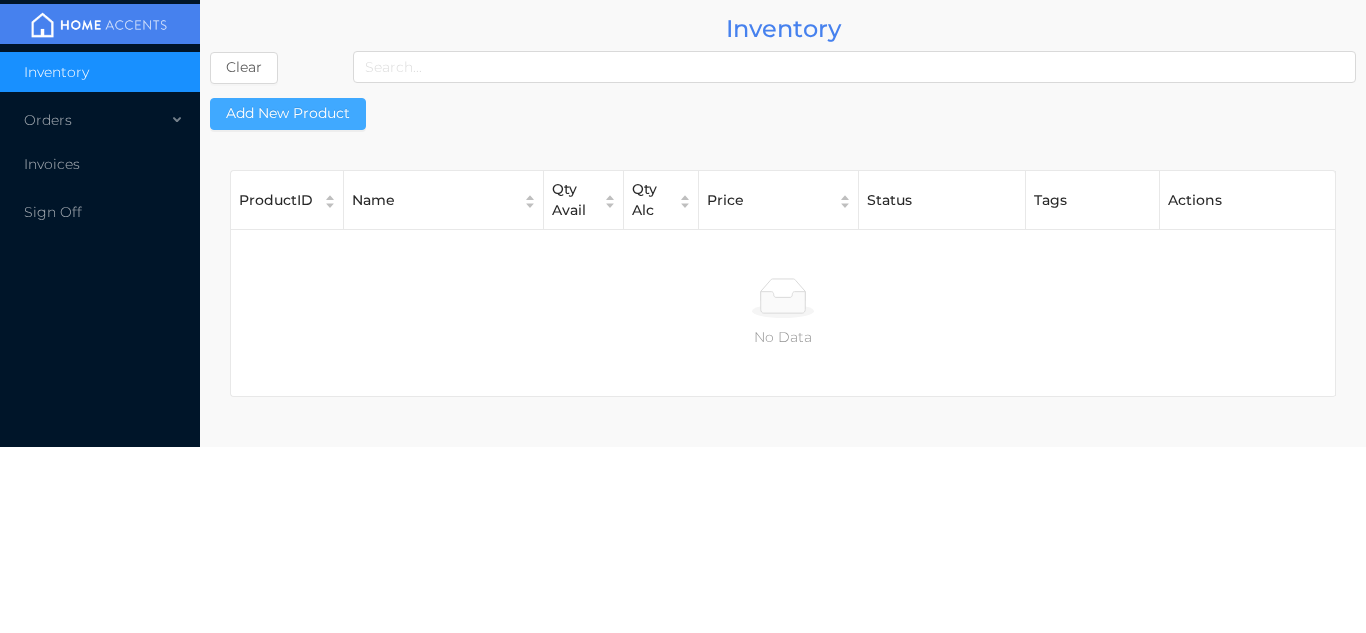 click on "Add New Product" at bounding box center (288, 114) 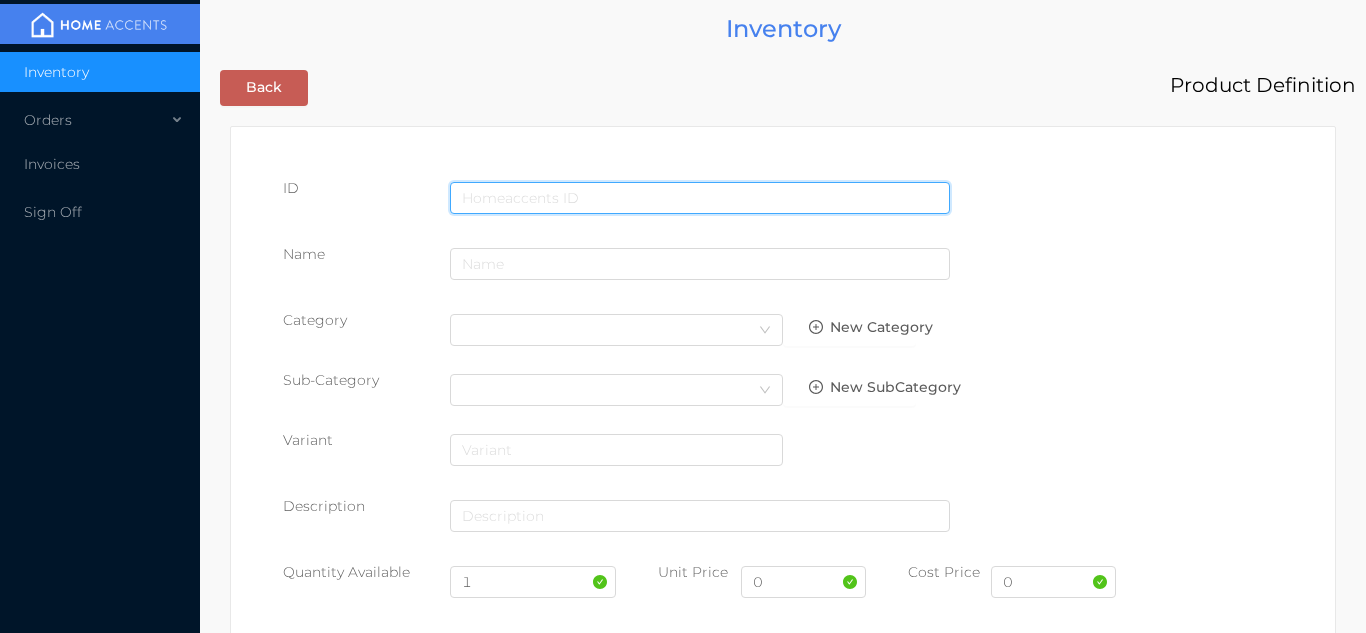 click at bounding box center [700, 198] 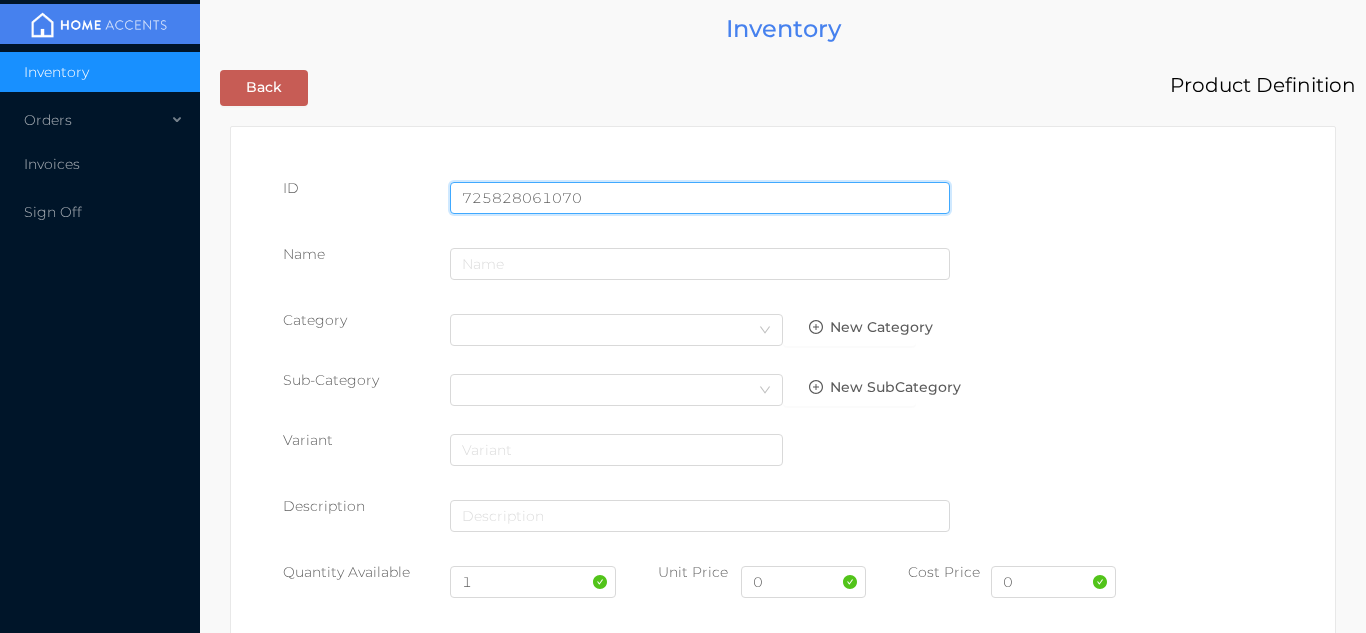 type on "725828061070" 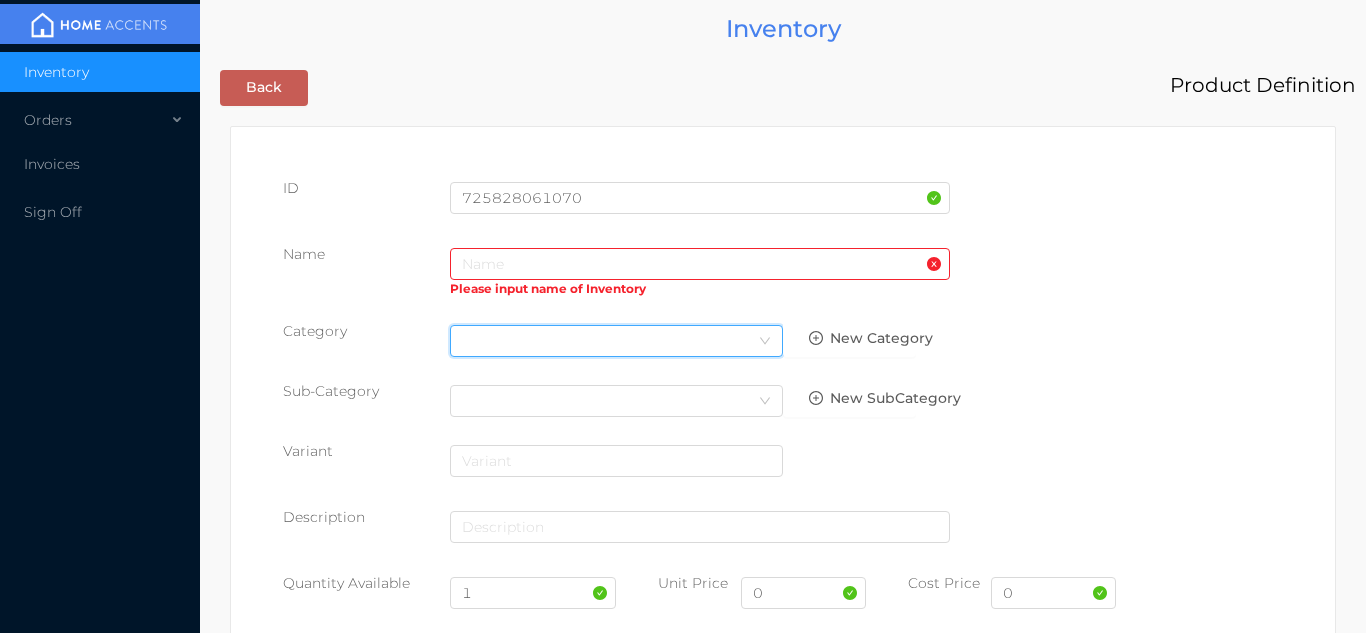 click on "Select Category" at bounding box center [616, 341] 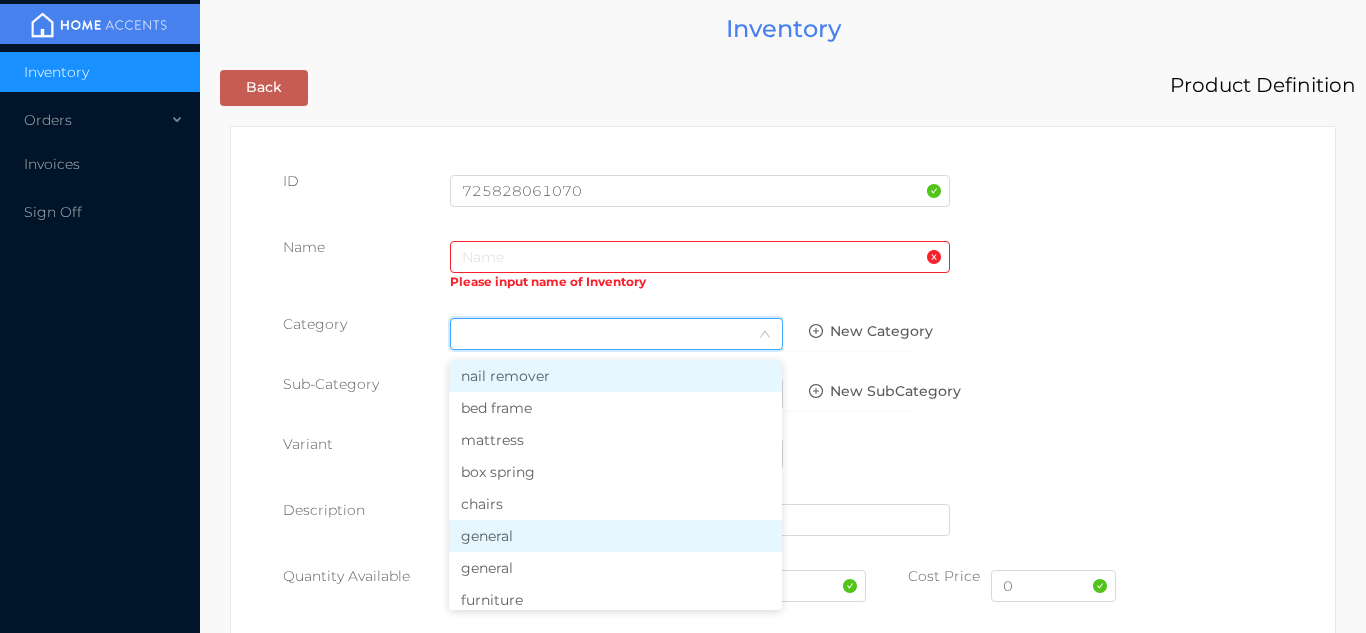 click on "general" at bounding box center (615, 536) 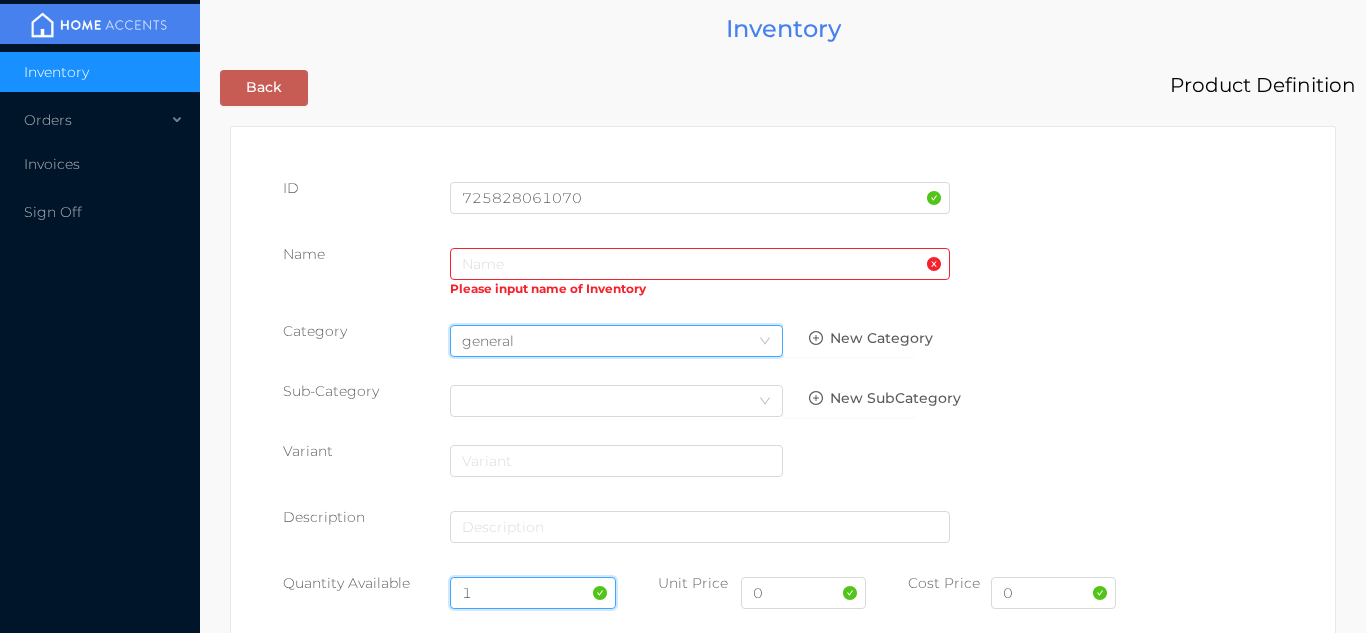 click on "1" at bounding box center [533, 593] 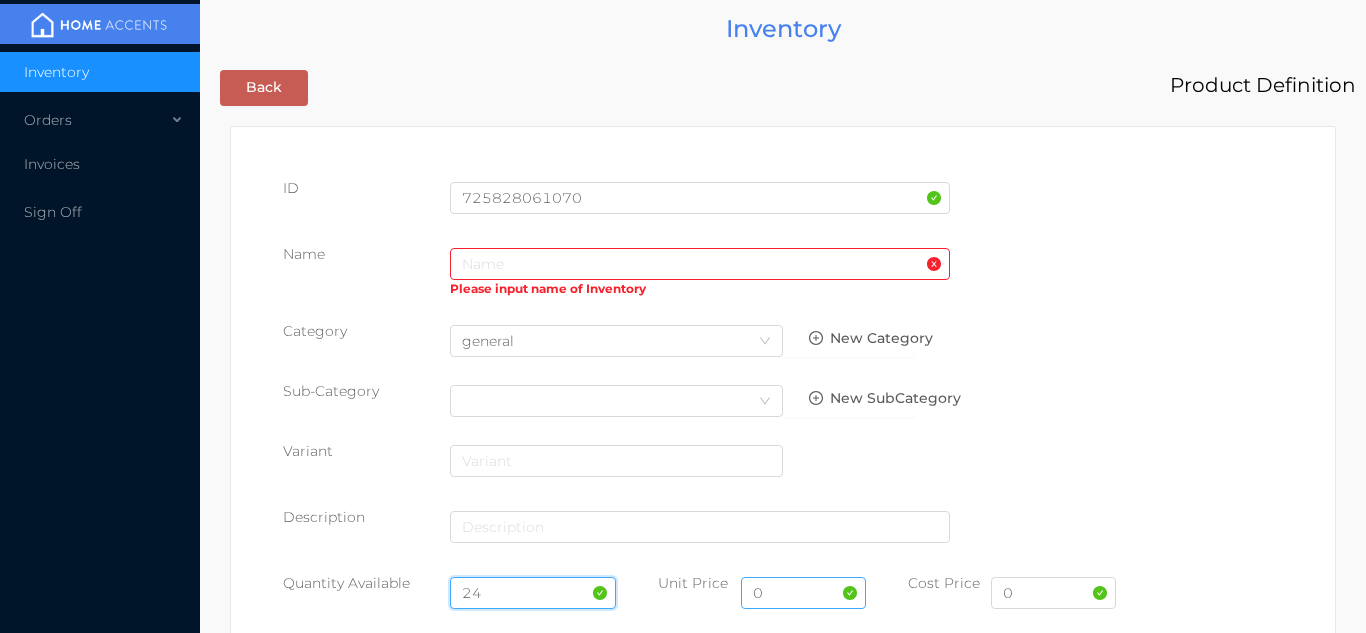 type on "24" 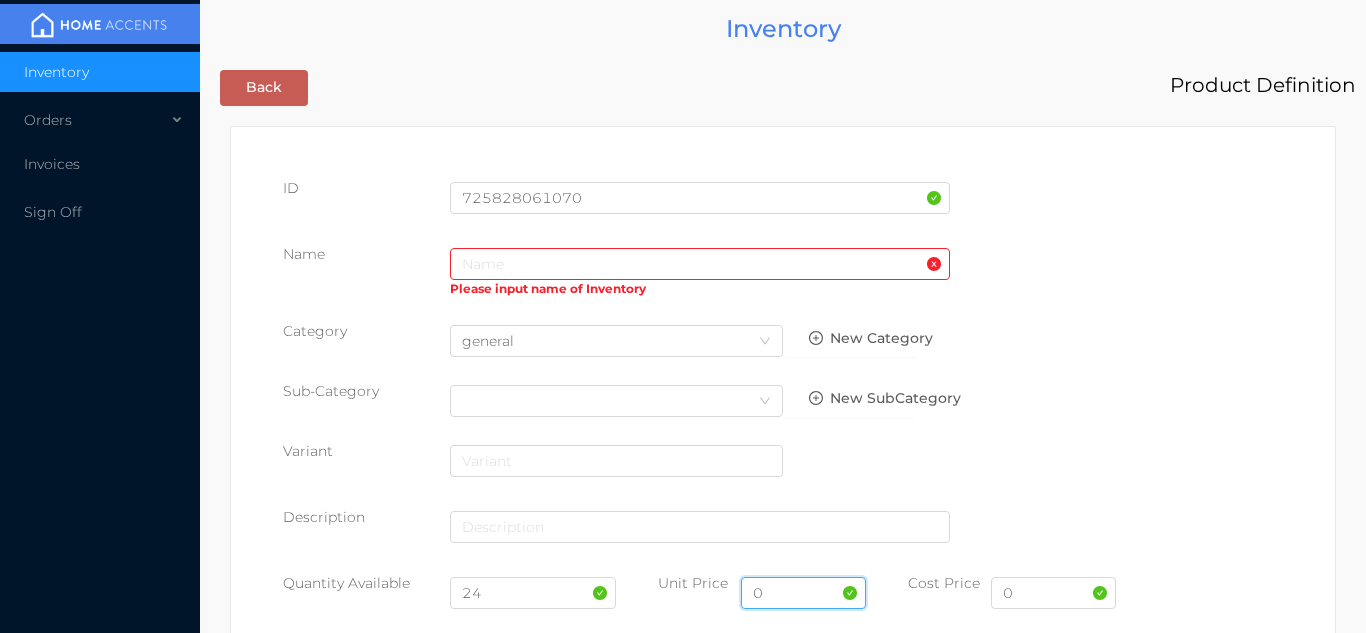 click on "0" at bounding box center [803, 593] 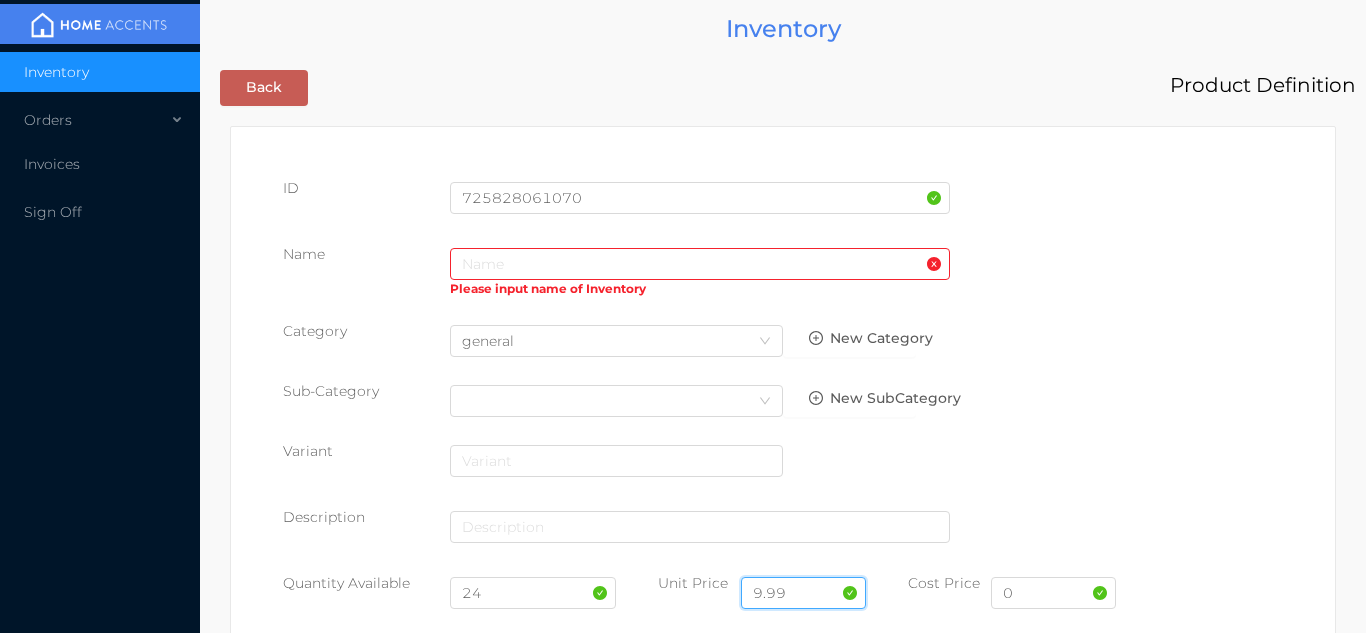type on "9.99" 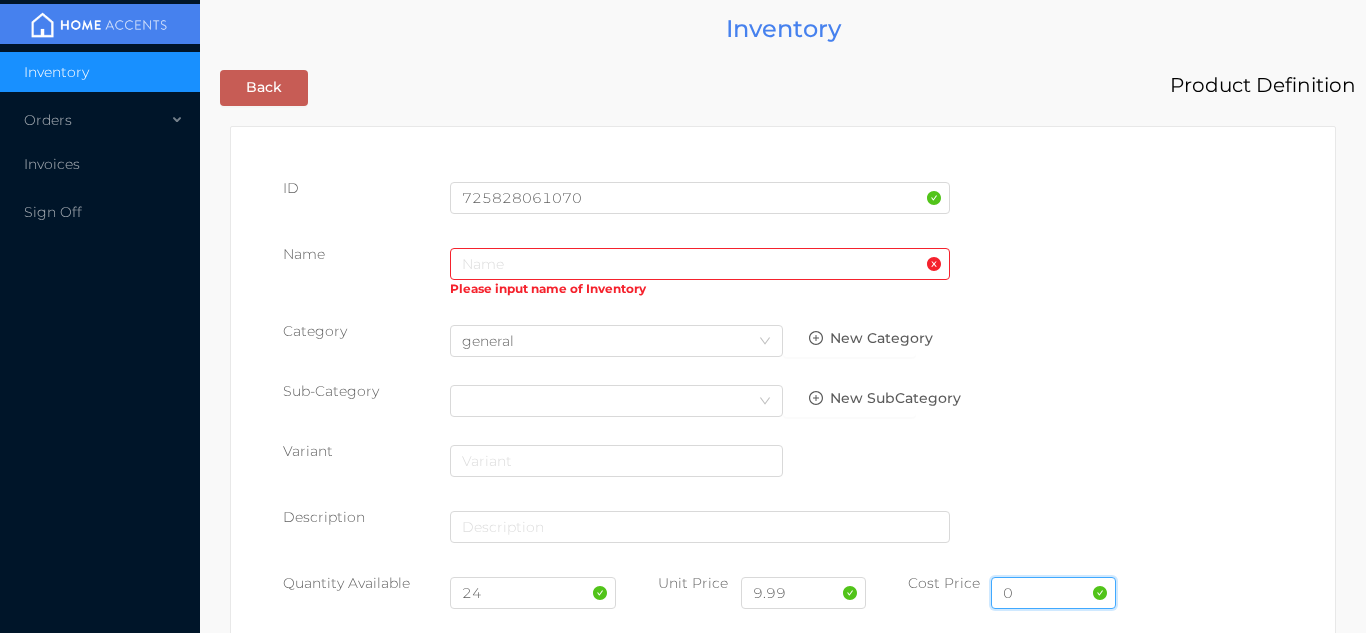 click on "0" at bounding box center [1053, 593] 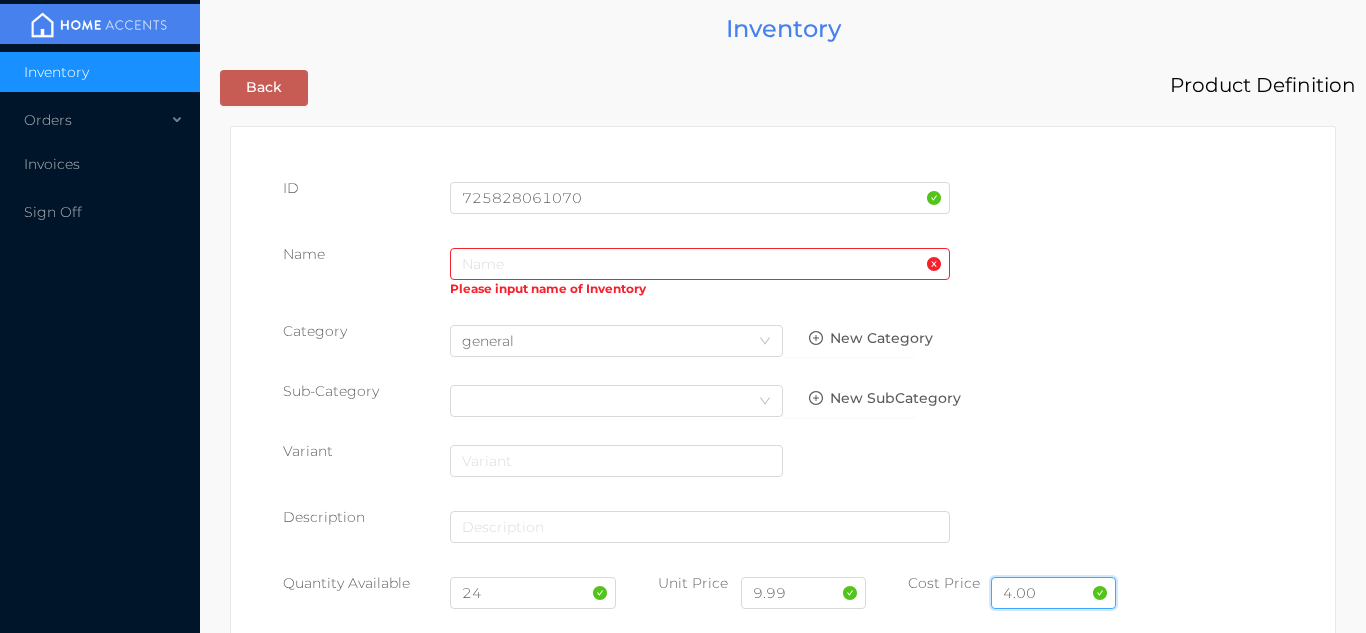 type on "4.00" 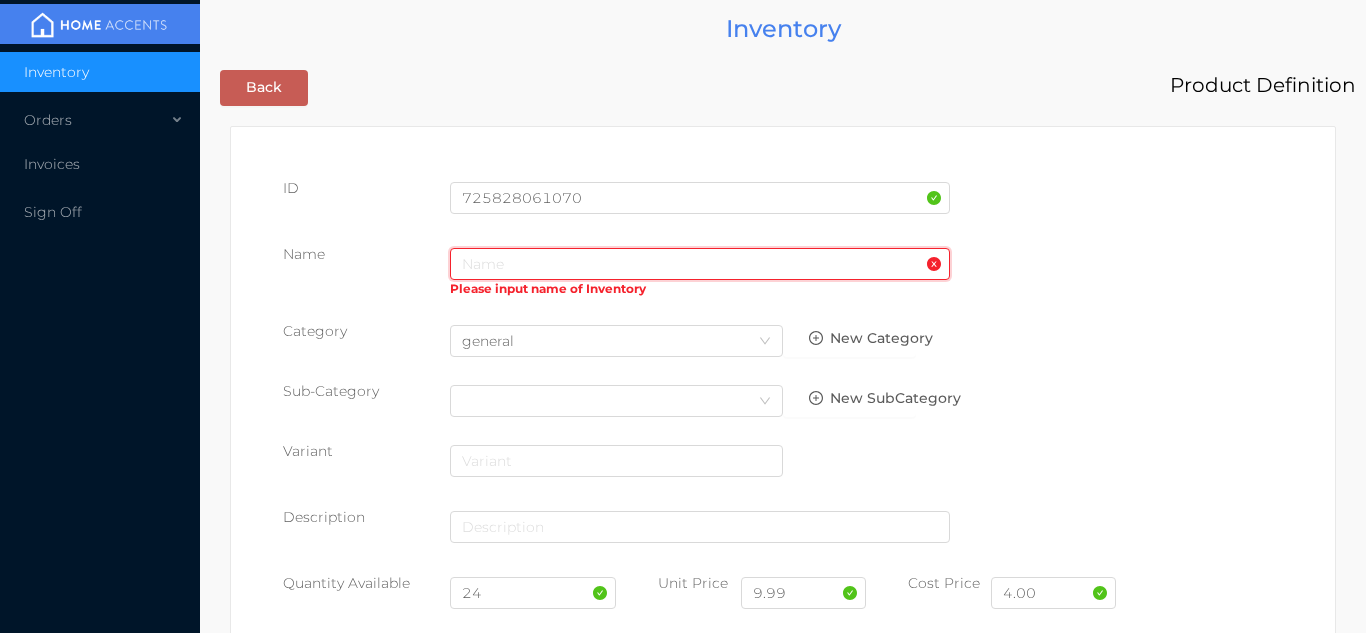 click at bounding box center [700, 264] 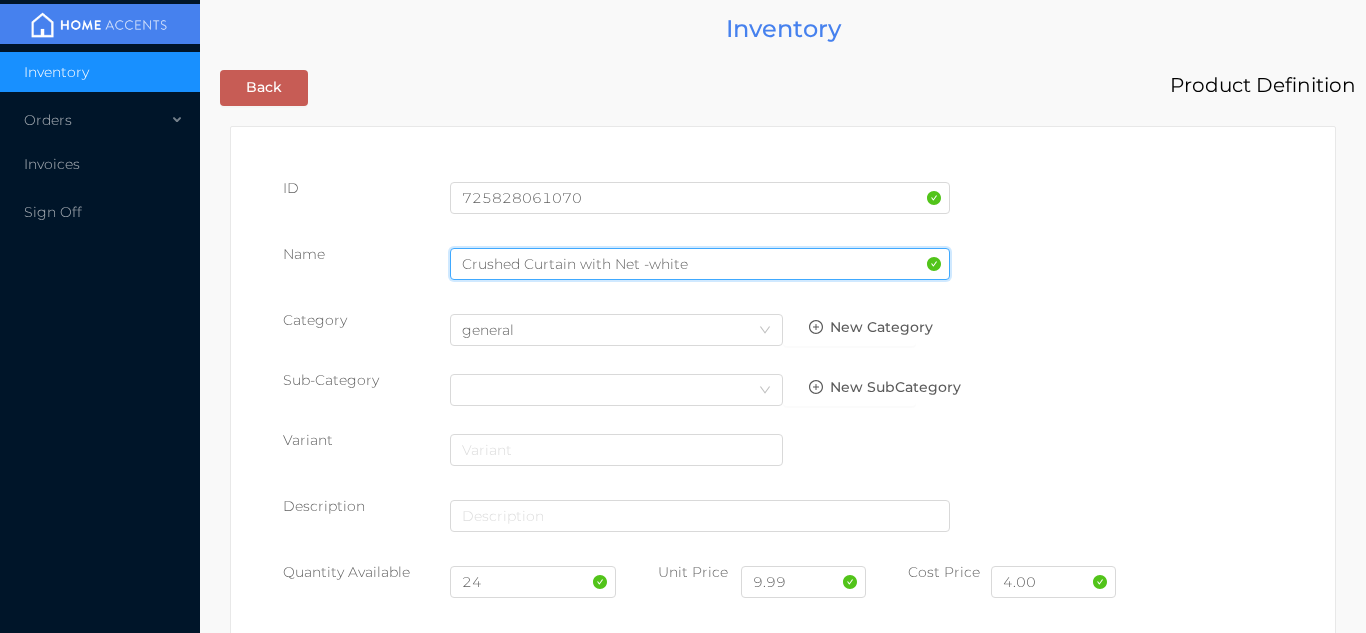 click on "Crushed Curtain with Net -white" at bounding box center [700, 264] 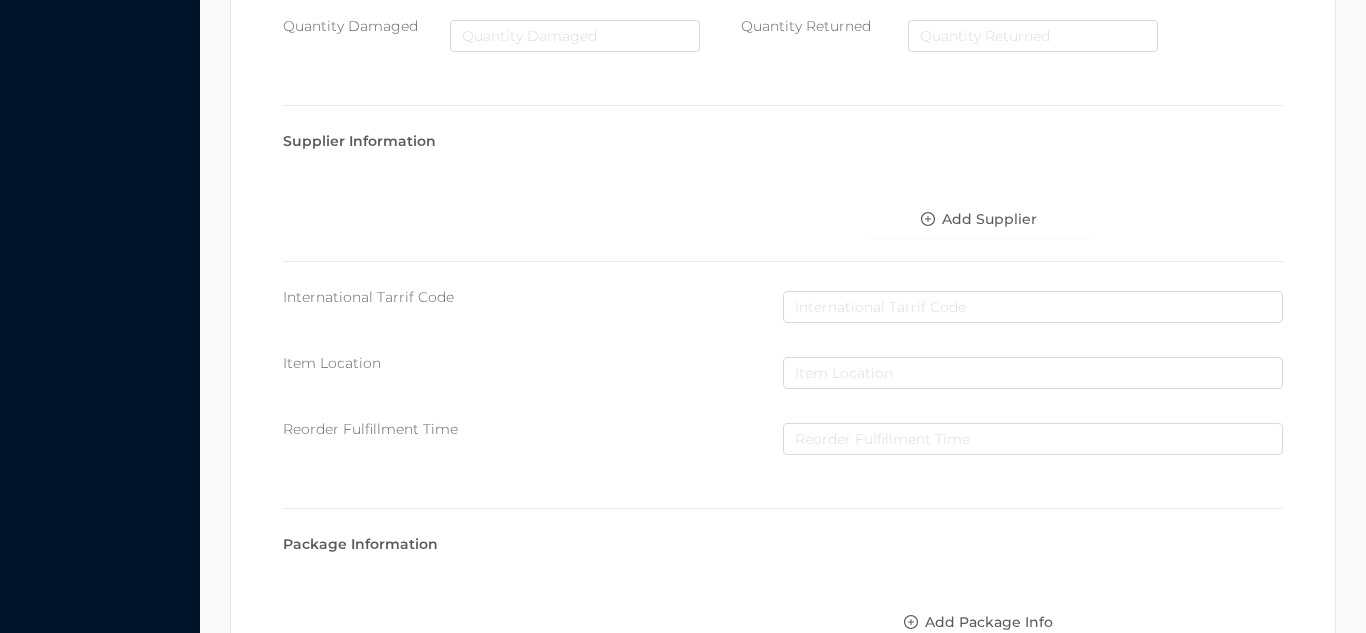 scroll, scrollTop: 1028, scrollLeft: 0, axis: vertical 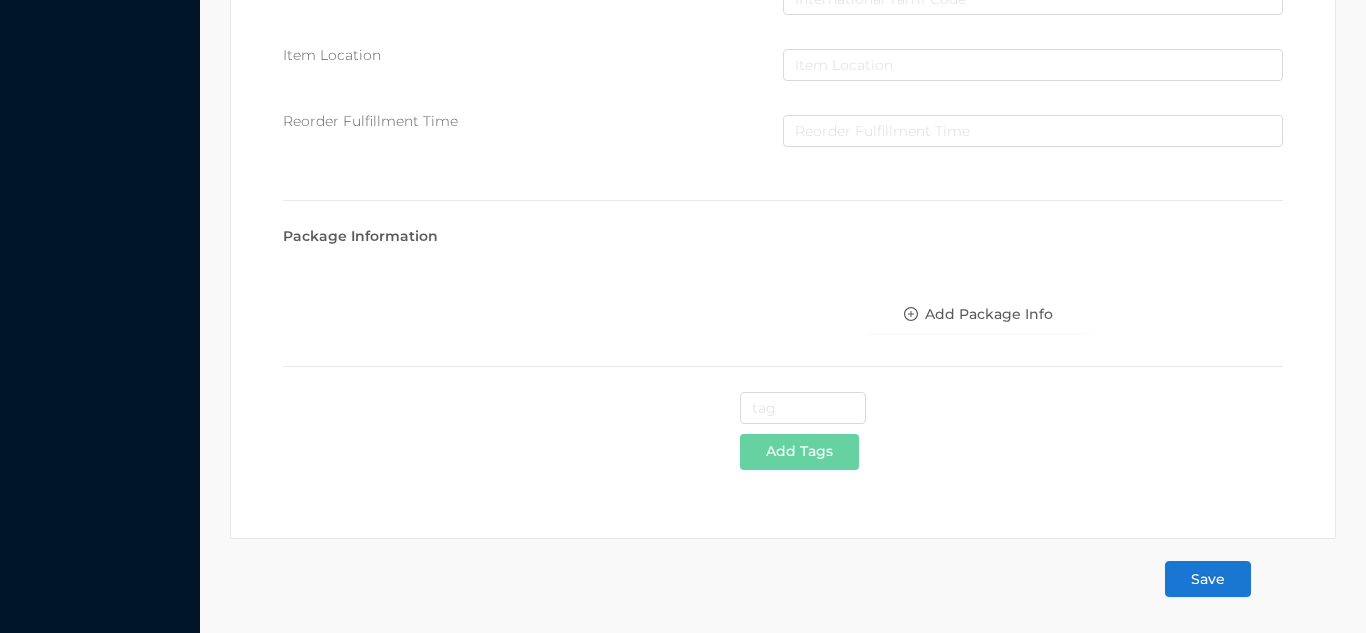 type on "Crushed Curtain with Net - white" 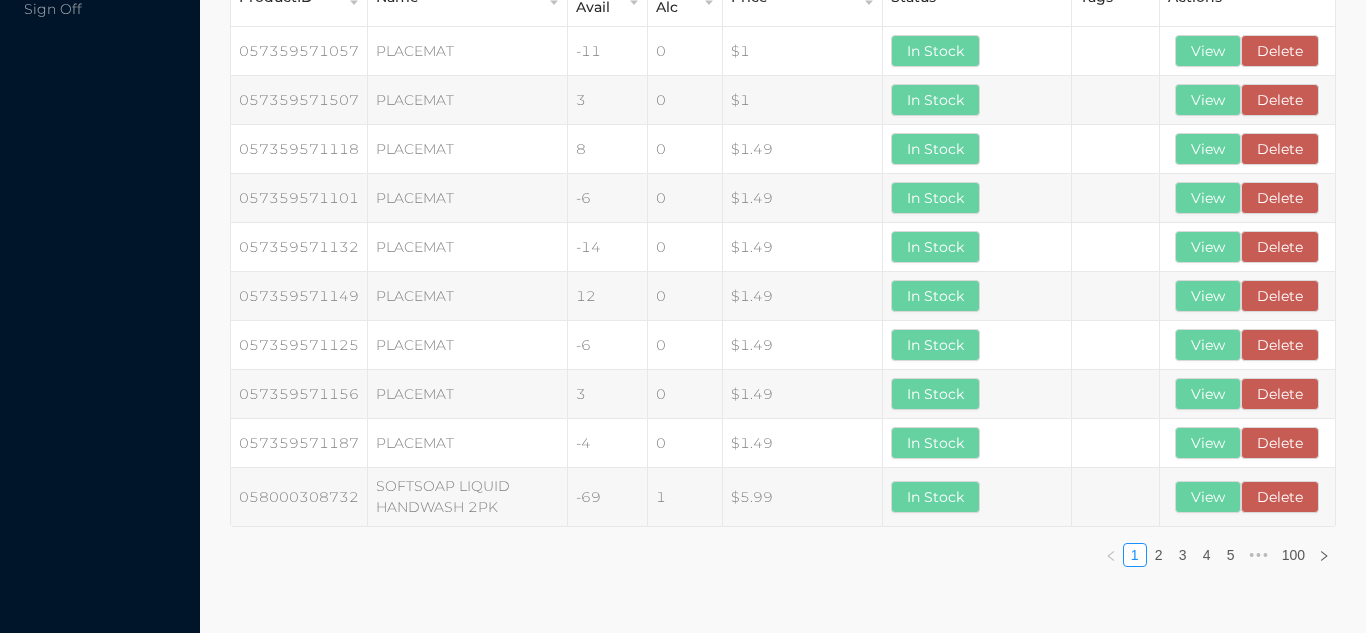 scroll, scrollTop: 0, scrollLeft: 0, axis: both 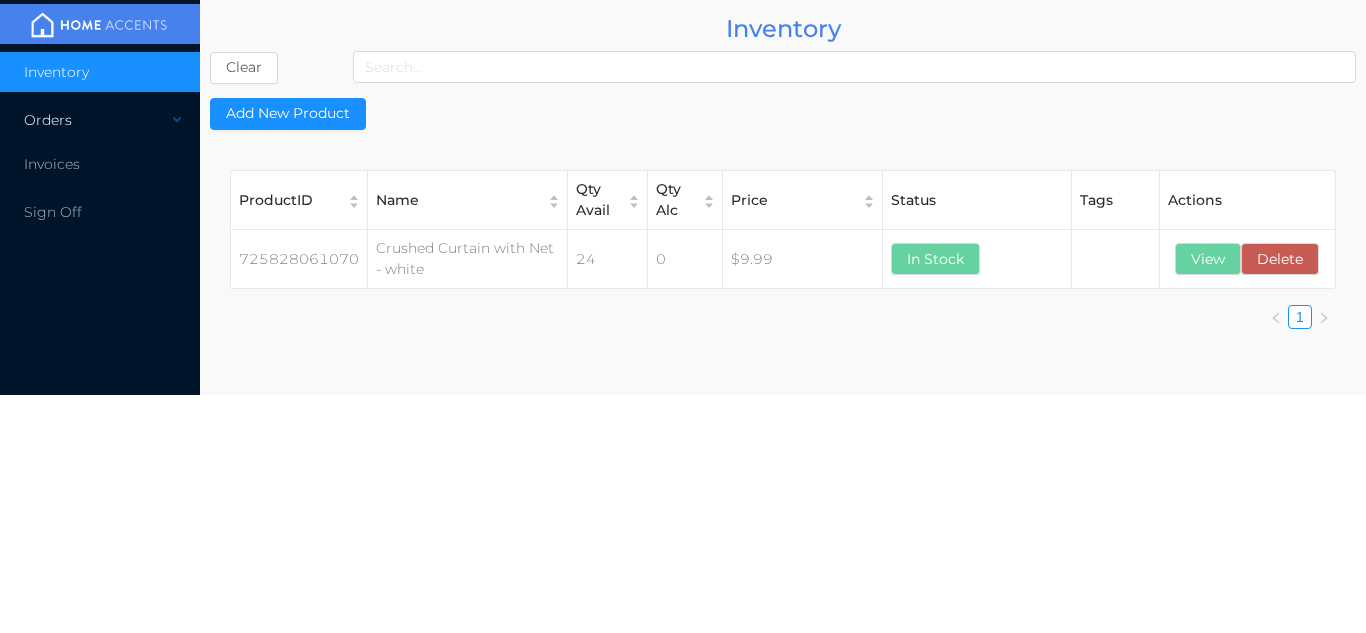 click on "Orders" at bounding box center (100, 120) 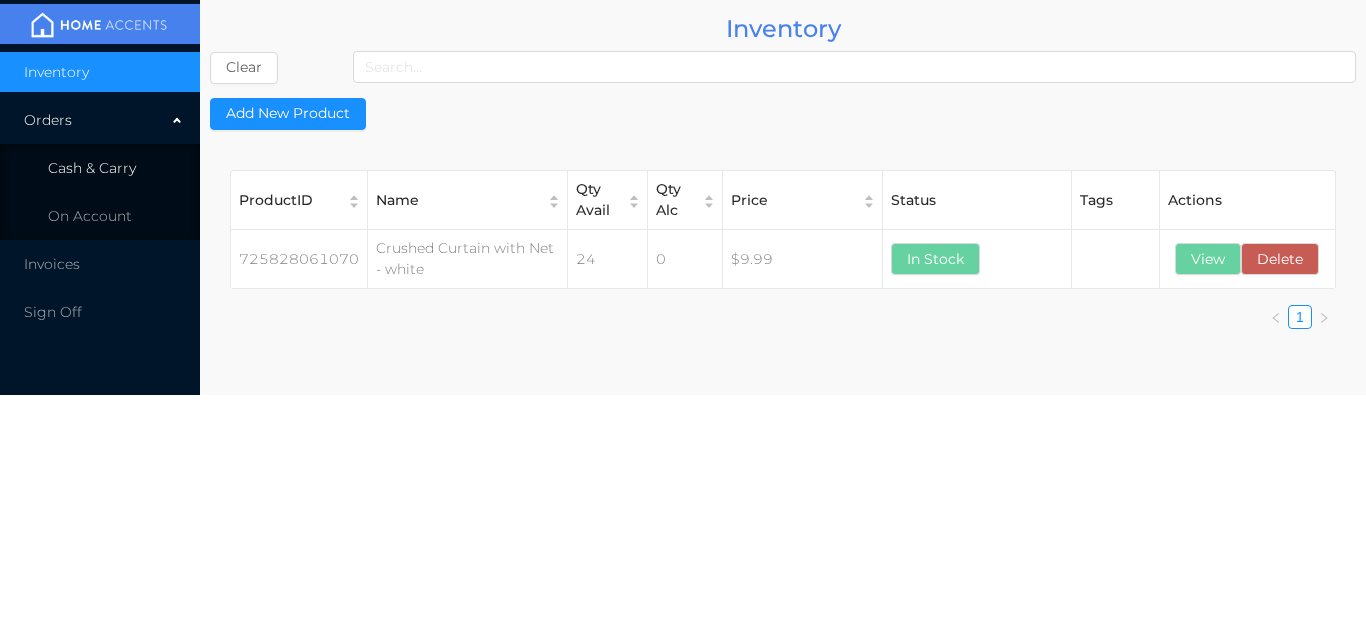 click on "Cash & Carry" at bounding box center [100, 168] 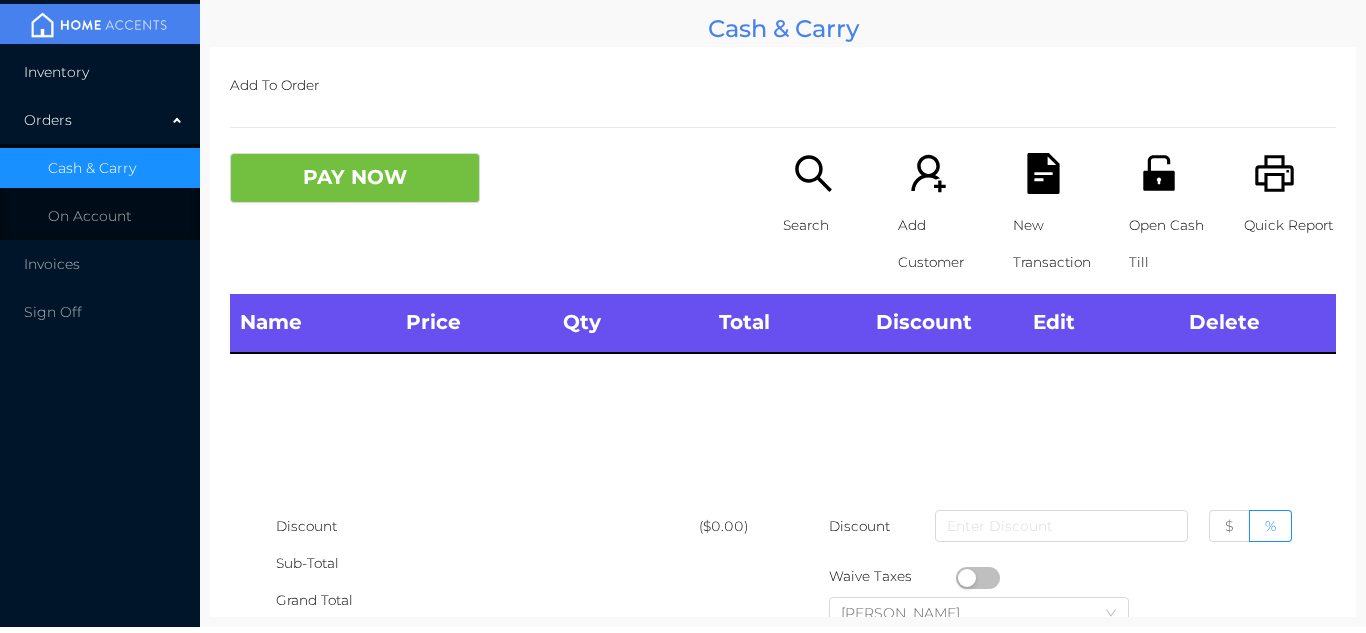 click on "Inventory" at bounding box center [100, 72] 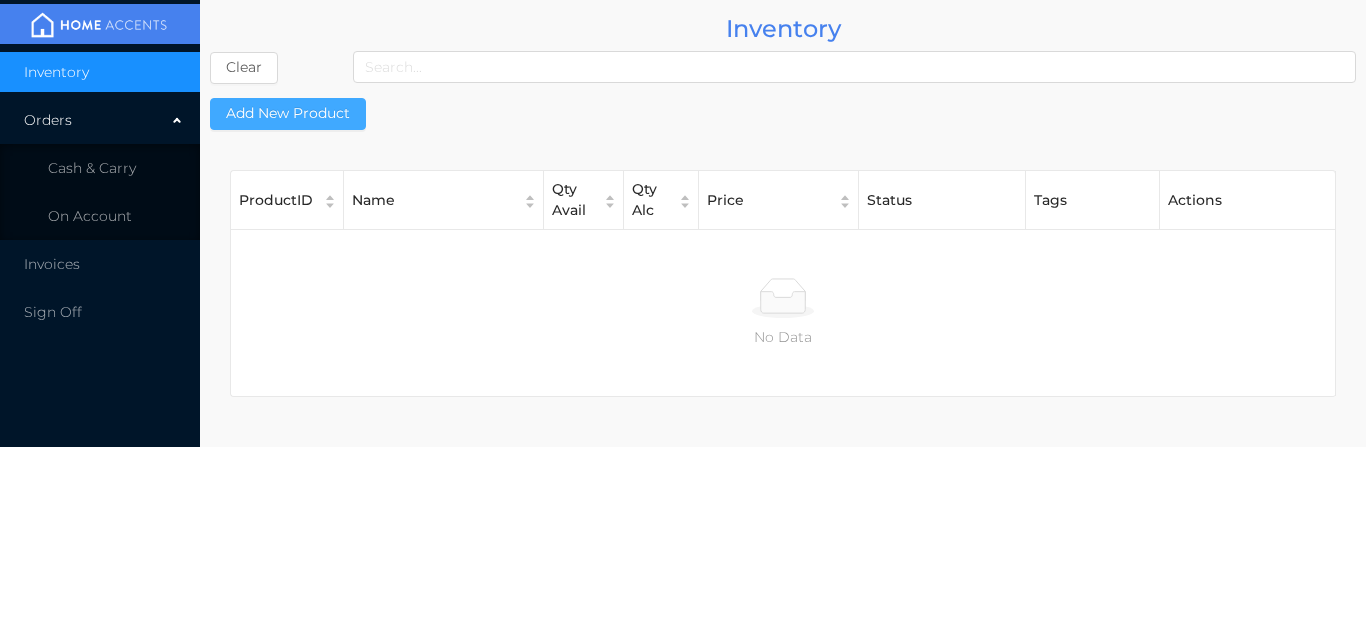 click on "Add New Product" at bounding box center (288, 114) 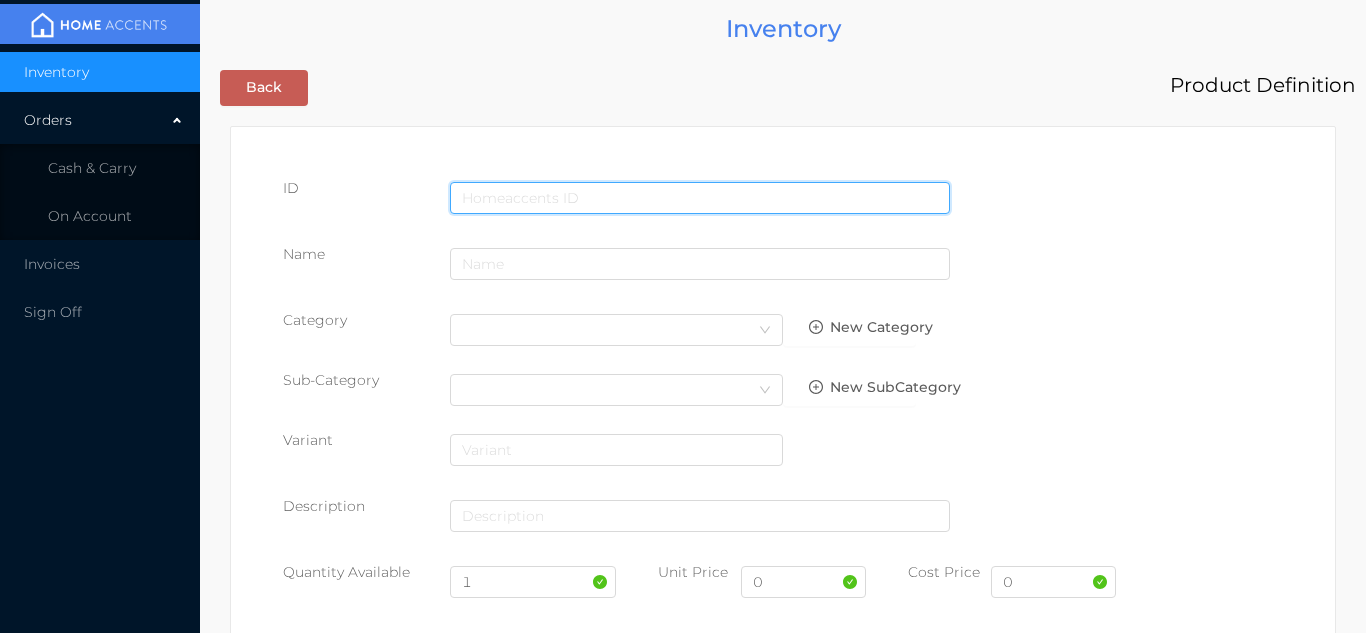 click at bounding box center (700, 198) 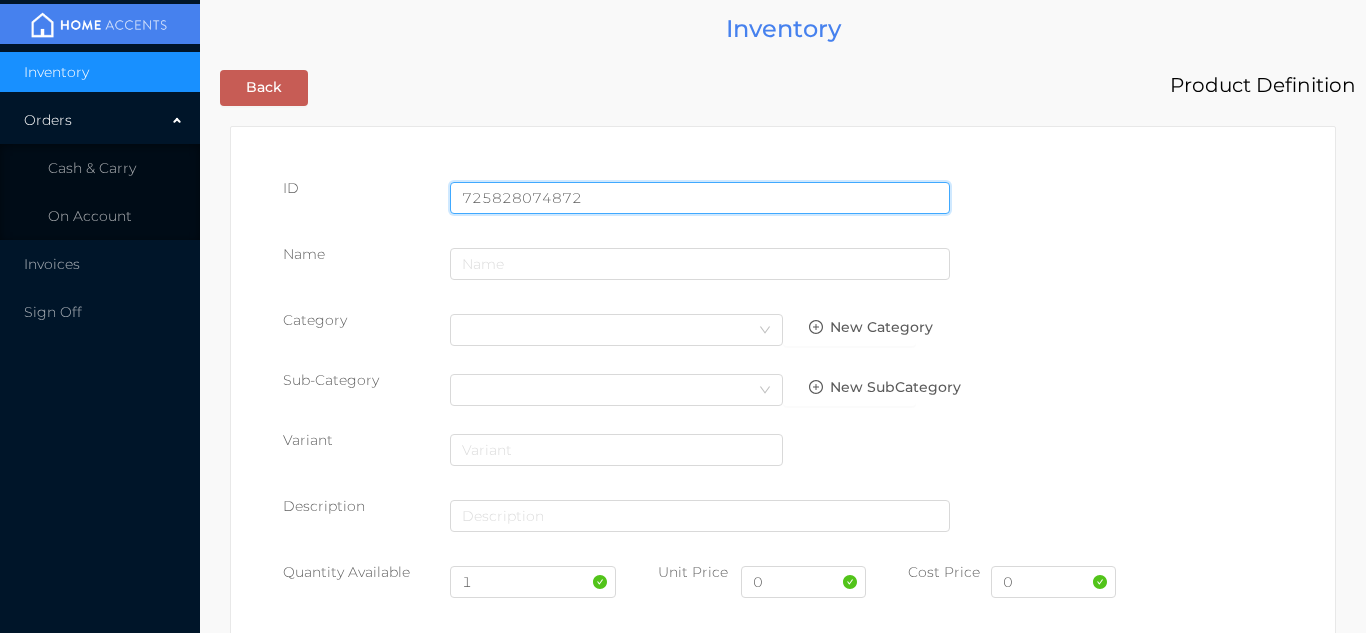 type on "725828074872" 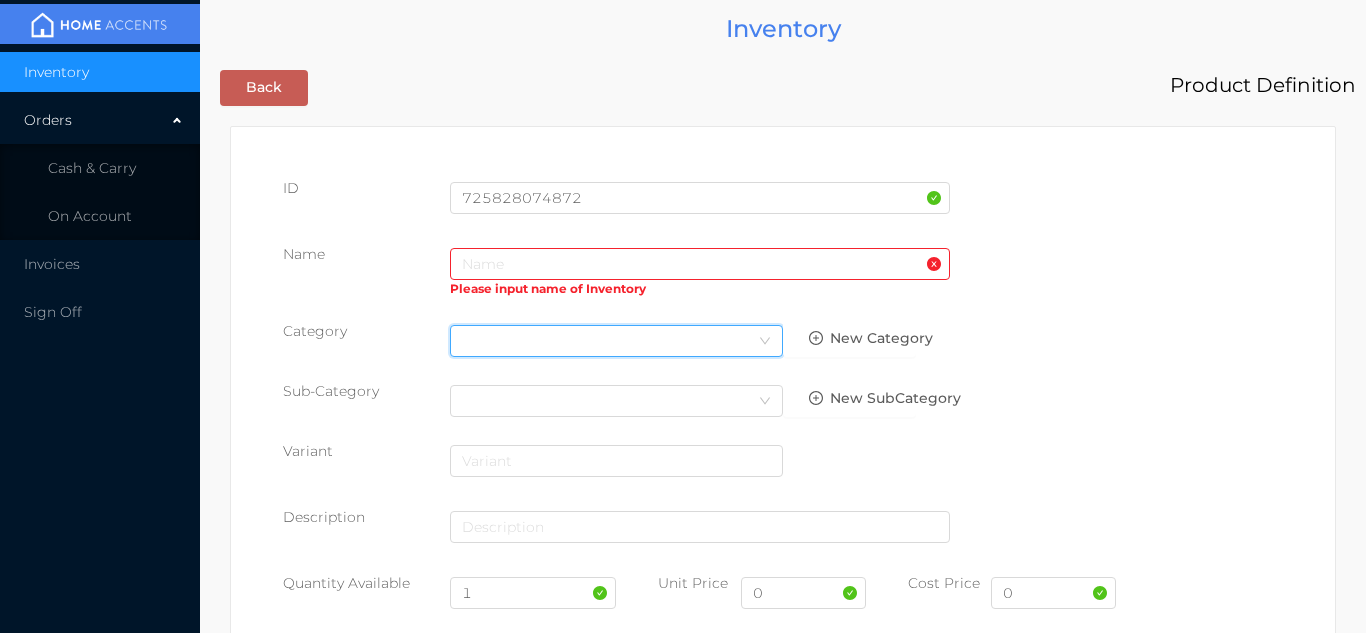 click on "Select Category" at bounding box center [616, 341] 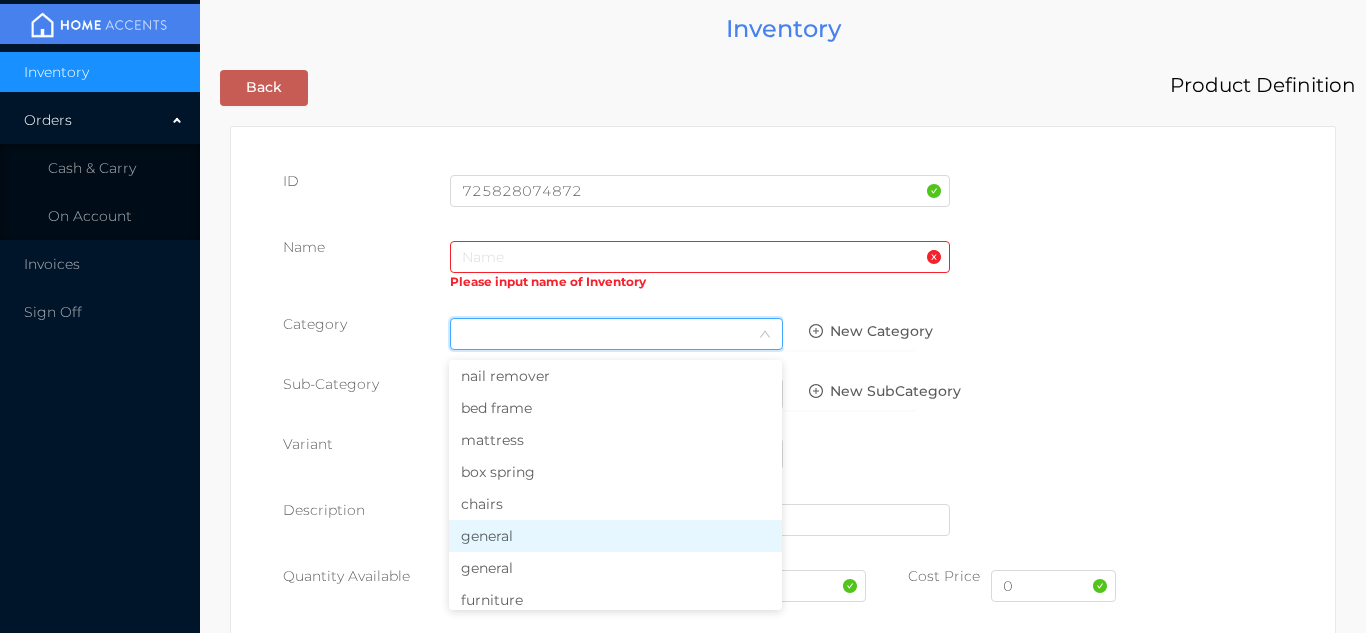 click on "general" at bounding box center [615, 536] 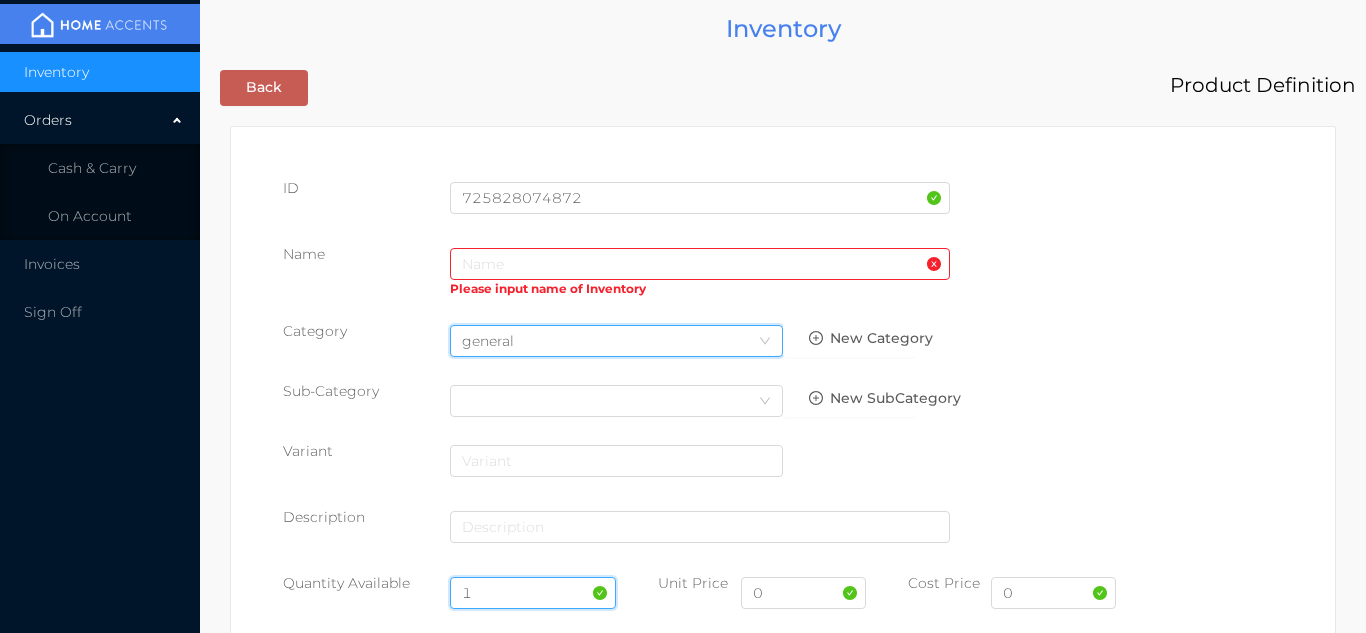 click on "1" at bounding box center [533, 593] 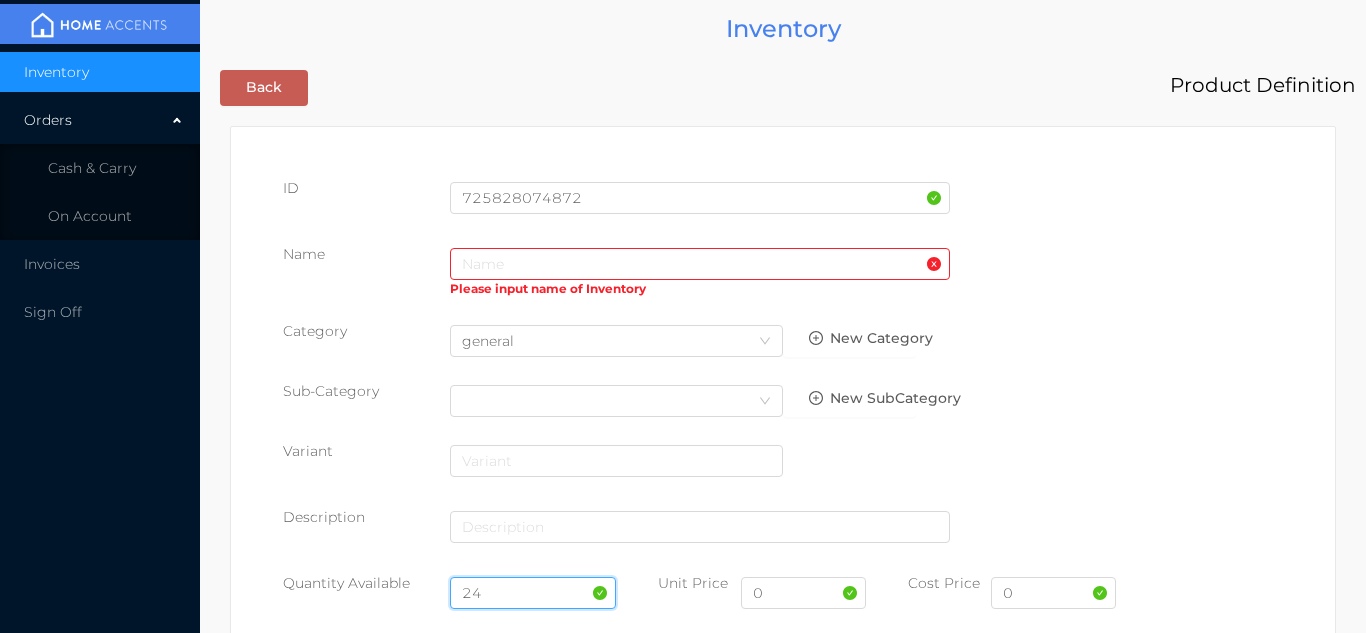 type on "24" 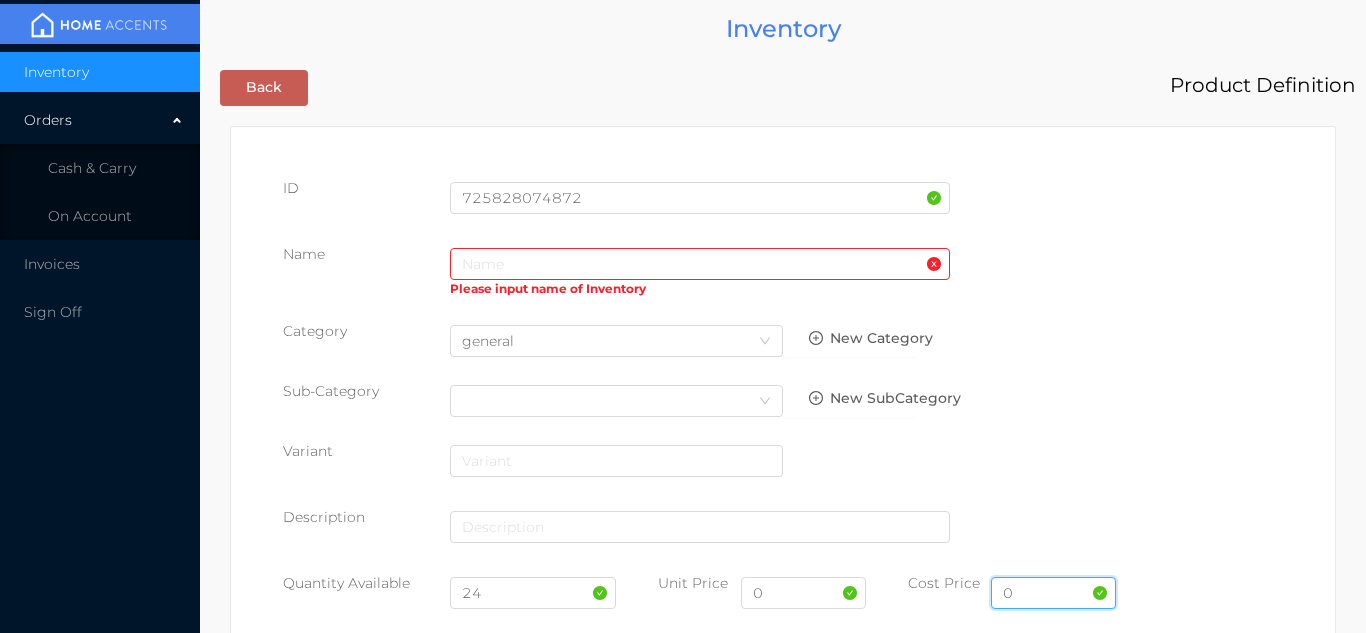click on "0" at bounding box center (1053, 593) 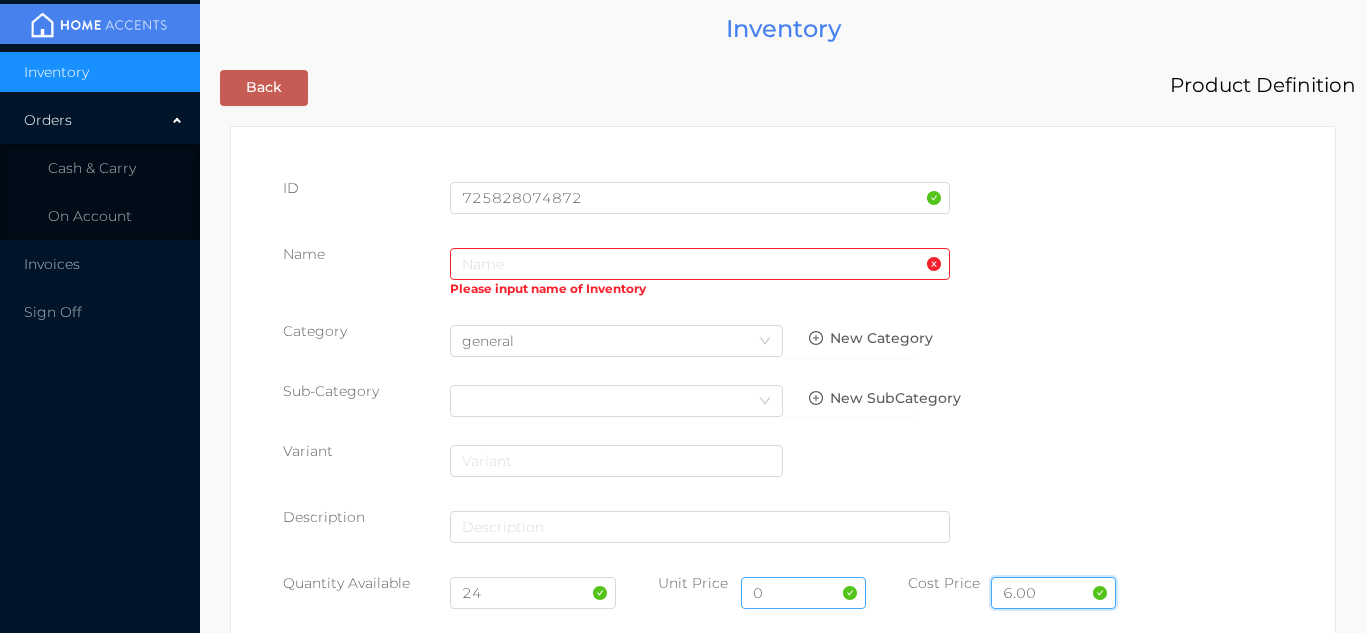 type on "6.00" 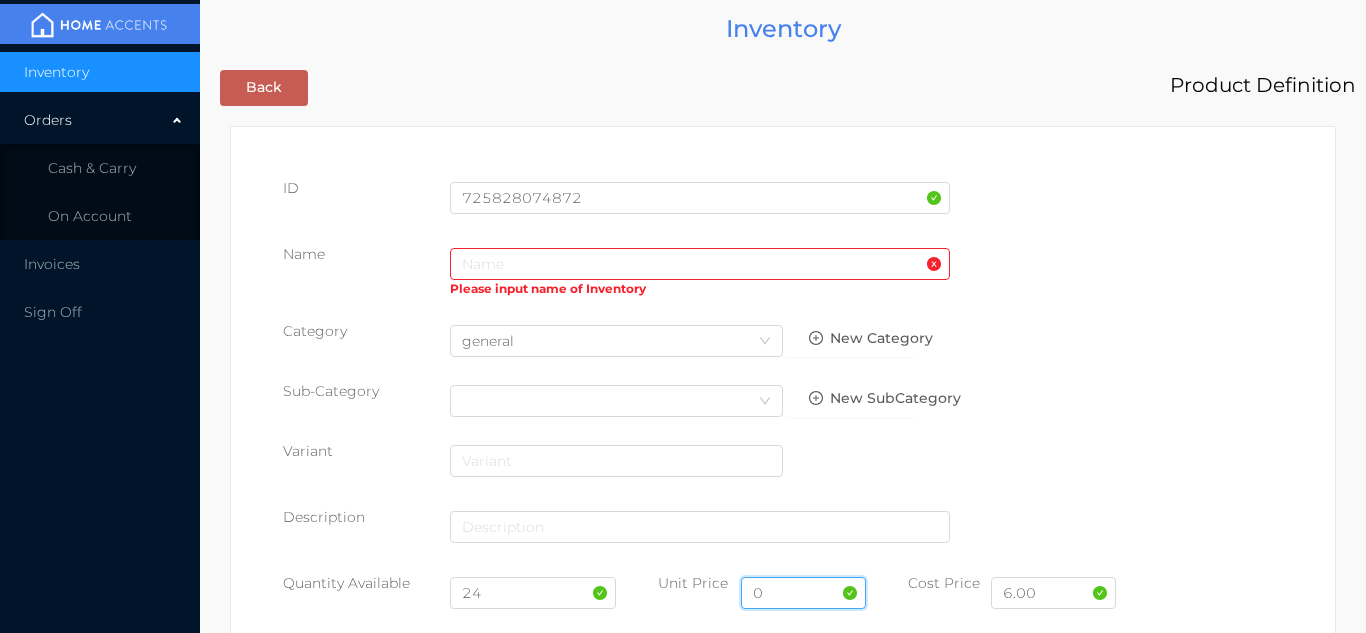 click on "0" at bounding box center [803, 593] 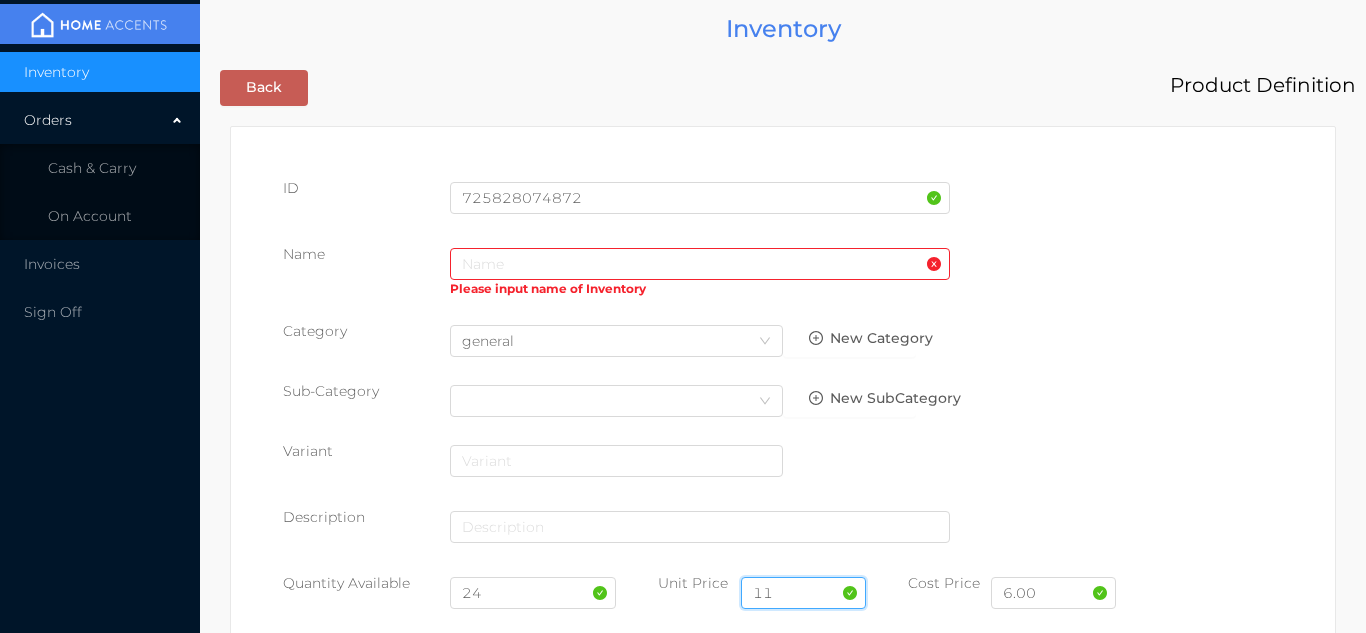 type on "1" 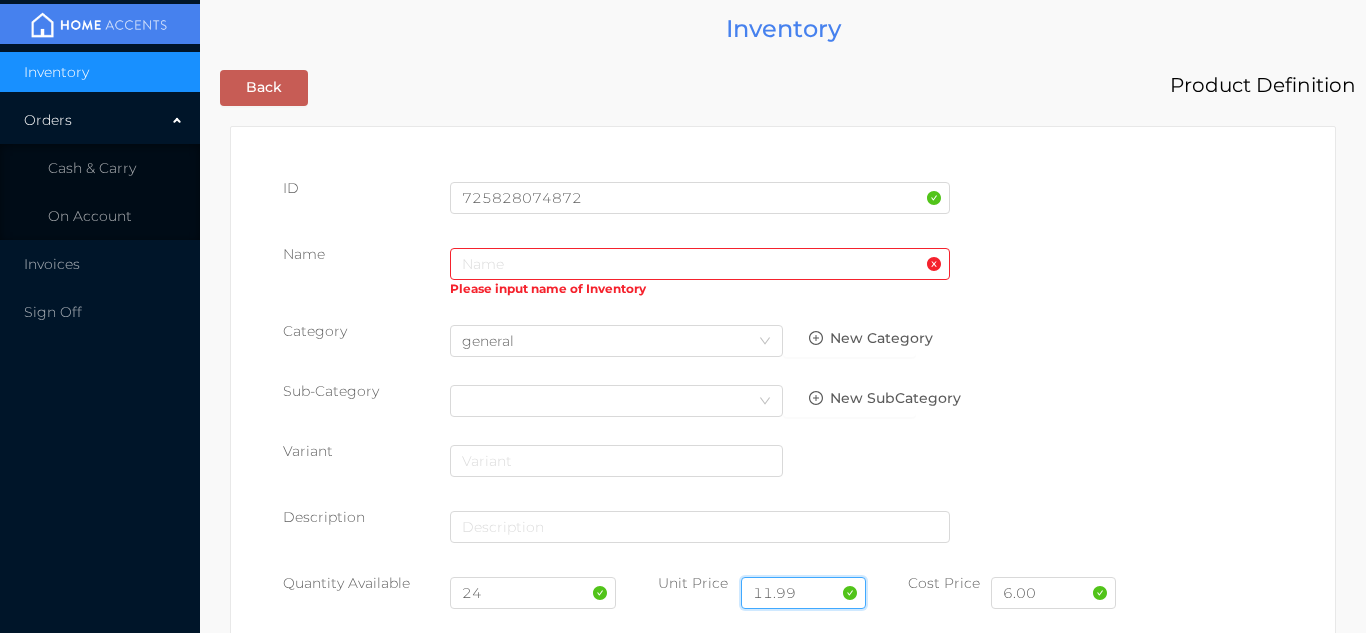 type on "11.99" 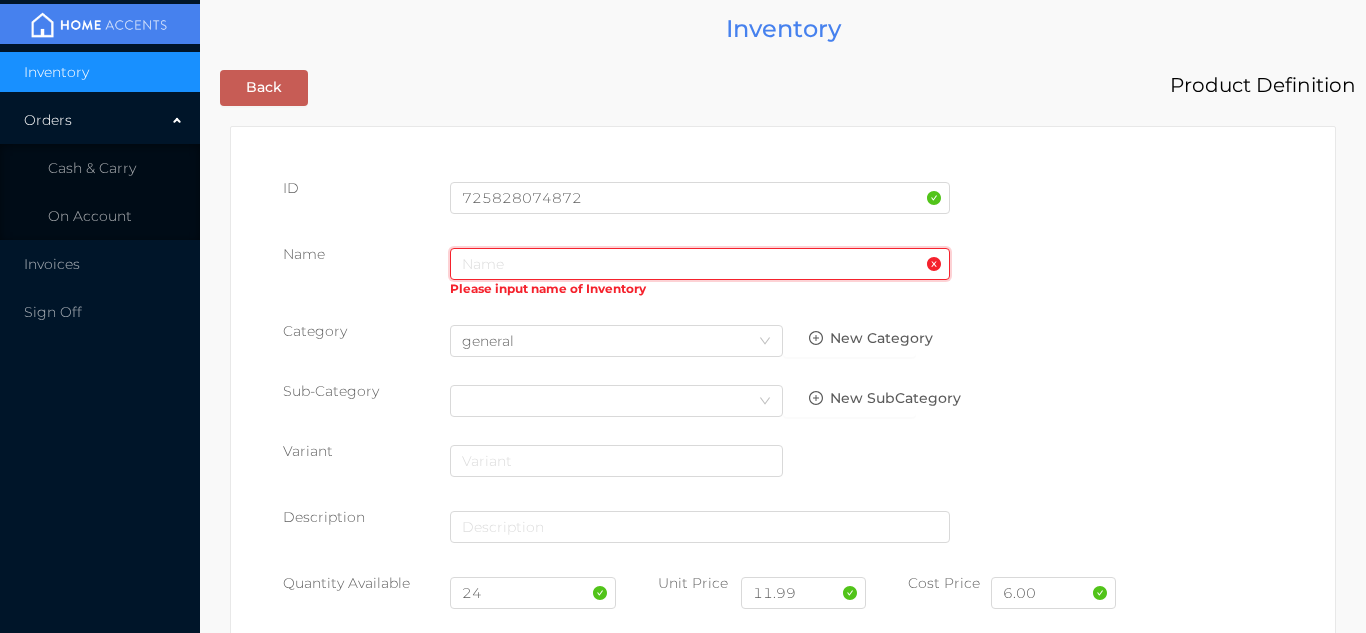 click at bounding box center (700, 264) 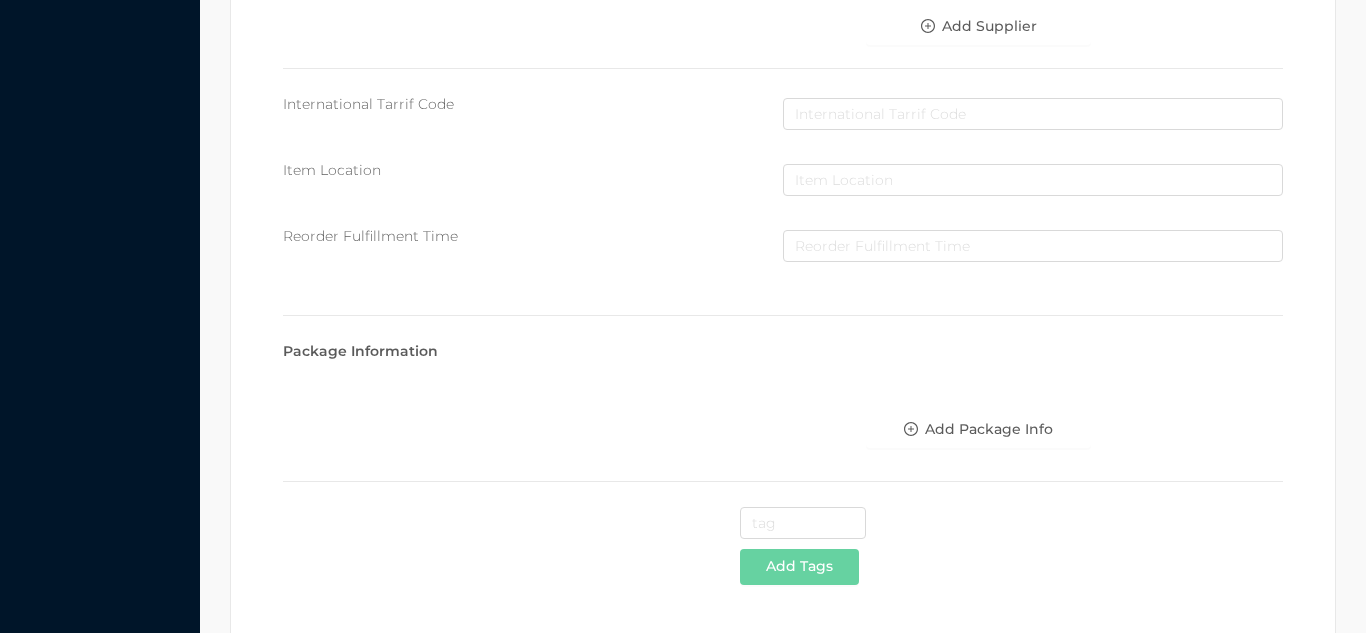 scroll, scrollTop: 1028, scrollLeft: 0, axis: vertical 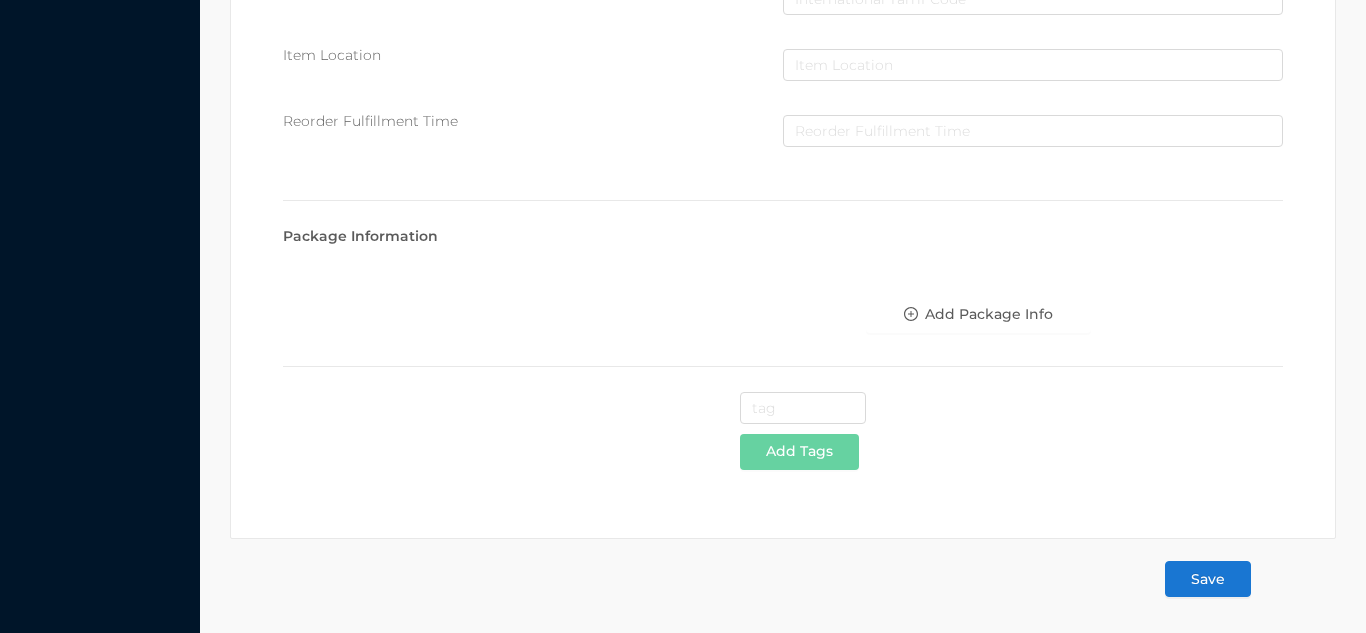 type on "Embroidered Dolly curtain/white-silver" 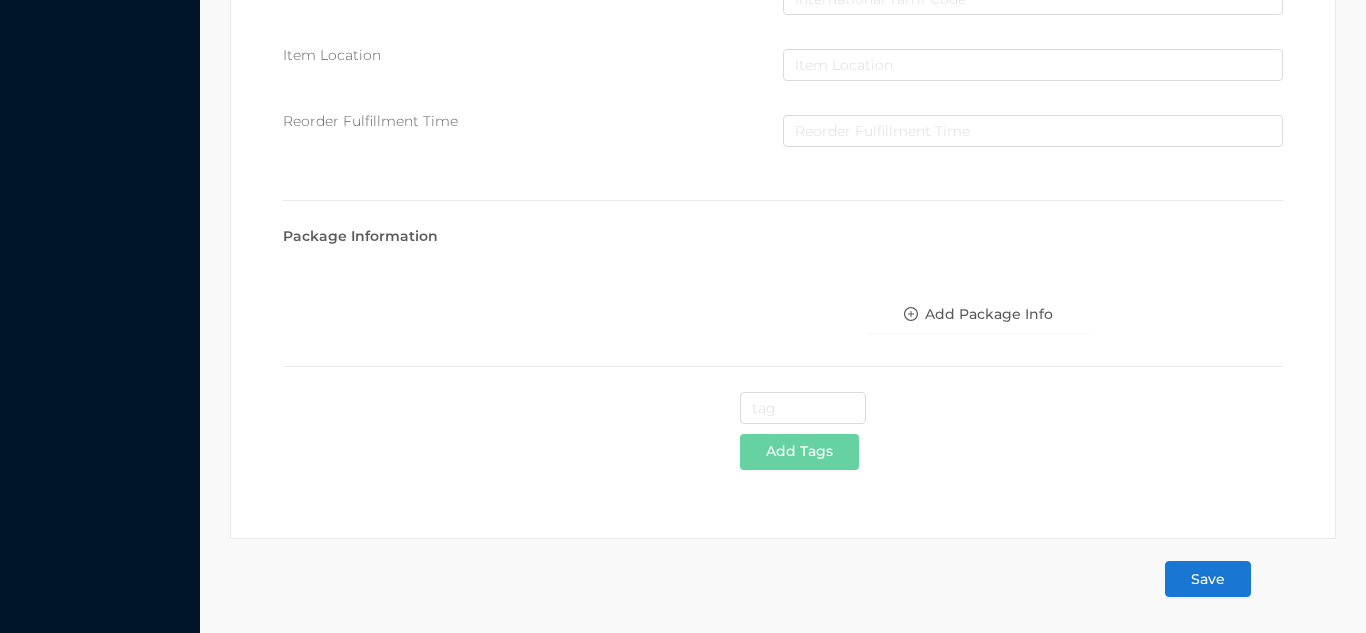 type 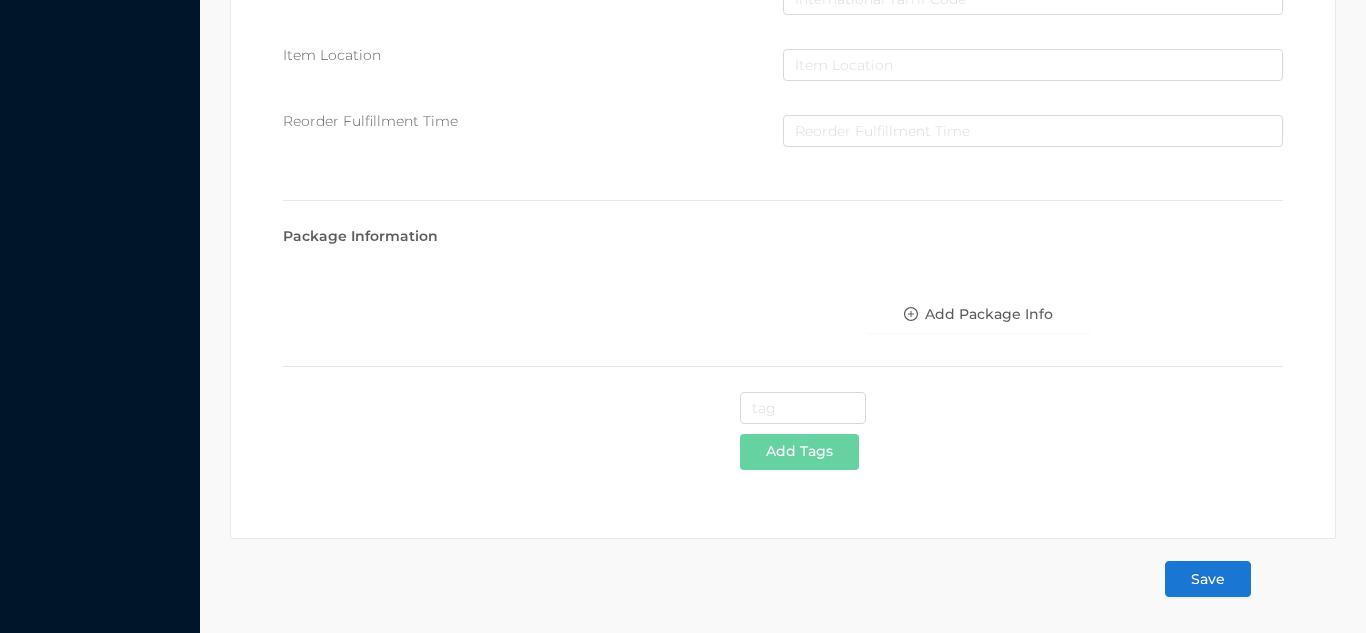 click on "Save" at bounding box center [1208, 579] 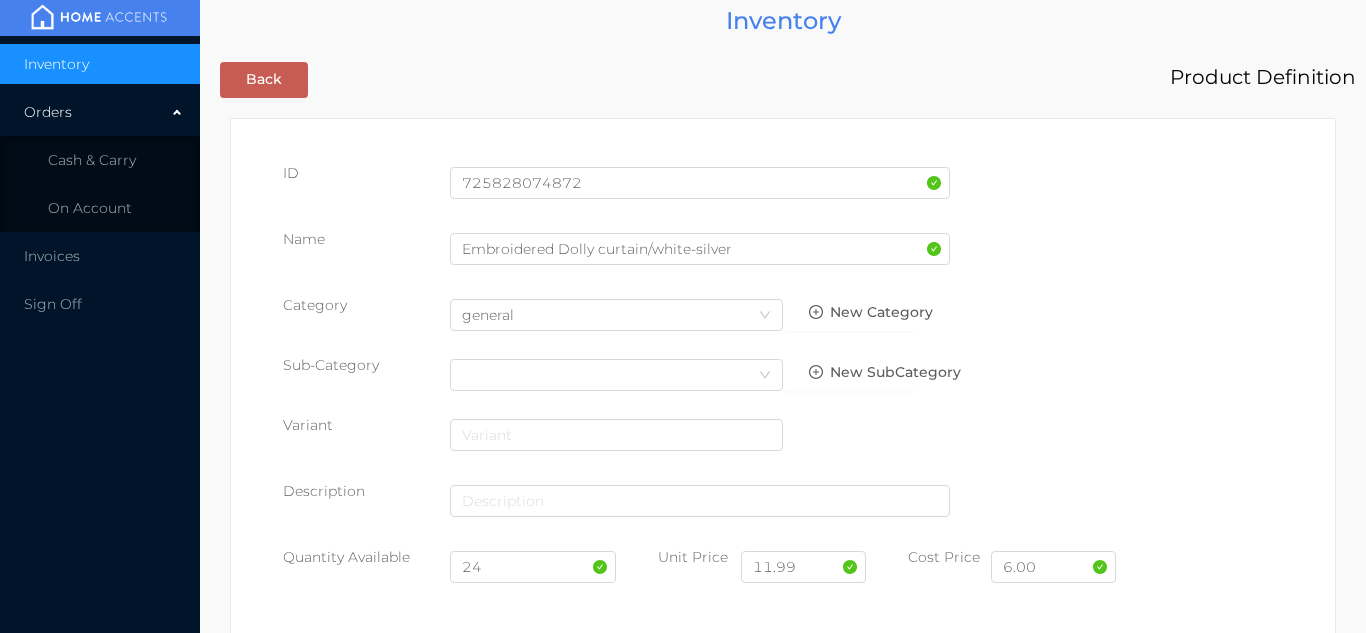 scroll, scrollTop: 0, scrollLeft: 0, axis: both 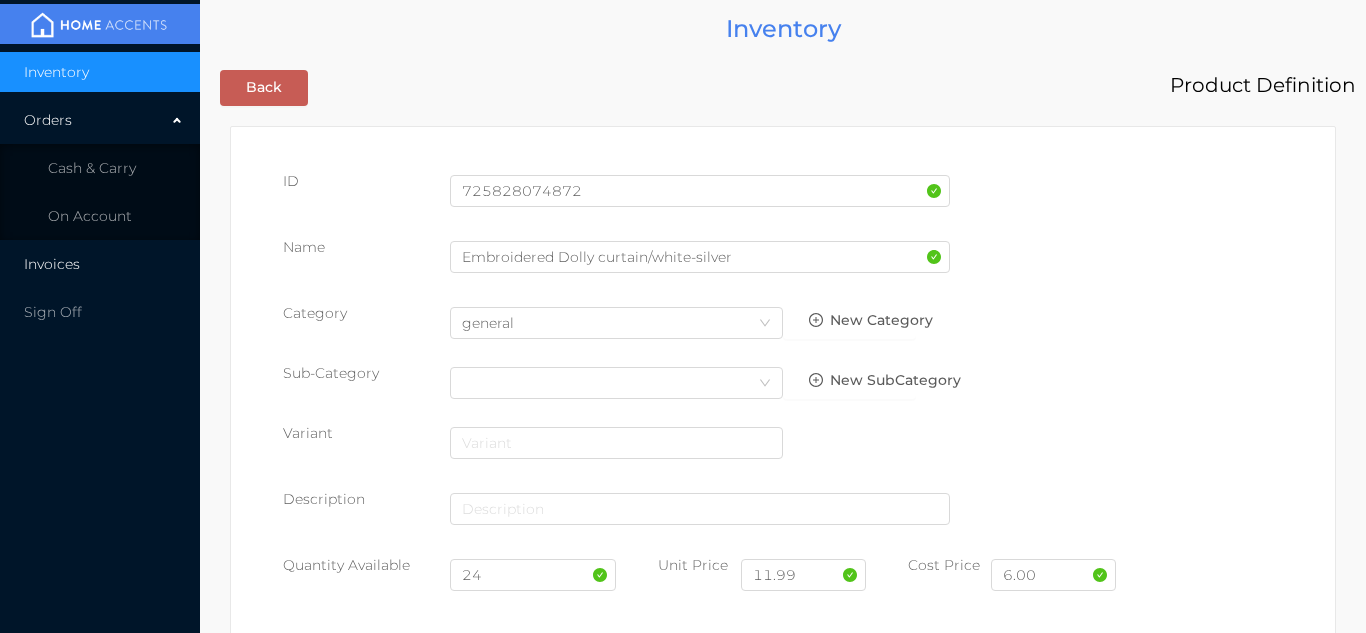 click on "Invoices" at bounding box center [100, 264] 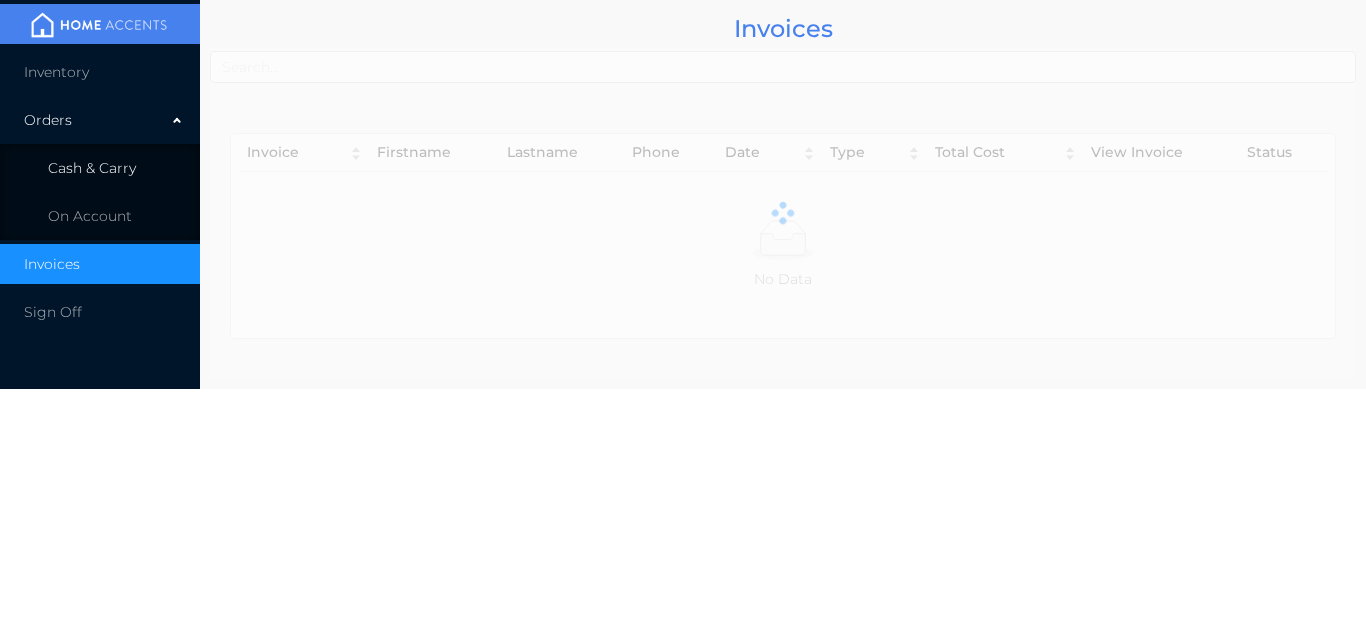 click on "Cash & Carry" at bounding box center [92, 168] 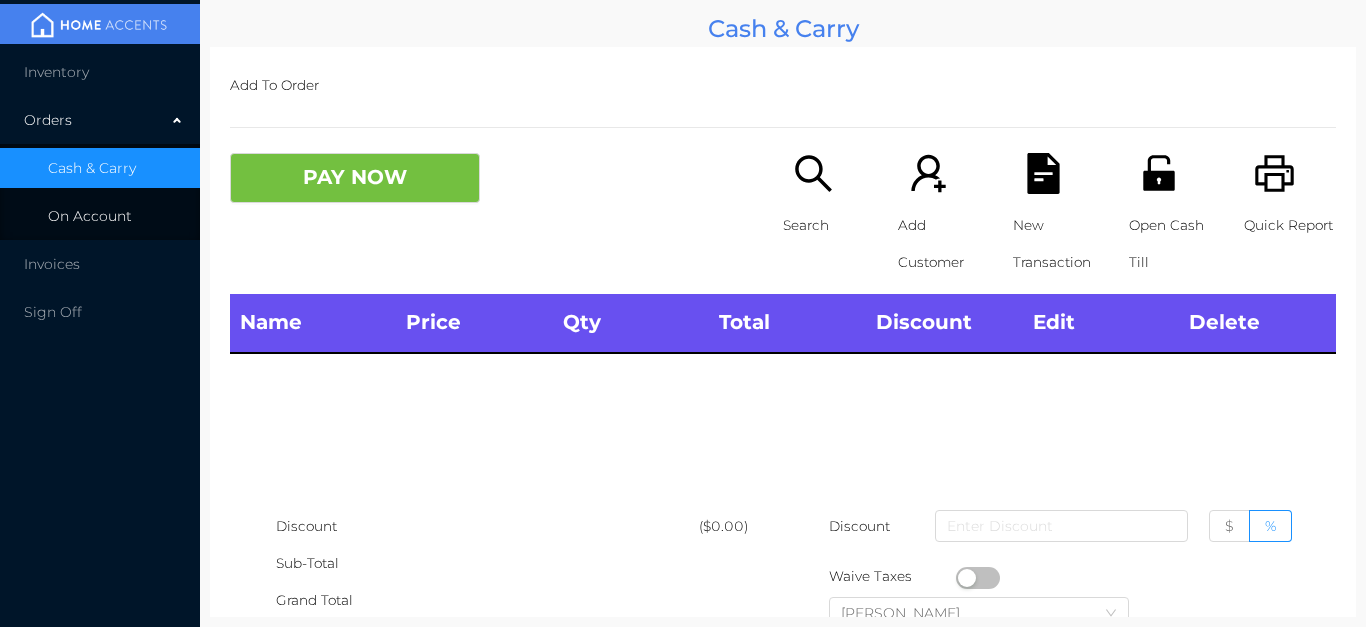 click on "On Account" at bounding box center (100, 216) 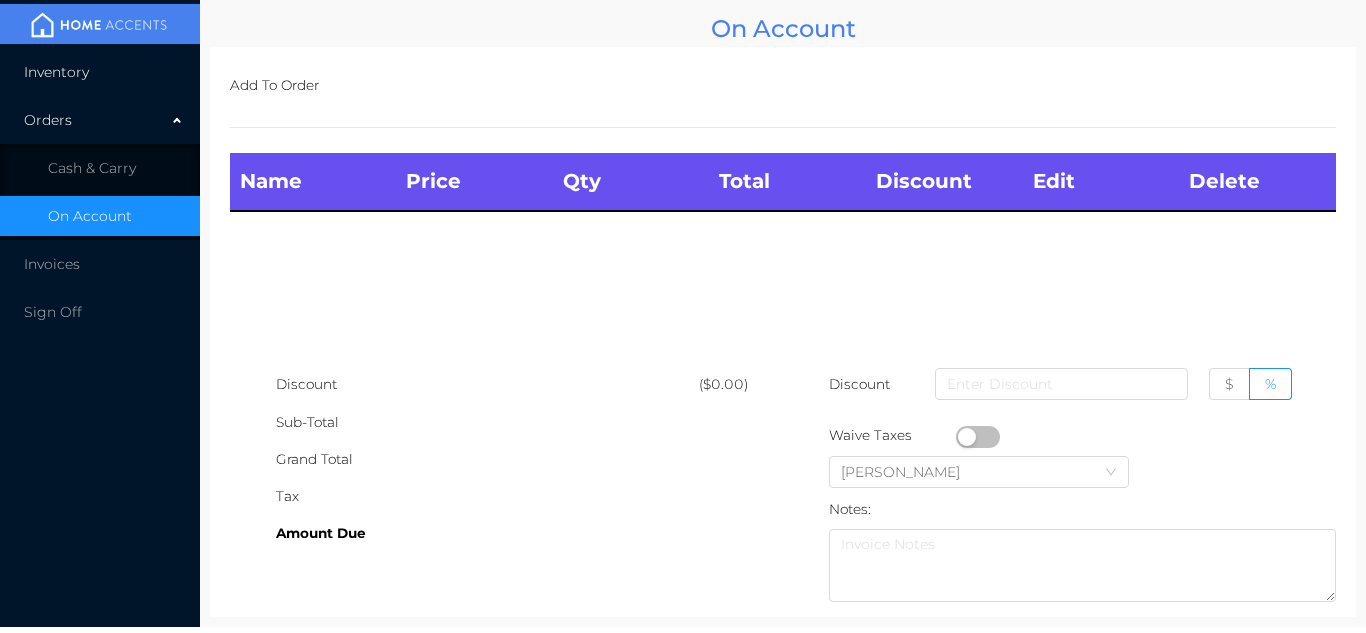 click on "Inventory" at bounding box center [100, 72] 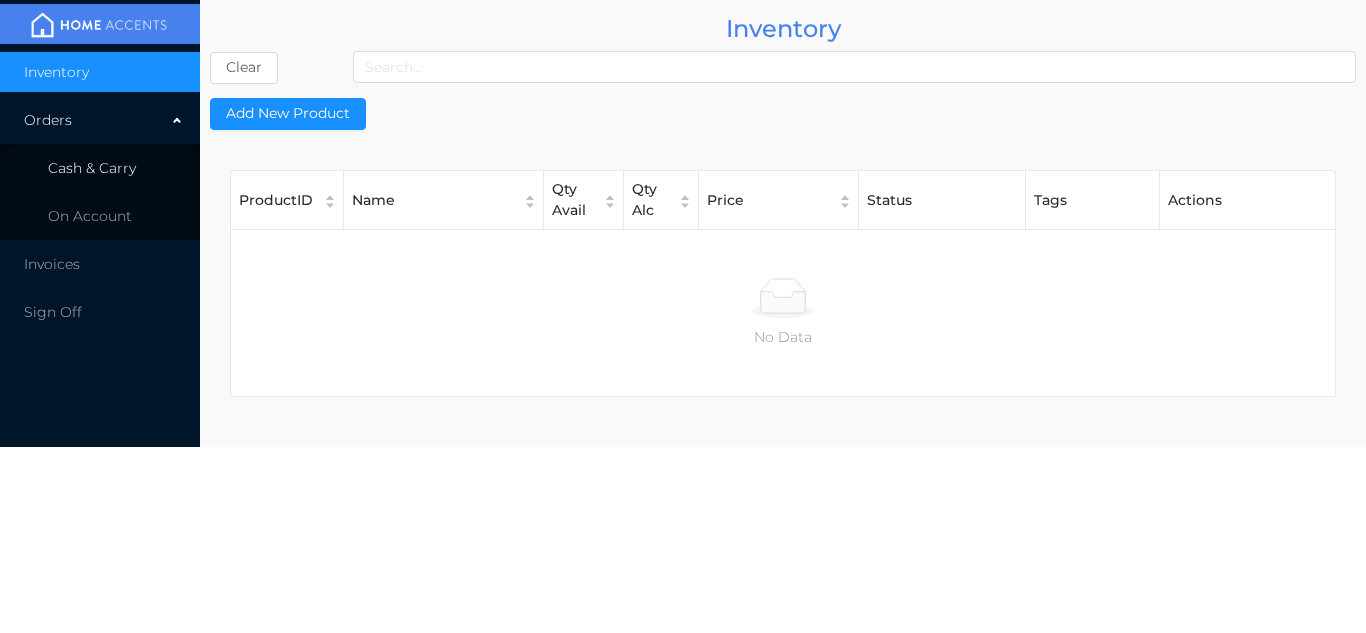 click on "Cash & Carry" at bounding box center [100, 168] 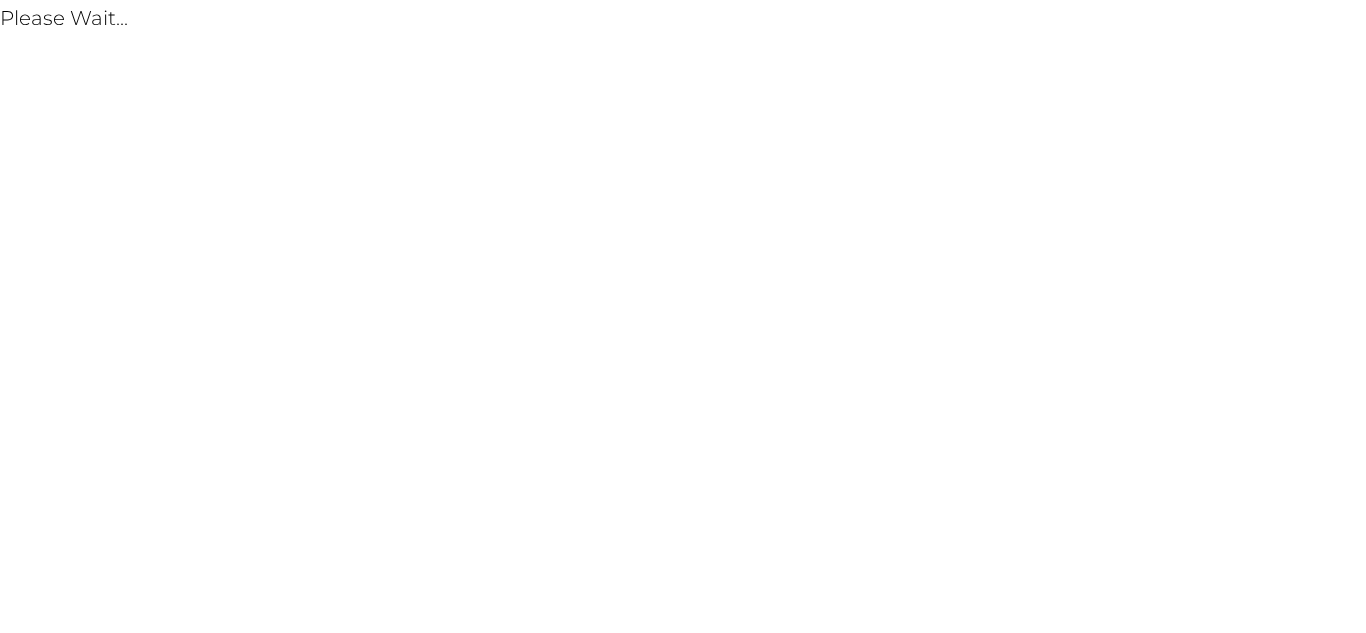 scroll, scrollTop: 0, scrollLeft: 0, axis: both 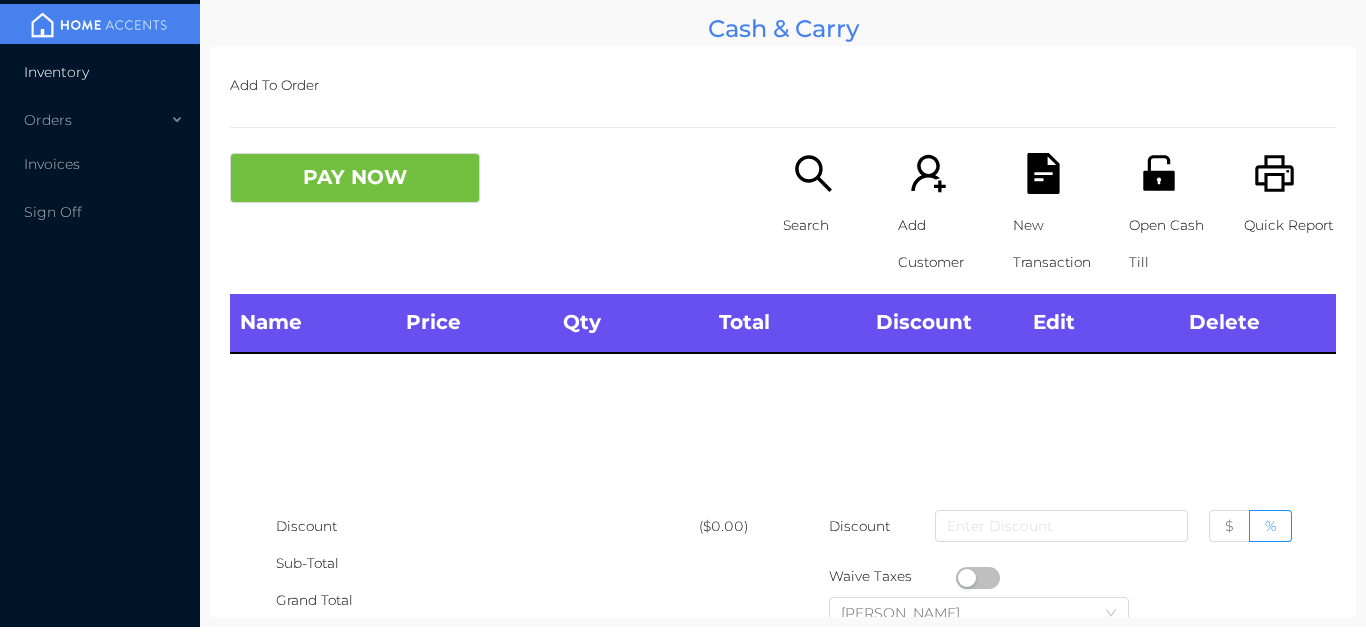 click on "Inventory" at bounding box center [100, 72] 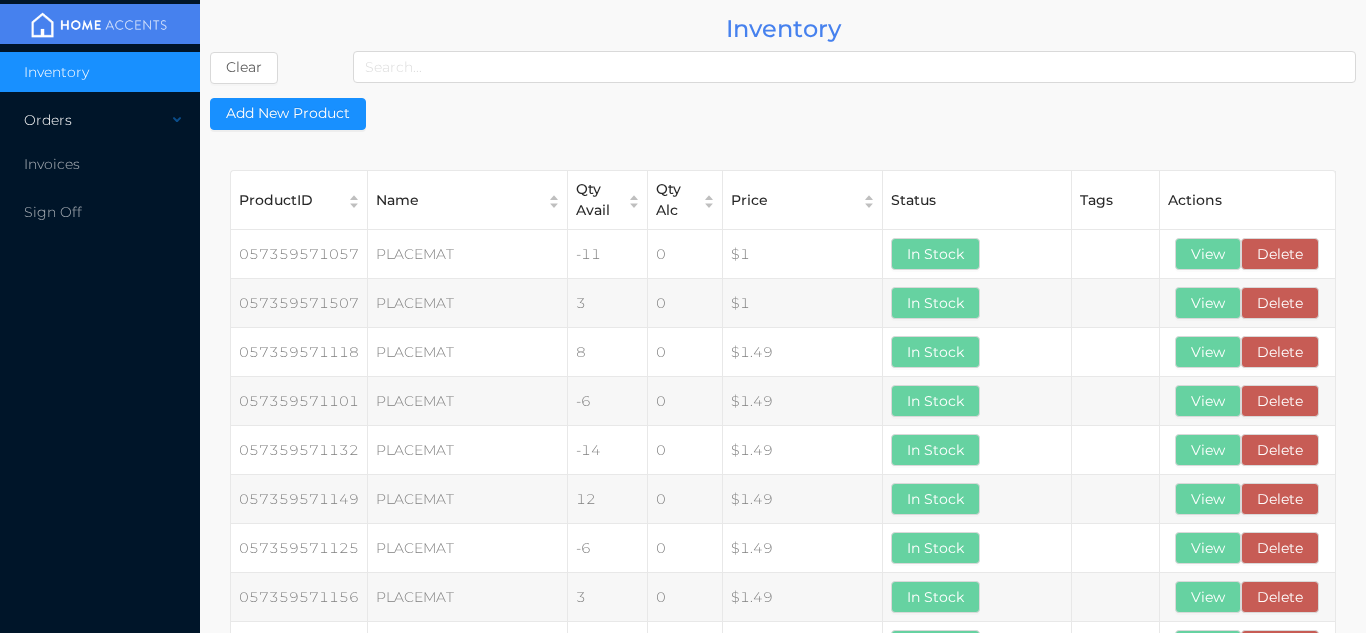 click on "Orders" at bounding box center [100, 120] 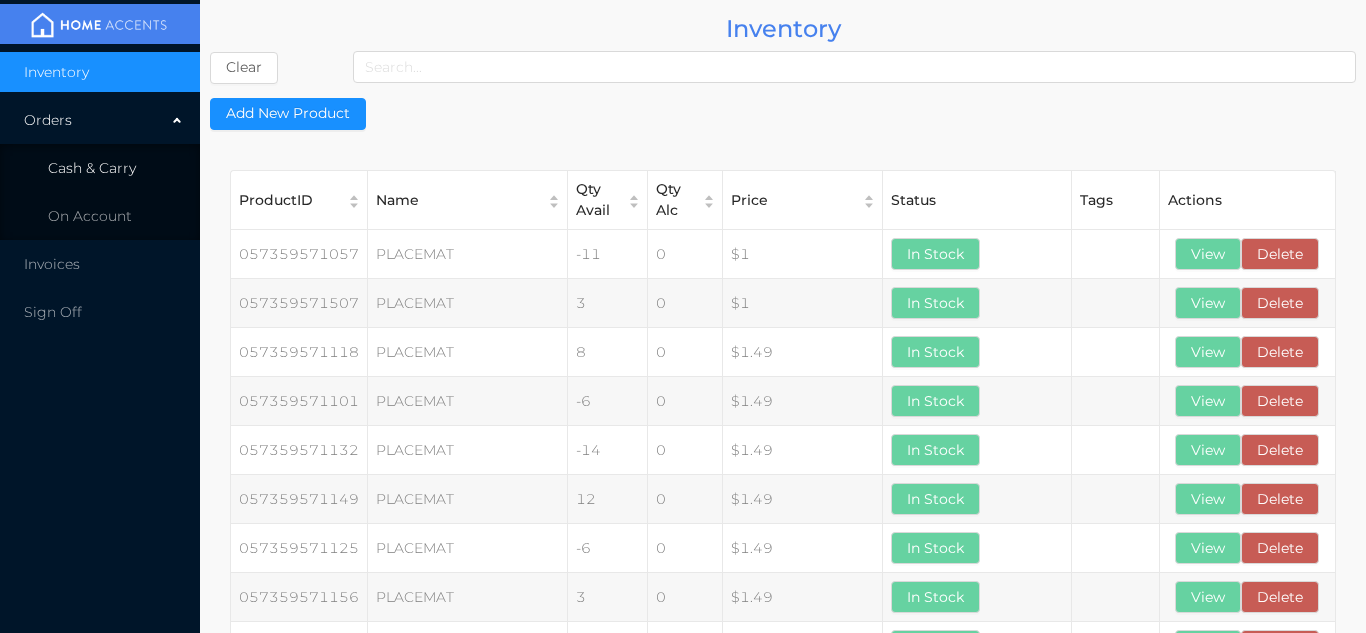 click on "Cash & Carry" at bounding box center [100, 168] 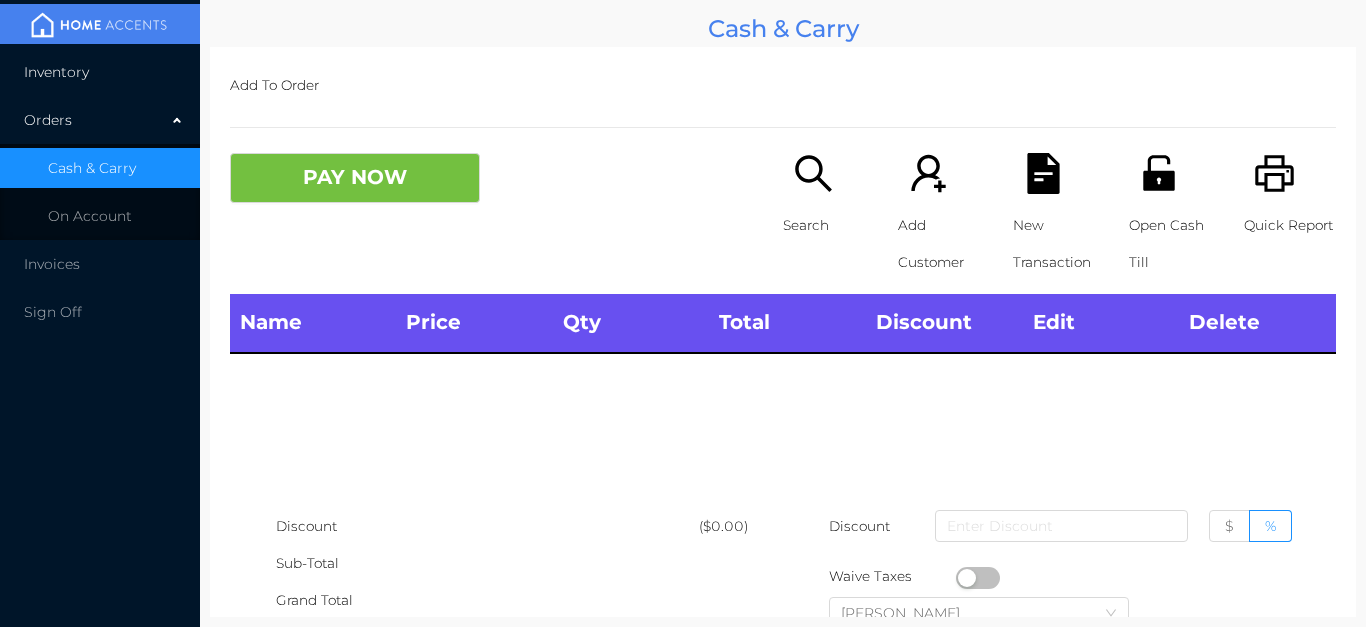 click on "Inventory" at bounding box center [100, 72] 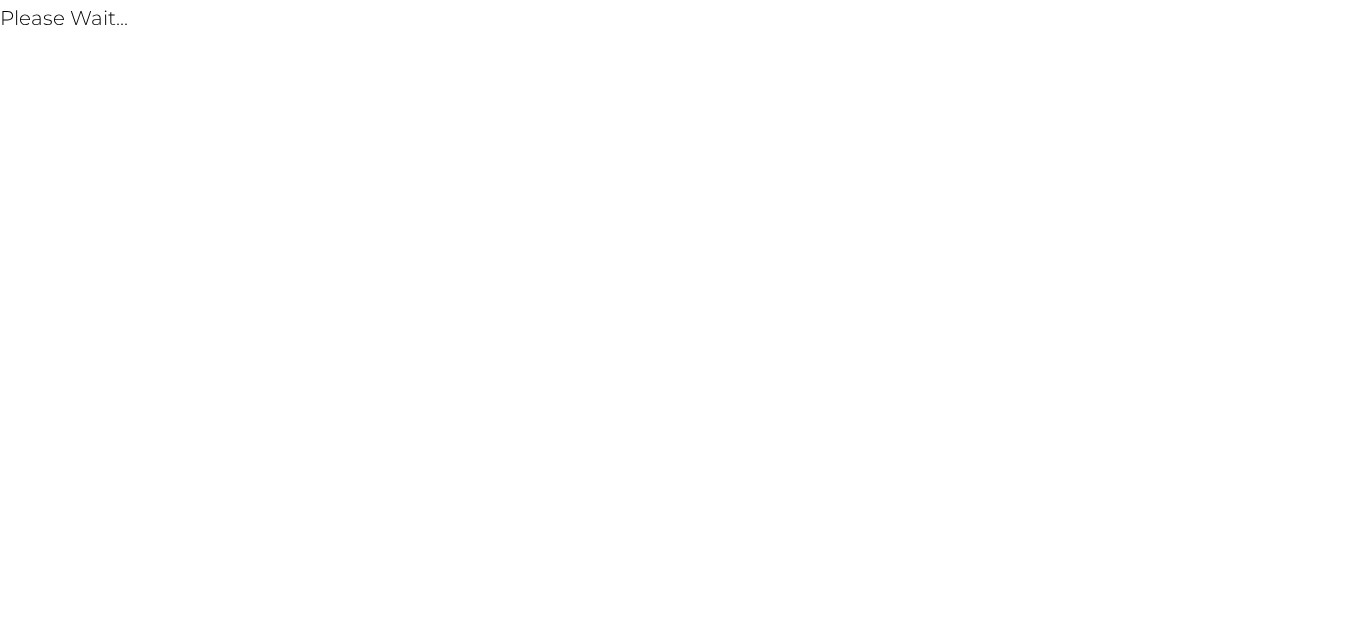 scroll, scrollTop: 0, scrollLeft: 0, axis: both 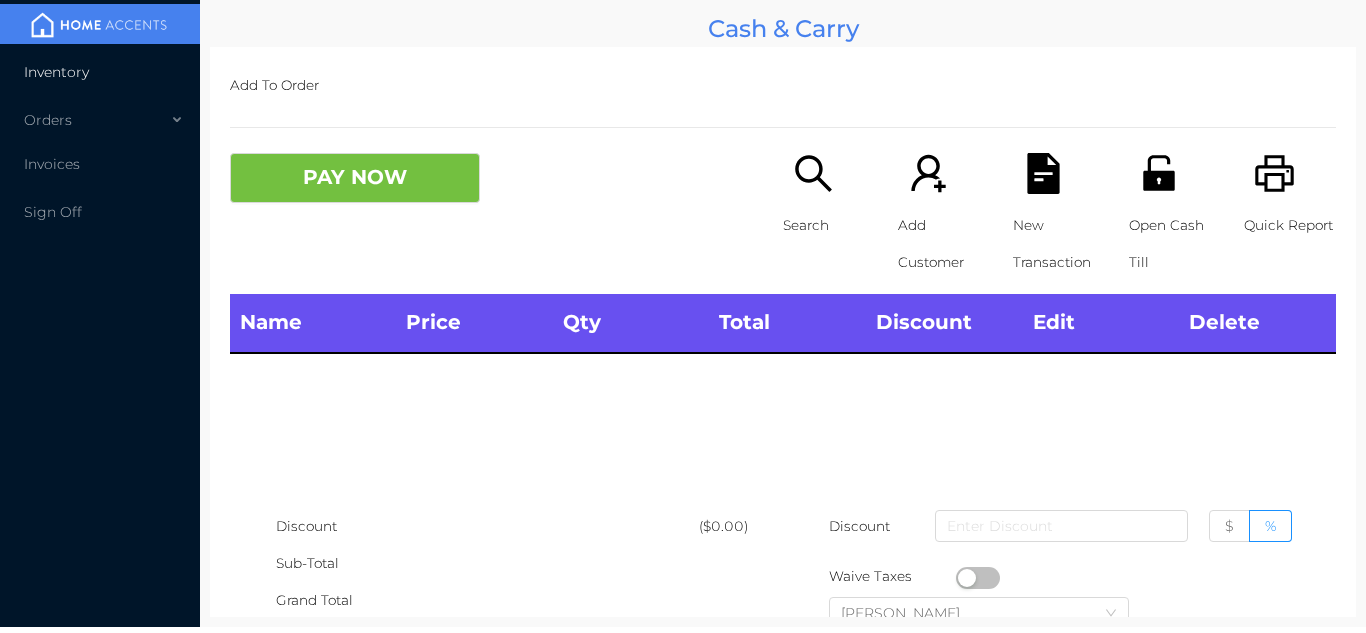 click on "Inventory" at bounding box center [100, 72] 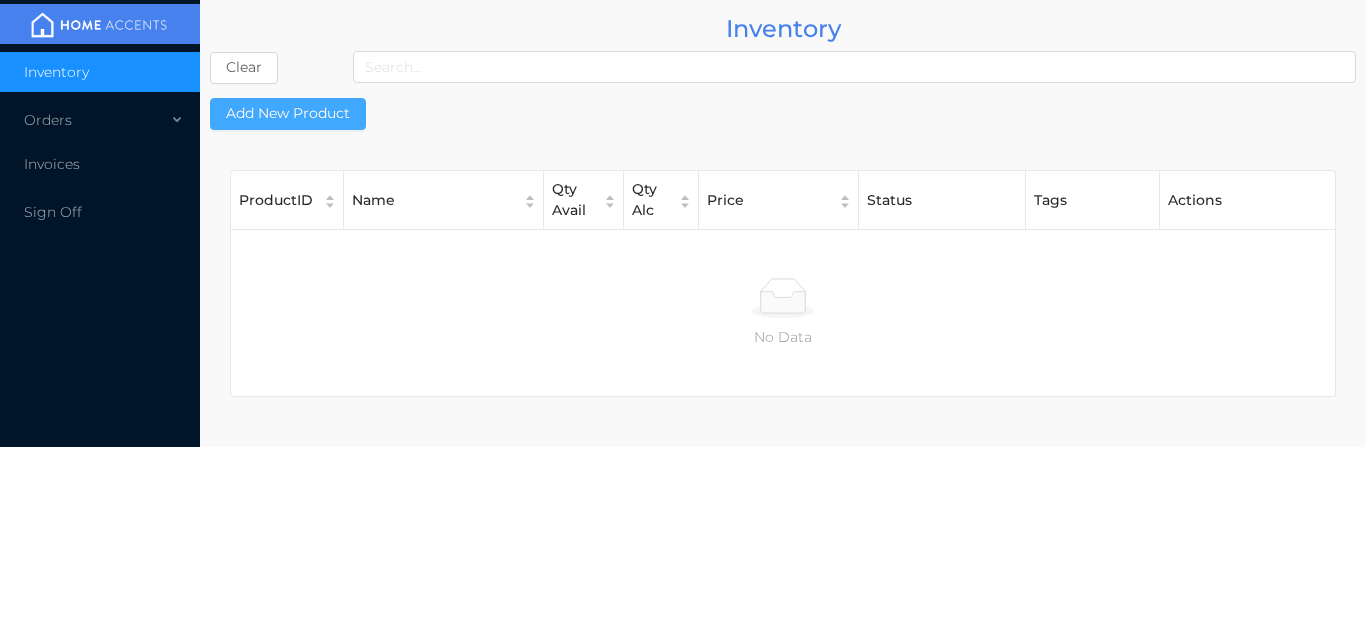click on "Add New Product" at bounding box center [288, 114] 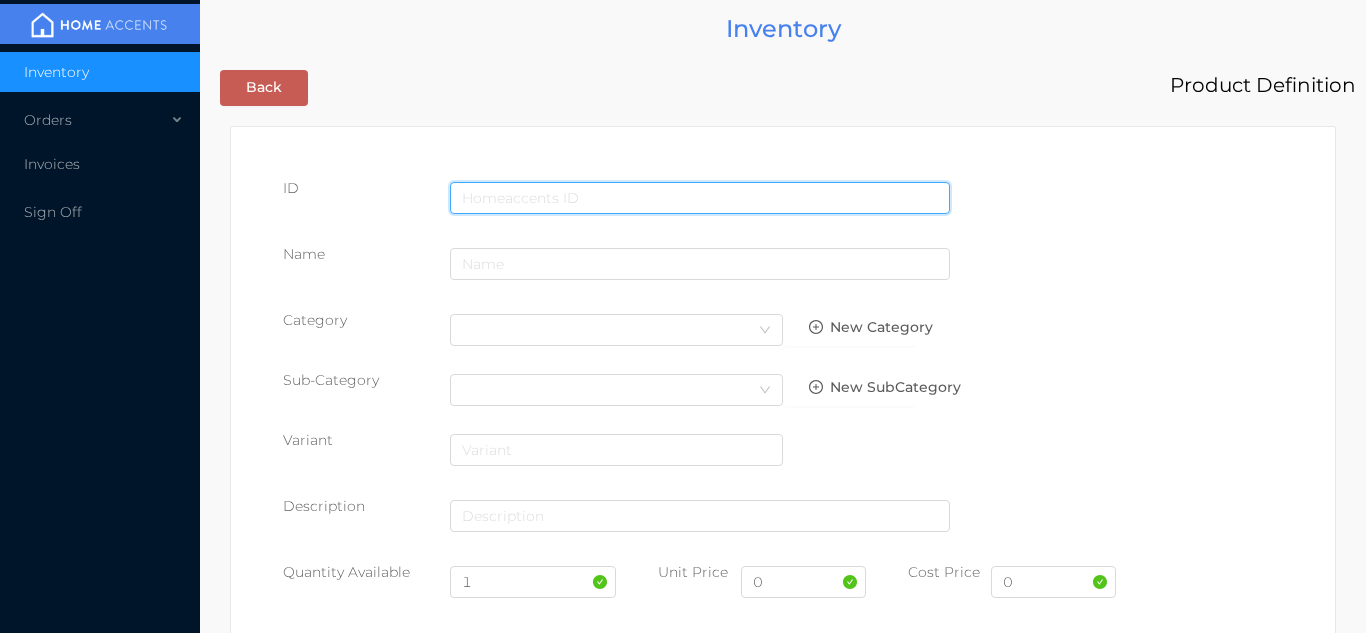 click at bounding box center [700, 198] 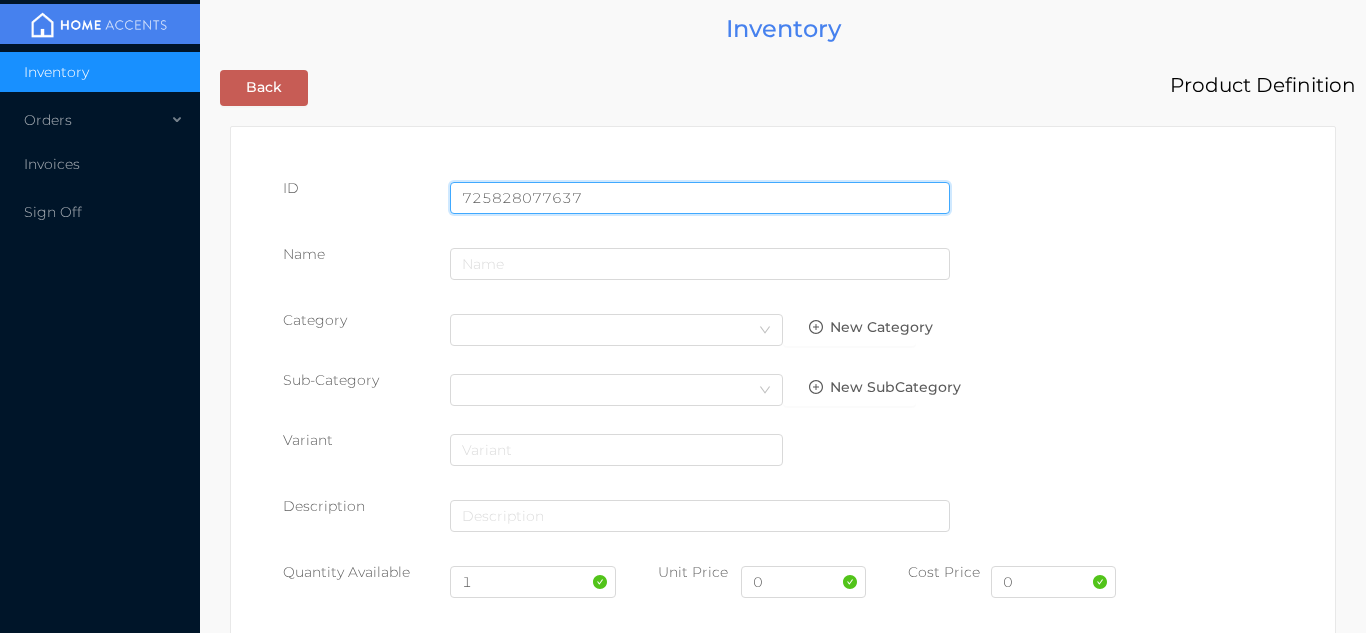 type on "725828077637" 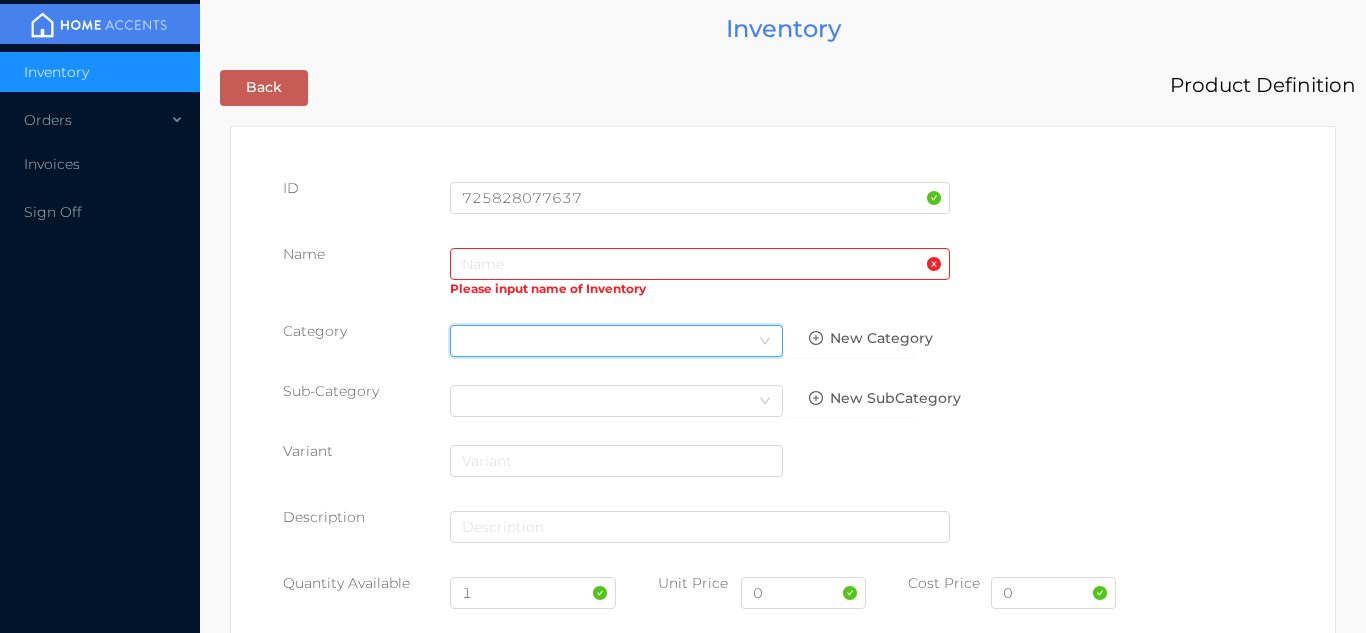 click on "Select Category" at bounding box center (616, 341) 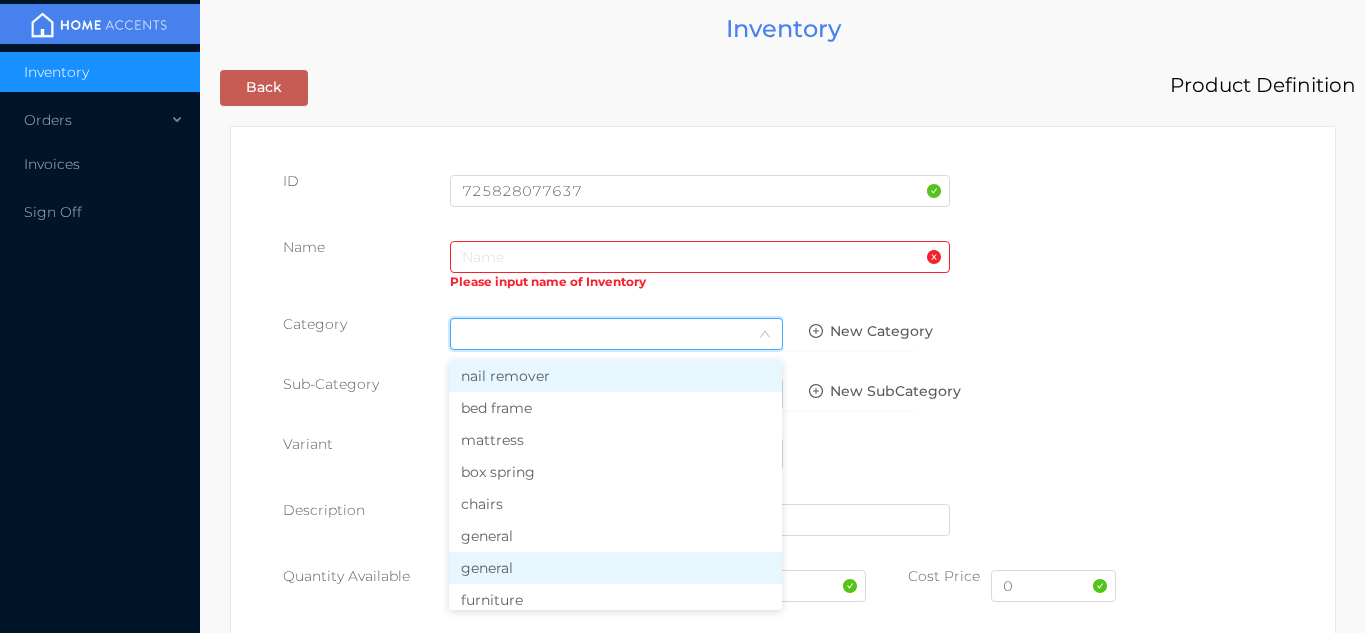 click on "general" at bounding box center (615, 568) 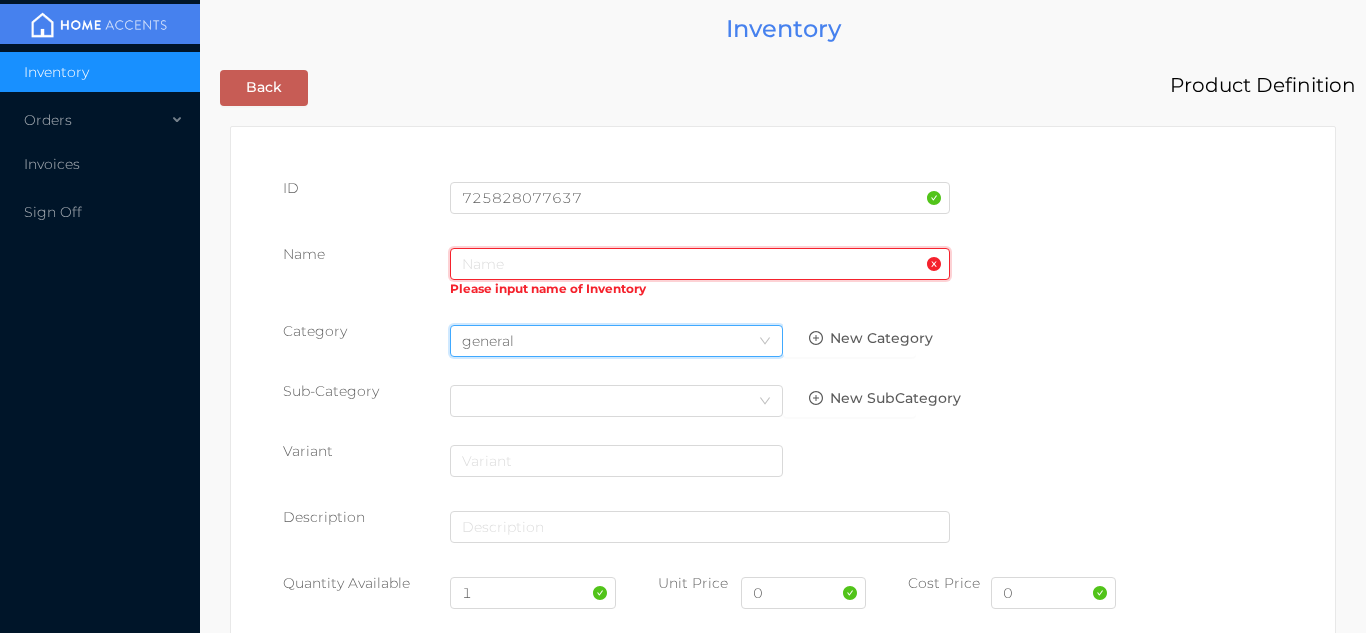 click at bounding box center (700, 264) 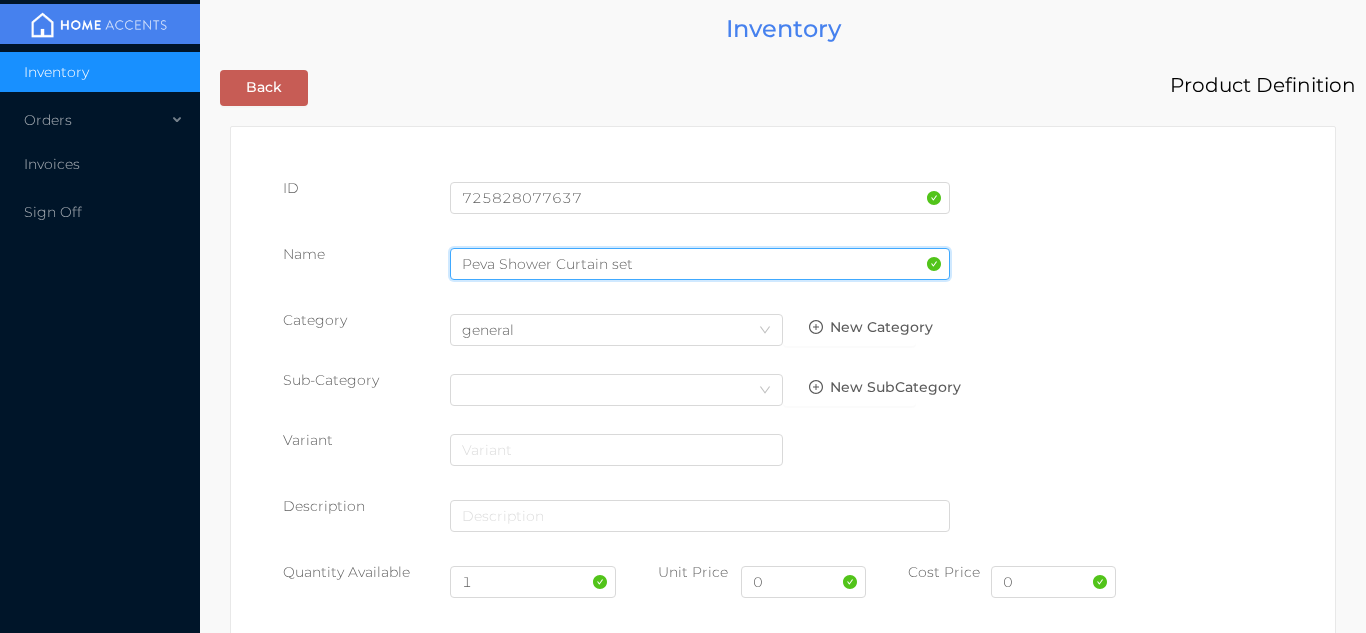 type on "Peva Shower Curtain set" 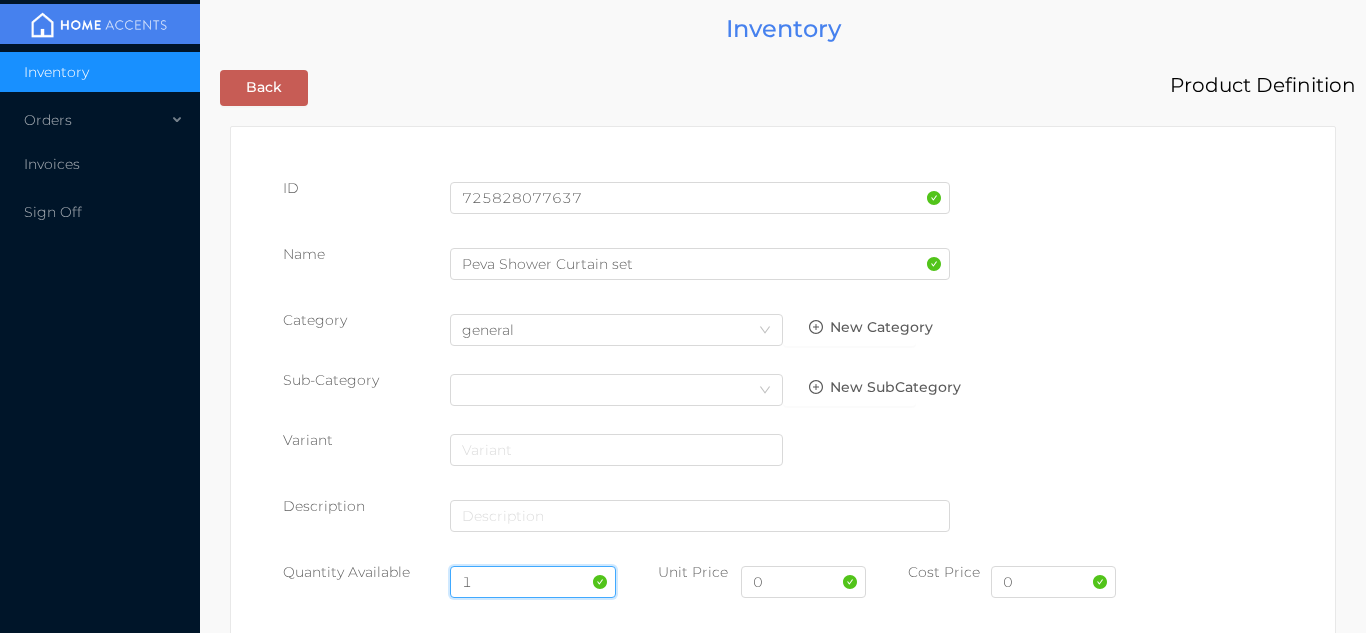 click on "1" at bounding box center [533, 582] 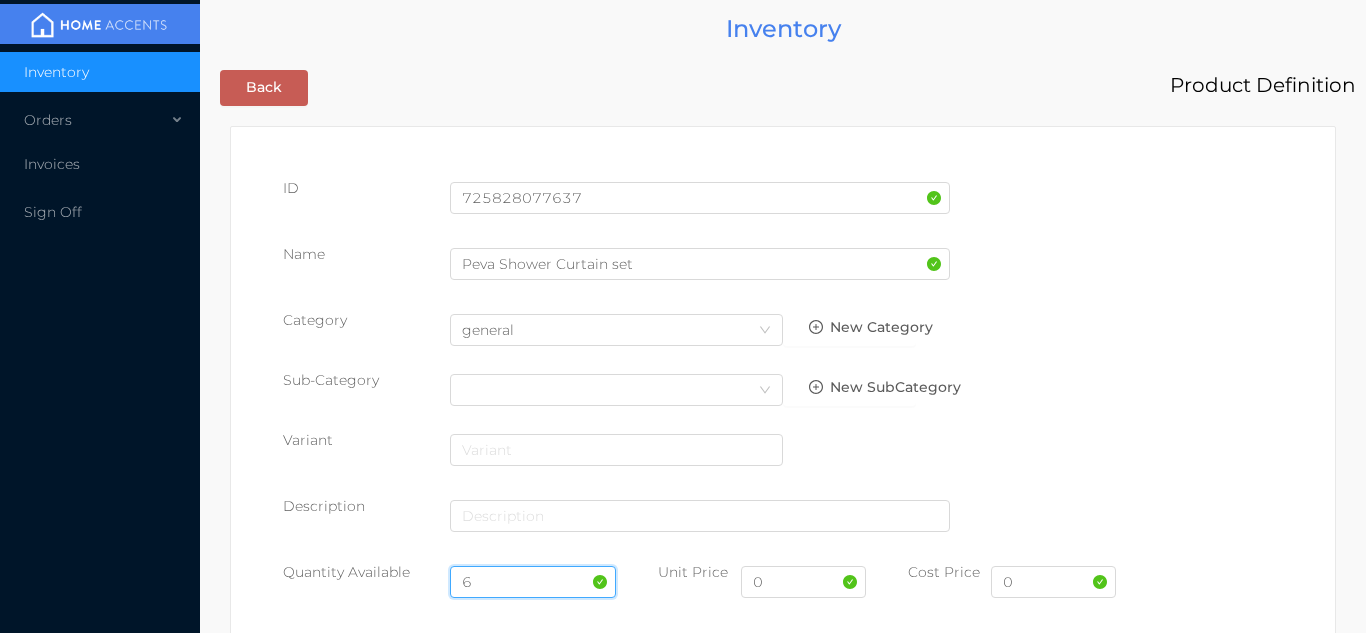 type on "6" 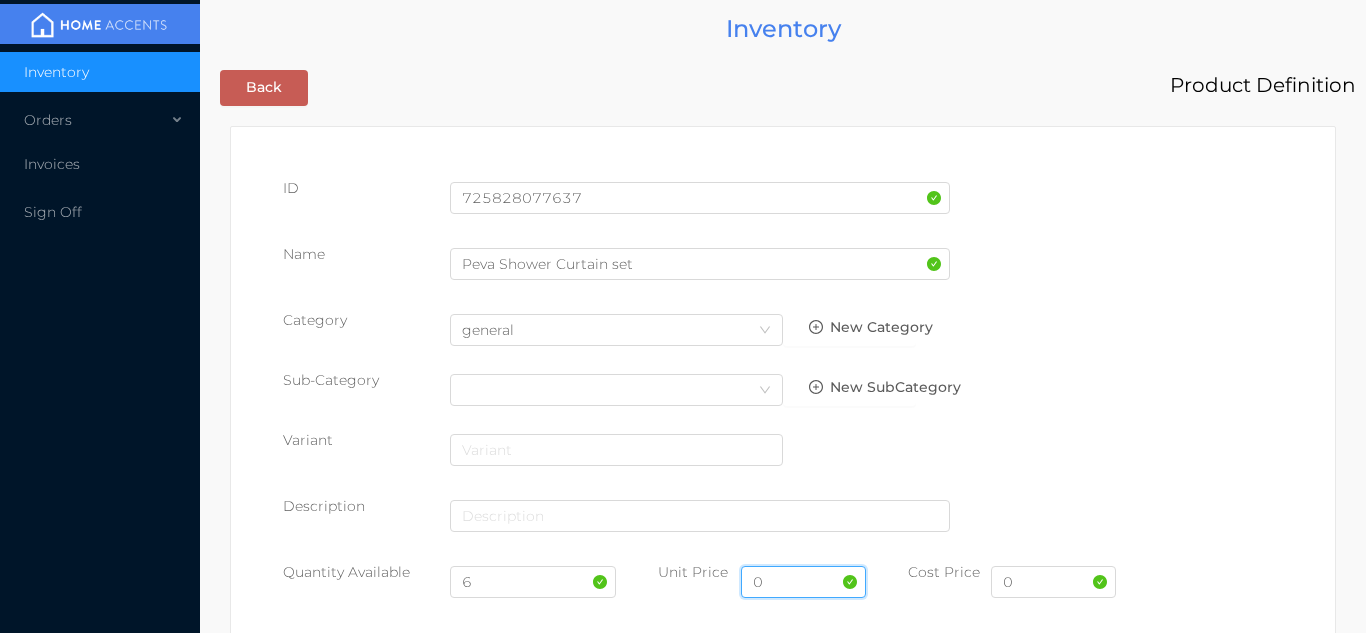 click on "0" at bounding box center (803, 582) 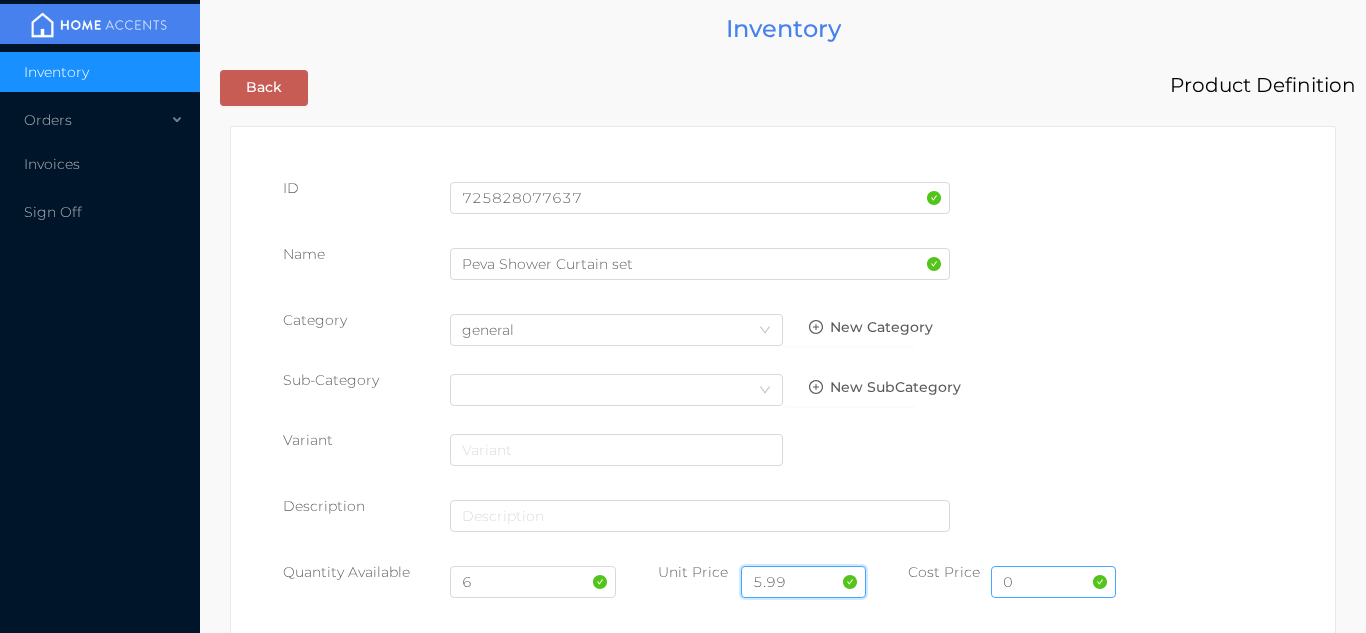 type on "5.99" 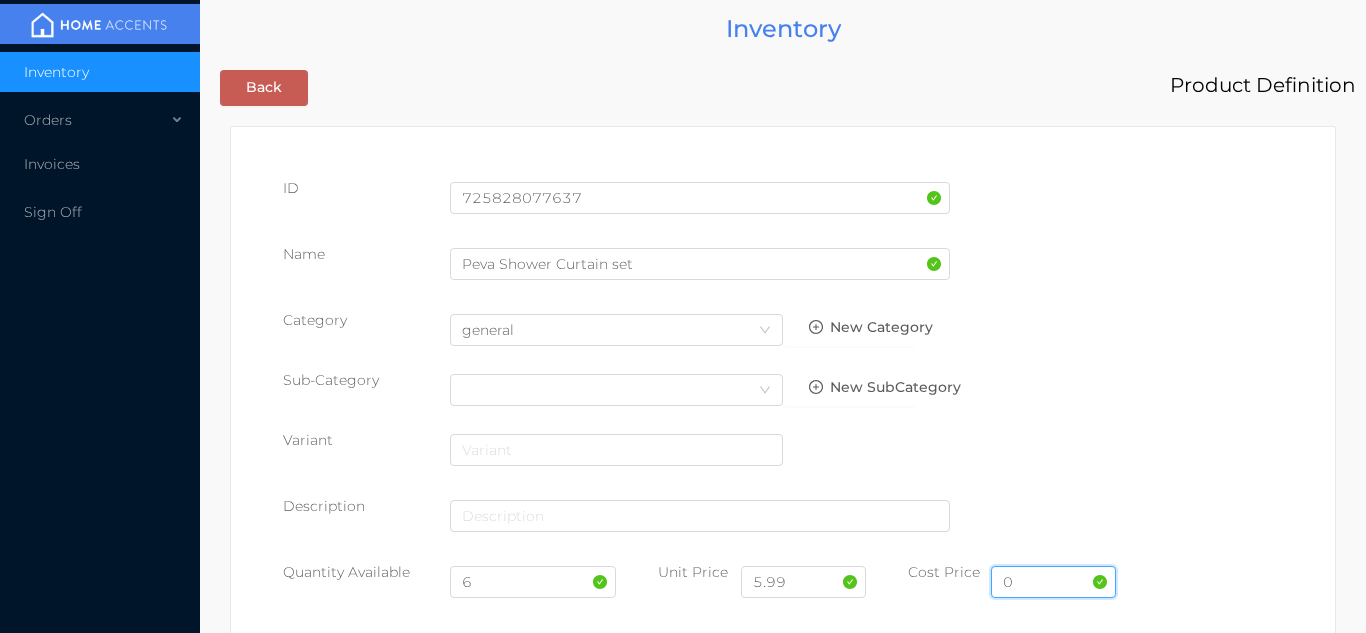 click on "0" at bounding box center [1053, 582] 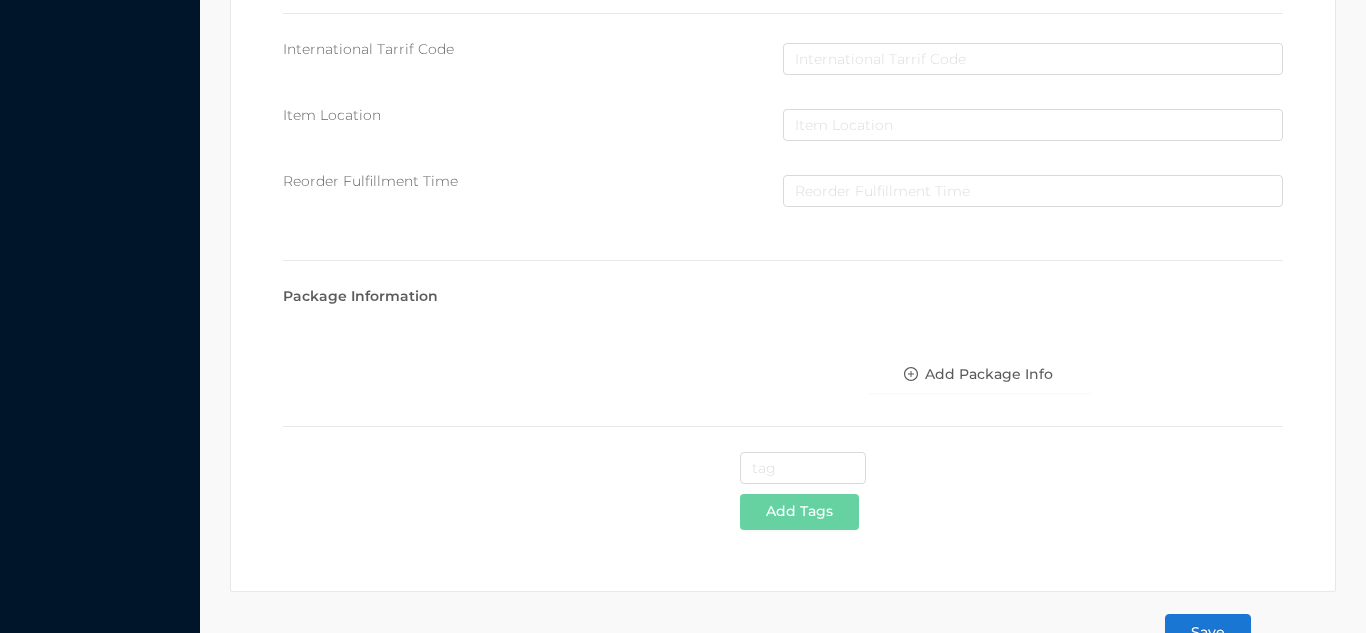 scroll, scrollTop: 1028, scrollLeft: 0, axis: vertical 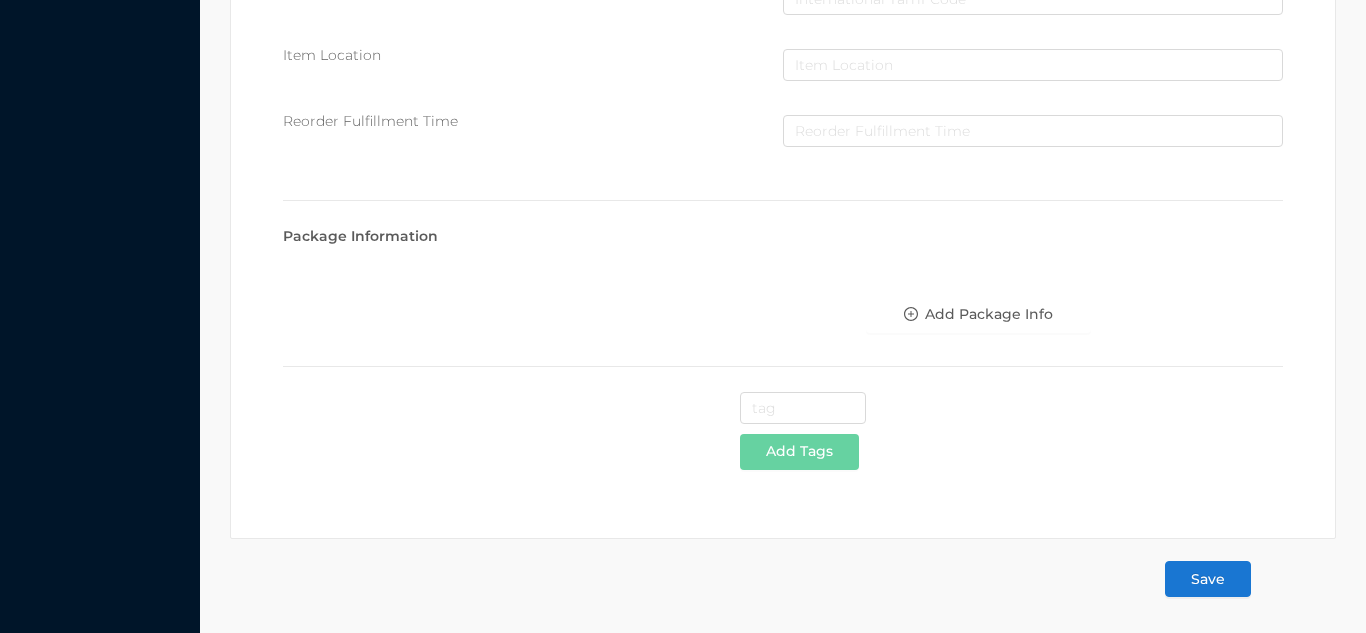 type on "3.00" 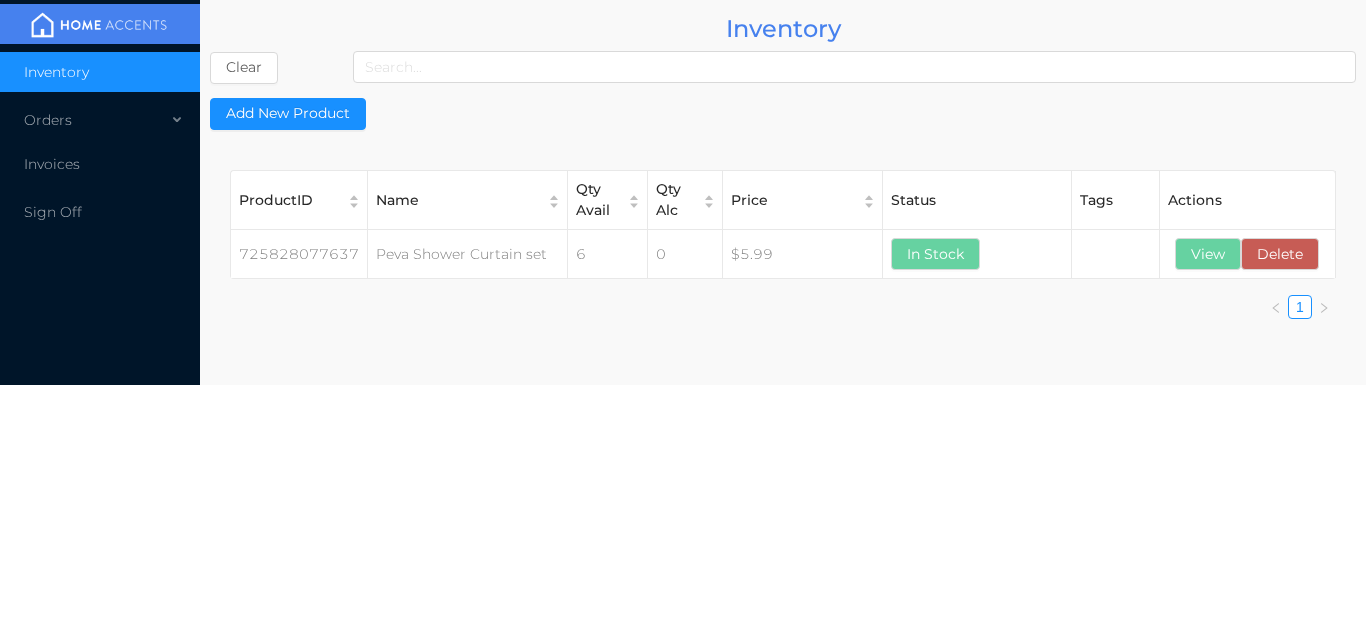 scroll, scrollTop: 0, scrollLeft: 0, axis: both 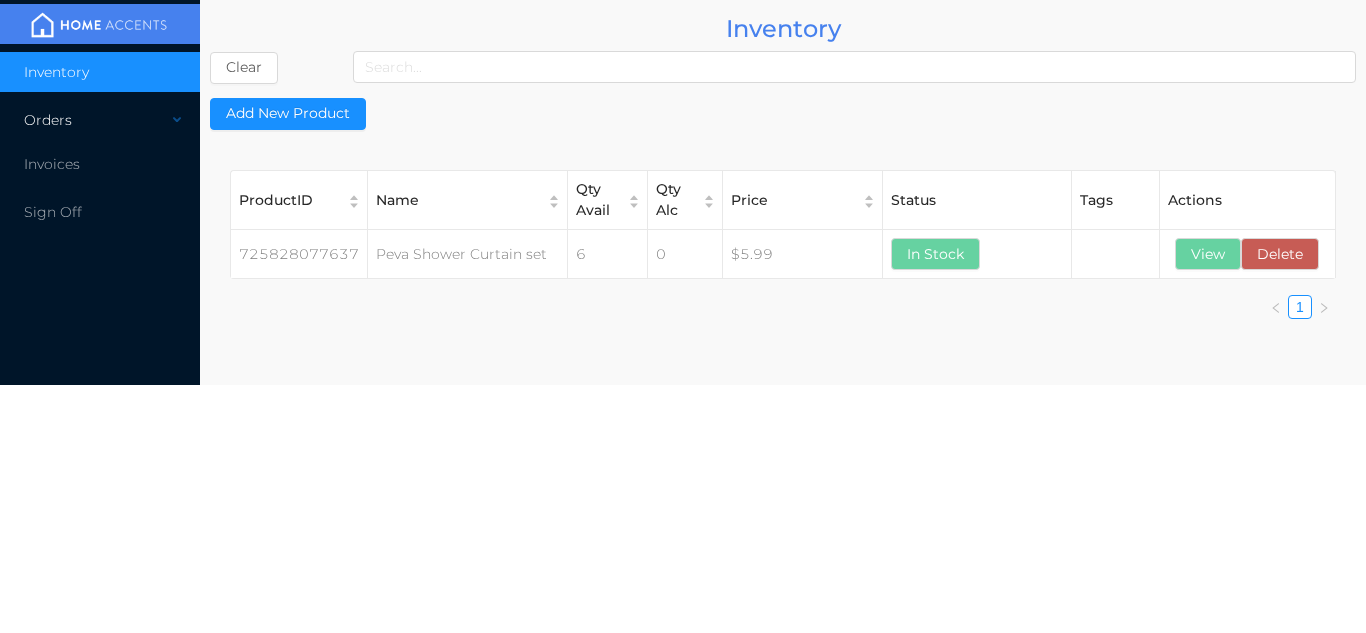 click on "Orders" at bounding box center [100, 120] 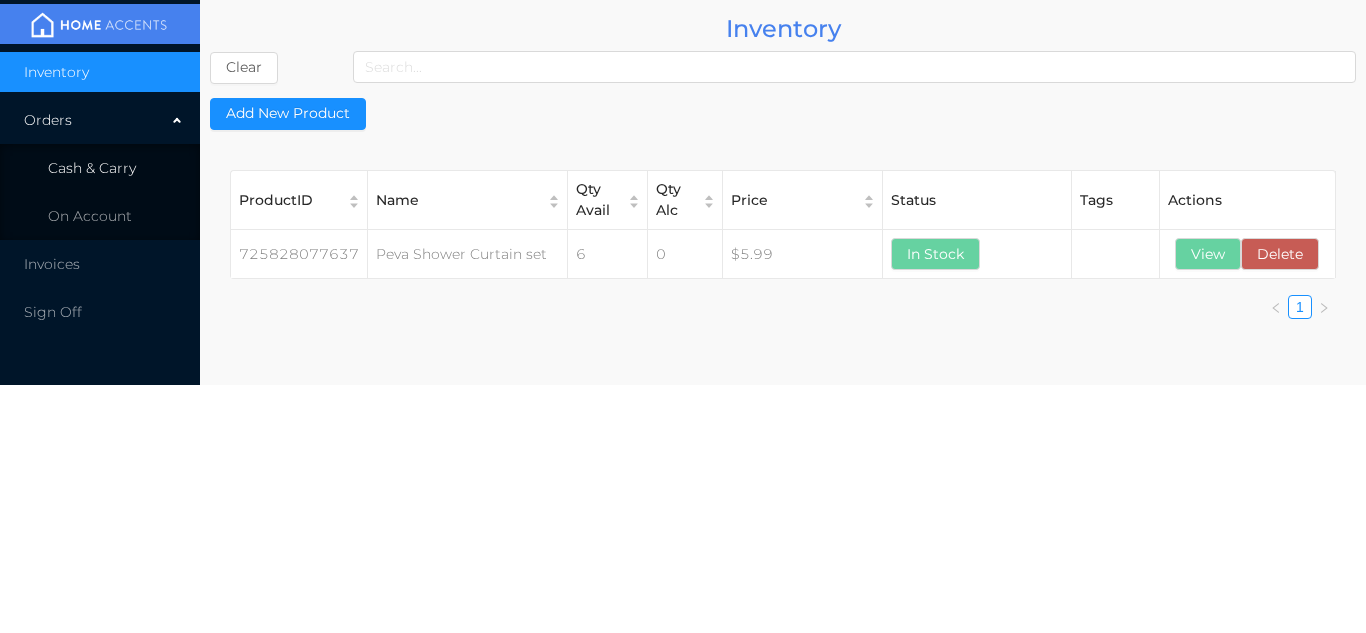 click on "Cash & Carry" at bounding box center (92, 168) 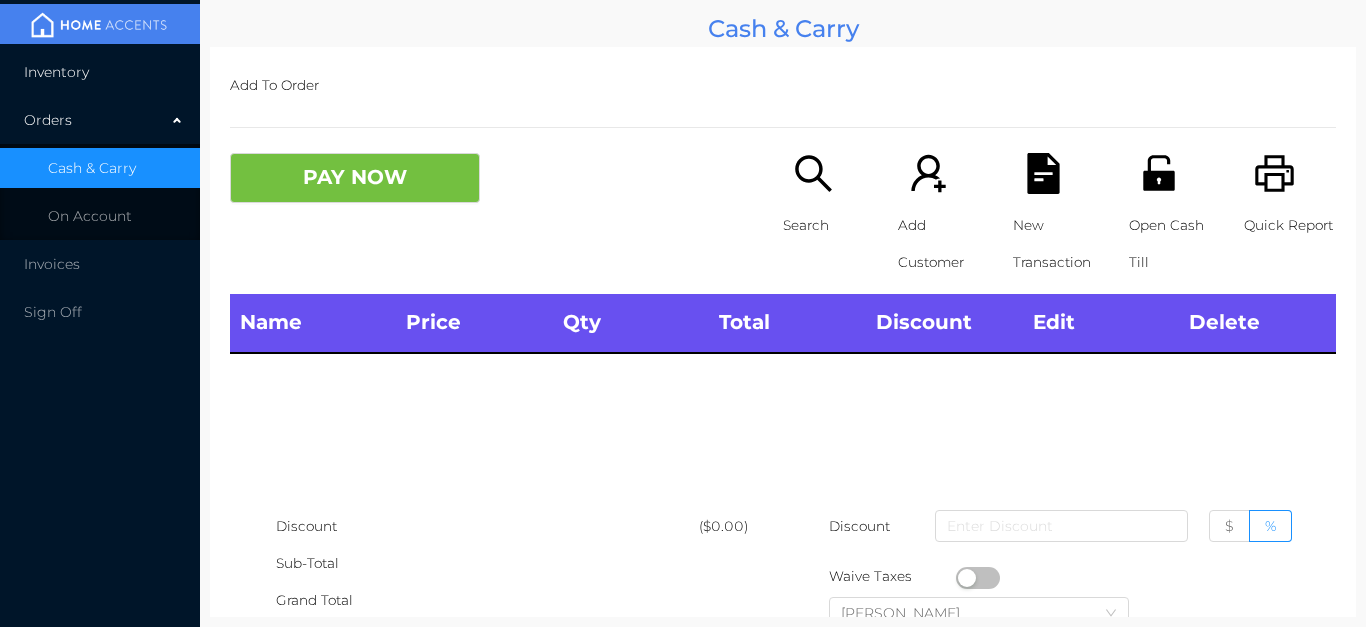 click on "Inventory" at bounding box center (100, 72) 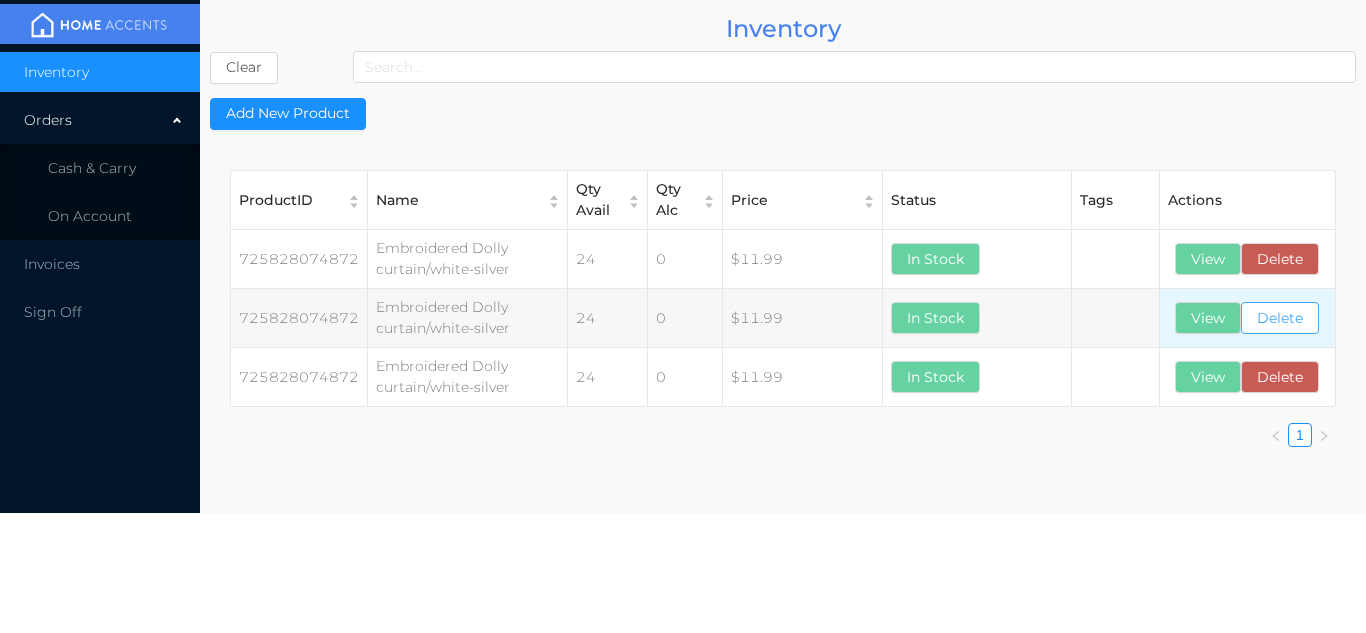click on "Delete" at bounding box center (1280, 318) 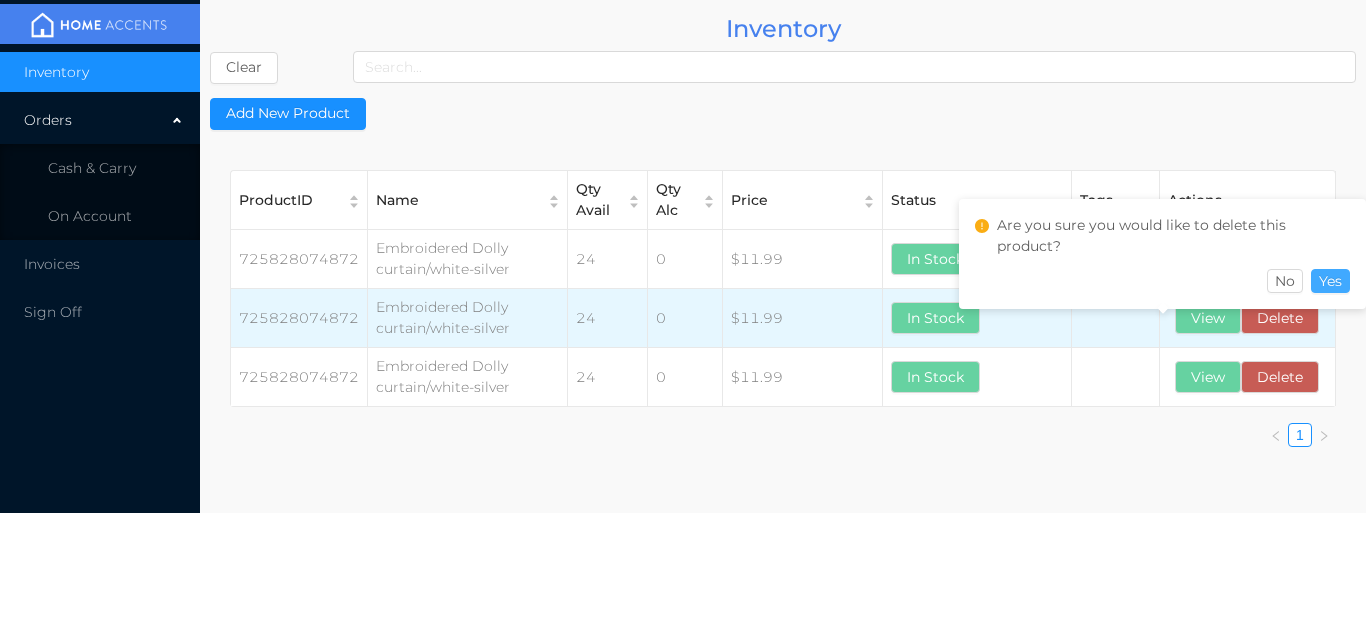 click on "Yes" at bounding box center (1330, 281) 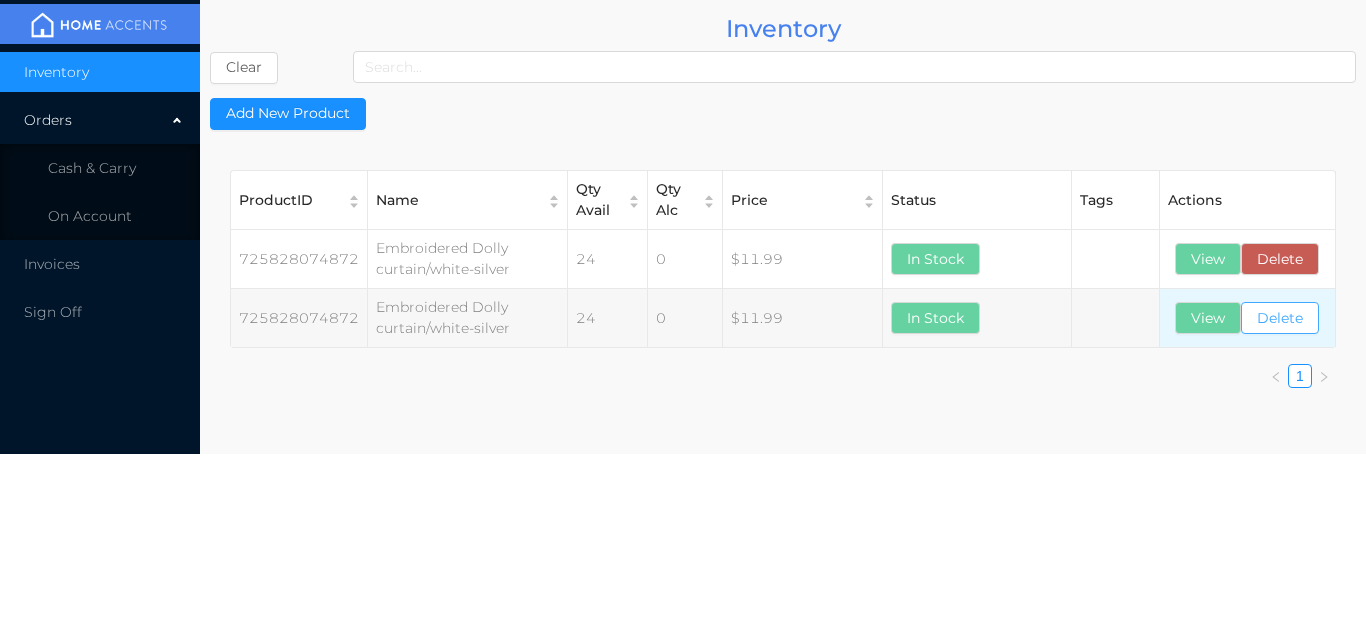 click on "Delete" at bounding box center [1280, 318] 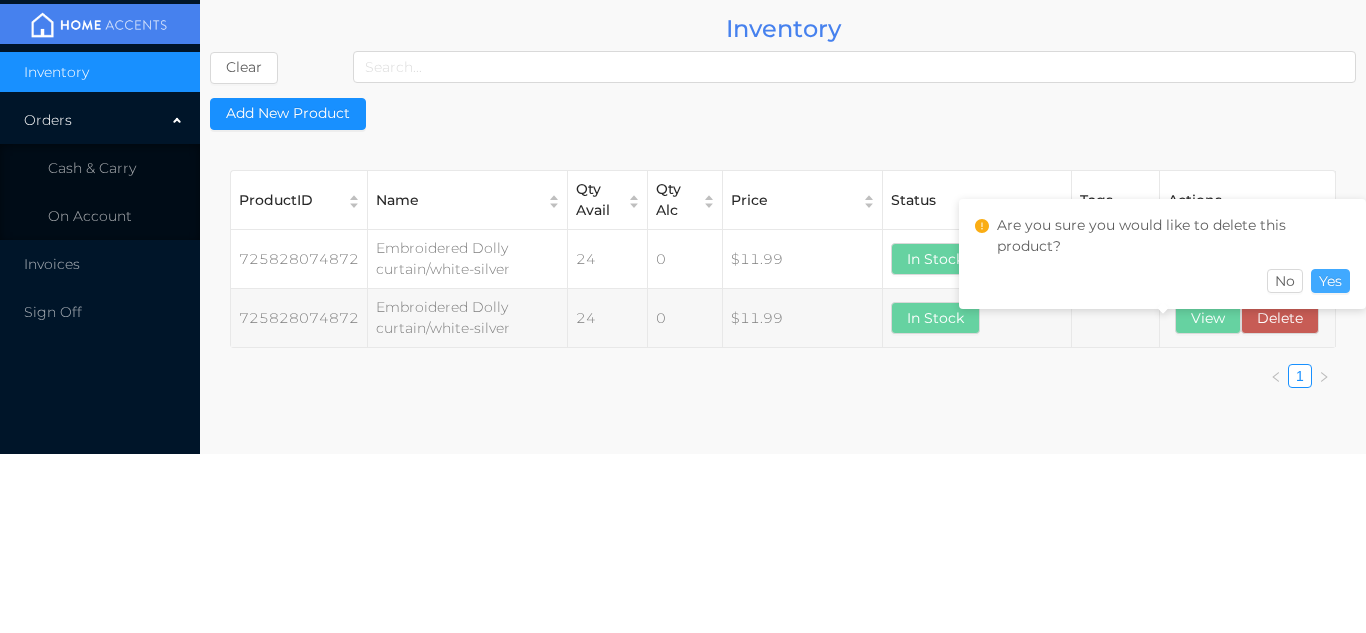 click on "Yes" at bounding box center [1330, 281] 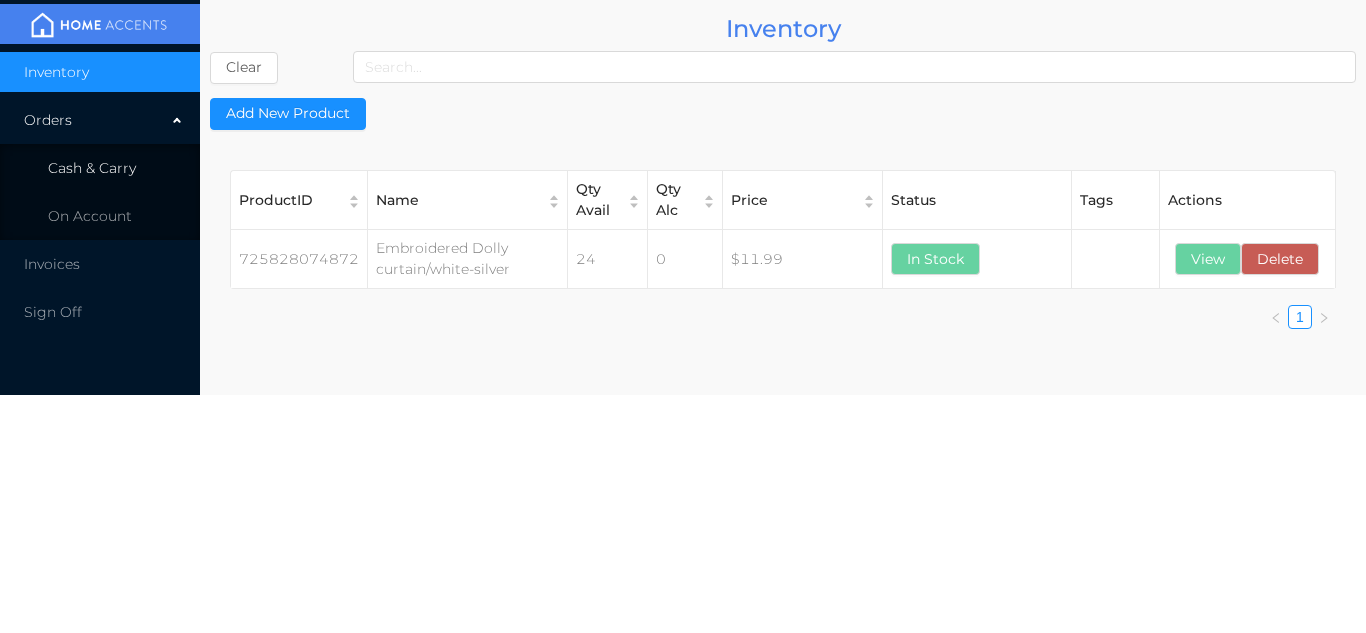 click on "Cash & Carry" at bounding box center [92, 168] 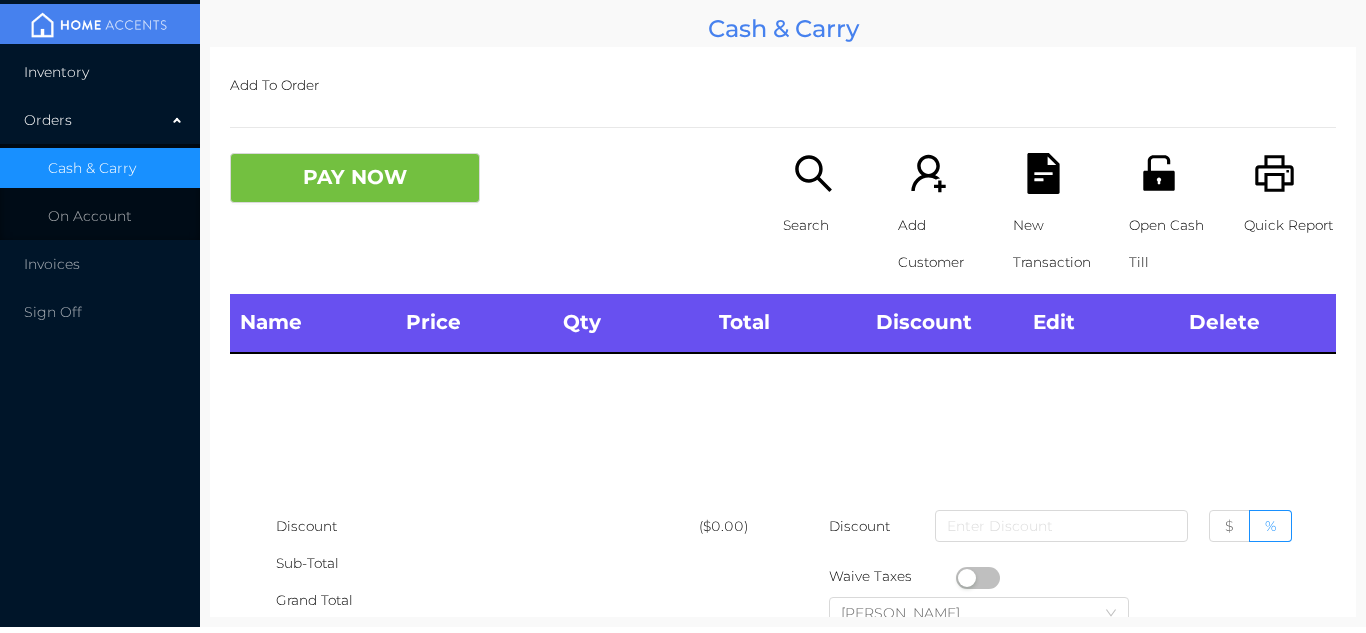 click on "Inventory" at bounding box center [100, 72] 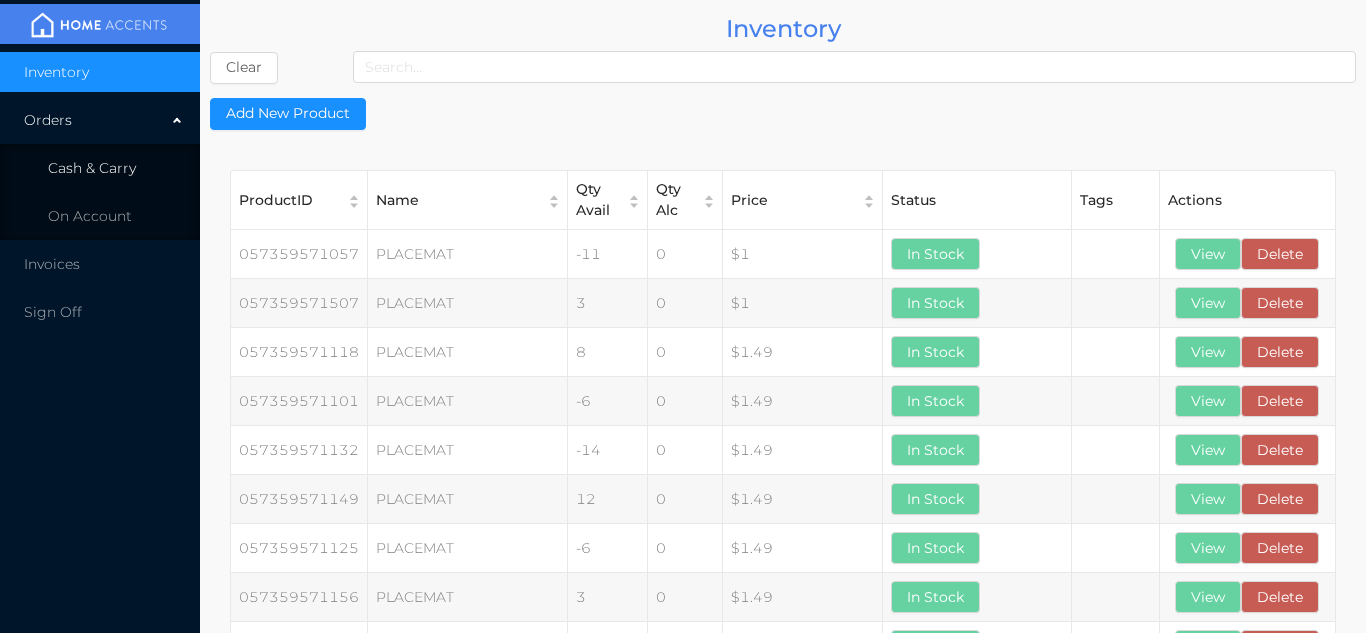 click on "Cash & Carry" at bounding box center [100, 168] 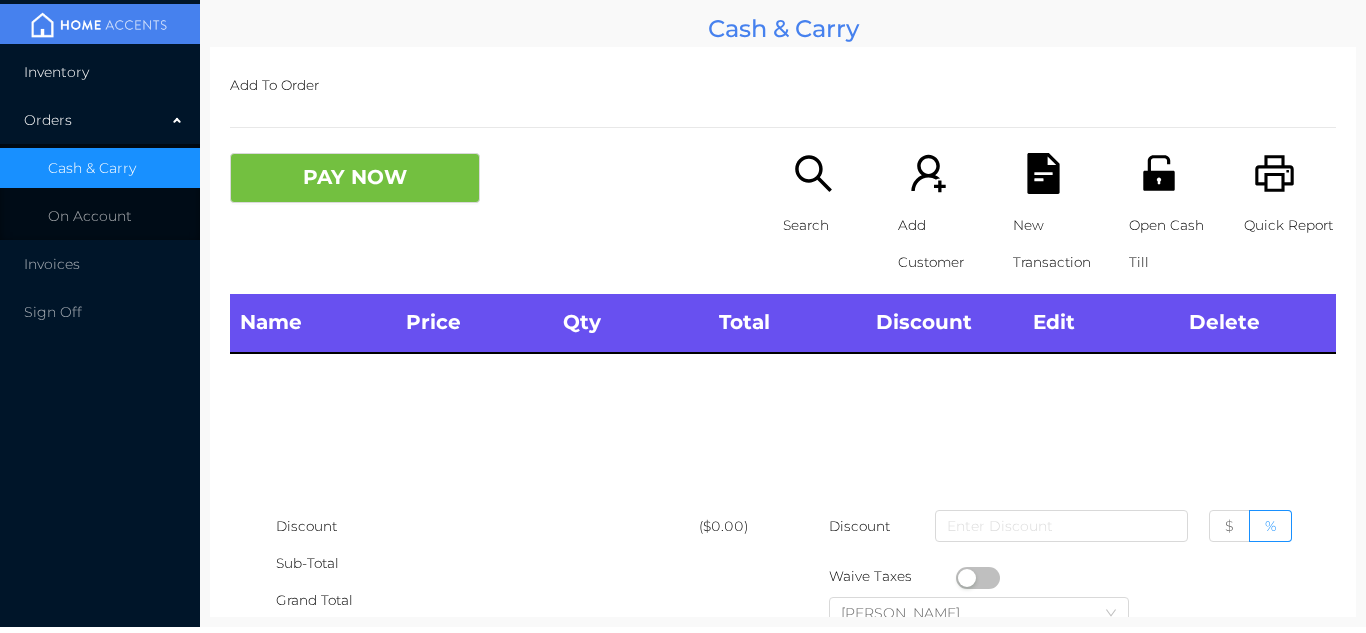 click on "Inventory" at bounding box center (100, 72) 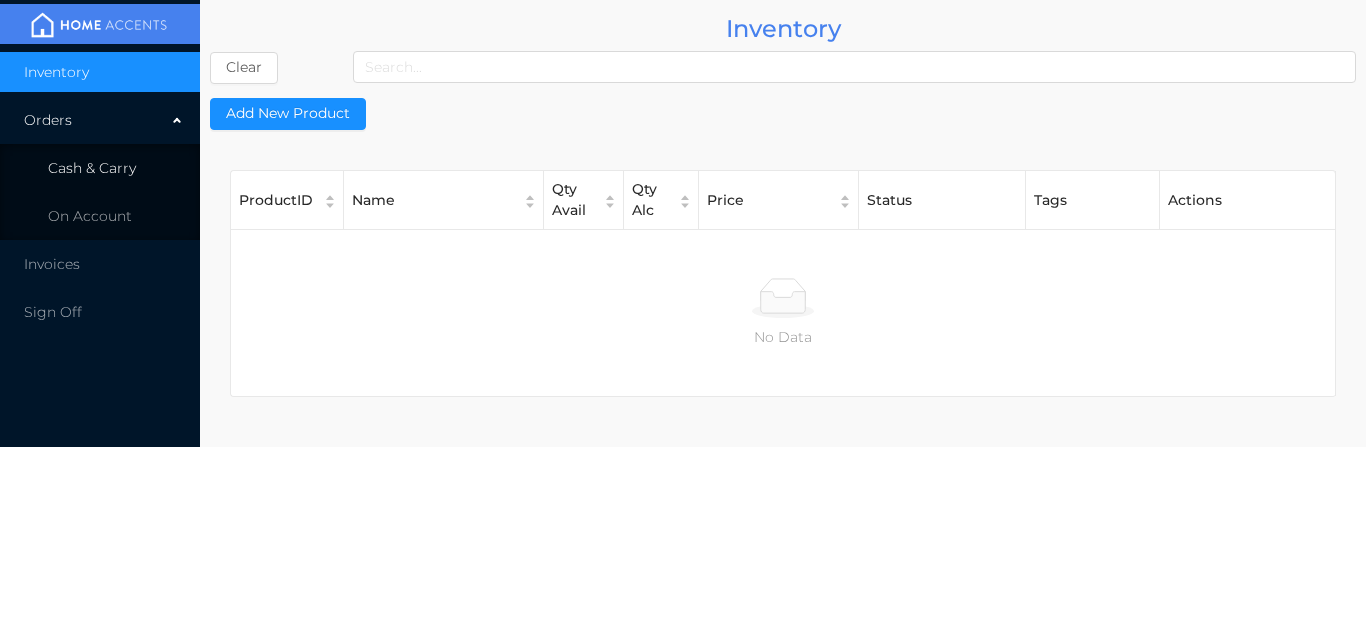 click on "Cash & Carry" at bounding box center (100, 168) 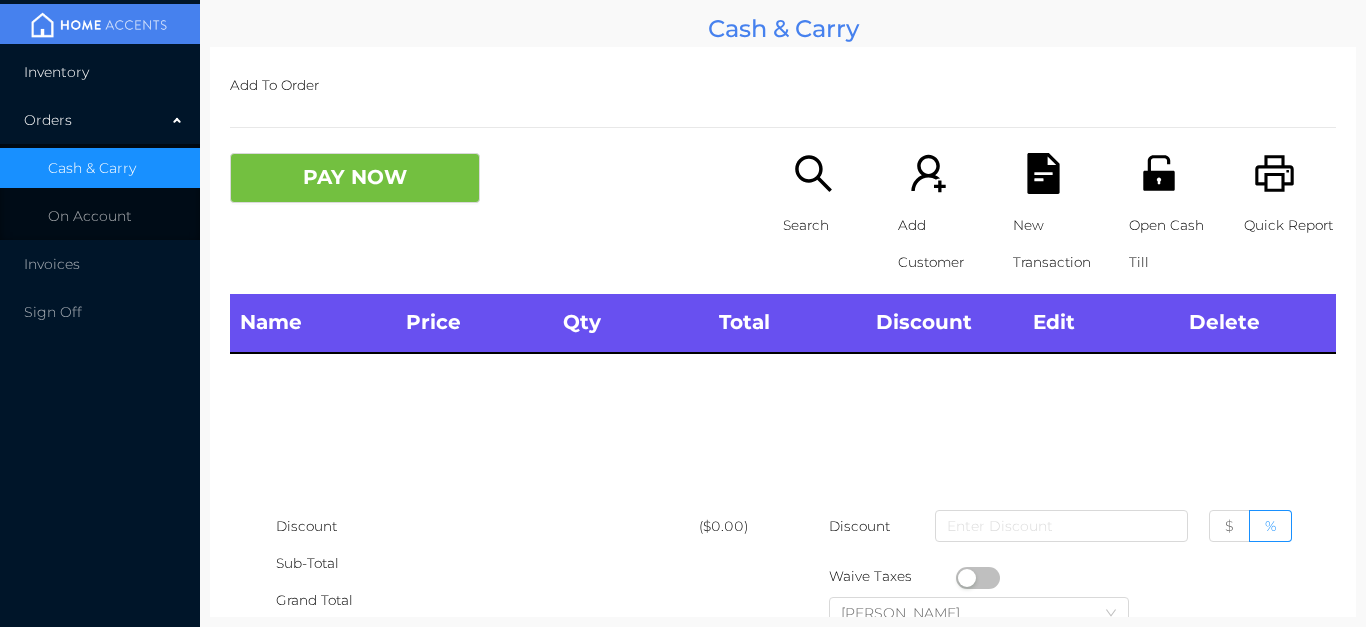 click on "Inventory" at bounding box center (100, 72) 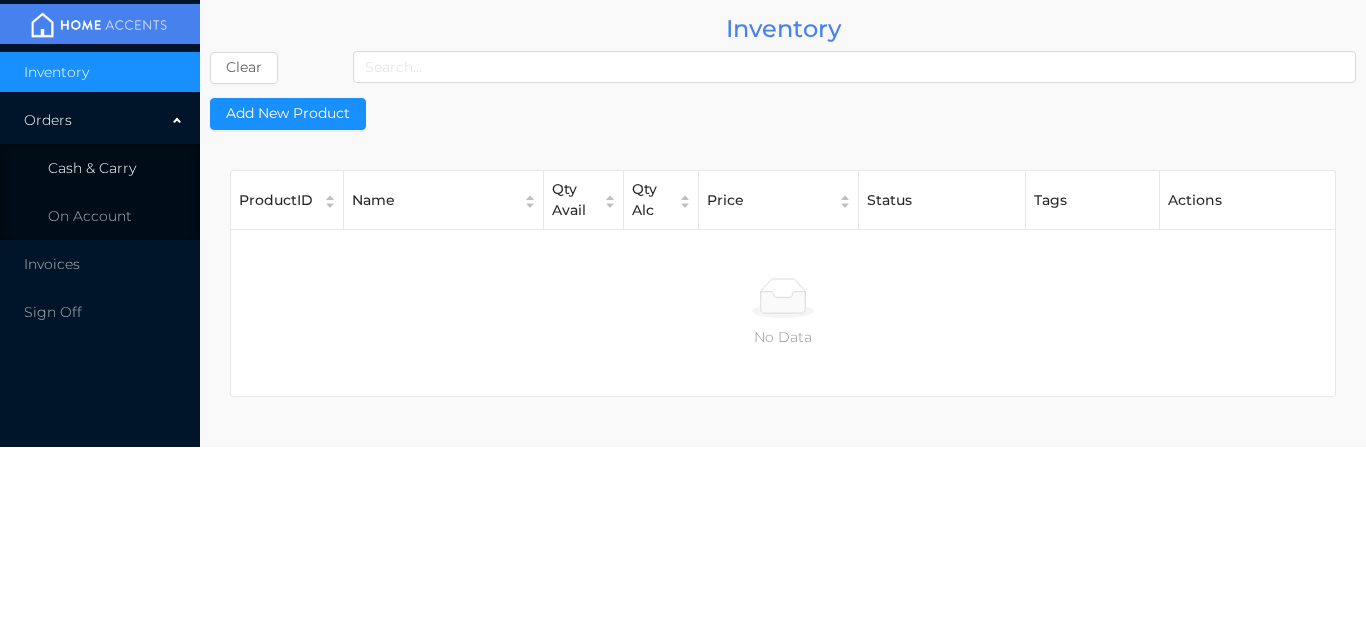 click on "Cash & Carry" at bounding box center [92, 168] 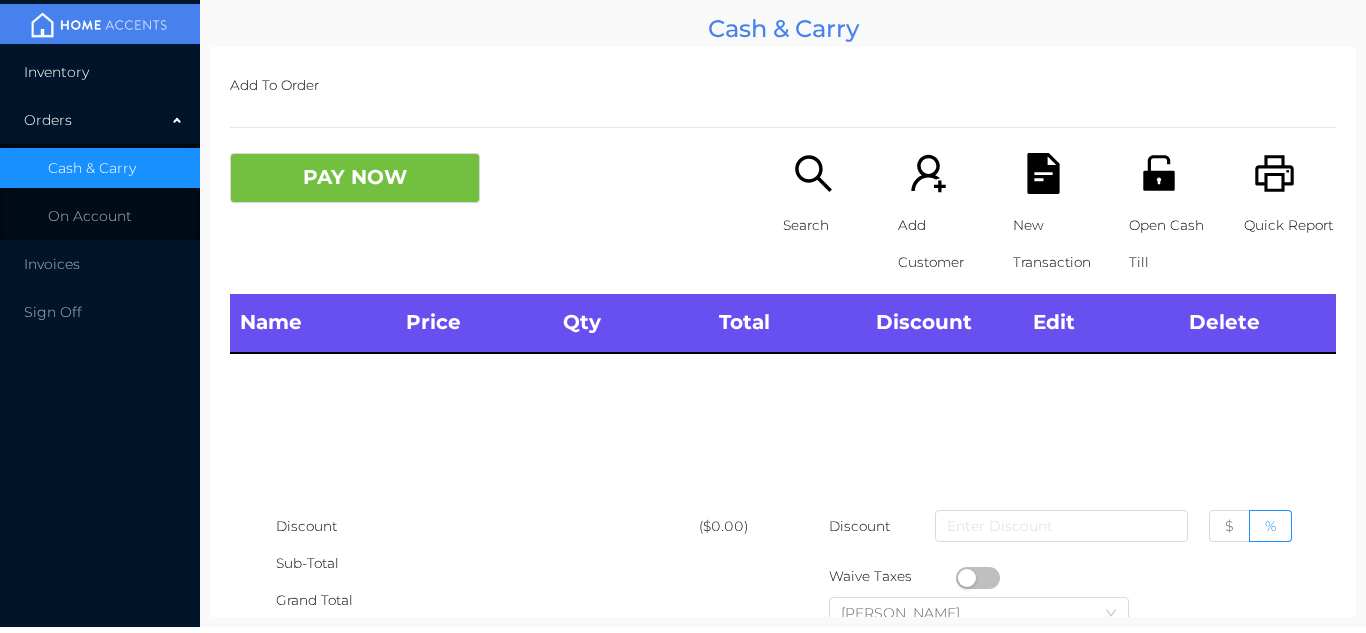 click on "Inventory" at bounding box center (100, 72) 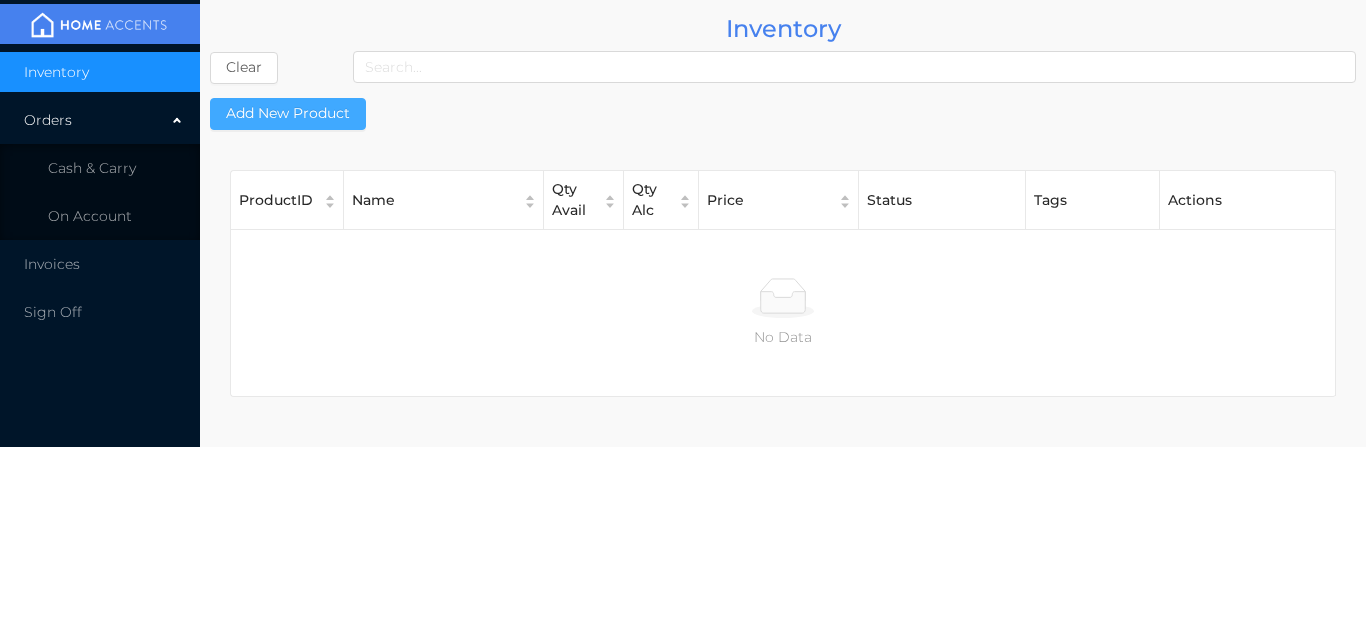 click on "Add New Product" at bounding box center (288, 114) 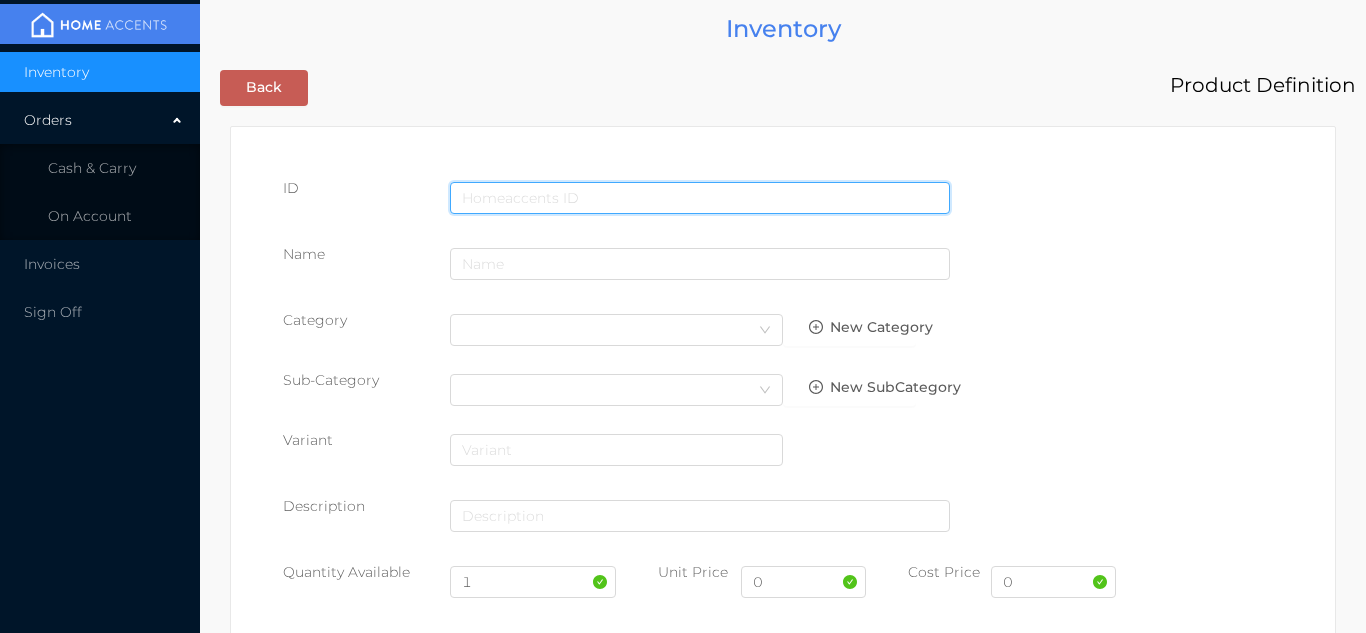 click at bounding box center (700, 198) 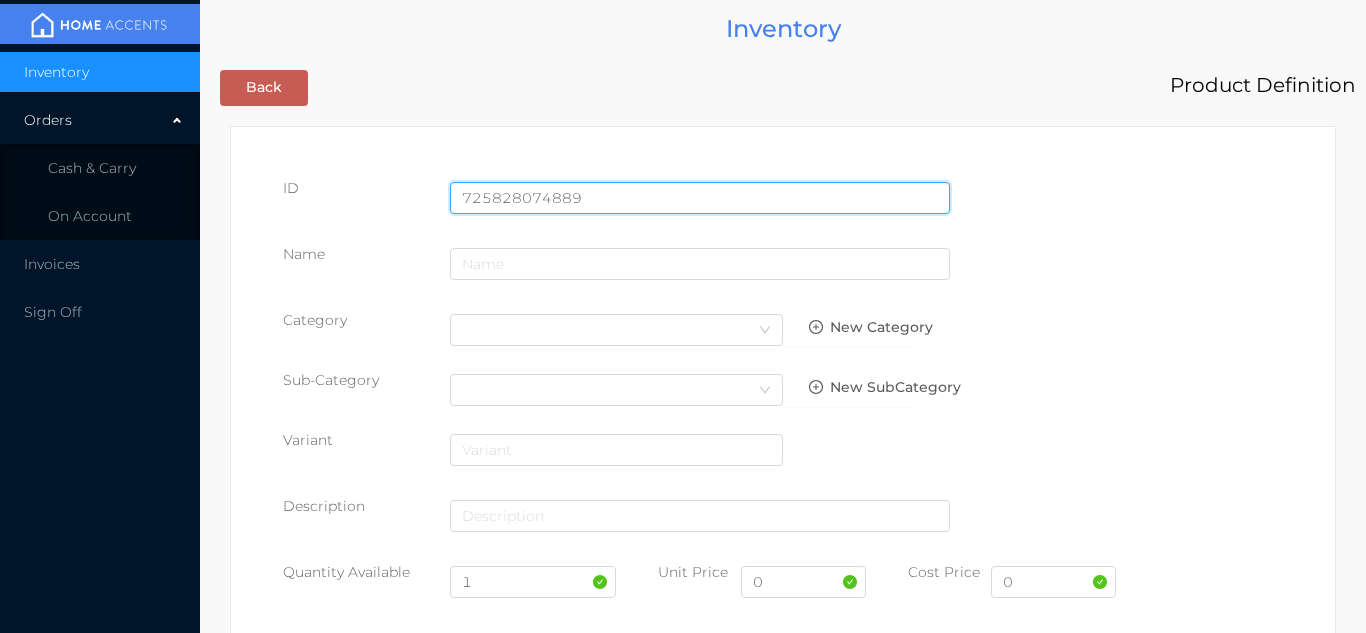 type on "725828074889" 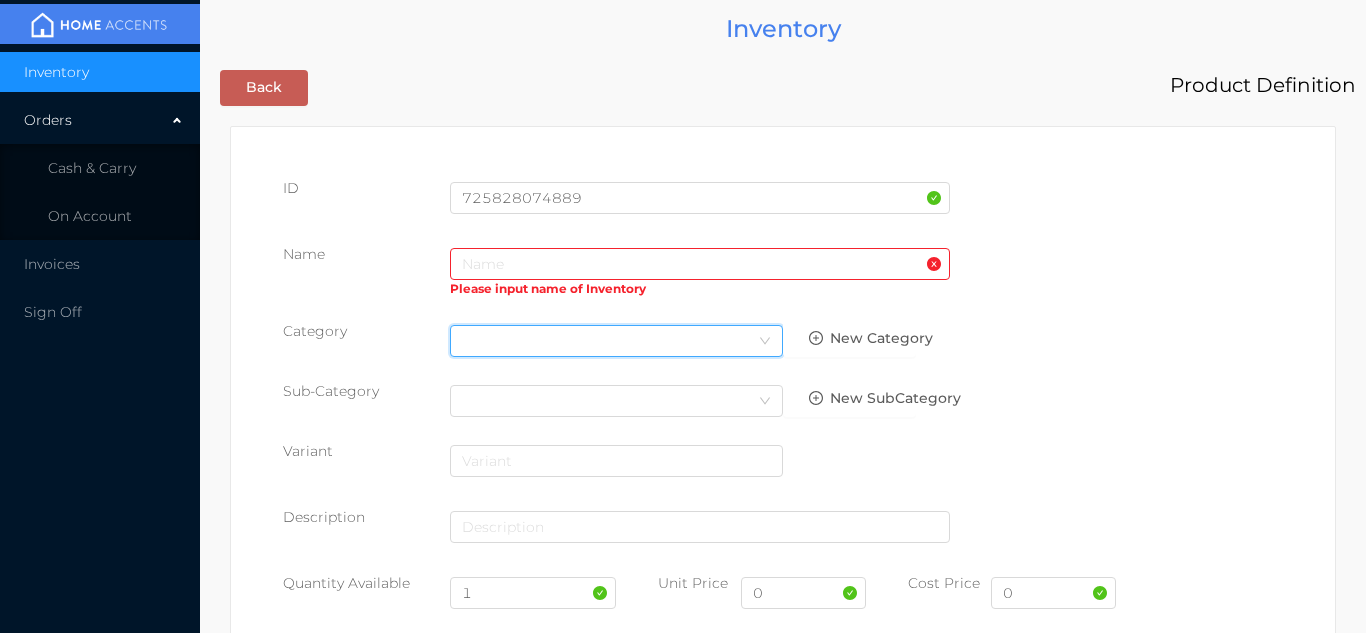 click on "Select Category" at bounding box center (616, 341) 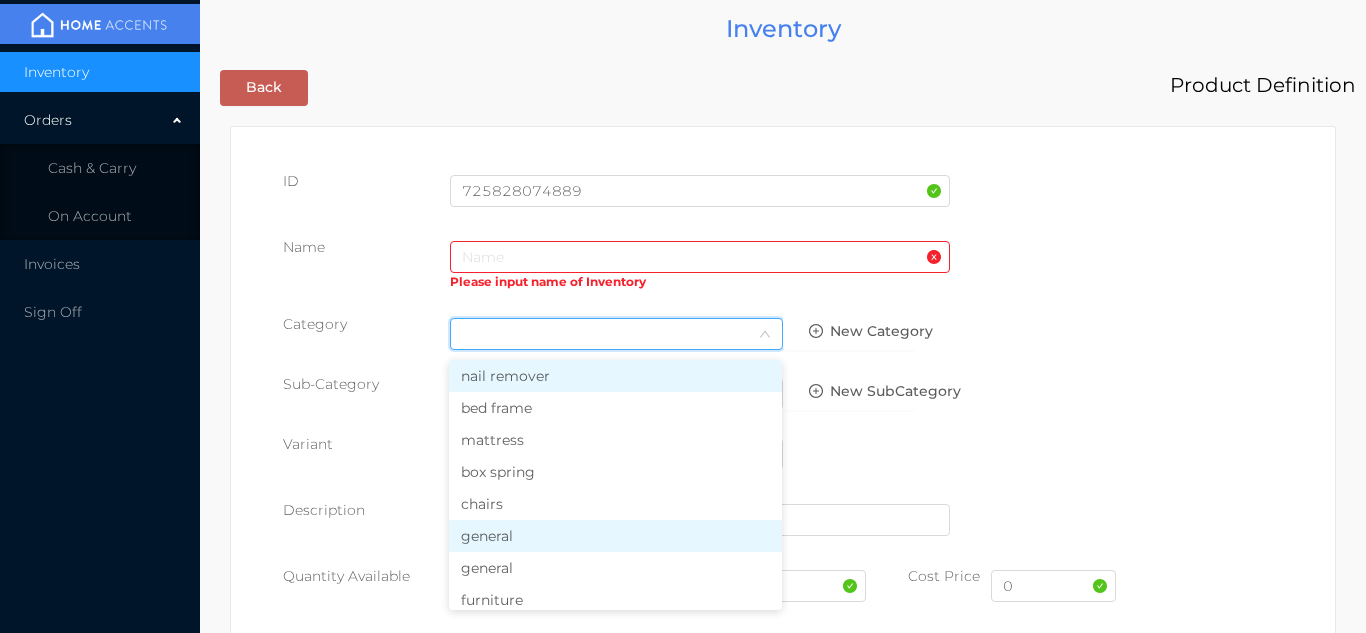 click on "general" at bounding box center (615, 536) 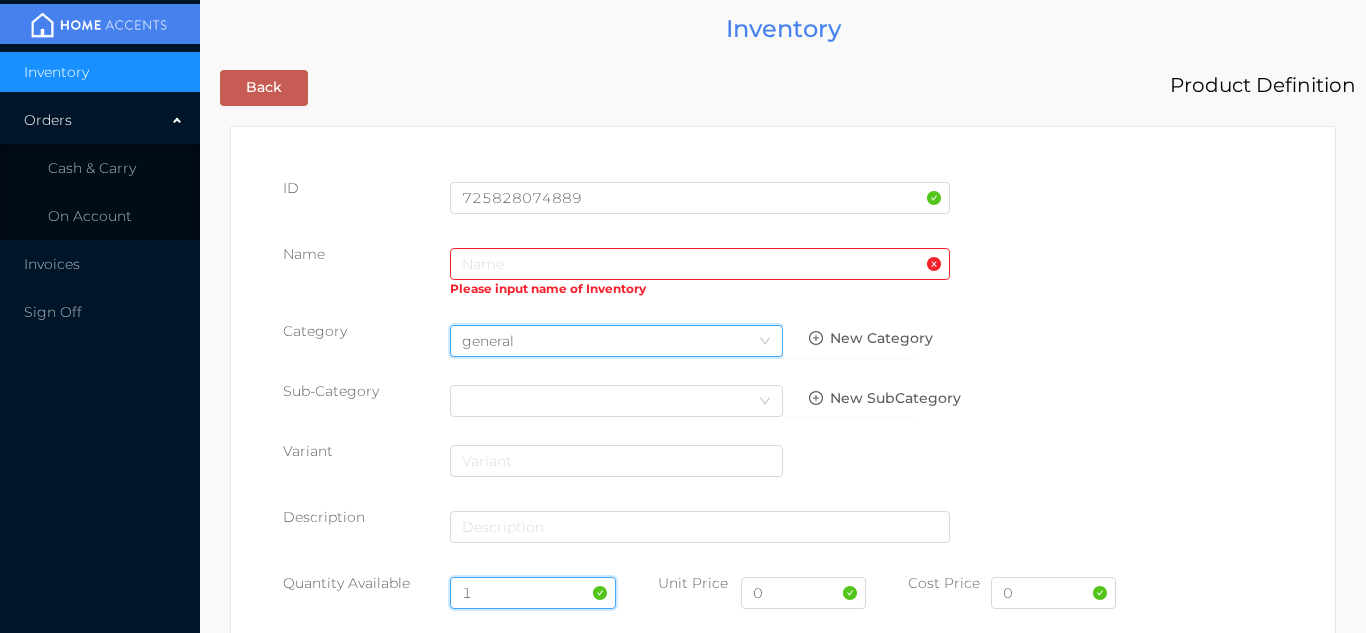 click on "1" at bounding box center [533, 593] 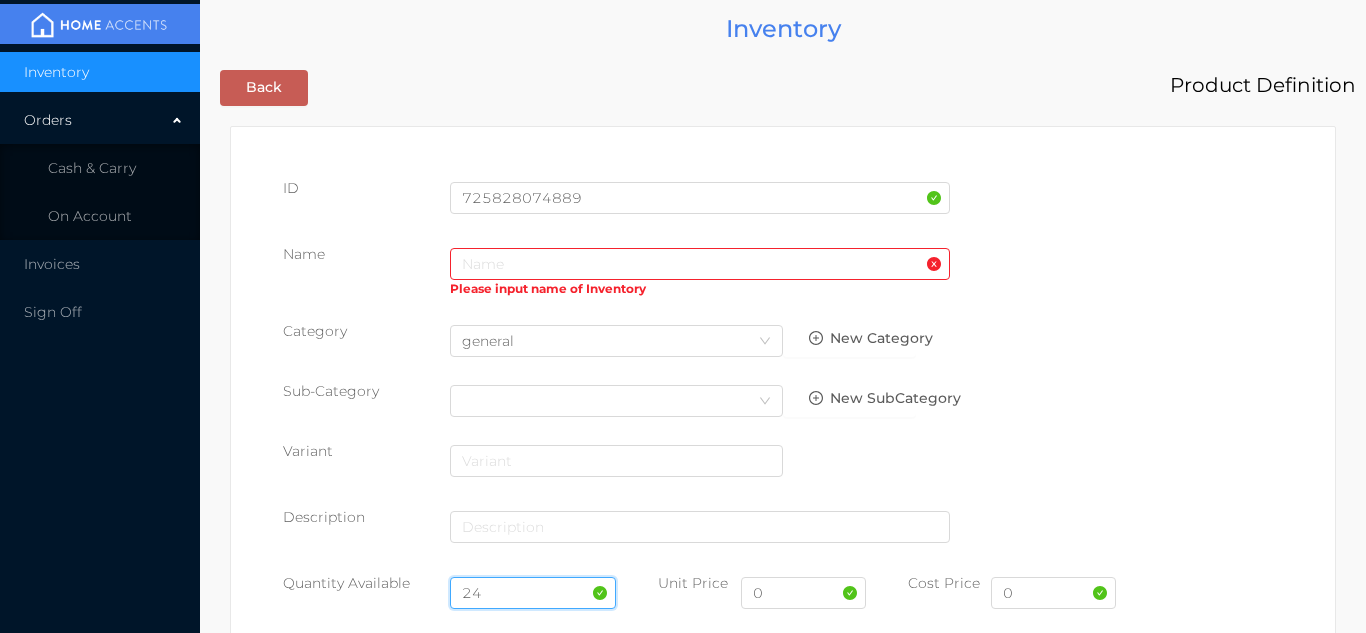 type on "24" 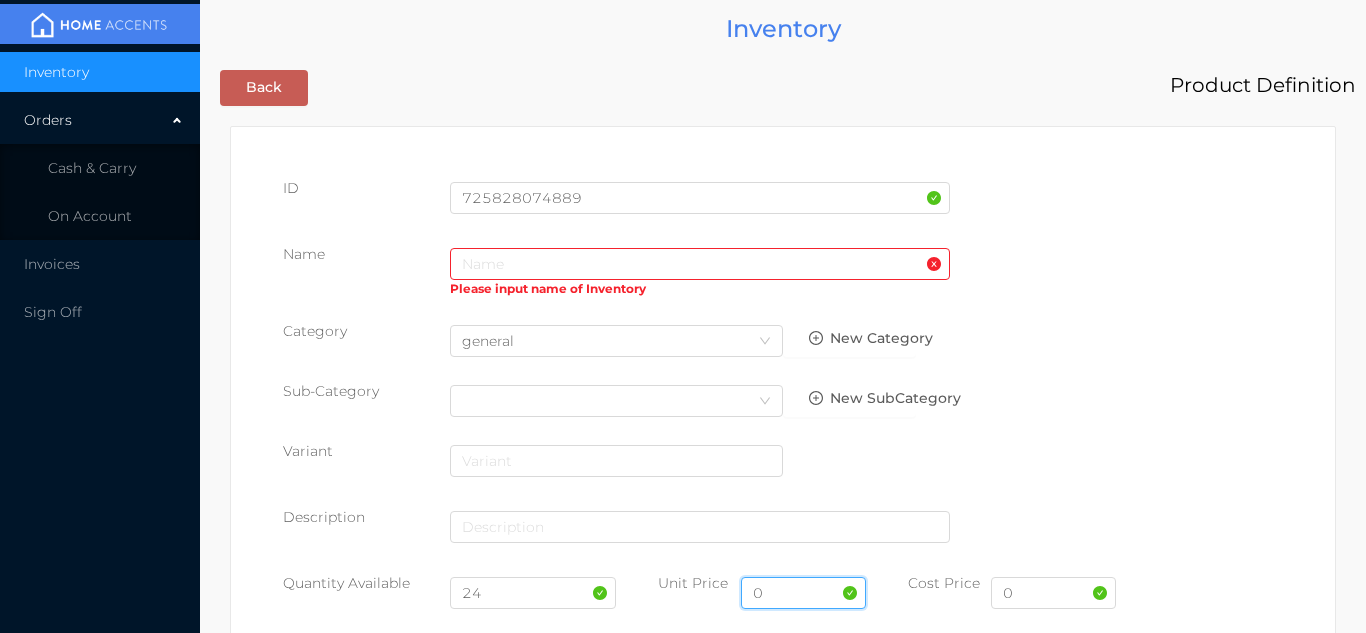 click on "0" at bounding box center [803, 593] 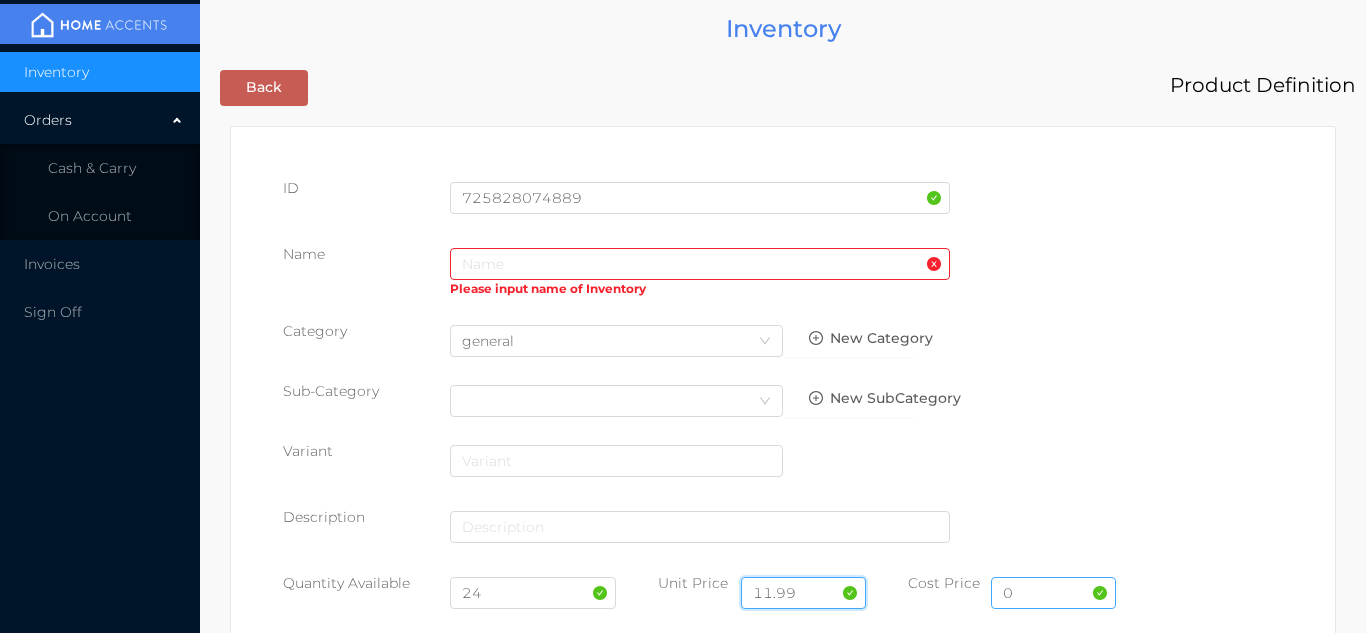 type on "11.99" 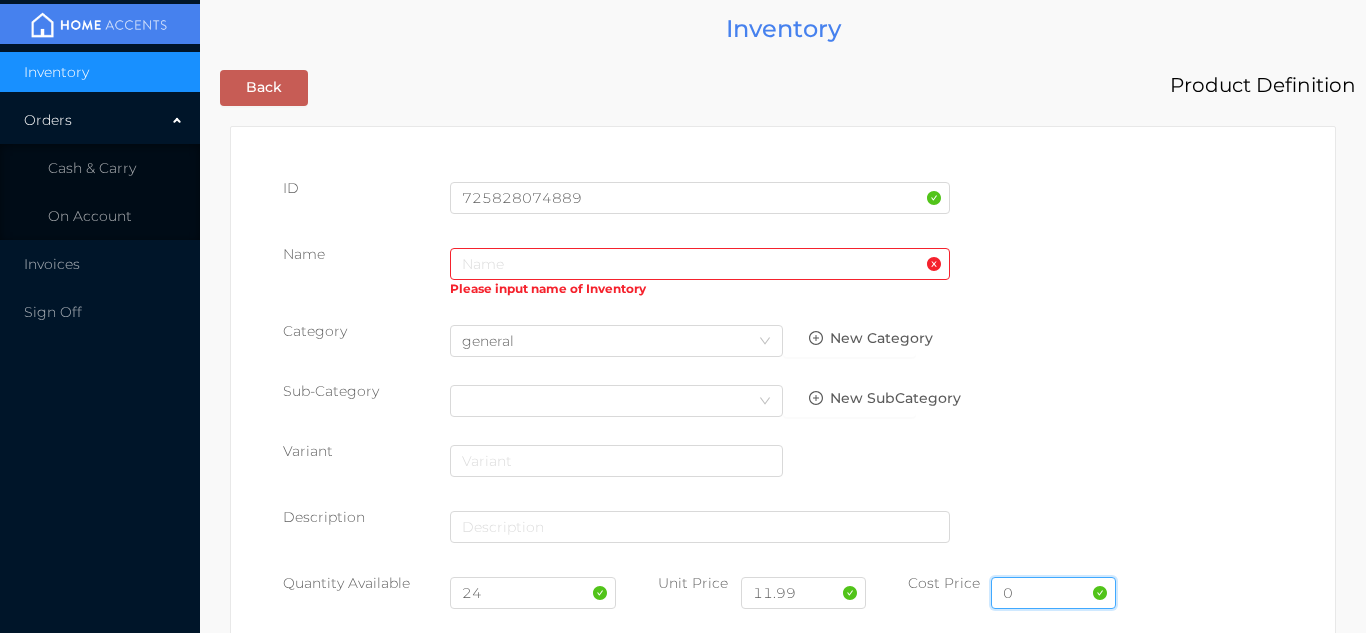 click on "0" at bounding box center (1053, 593) 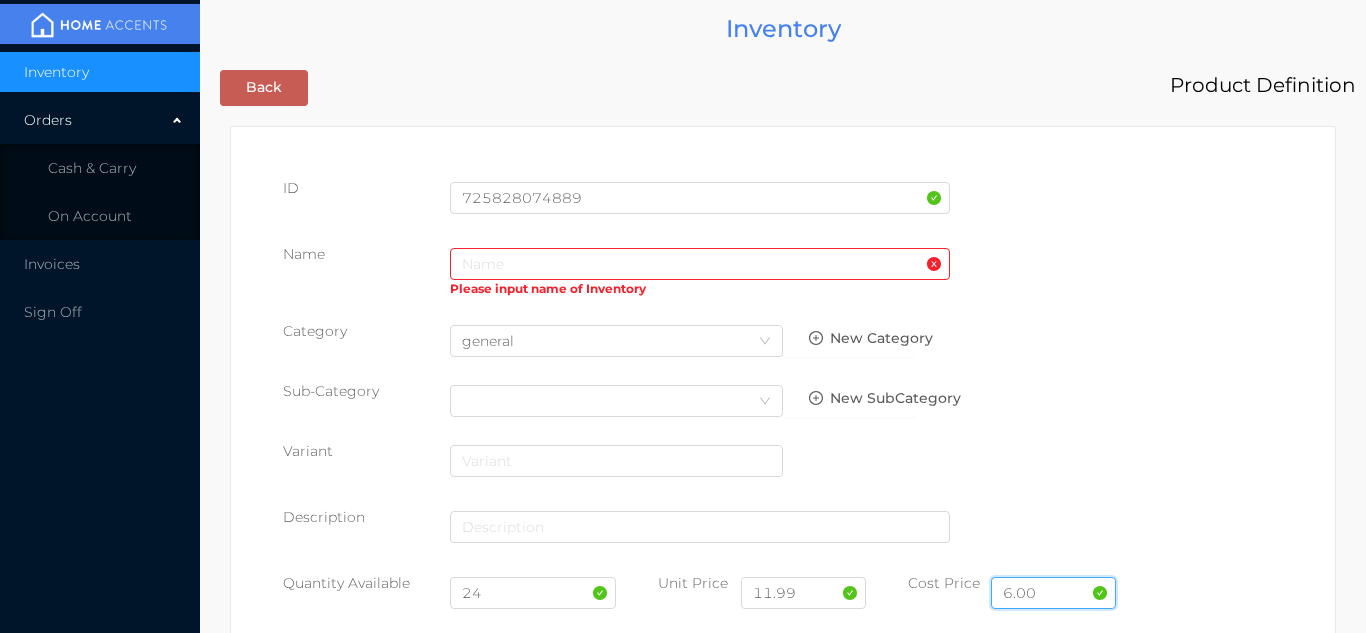 type on "6.00" 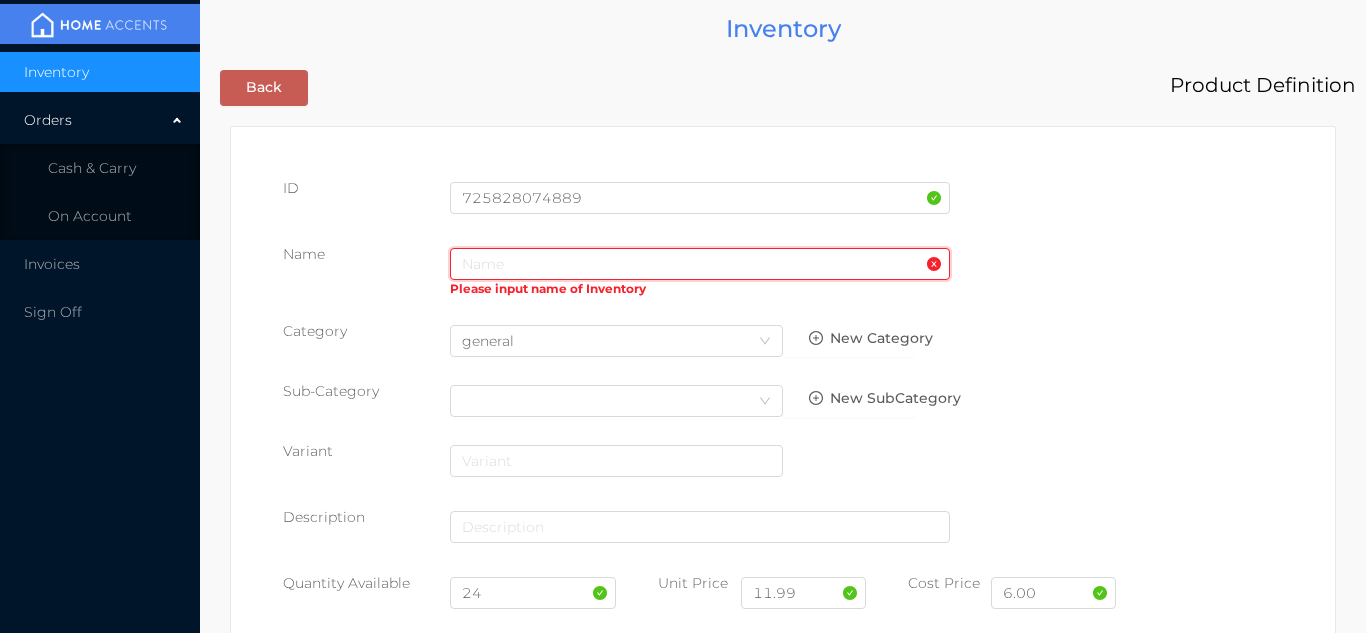 click at bounding box center [700, 264] 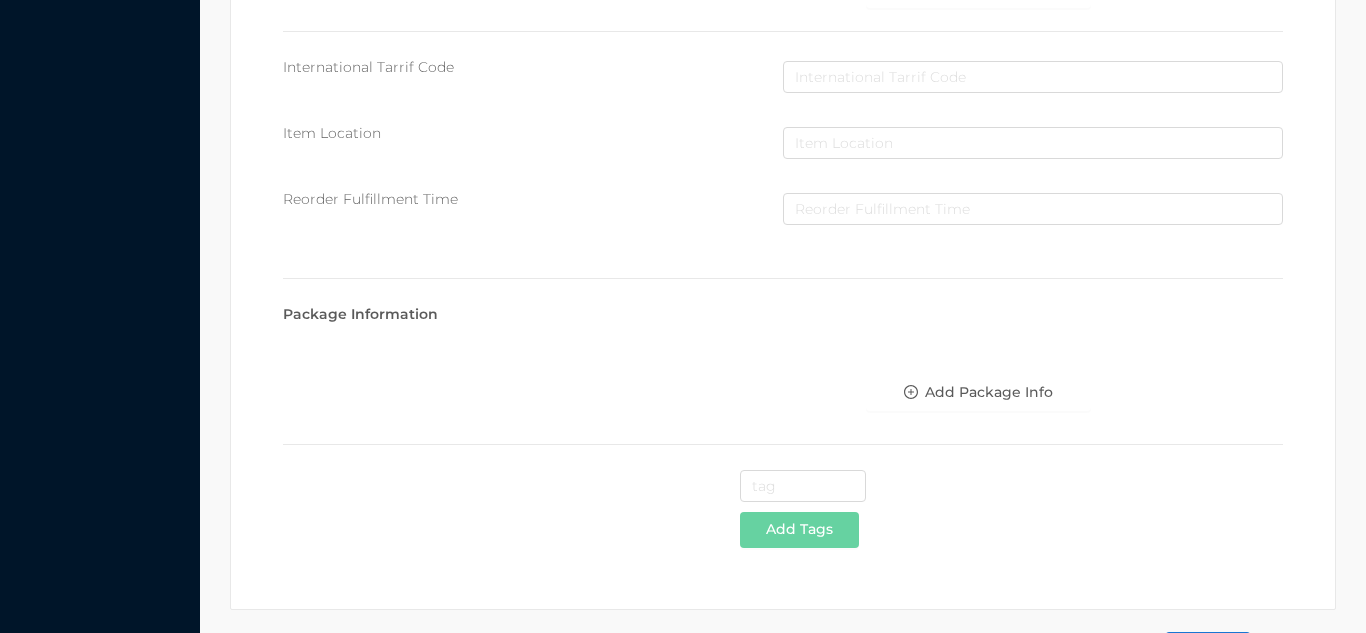scroll, scrollTop: 1028, scrollLeft: 0, axis: vertical 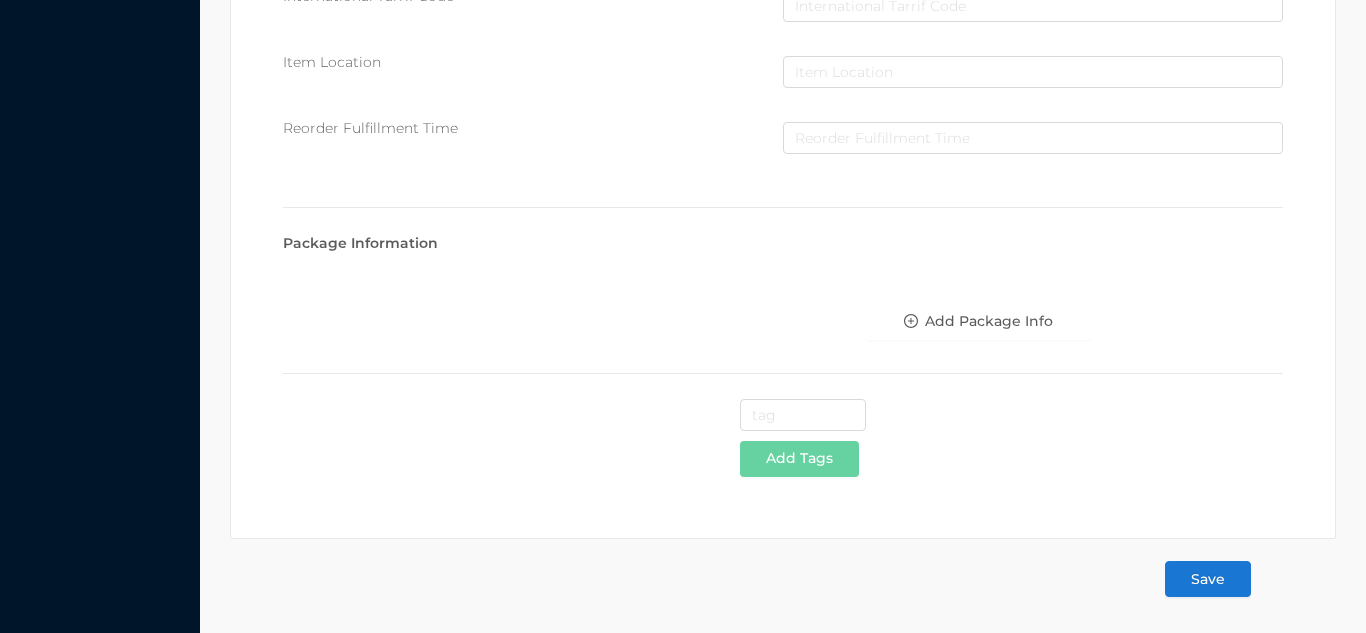 type on "54x84" Embroidered dolly curtain/white-gold" 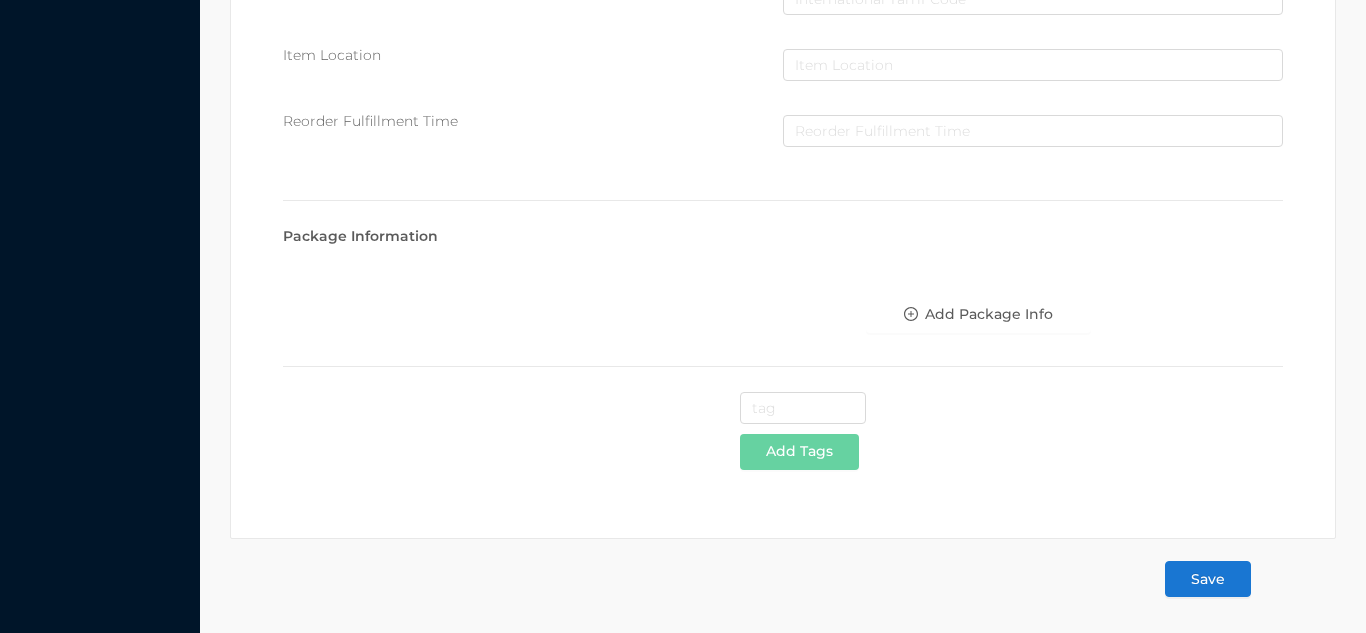 click on "Save" at bounding box center (1208, 579) 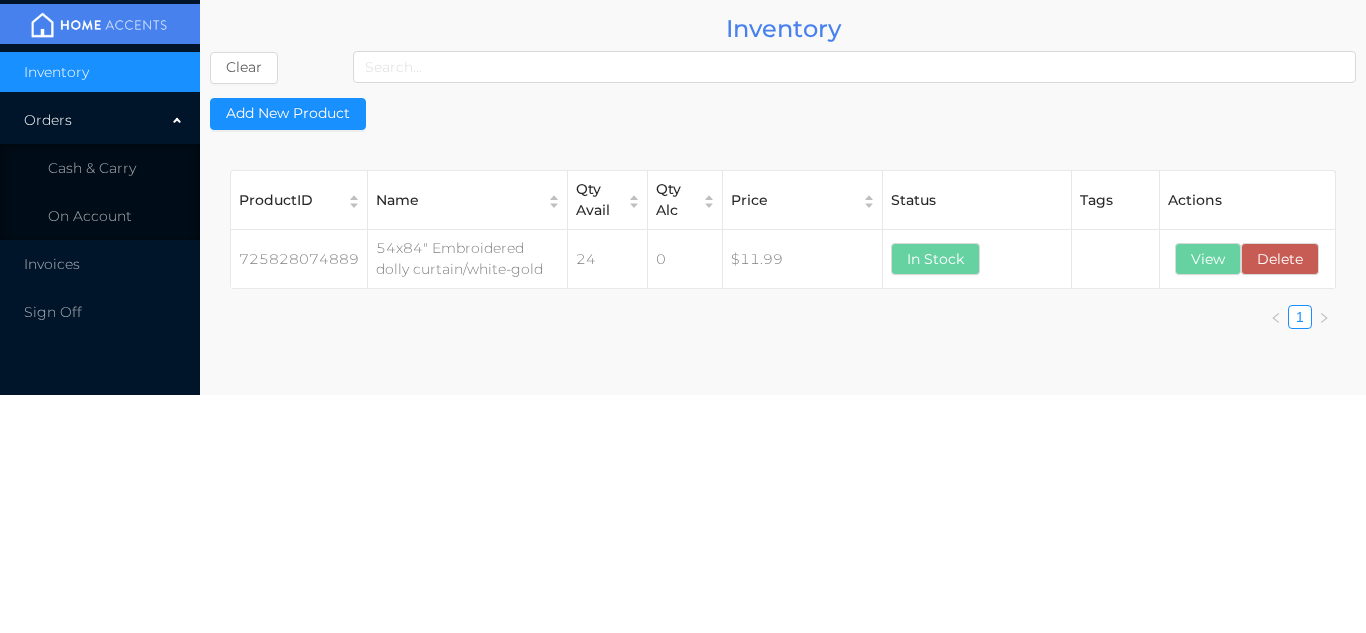 scroll, scrollTop: 0, scrollLeft: 0, axis: both 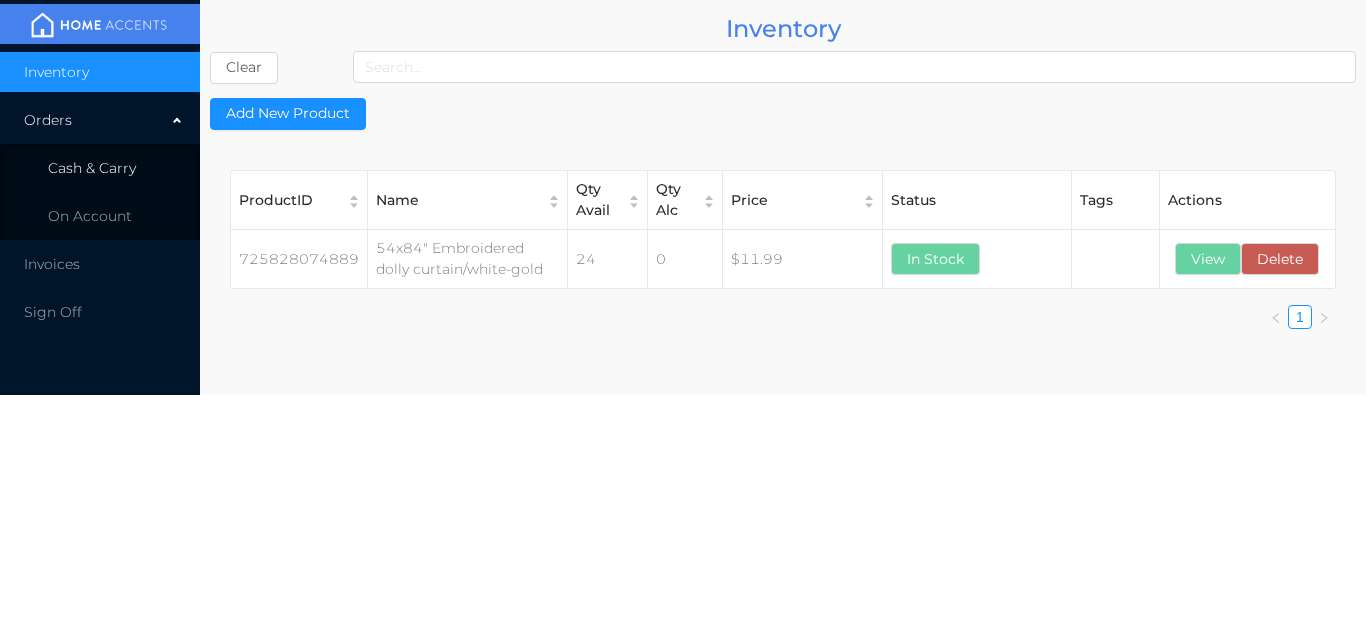 click on "Cash & Carry" at bounding box center (92, 168) 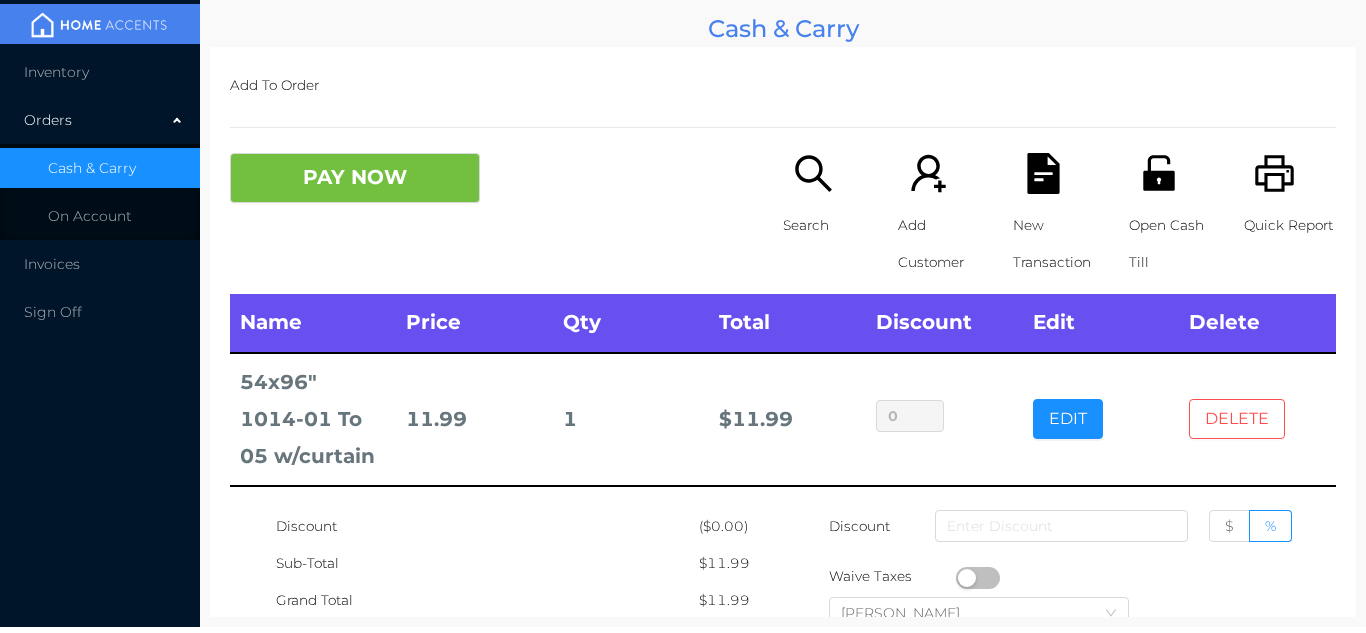 click on "DELETE" at bounding box center [1237, 419] 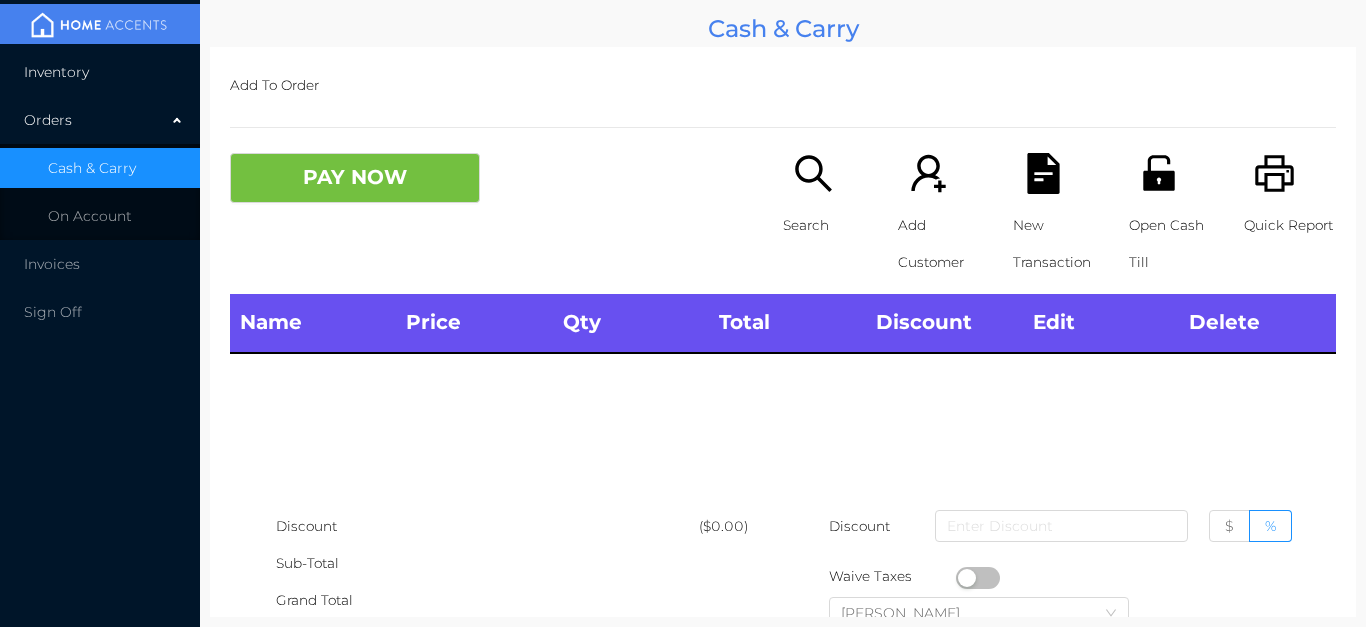 click on "Inventory" at bounding box center [100, 72] 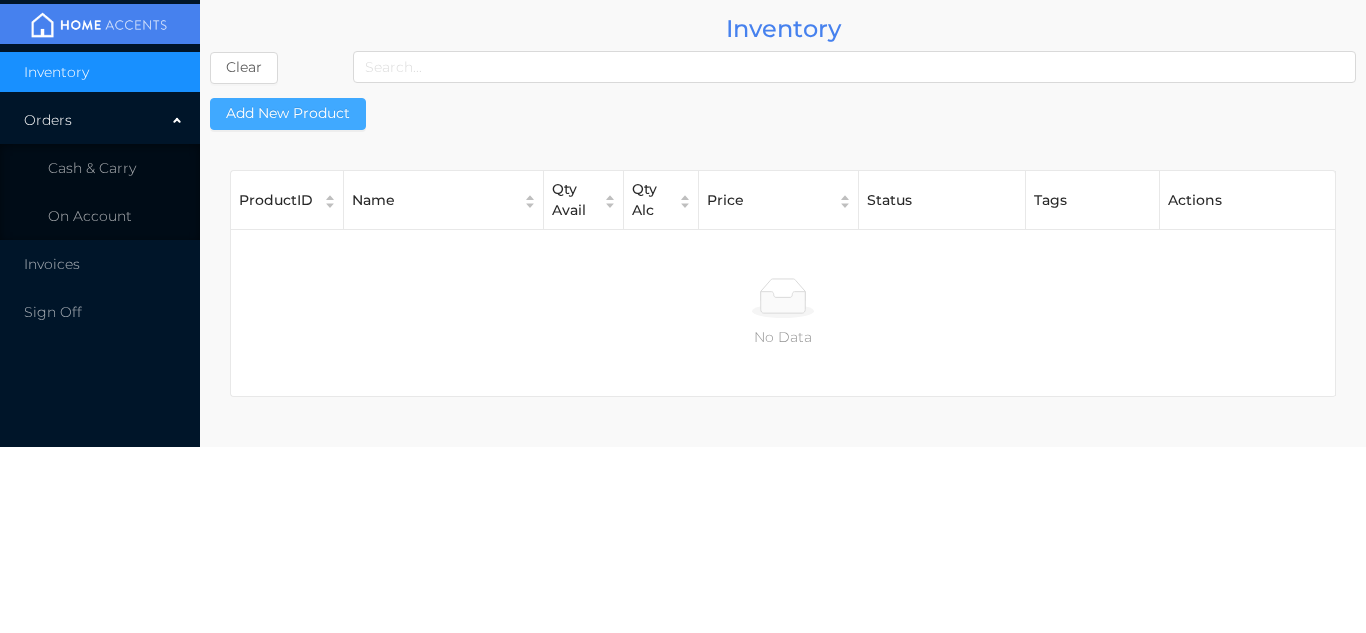 click on "Add New Product" at bounding box center [288, 114] 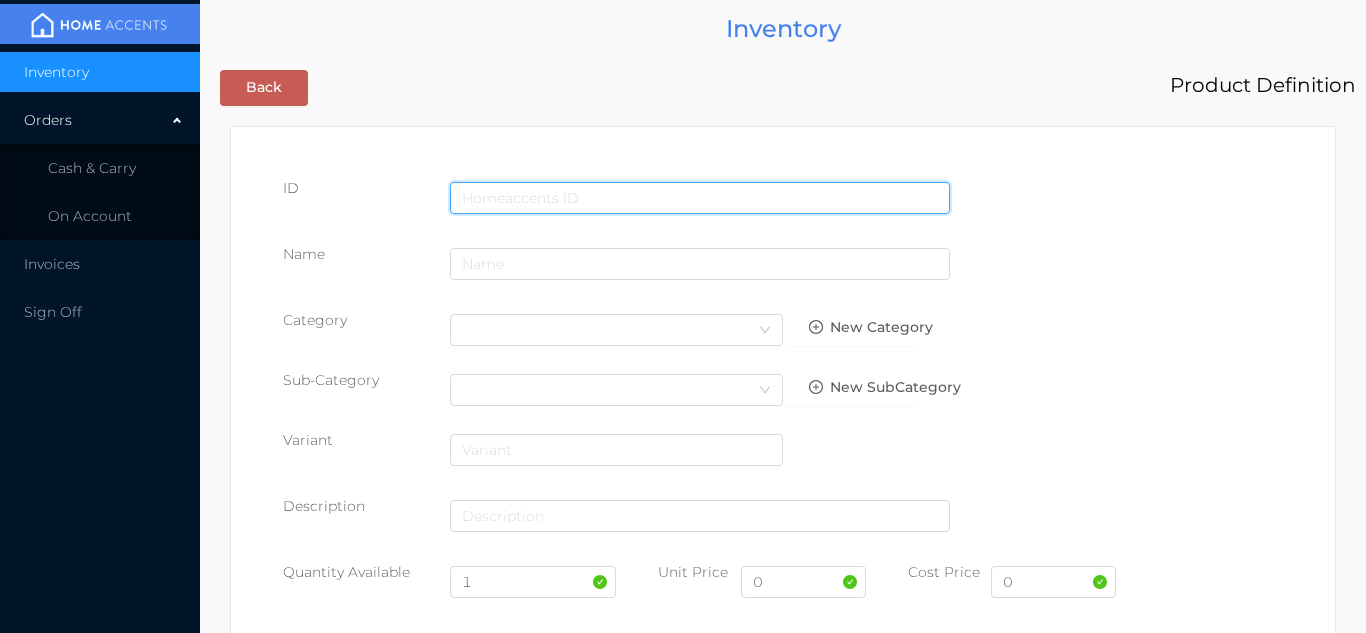 click at bounding box center (700, 198) 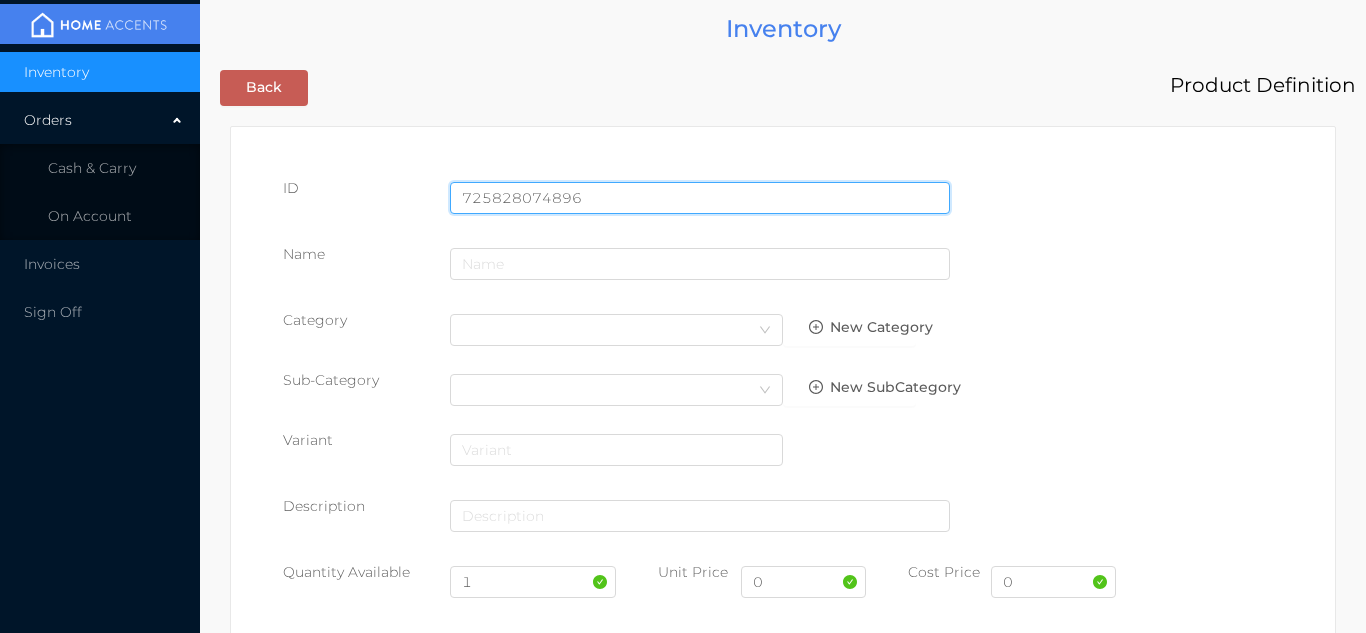type on "725828074896" 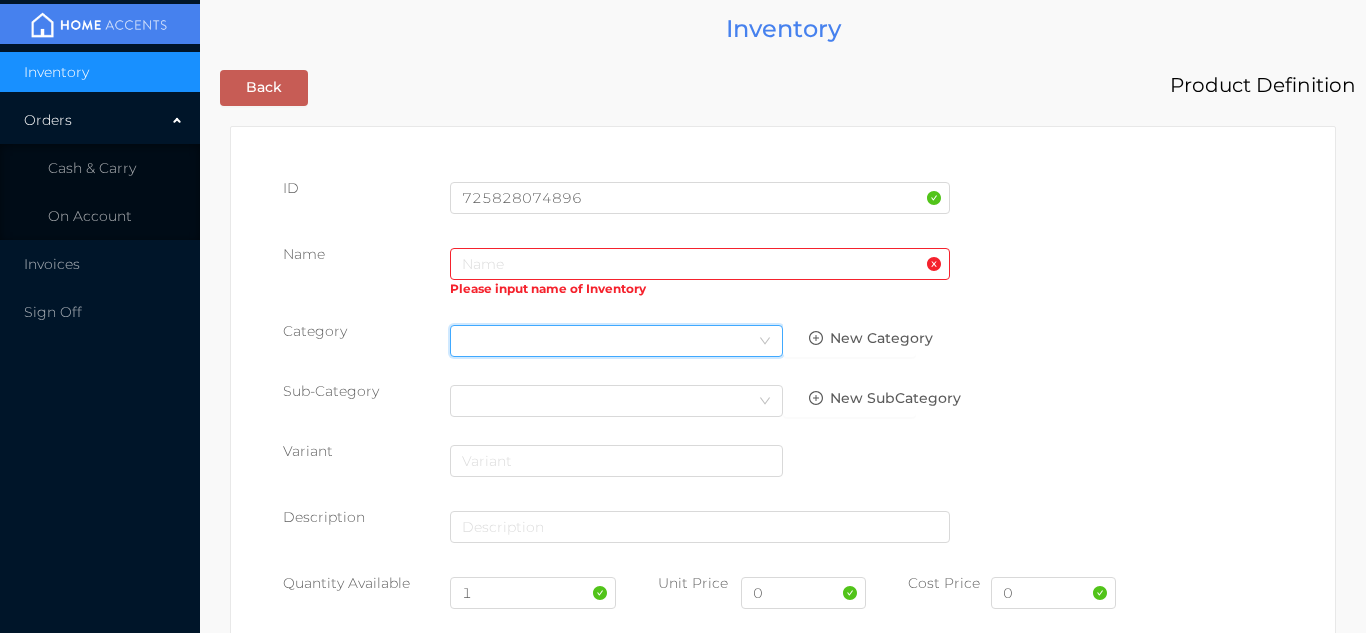 click on "Select Category" at bounding box center [616, 341] 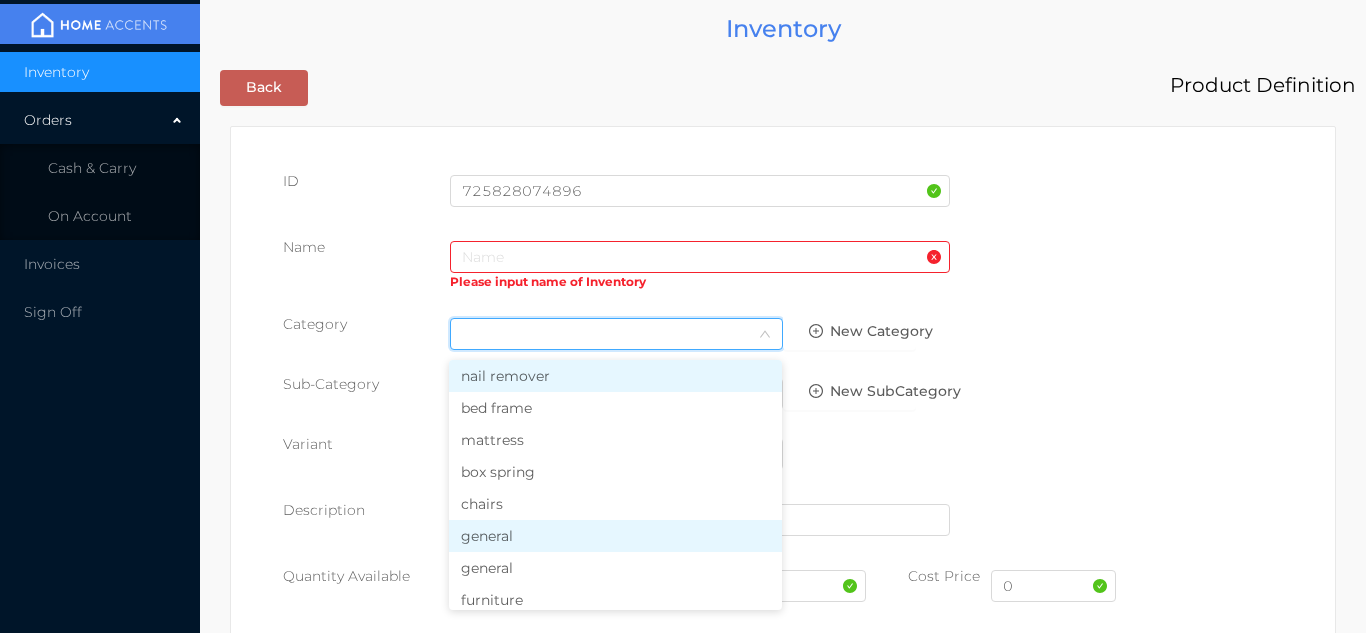click on "general" at bounding box center (615, 536) 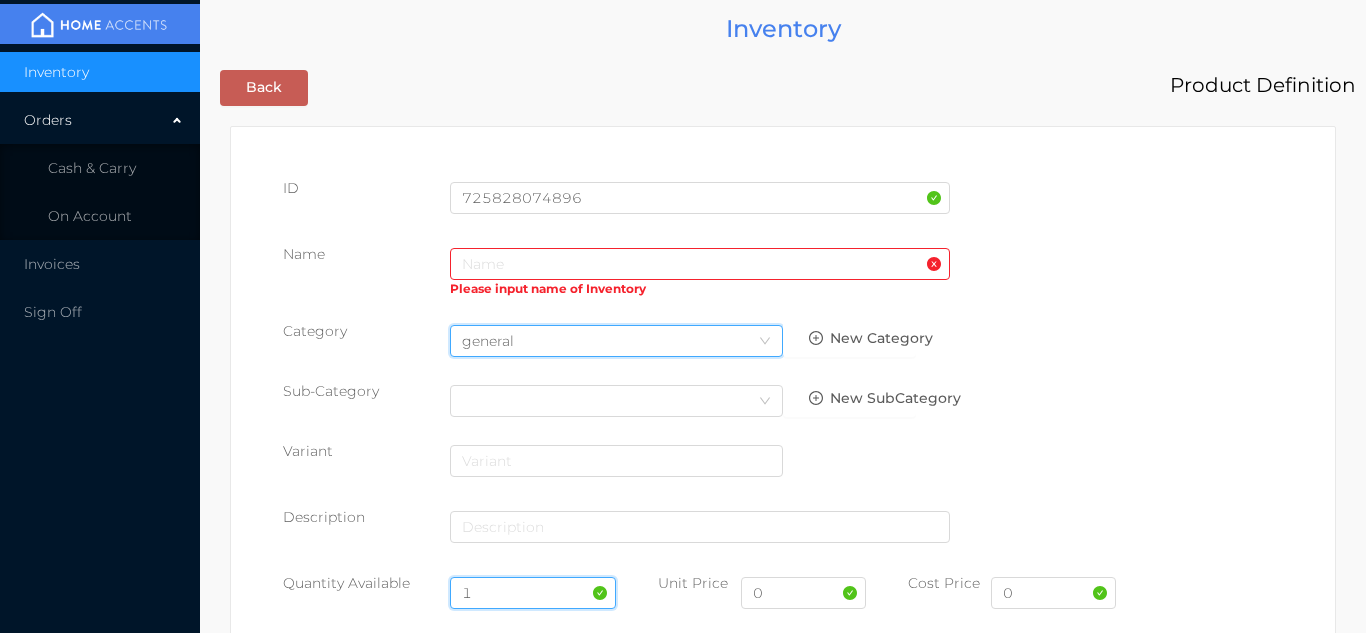 click on "1" at bounding box center [533, 593] 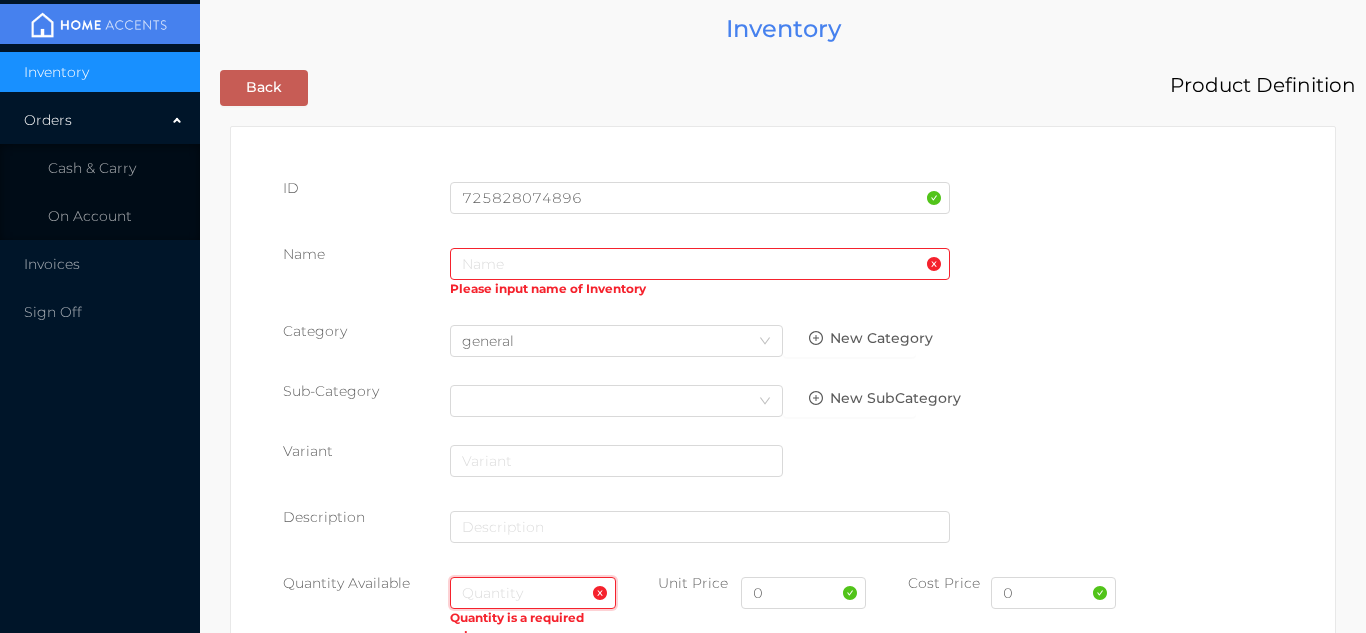 click at bounding box center [533, 593] 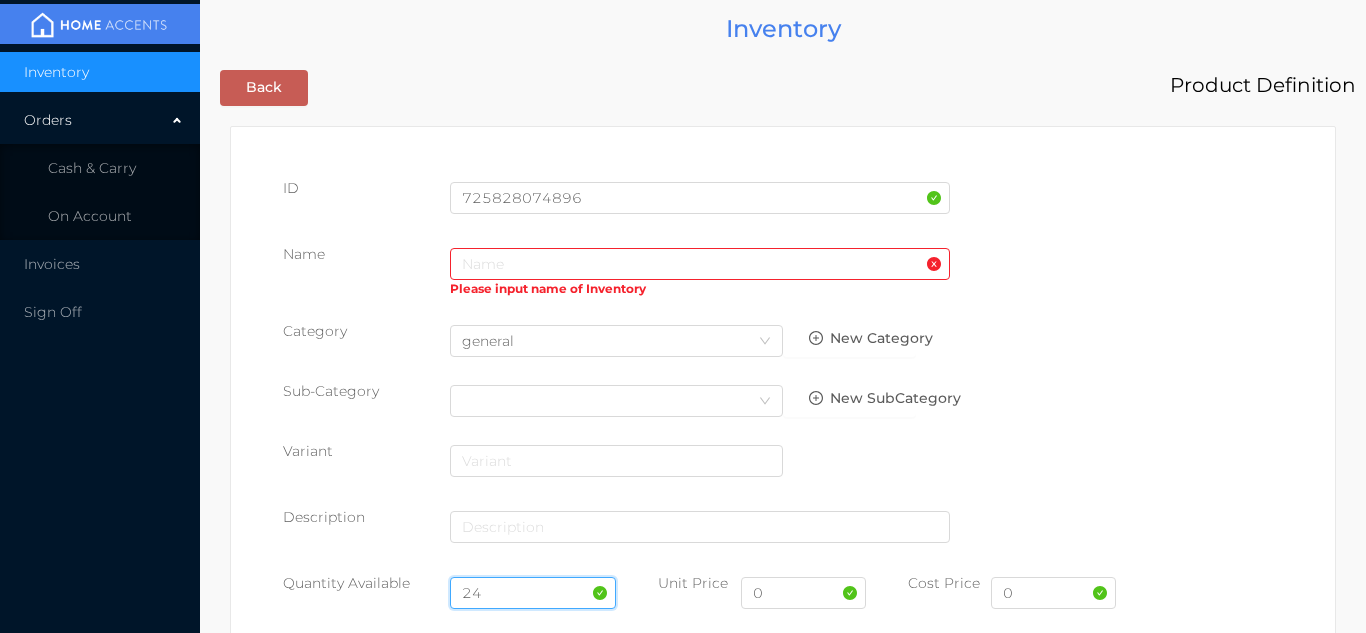 type on "24" 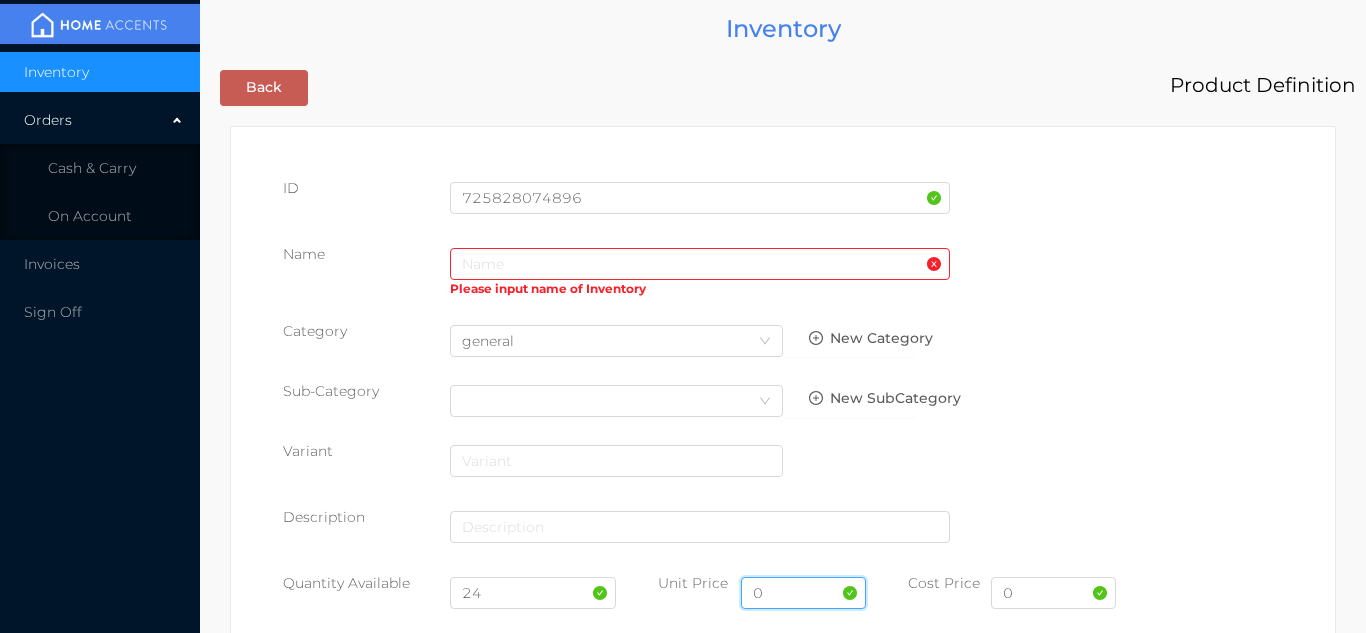 click on "0" at bounding box center (803, 593) 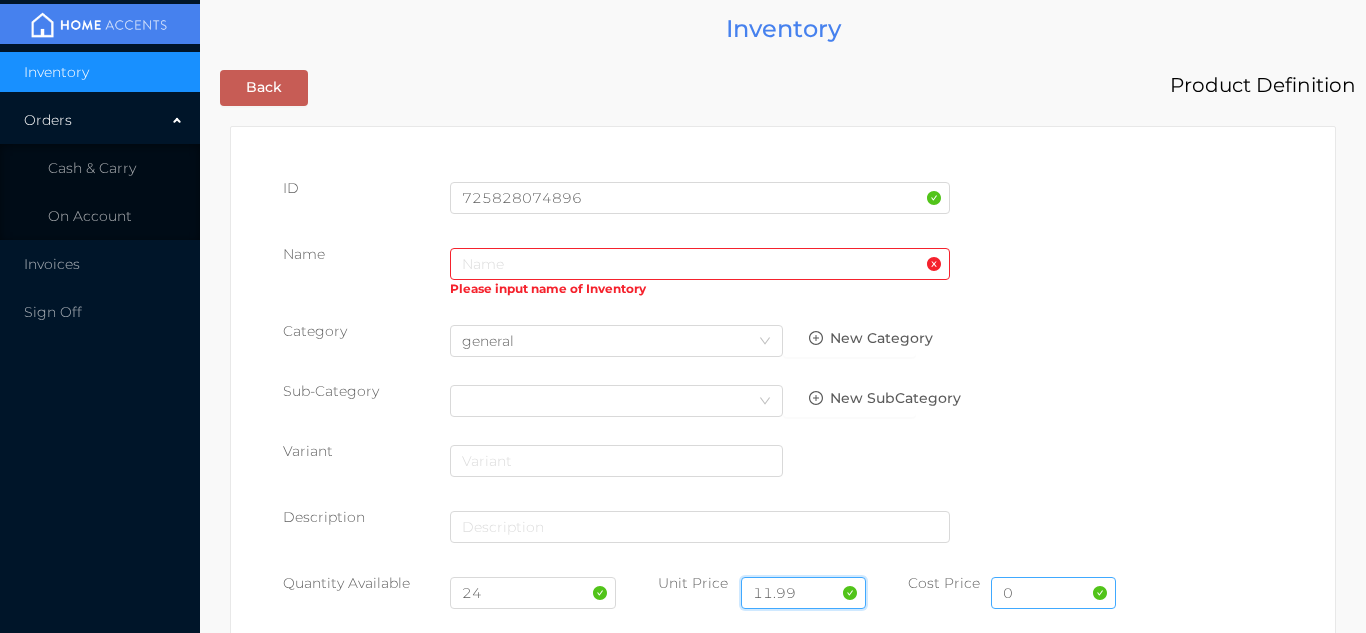 type on "11.99" 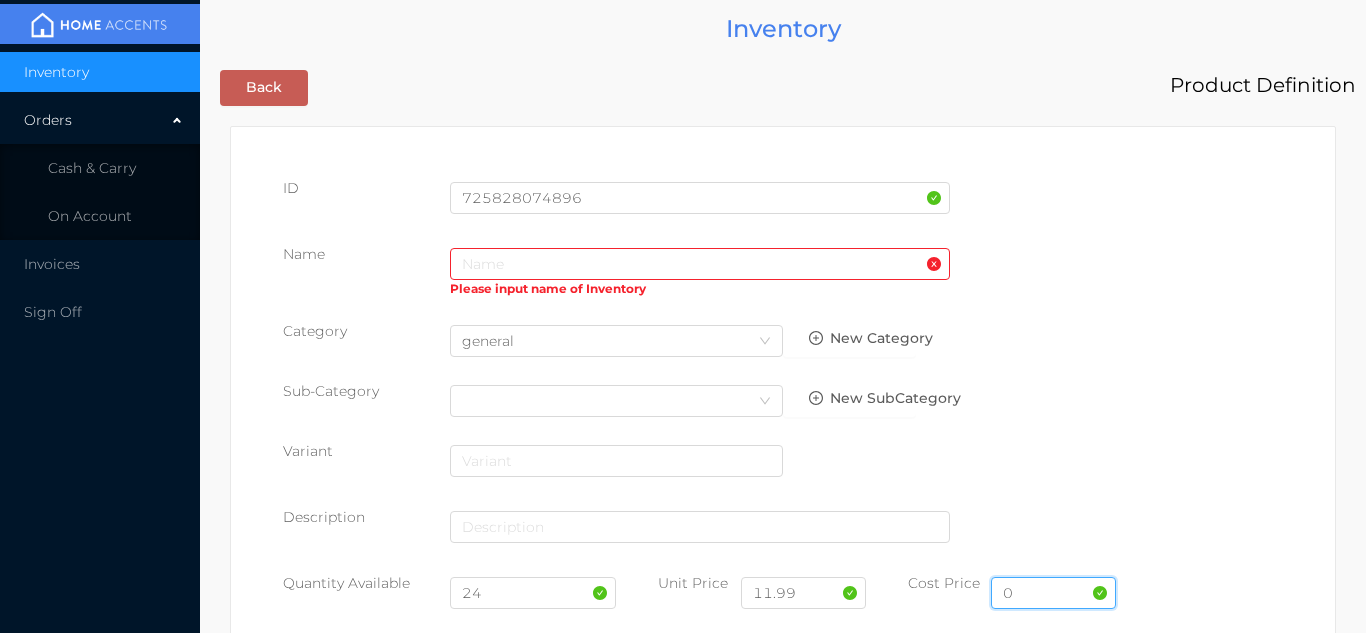 click on "0" at bounding box center [1053, 593] 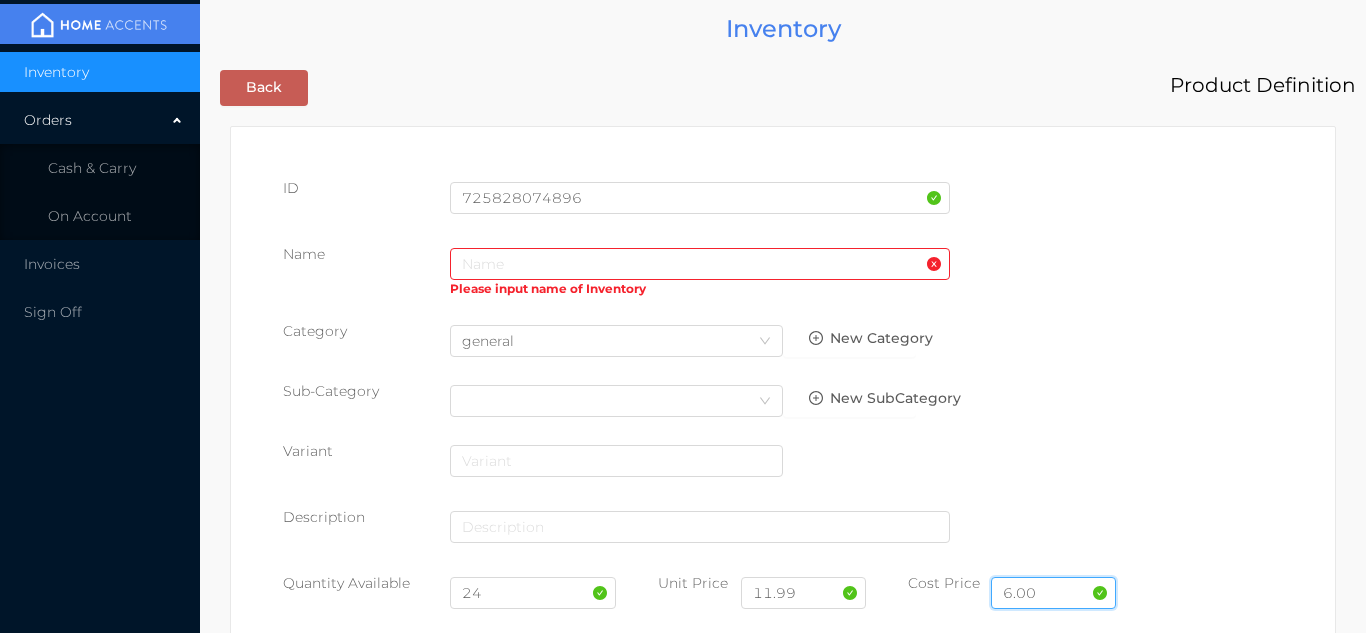 type on "6.00" 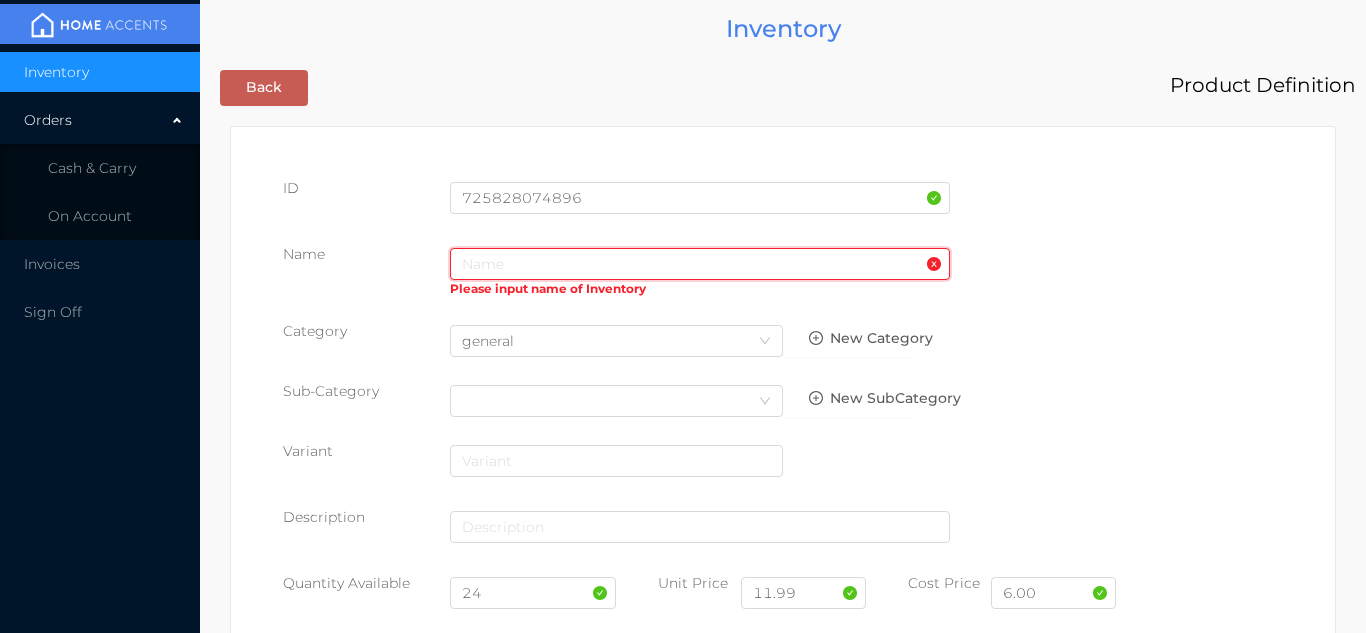click at bounding box center [700, 264] 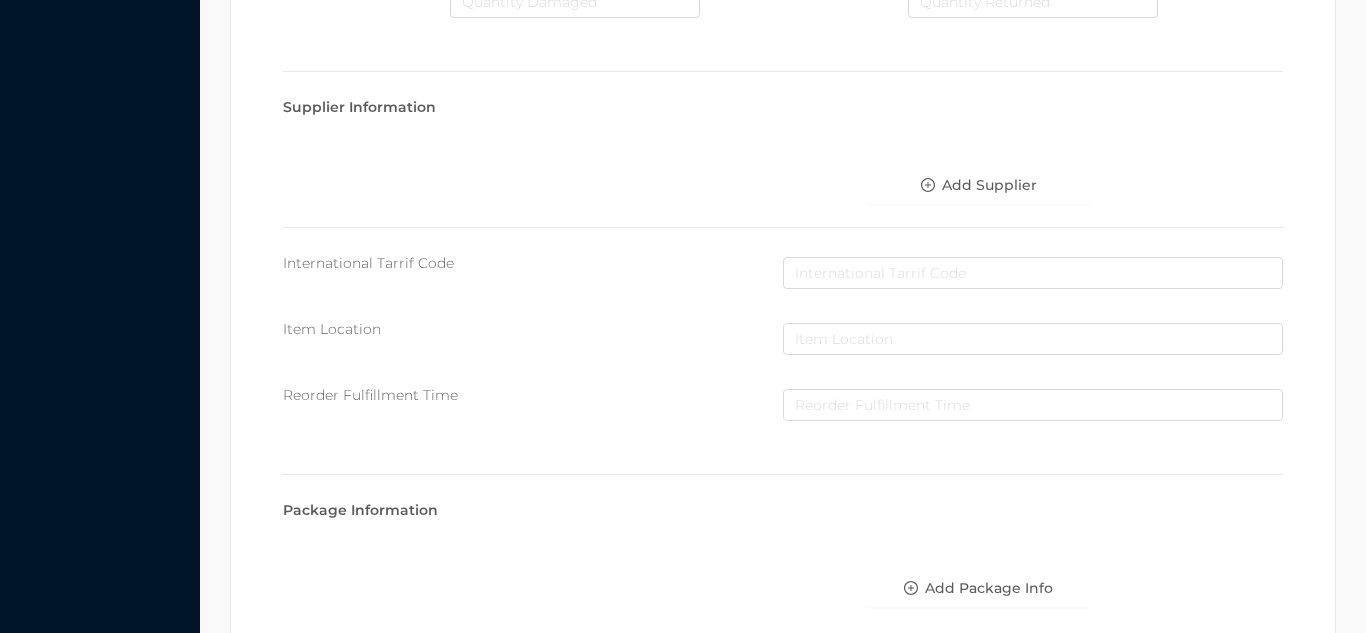 scroll, scrollTop: 1028, scrollLeft: 0, axis: vertical 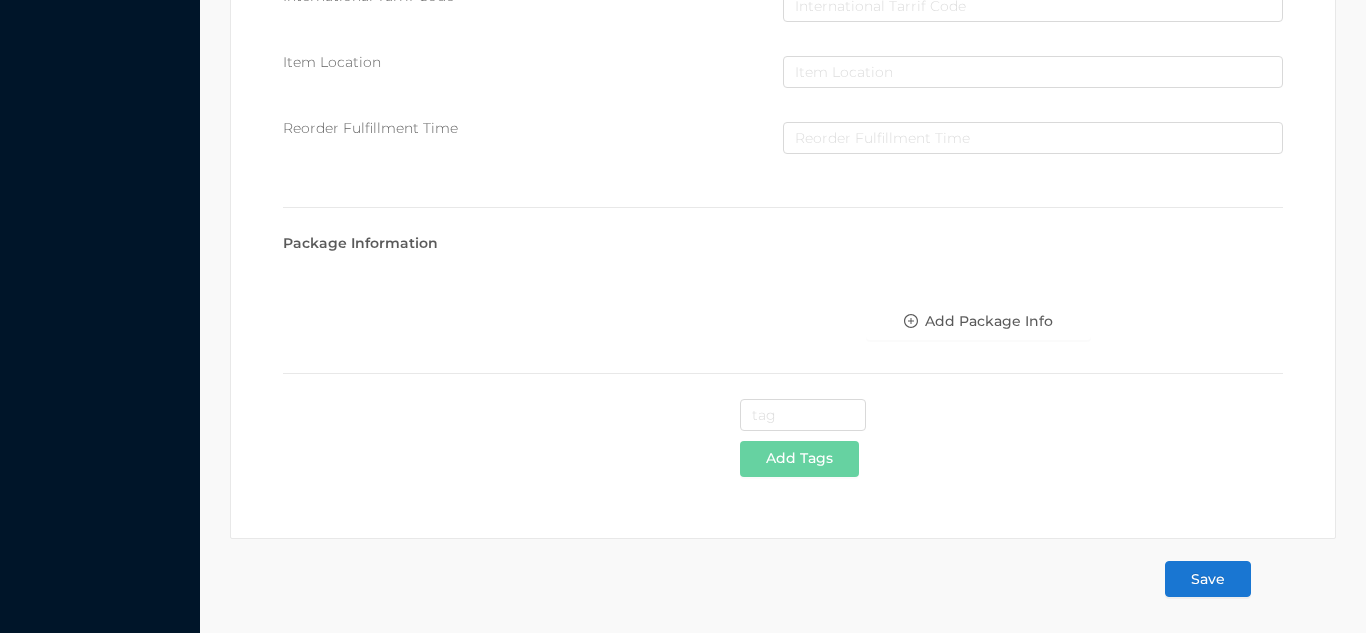 type on "54x84" Embroidered dolly Curtain/white-gray" 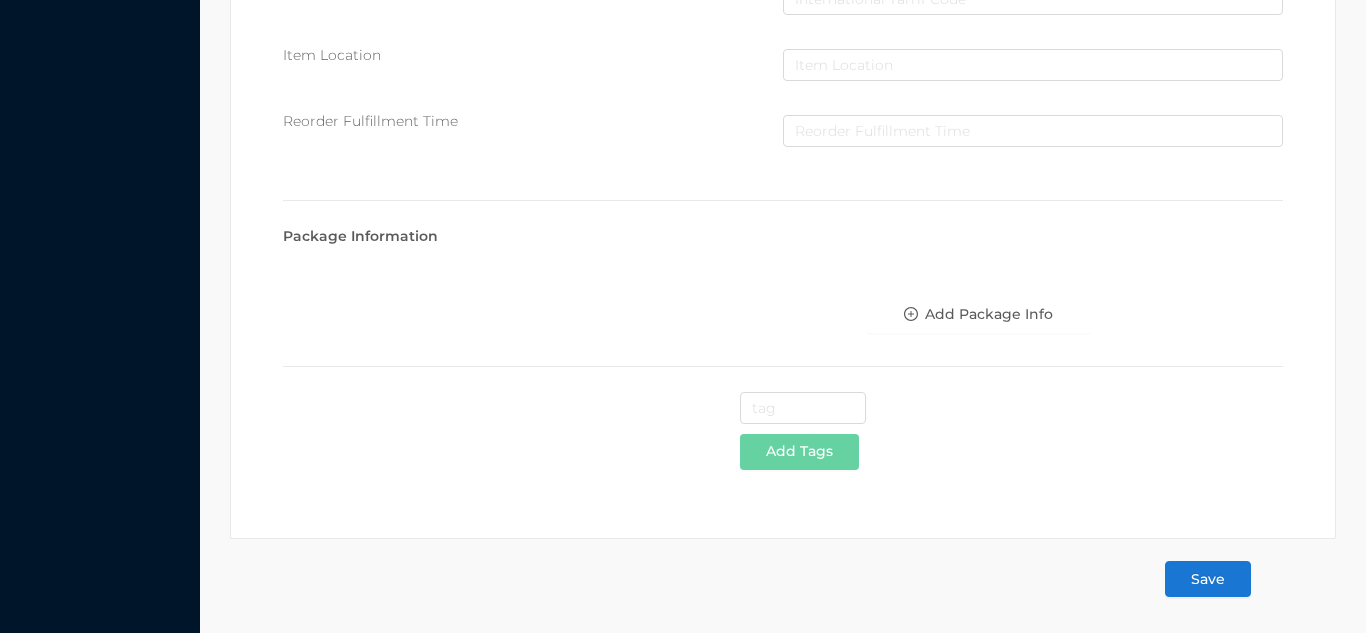 click on "Save" at bounding box center (1208, 579) 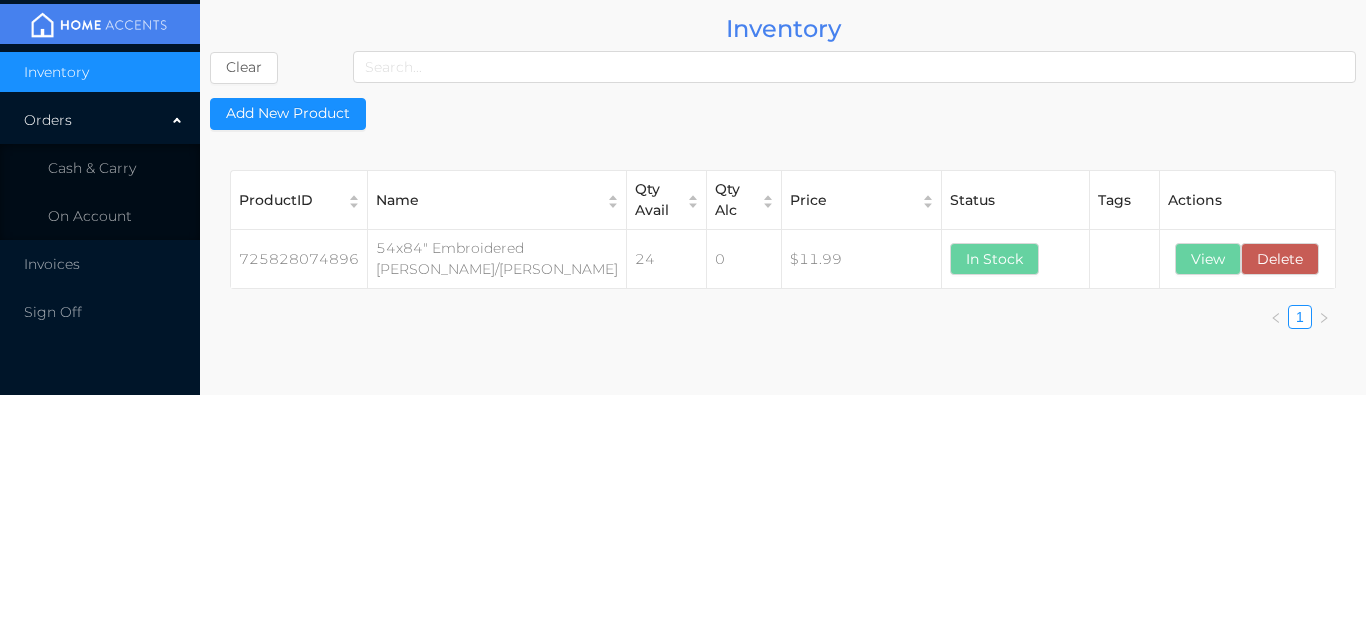 scroll, scrollTop: 0, scrollLeft: 0, axis: both 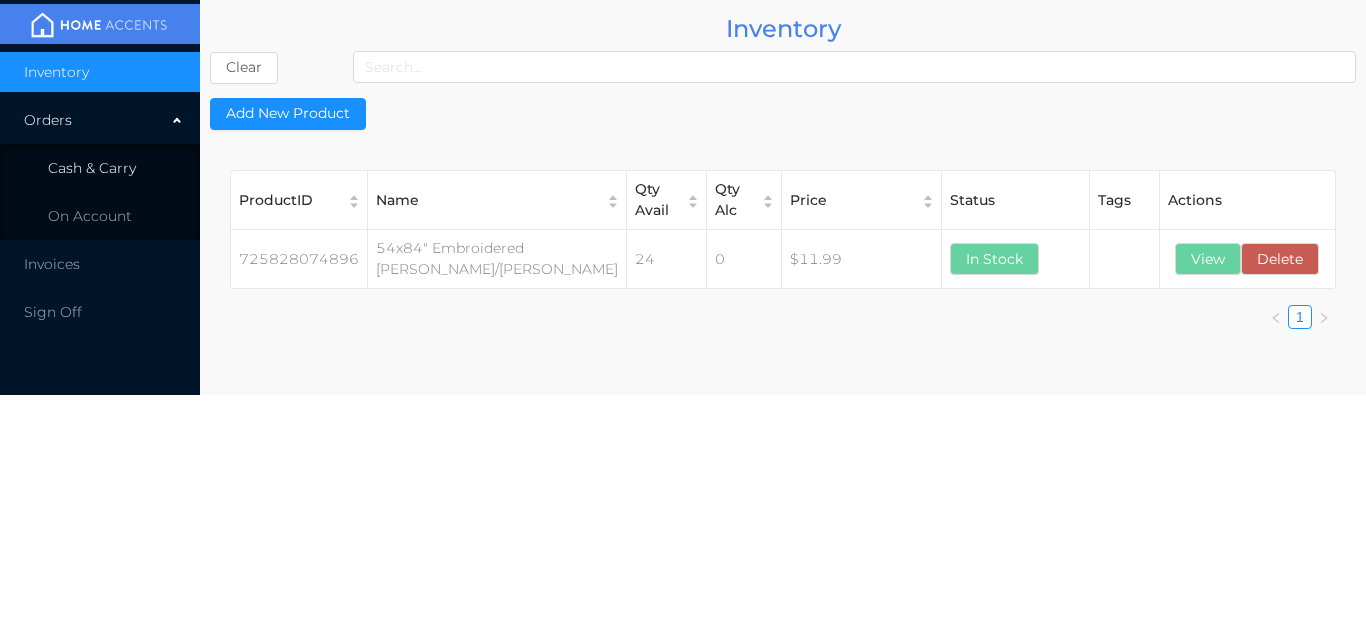 click on "Cash & Carry" at bounding box center (100, 168) 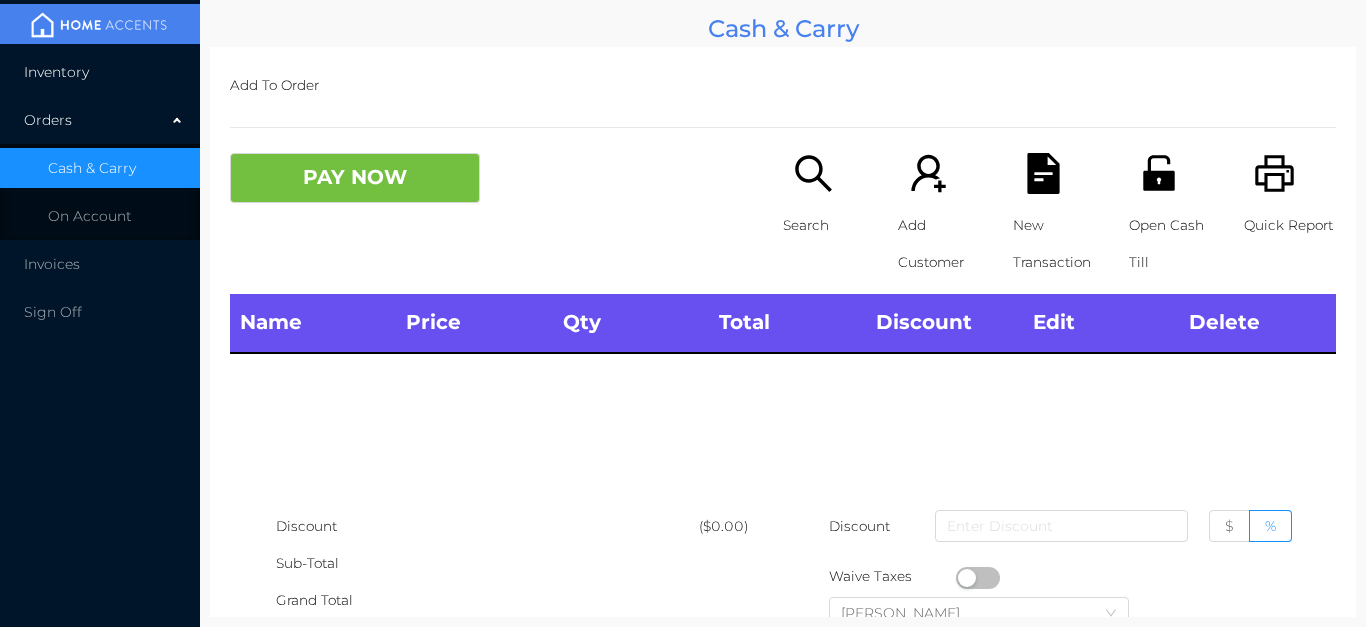 click on "Inventory" at bounding box center (100, 72) 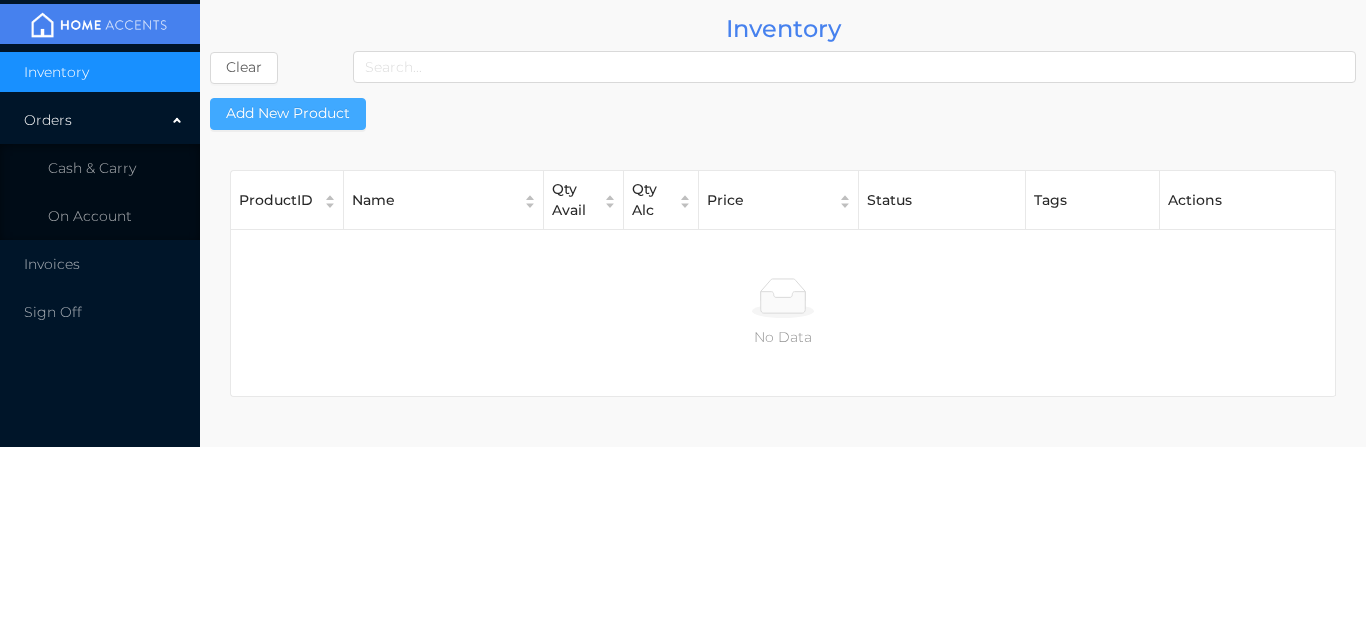 click on "Add New Product" at bounding box center (288, 114) 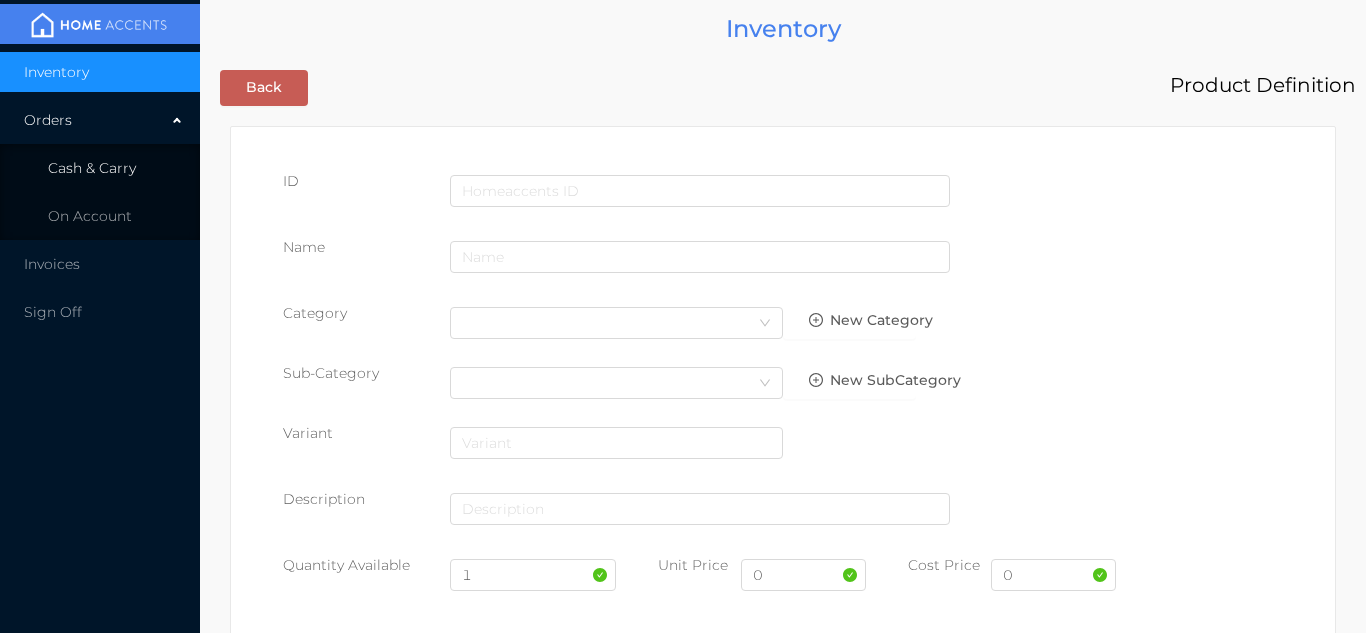 click on "Cash & Carry" at bounding box center (92, 168) 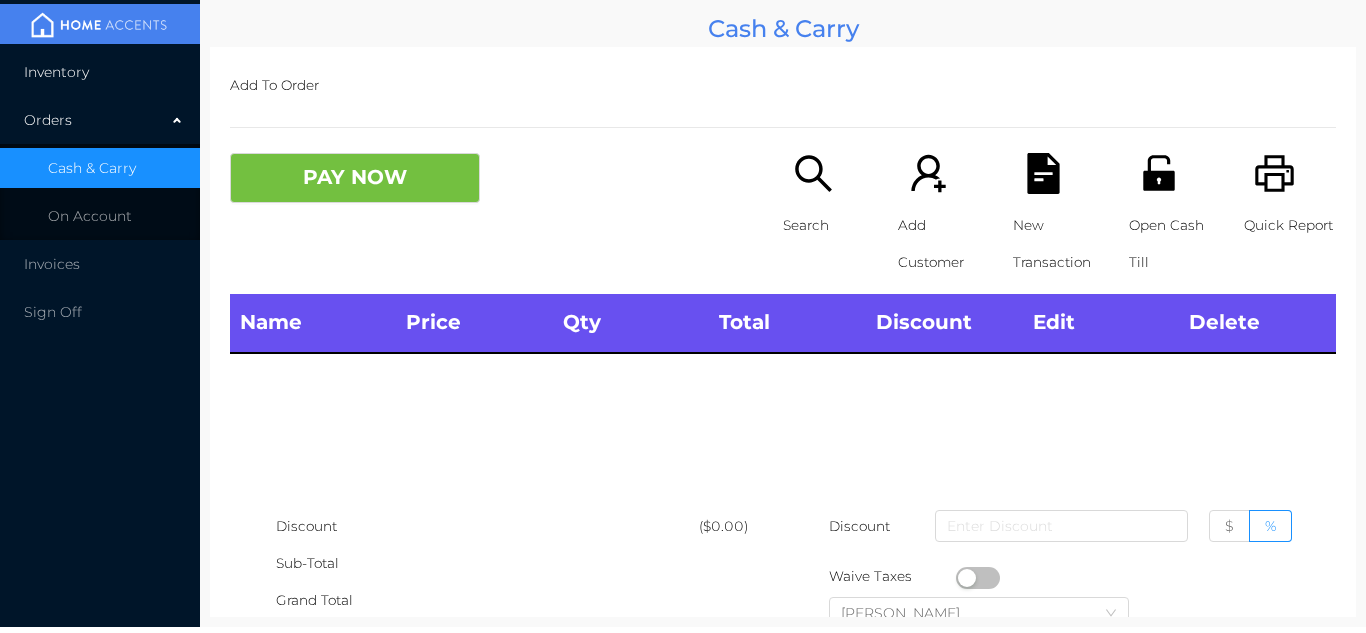 click on "Inventory" at bounding box center (100, 72) 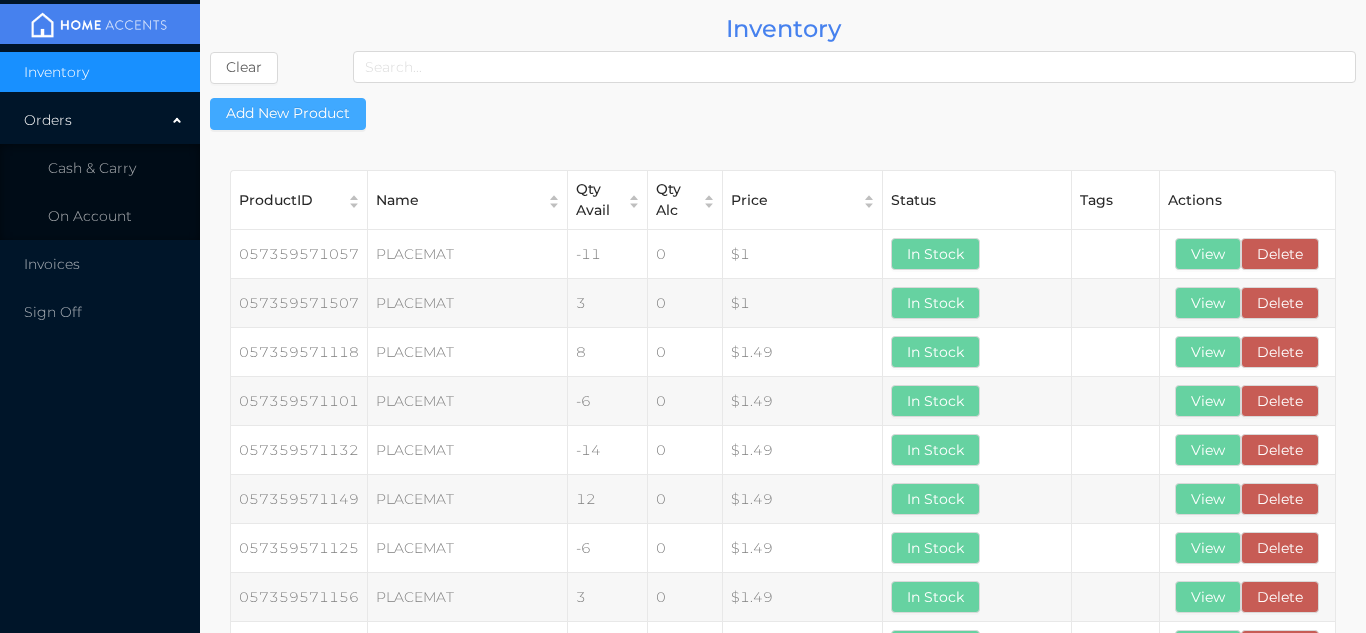 click on "Add New Product" at bounding box center [288, 114] 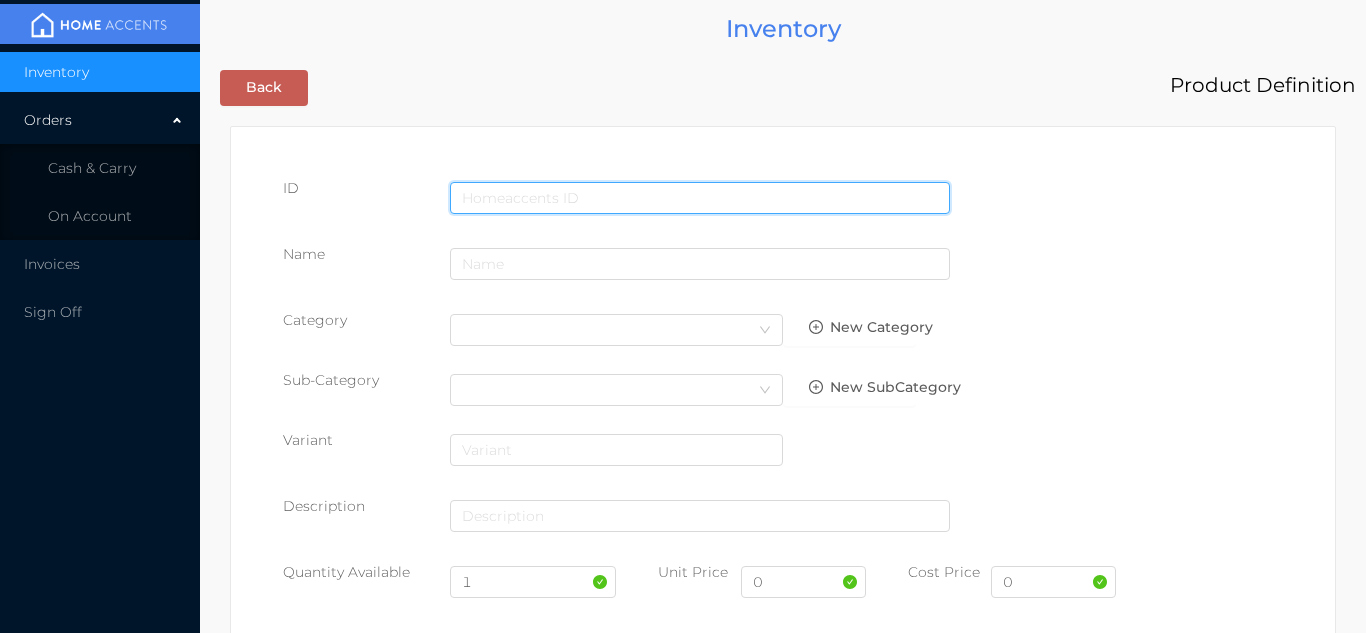 click at bounding box center (700, 198) 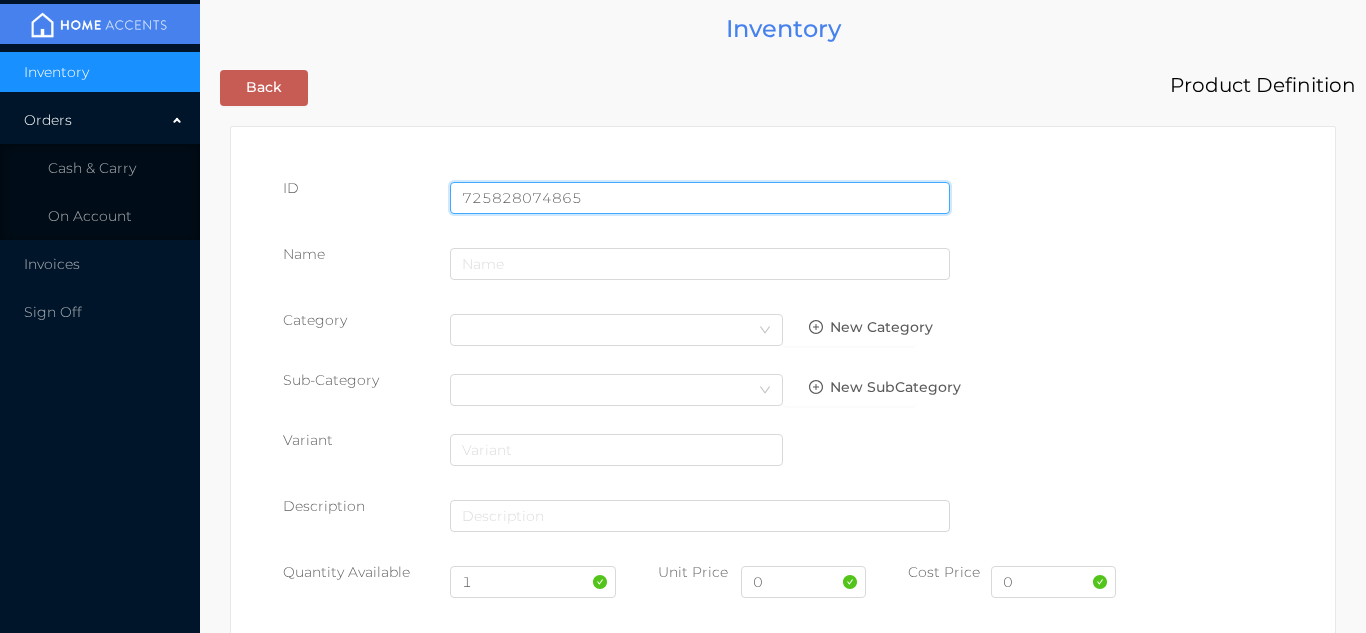 type on "725828074865" 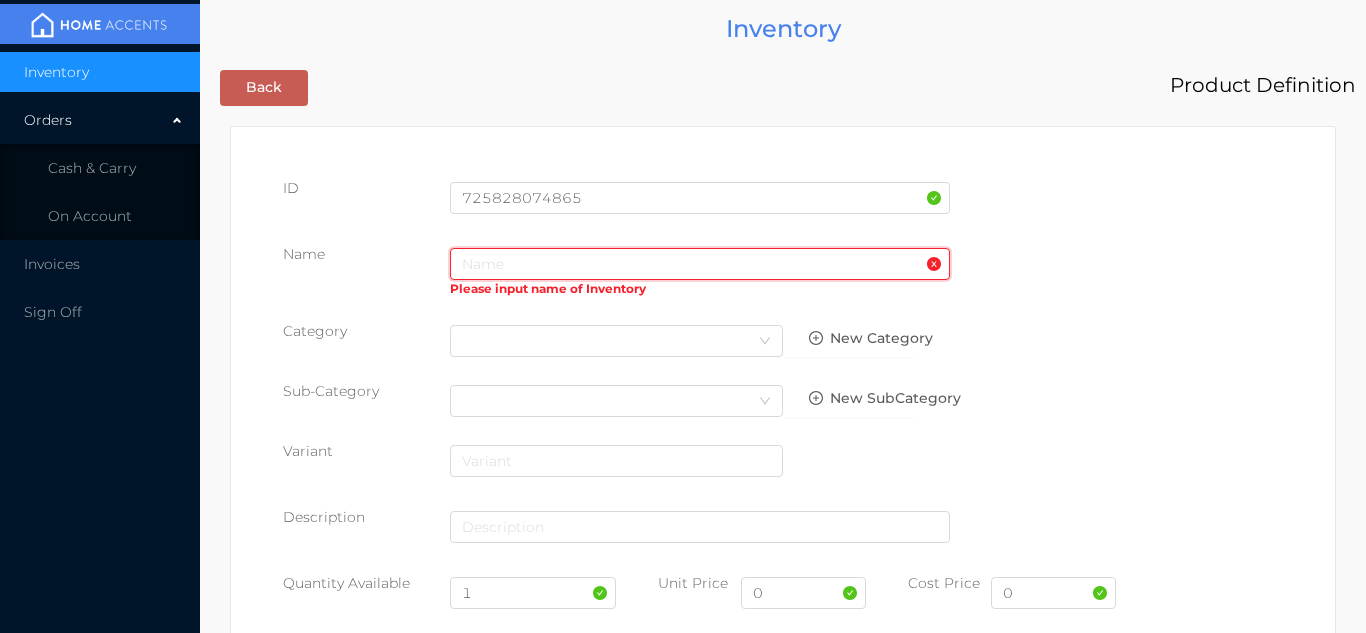 click at bounding box center [700, 264] 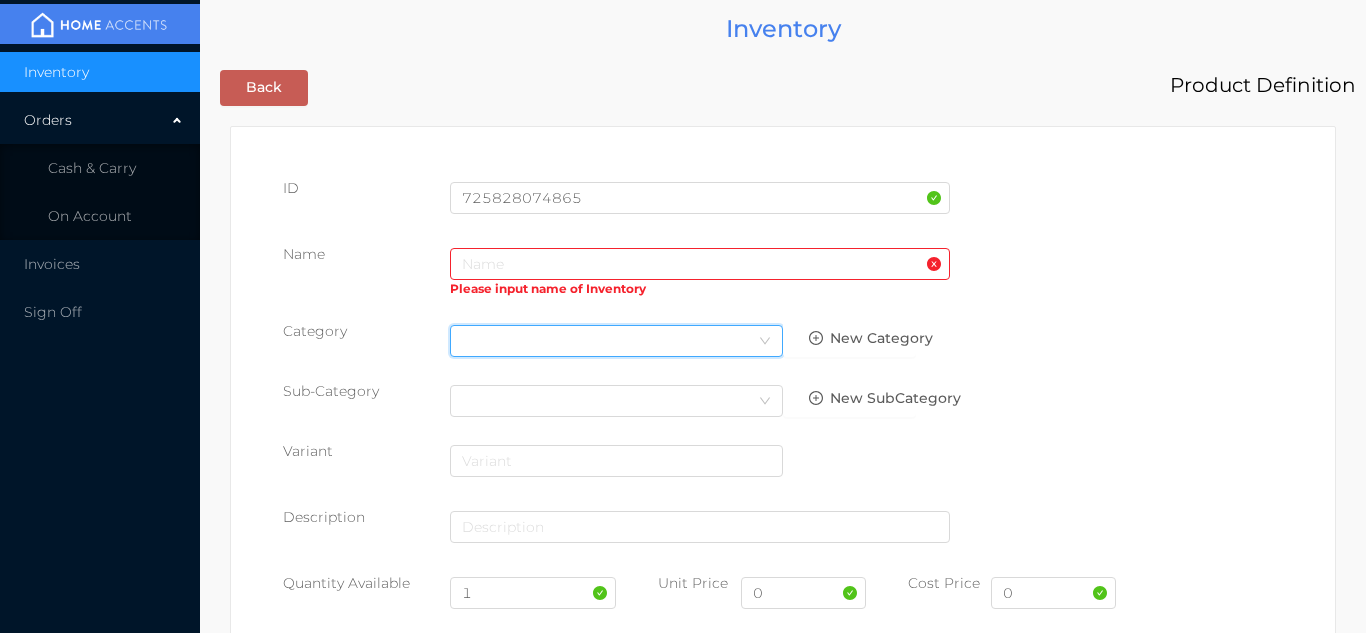 click on "Select Category" at bounding box center (616, 341) 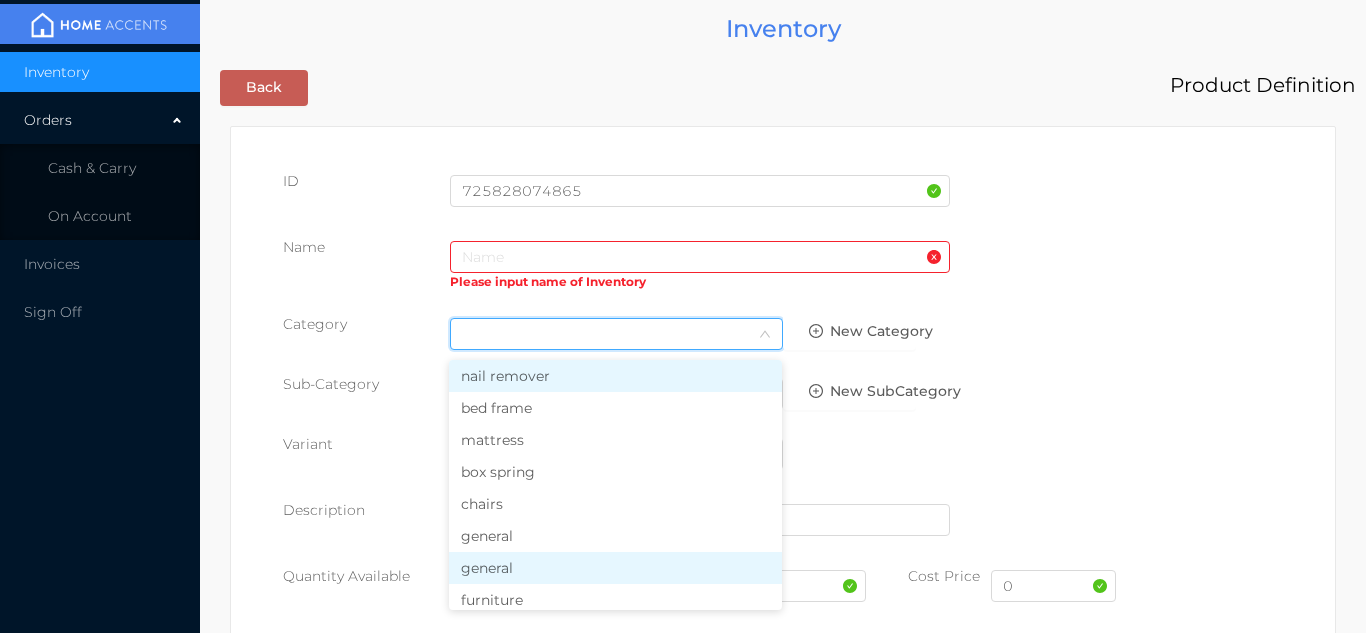click on "general" at bounding box center (615, 568) 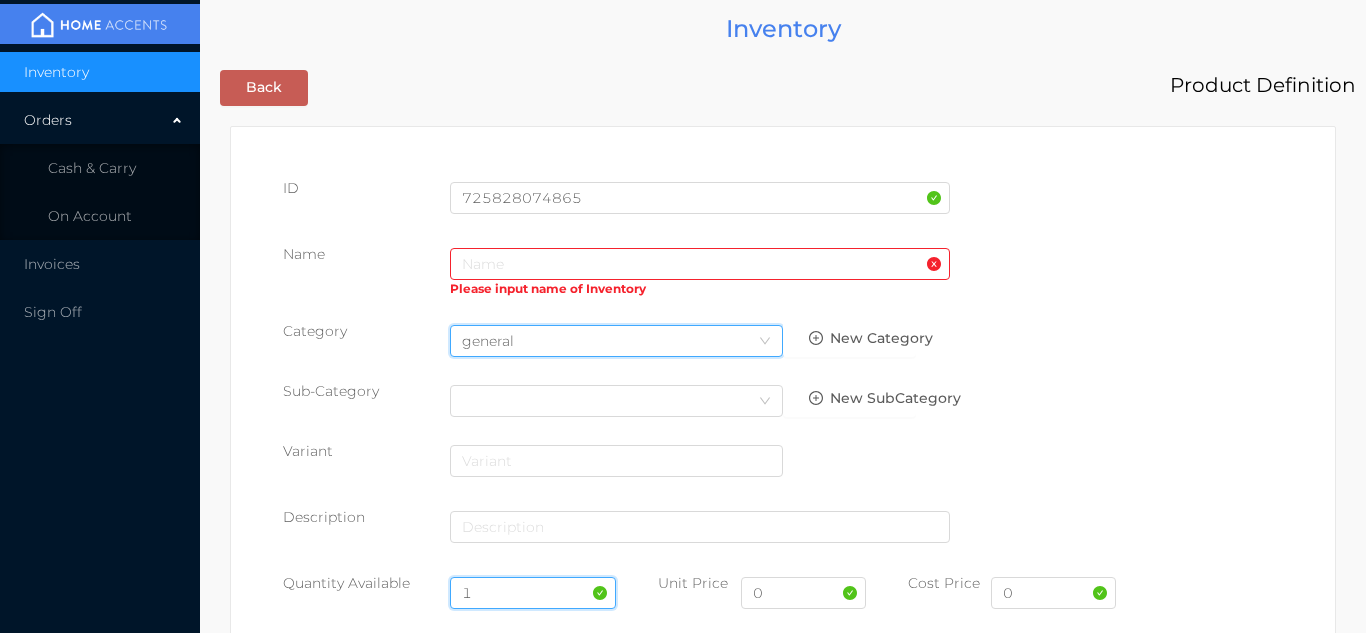 click on "1" at bounding box center (533, 593) 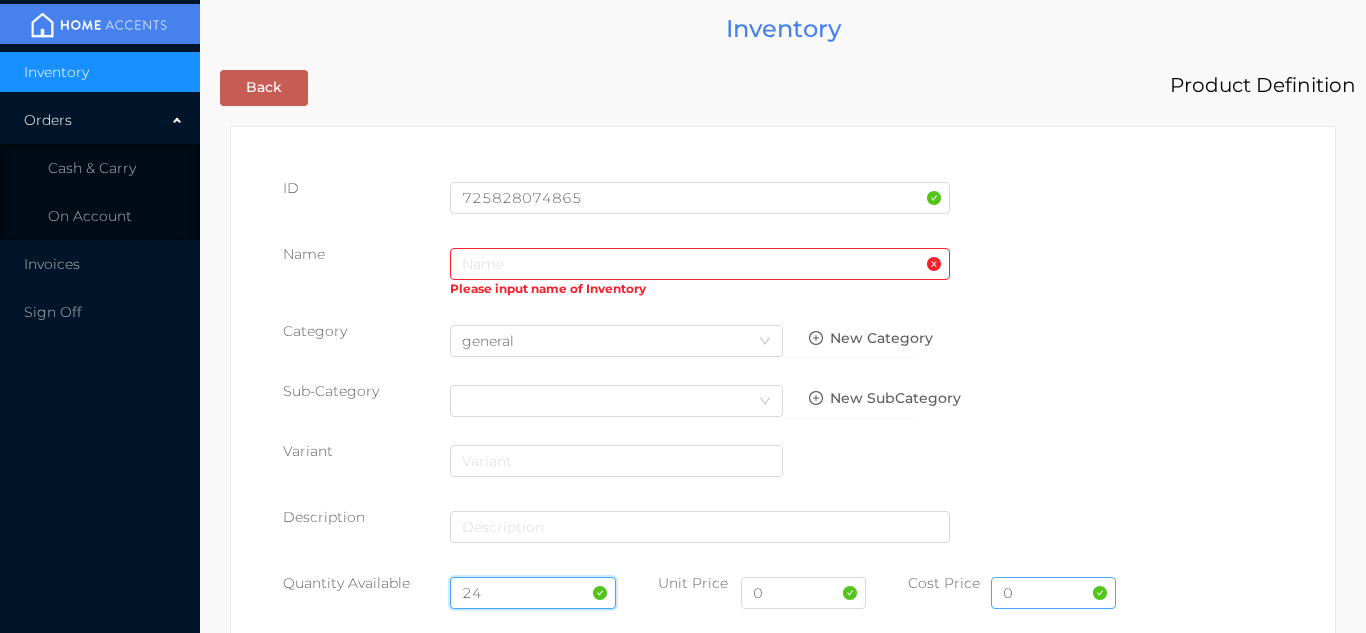 type on "24" 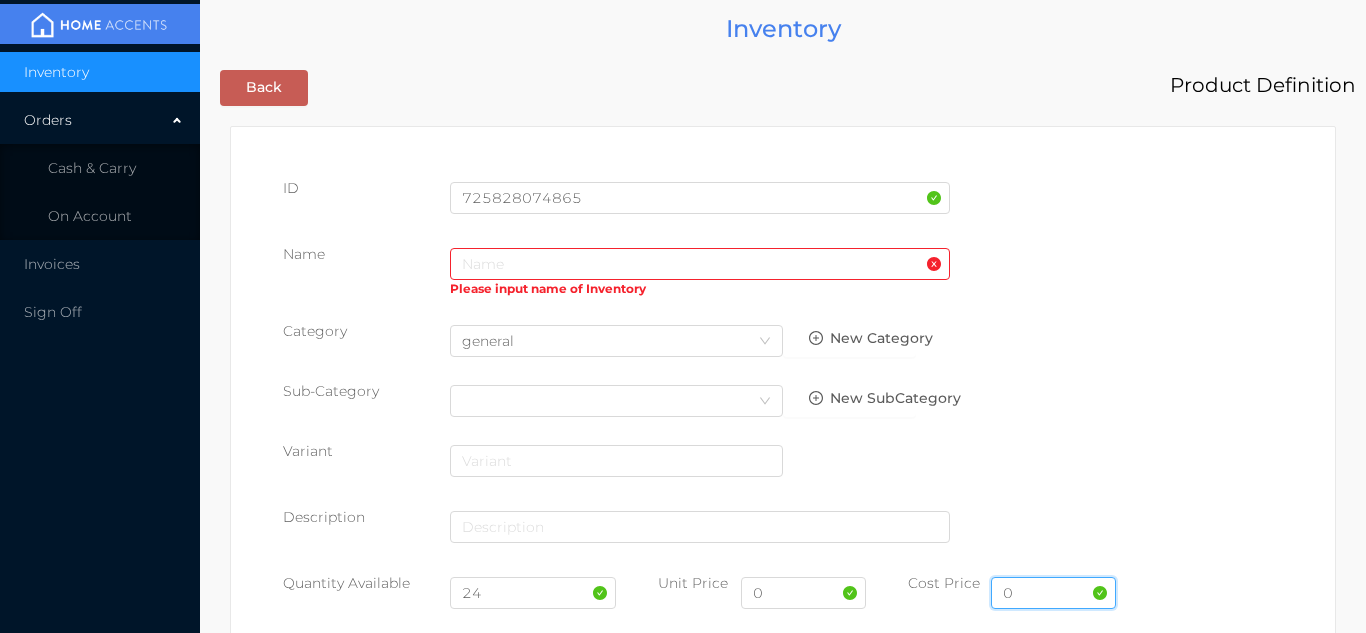 click on "0" at bounding box center (1053, 593) 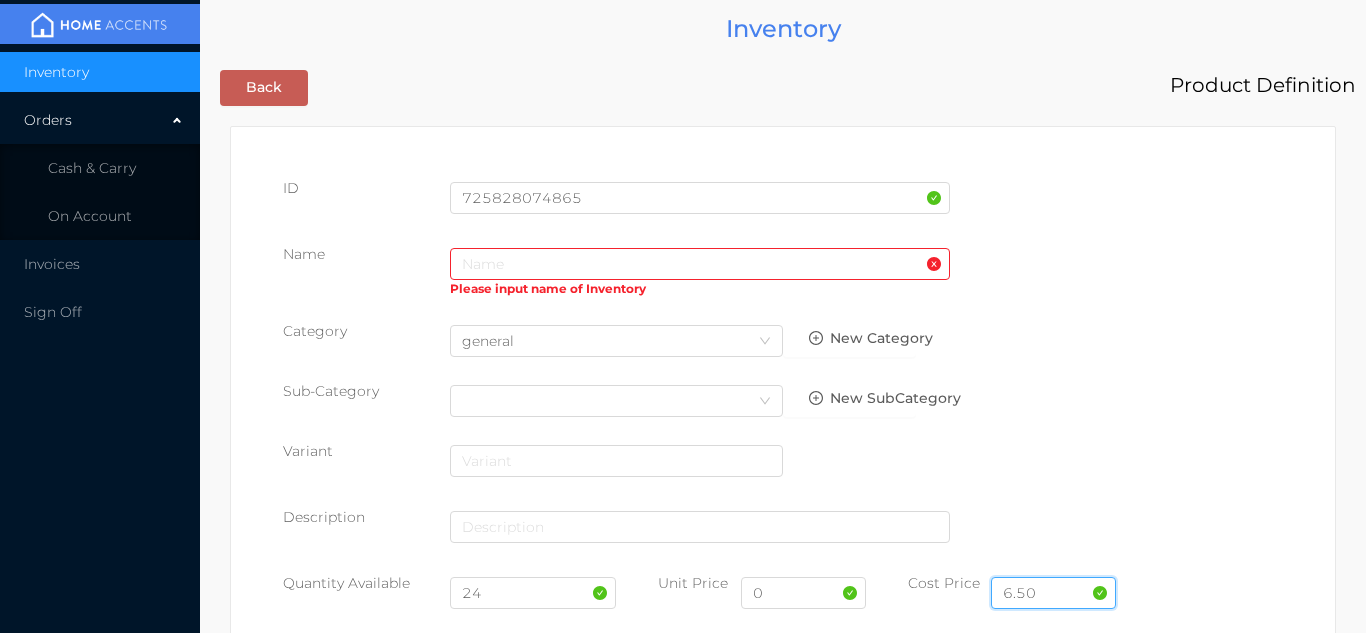 type on "6.50" 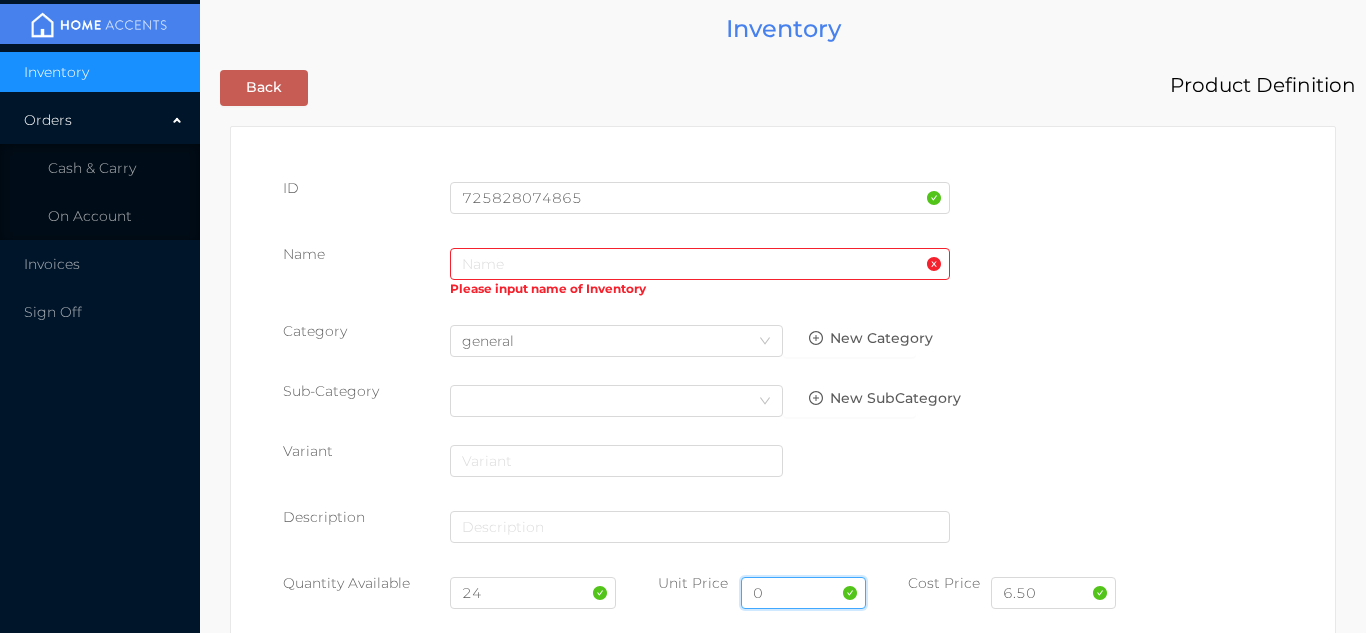 click on "0" at bounding box center (803, 593) 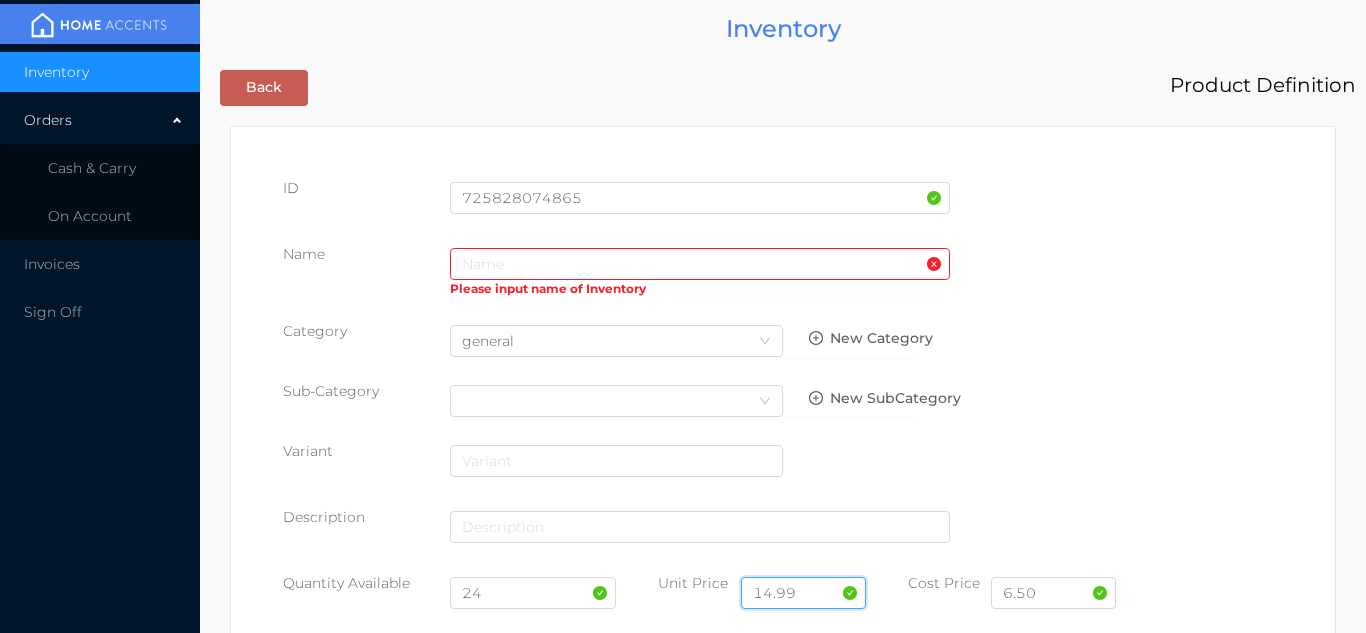 type on "14.99" 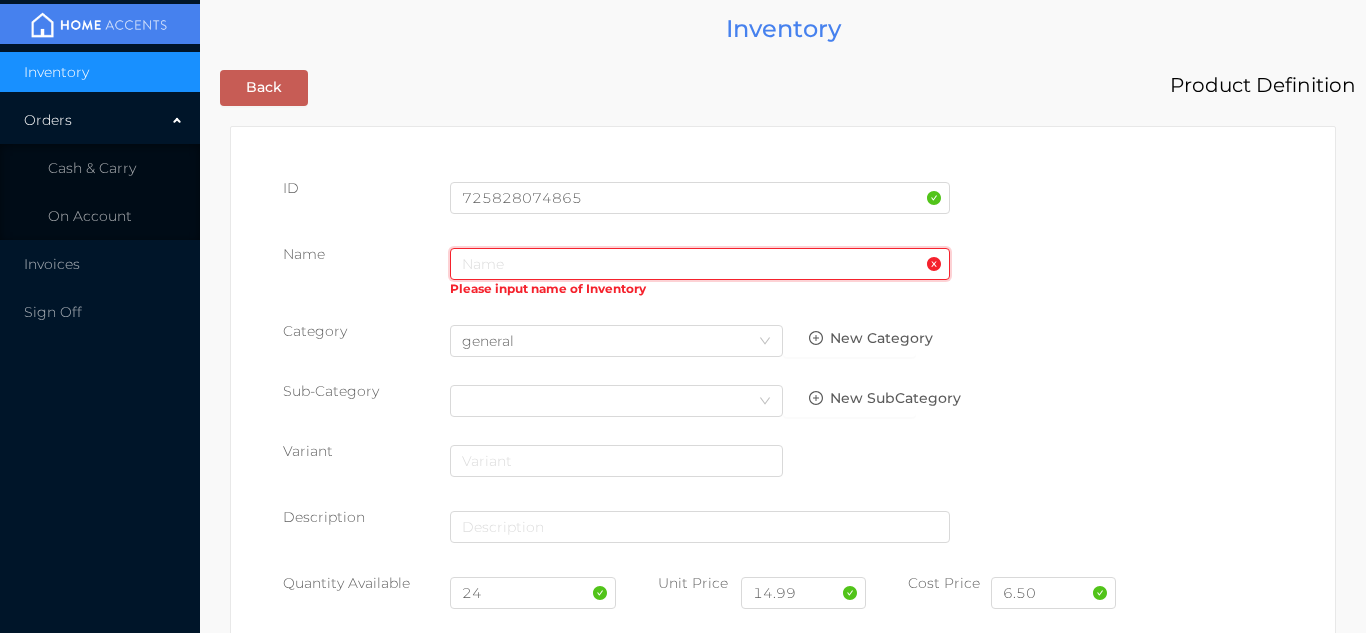 click at bounding box center [700, 264] 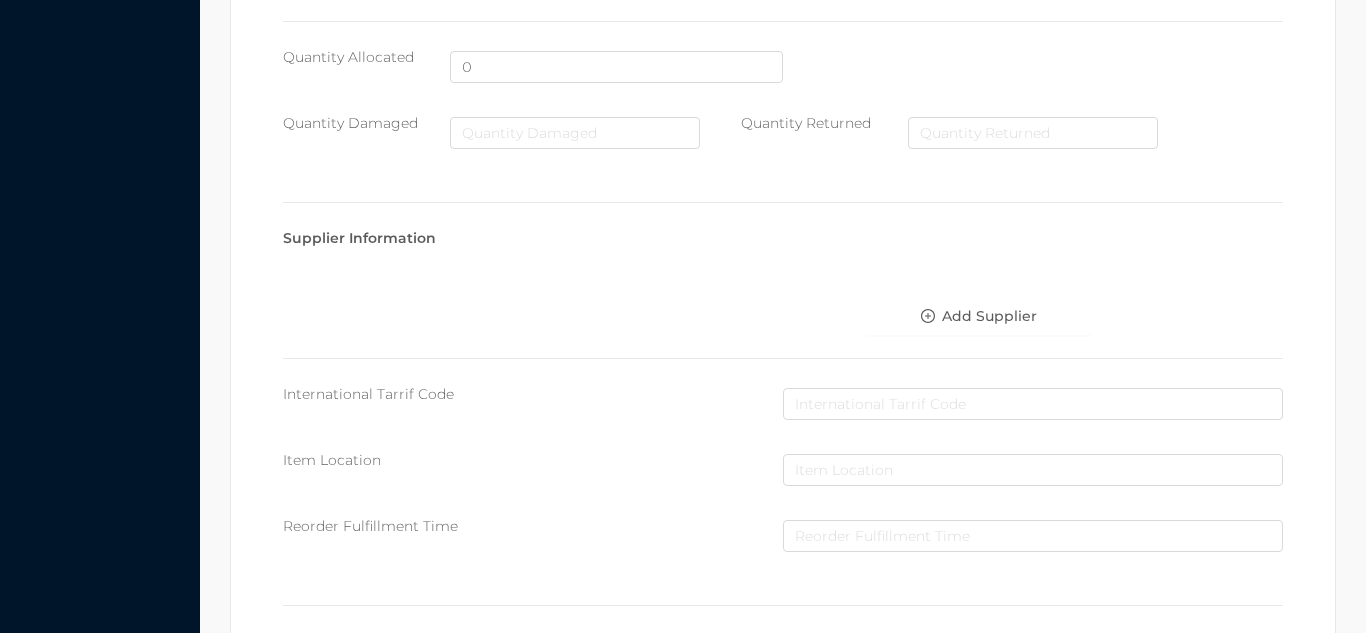 scroll, scrollTop: 1028, scrollLeft: 0, axis: vertical 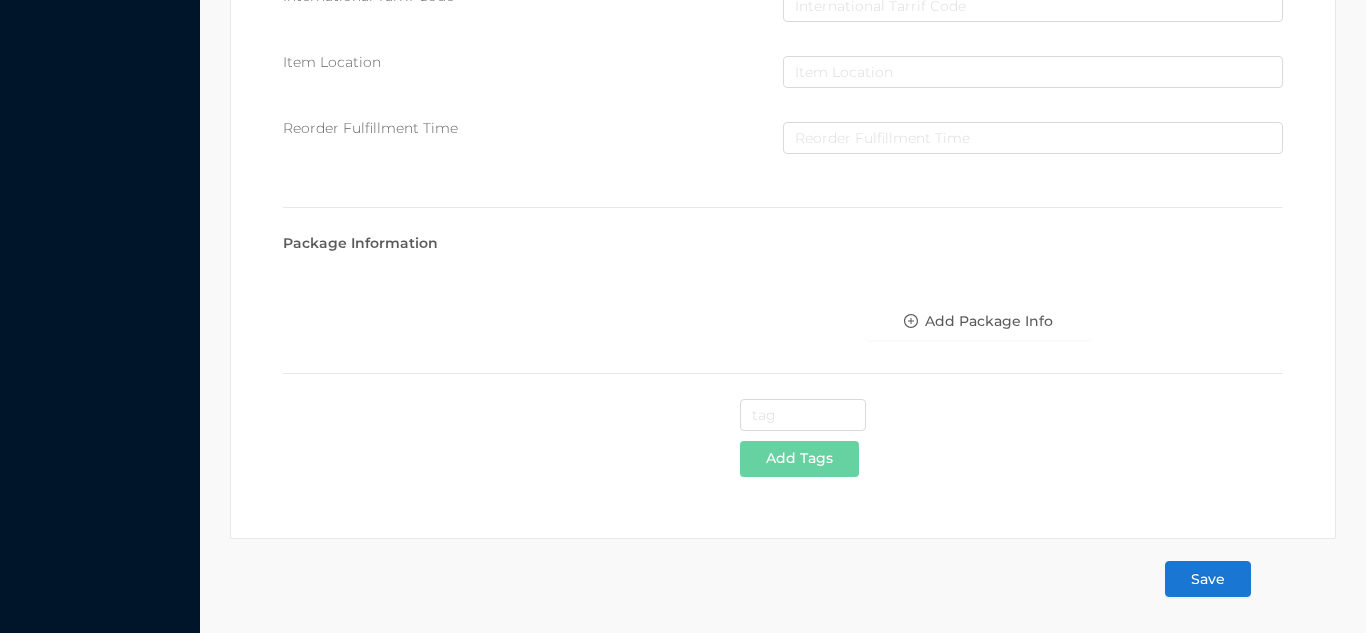 type on "Embroidered Dolly Curtain/white-silver" 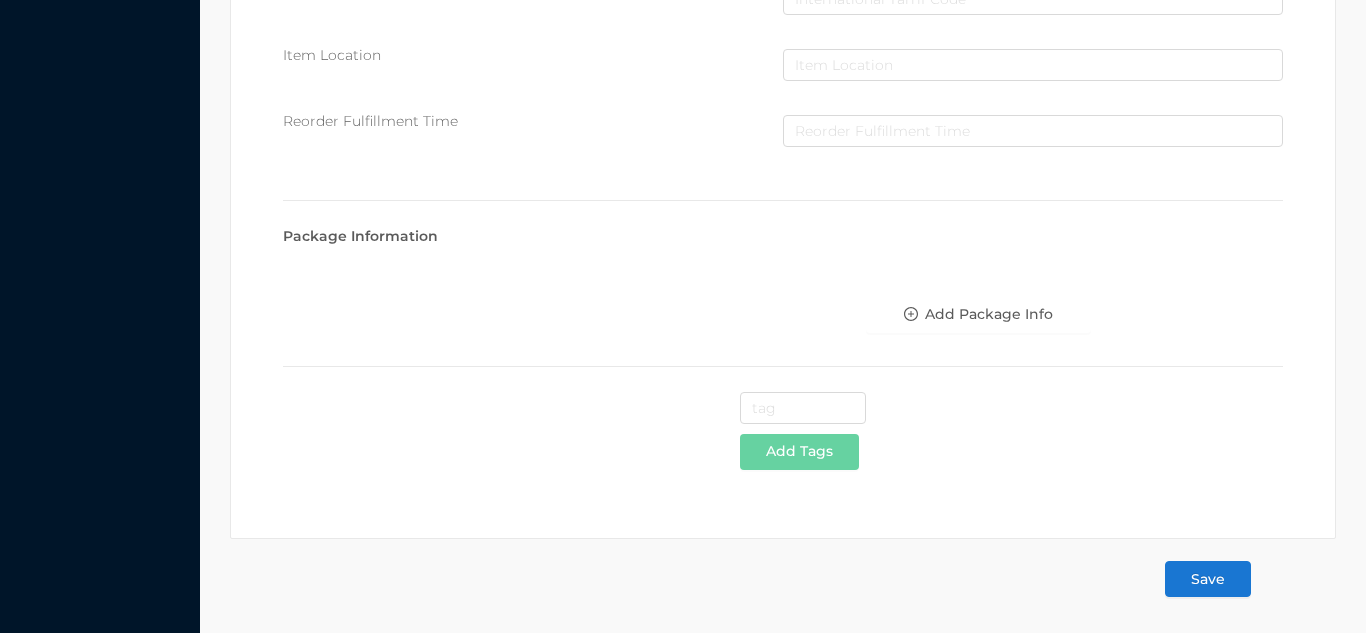 click on "Save" at bounding box center (1208, 579) 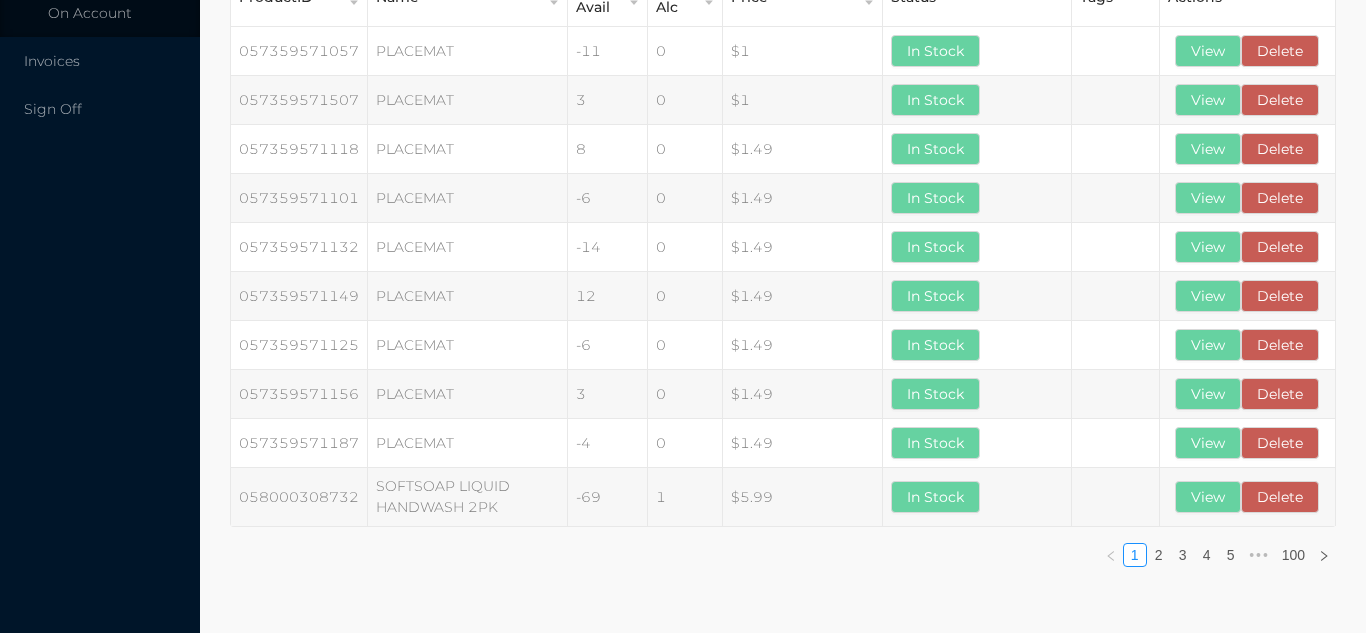 scroll, scrollTop: 0, scrollLeft: 0, axis: both 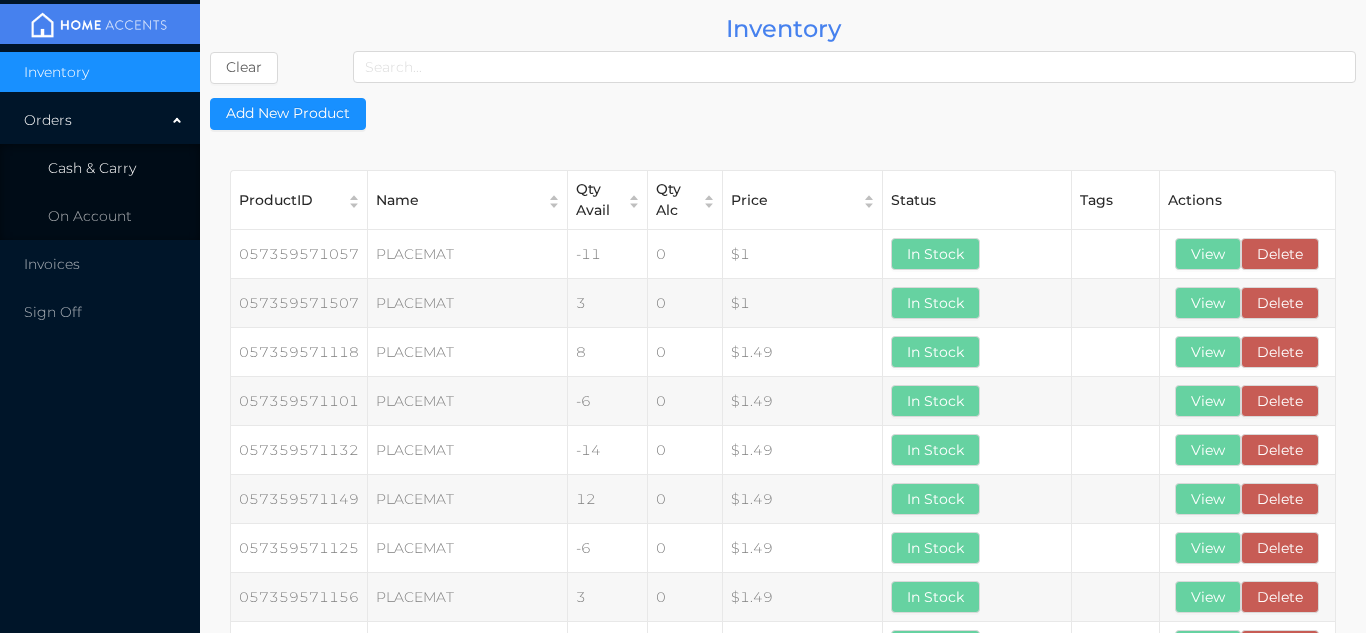 click on "Cash & Carry" at bounding box center (100, 168) 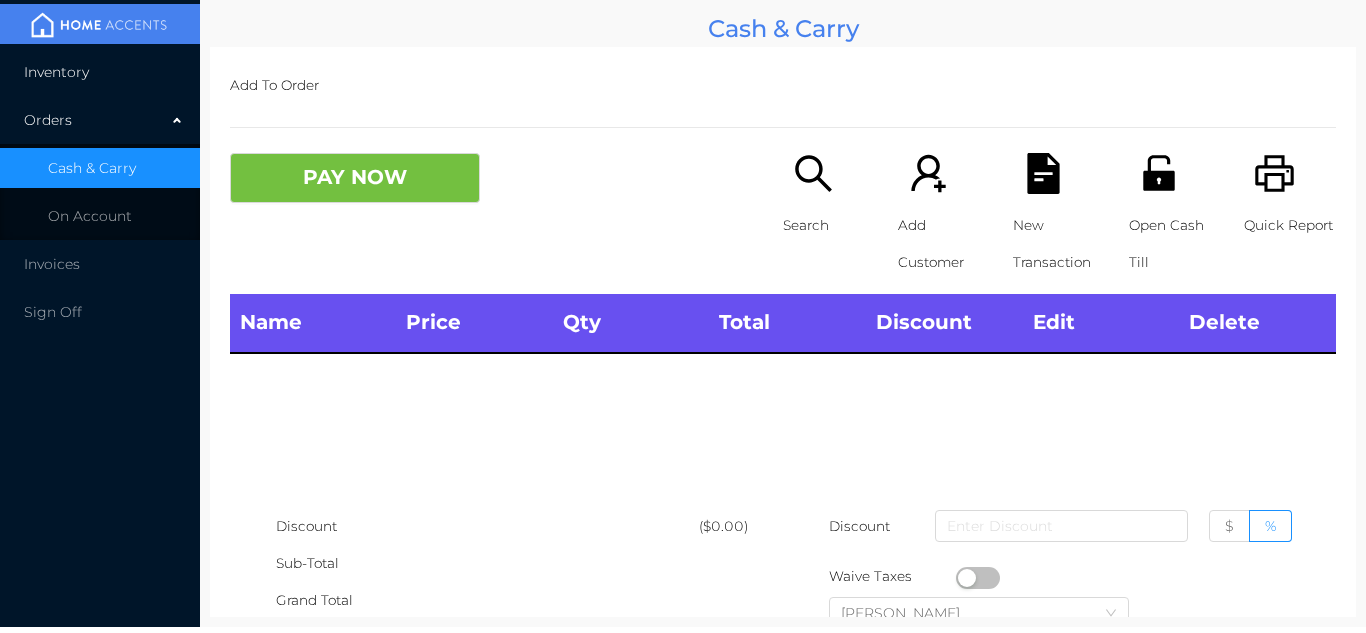click on "Inventory" at bounding box center (100, 72) 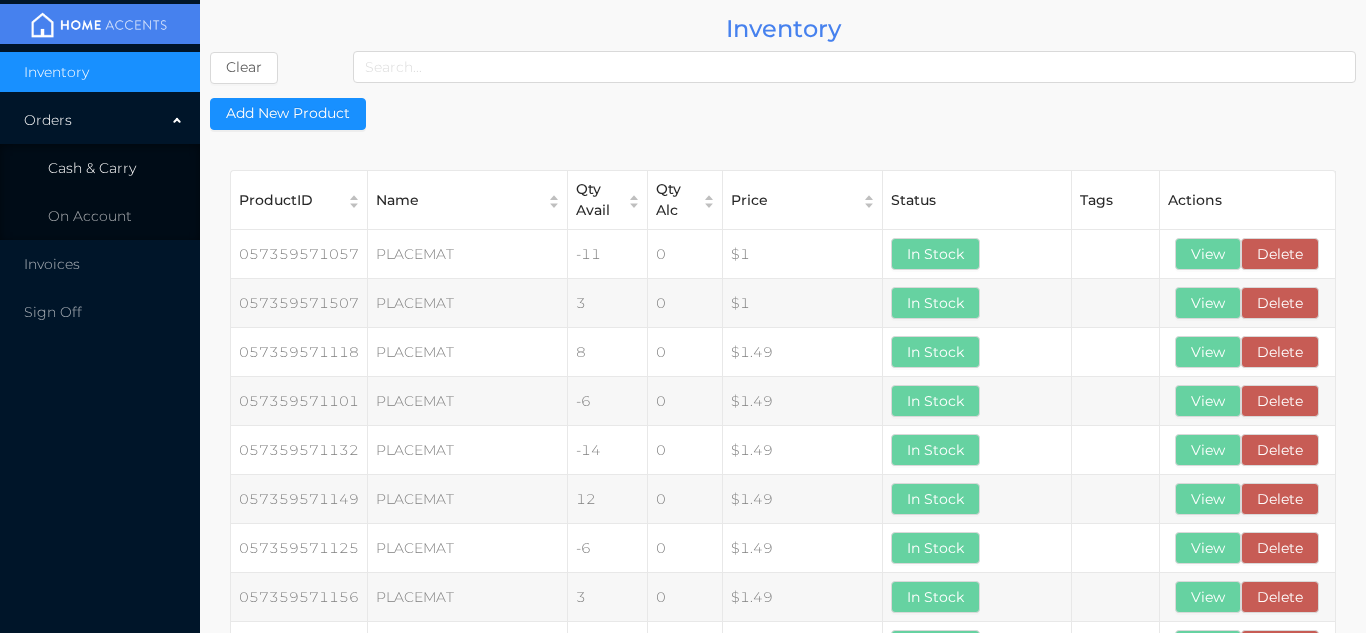 click on "Cash & Carry" at bounding box center (100, 168) 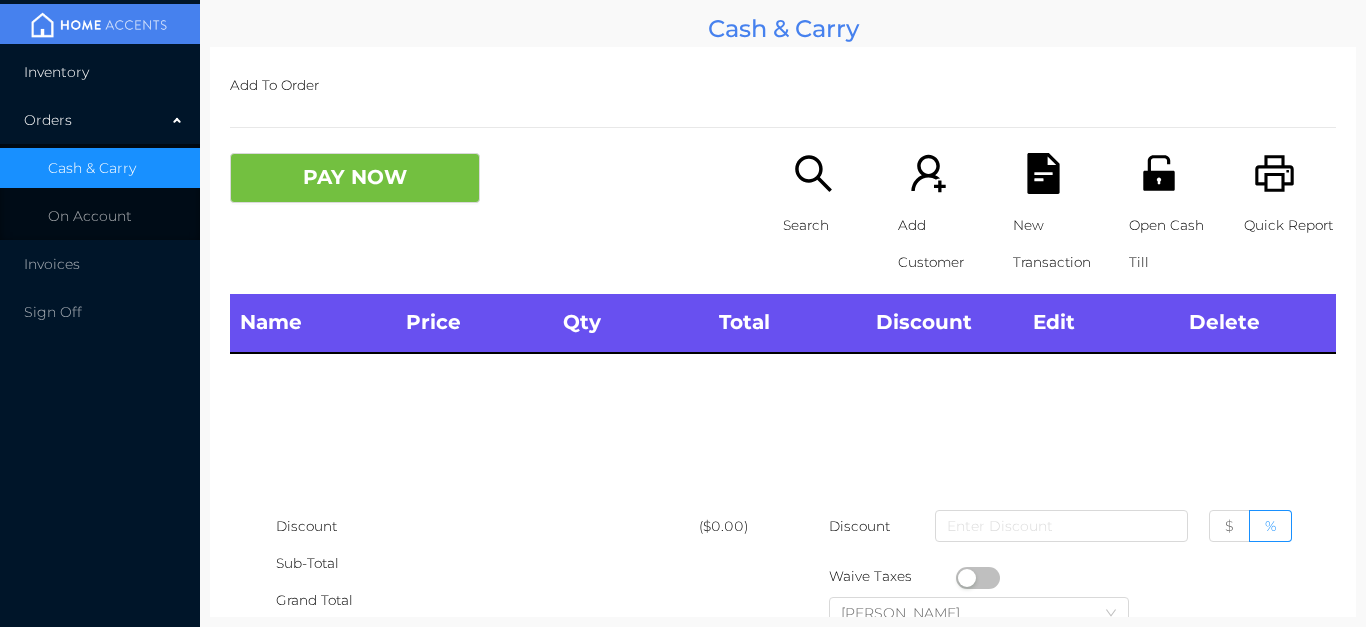 click on "Inventory" at bounding box center (100, 72) 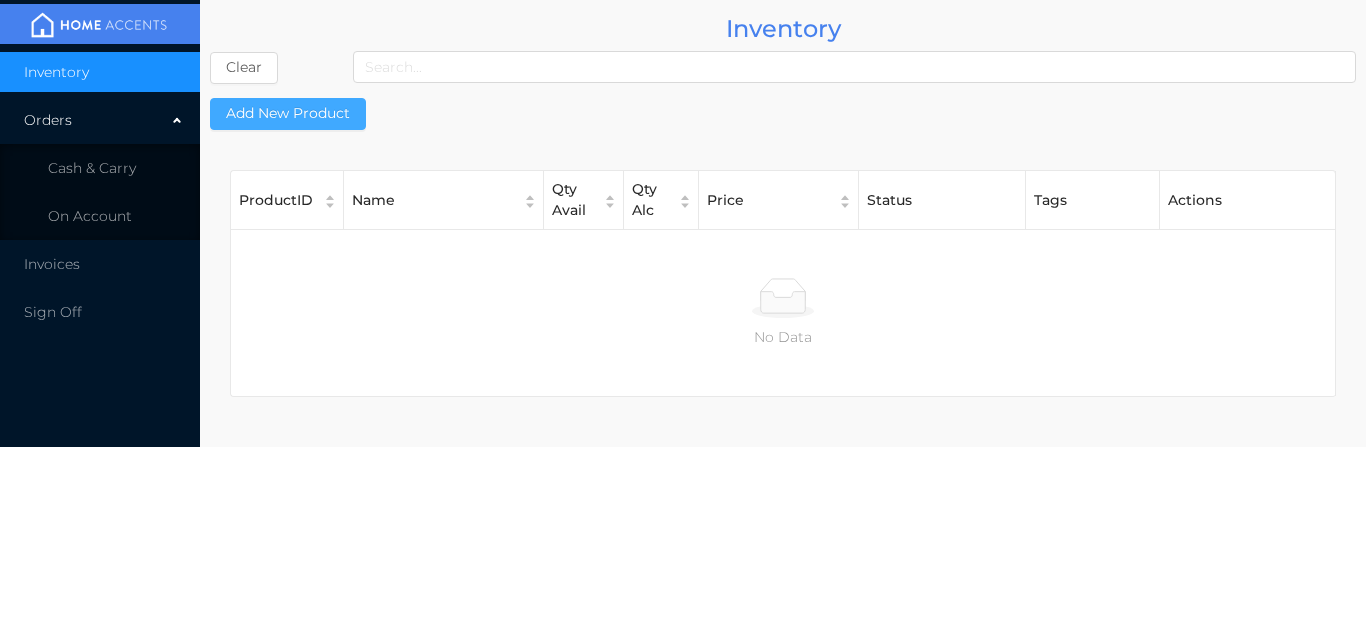 click on "Add New Product" at bounding box center [288, 114] 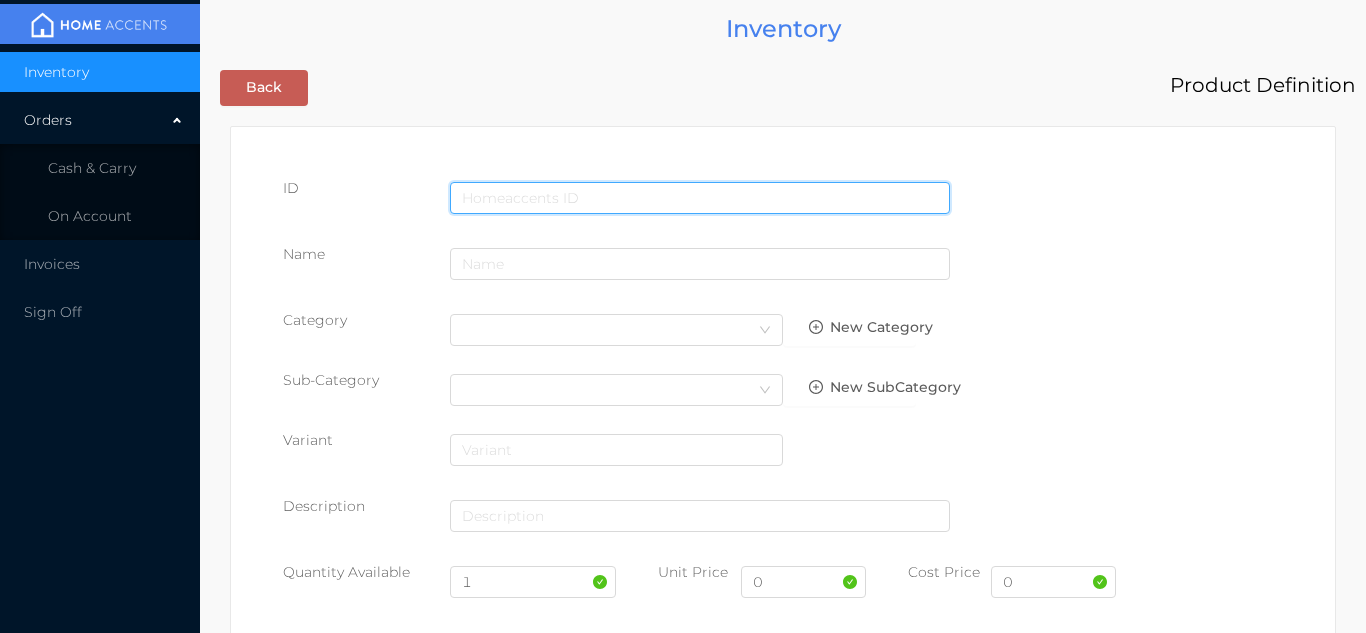 click at bounding box center [700, 198] 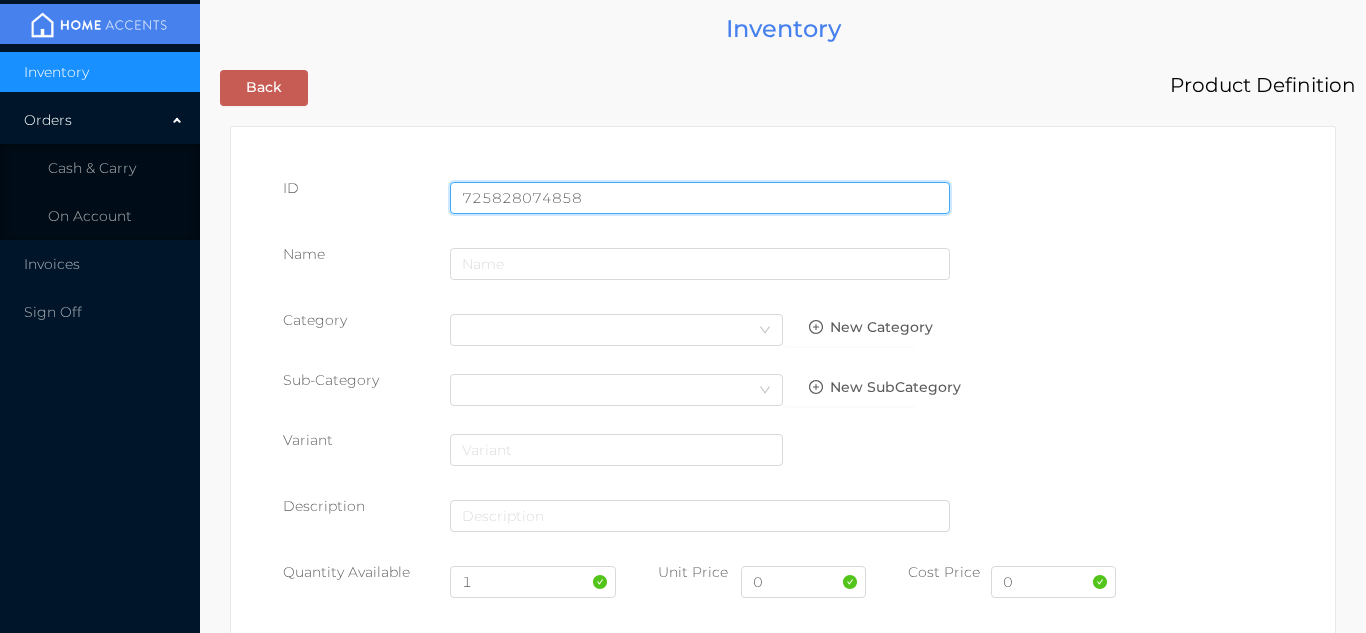 type on "725828074858" 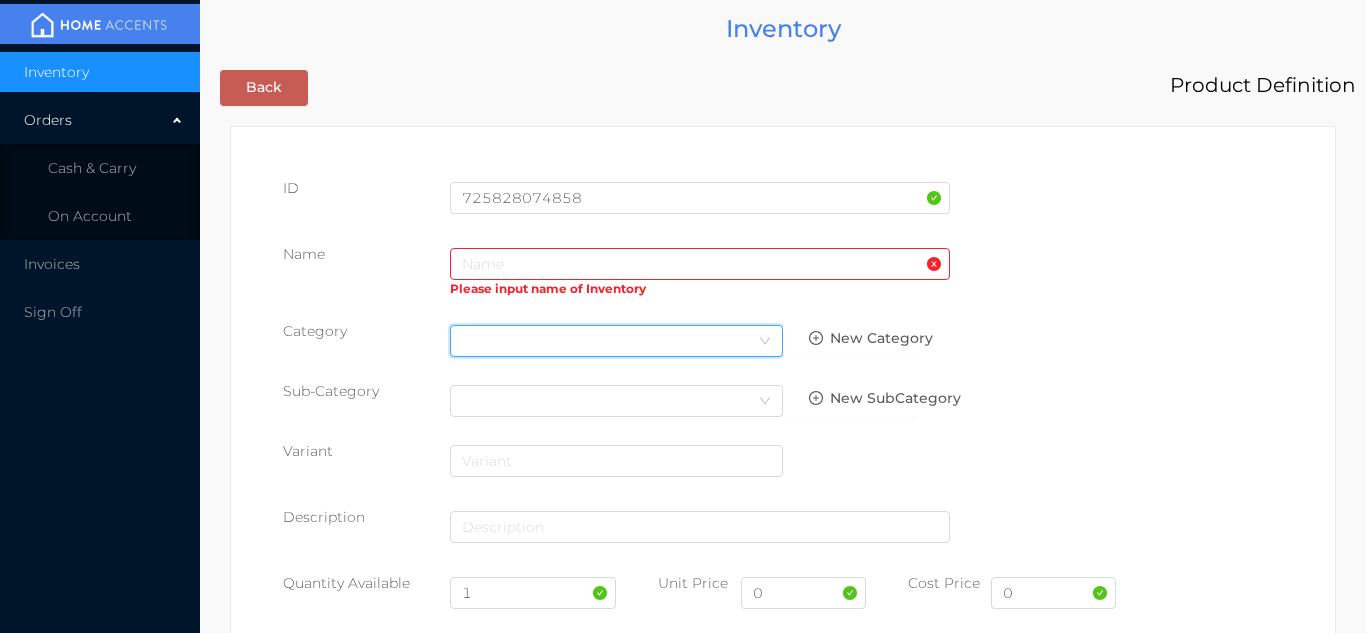 click on "Select Category" at bounding box center (616, 341) 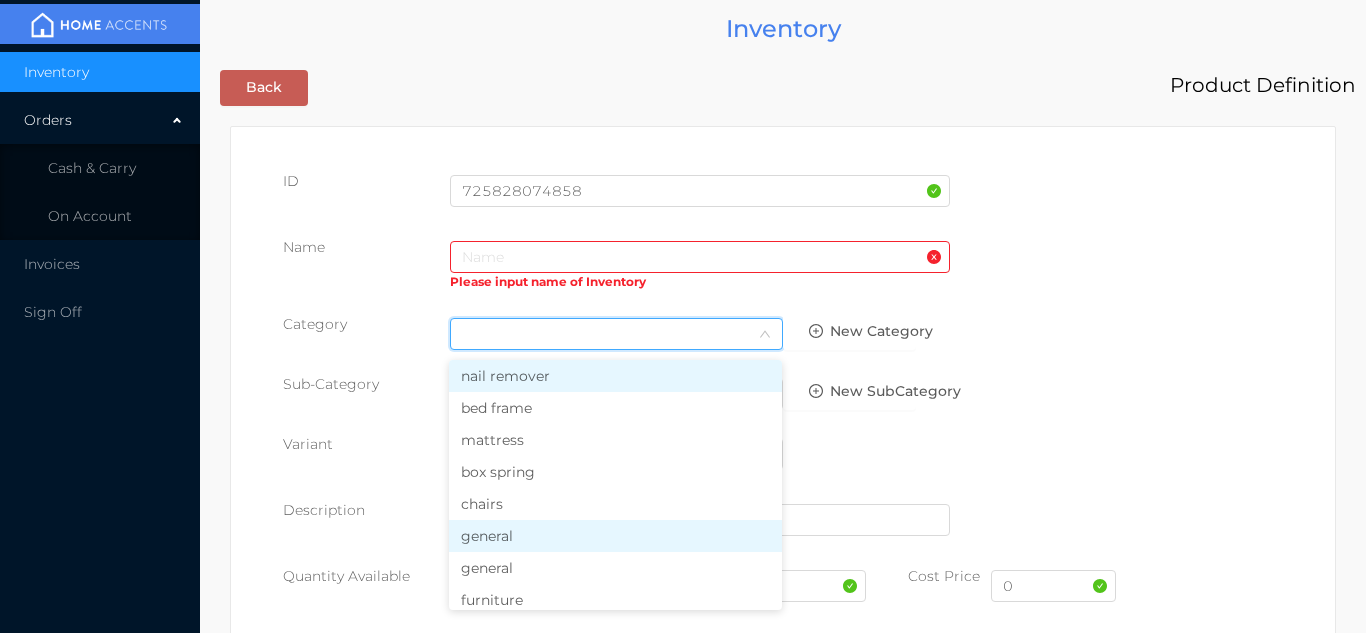 click on "general" at bounding box center (615, 536) 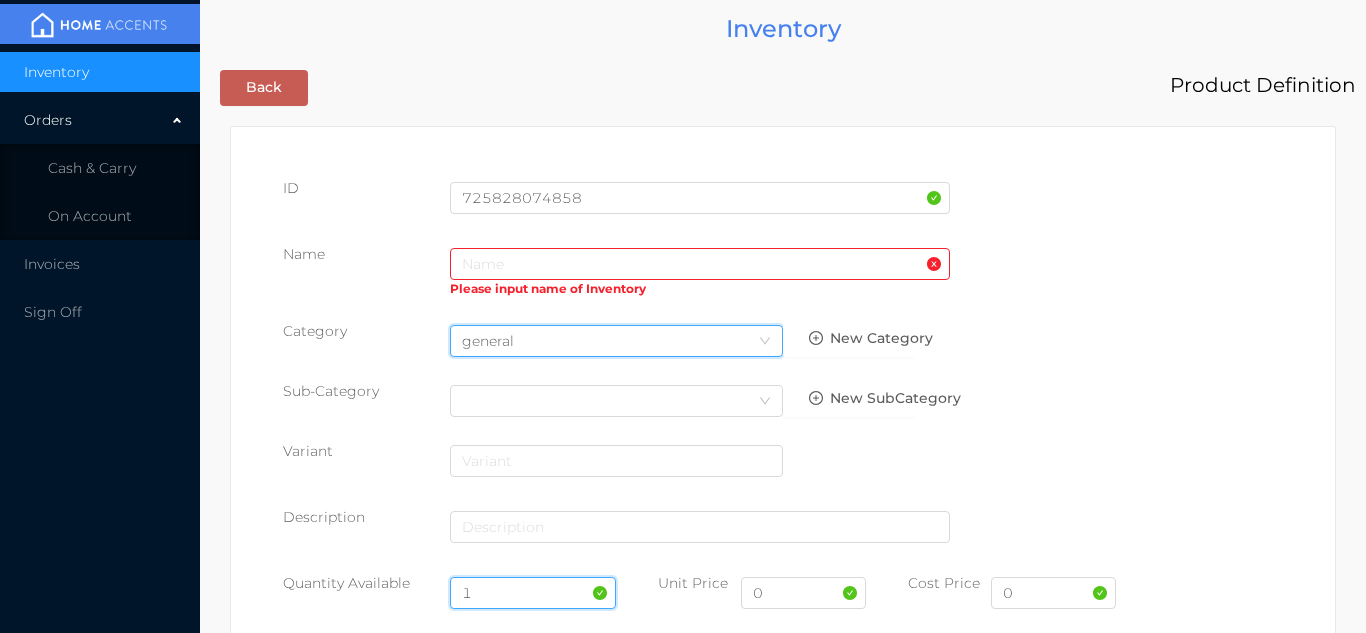 click on "1" at bounding box center [533, 593] 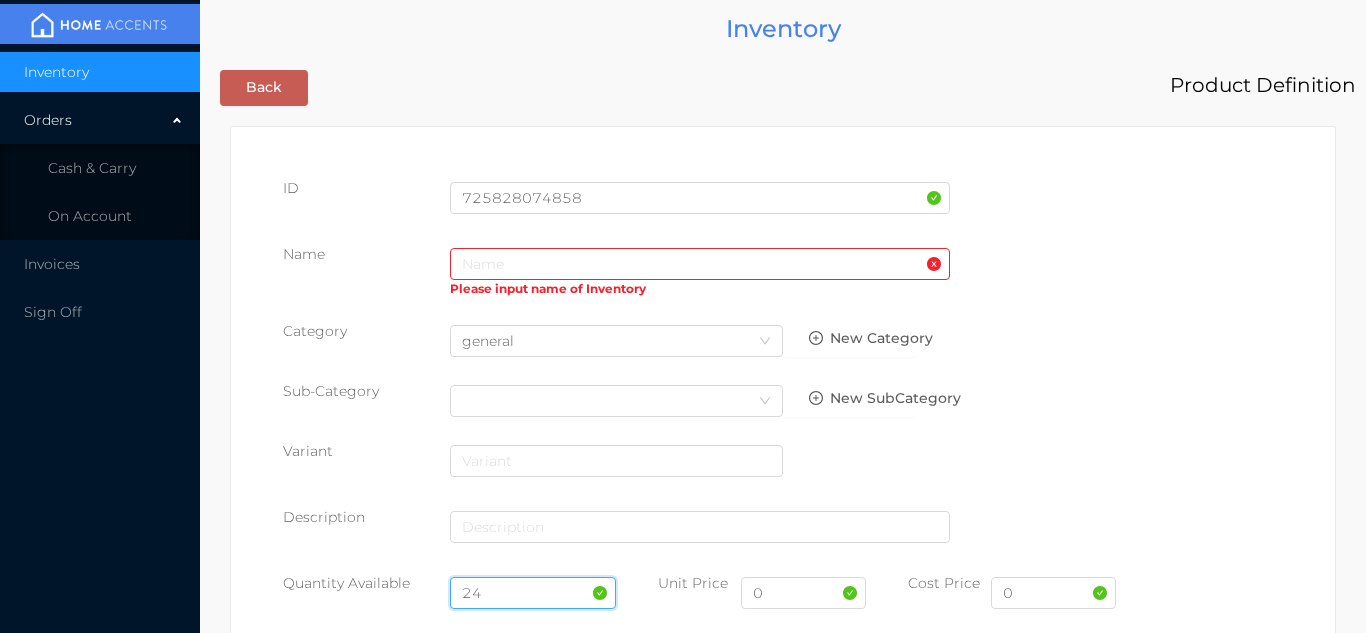 type on "24" 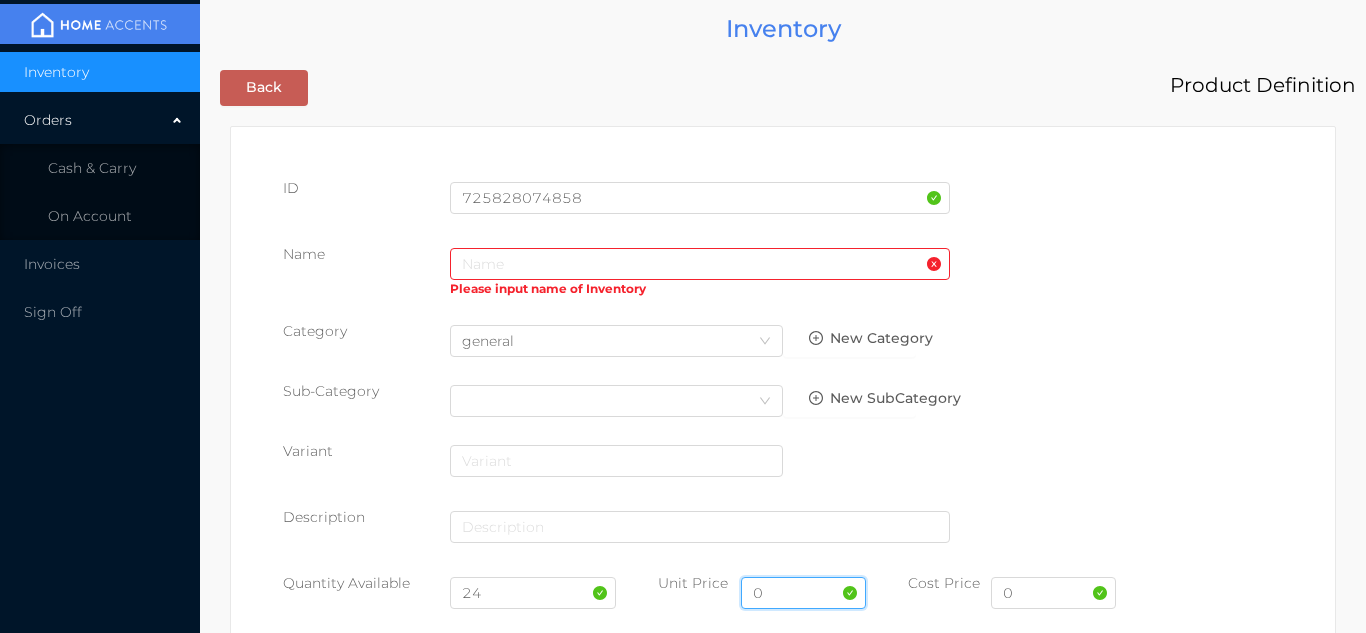 click on "0" at bounding box center (803, 593) 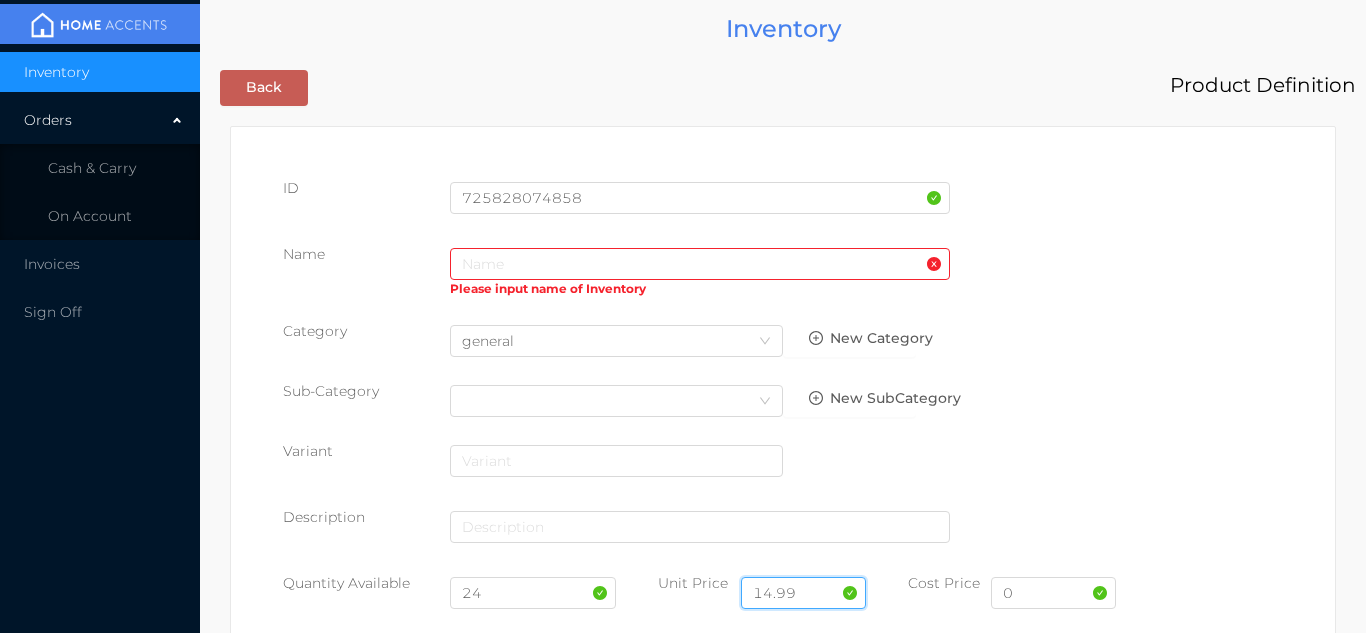 type on "14.99" 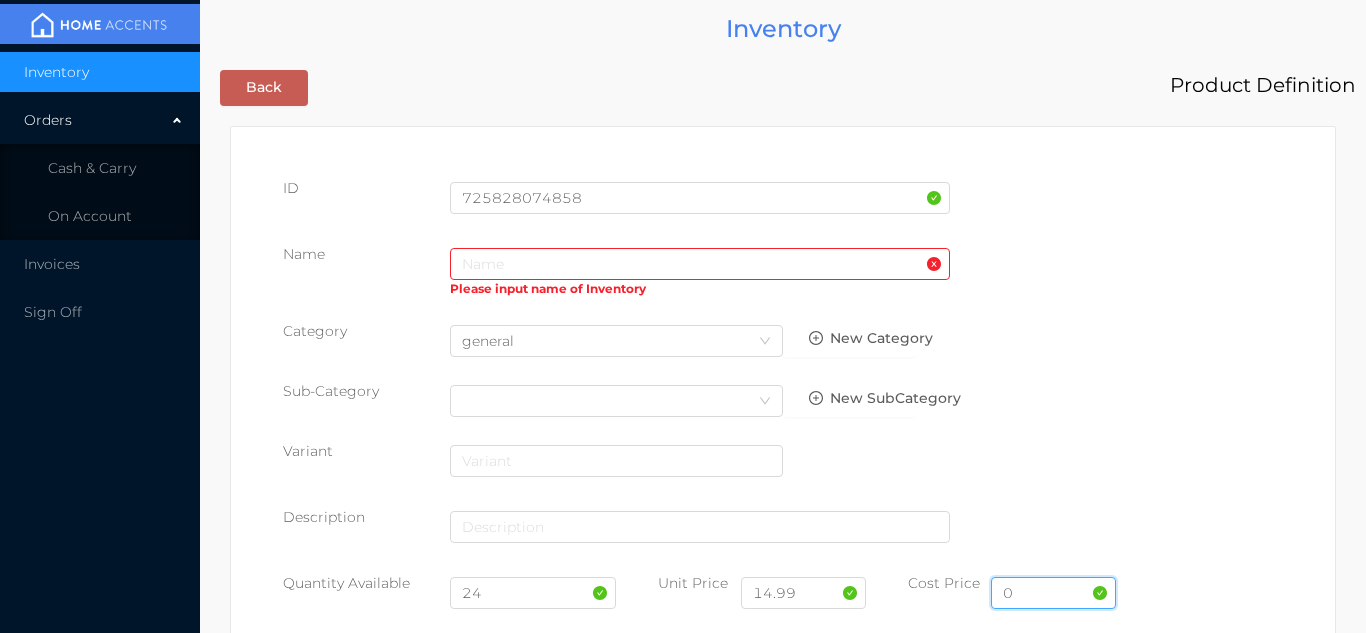 click on "0" at bounding box center [1053, 593] 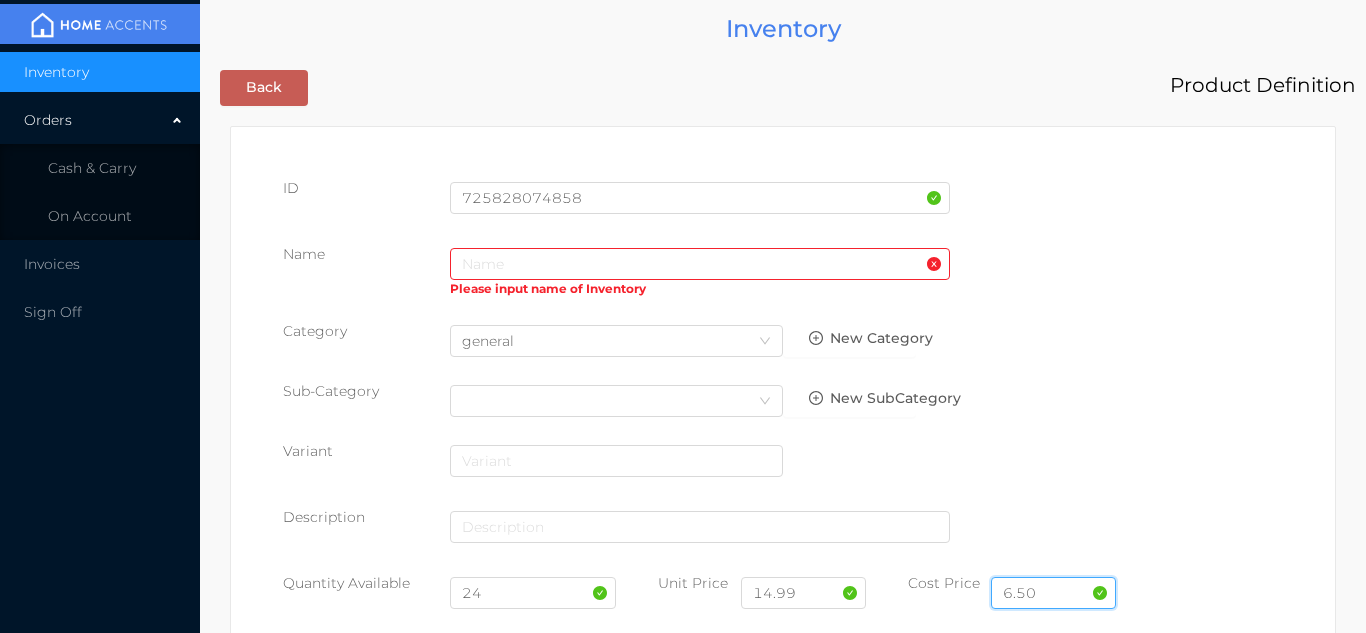 type on "6.50" 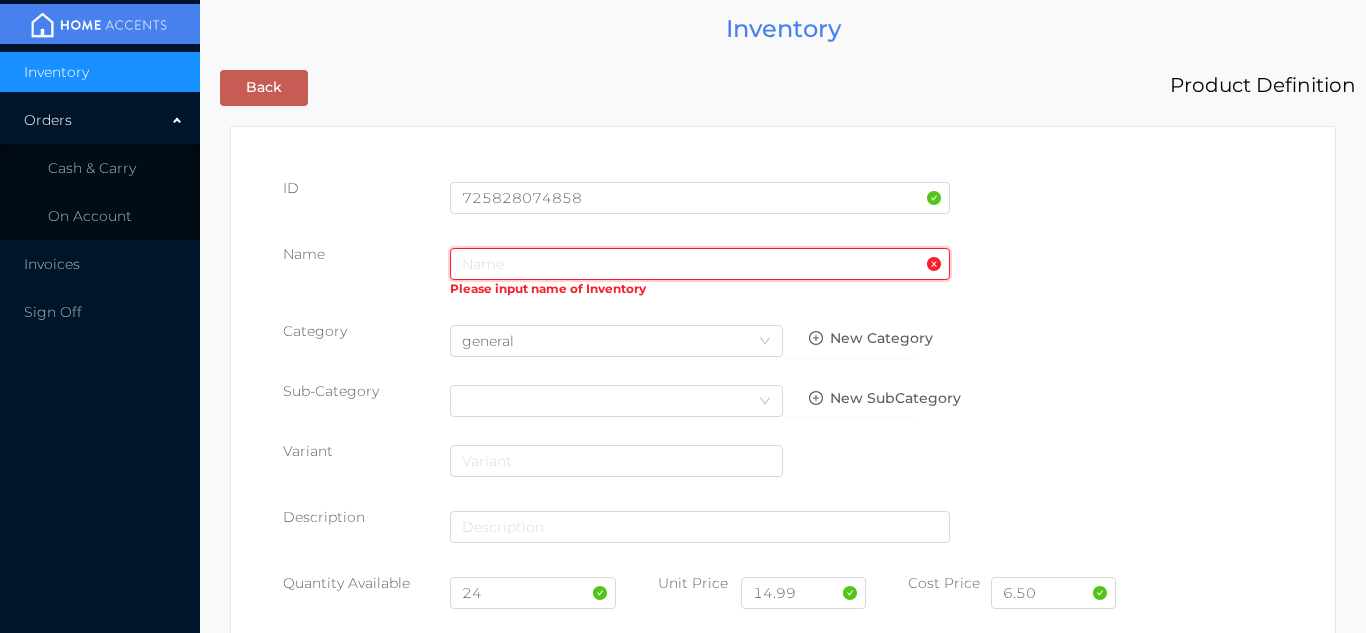 click at bounding box center [700, 264] 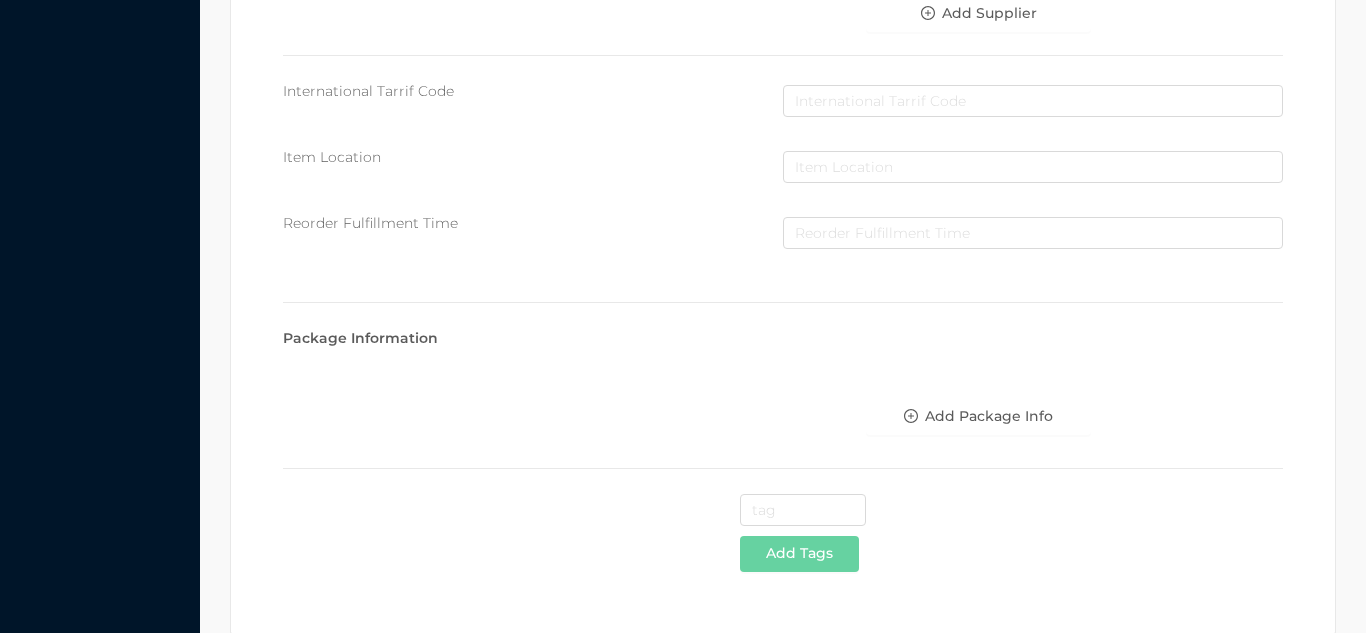 scroll, scrollTop: 1028, scrollLeft: 0, axis: vertical 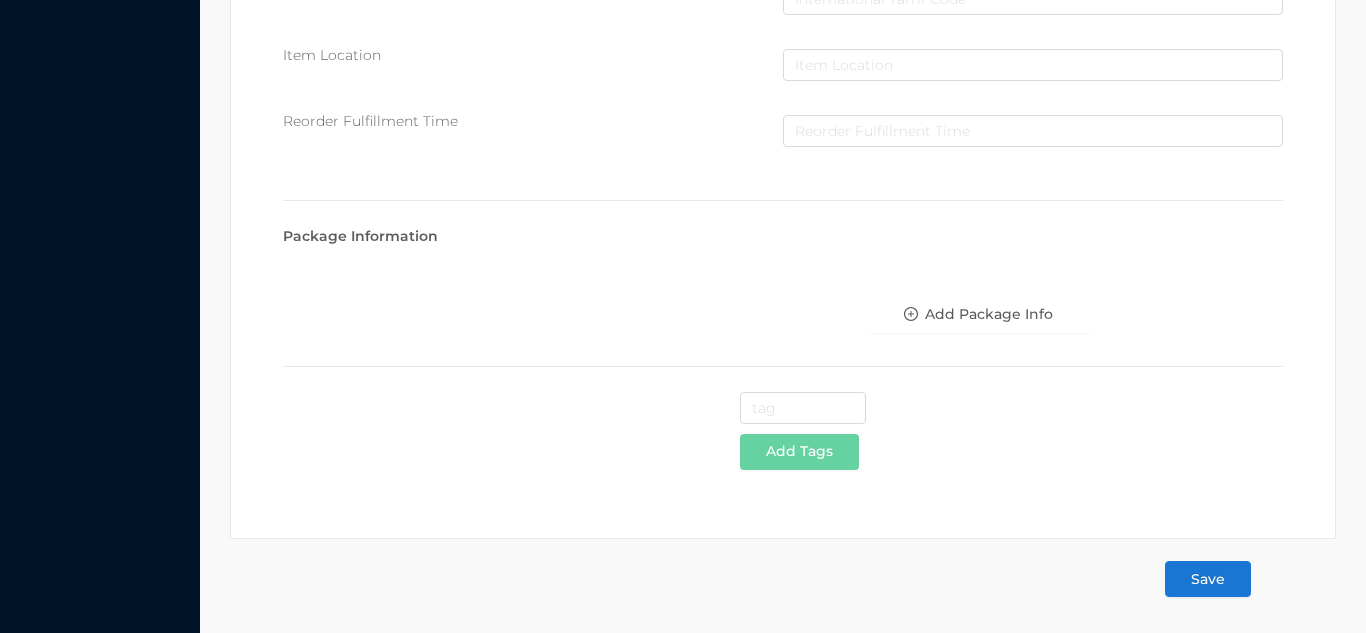 type on "54x96" Embroidered Dolly Curtain/white/gold" 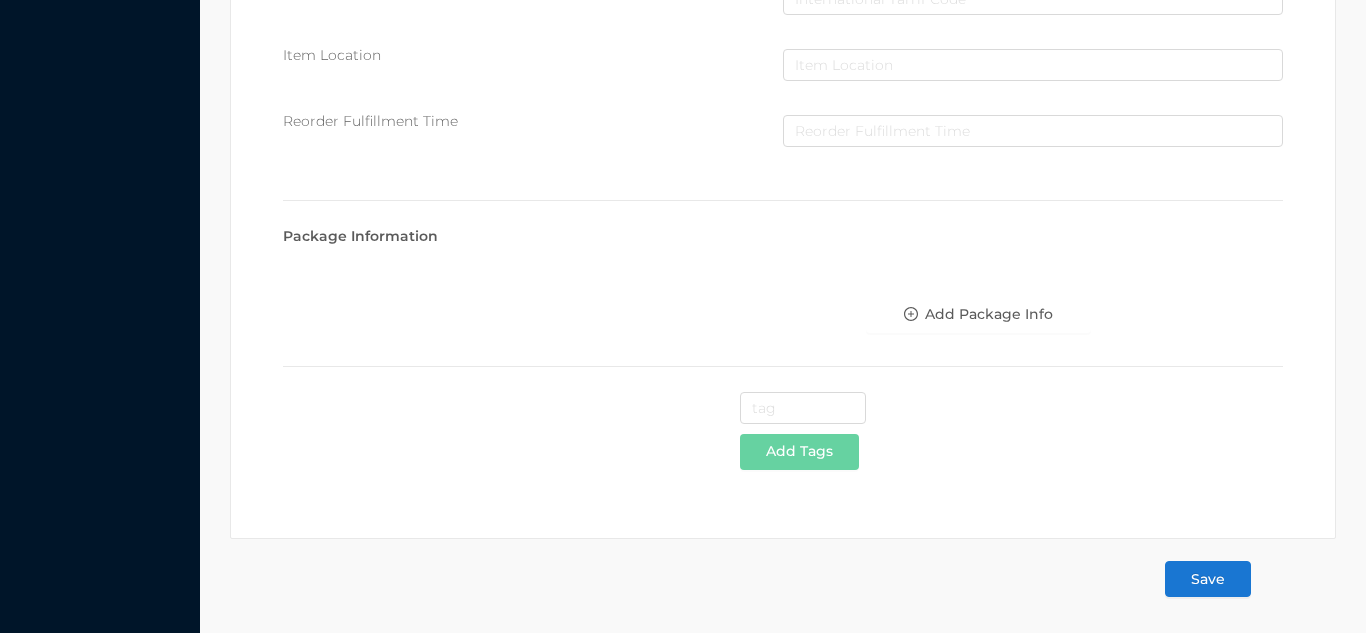 click on "Save" at bounding box center [1208, 579] 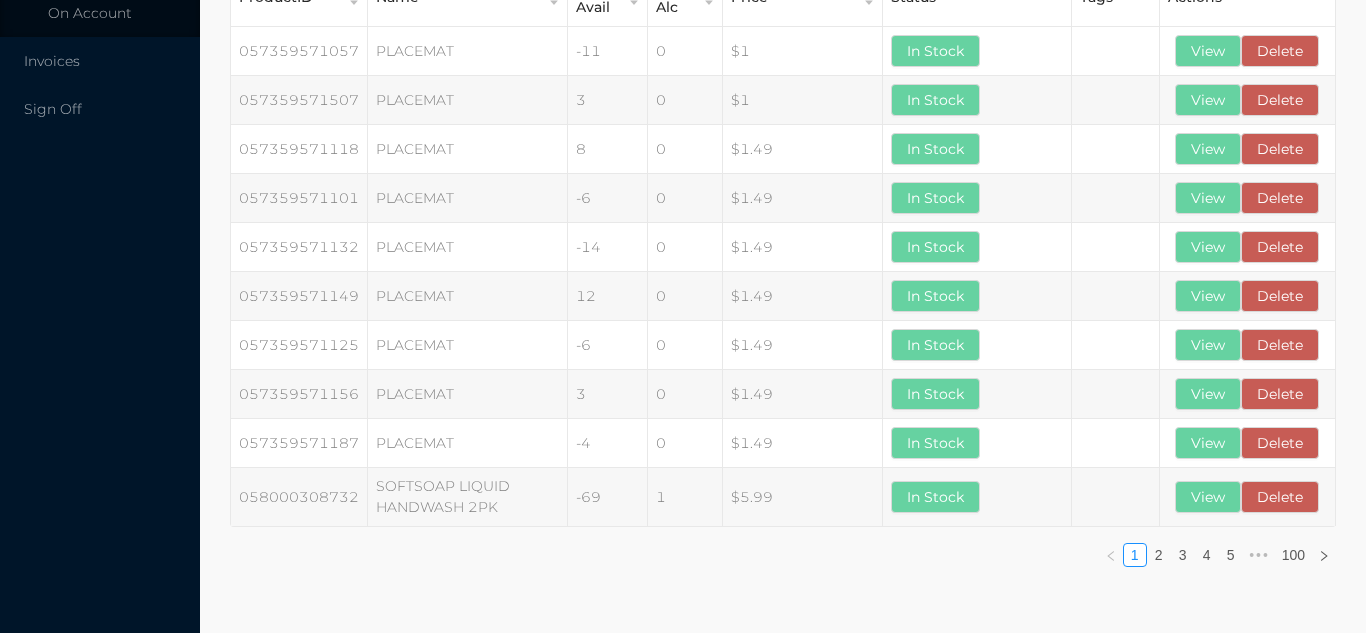 scroll, scrollTop: 0, scrollLeft: 0, axis: both 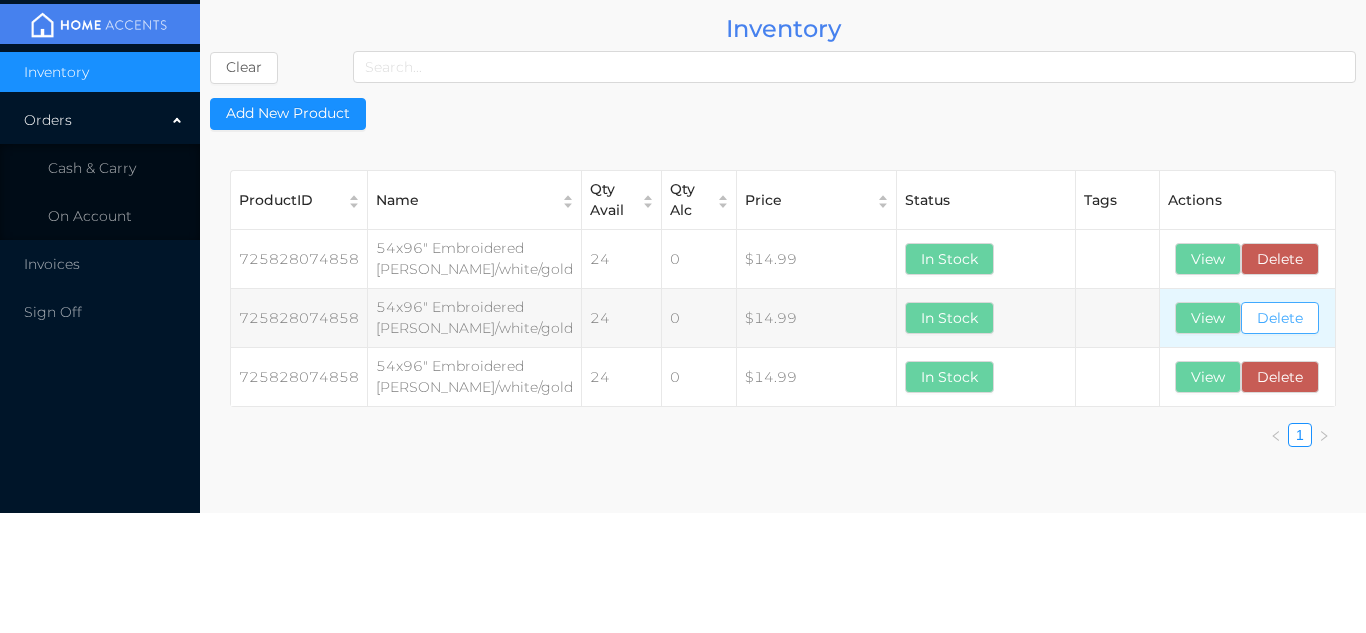 click on "Delete" at bounding box center [1280, 318] 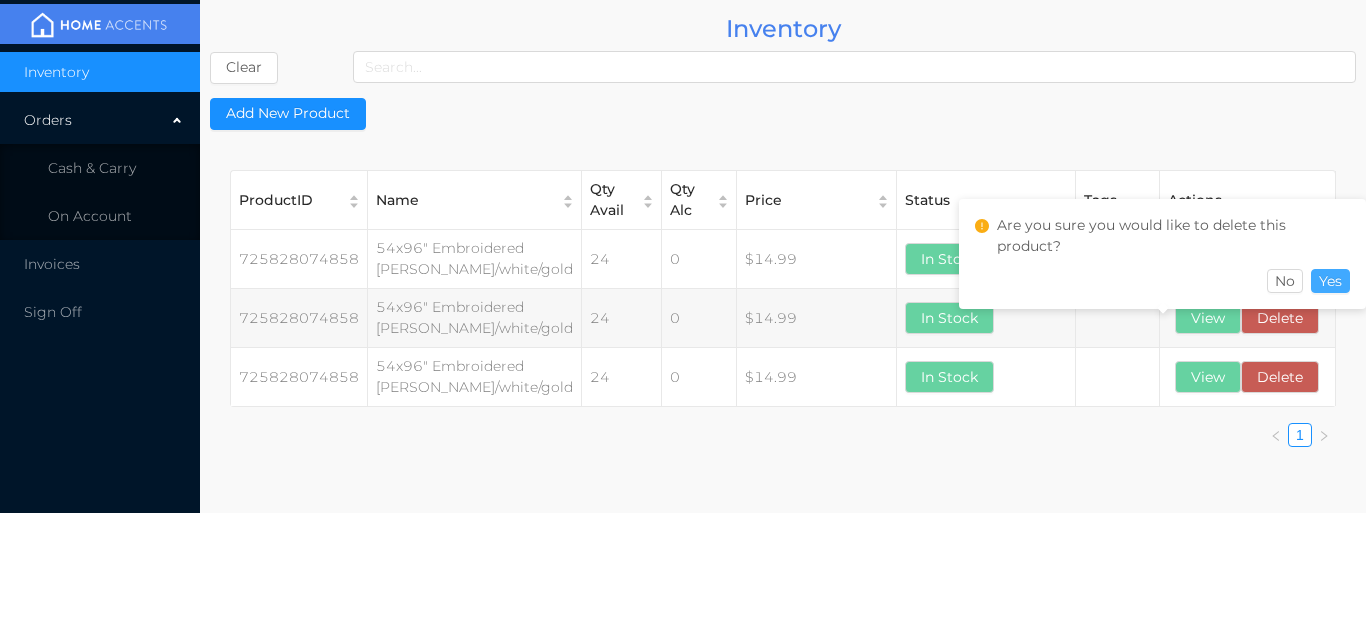 click on "Yes" at bounding box center [1330, 281] 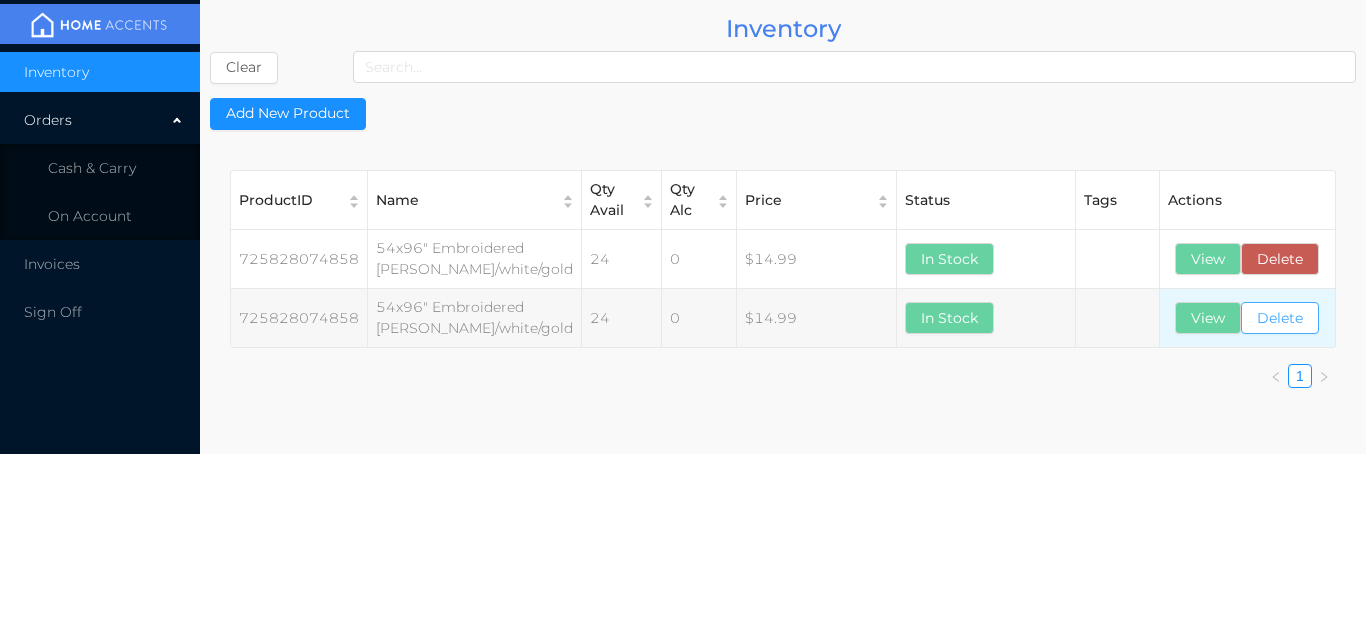 click on "Delete" at bounding box center (1280, 318) 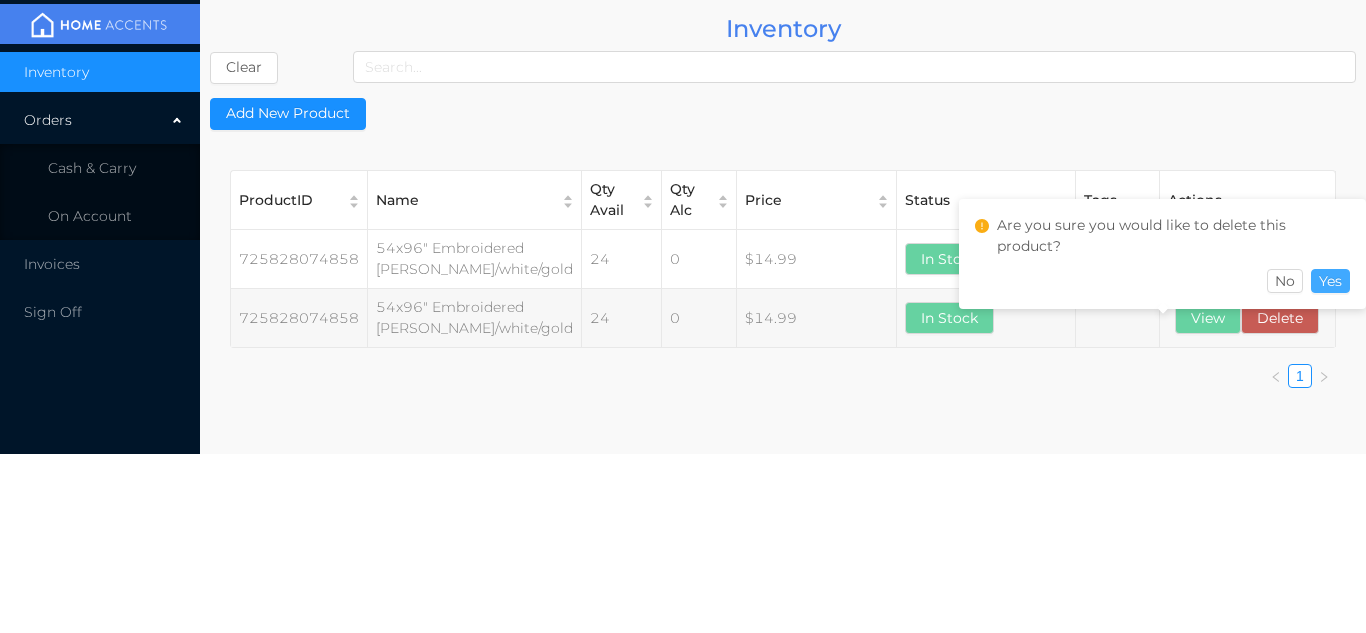 click on "Yes" at bounding box center (1330, 281) 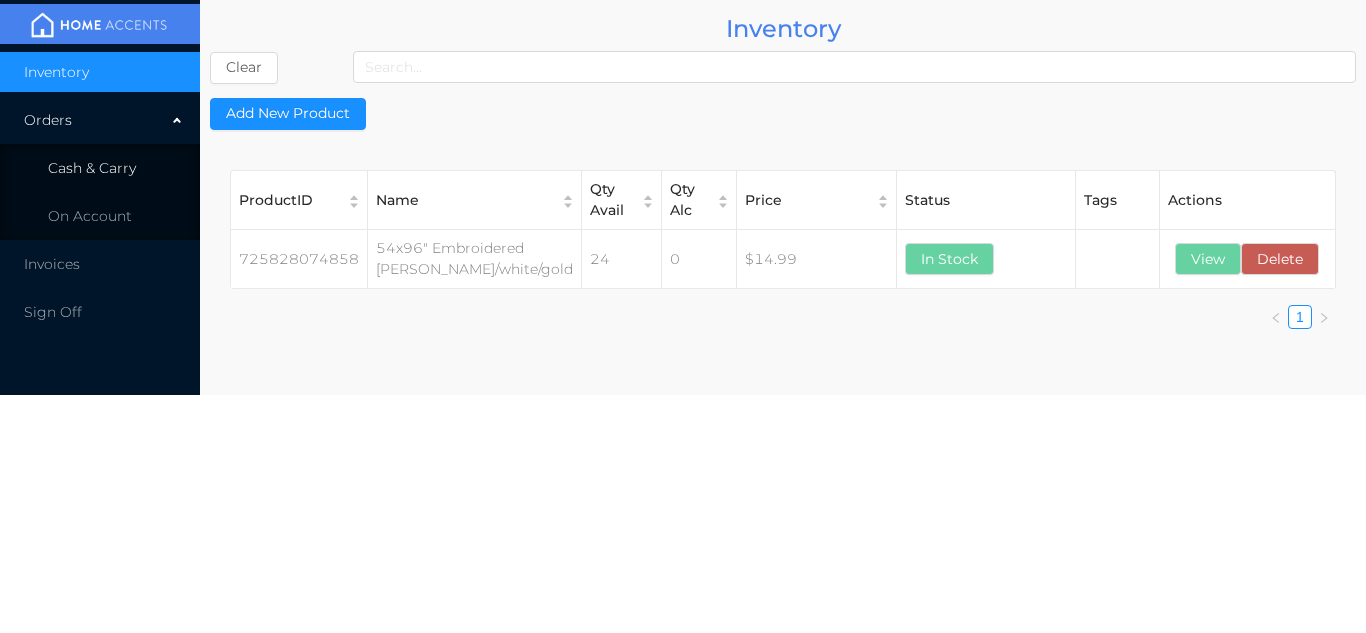 click on "Cash & Carry" at bounding box center (92, 168) 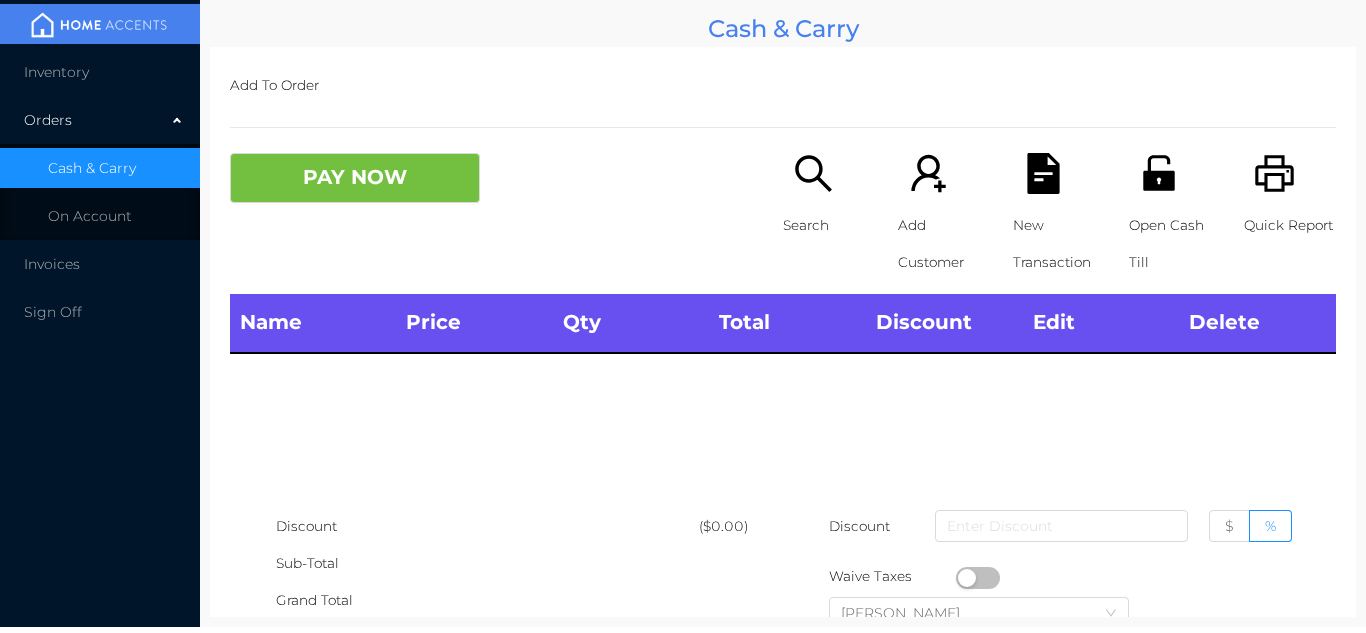 click on "Orders" at bounding box center [100, 120] 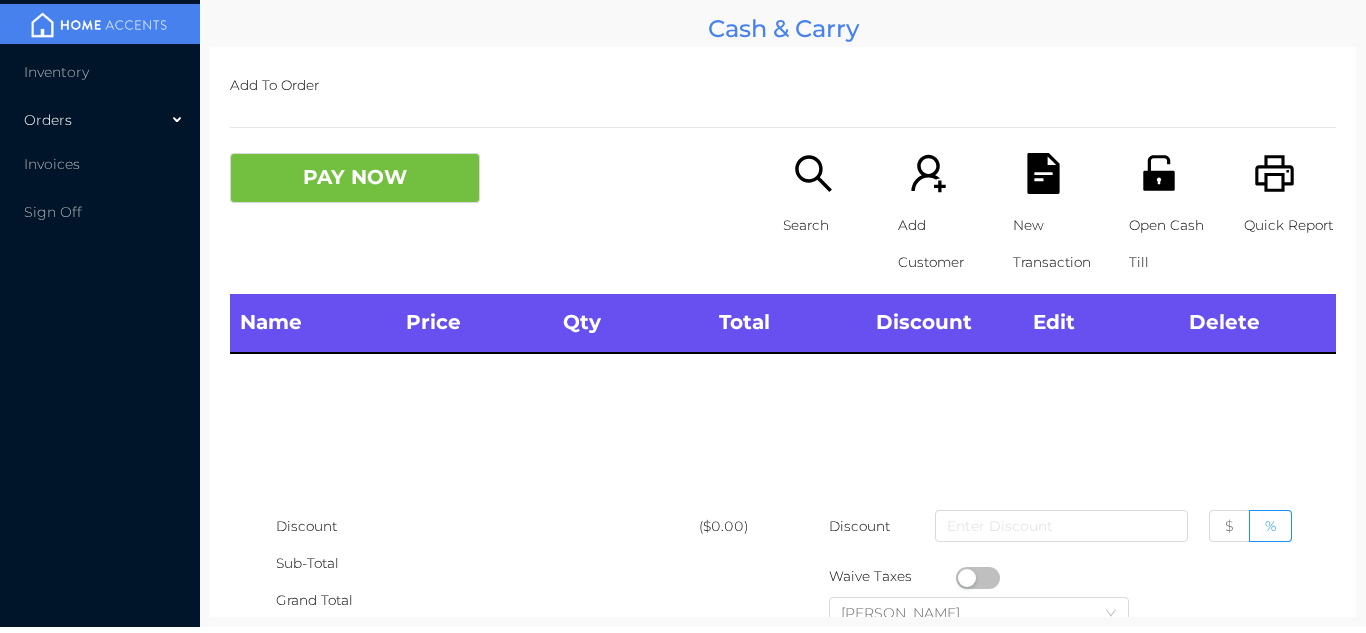 click on "Inventory" at bounding box center [100, 72] 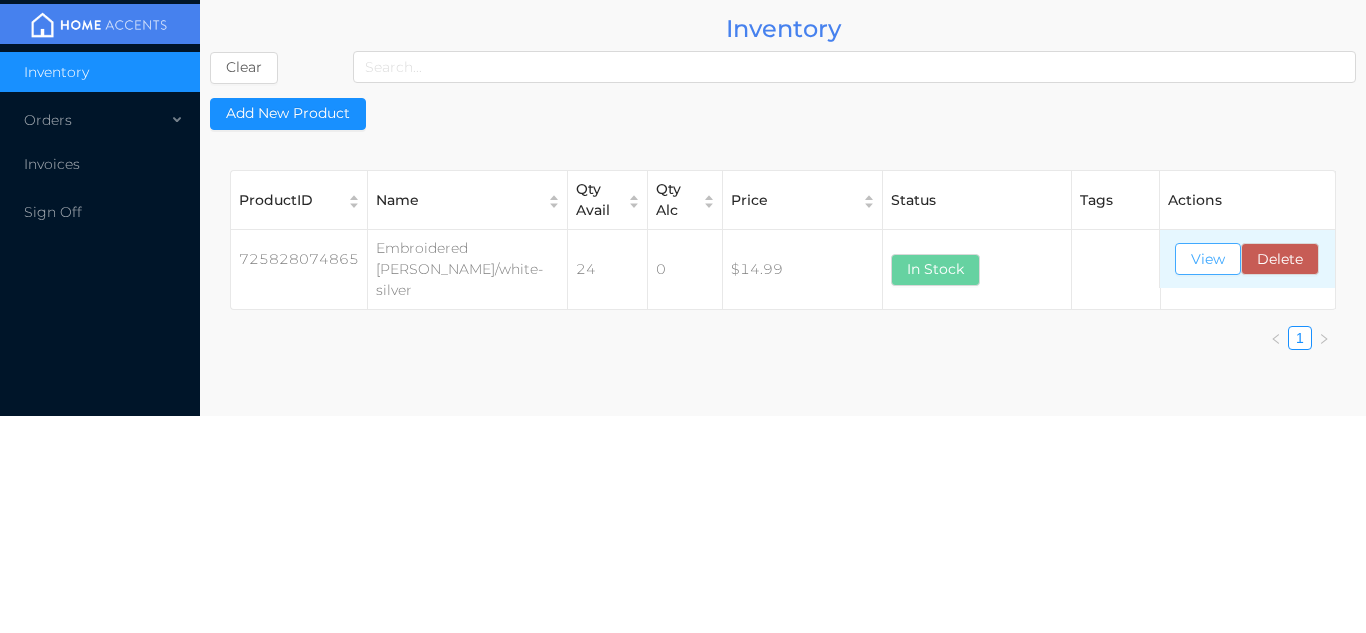 click on "View" at bounding box center (1208, 259) 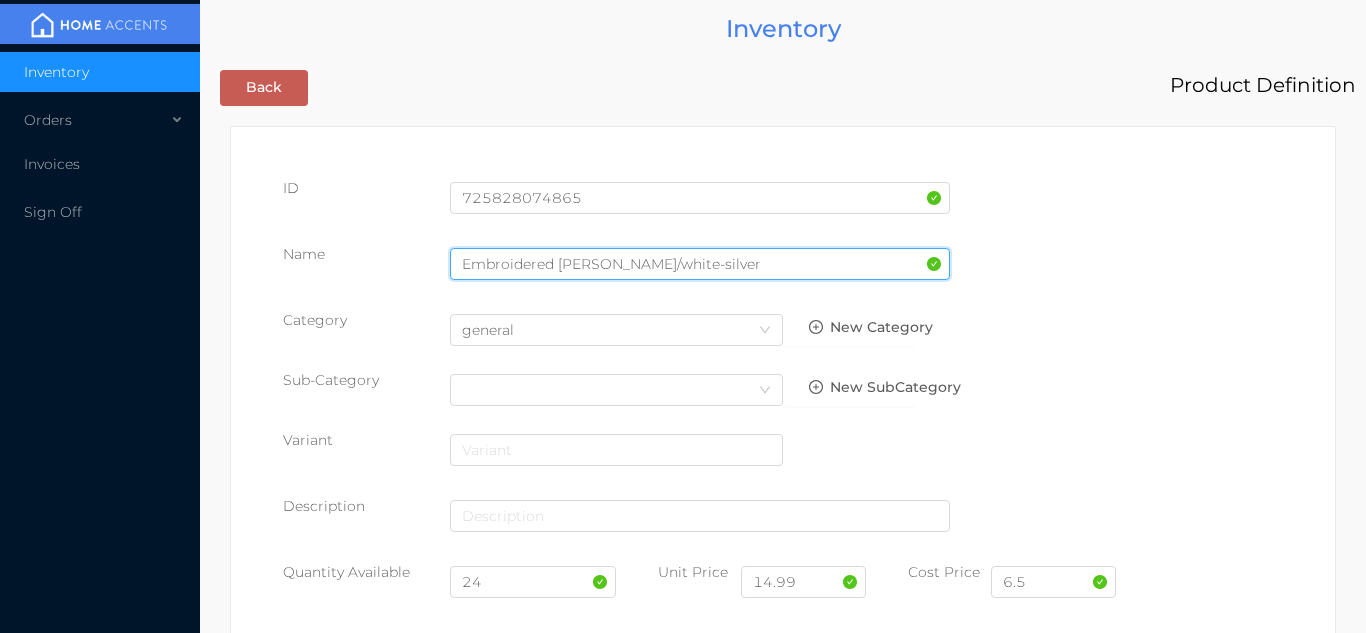 click on "Embroidered Dolly Curtain/white-silver" at bounding box center (700, 264) 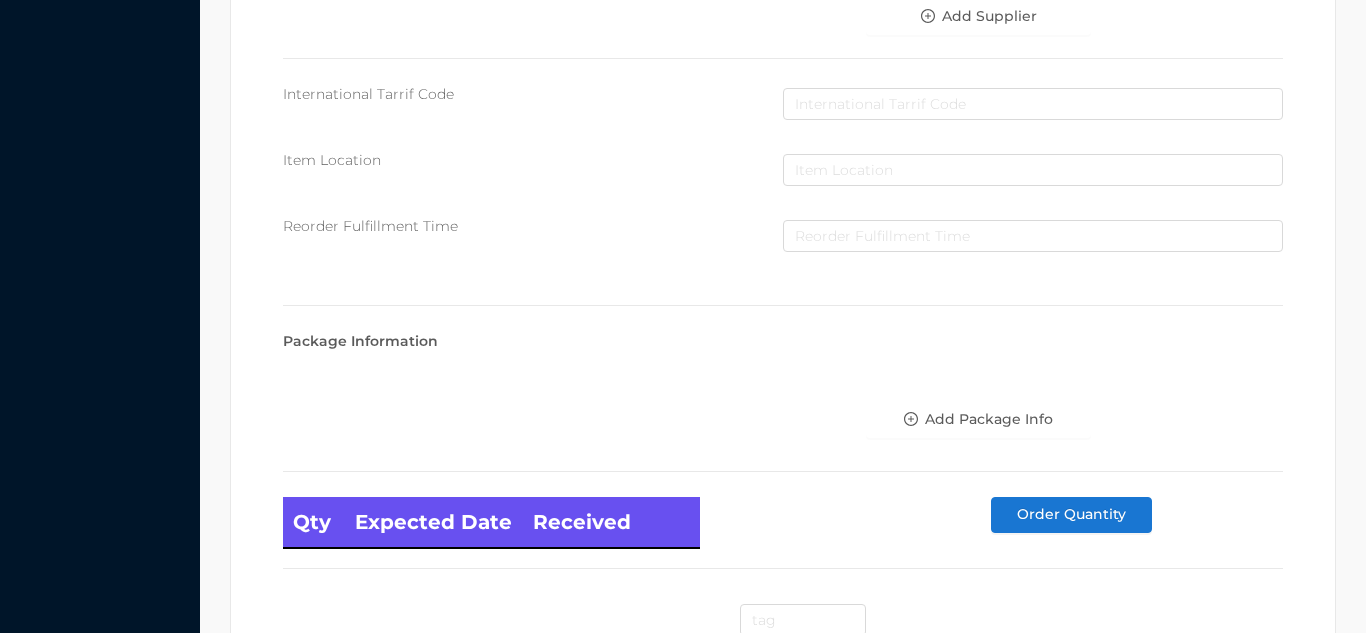 scroll, scrollTop: 1135, scrollLeft: 0, axis: vertical 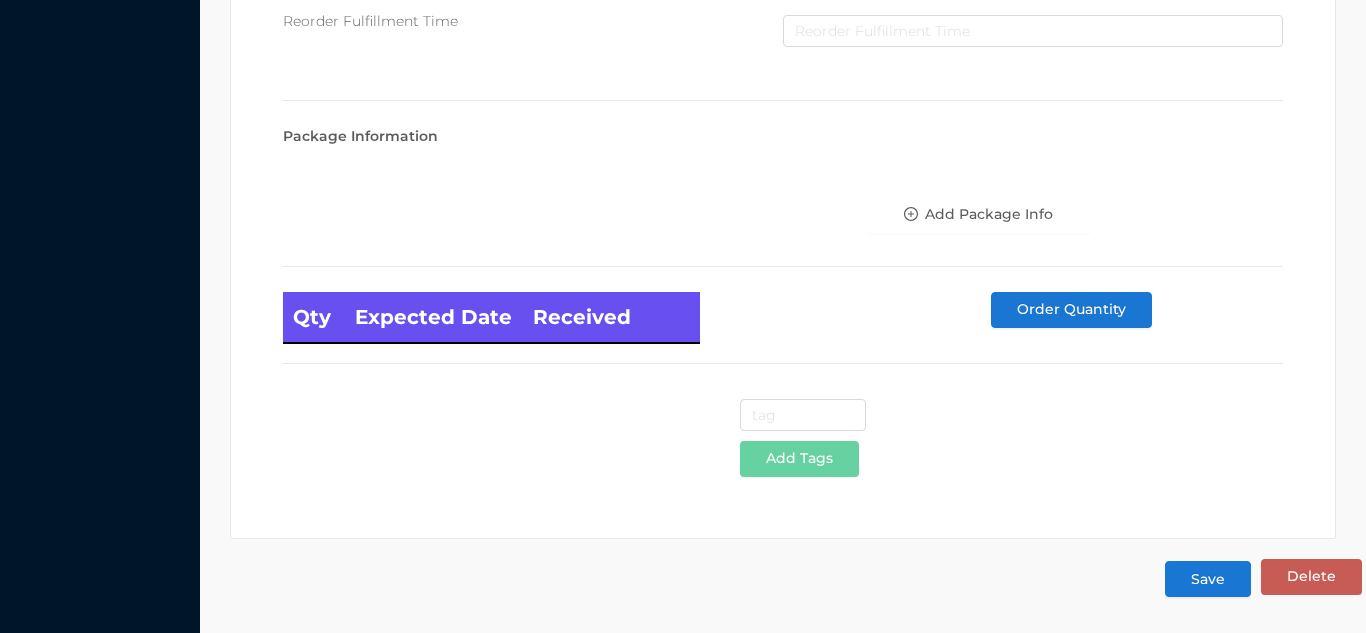 type on "Embroidered Dolly Curtain/white-silver 54x96"" 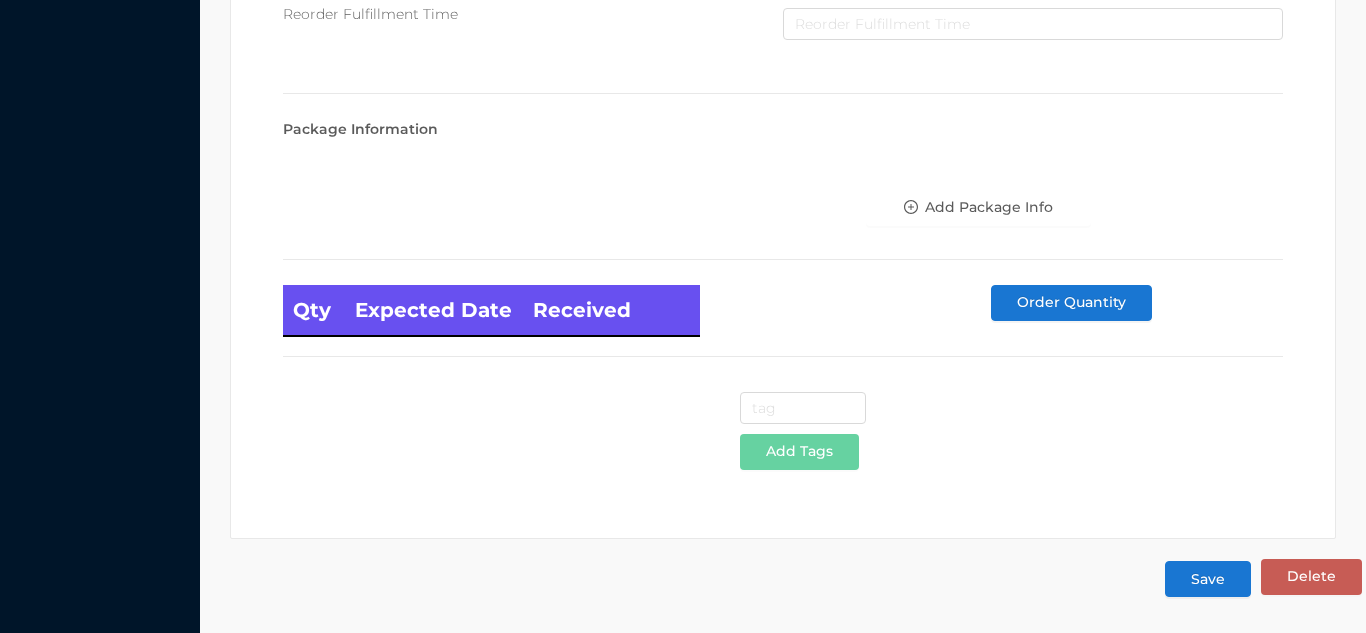 click on "Save" at bounding box center (1208, 579) 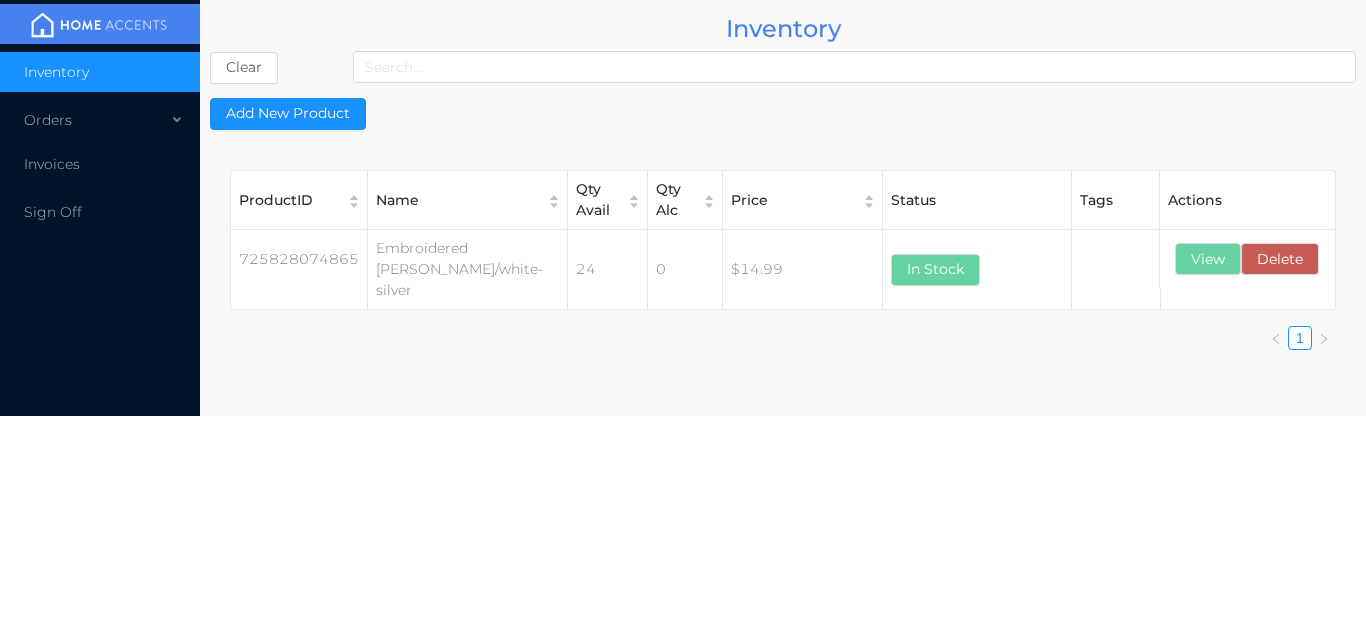 scroll, scrollTop: 0, scrollLeft: 0, axis: both 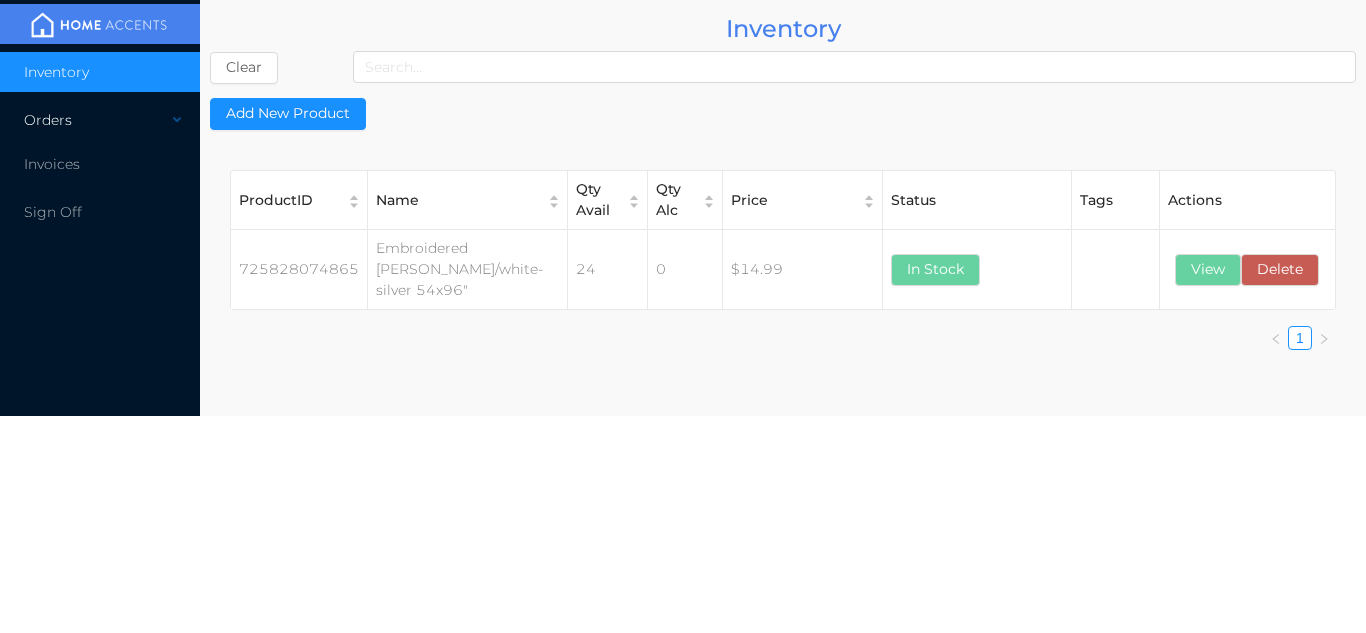 click on "Orders" at bounding box center (100, 120) 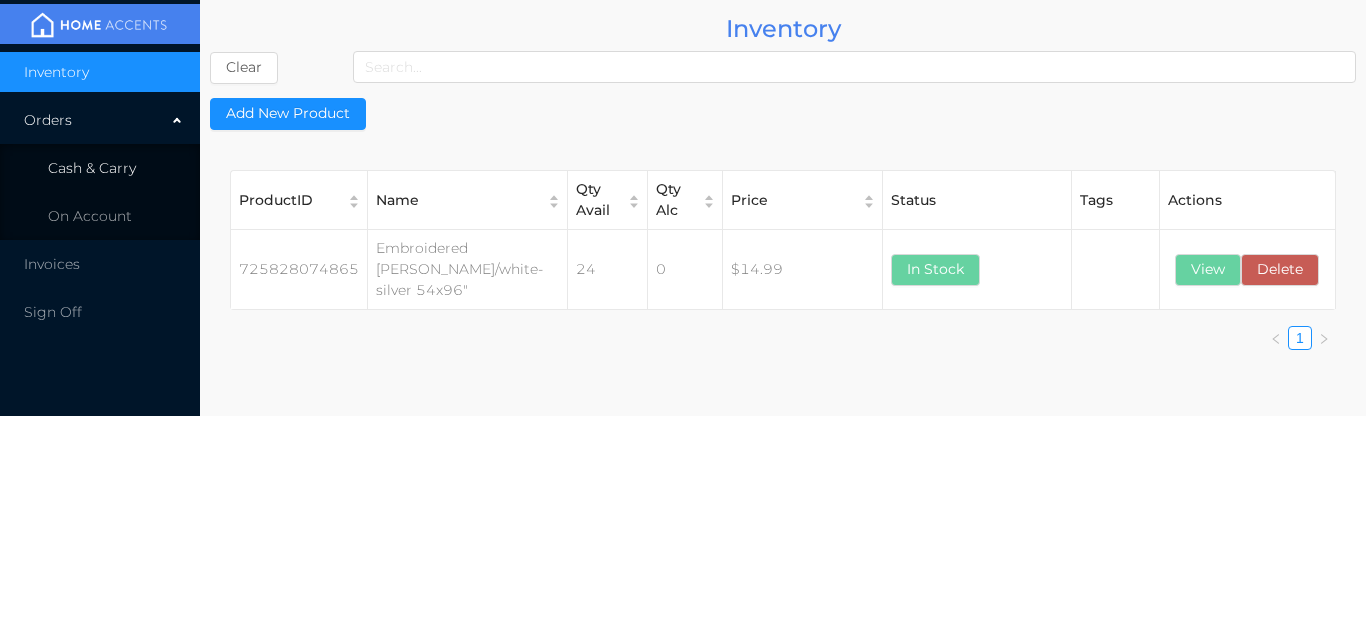 click on "Cash & Carry" at bounding box center (100, 168) 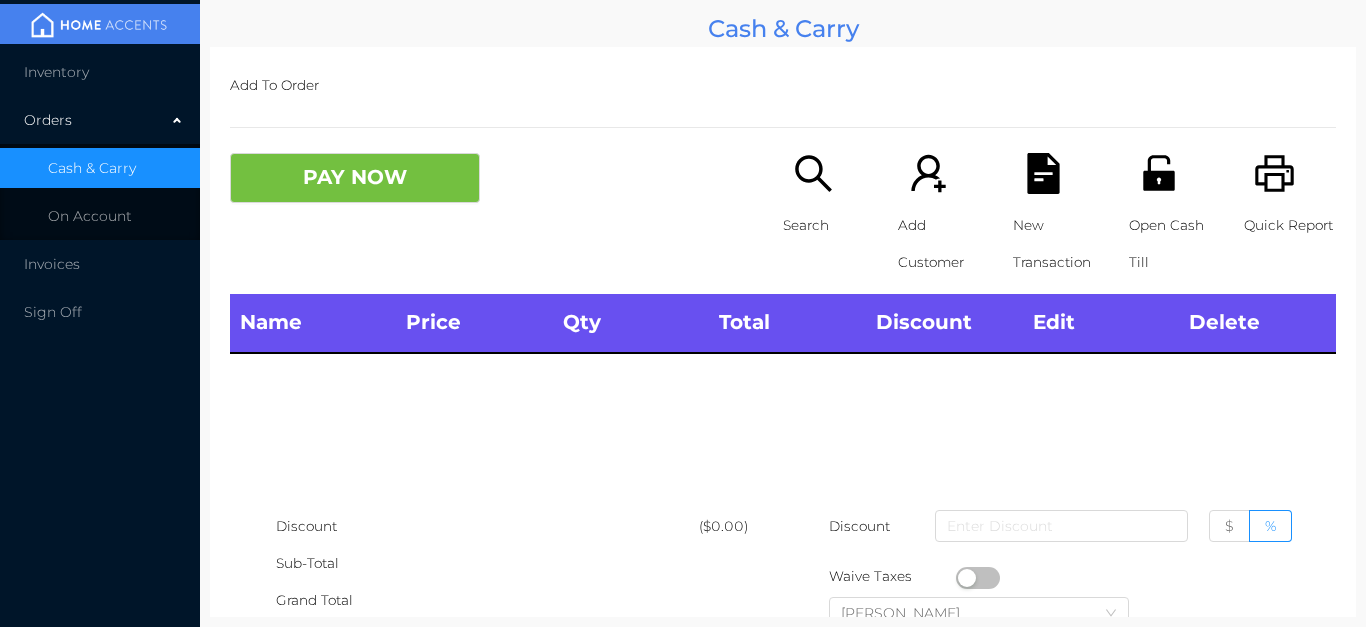 drag, startPoint x: 144, startPoint y: 159, endPoint x: 708, endPoint y: 307, distance: 583.0952 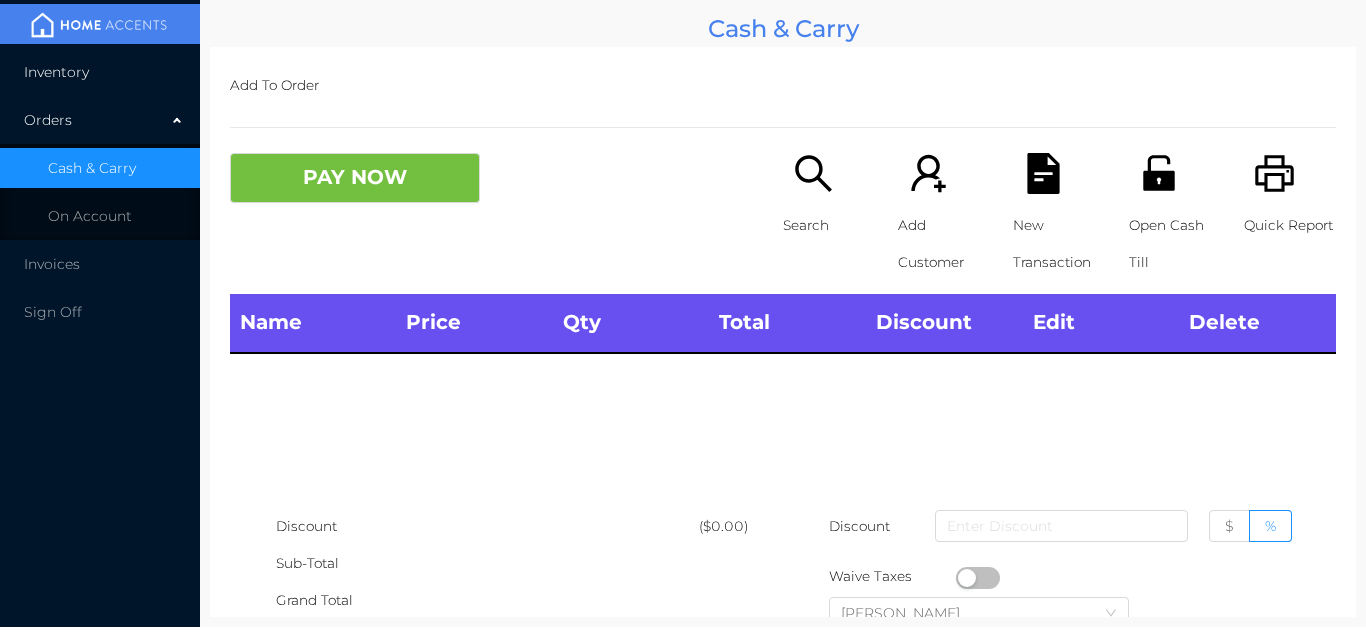 click on "Inventory" at bounding box center (100, 72) 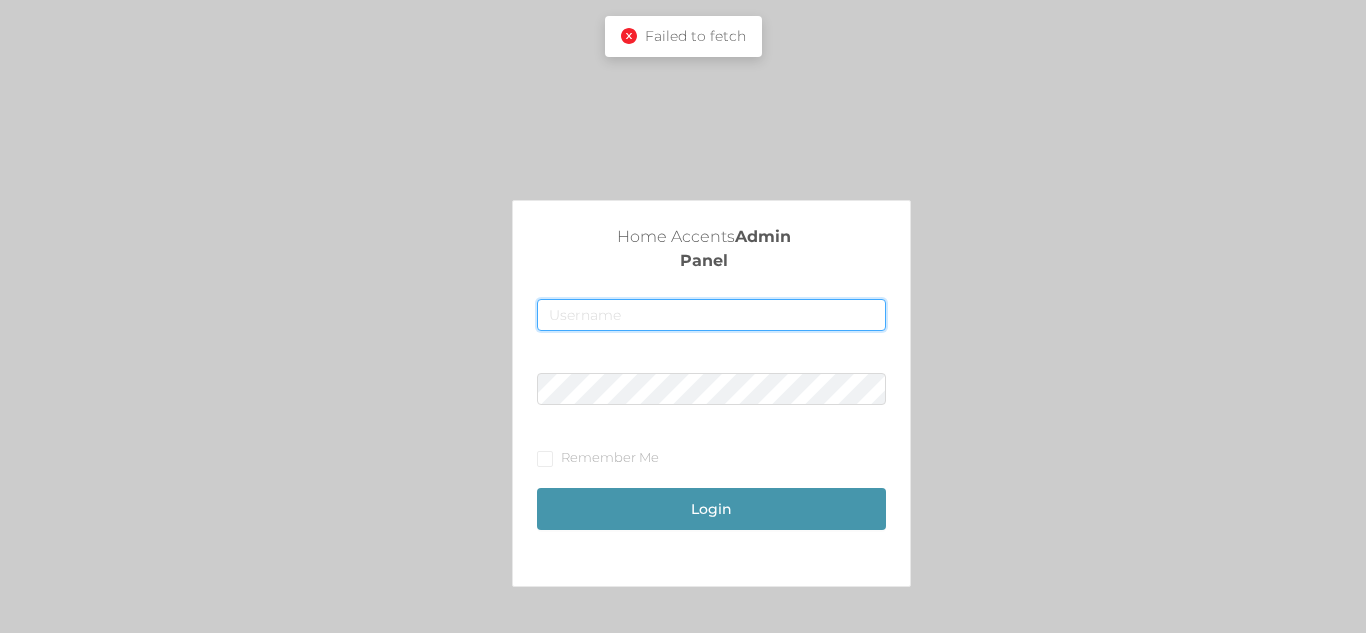 type on "fur1@accents.pw" 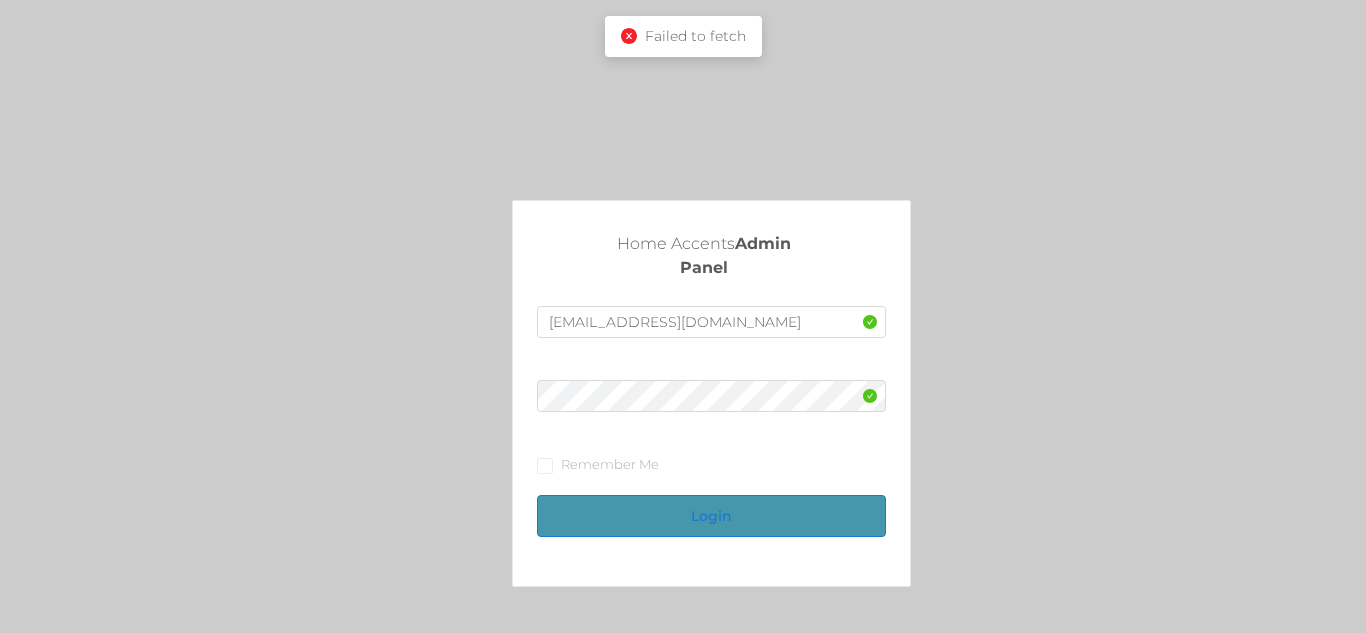 click on "Login" at bounding box center [711, 516] 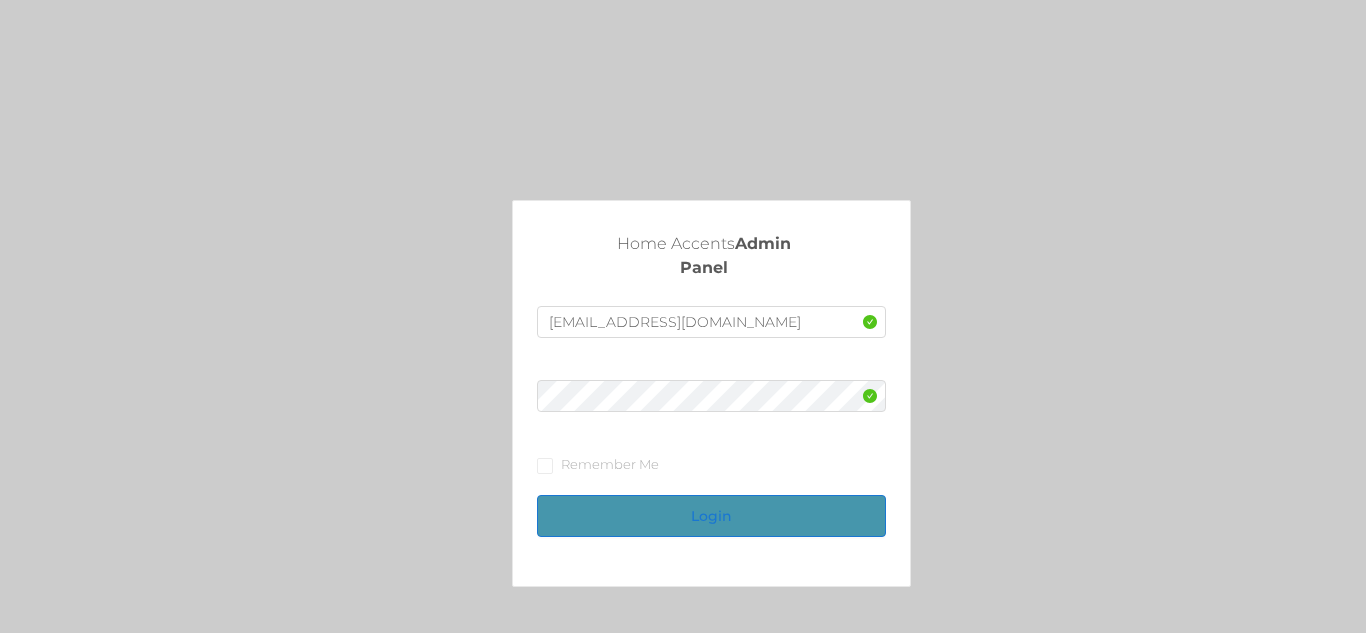 click on "Login" at bounding box center (711, 516) 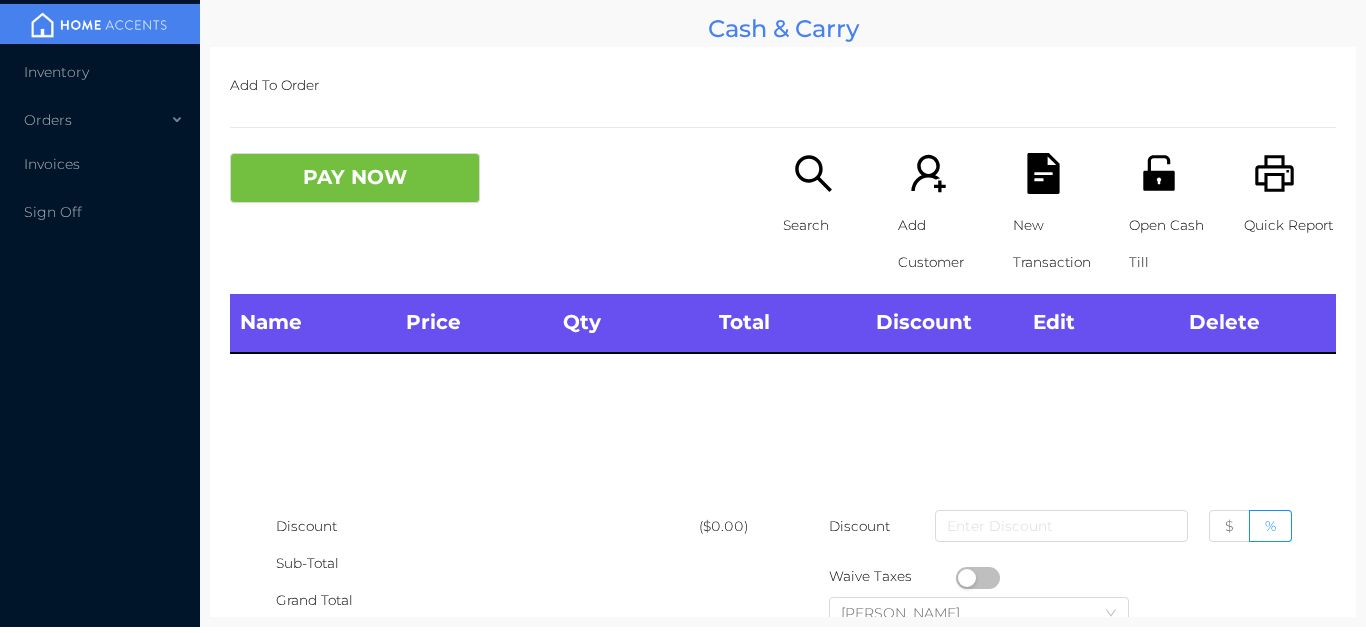 type 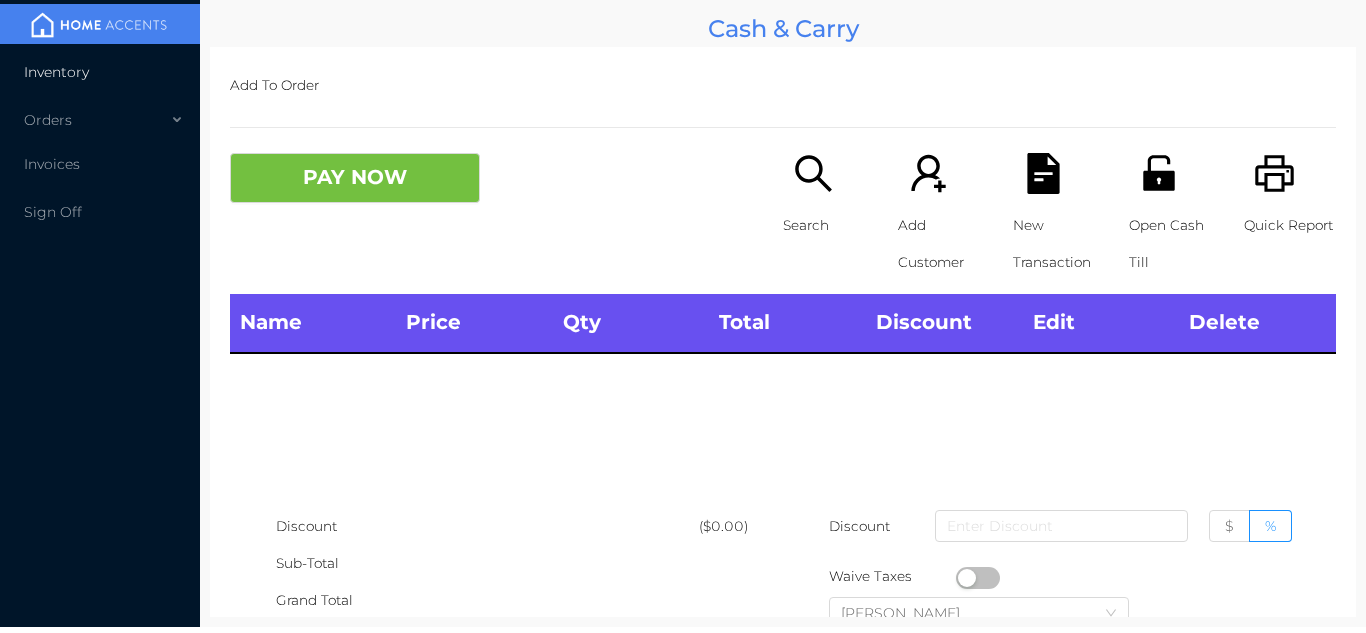 click on "Inventory" at bounding box center [100, 72] 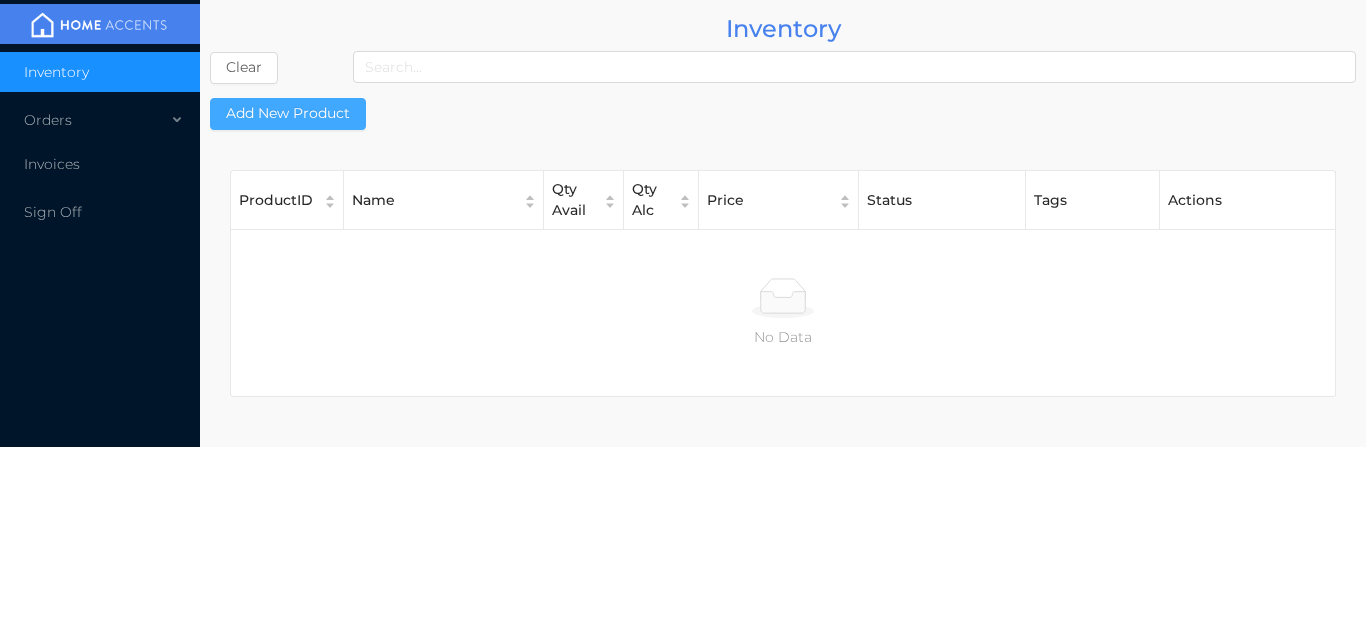click on "Add New Product" at bounding box center (288, 114) 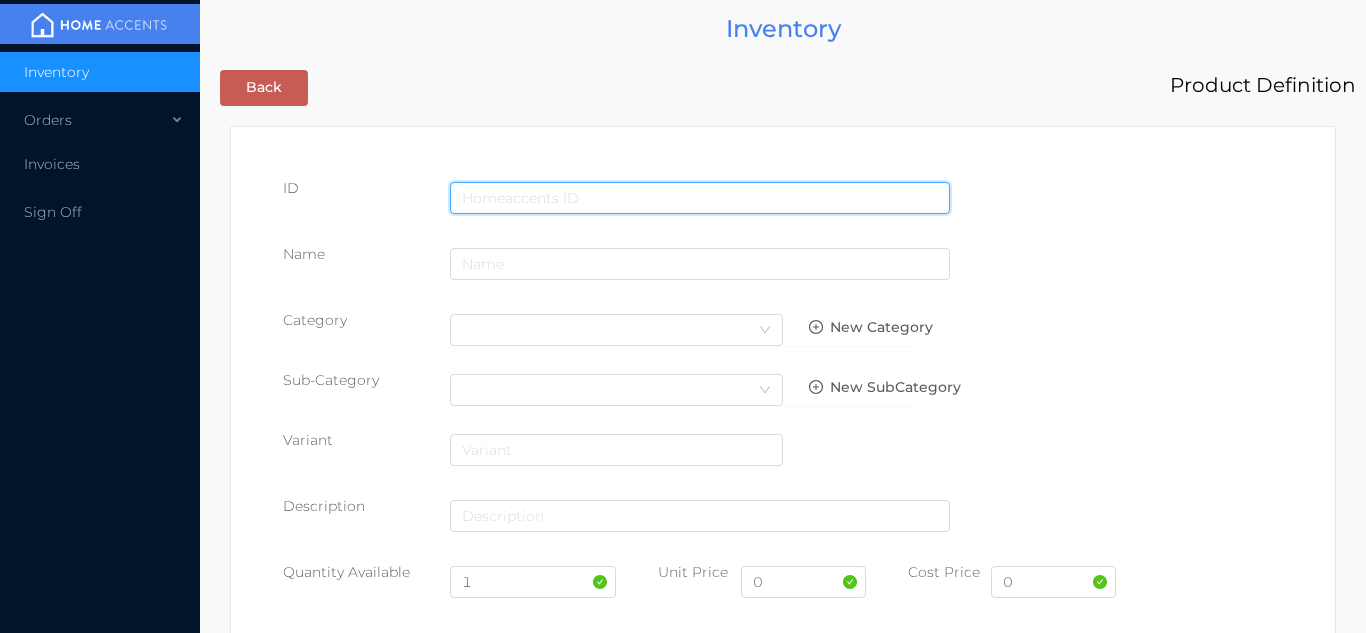 click at bounding box center [700, 198] 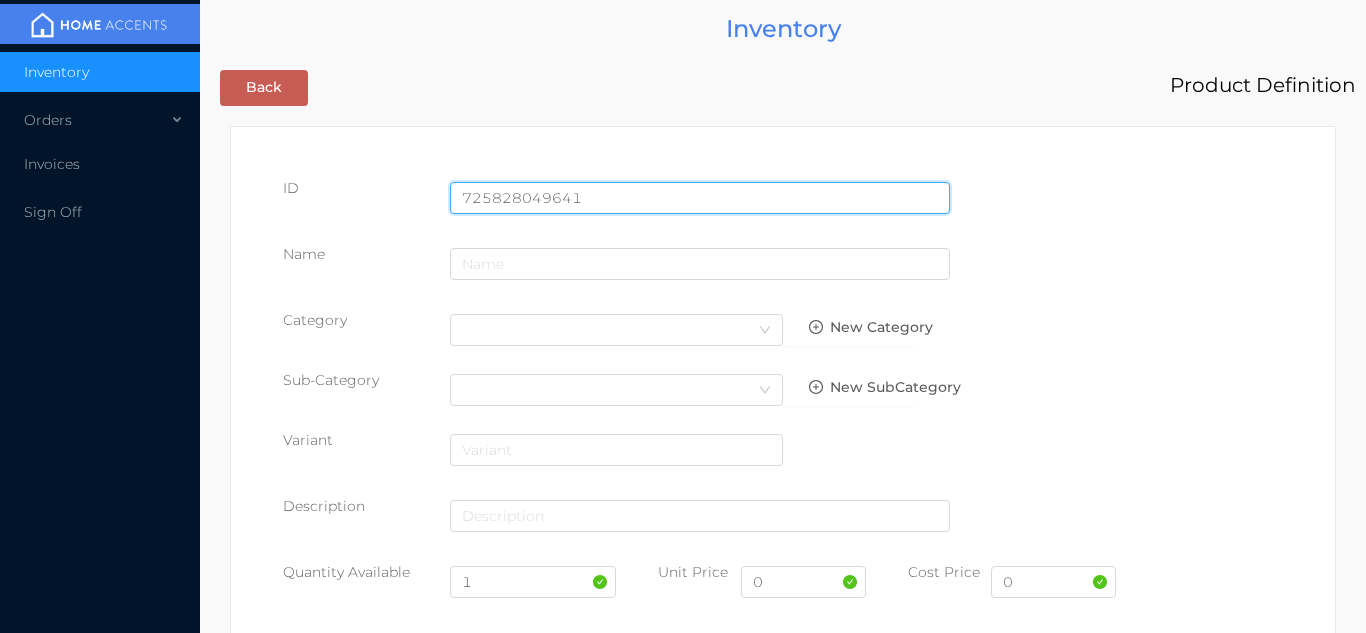 type on "725828049641" 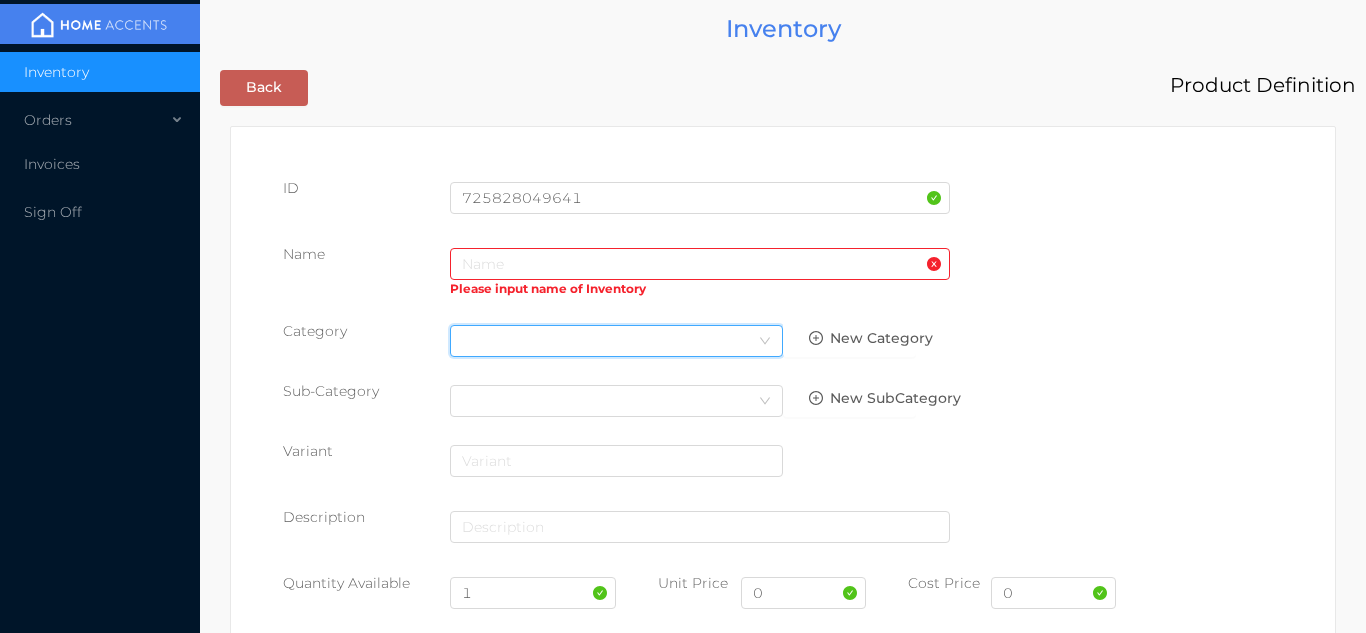 click on "Select Category" at bounding box center (616, 341) 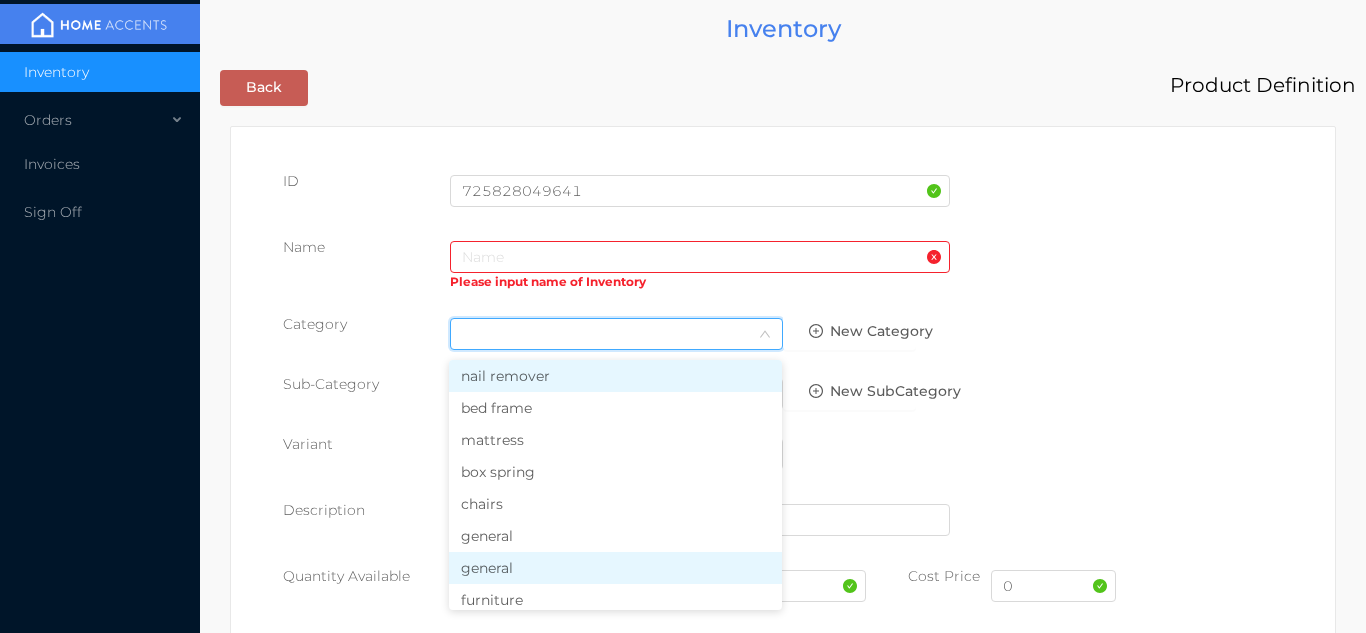 click on "general" at bounding box center [615, 568] 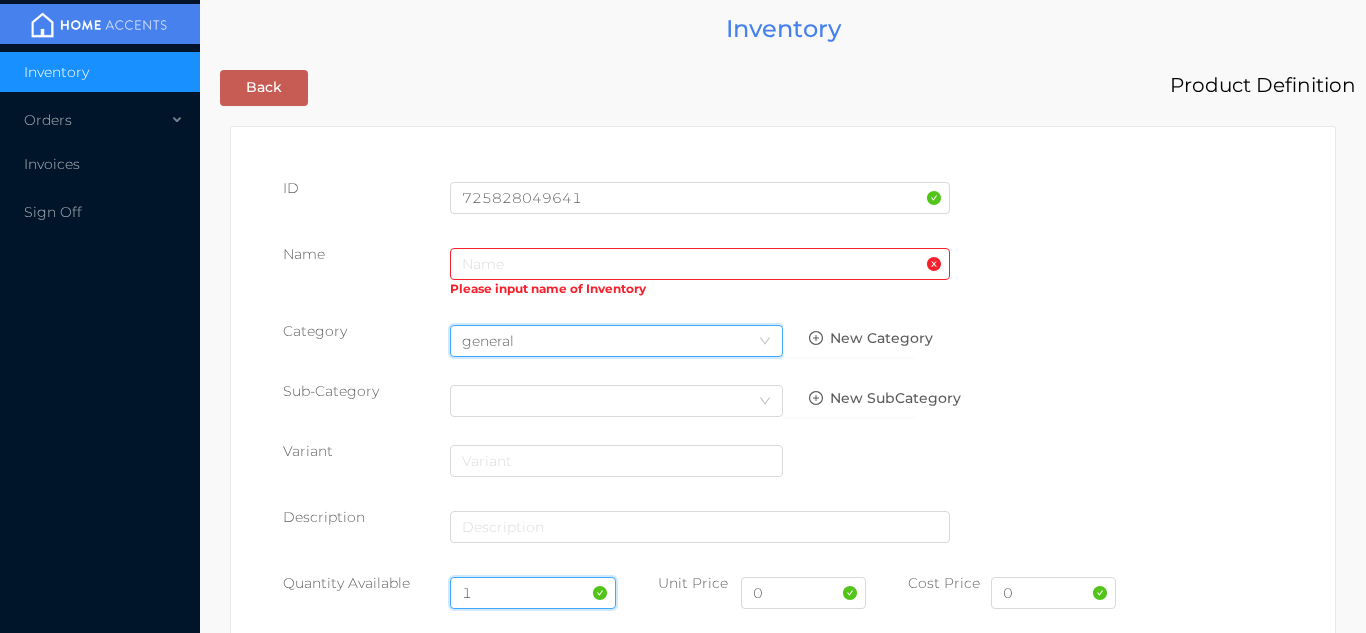click on "1" at bounding box center [533, 593] 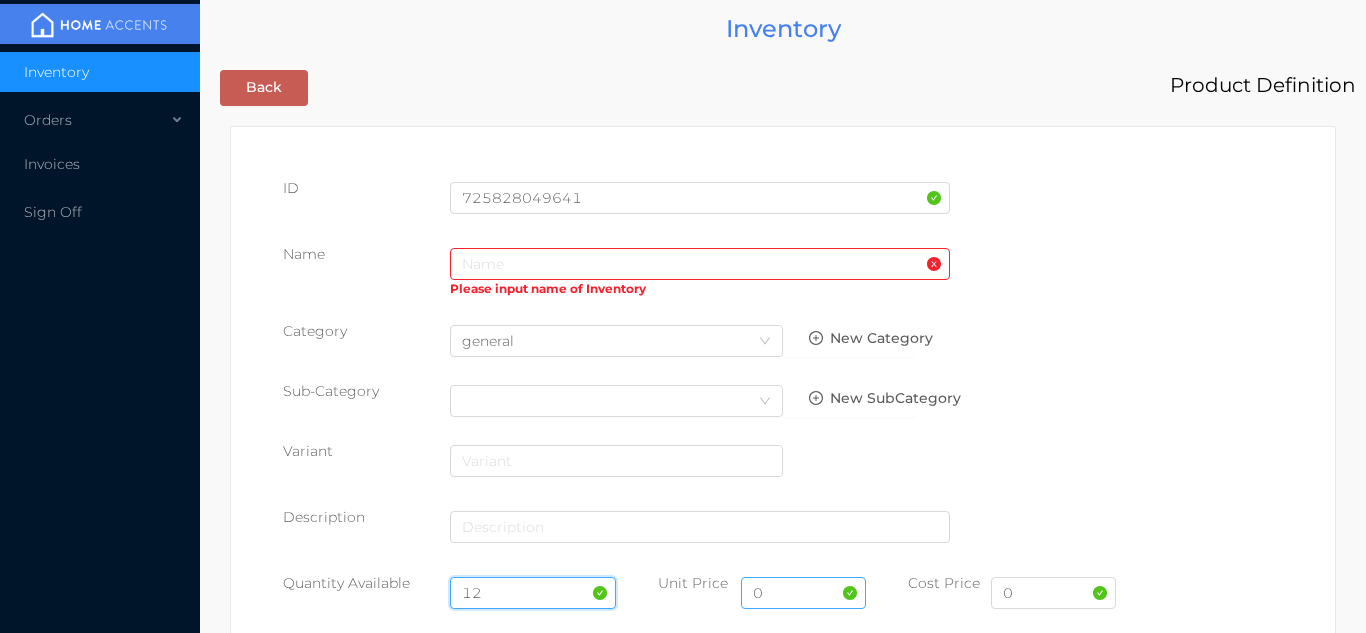 type on "12" 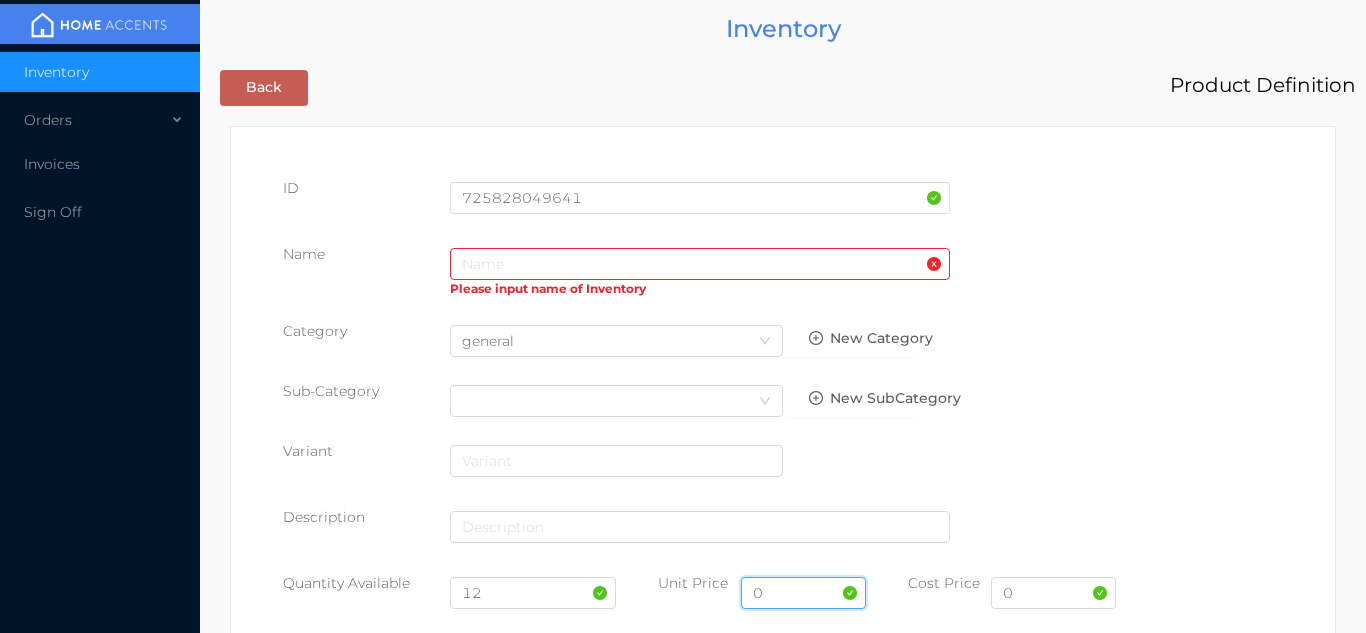 click on "0" at bounding box center [803, 593] 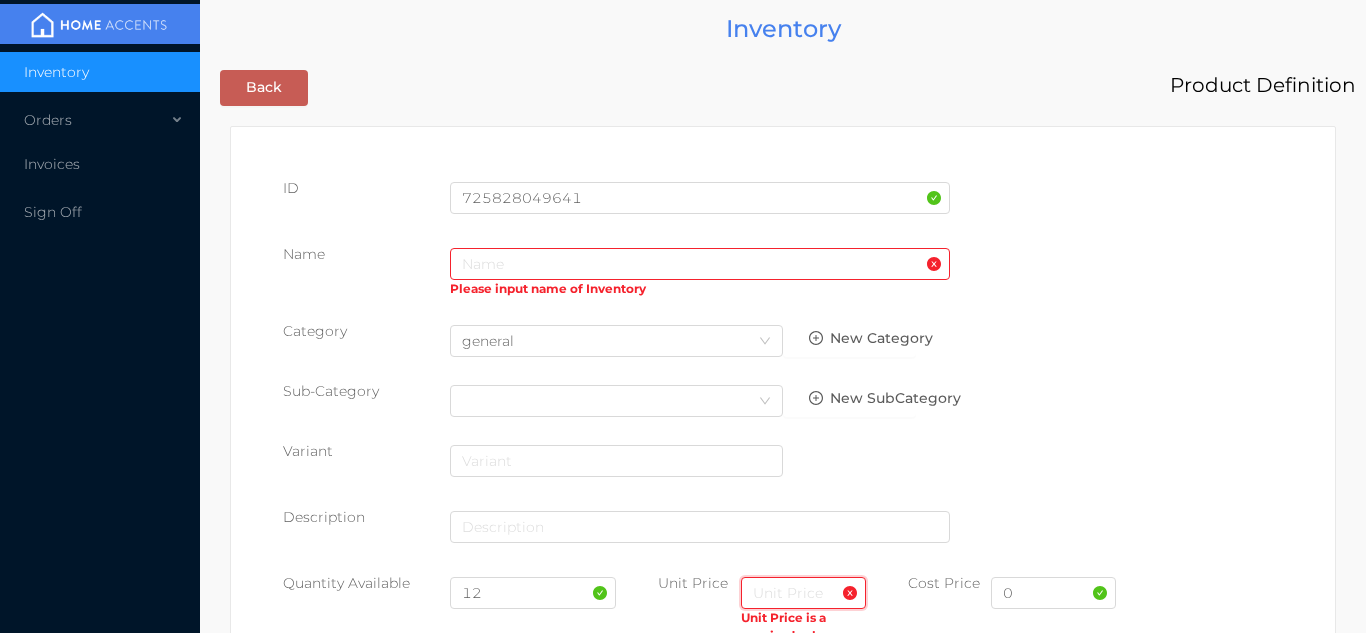 type 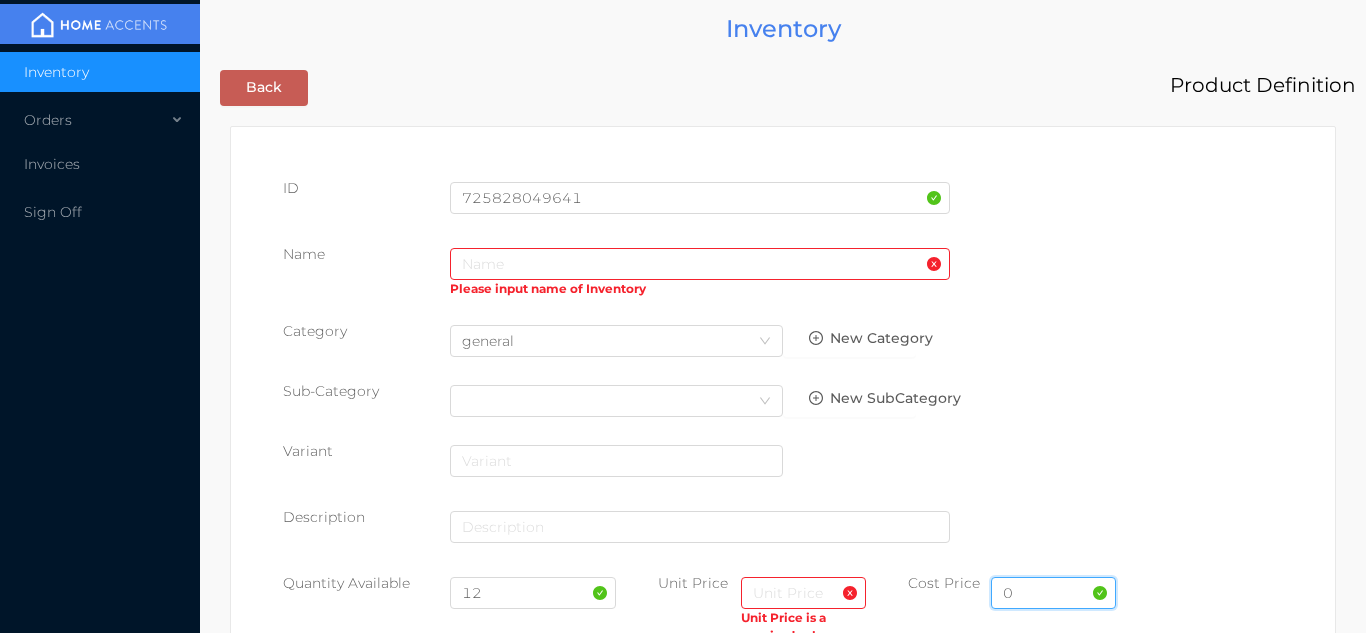 click on "0" at bounding box center [1053, 593] 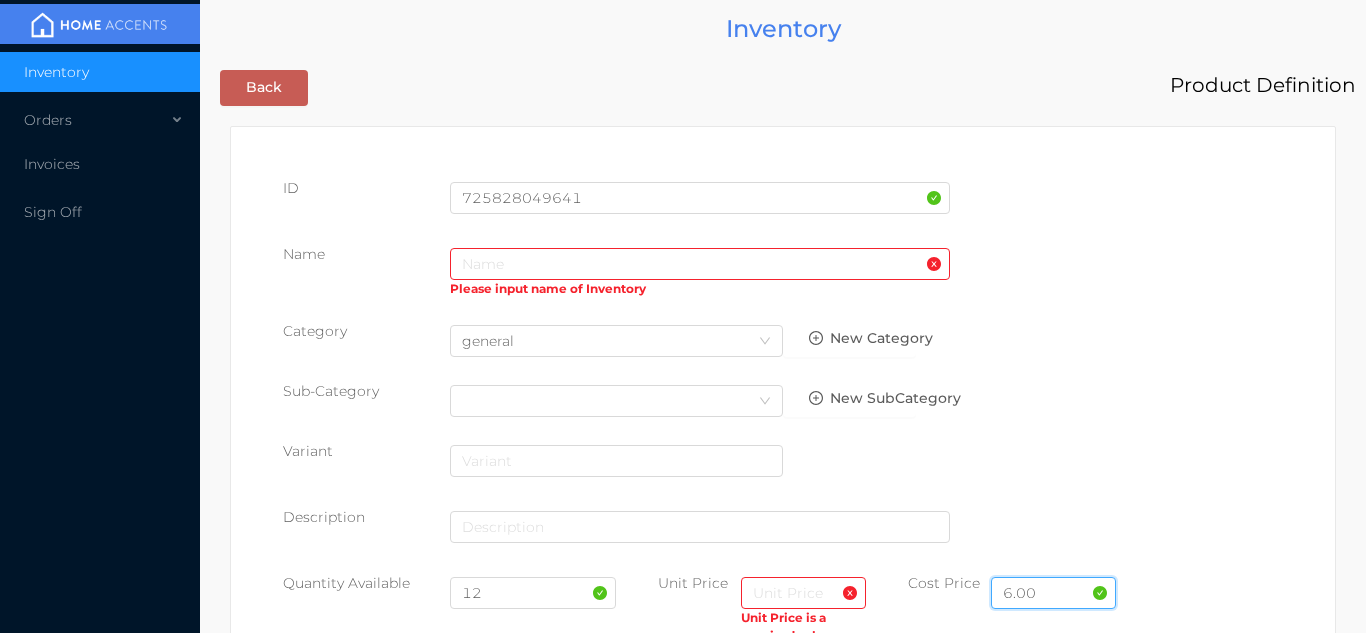 type on "6.00" 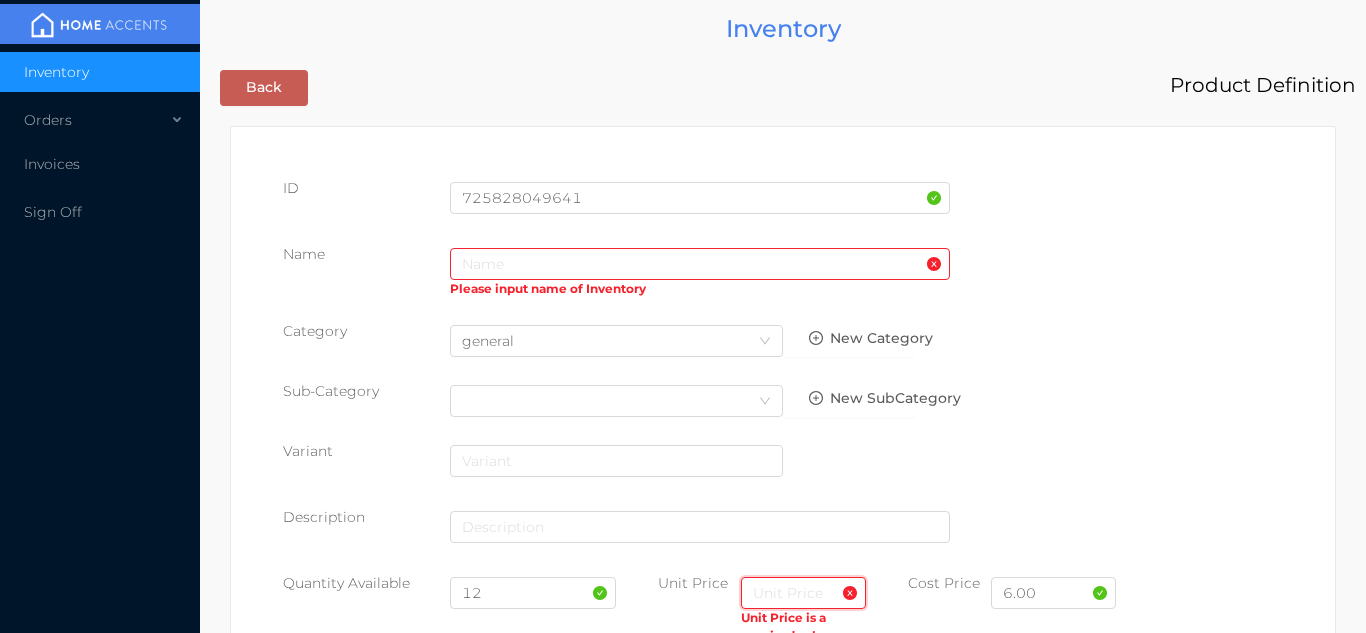 click at bounding box center (803, 593) 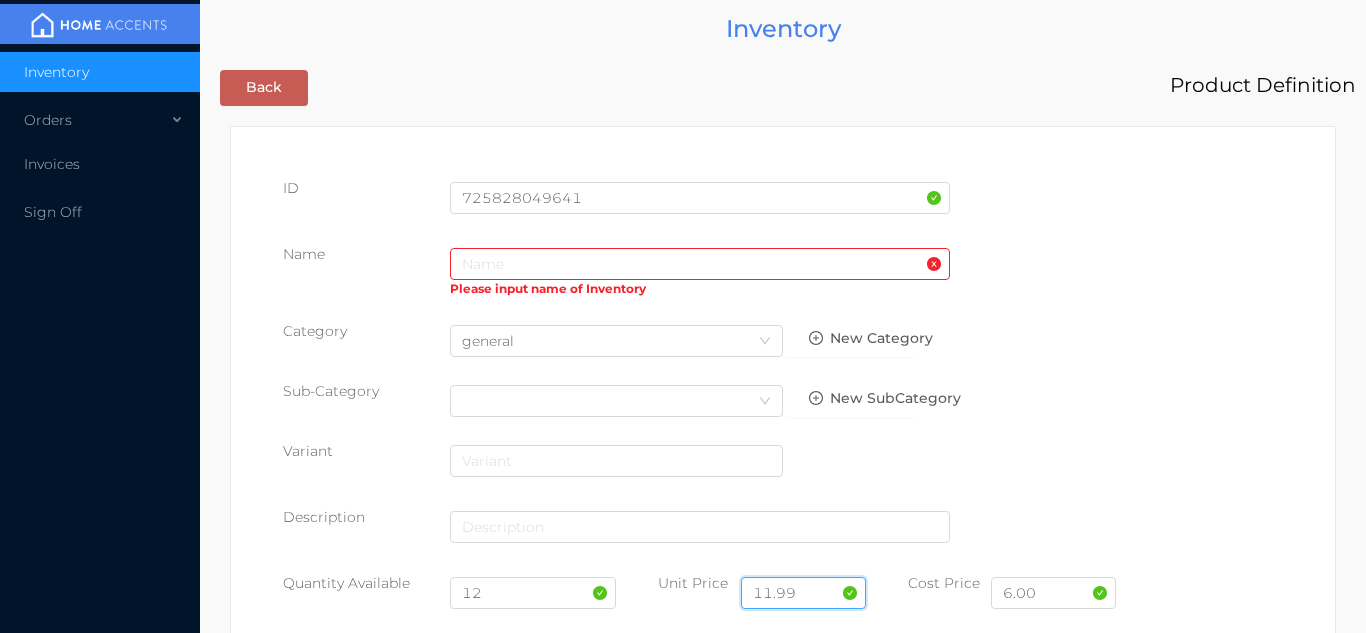 type on "11.99" 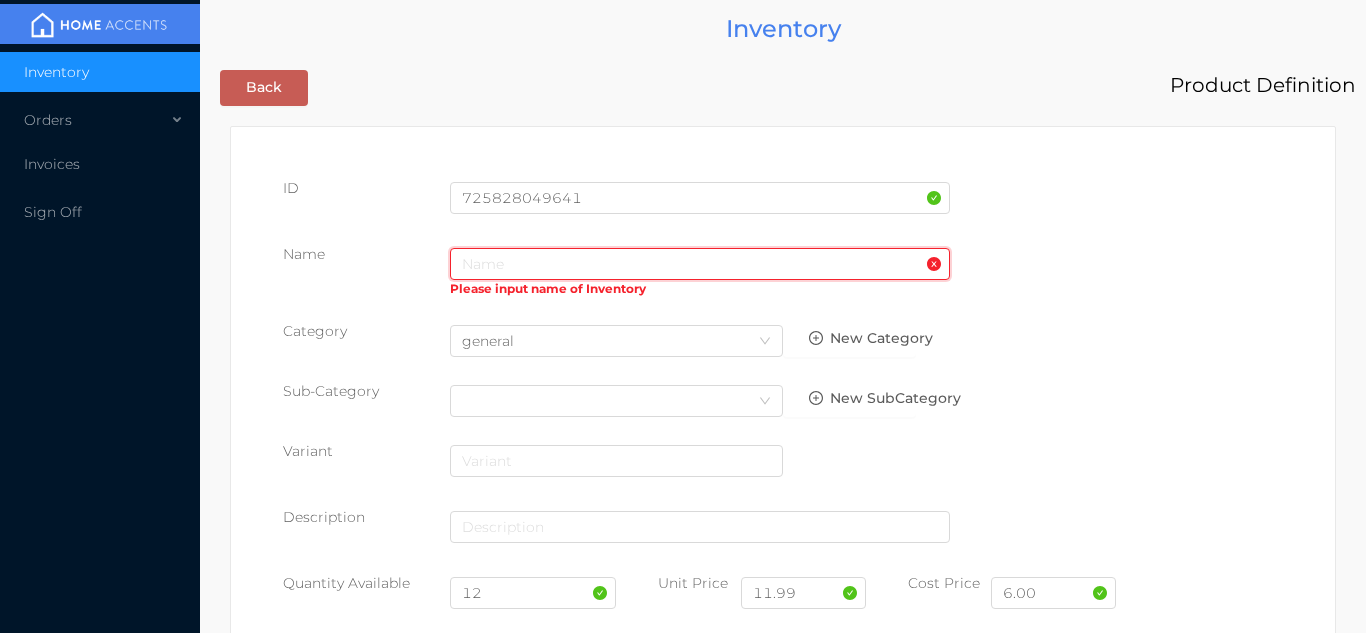 click at bounding box center [700, 264] 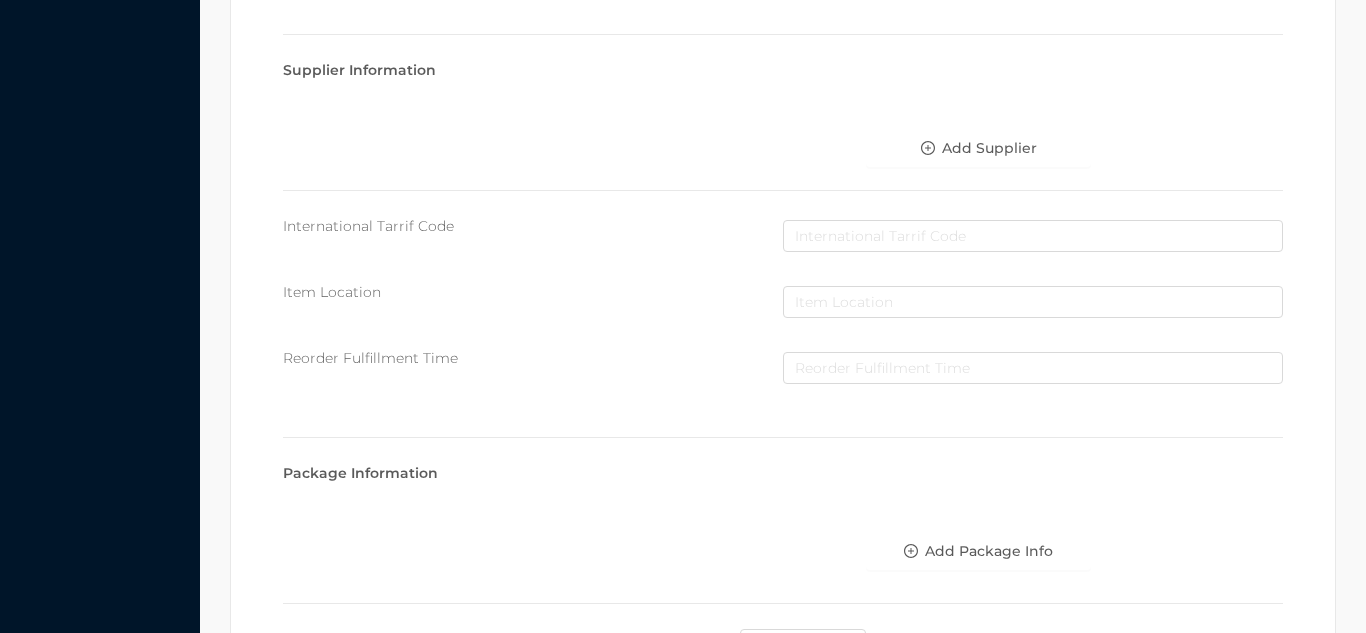 scroll, scrollTop: 1028, scrollLeft: 0, axis: vertical 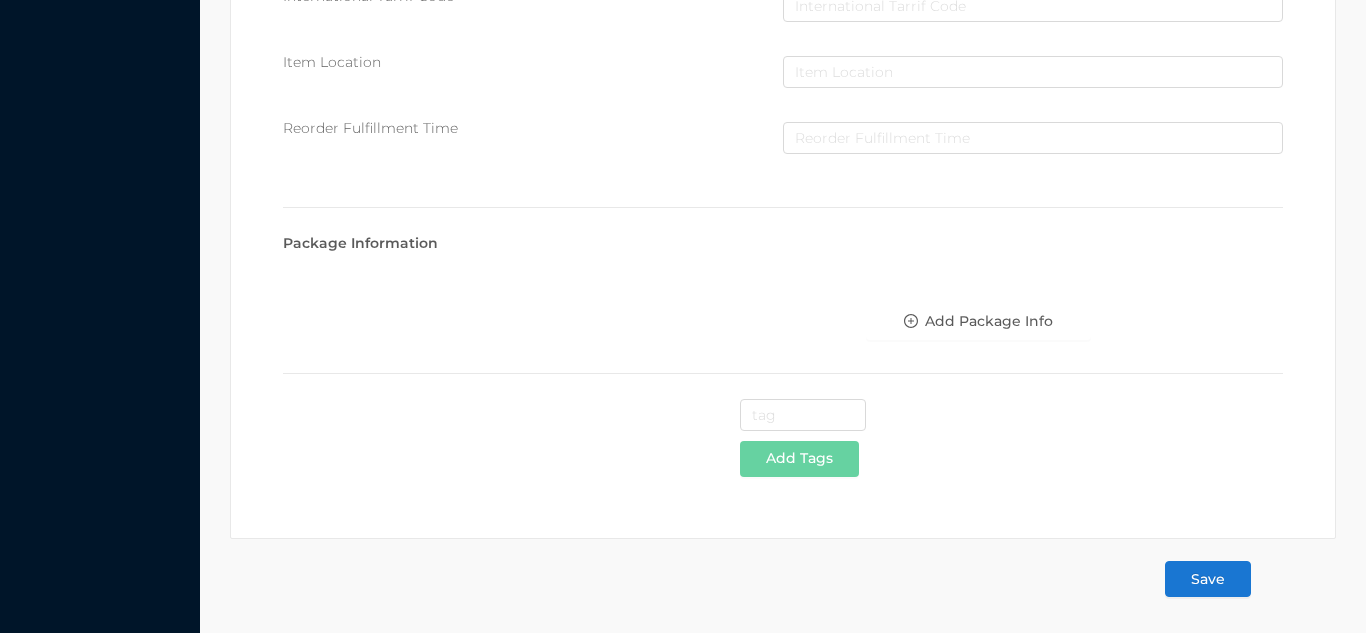 type on "twin sheet set/4pcs-solid" 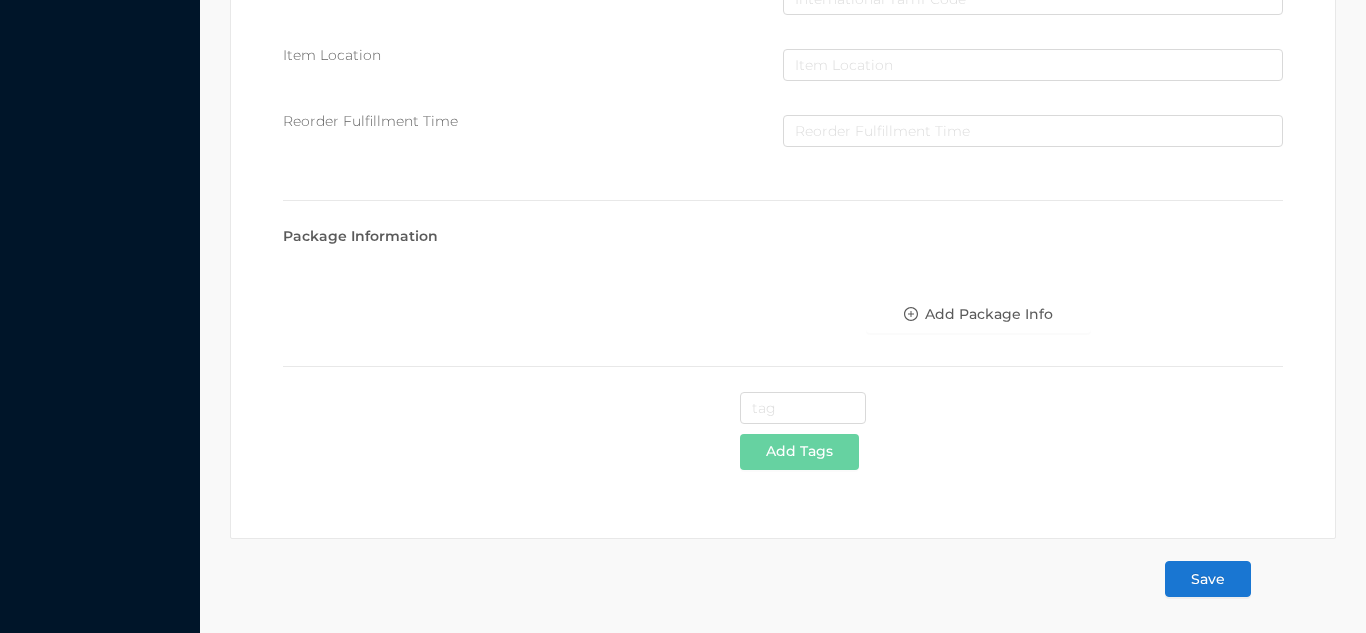 click on "Save" at bounding box center [1208, 579] 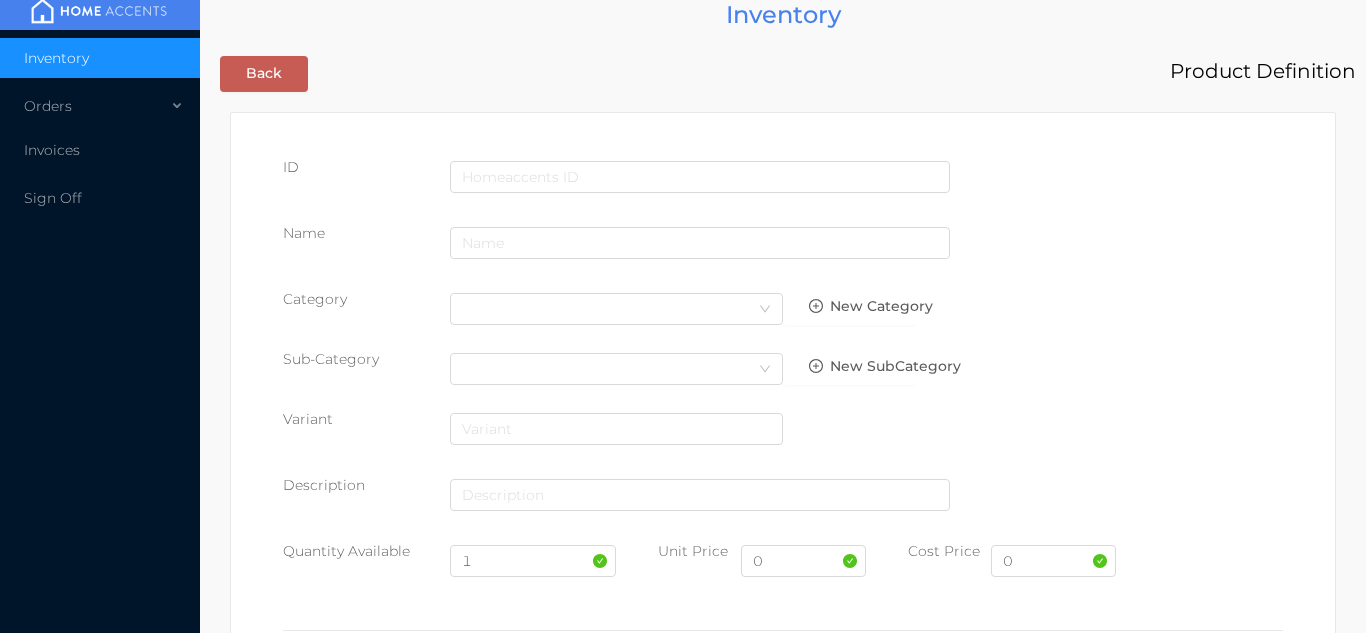 scroll, scrollTop: 0, scrollLeft: 0, axis: both 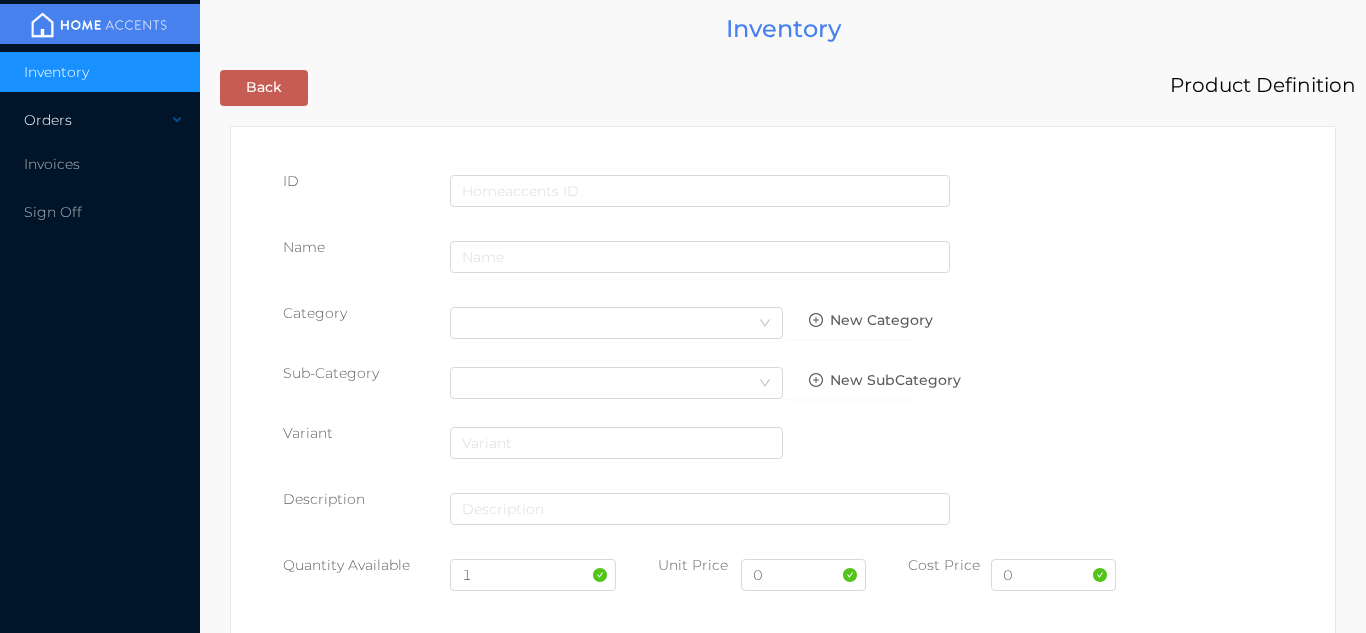 click on "Orders" at bounding box center [100, 120] 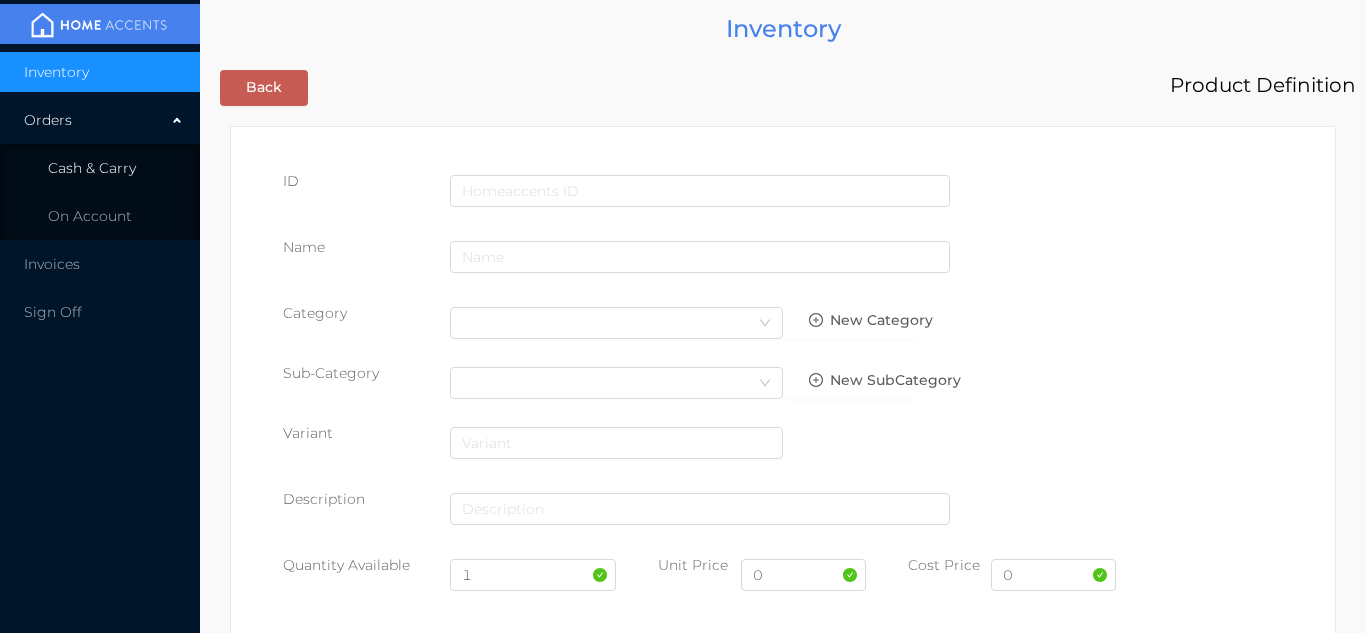 click on "Cash & Carry" at bounding box center (100, 168) 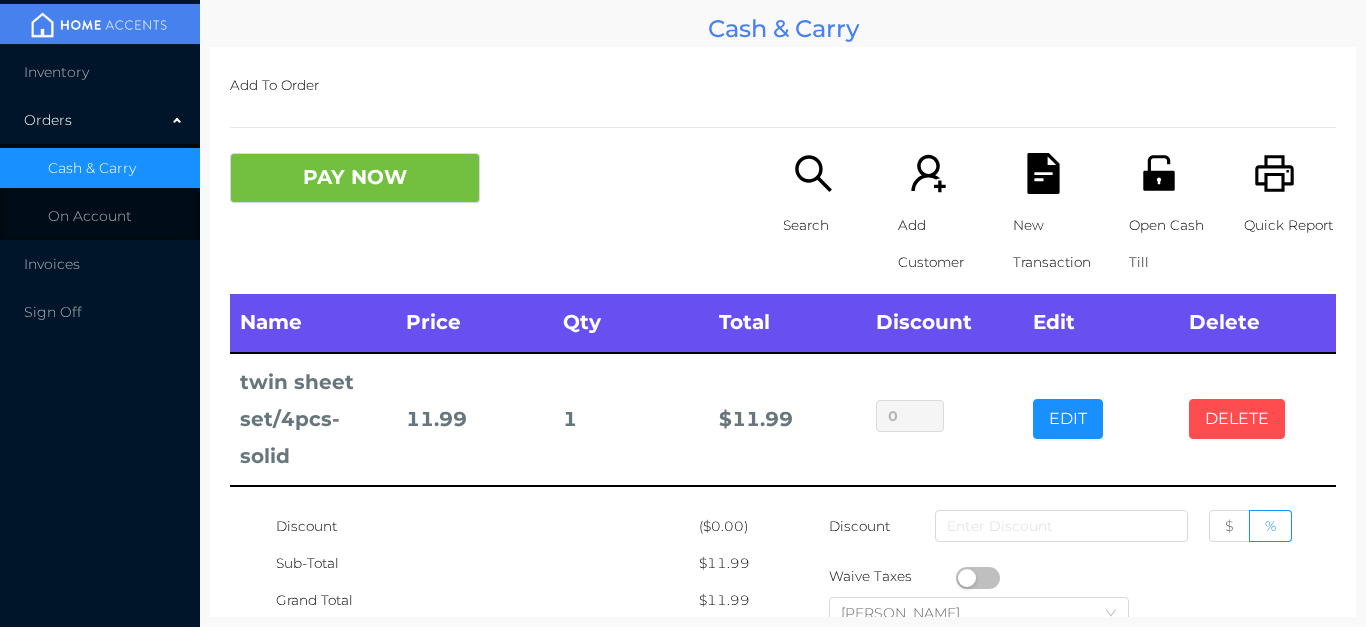 click on "DELETE" at bounding box center (1237, 419) 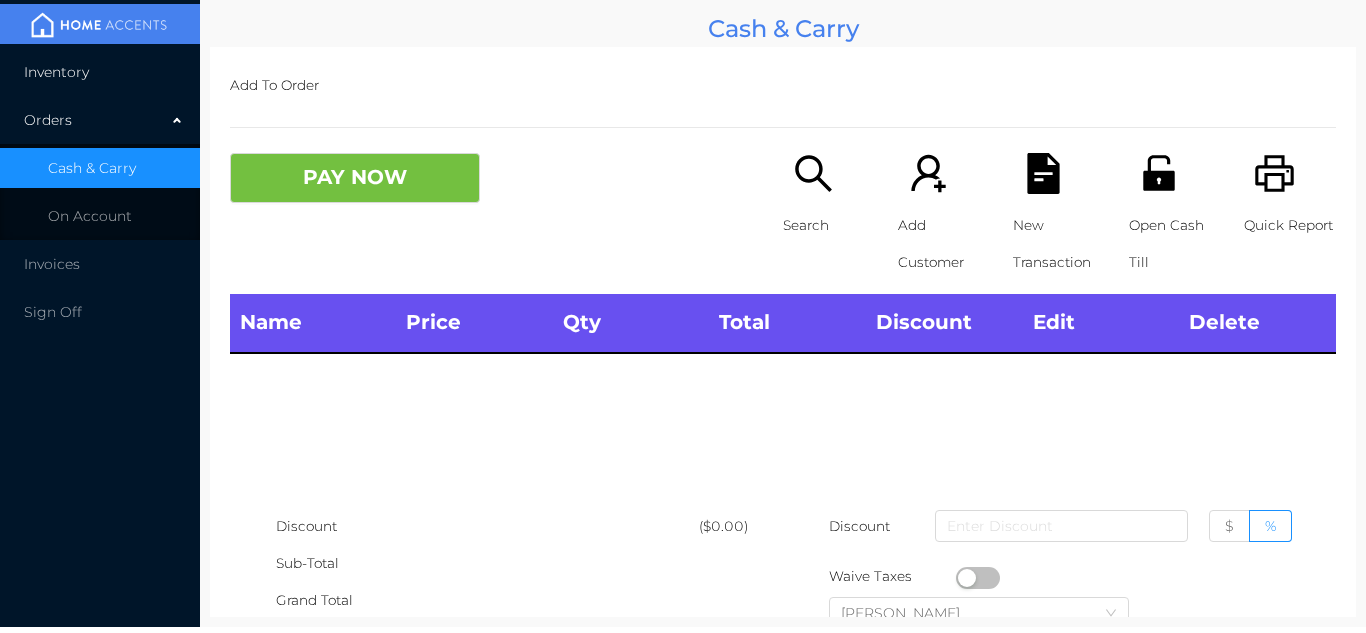 click on "Inventory" at bounding box center [100, 72] 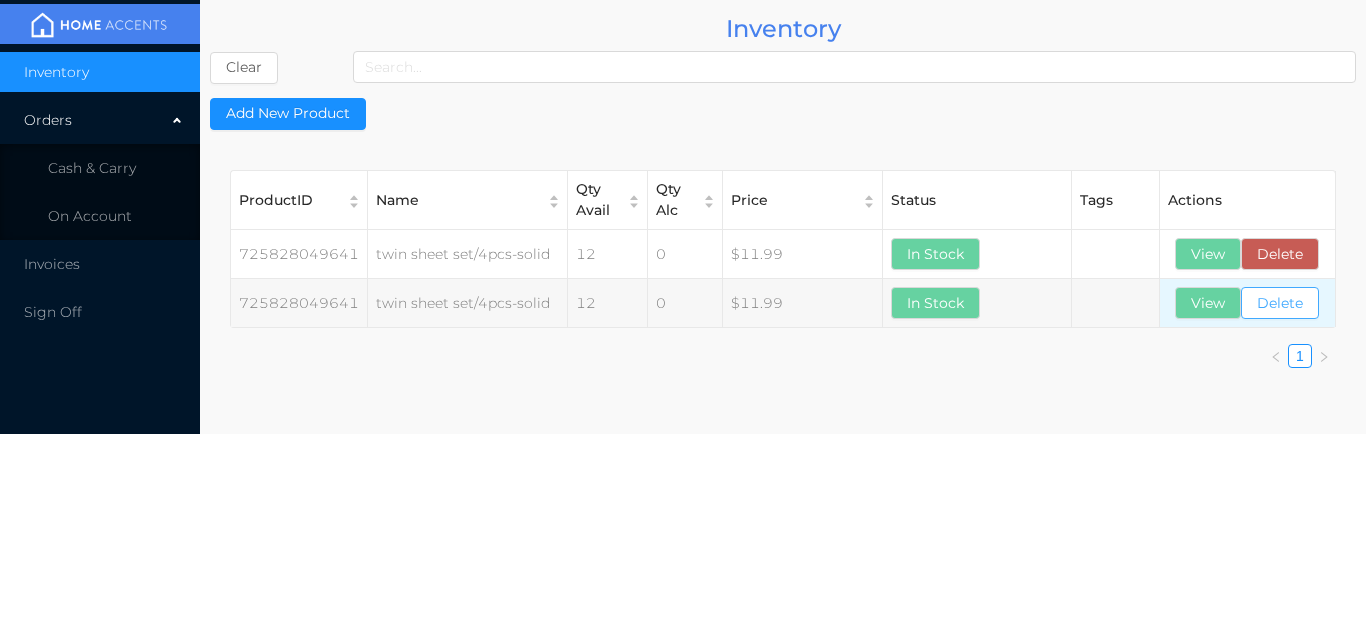click on "Delete" at bounding box center (1280, 303) 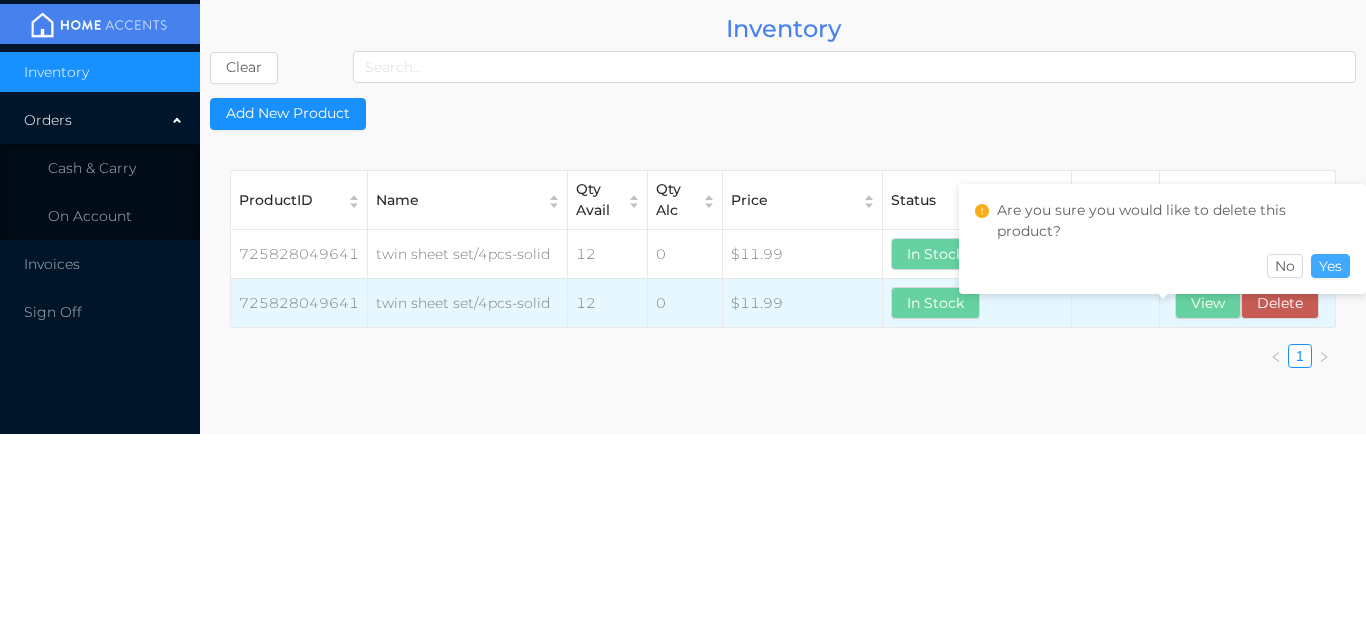 click on "Yes" at bounding box center [1330, 266] 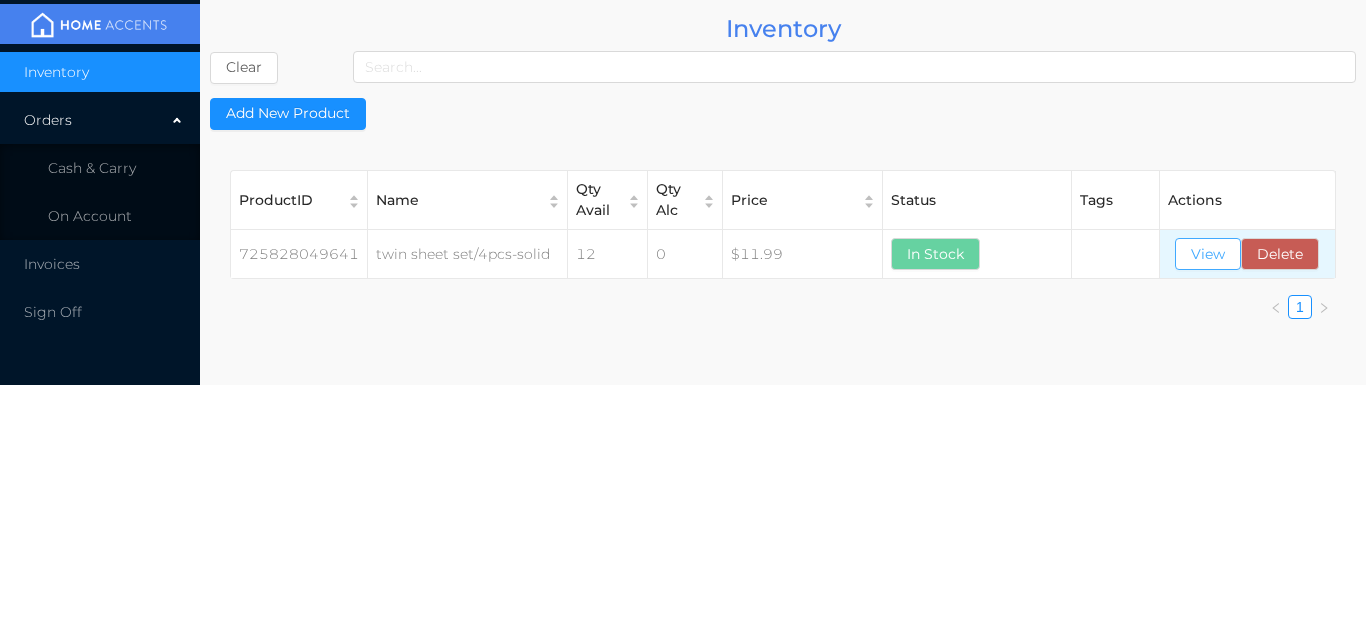 click on "View" at bounding box center [1208, 254] 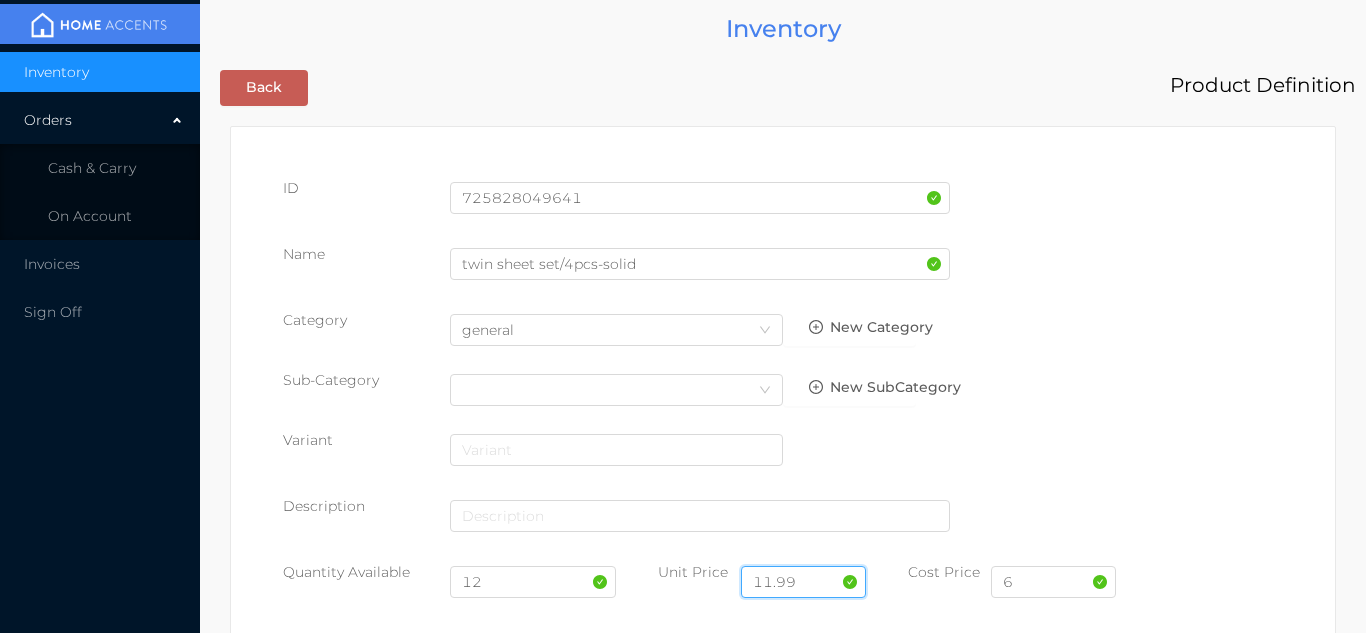 click on "11.99" at bounding box center [803, 582] 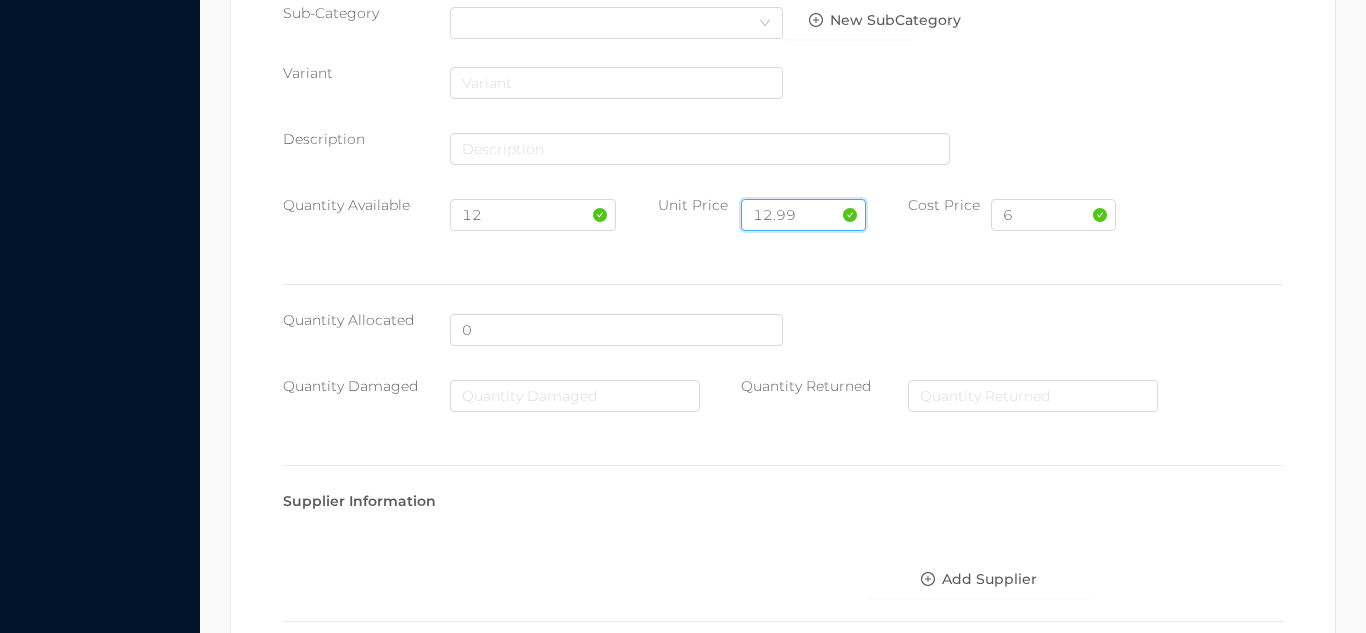scroll, scrollTop: 1135, scrollLeft: 0, axis: vertical 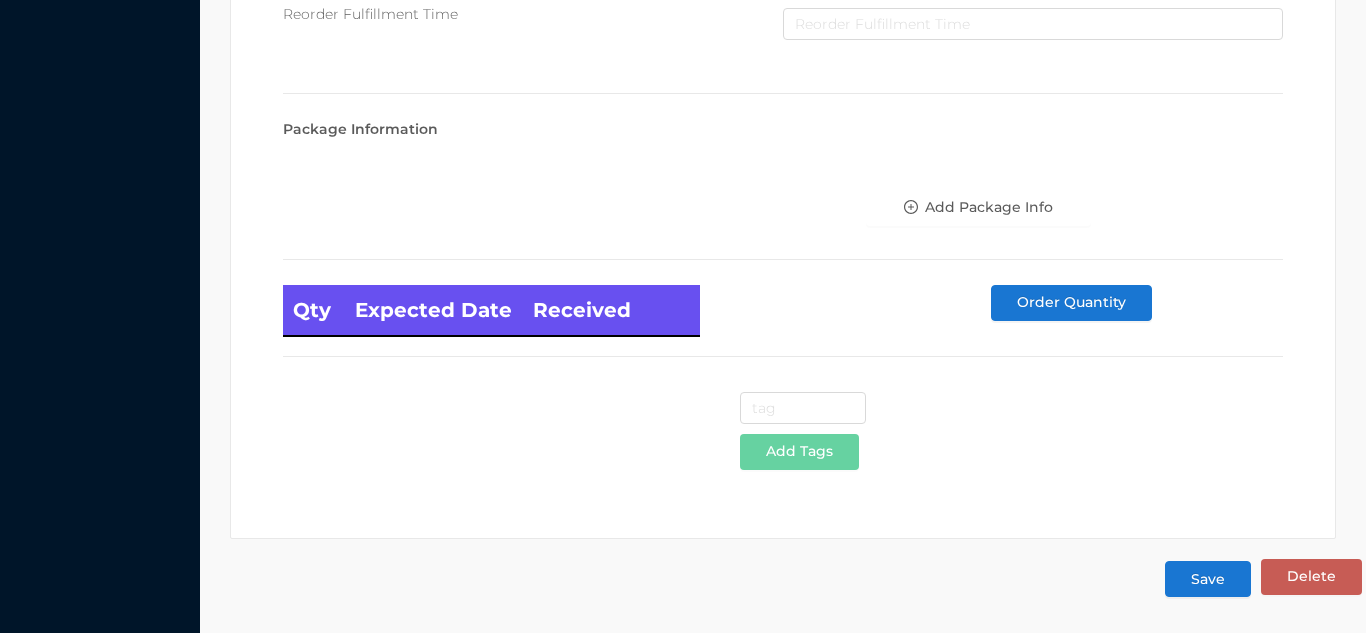 type on "12.99" 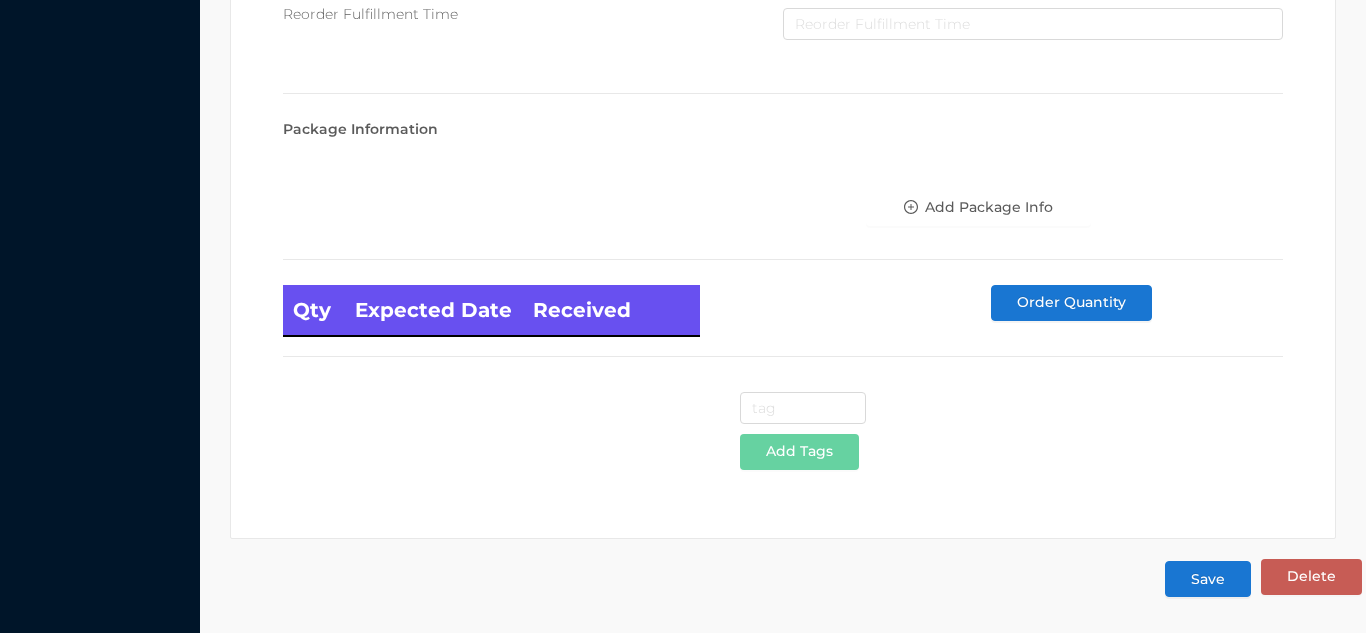 click on "Save" at bounding box center (1208, 579) 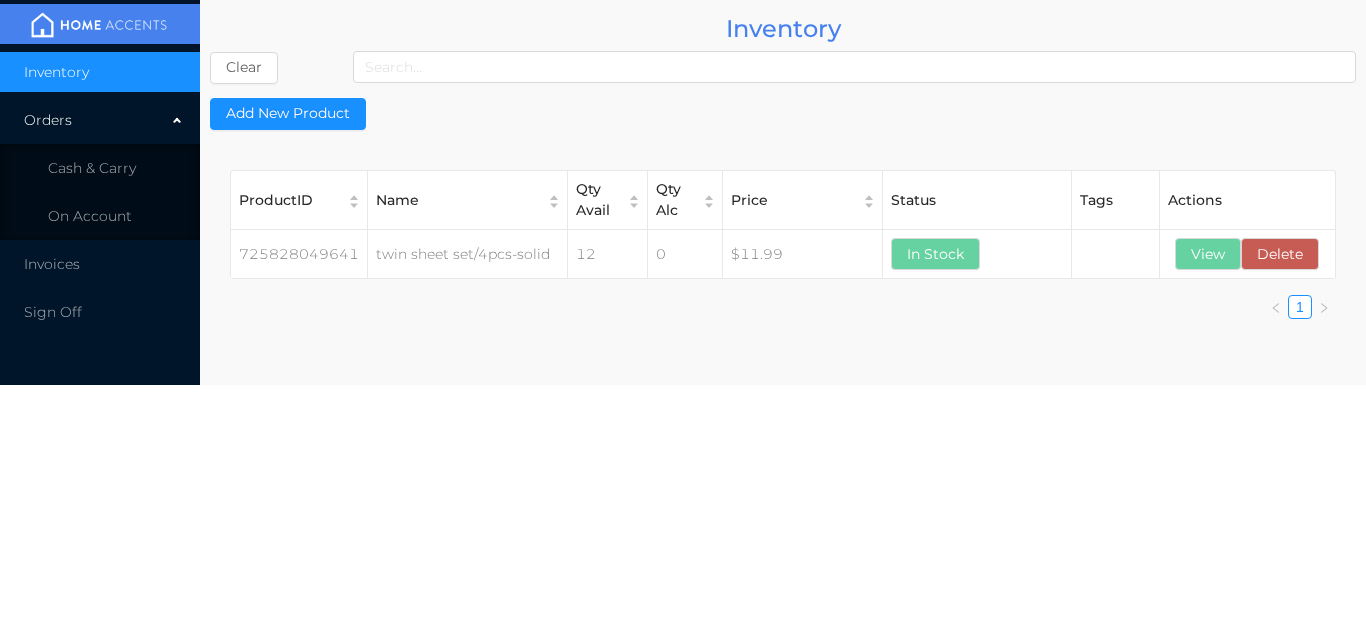 scroll, scrollTop: 0, scrollLeft: 0, axis: both 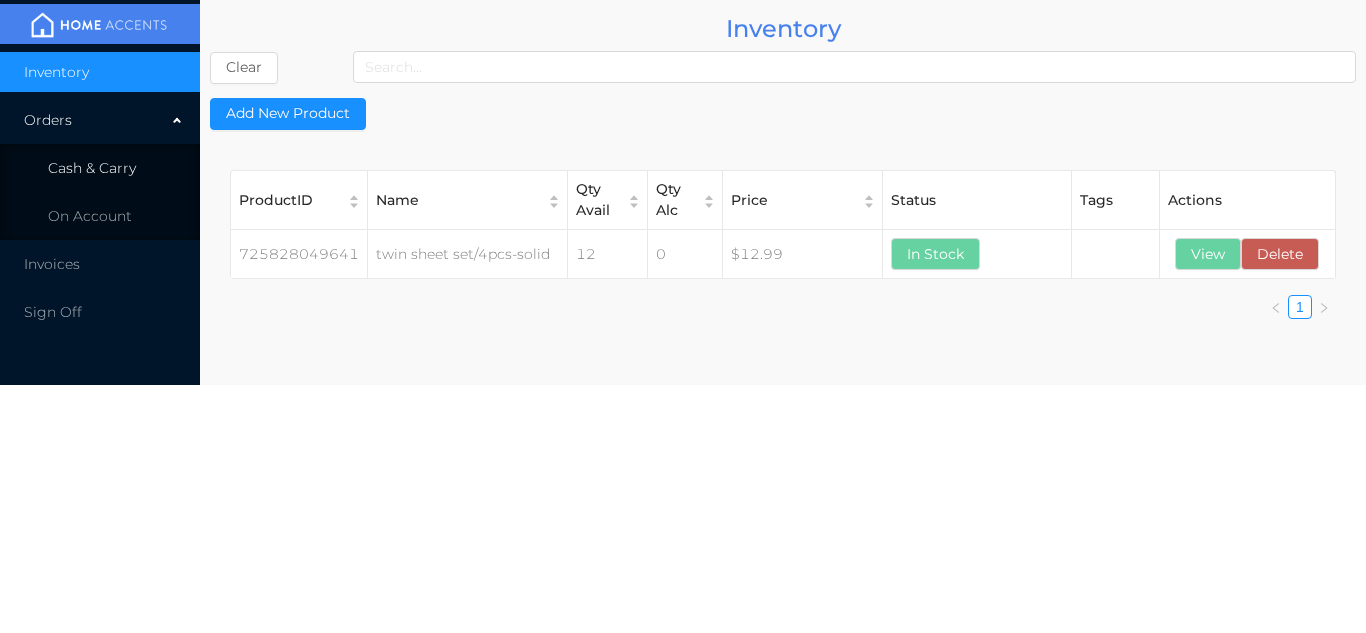 click on "Cash & Carry" at bounding box center (92, 168) 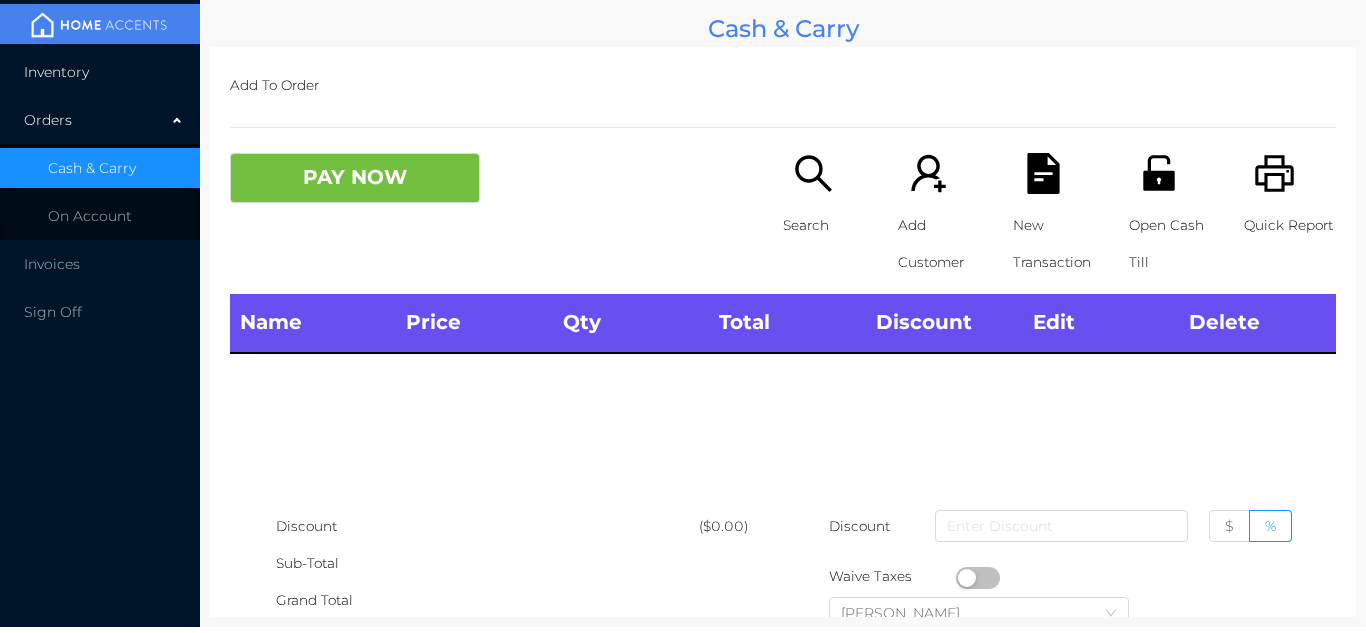 click on "Inventory" at bounding box center [100, 72] 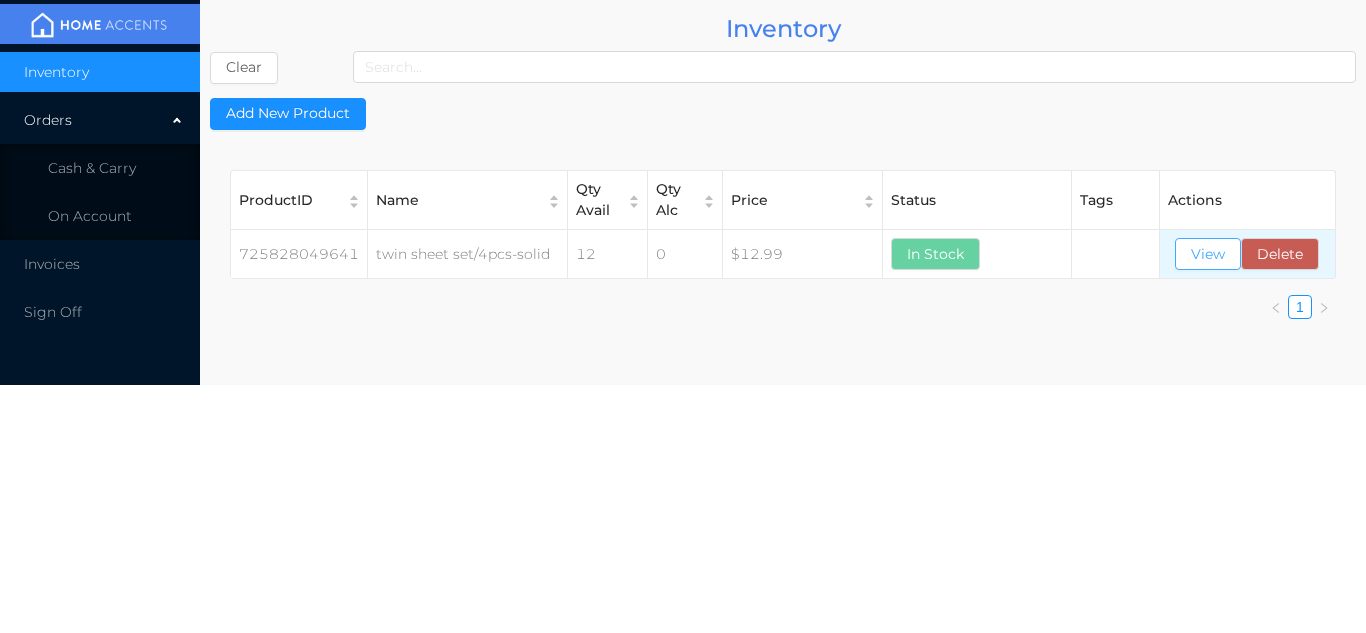 click on "View" at bounding box center (1208, 254) 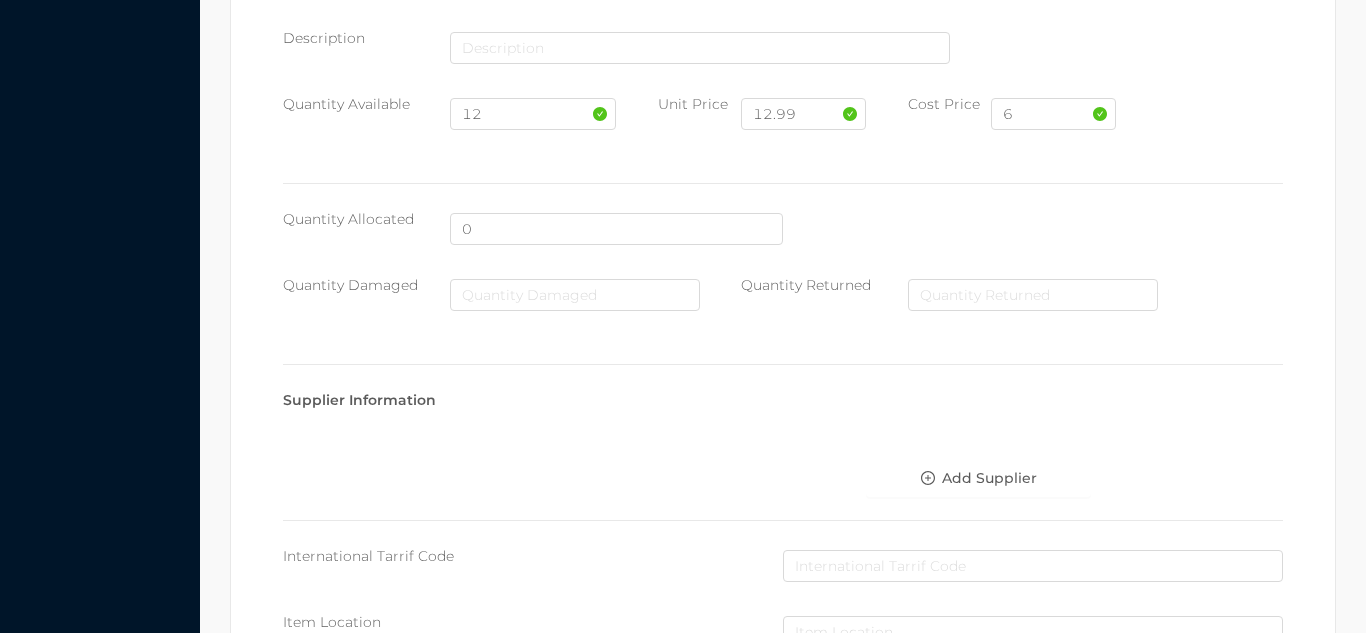scroll, scrollTop: 1135, scrollLeft: 0, axis: vertical 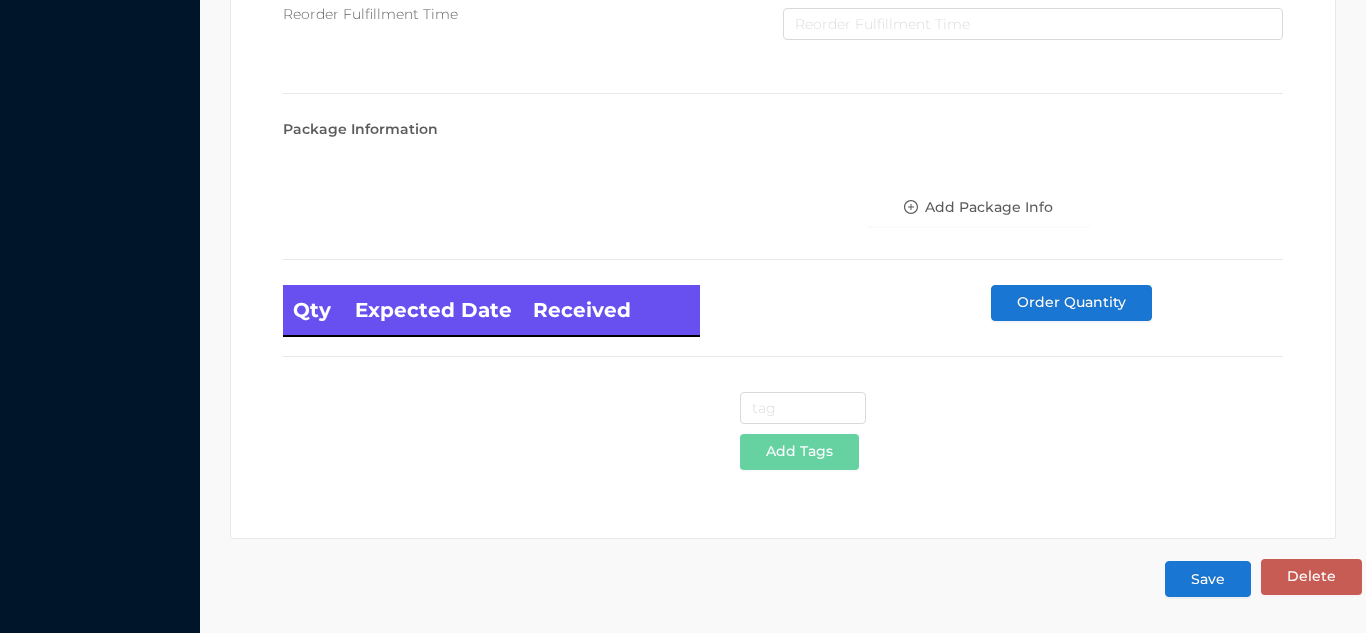 click on "Save" at bounding box center [1208, 579] 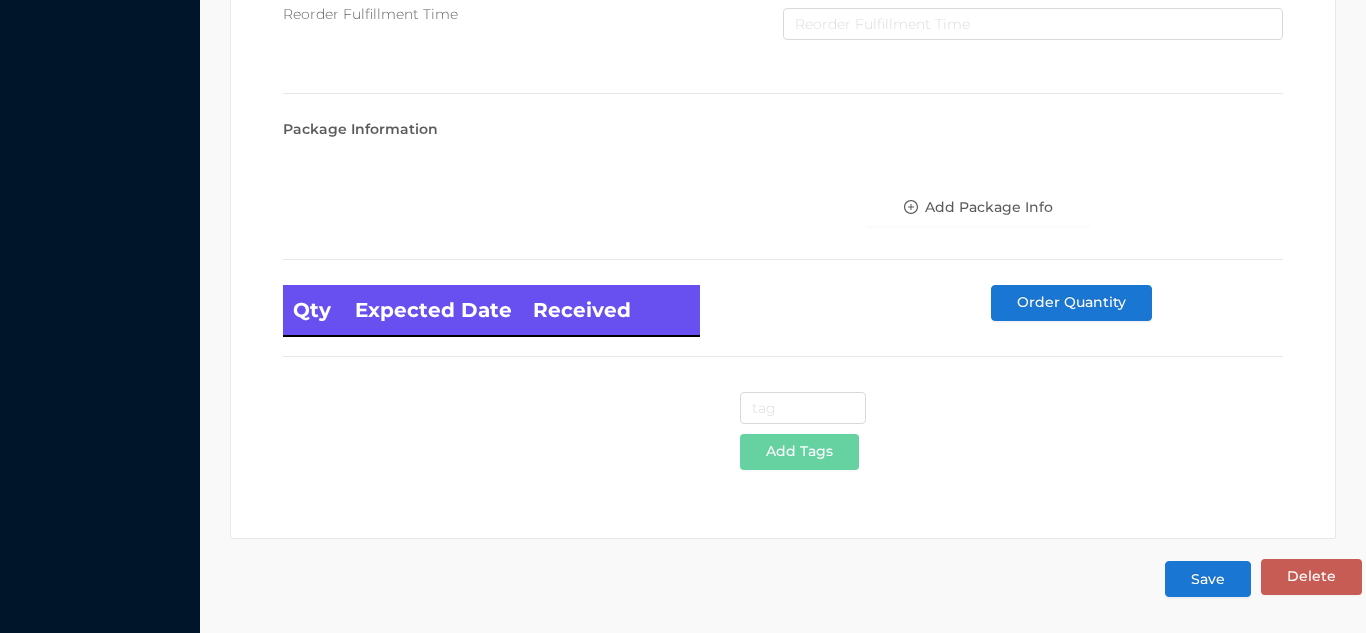 scroll, scrollTop: 0, scrollLeft: 0, axis: both 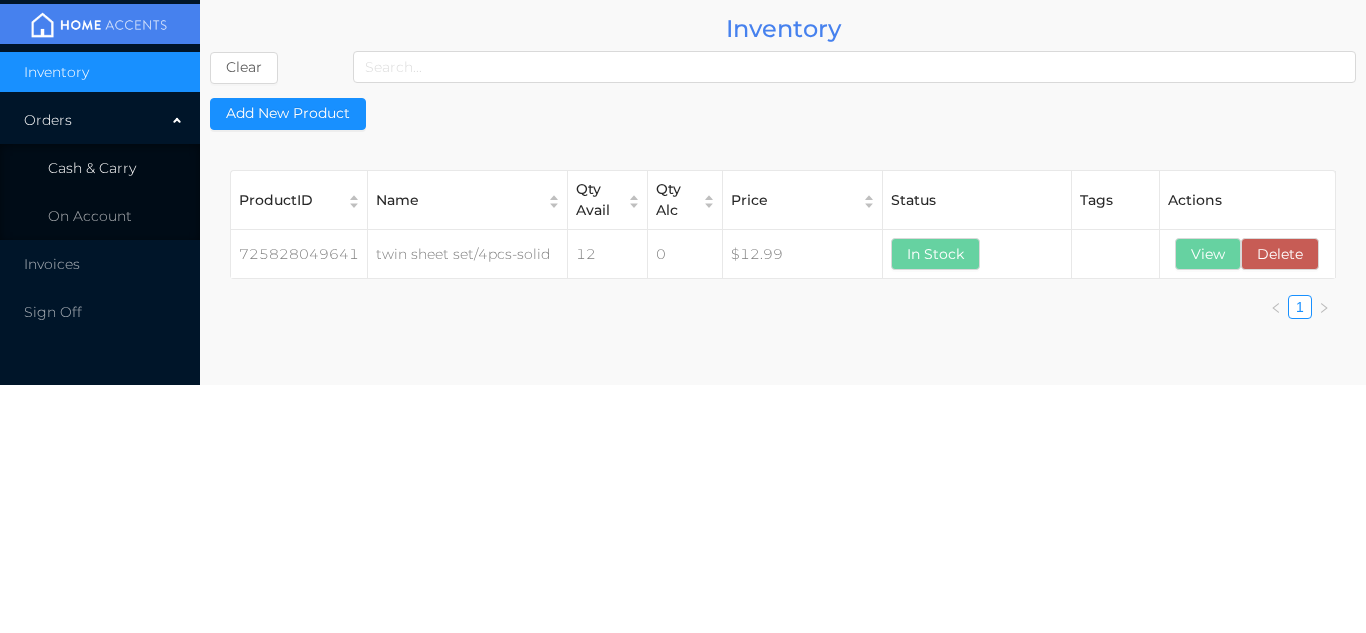 click on "Cash & Carry" at bounding box center [92, 168] 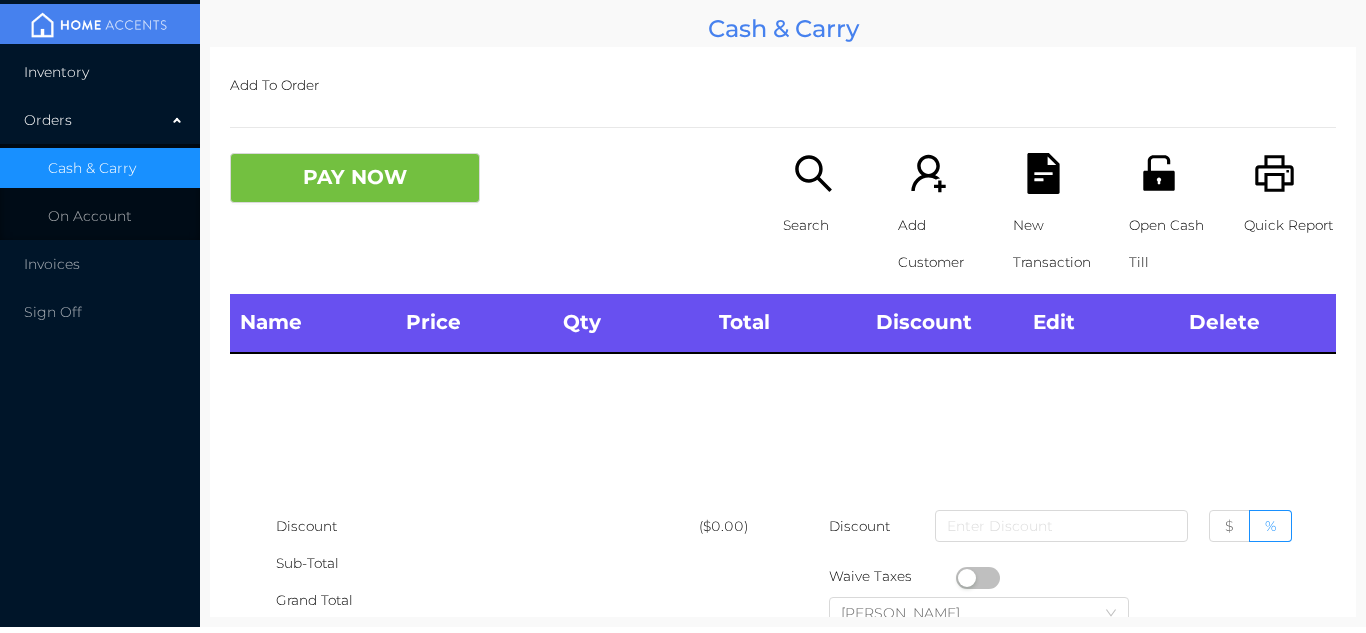 click on "Inventory" at bounding box center [100, 72] 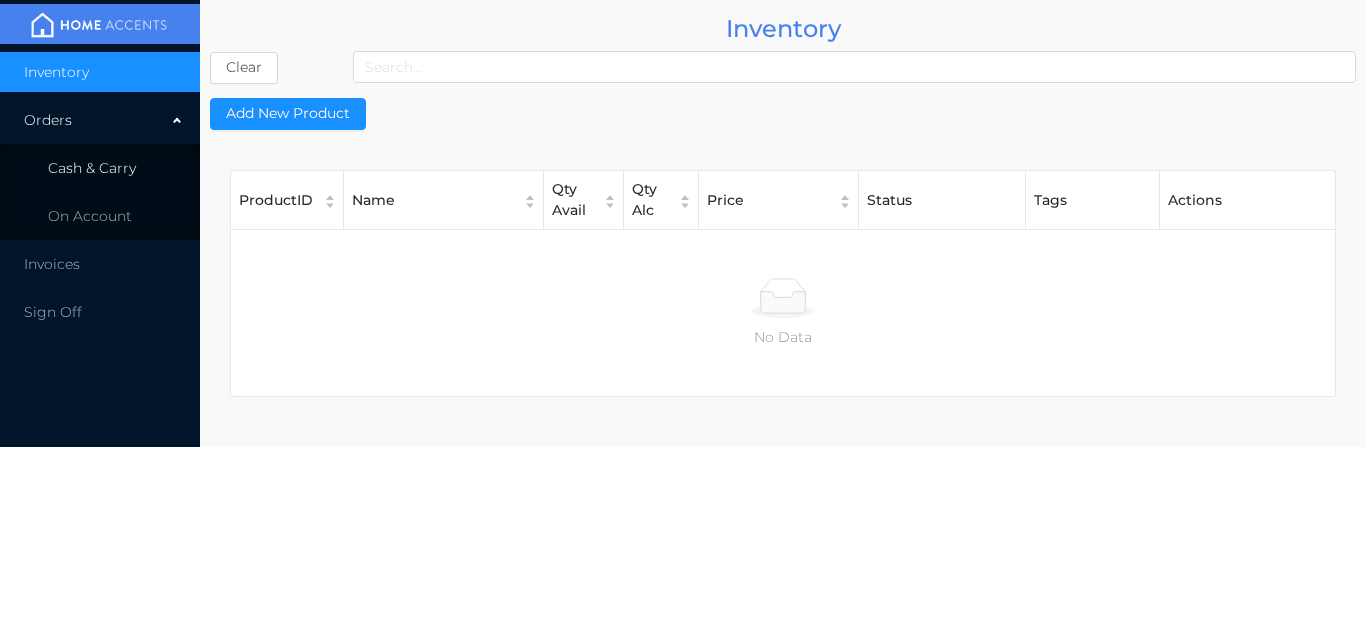click on "Cash & Carry" at bounding box center [100, 168] 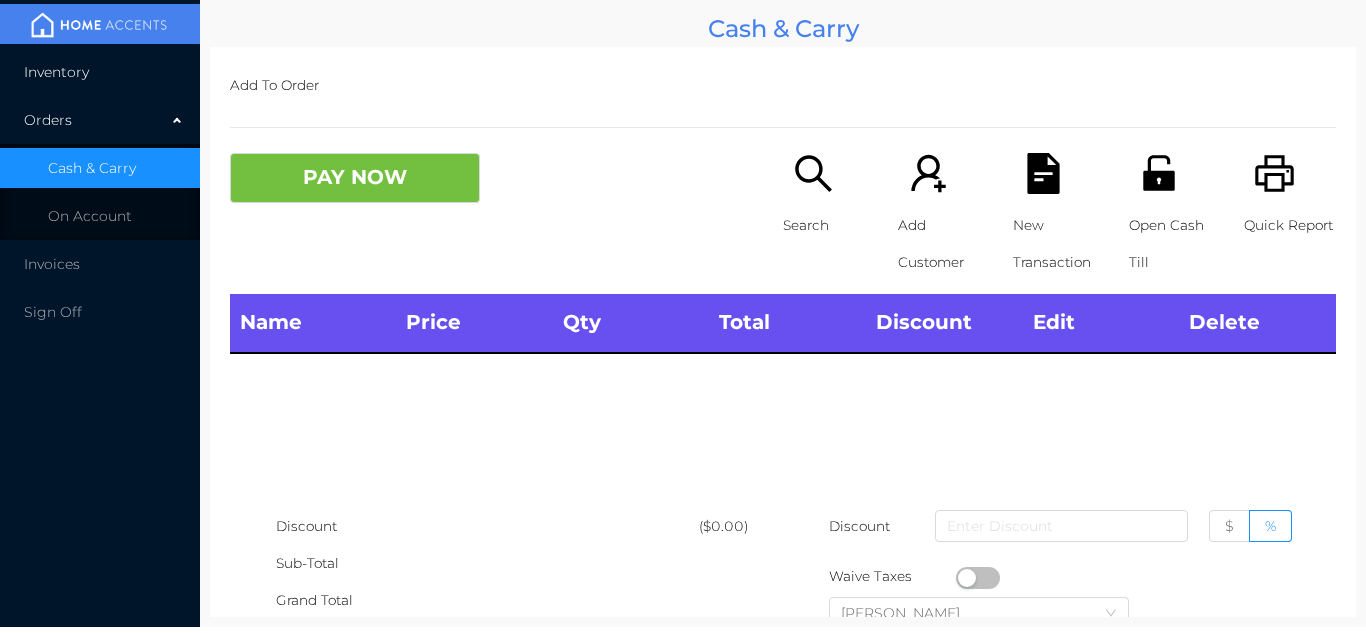 click on "Inventory" at bounding box center [100, 72] 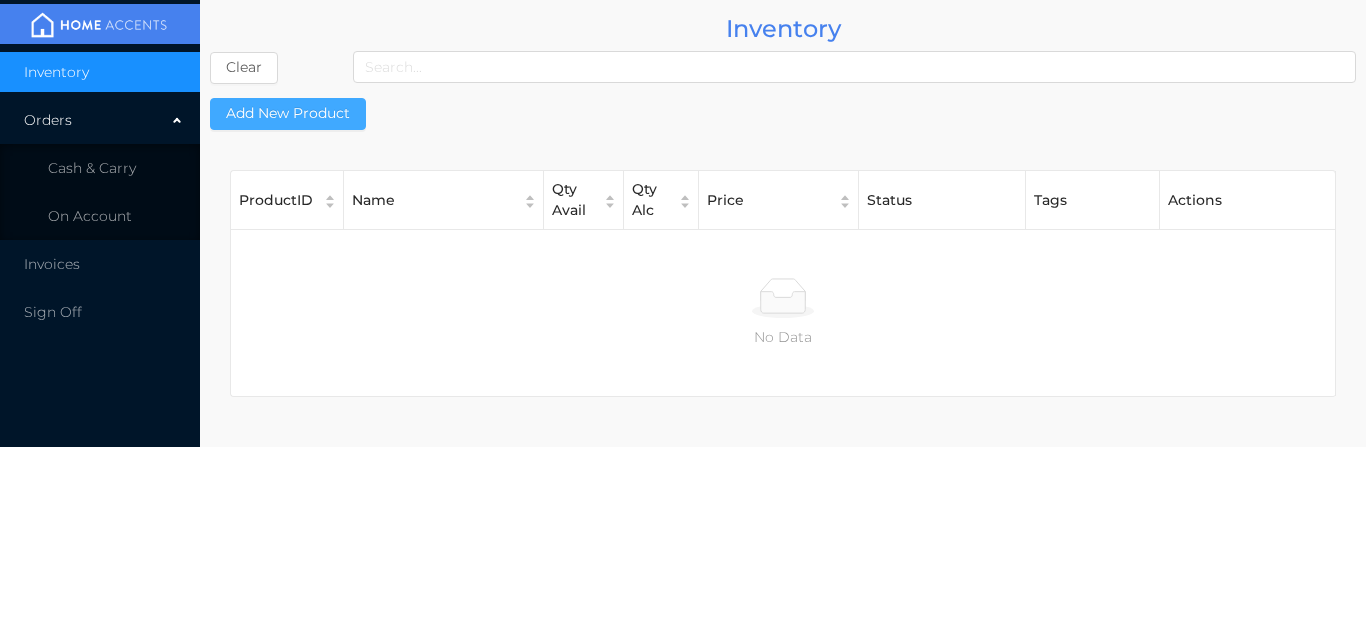 click on "Add New Product" at bounding box center [288, 114] 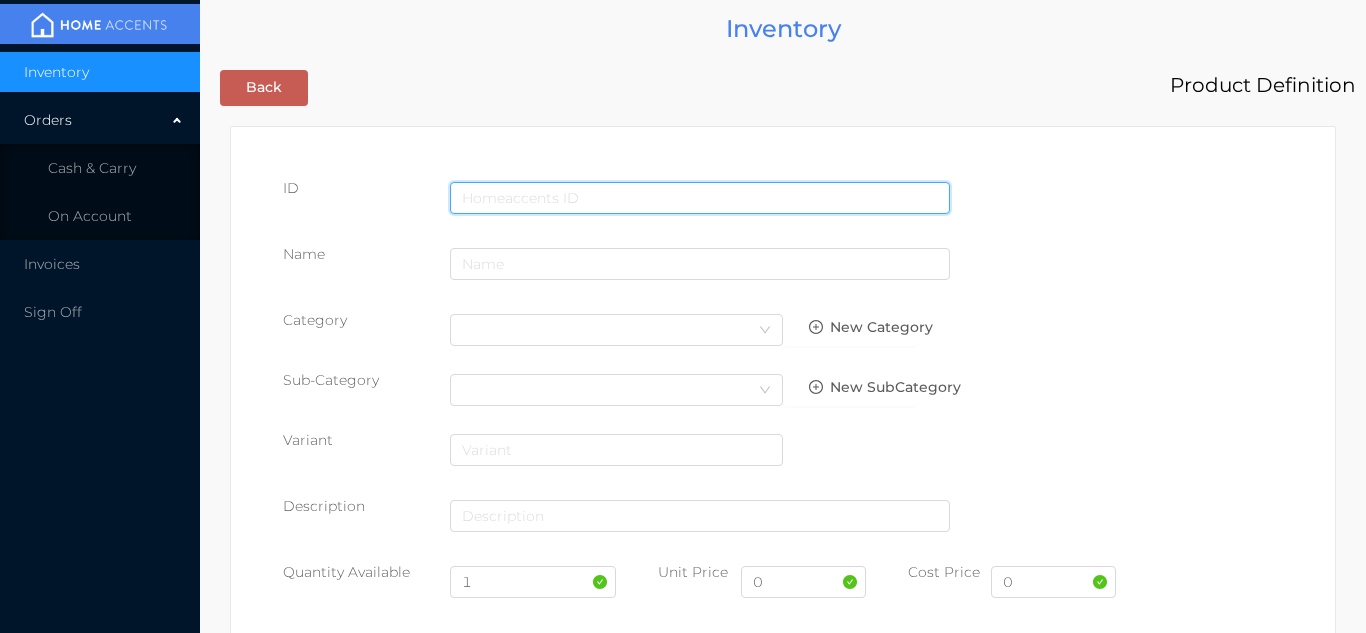 click at bounding box center (700, 198) 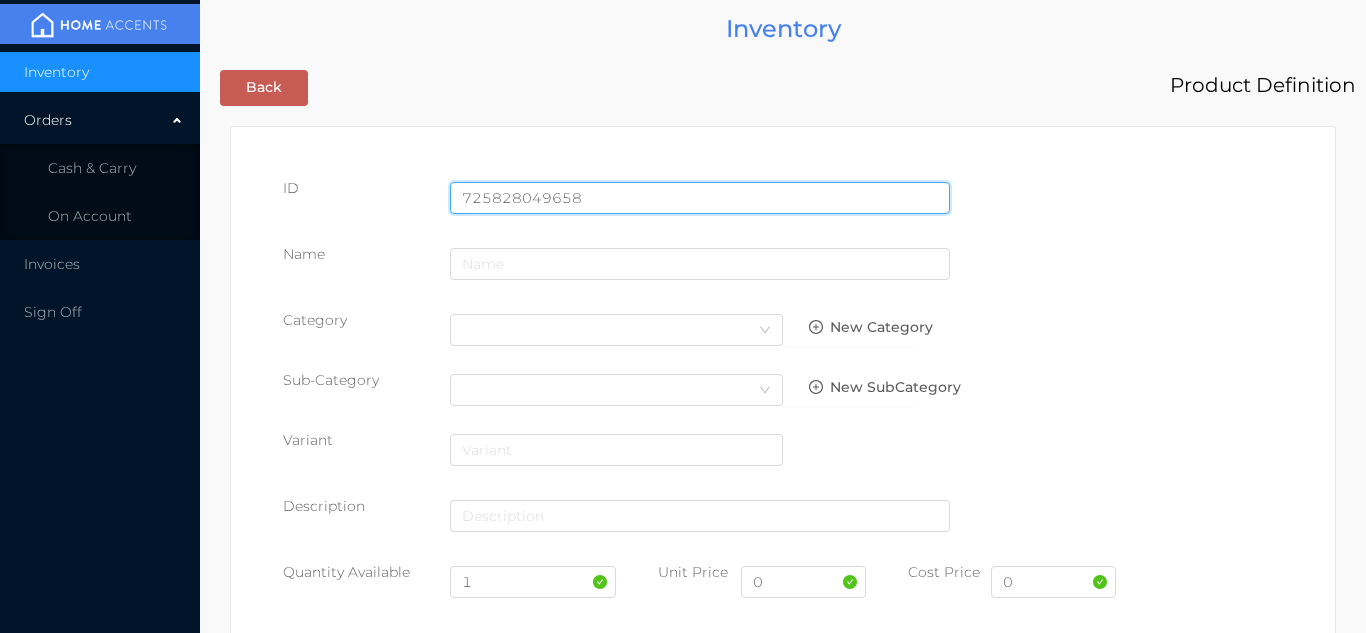 type on "725828049658" 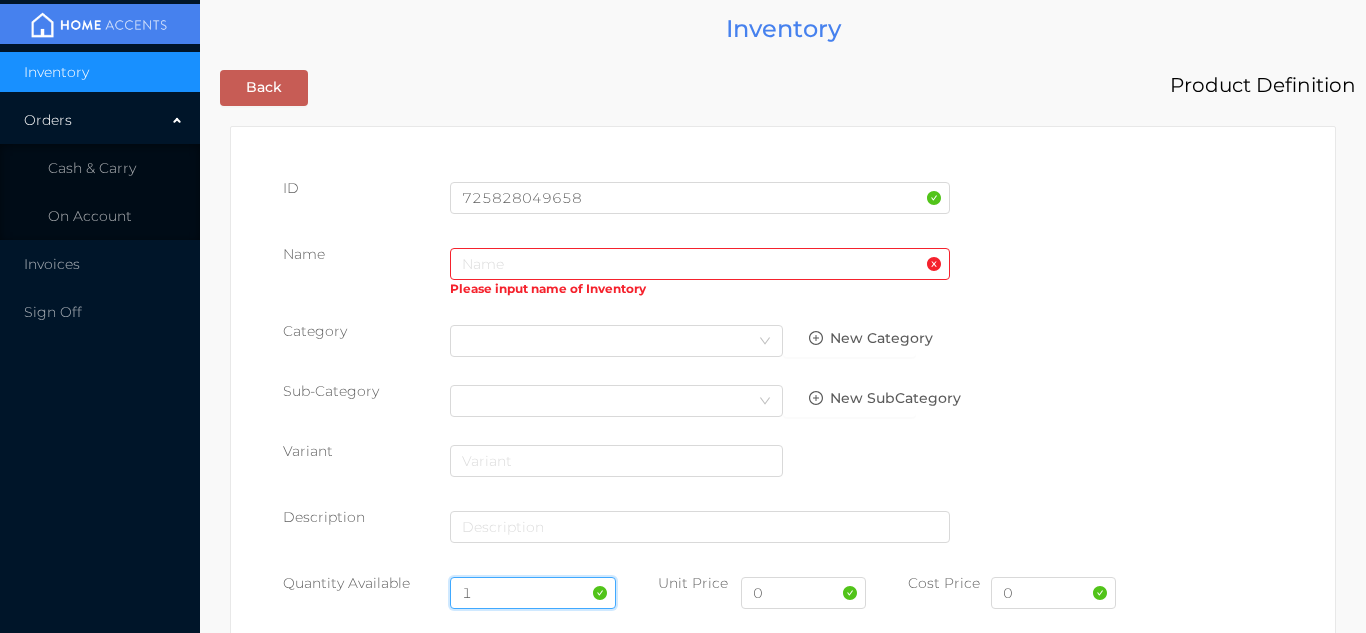 click on "1" at bounding box center (533, 593) 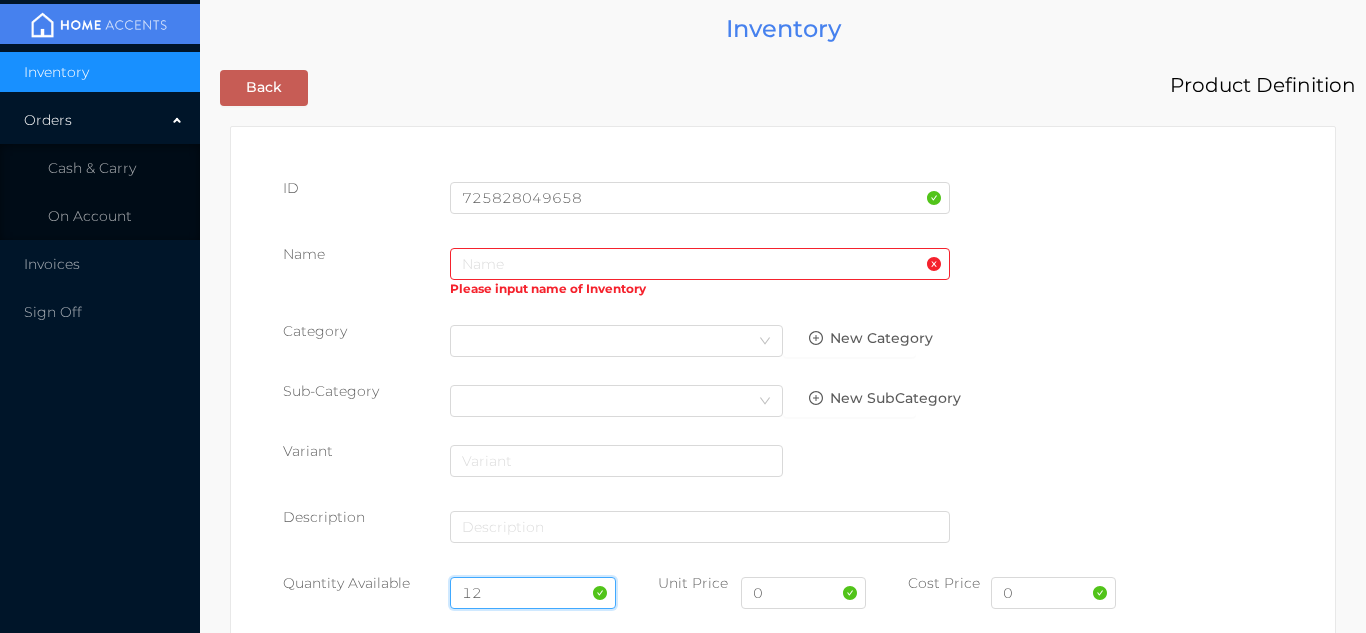 type on "12" 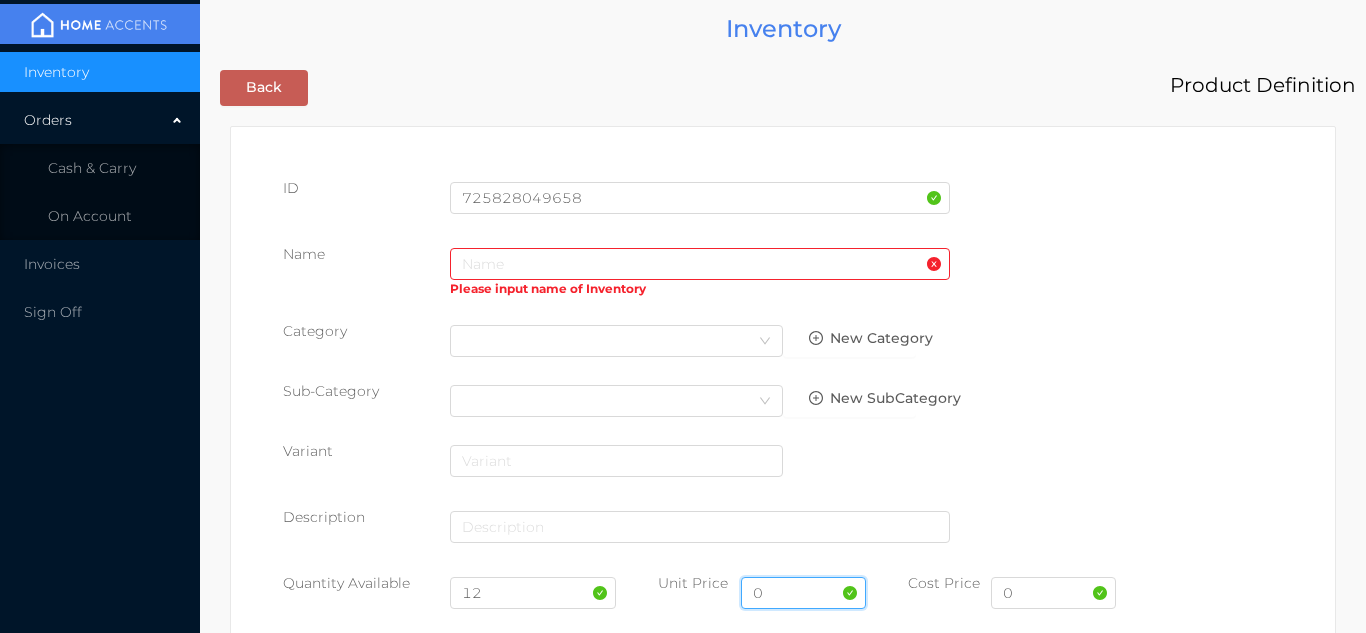 click on "0" at bounding box center [803, 593] 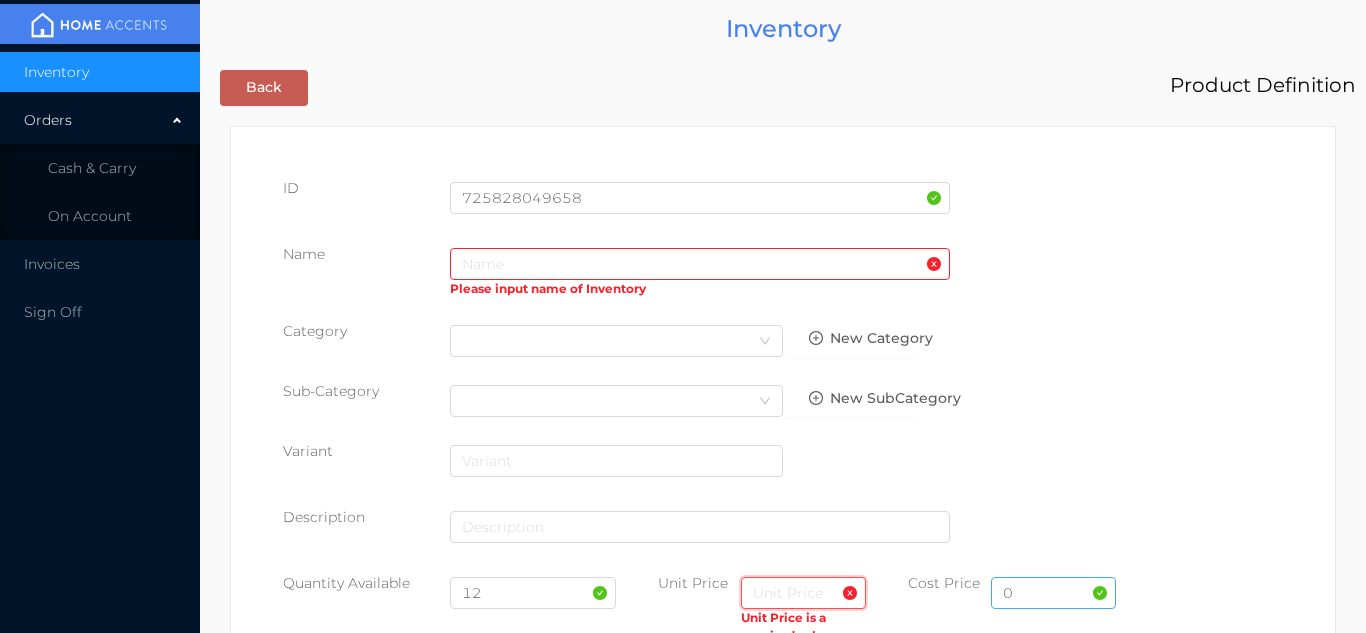 type 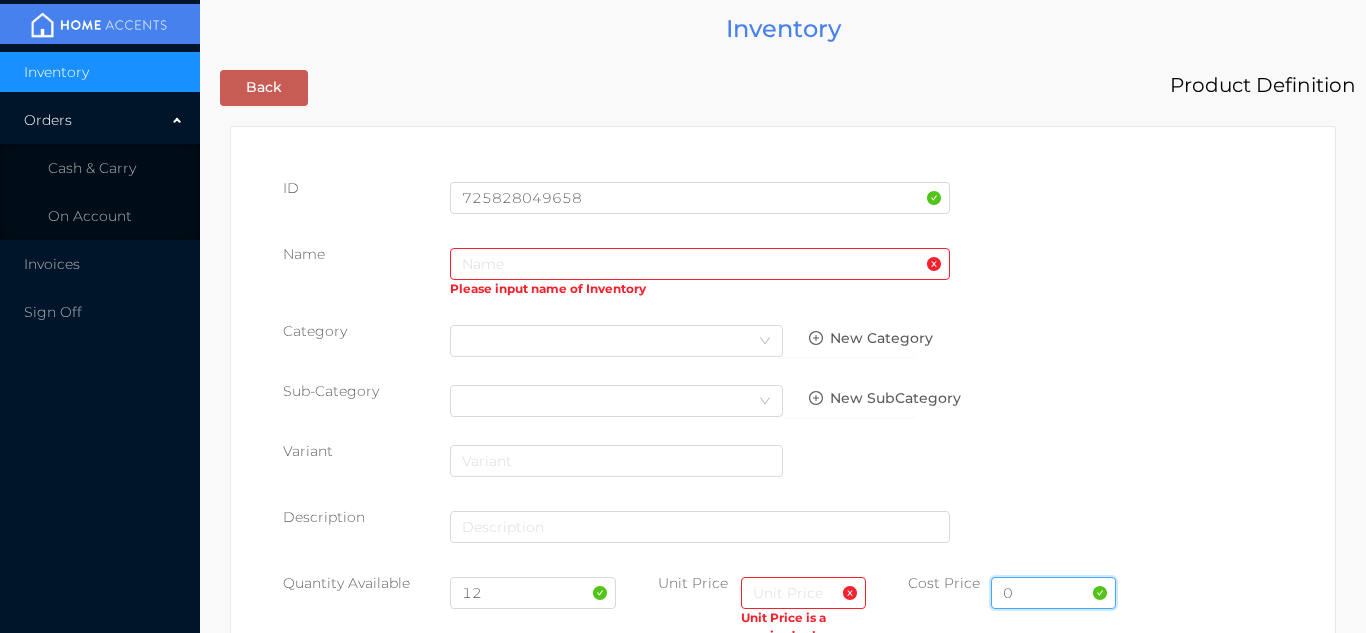 click on "0" at bounding box center (1053, 593) 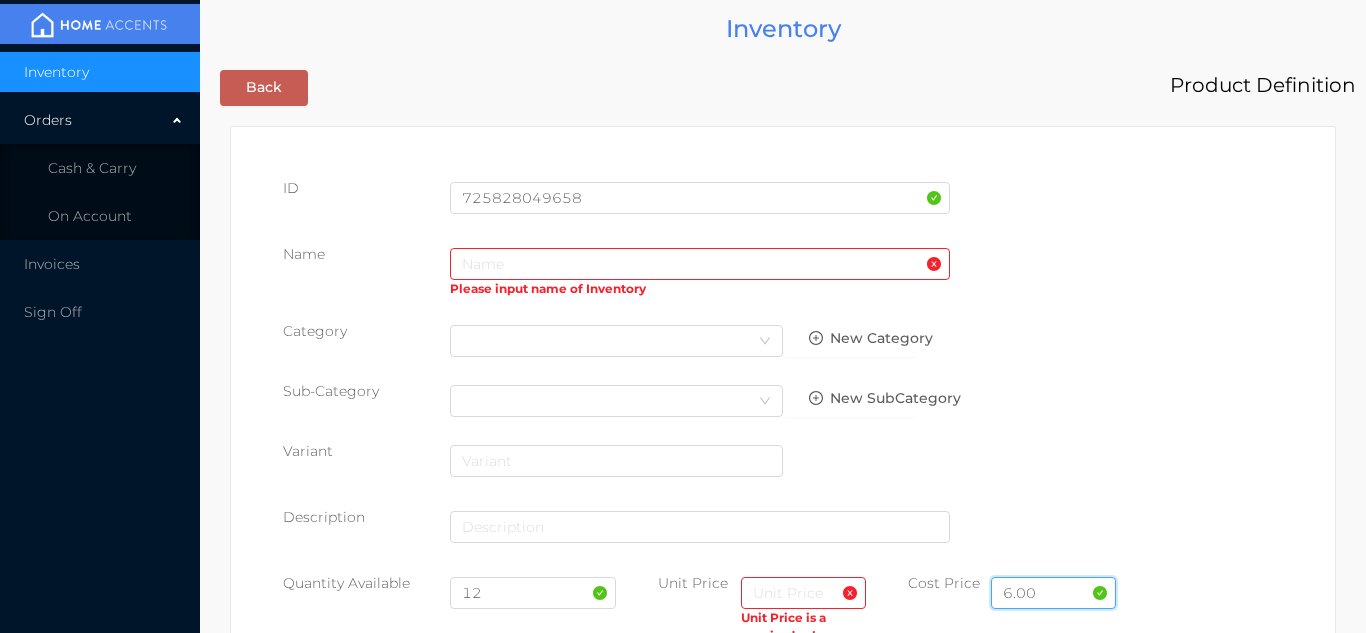 type on "6.00" 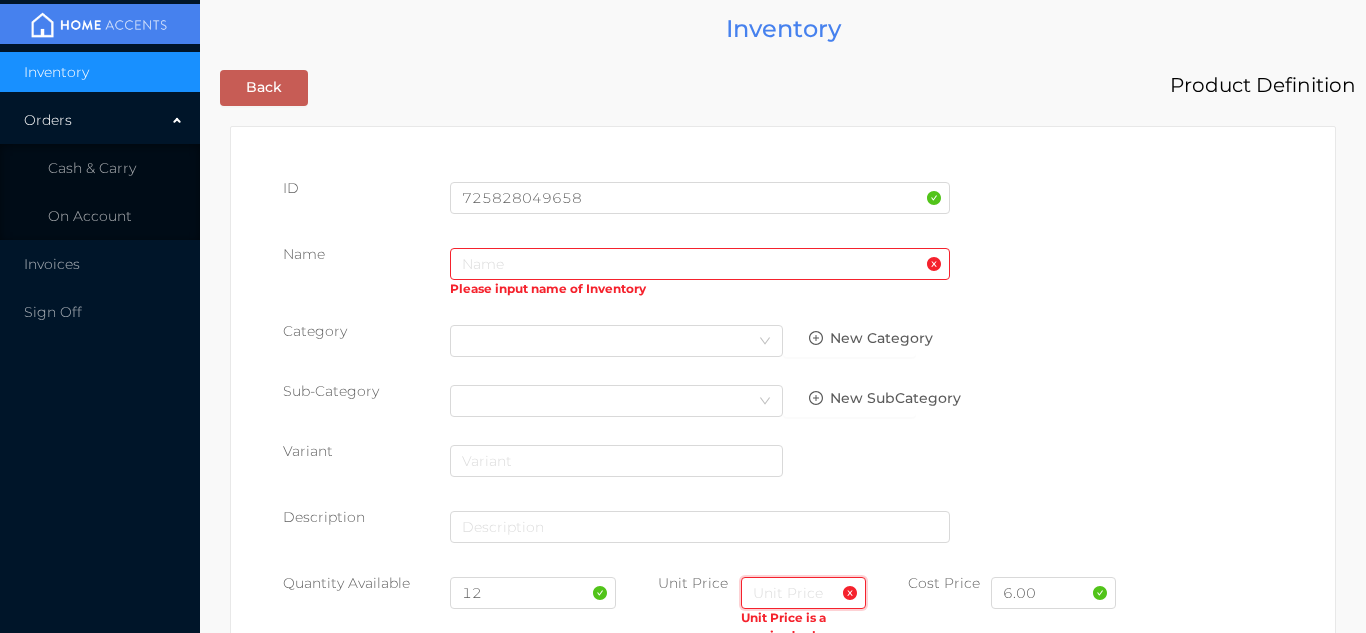 click at bounding box center (803, 593) 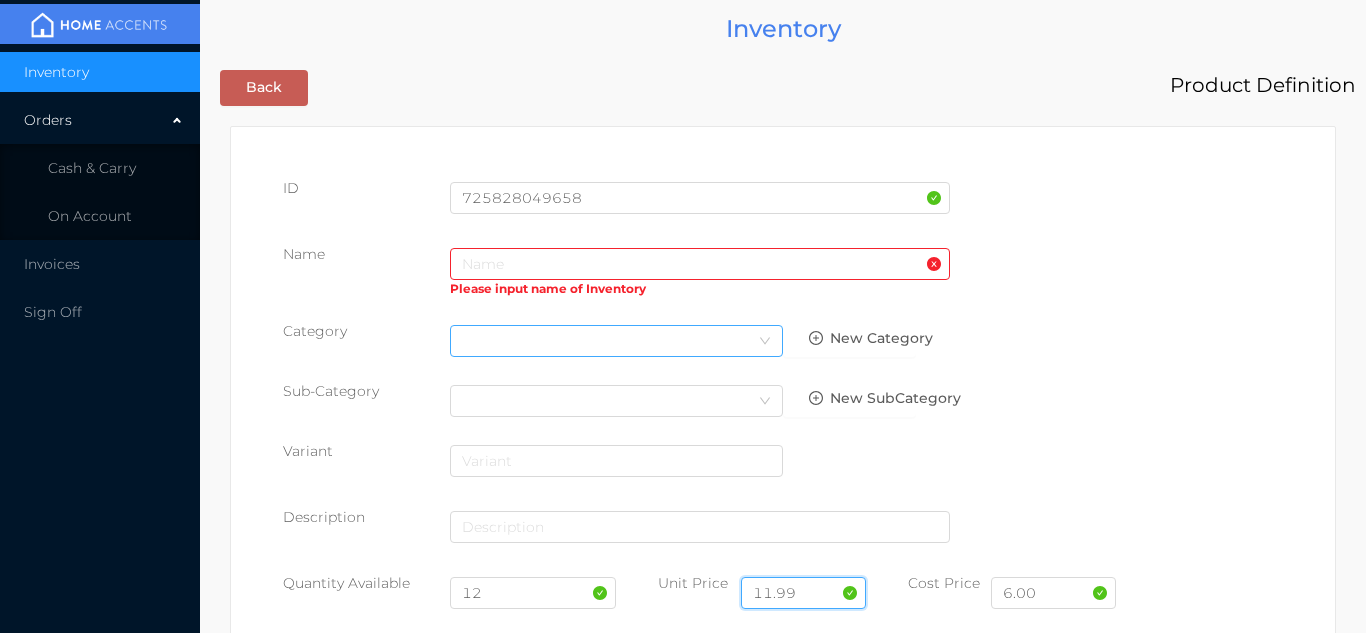 type on "11.99" 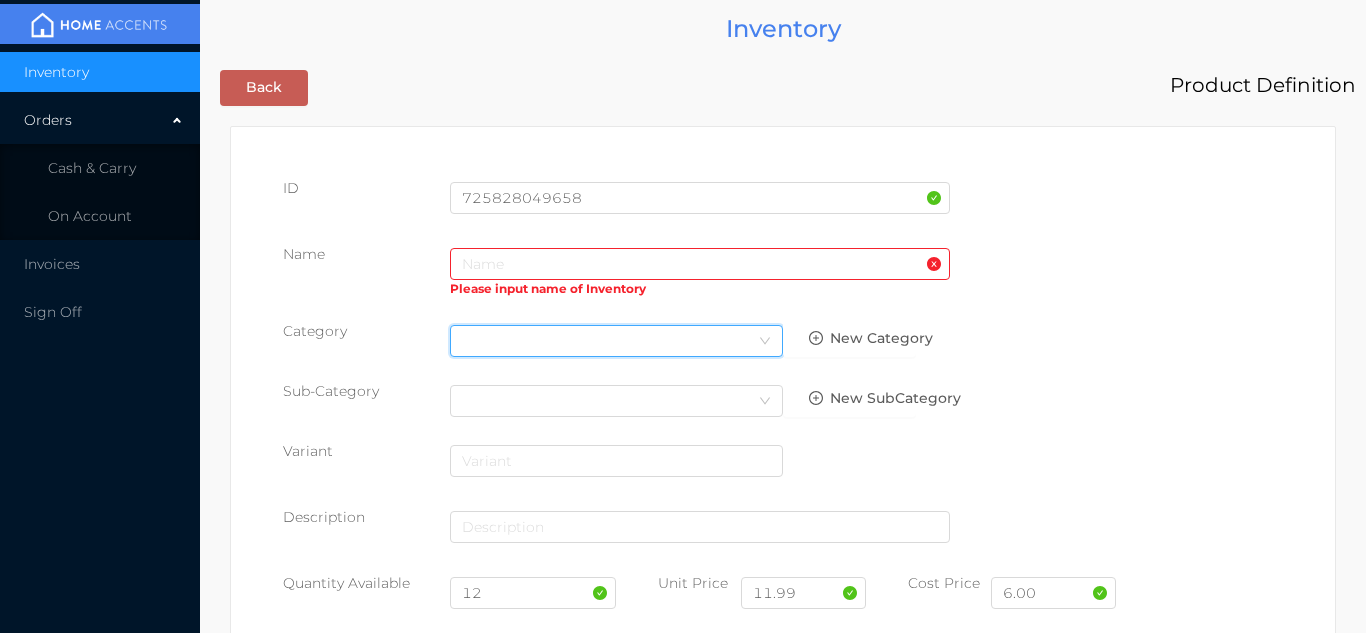 click on "Select Category" at bounding box center [616, 341] 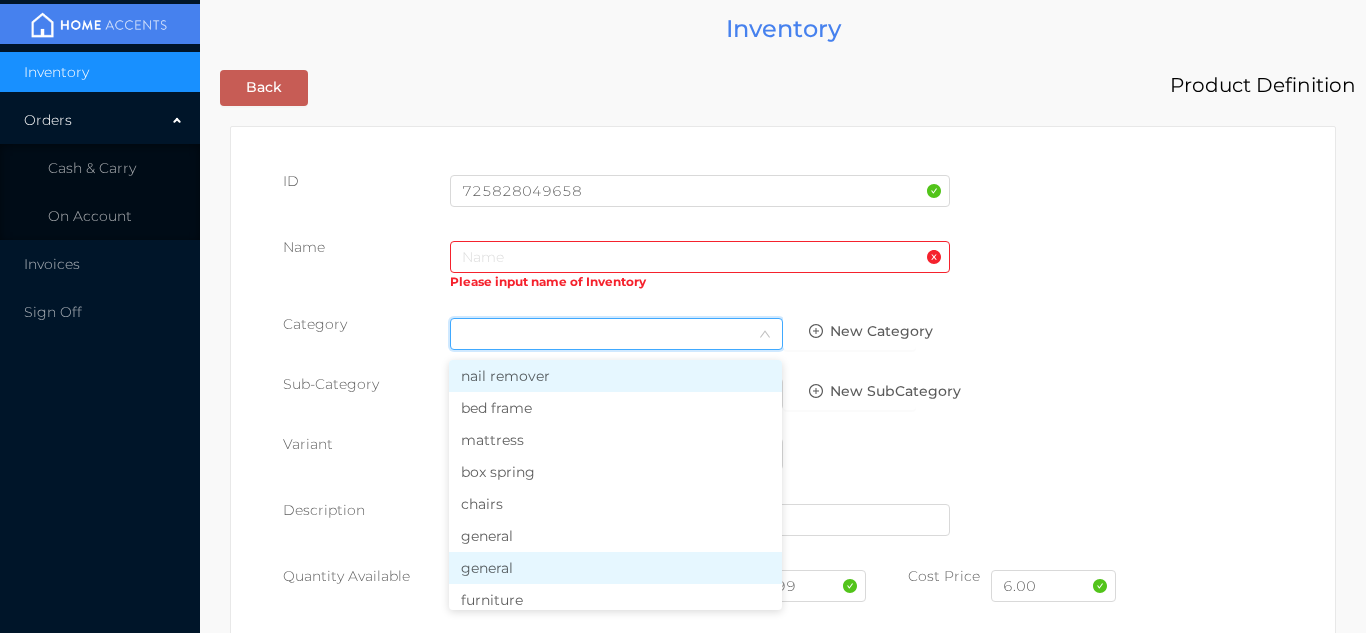click on "general" at bounding box center (615, 568) 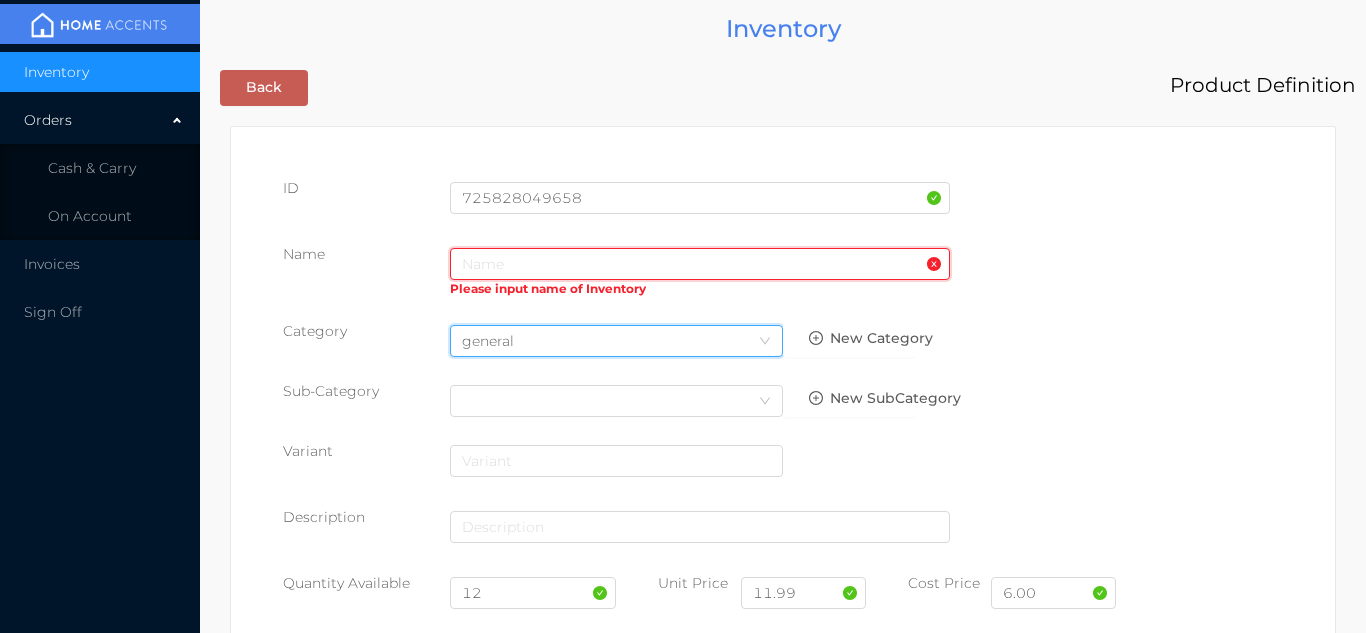 click at bounding box center (700, 264) 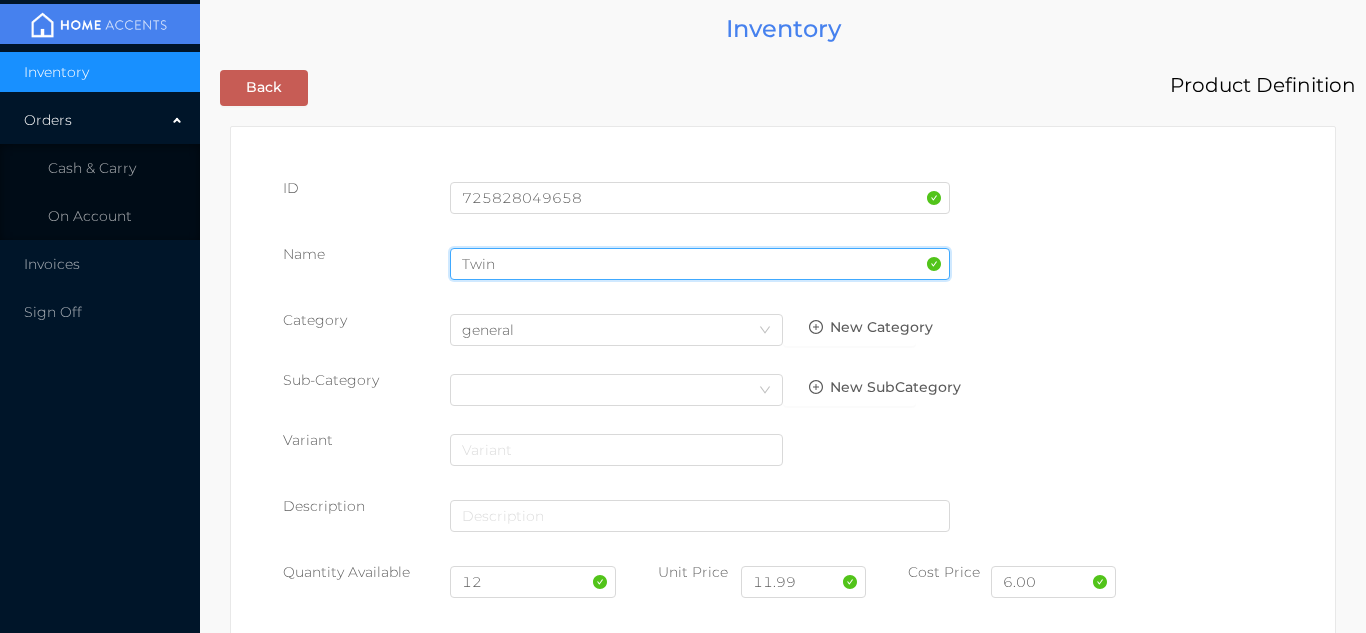 type on "twin sheet set/4pcs-solid" 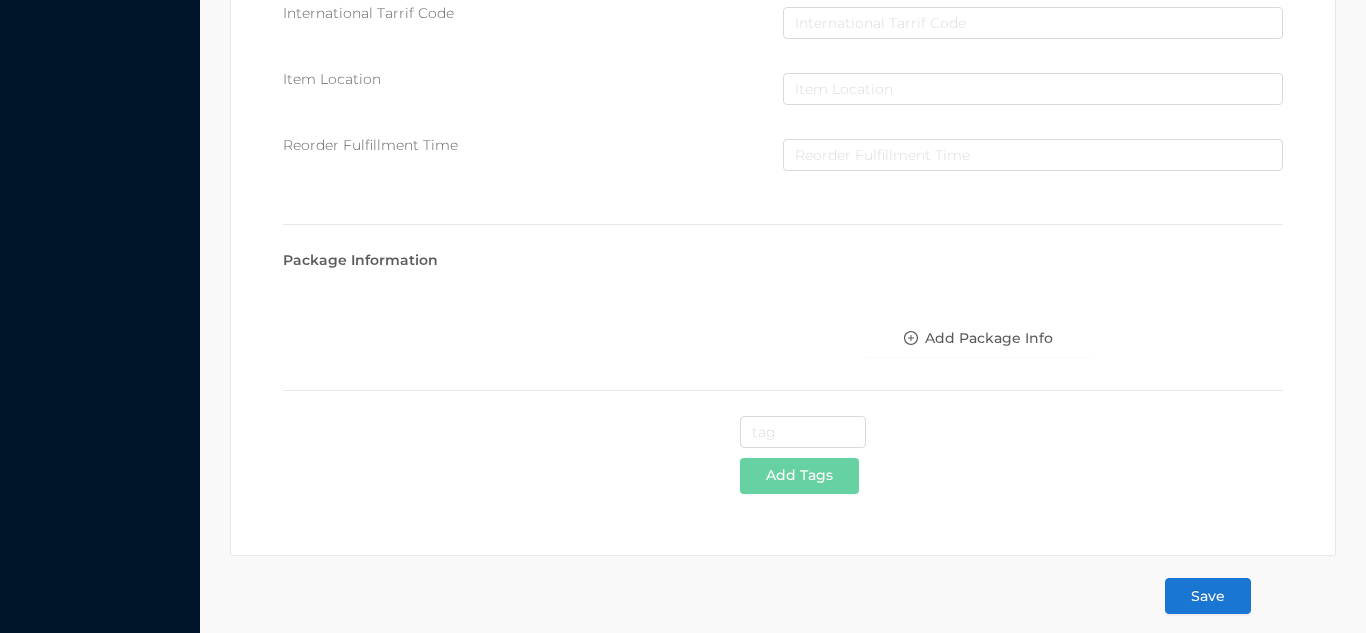 scroll, scrollTop: 1028, scrollLeft: 0, axis: vertical 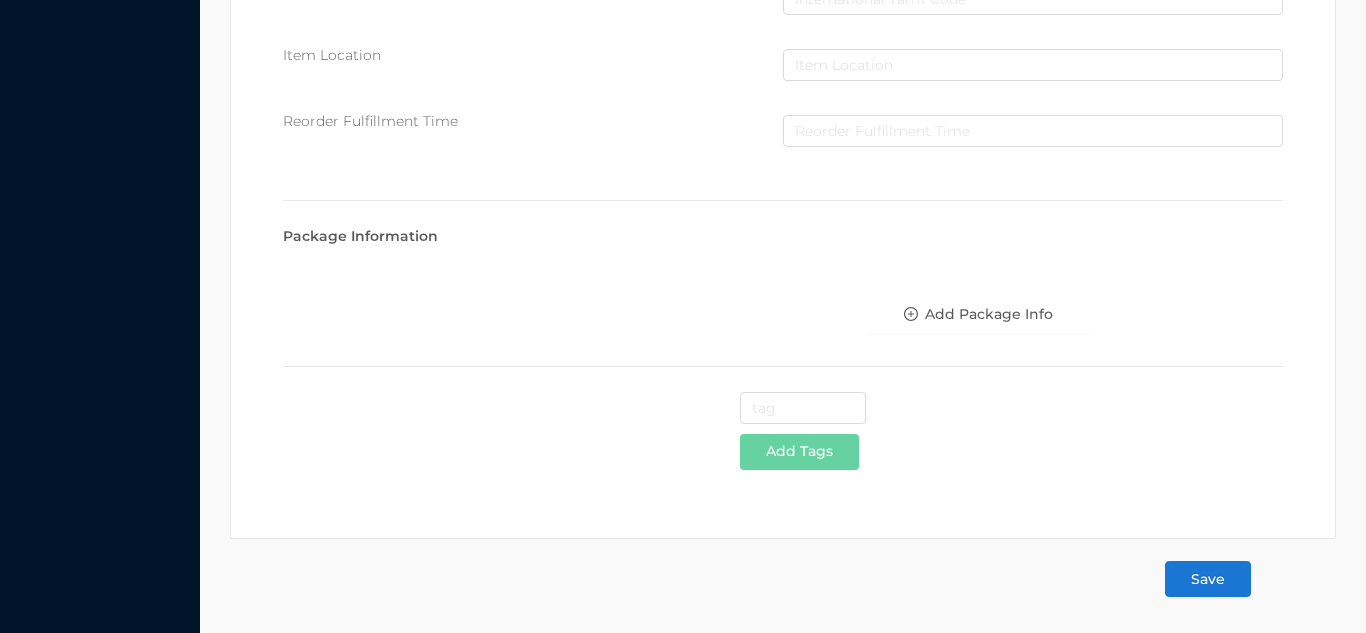 click on "Save" at bounding box center [1208, 579] 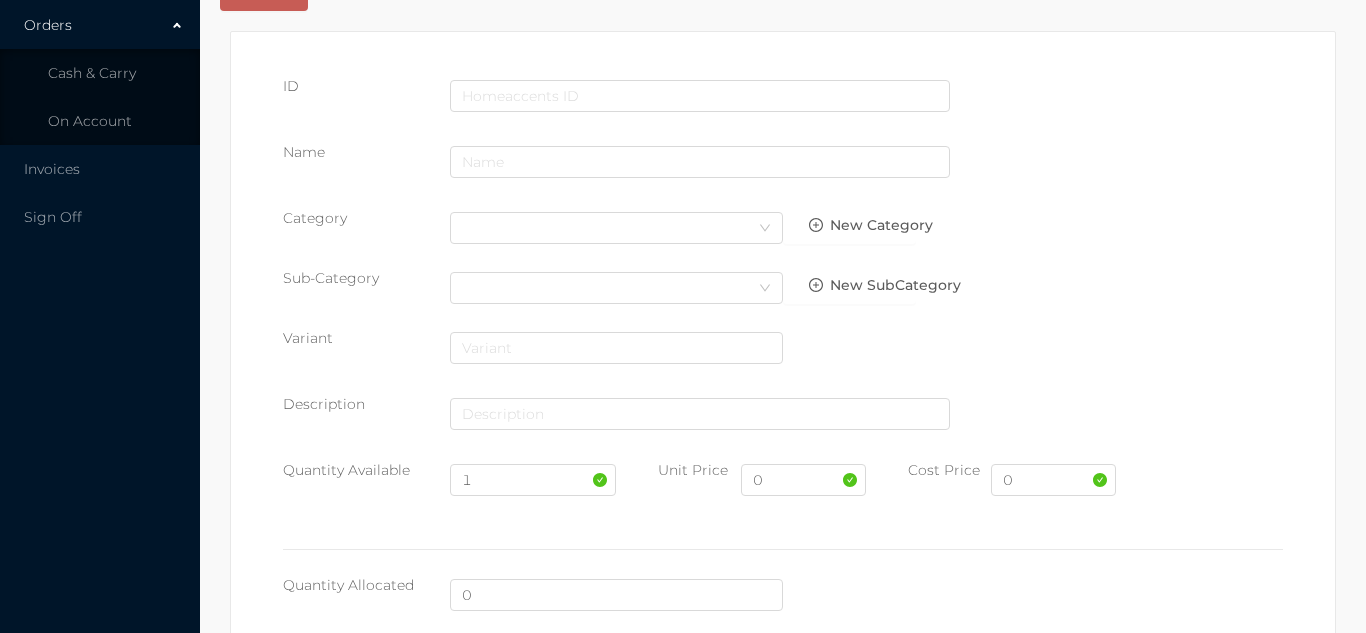 scroll, scrollTop: 0, scrollLeft: 0, axis: both 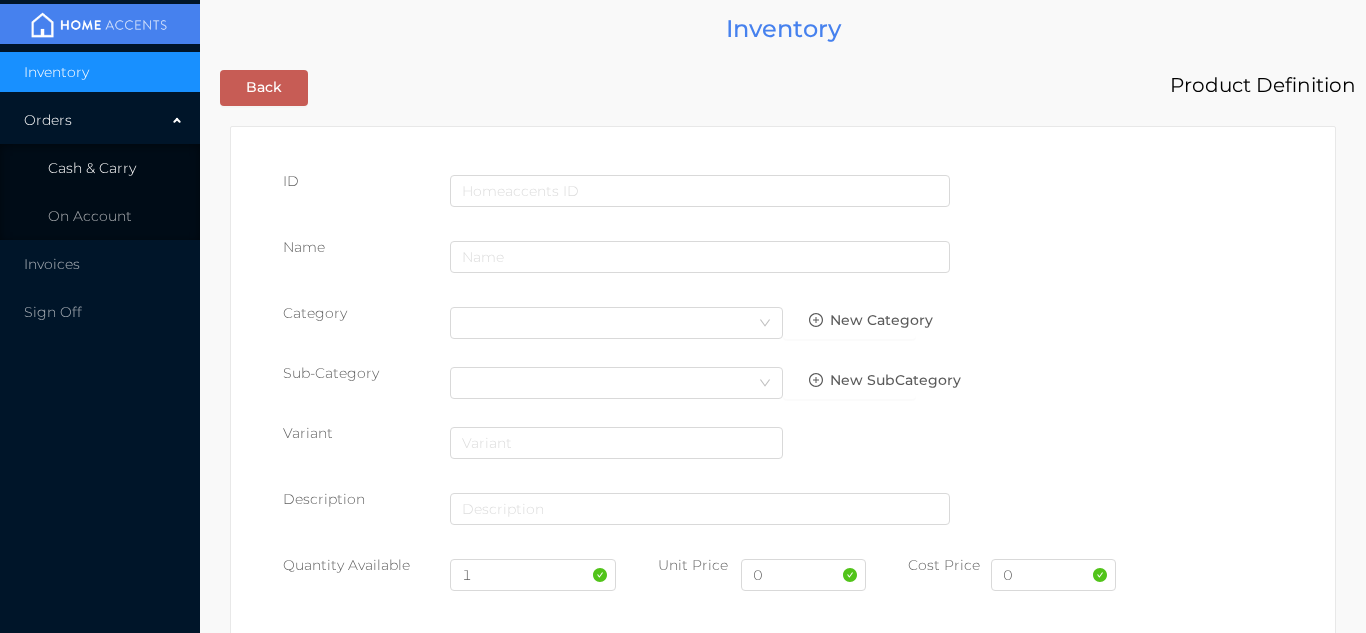 click on "Cash & Carry" at bounding box center (100, 168) 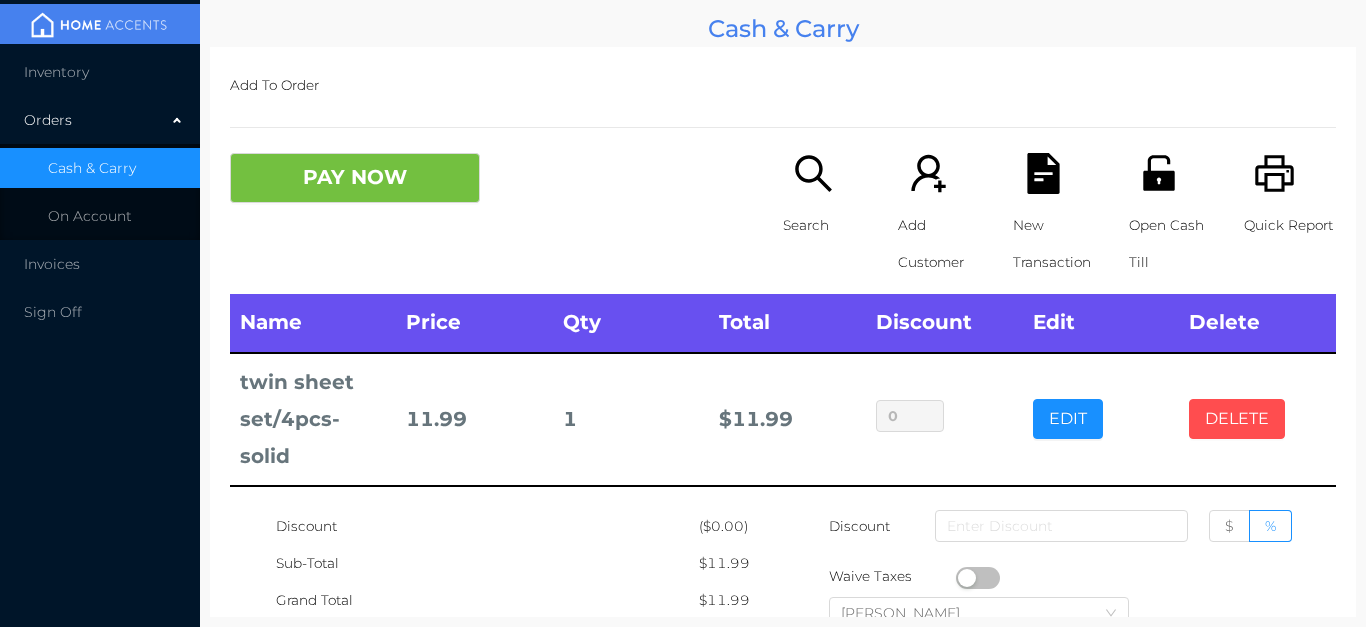 click on "DELETE" at bounding box center [1237, 419] 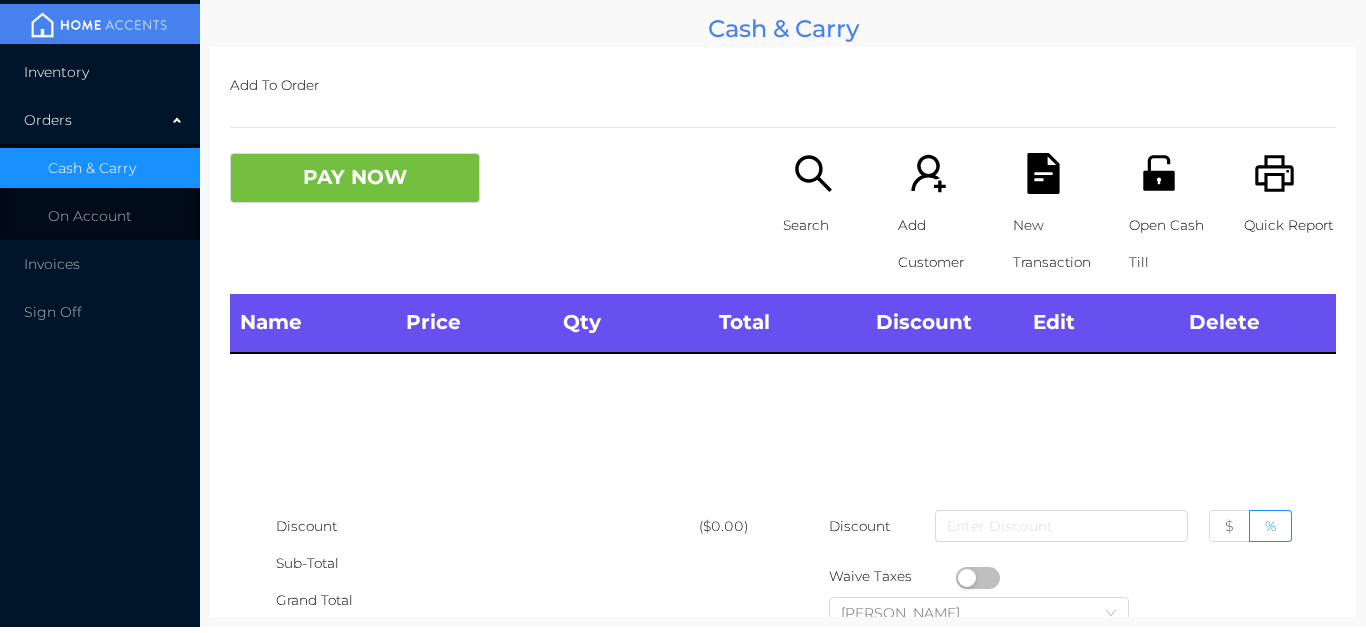 click on "Inventory" at bounding box center [100, 72] 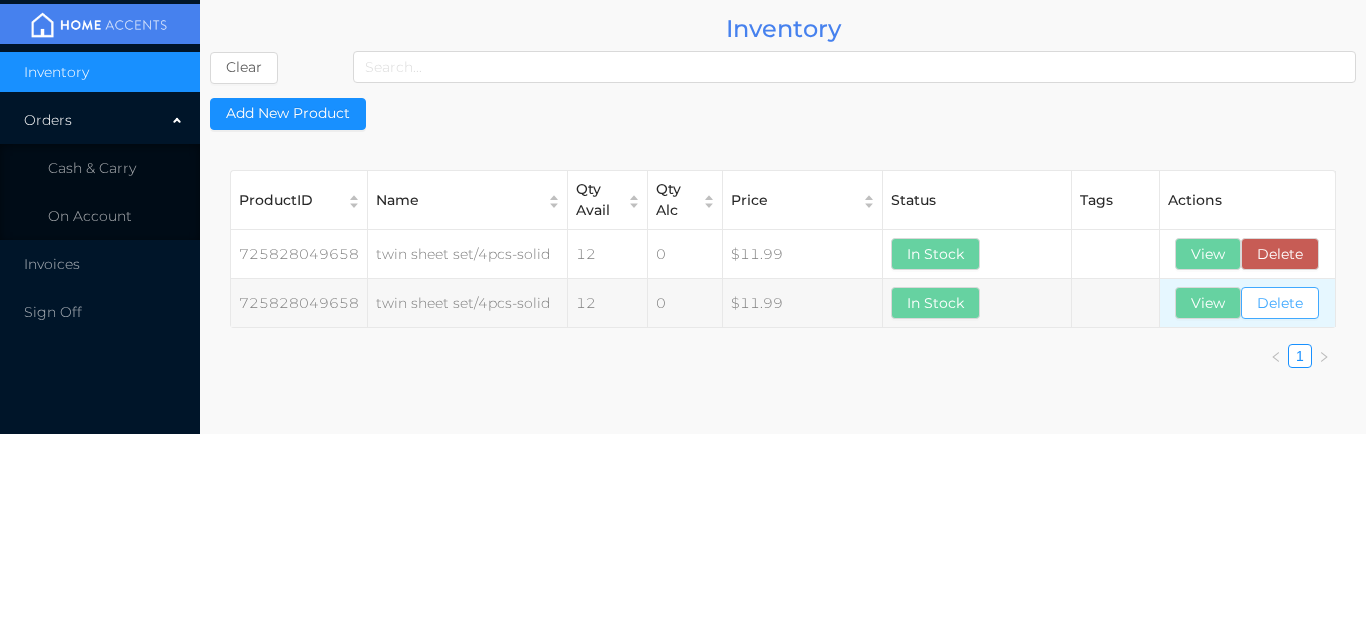 click on "Delete" at bounding box center (1280, 303) 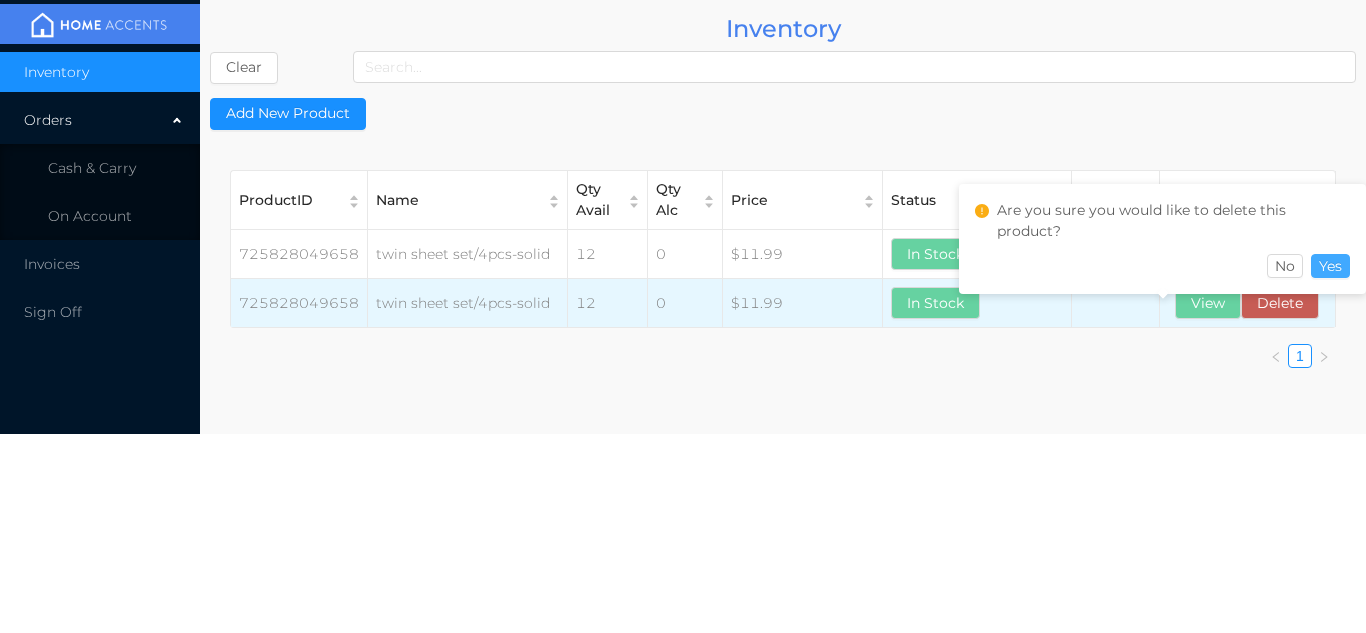 click on "Yes" at bounding box center (1330, 266) 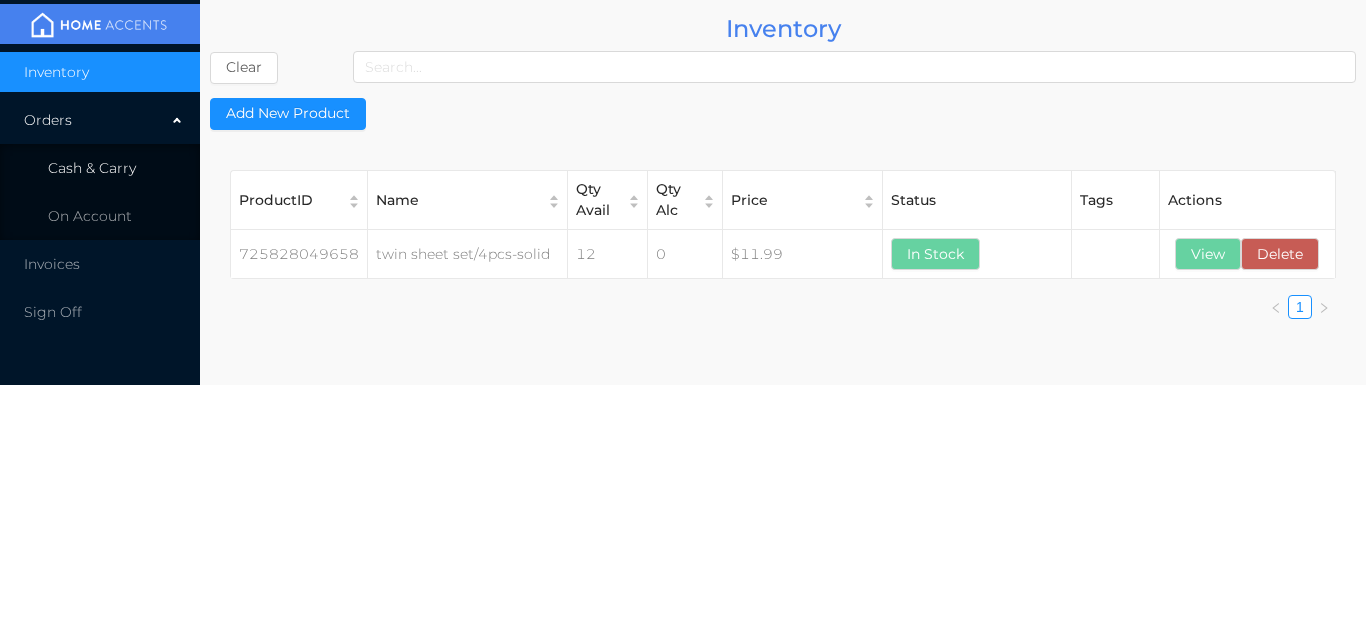 click on "Cash & Carry" at bounding box center [92, 168] 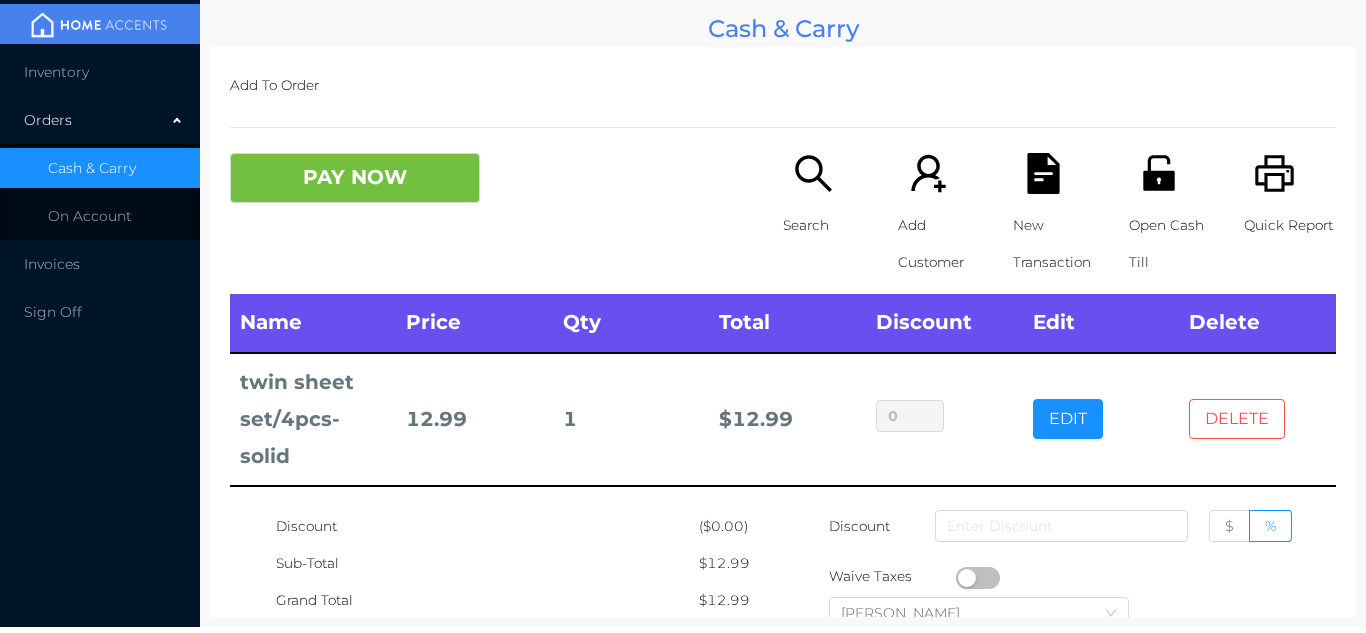 click on "DELETE" at bounding box center [1237, 419] 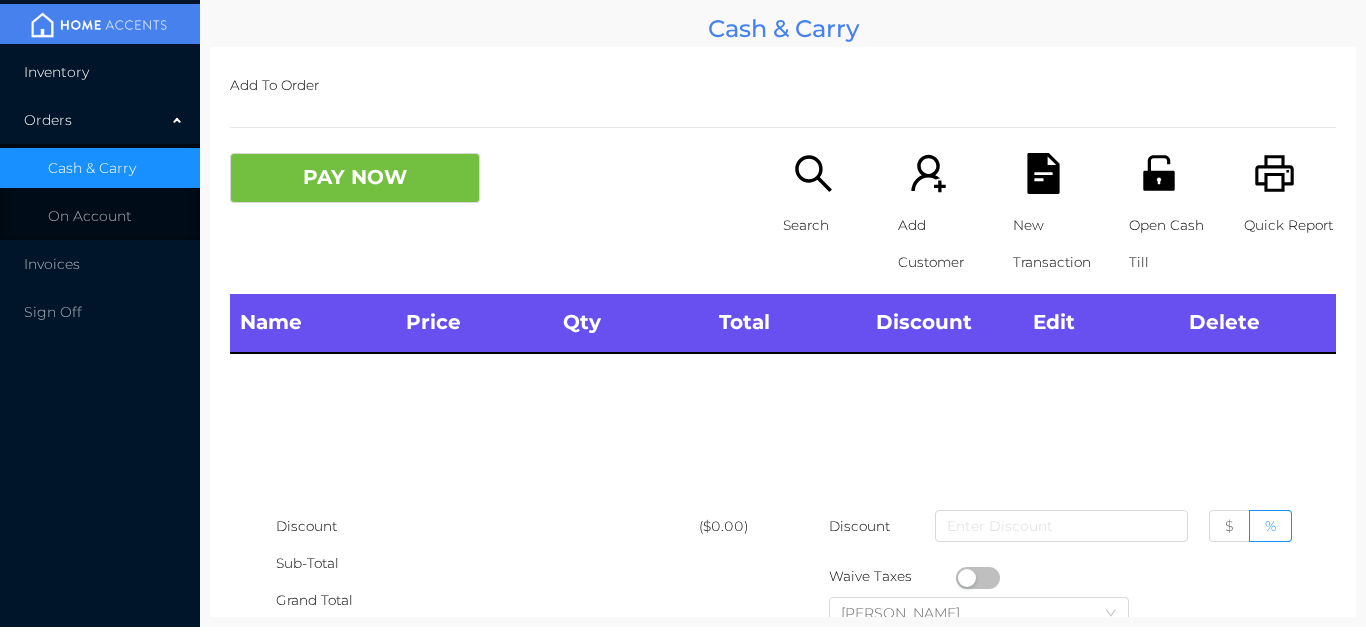 click on "Inventory" at bounding box center (100, 72) 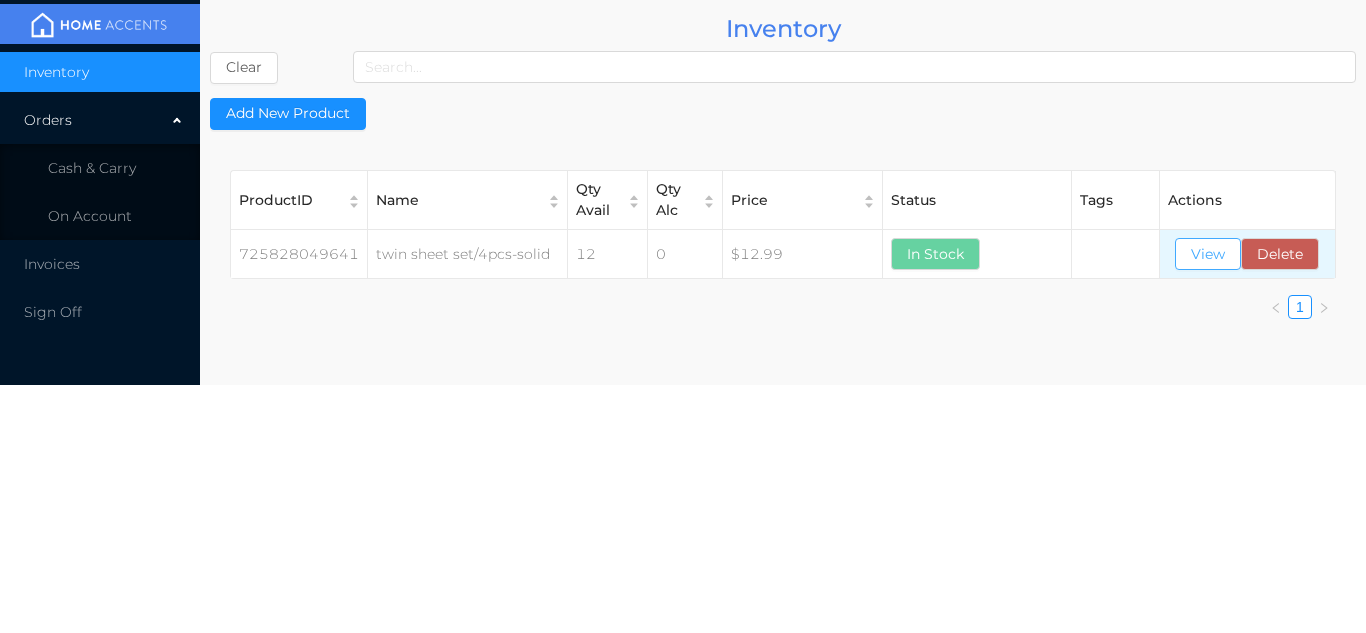 click on "View" at bounding box center (1208, 254) 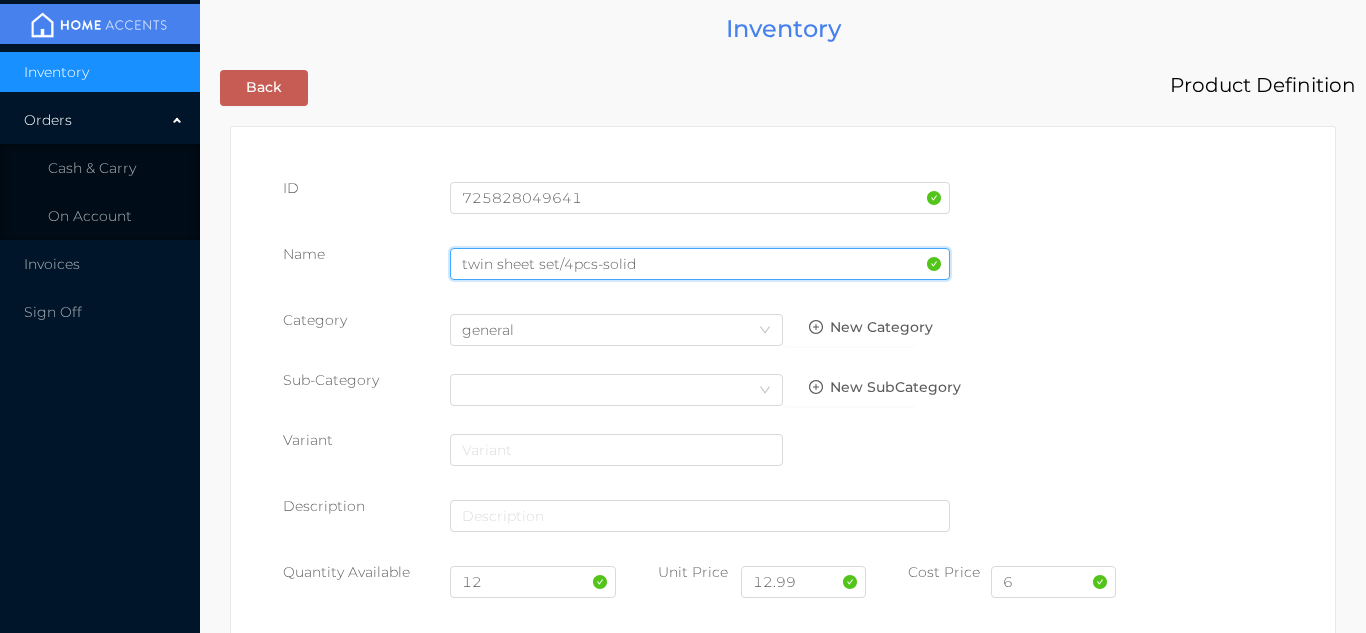 click on "twin sheet set/4pcs-solid" at bounding box center (700, 264) 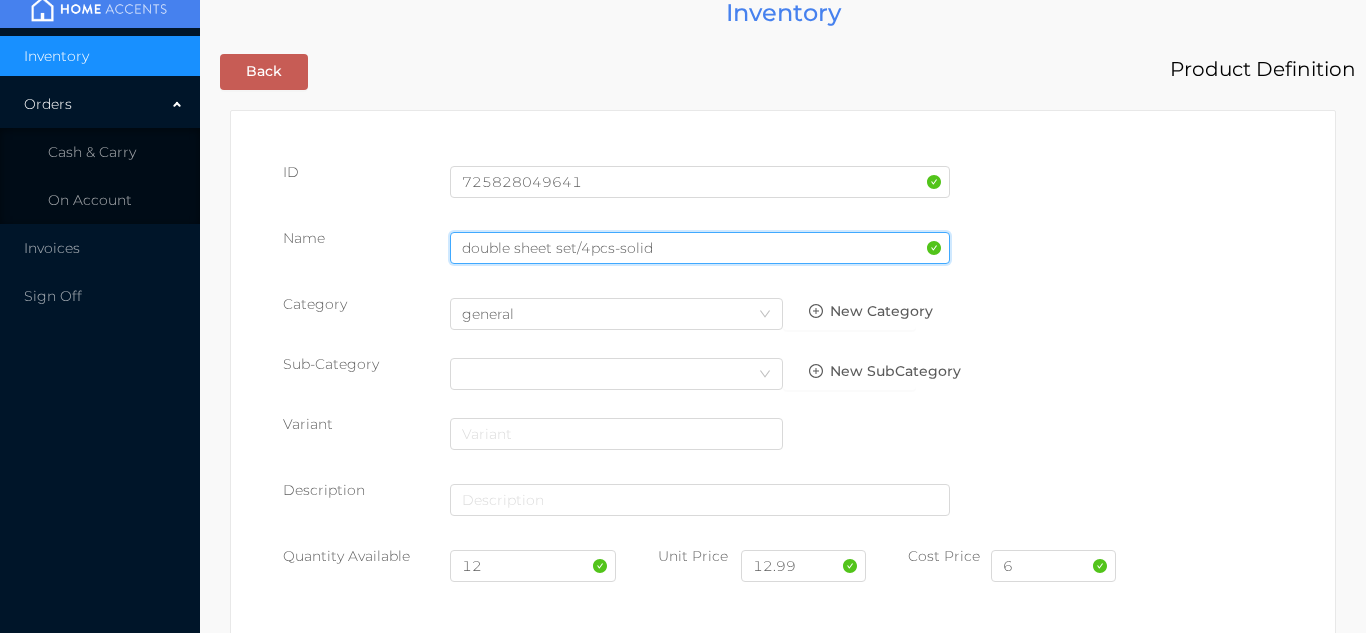 scroll, scrollTop: 0, scrollLeft: 0, axis: both 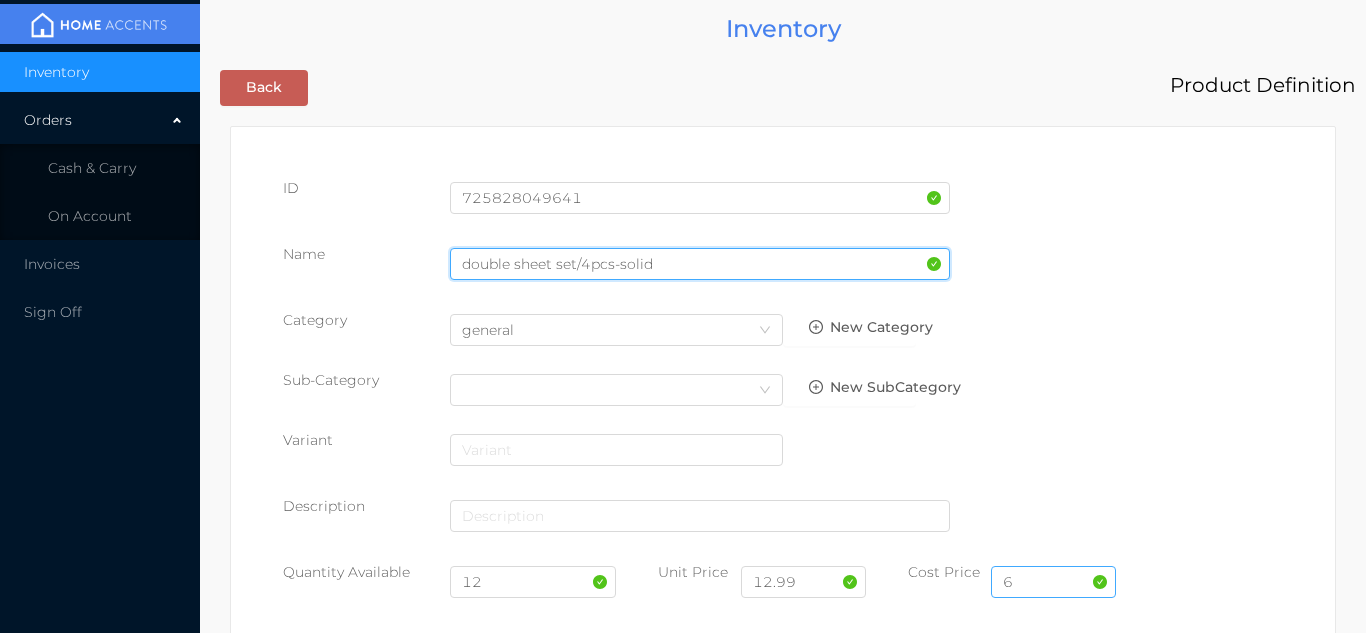 type on "double sheet set/4pcs-solid" 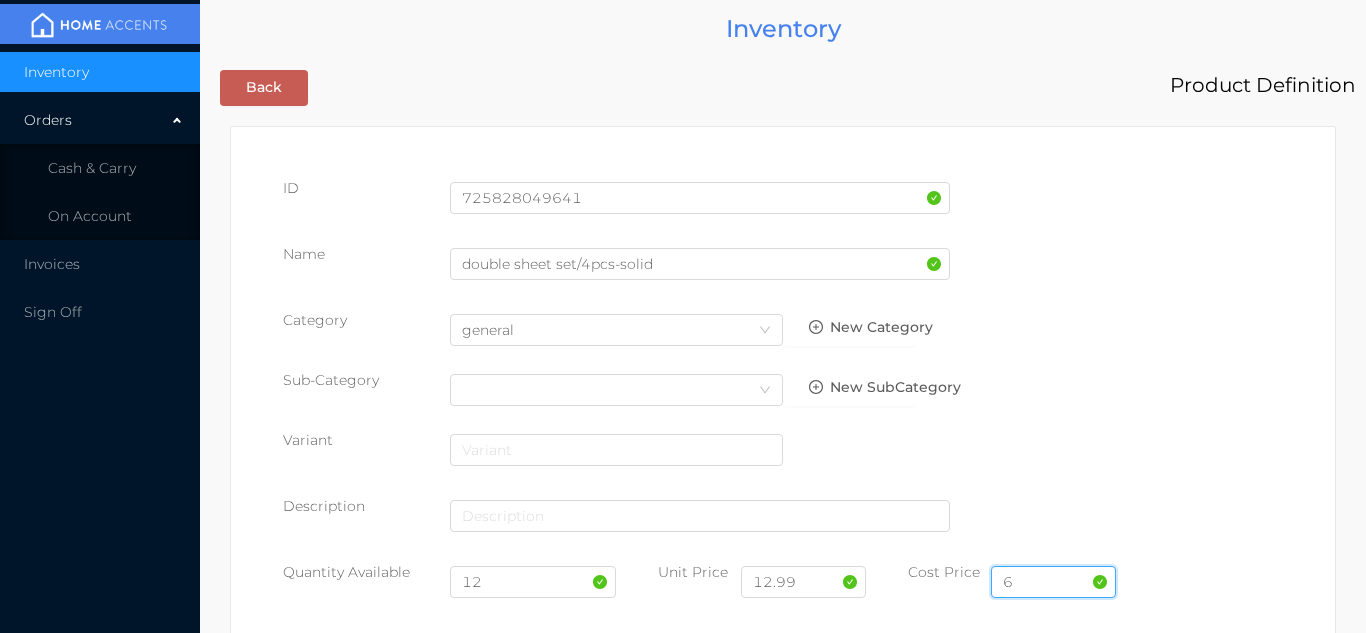 click on "6" at bounding box center [1053, 582] 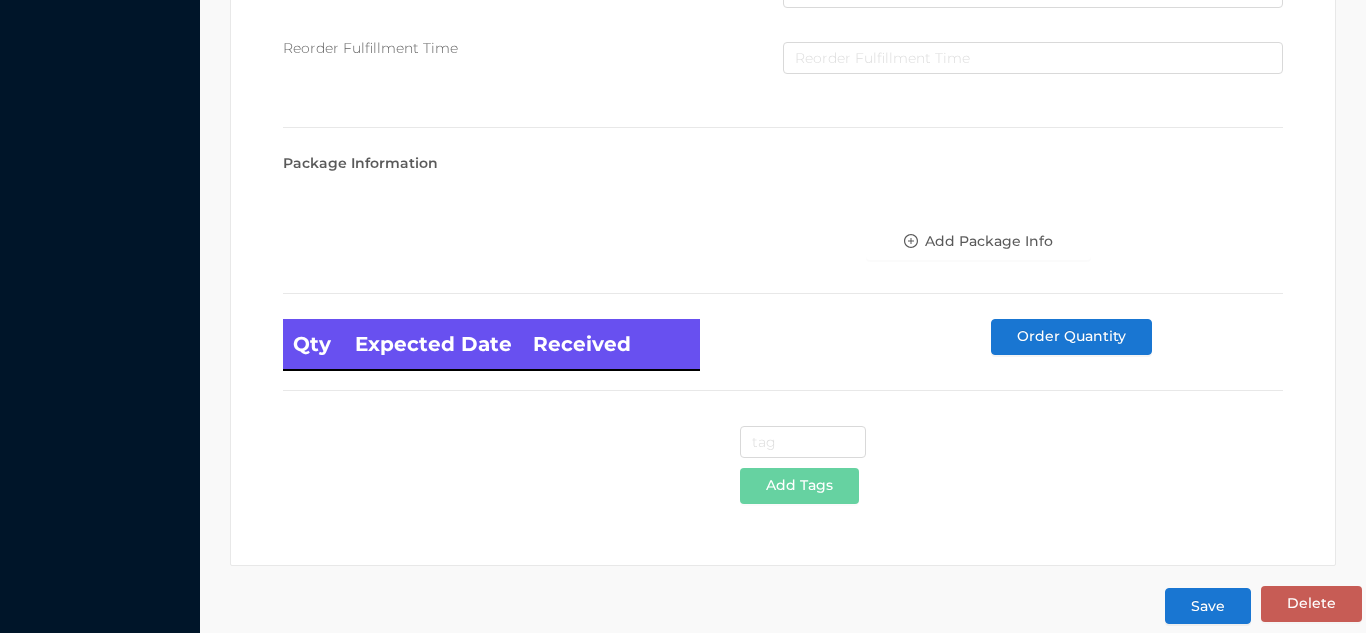 scroll, scrollTop: 1135, scrollLeft: 0, axis: vertical 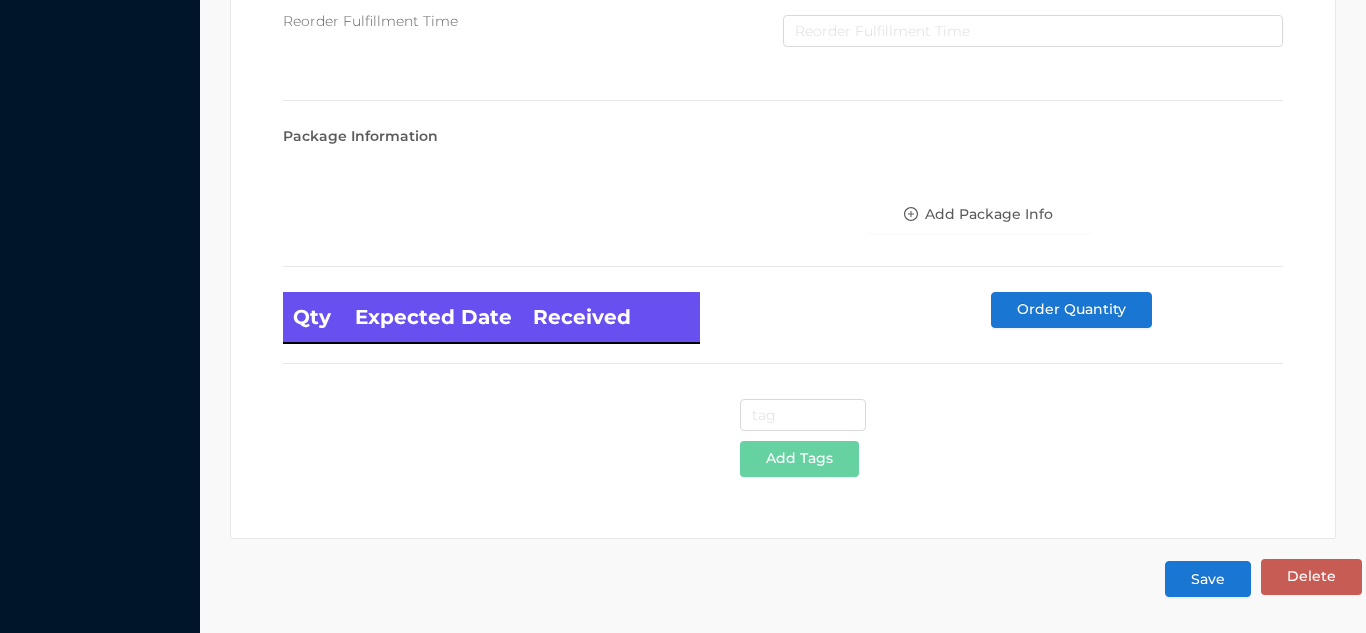 type on "6.50" 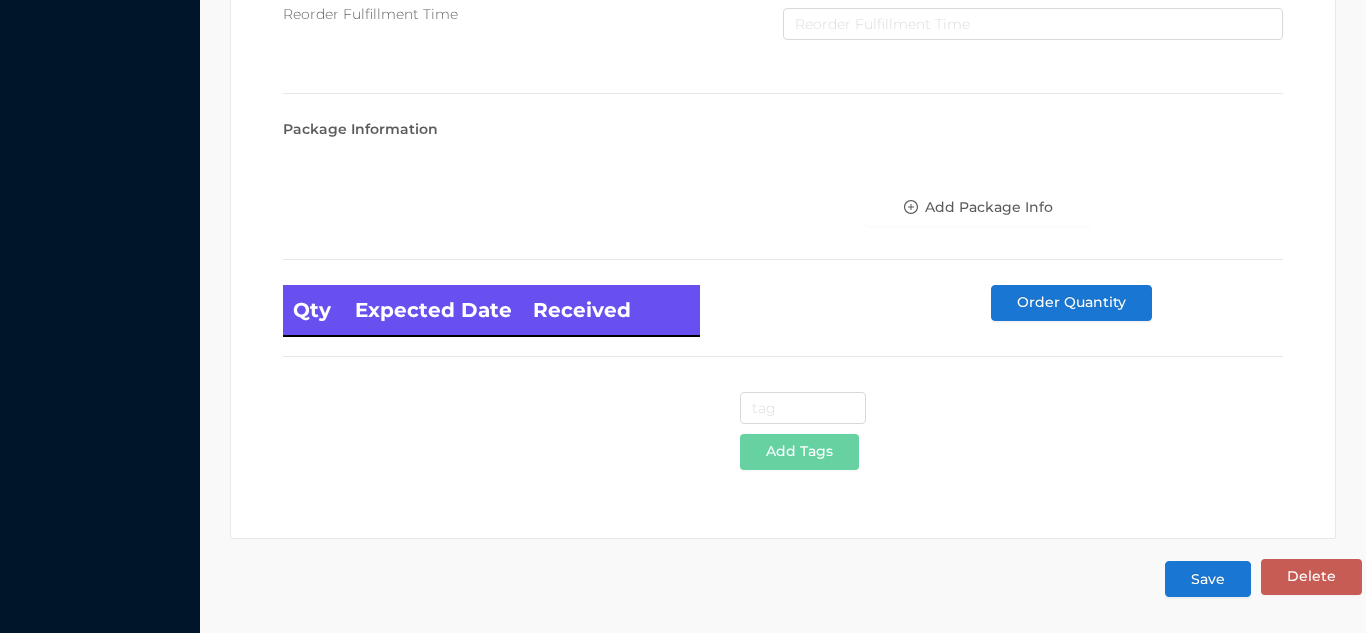 click on "Save" at bounding box center [1208, 579] 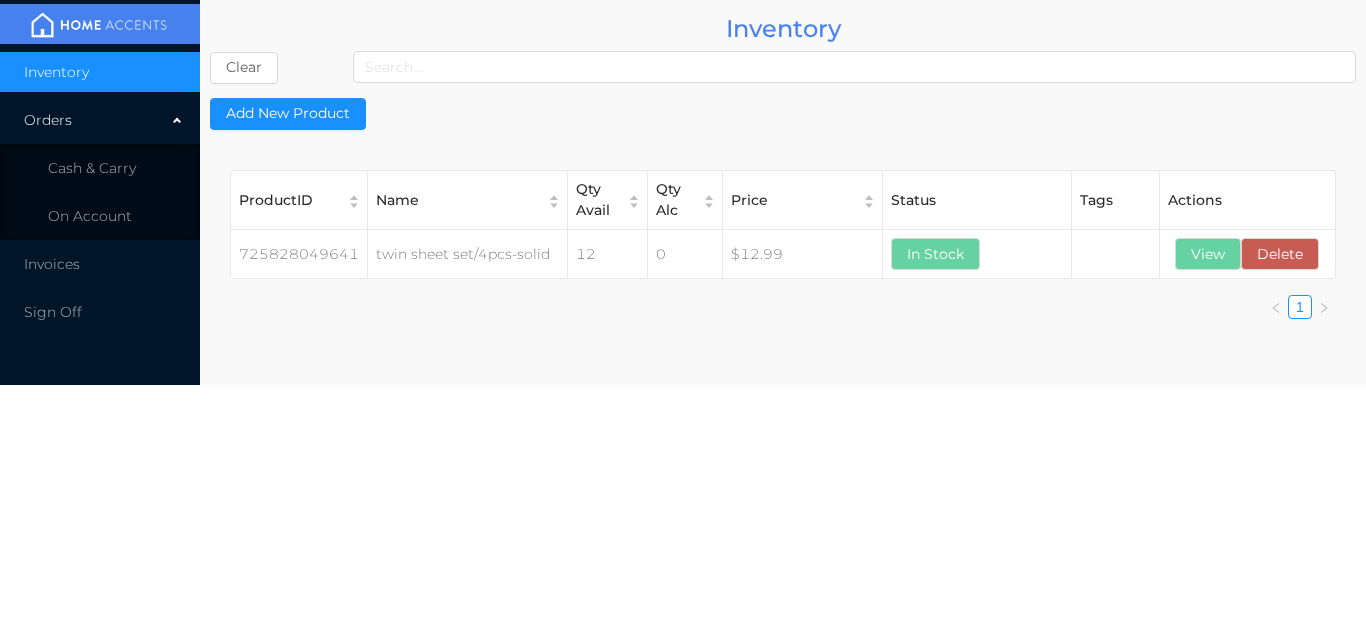 scroll, scrollTop: 0, scrollLeft: 0, axis: both 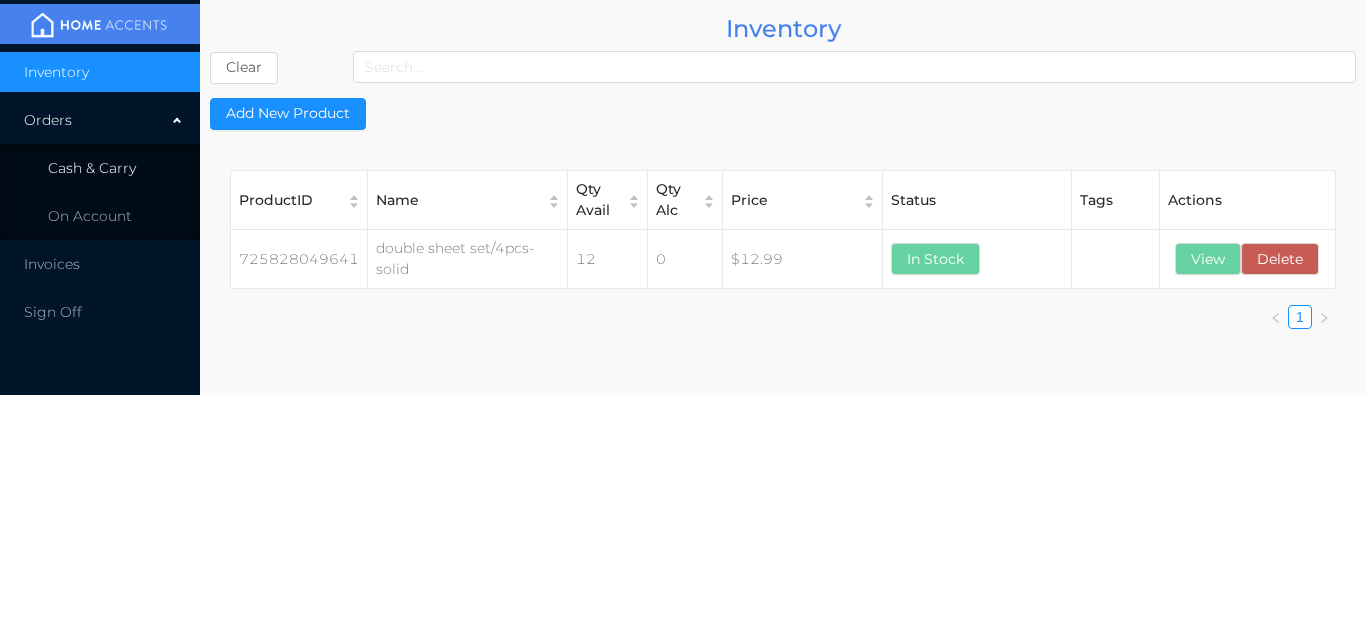 click on "Cash & Carry" at bounding box center [92, 168] 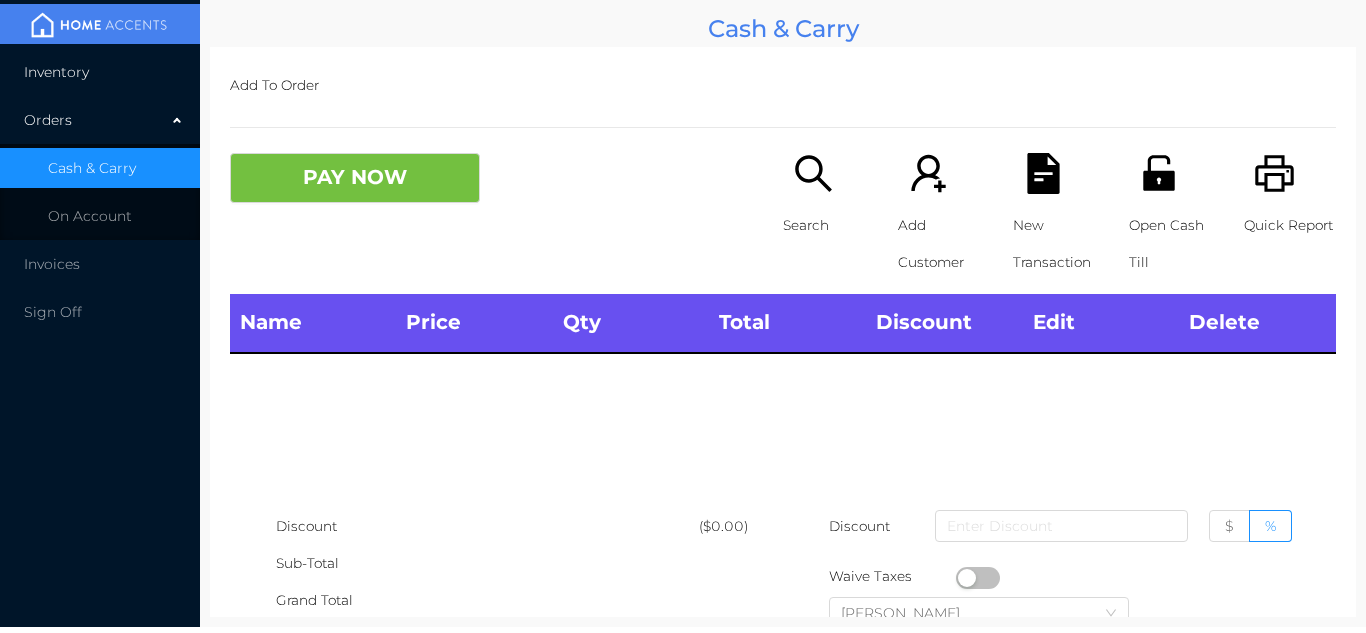 click on "Inventory" at bounding box center (100, 72) 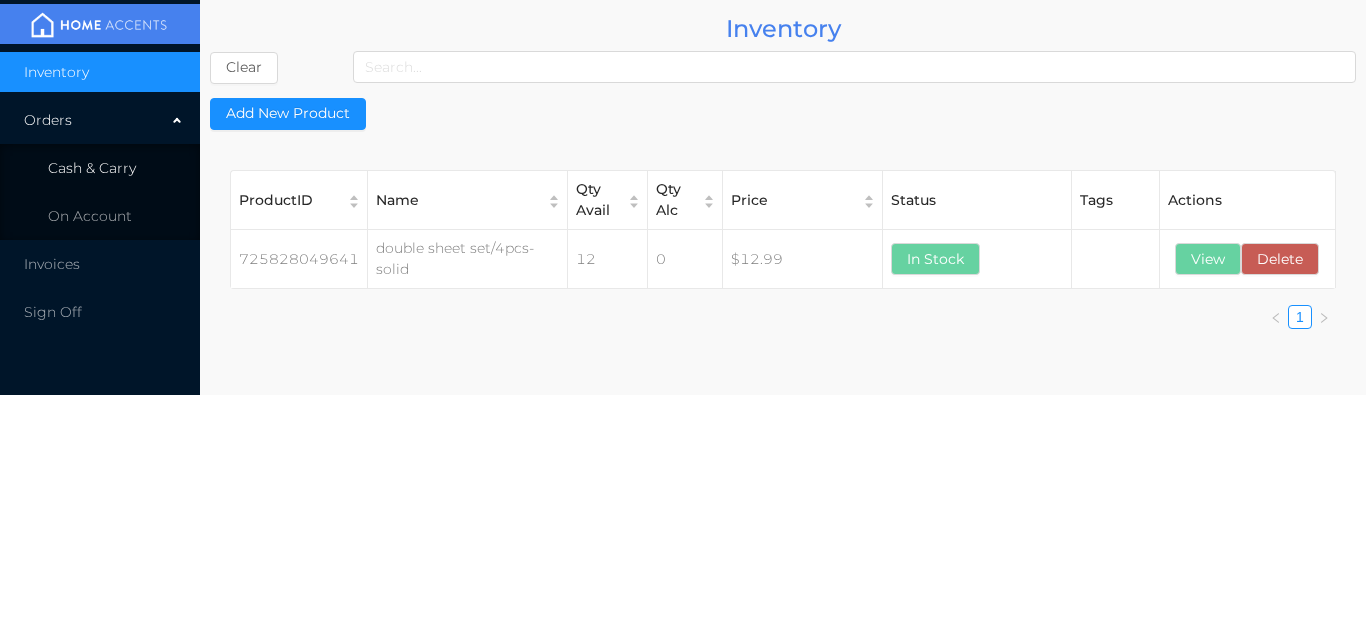 click on "Cash & Carry" at bounding box center [92, 168] 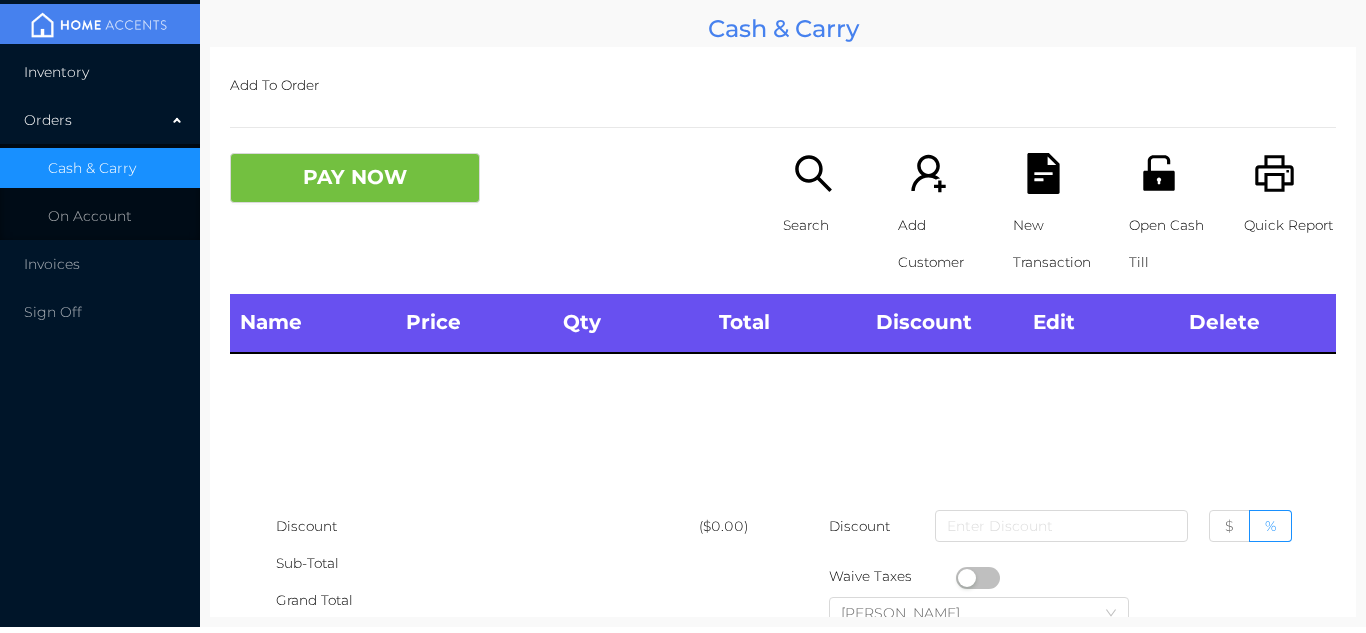 click on "Inventory" at bounding box center (100, 72) 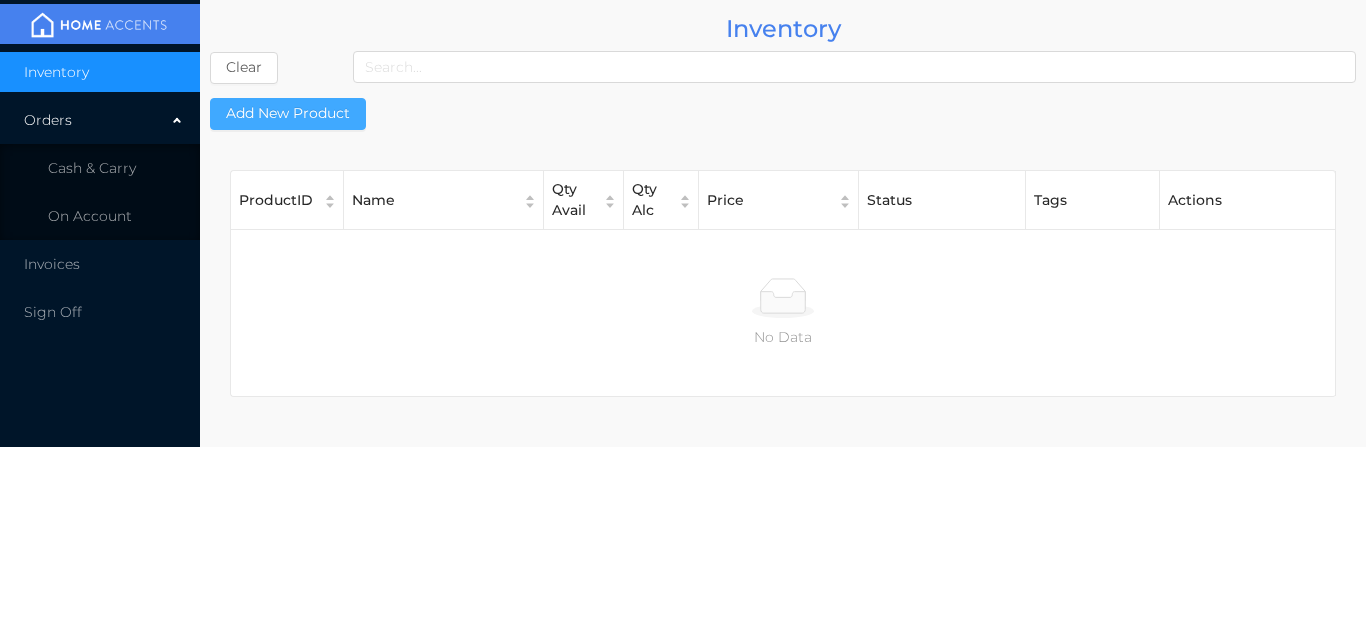 click on "Add New Product" at bounding box center (288, 114) 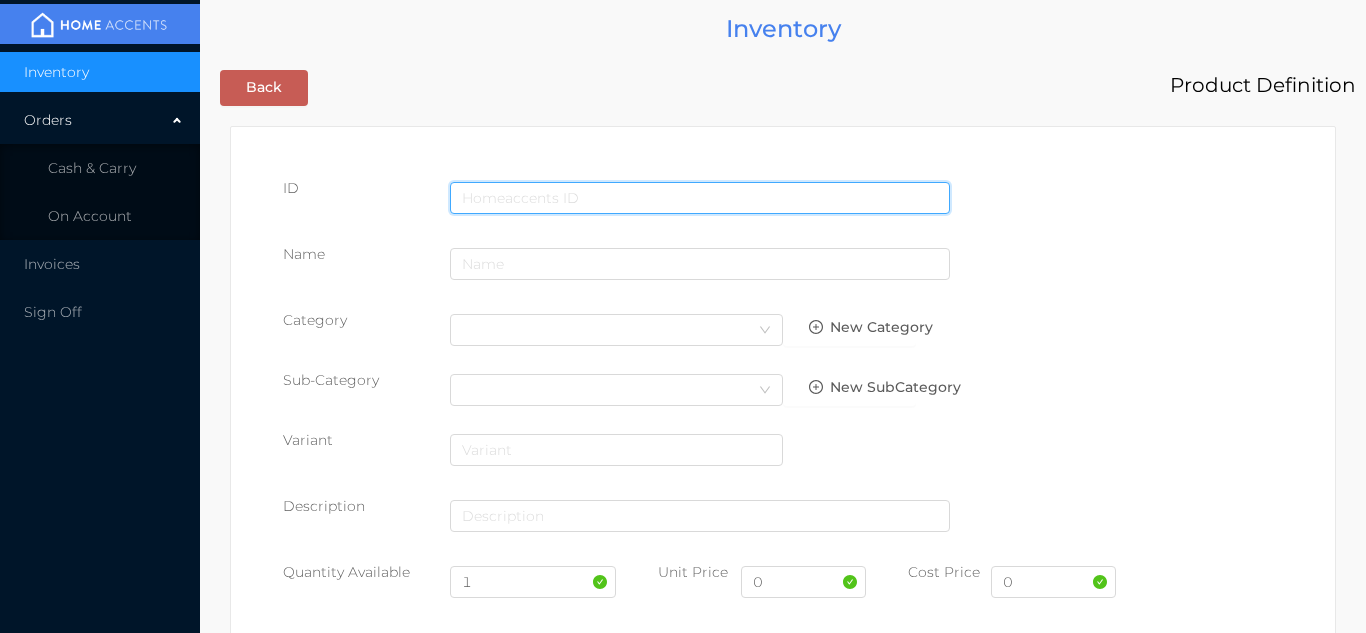 click at bounding box center (700, 198) 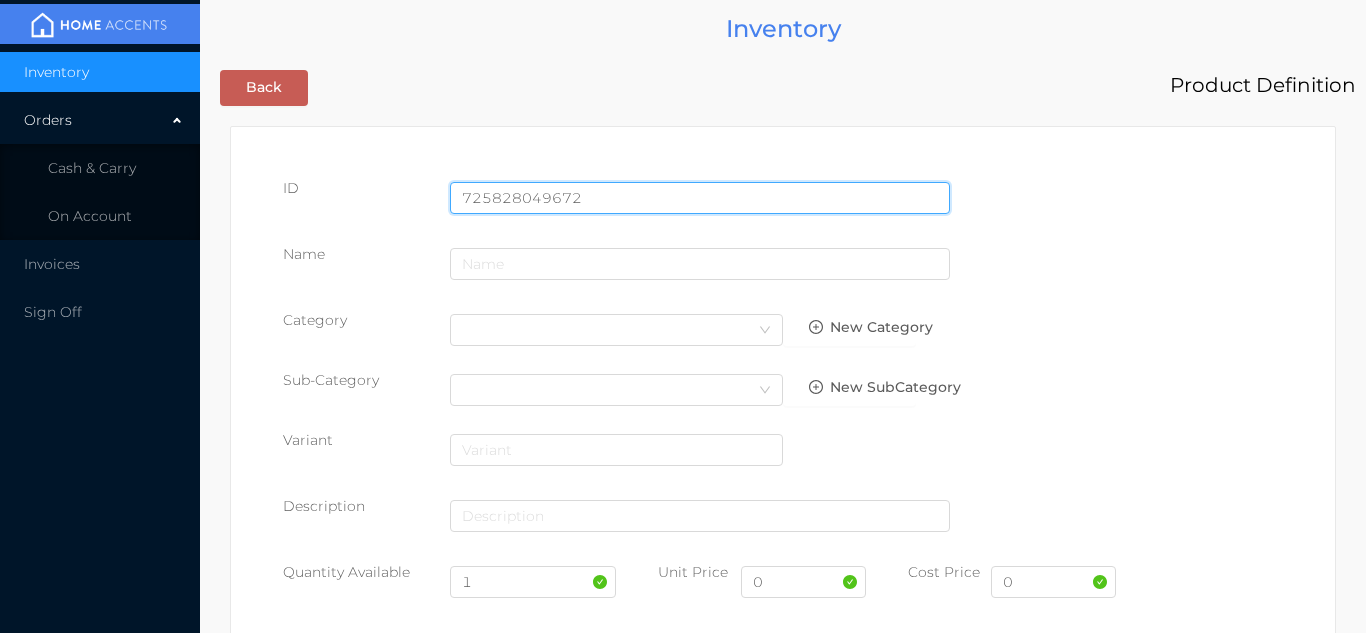 type on "725828049672" 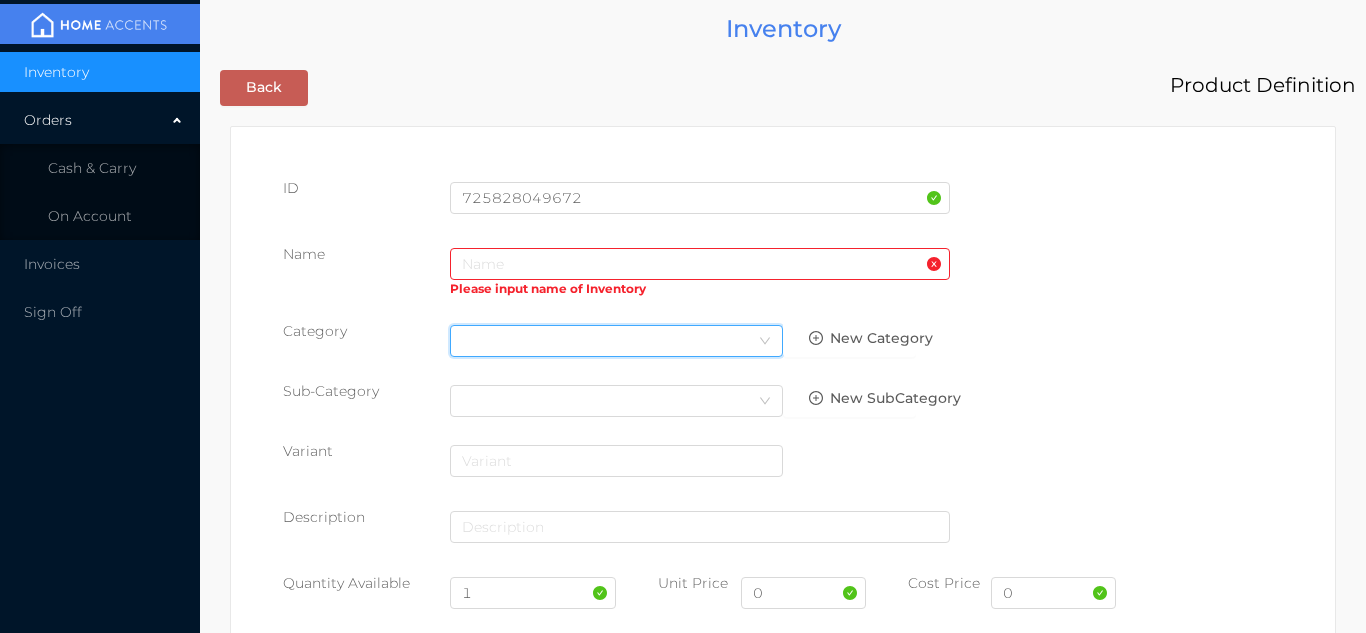 click on "Select Category" at bounding box center (616, 341) 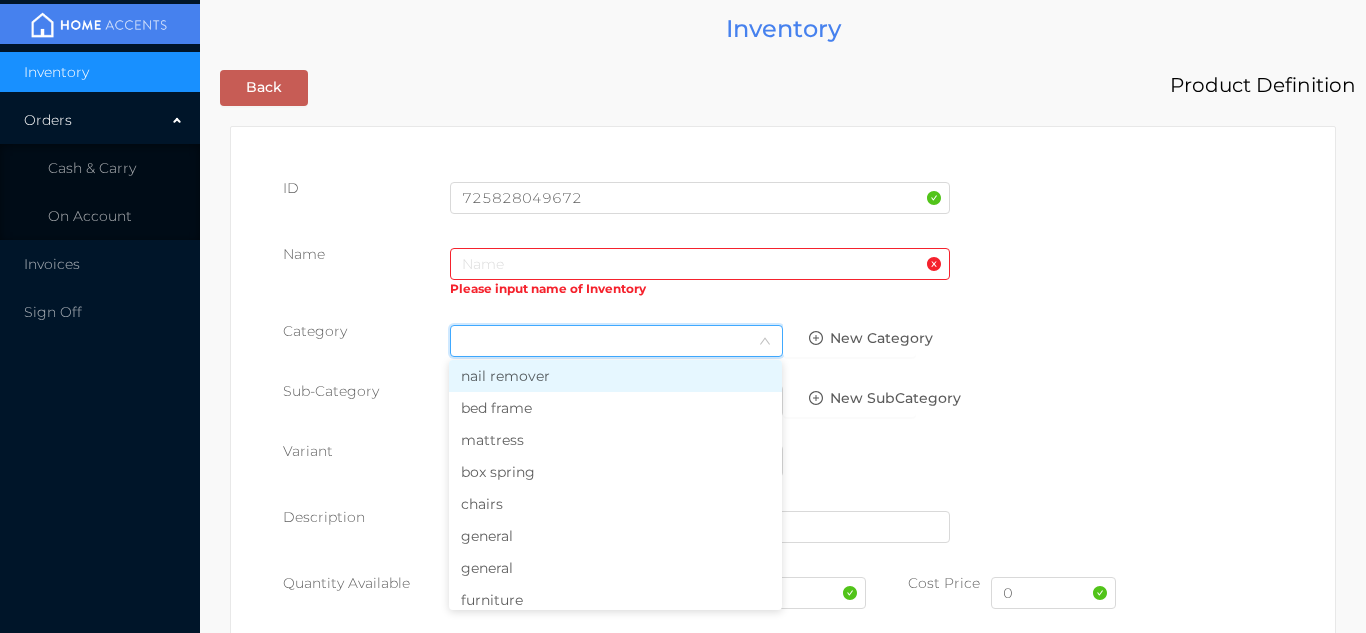 click on "general" at bounding box center (615, 536) 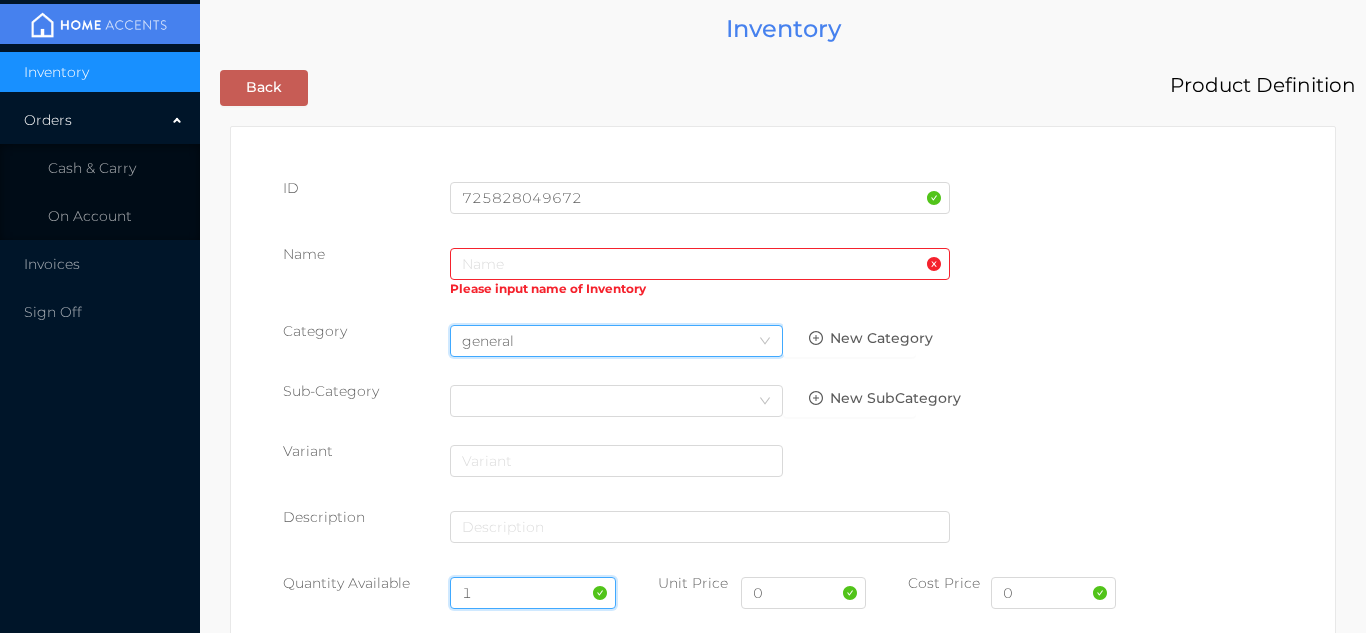 click on "1" at bounding box center (533, 593) 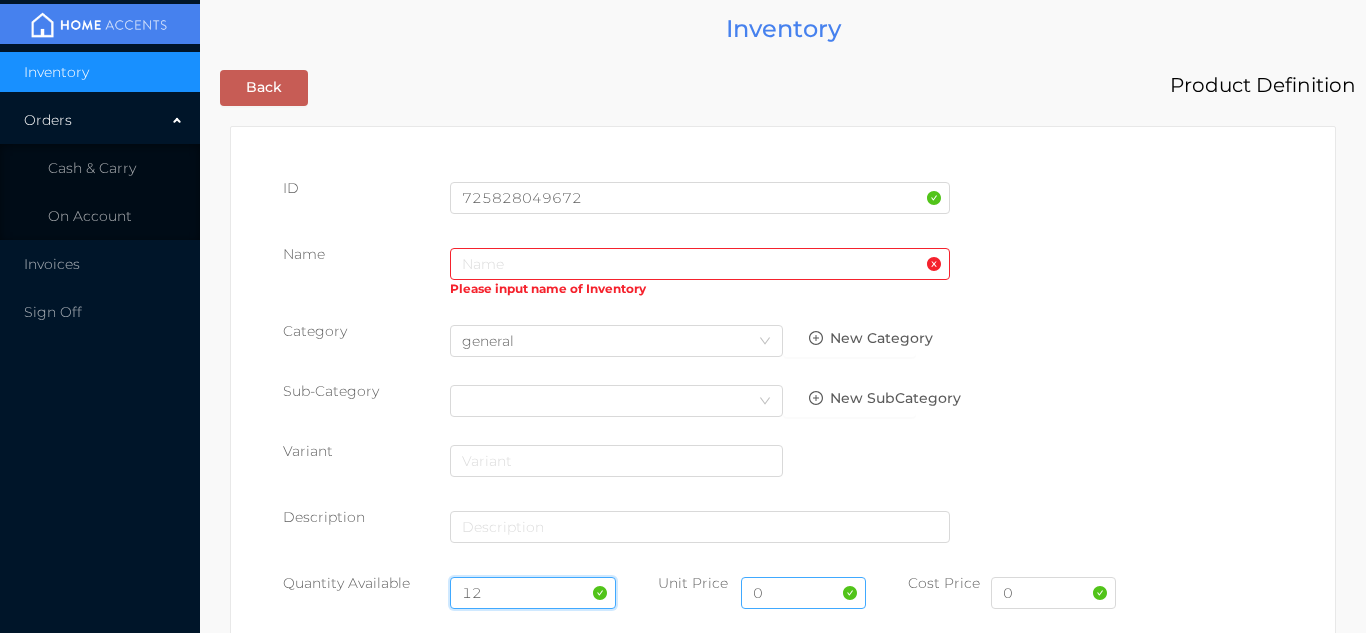 type on "12" 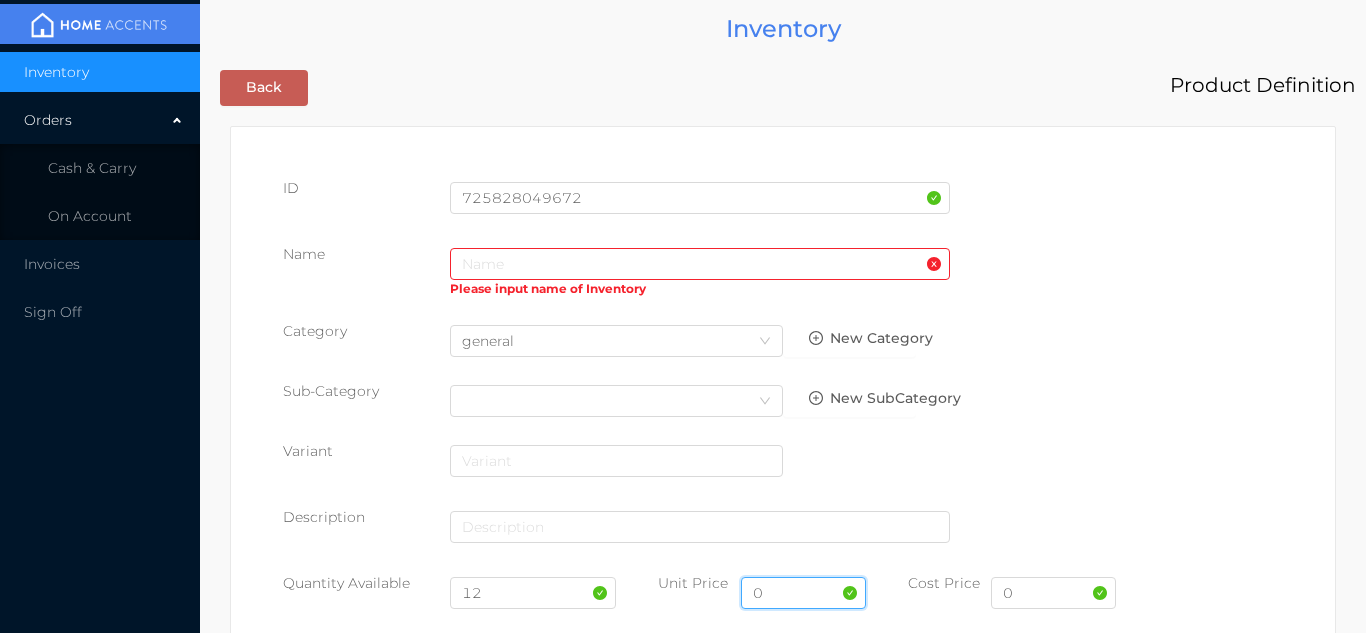 click on "0" at bounding box center [803, 593] 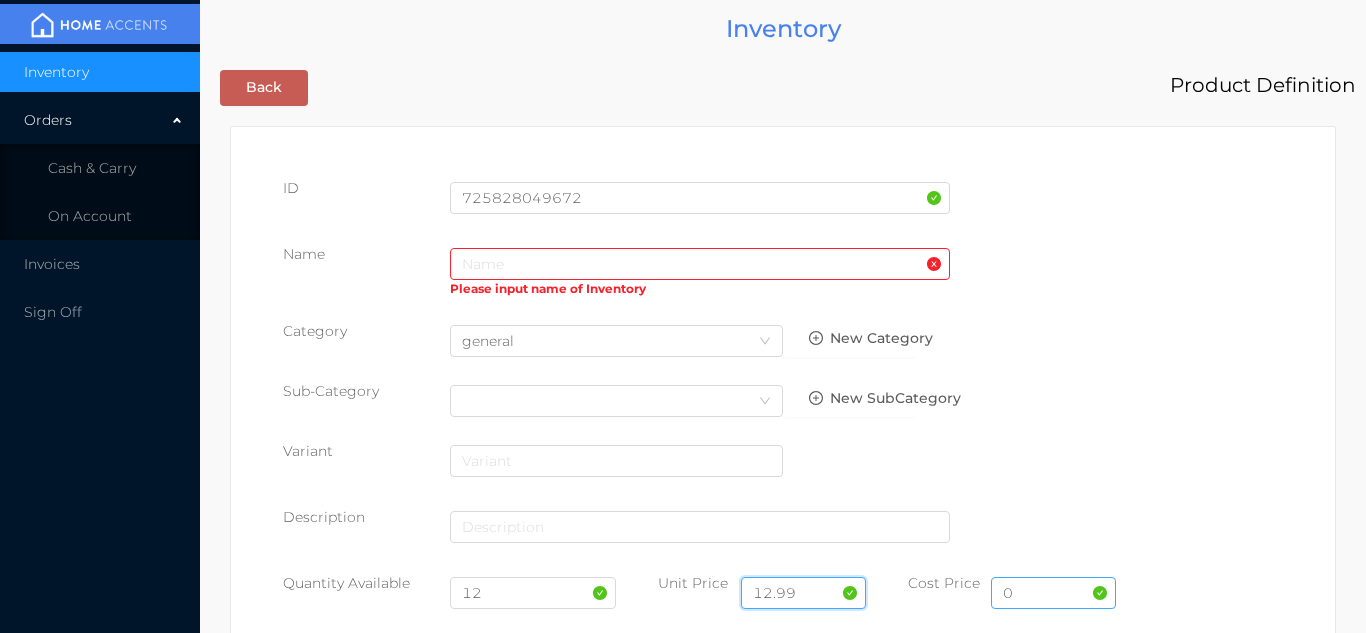 type on "12.99" 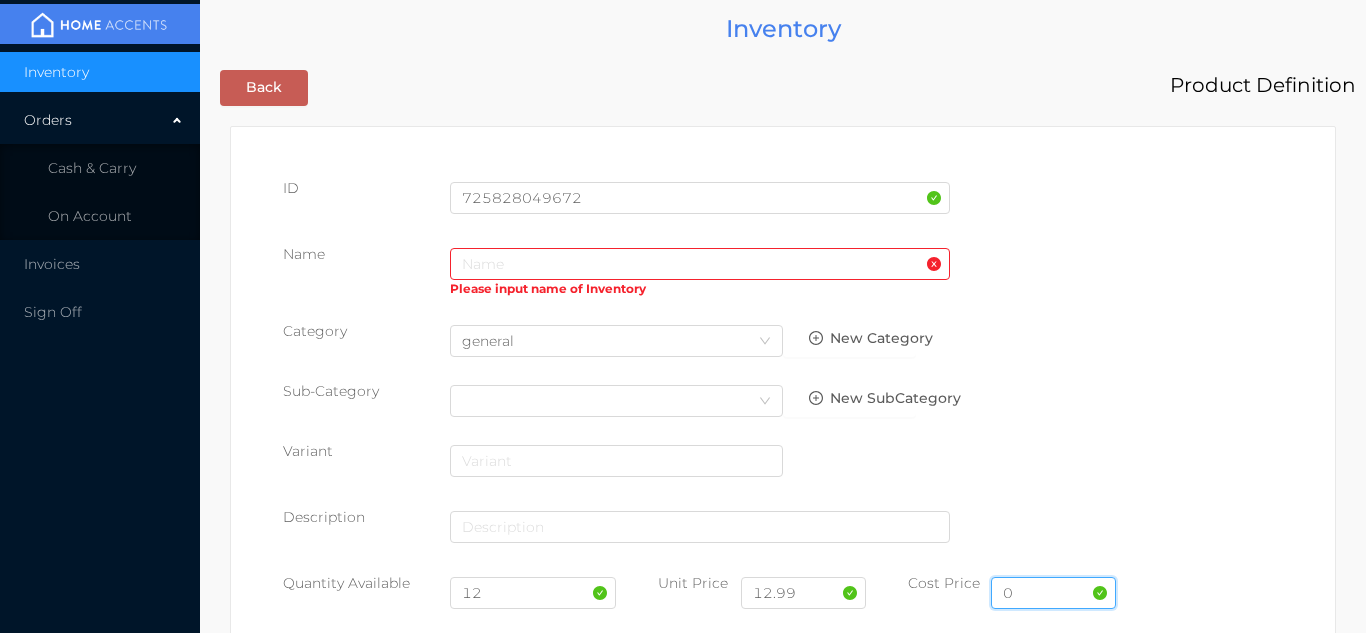 click on "0" at bounding box center [1053, 593] 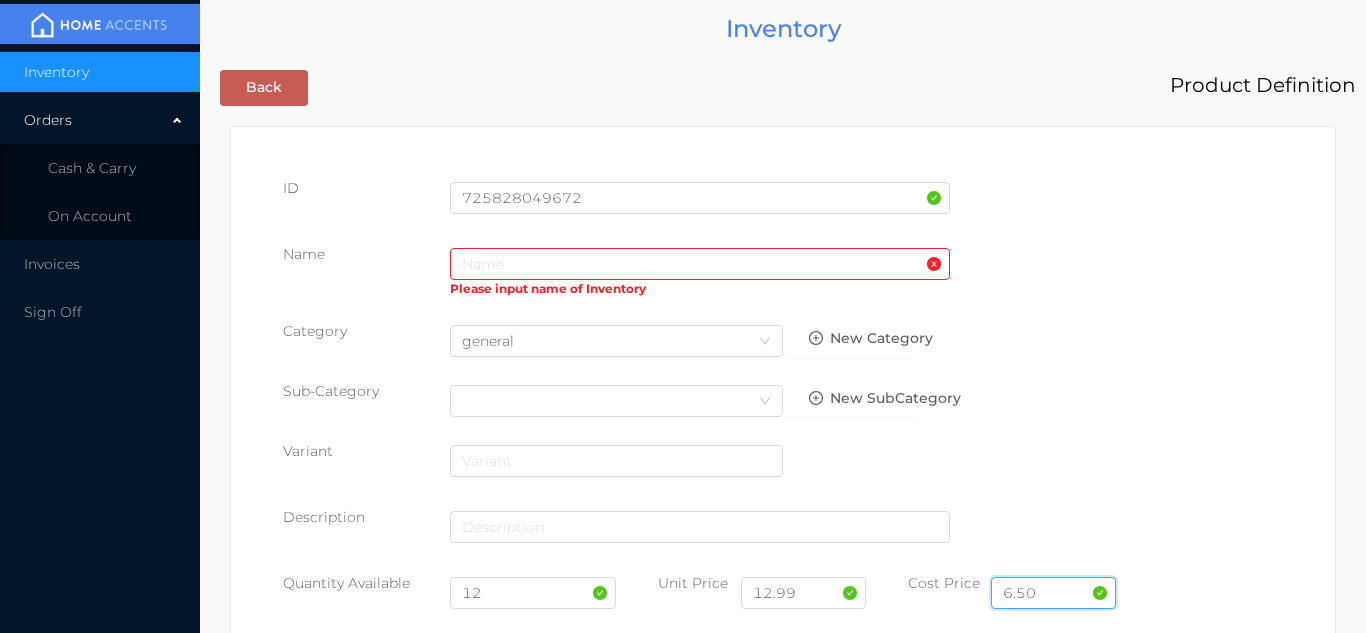 type on "6.50" 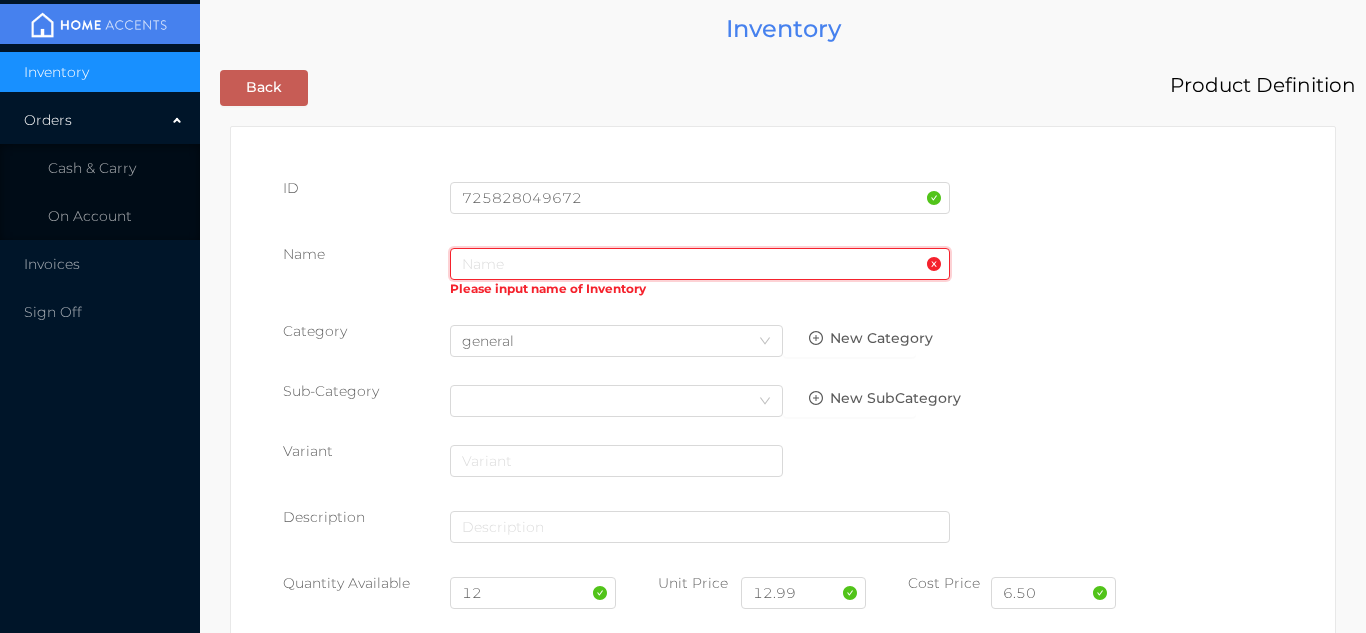 click at bounding box center (700, 264) 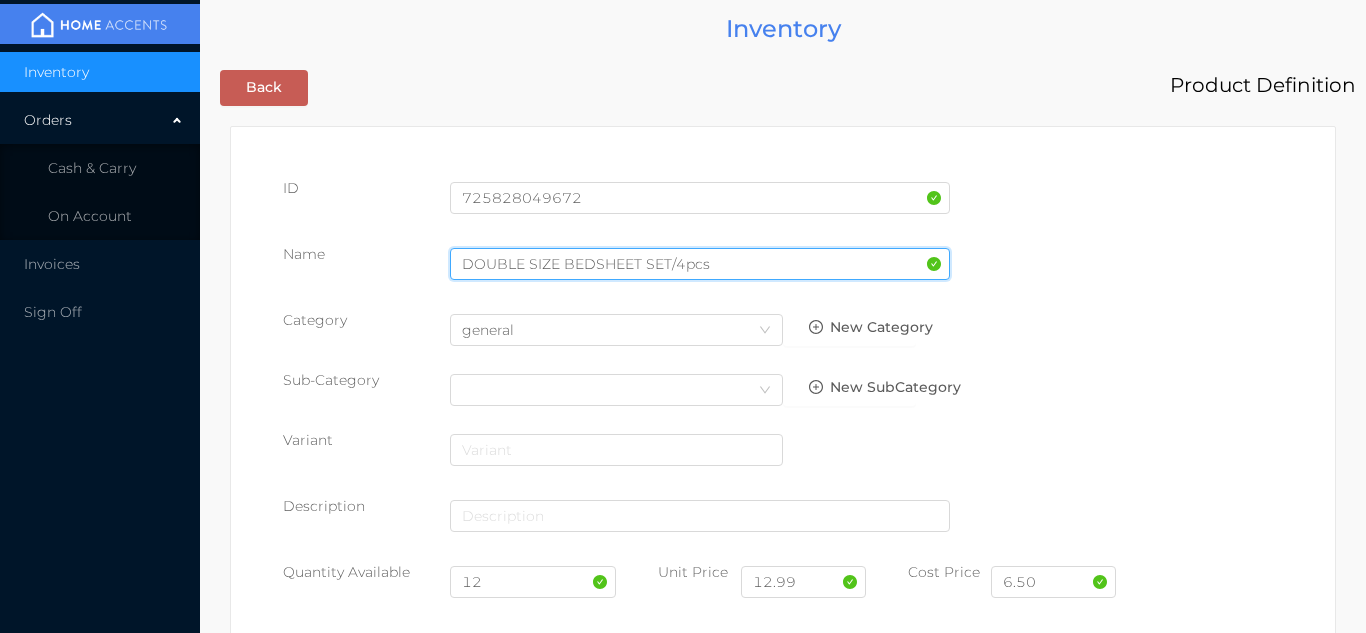 click on "DOUBLE SIZE BEDSHEET SET/4pcs" at bounding box center [700, 264] 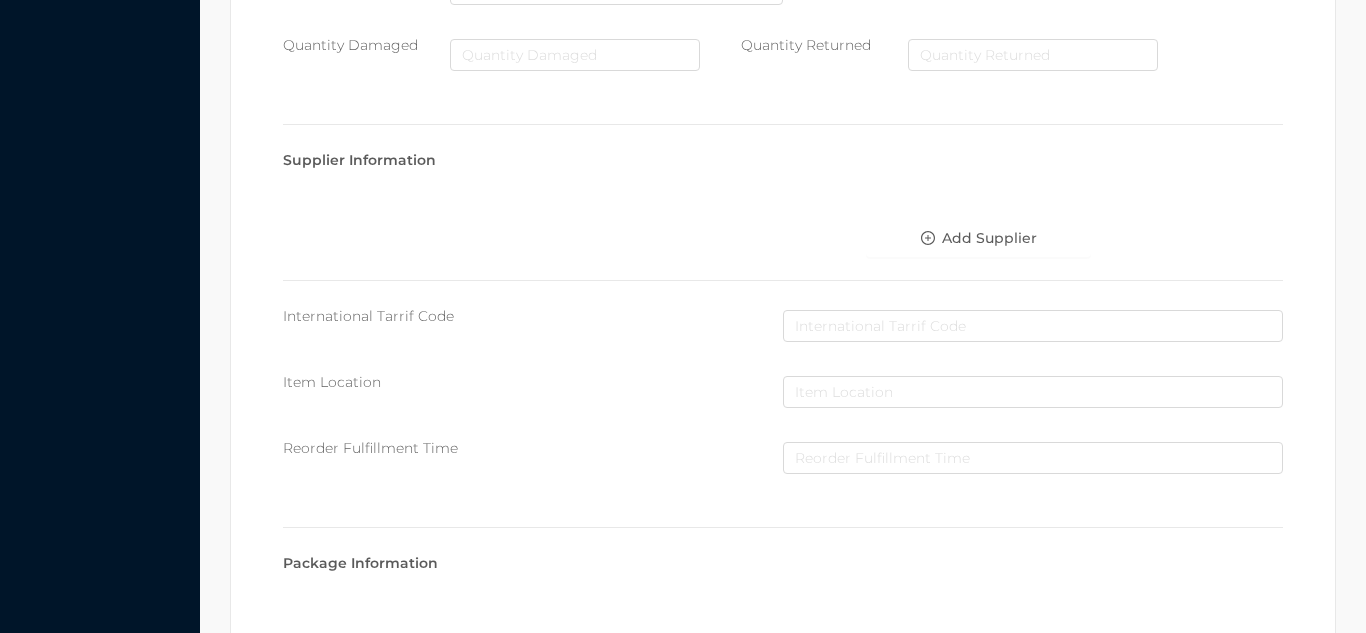 scroll, scrollTop: 1028, scrollLeft: 0, axis: vertical 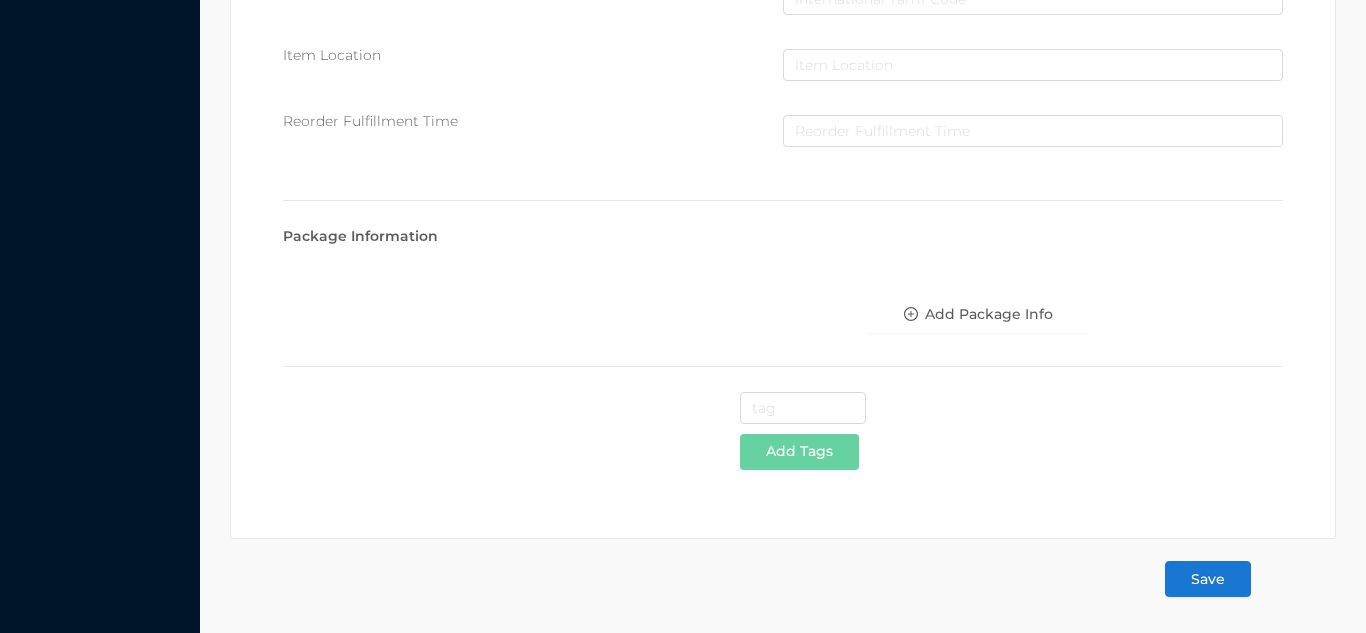 type on "DOUBLE  printed SHEET SET/4pcs" 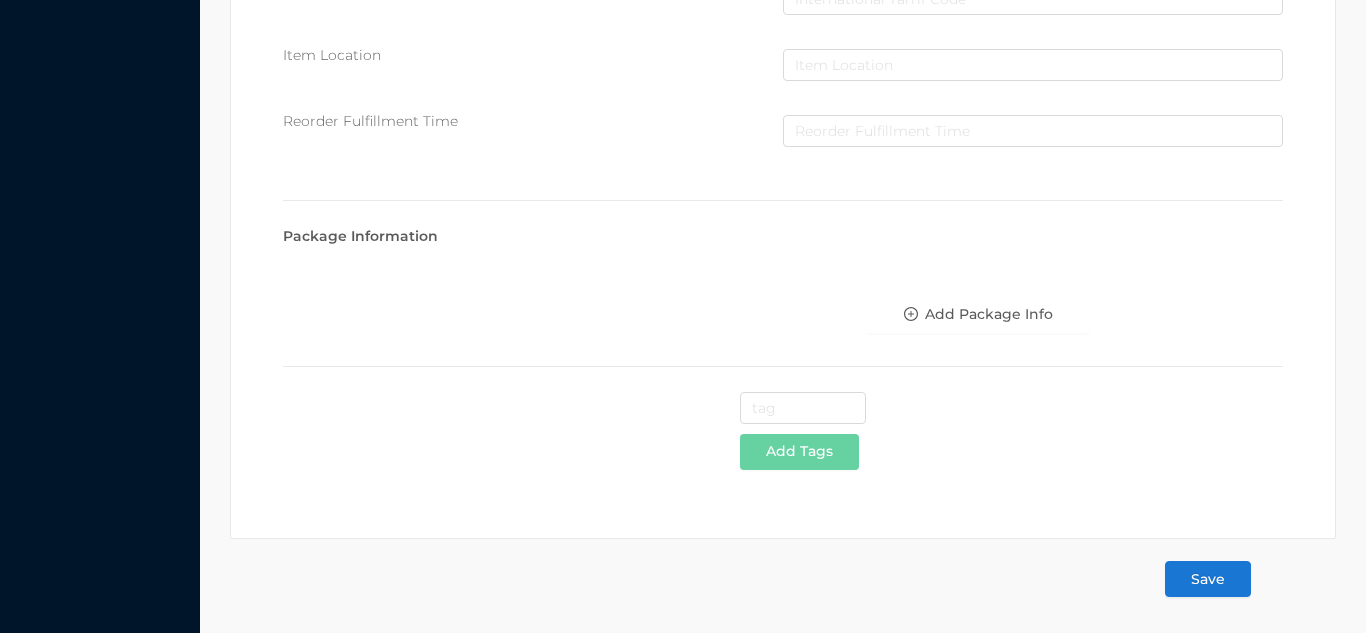 click on "Save" at bounding box center (1208, 579) 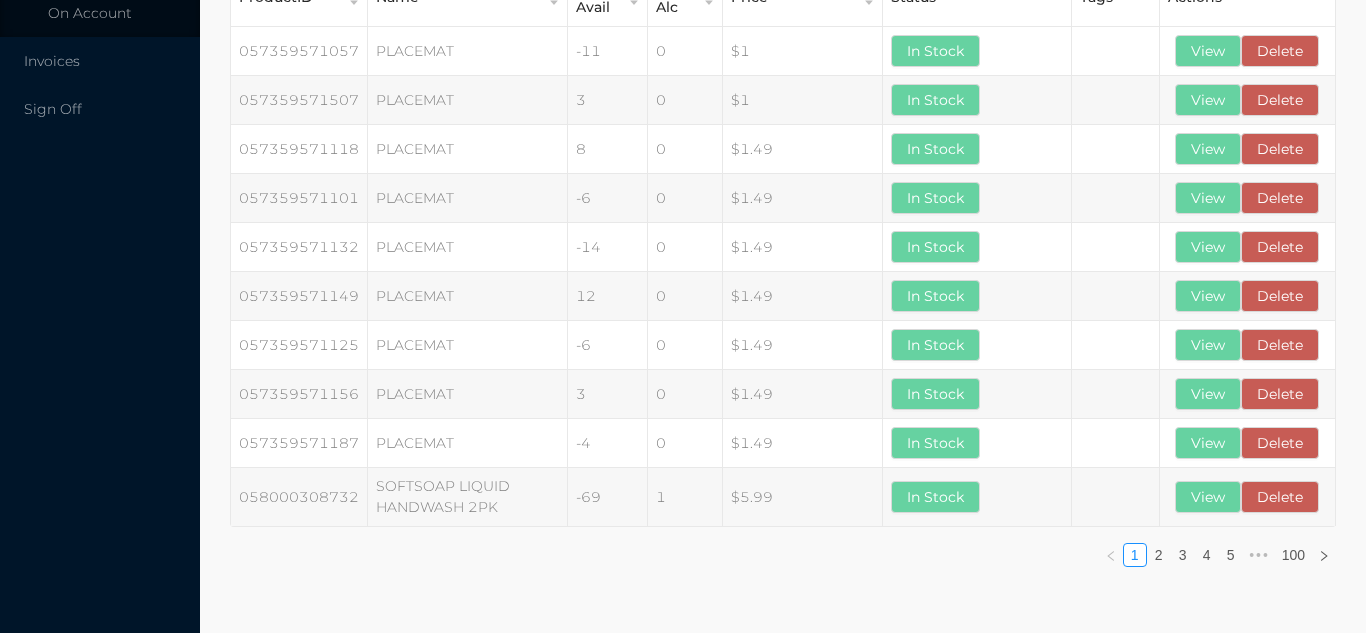 scroll, scrollTop: 0, scrollLeft: 0, axis: both 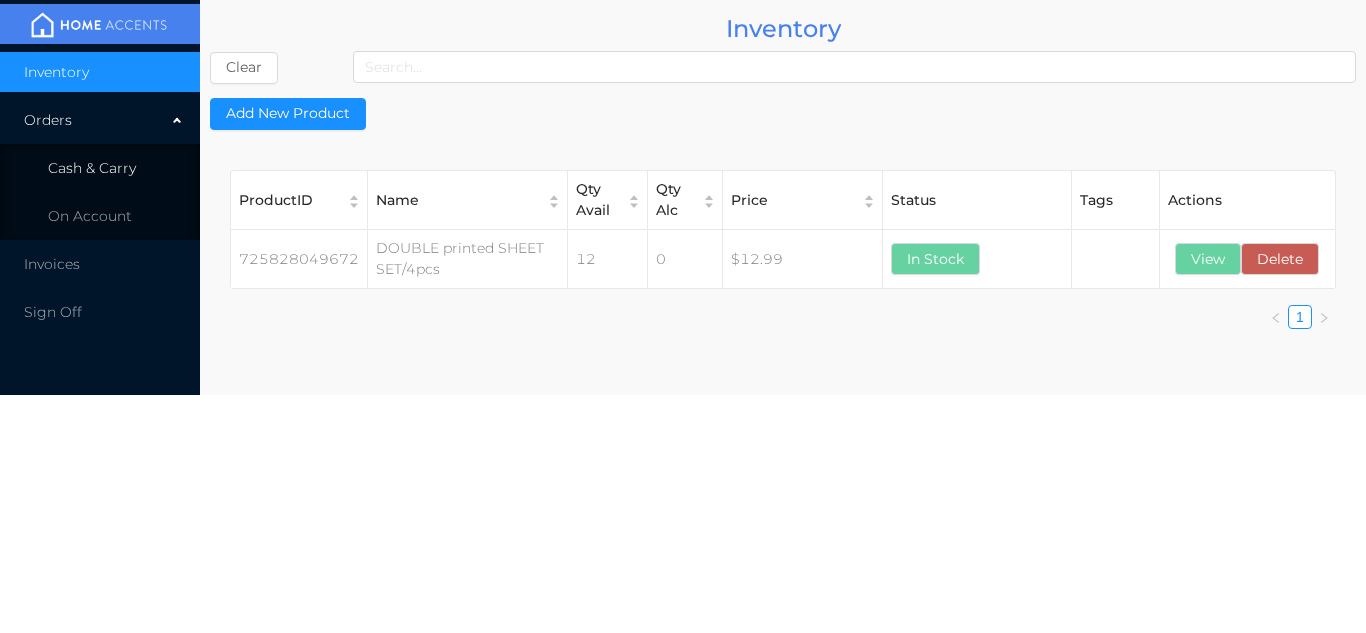 click on "Cash & Carry" at bounding box center (92, 168) 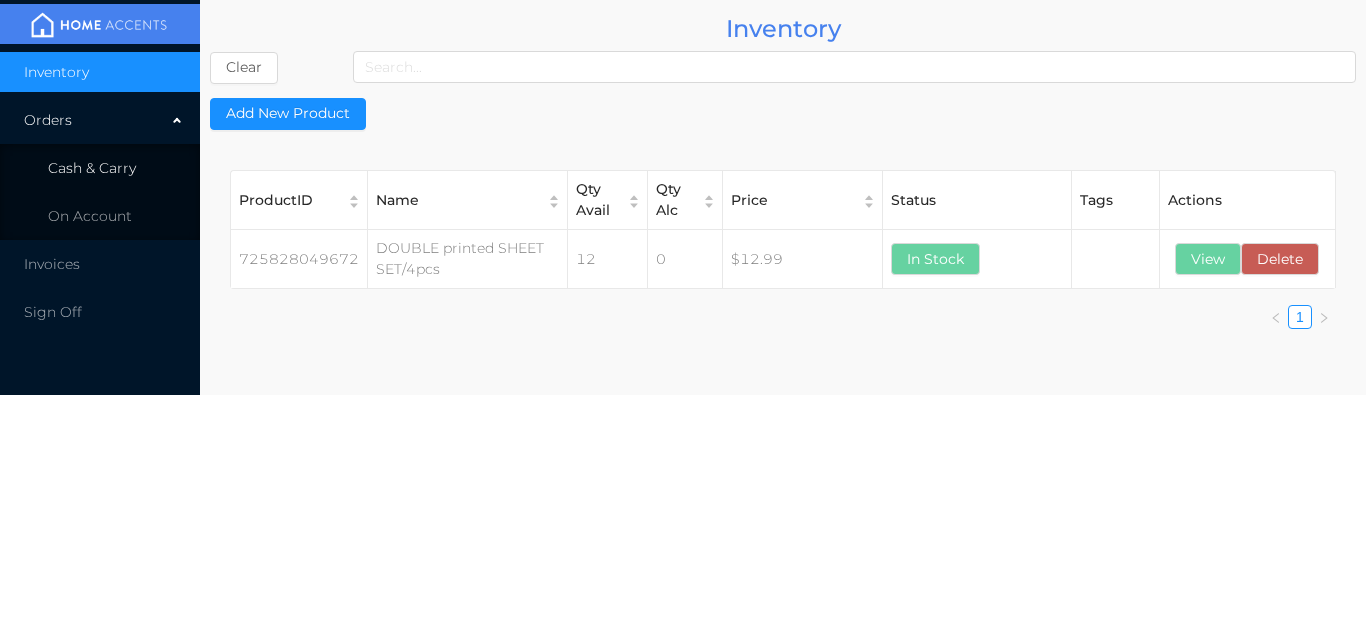 type 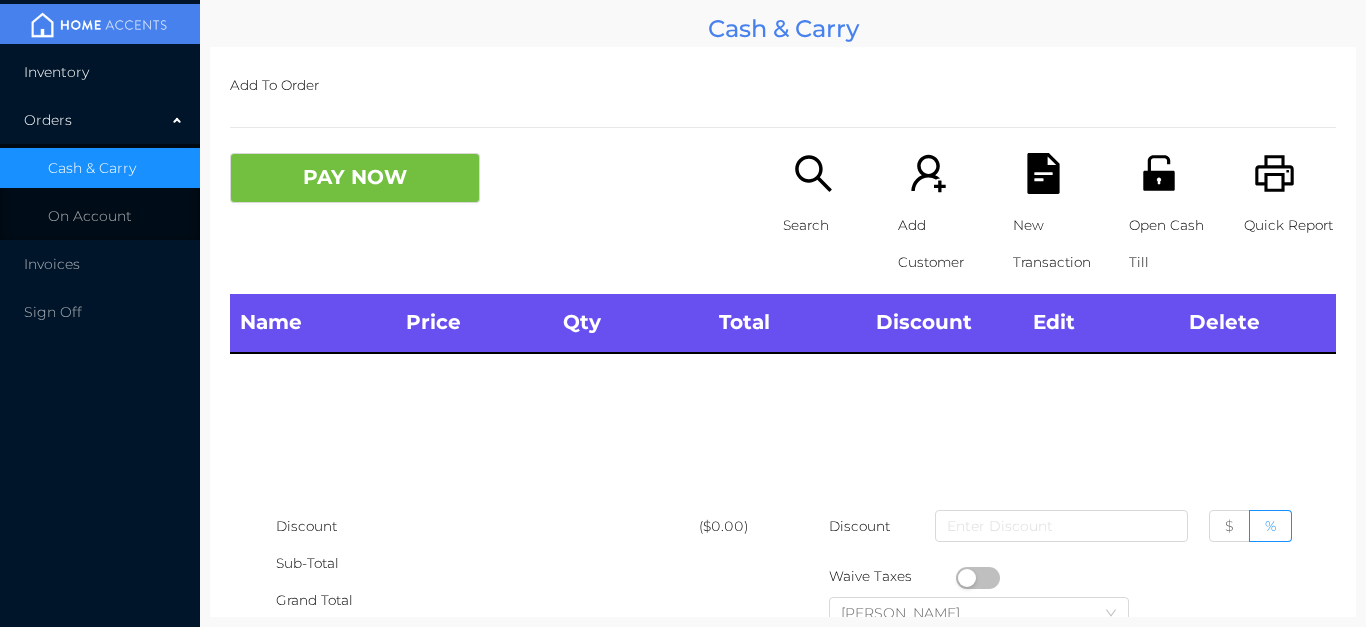 click on "Inventory" at bounding box center (100, 72) 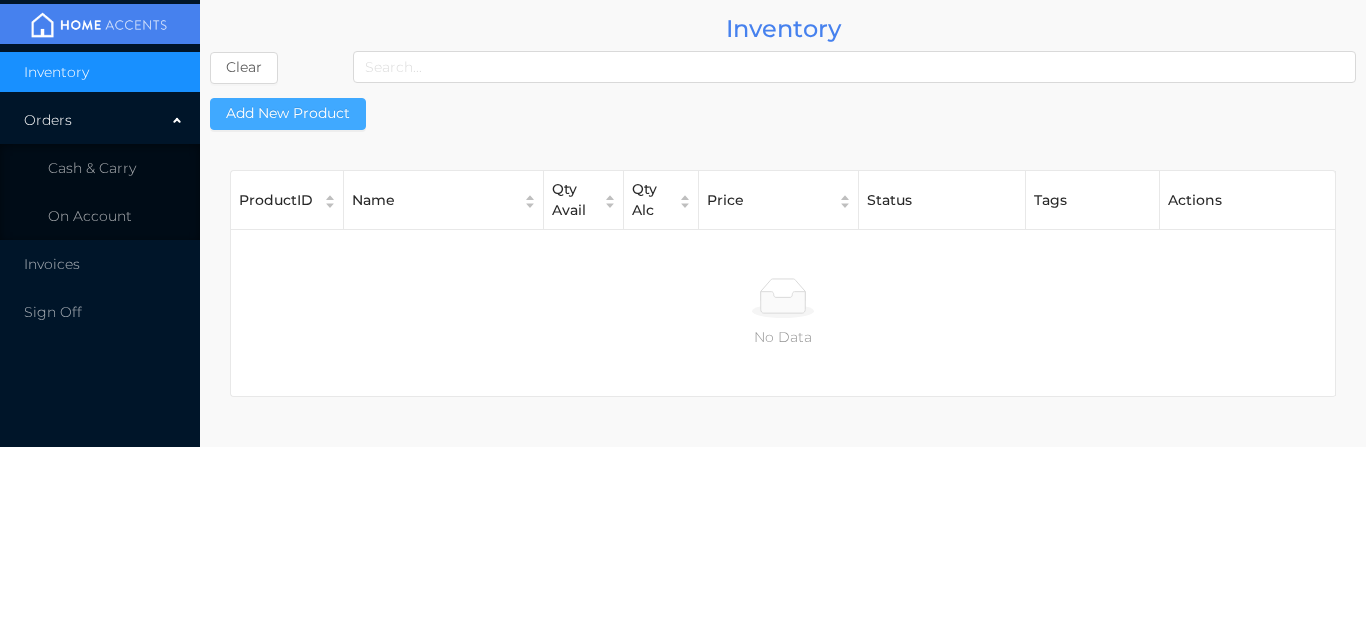 click on "Add New Product" at bounding box center [288, 114] 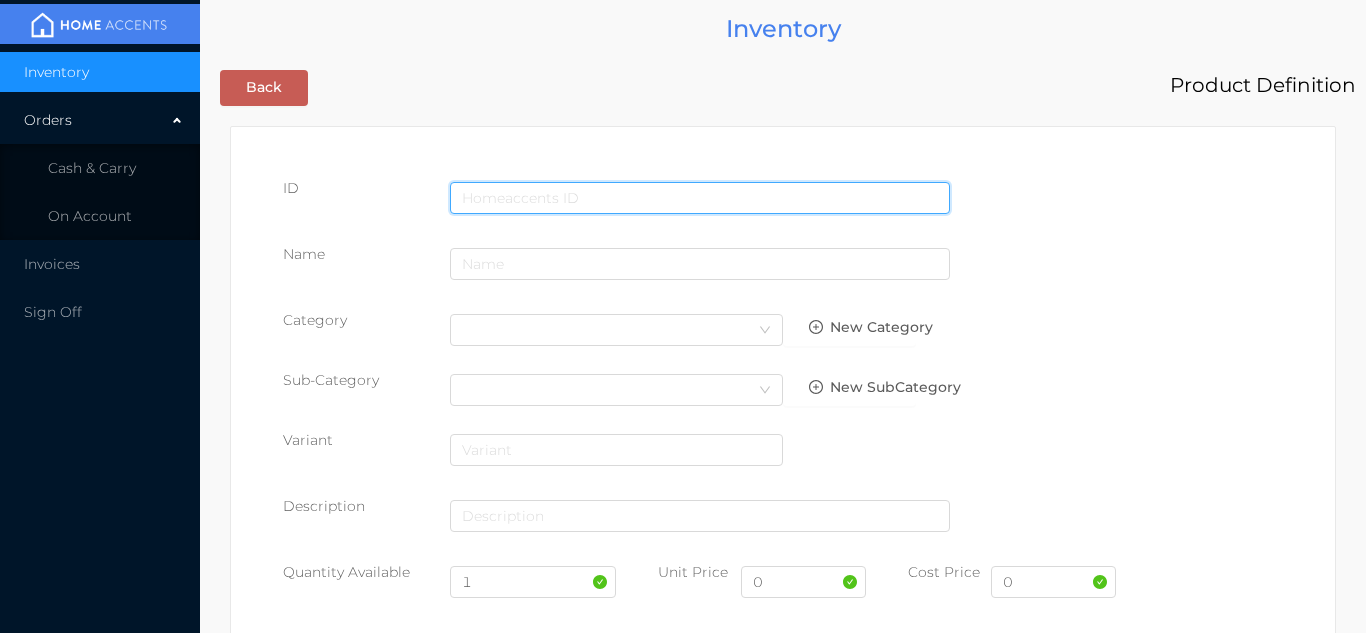 click at bounding box center (700, 198) 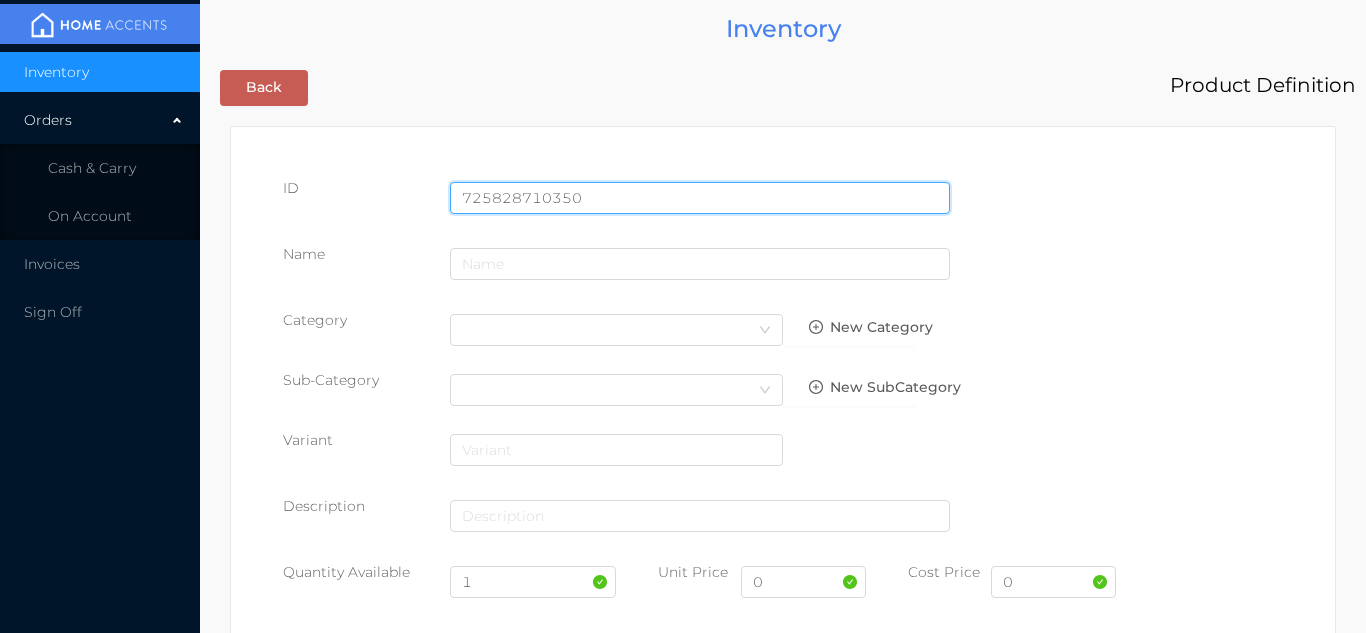 type on "725828710350" 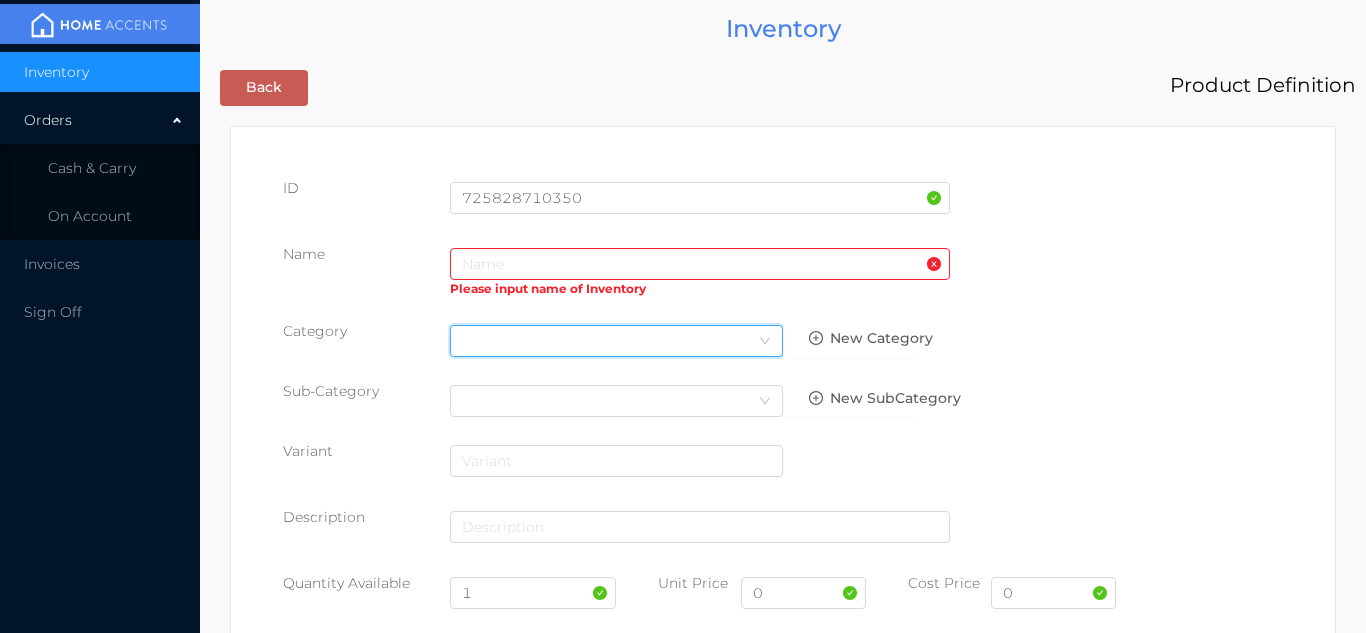 click on "Select Category" at bounding box center [616, 341] 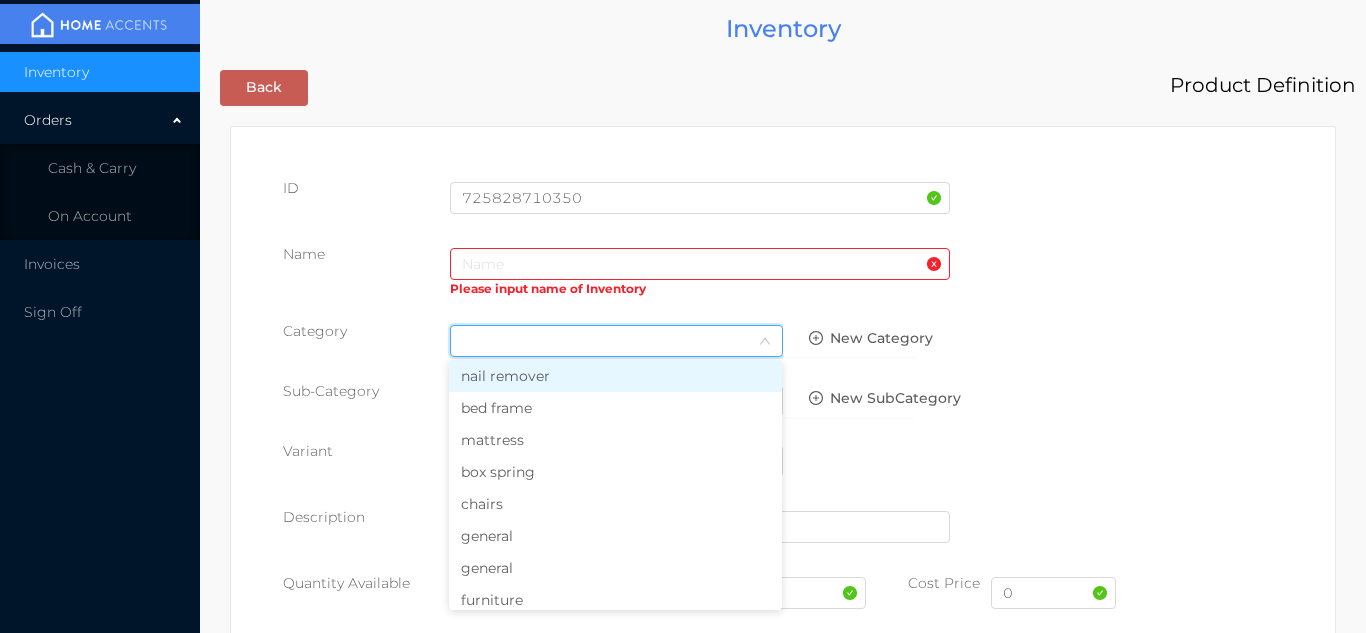 click on "general" at bounding box center [615, 568] 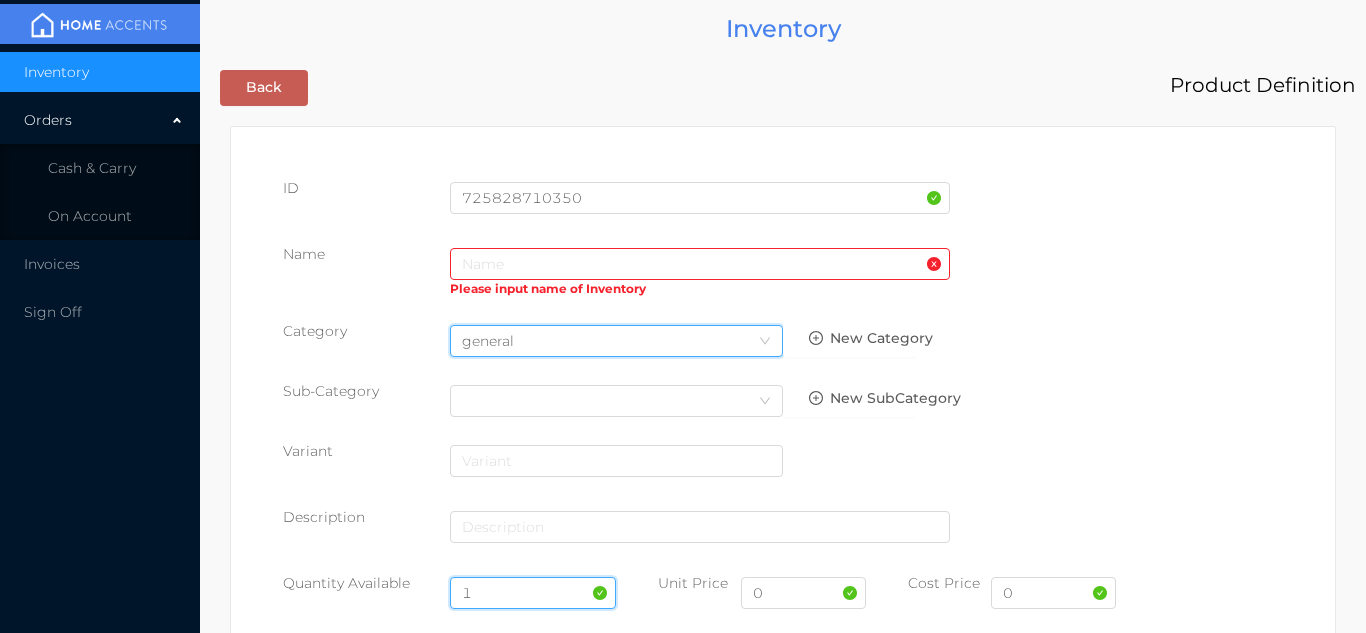 click on "1" at bounding box center (533, 593) 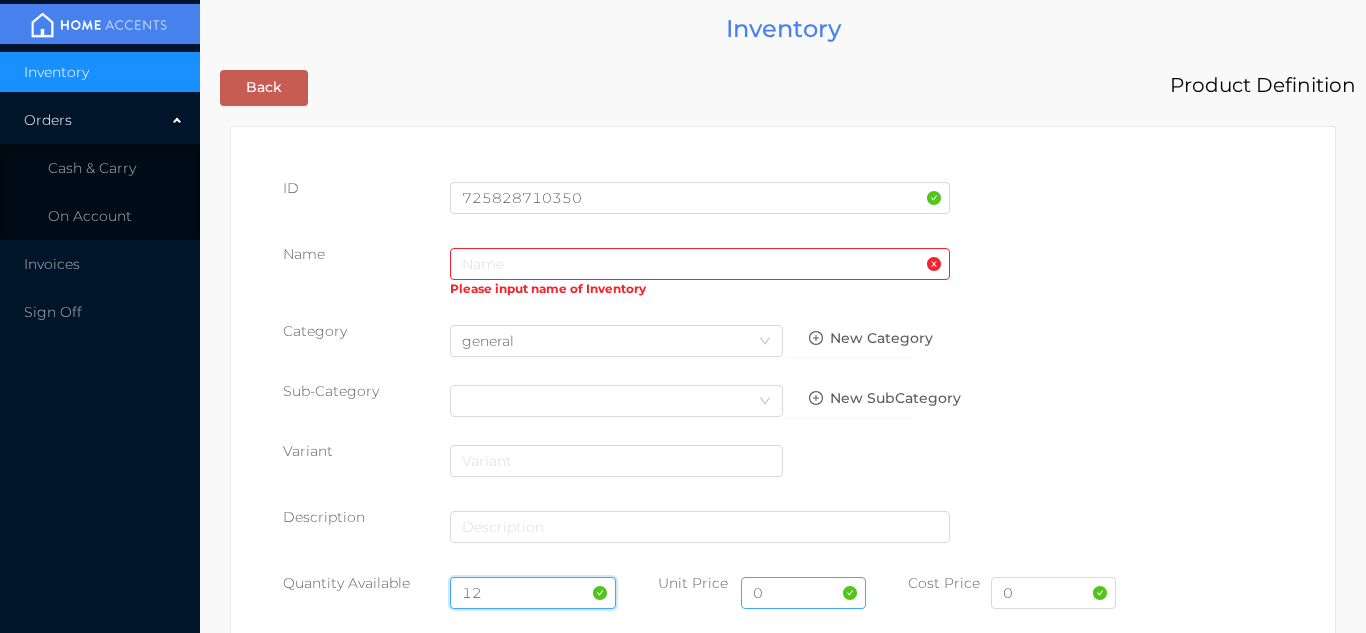 type on "12" 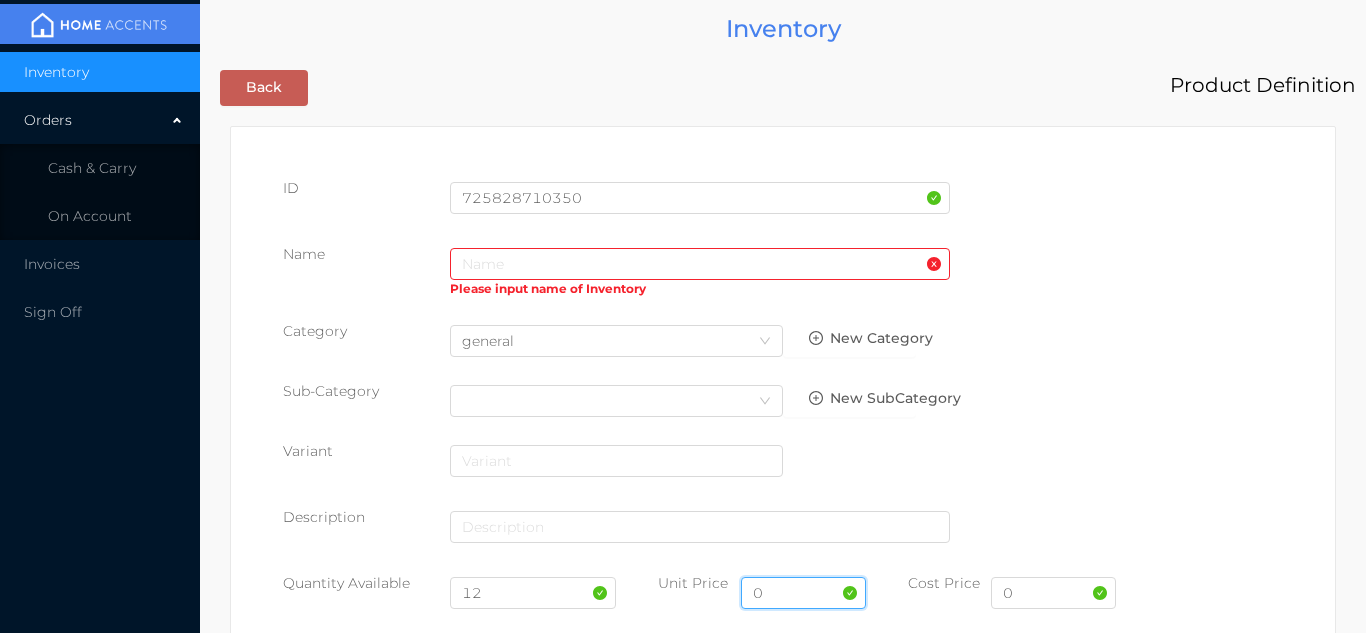 click on "0" at bounding box center (803, 593) 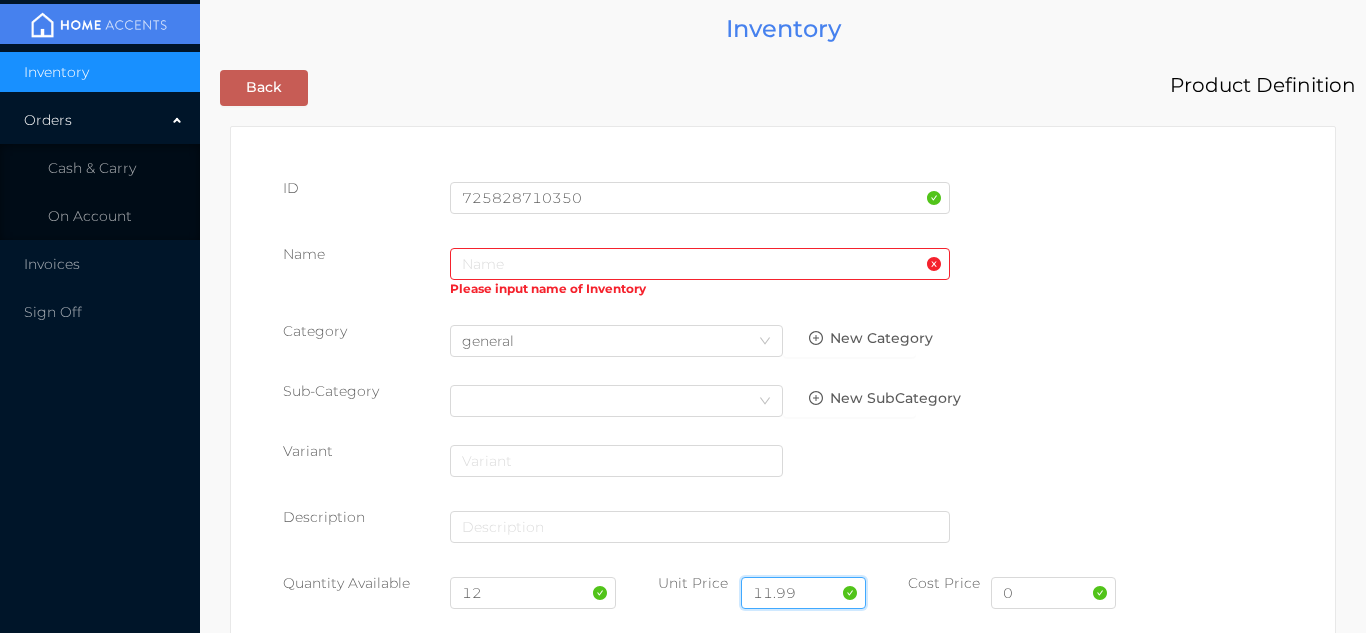 type on "11.99" 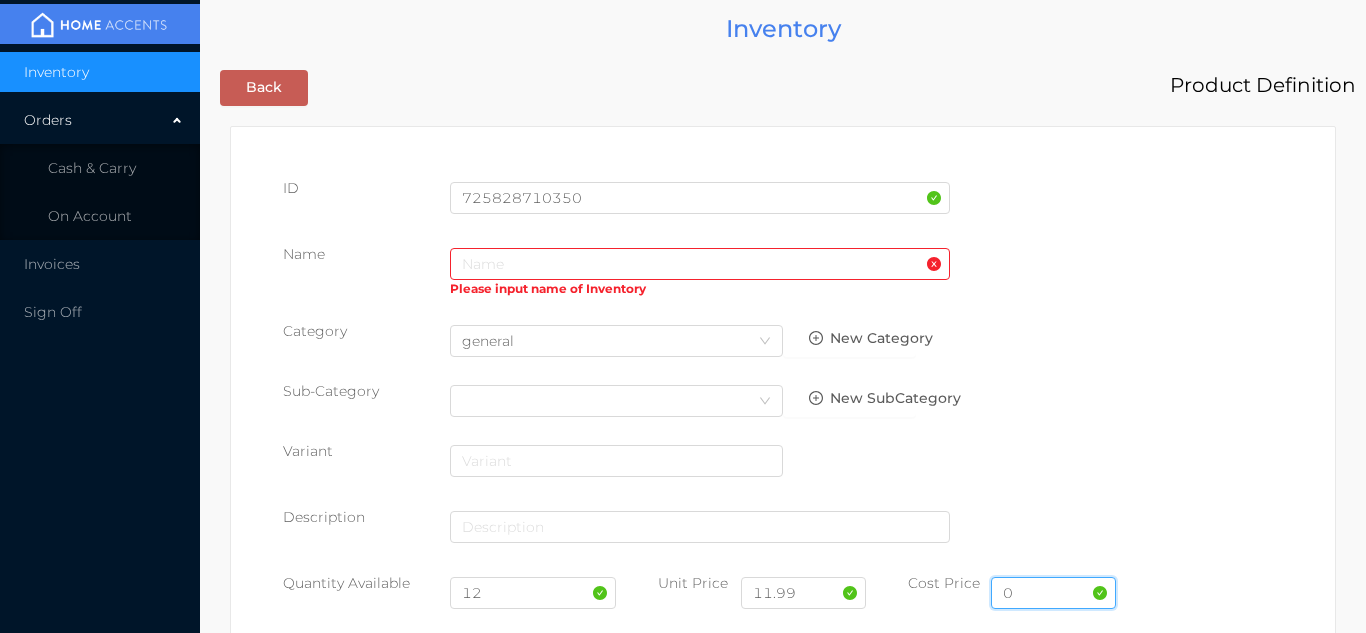click on "0" at bounding box center (1053, 593) 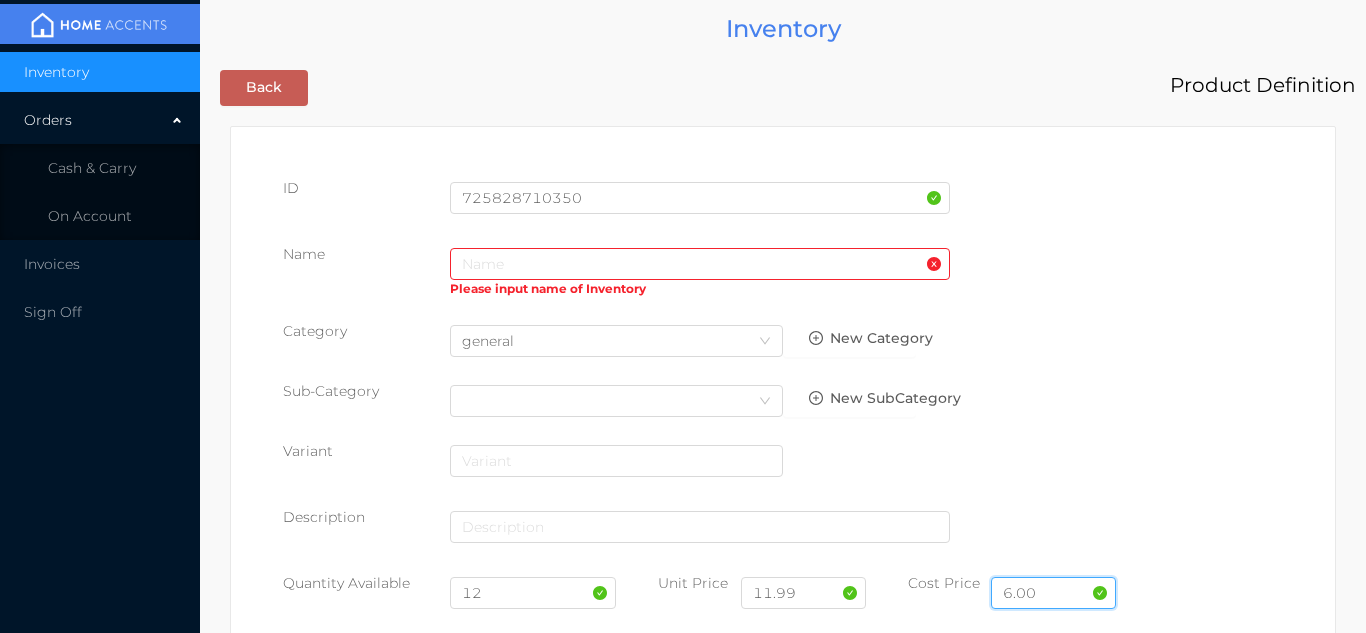 type on "6.00" 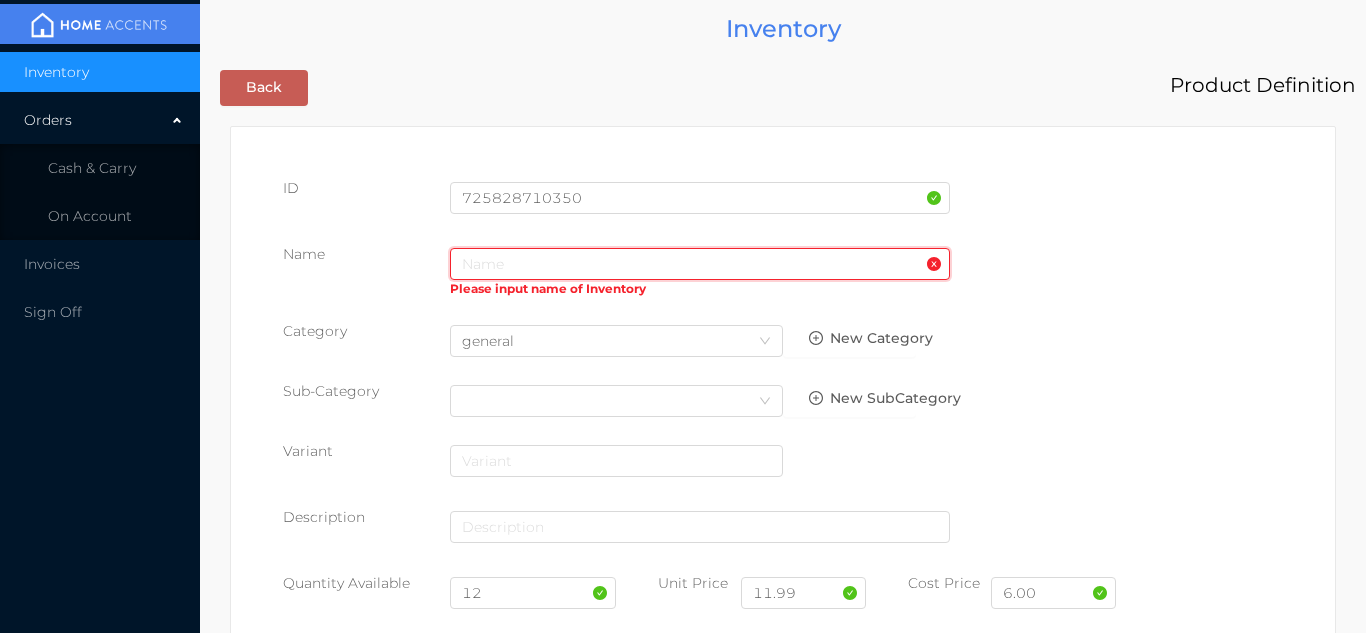 click at bounding box center [700, 264] 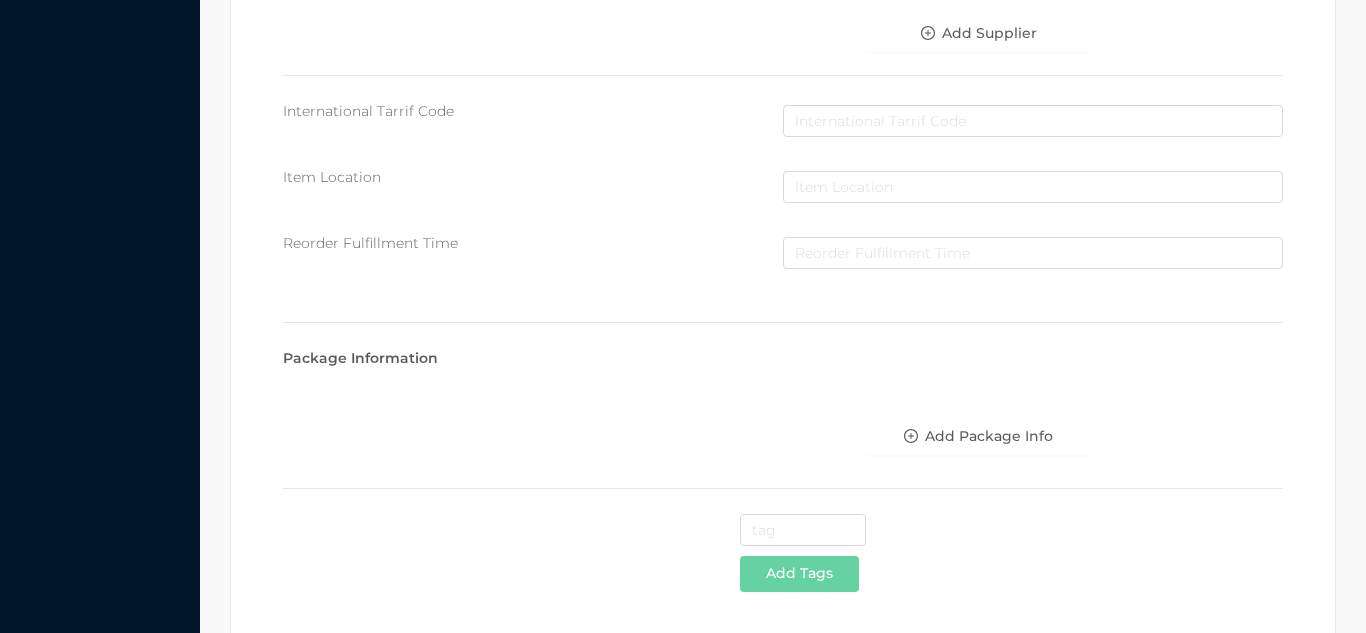 scroll, scrollTop: 1028, scrollLeft: 0, axis: vertical 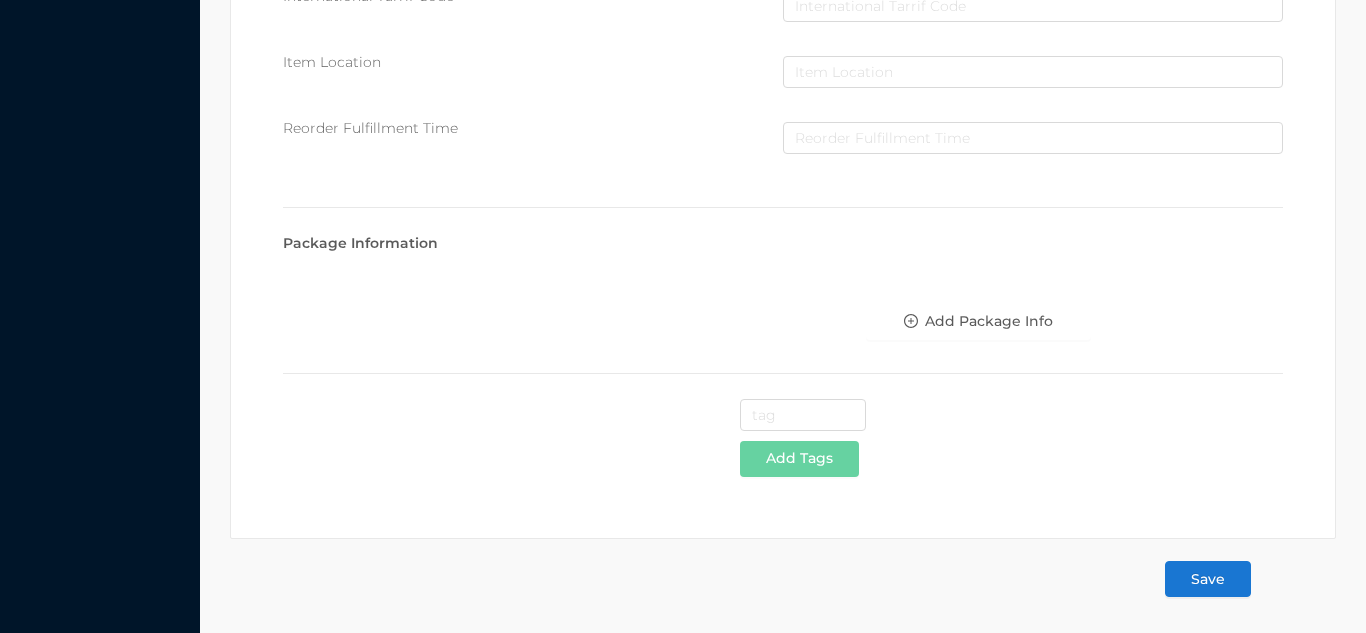 type on "twin sheet set/4pcs-printed" 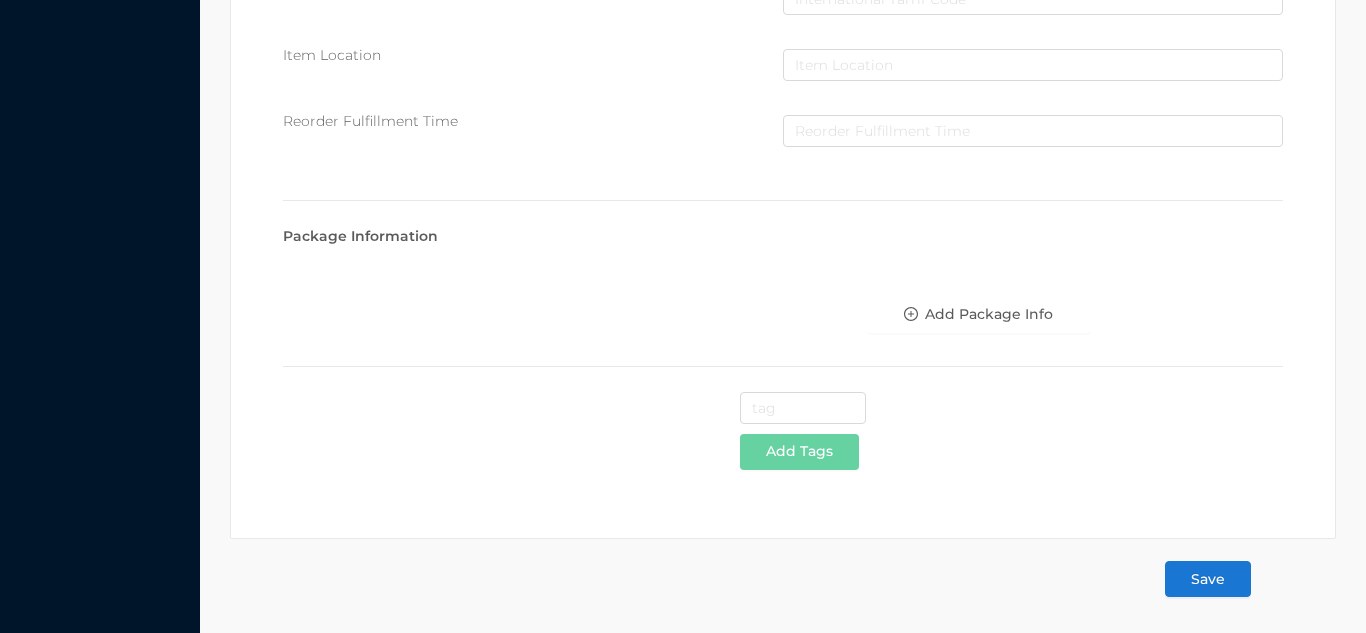 click on "Save" at bounding box center [1208, 579] 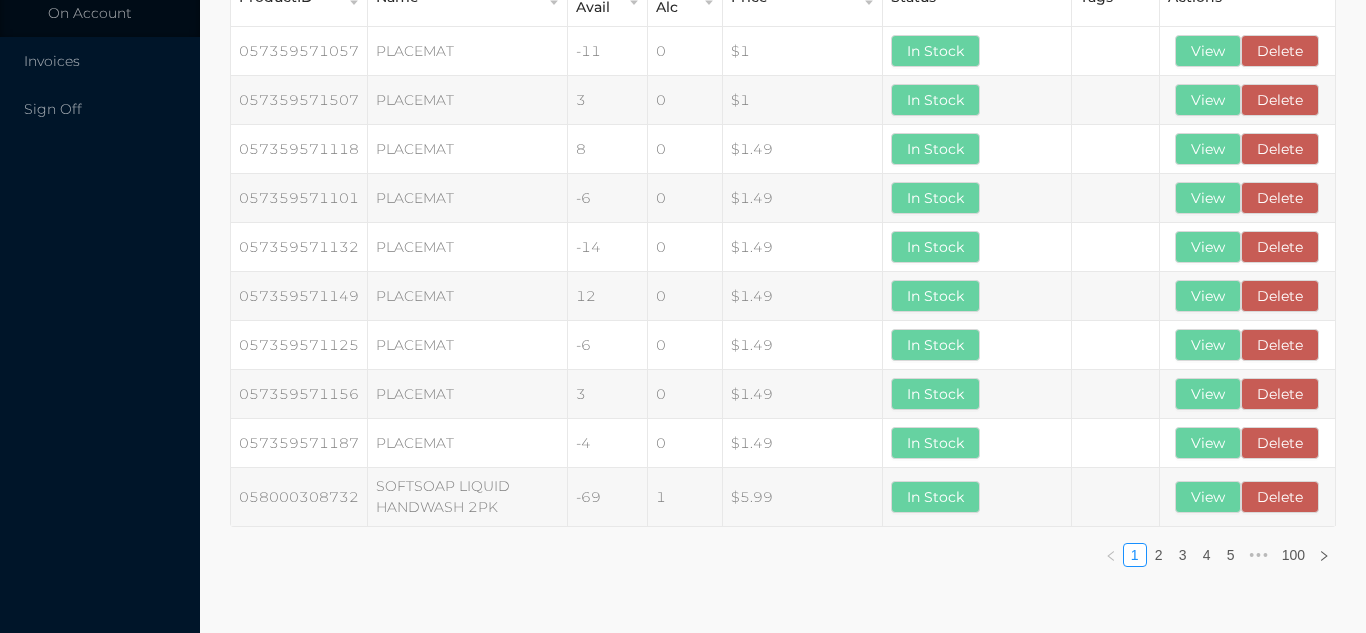 scroll, scrollTop: 0, scrollLeft: 0, axis: both 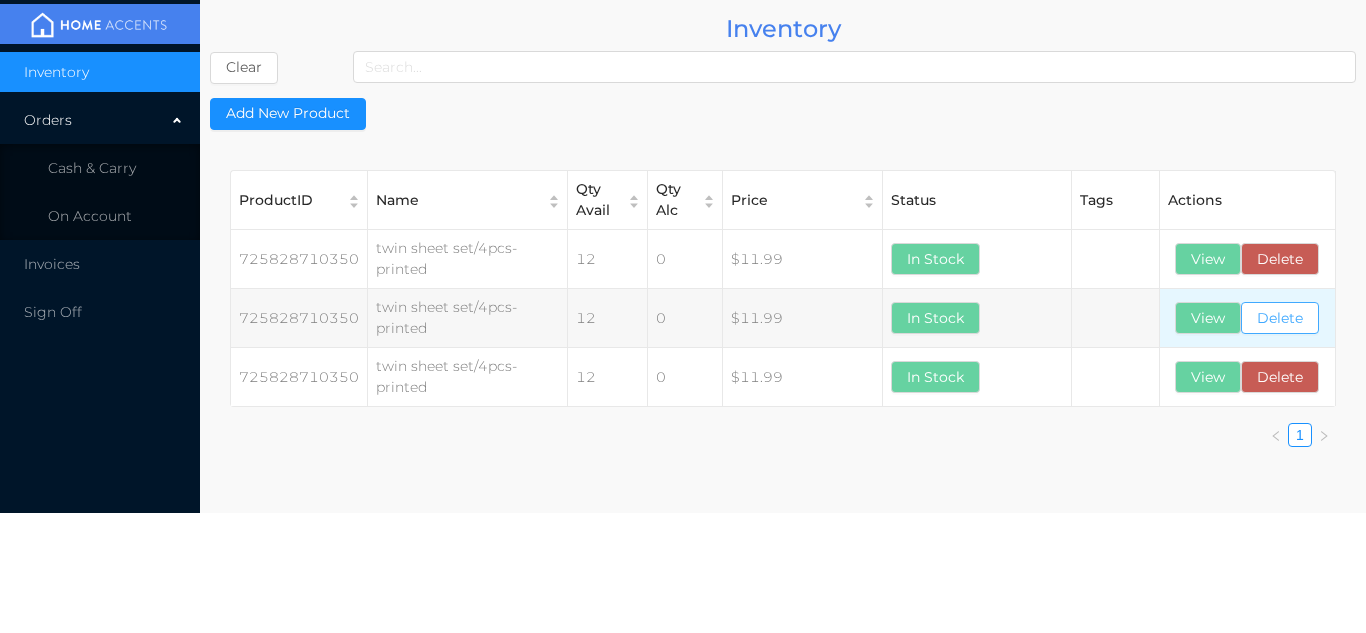 click on "Delete" at bounding box center (1280, 318) 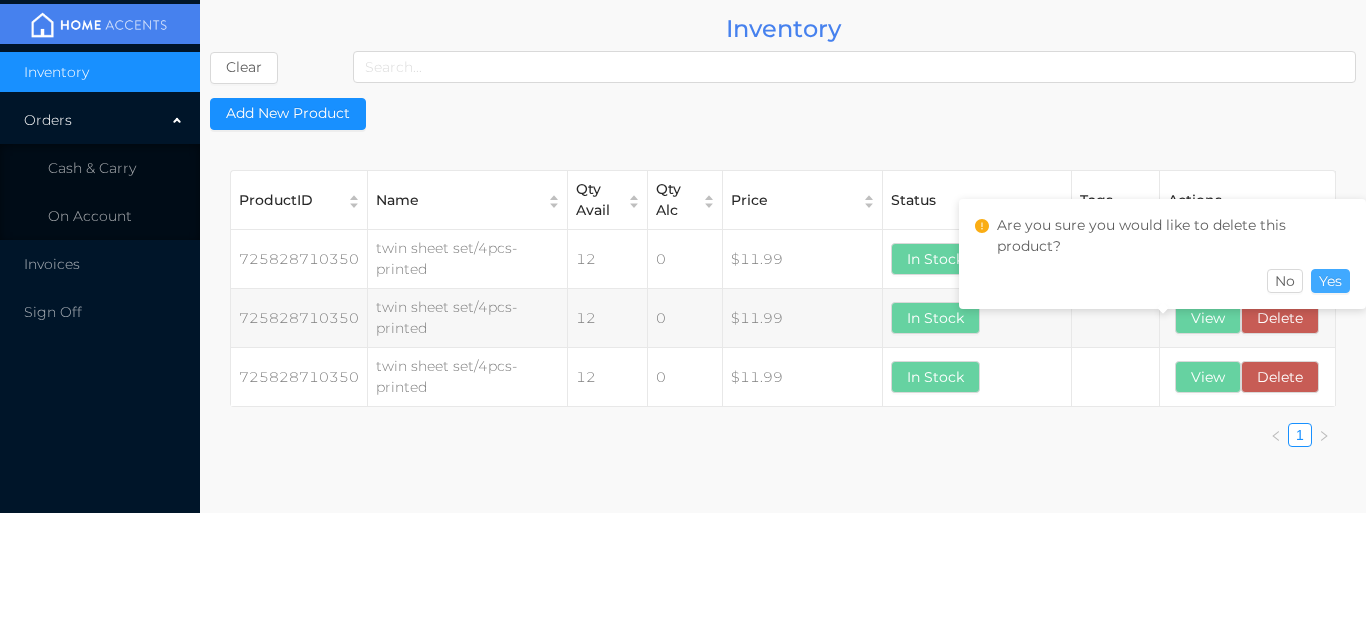 click on "Yes" at bounding box center [1330, 281] 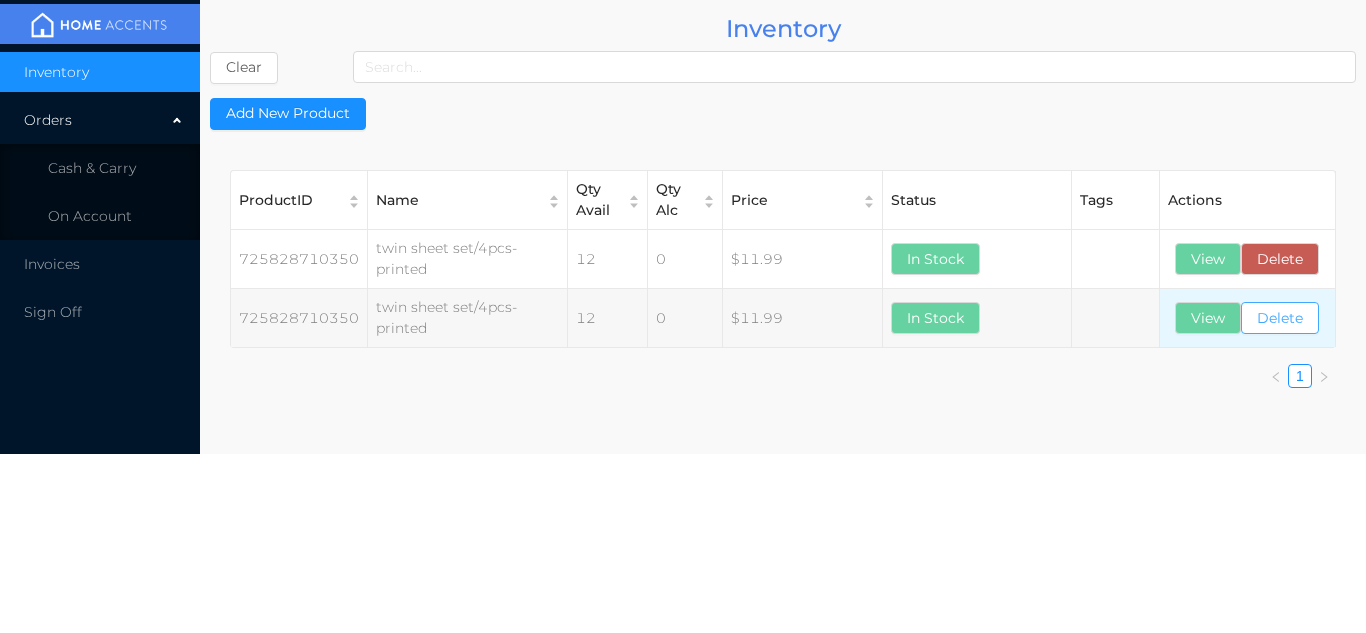click on "Delete" at bounding box center [1280, 318] 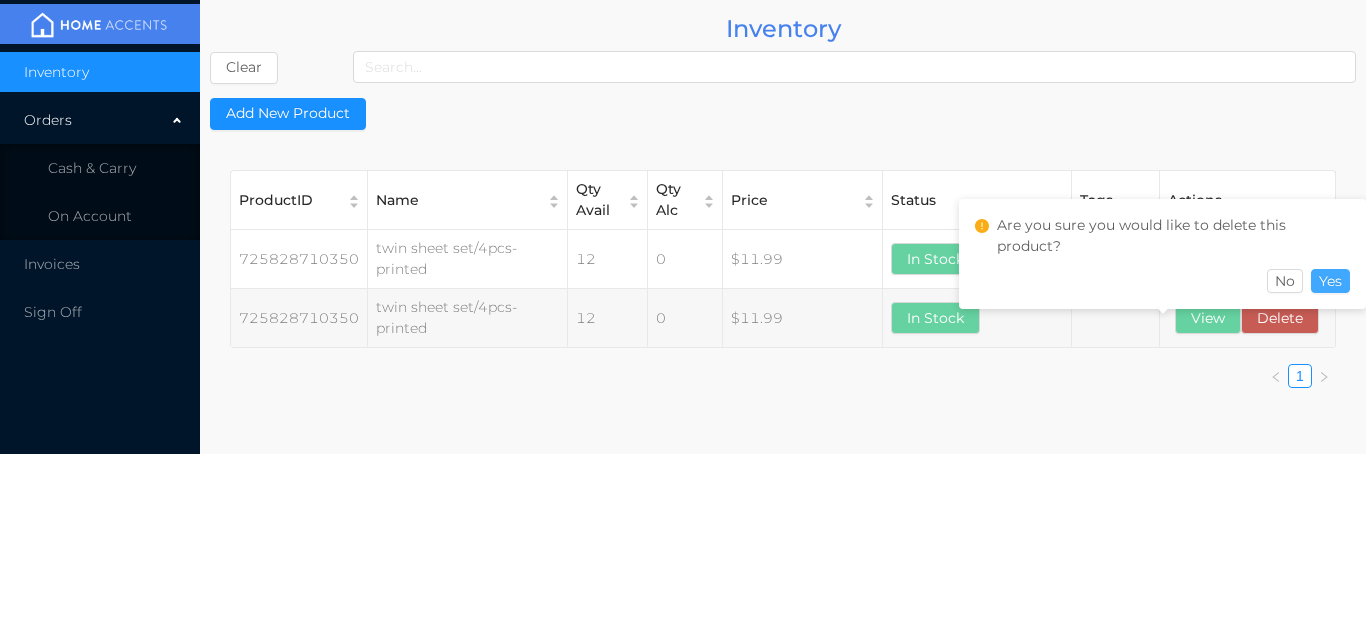 click on "Yes" at bounding box center [1330, 281] 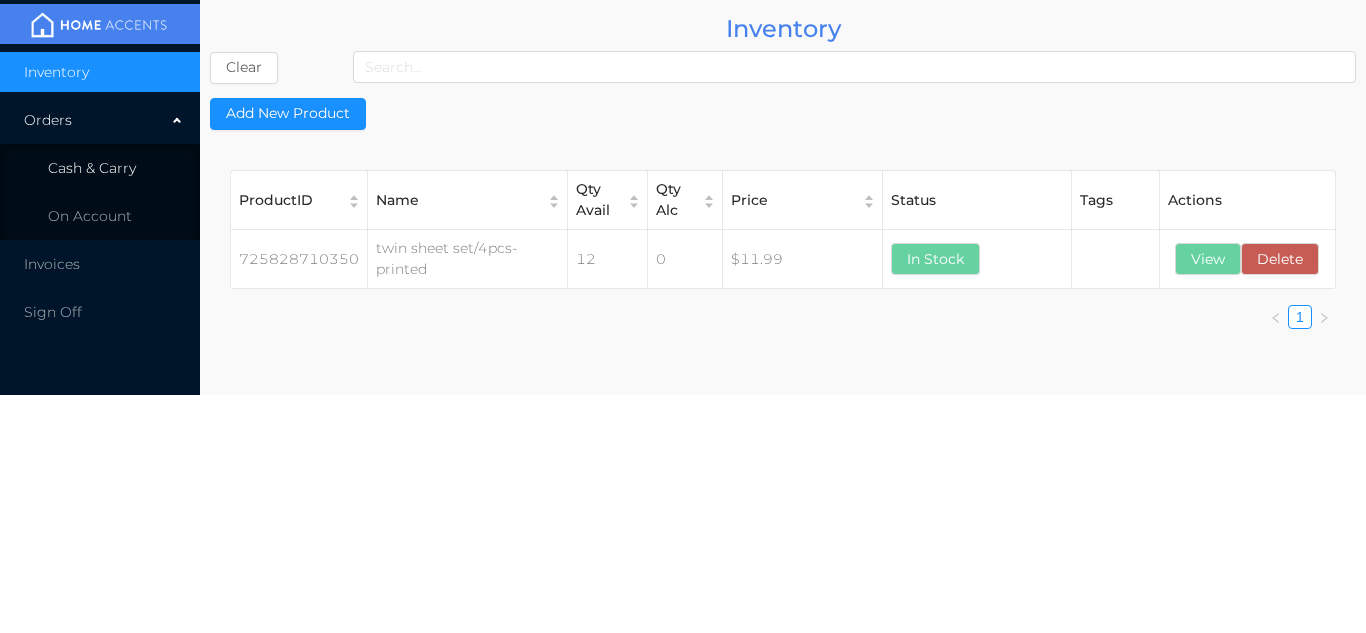 click on "Cash & Carry" at bounding box center [92, 168] 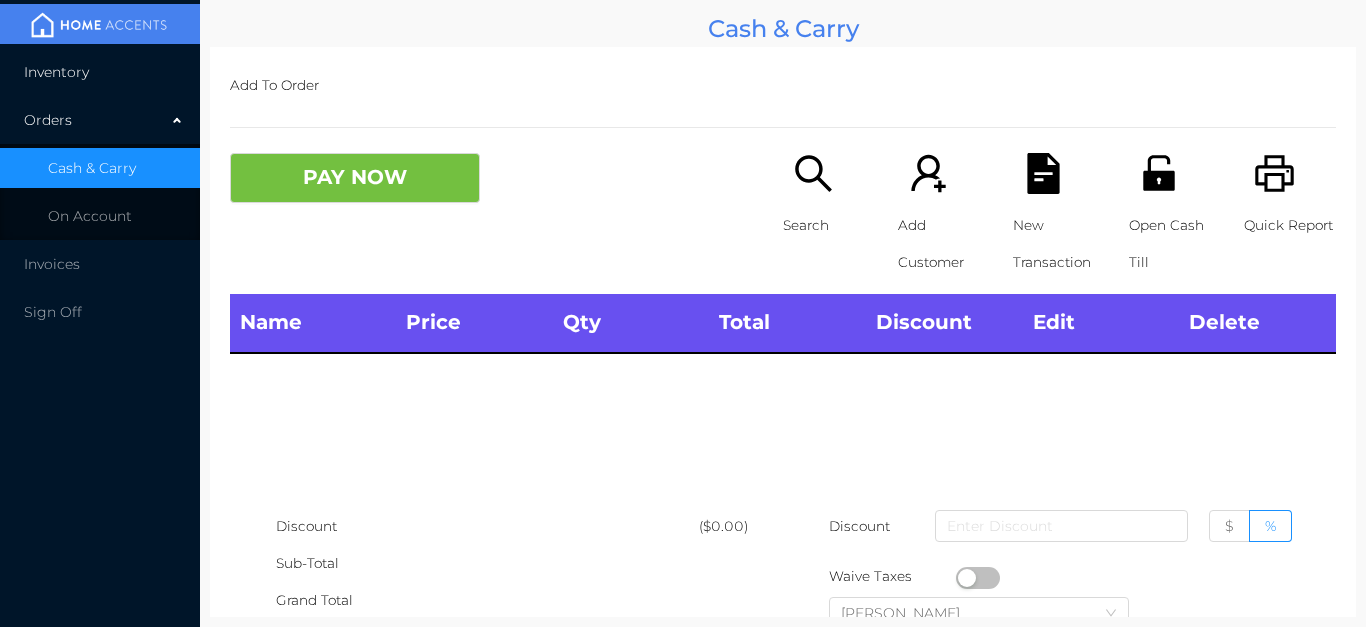 click on "Inventory" at bounding box center (100, 72) 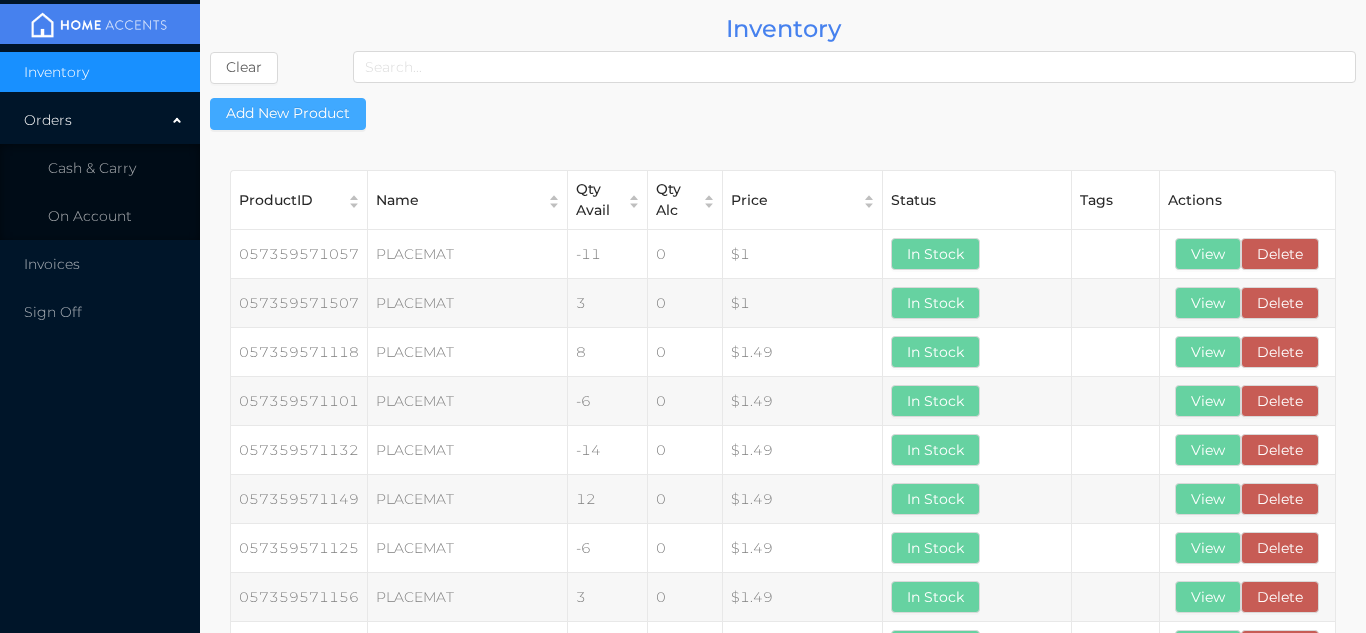 click on "Add New Product" at bounding box center (288, 114) 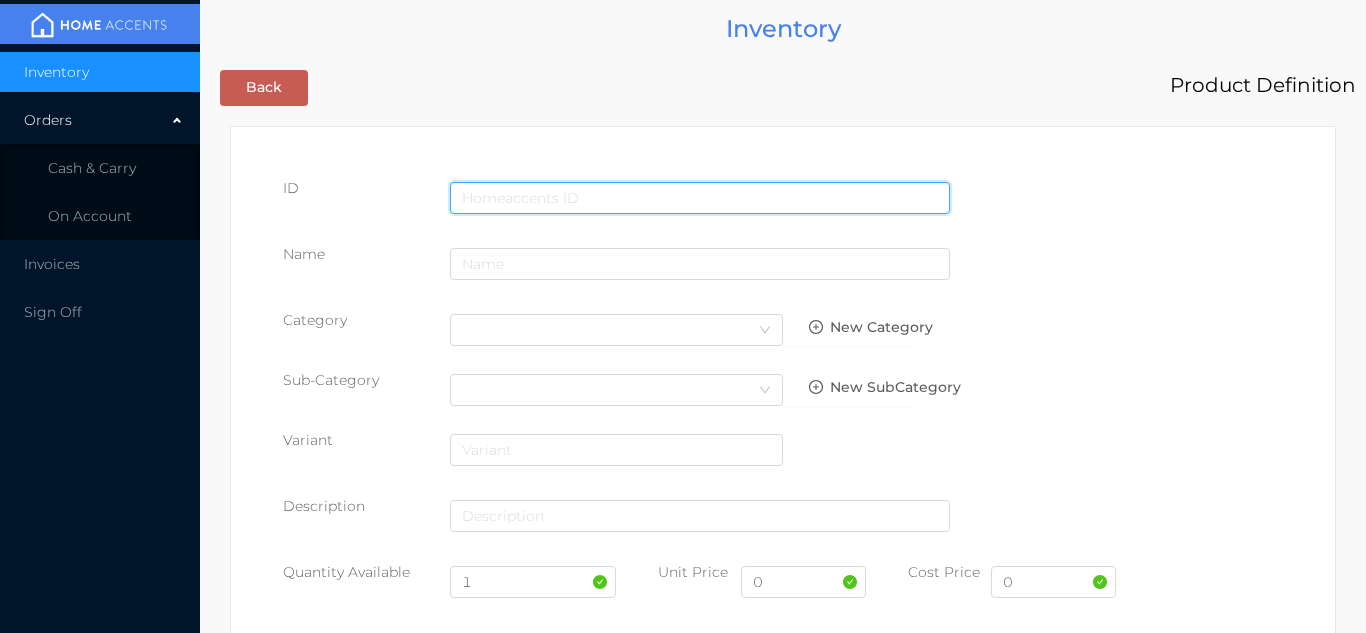 click at bounding box center (700, 198) 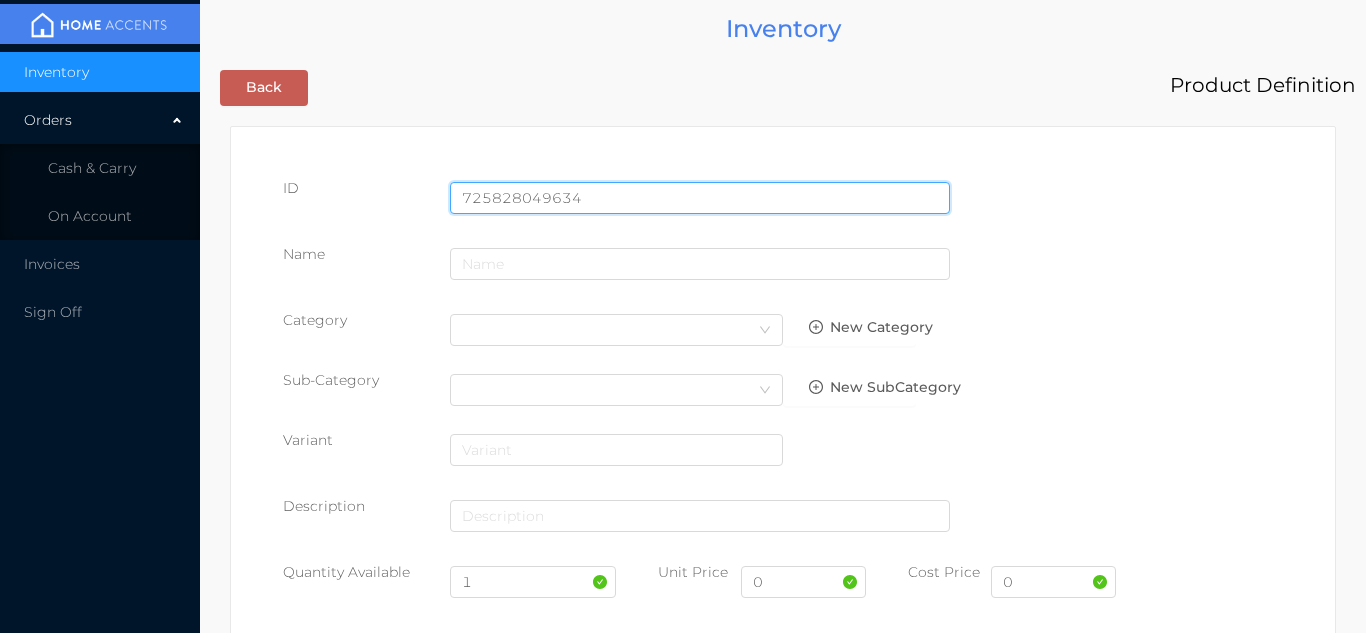 type on "725828049634" 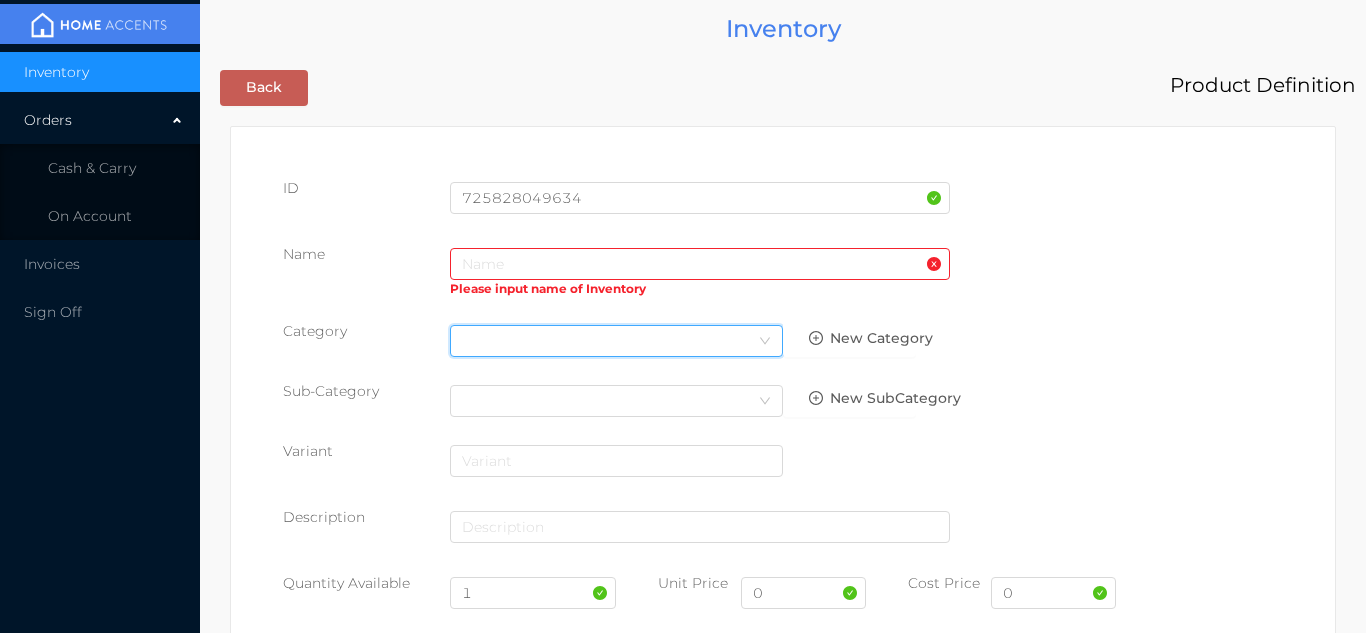 click on "Select Category" at bounding box center (616, 341) 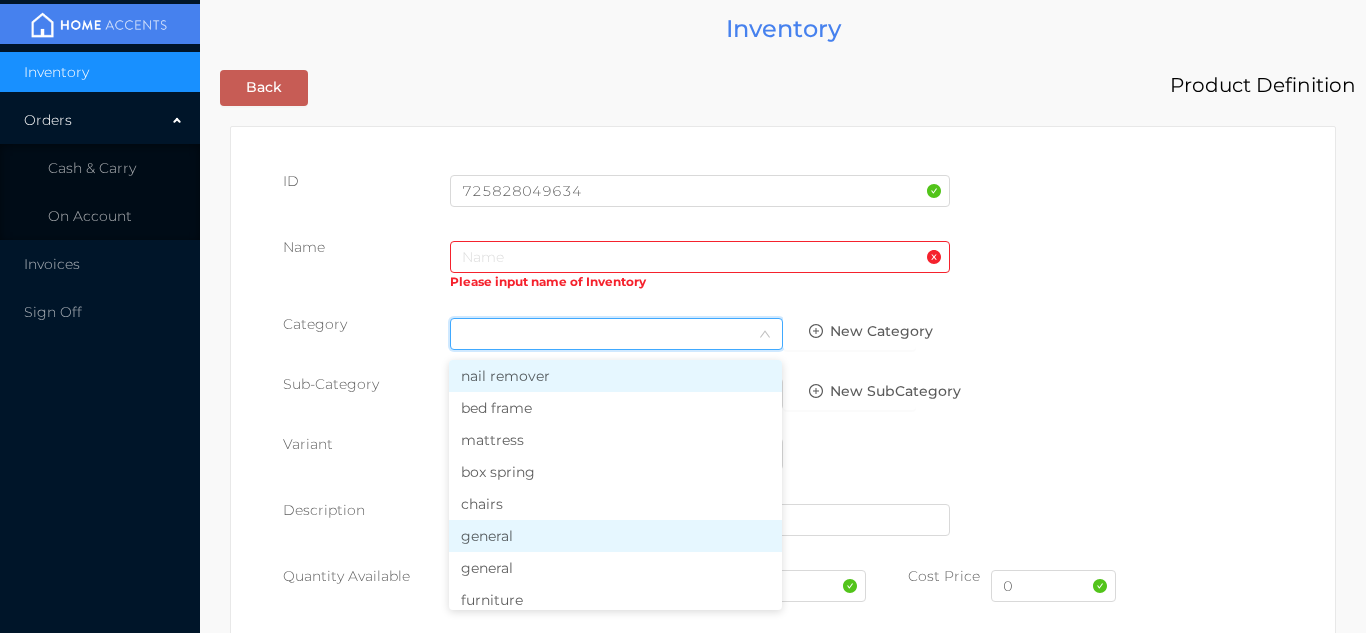 click on "general" at bounding box center (615, 536) 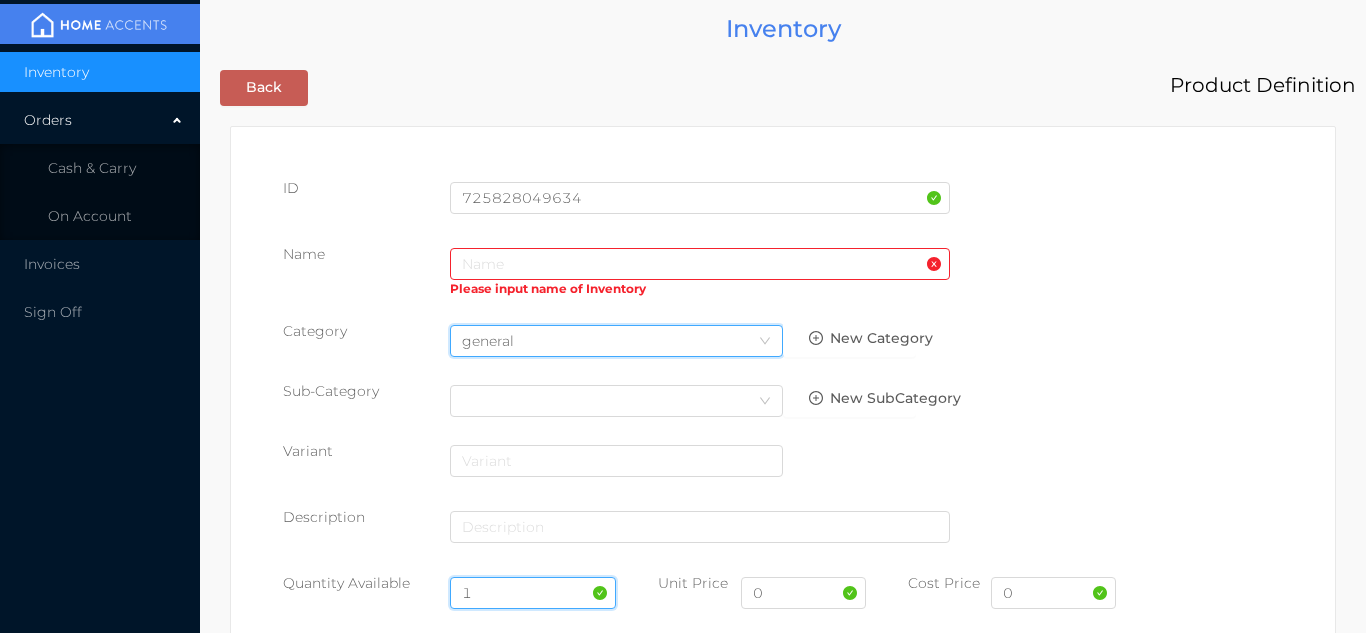 click on "1" at bounding box center (533, 593) 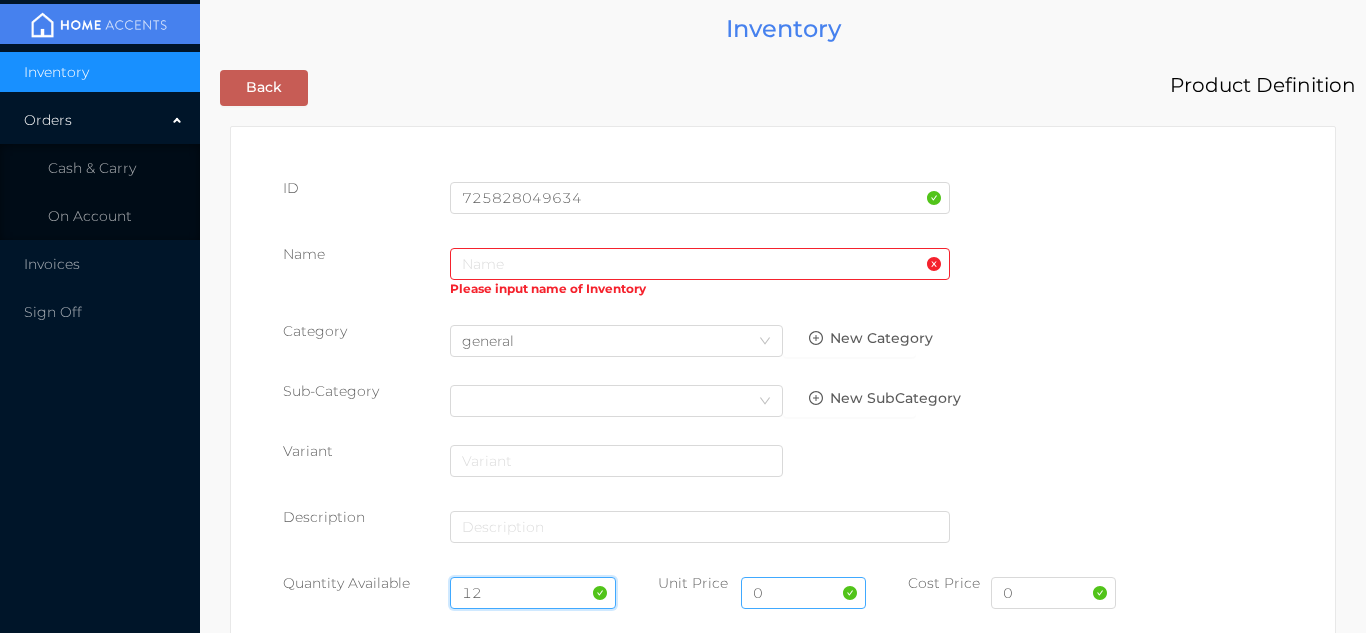 type on "12" 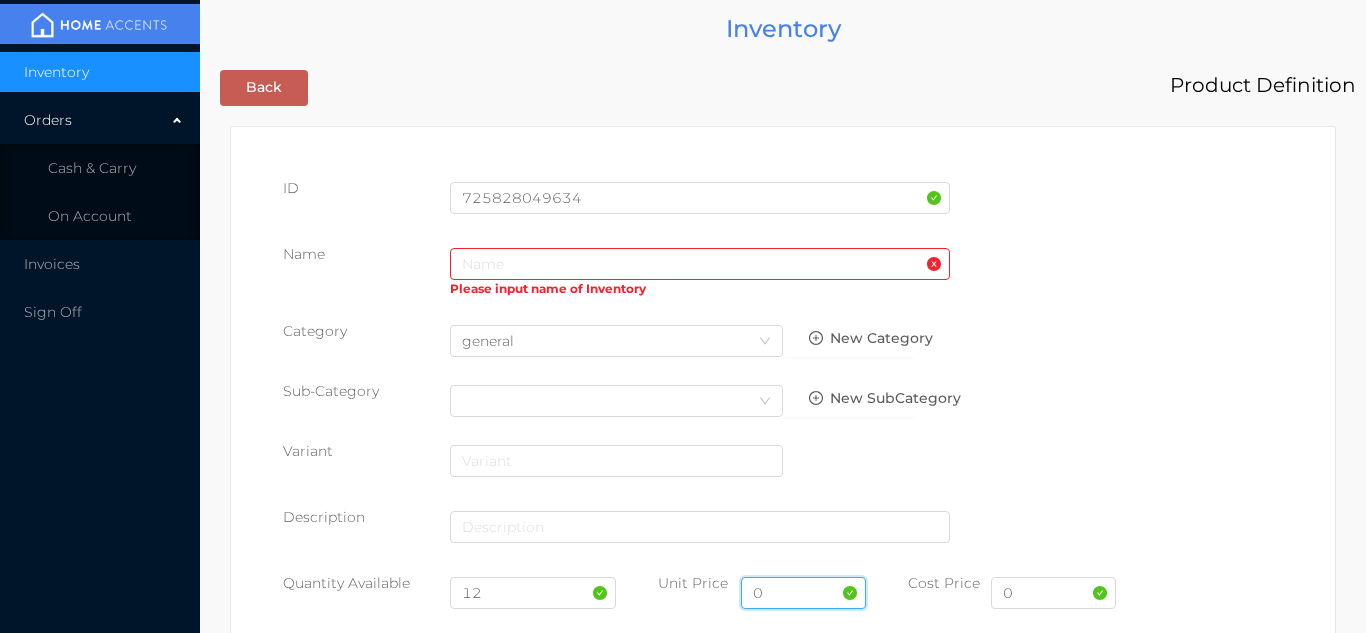 click on "0" at bounding box center [803, 593] 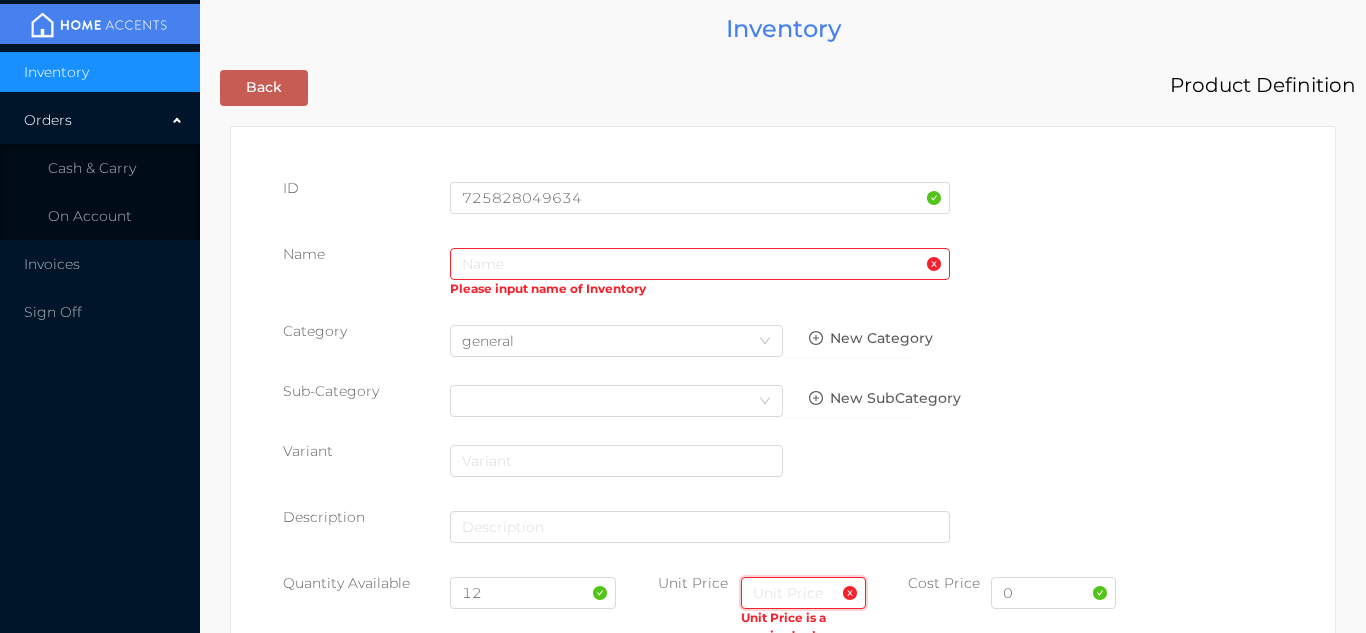 type 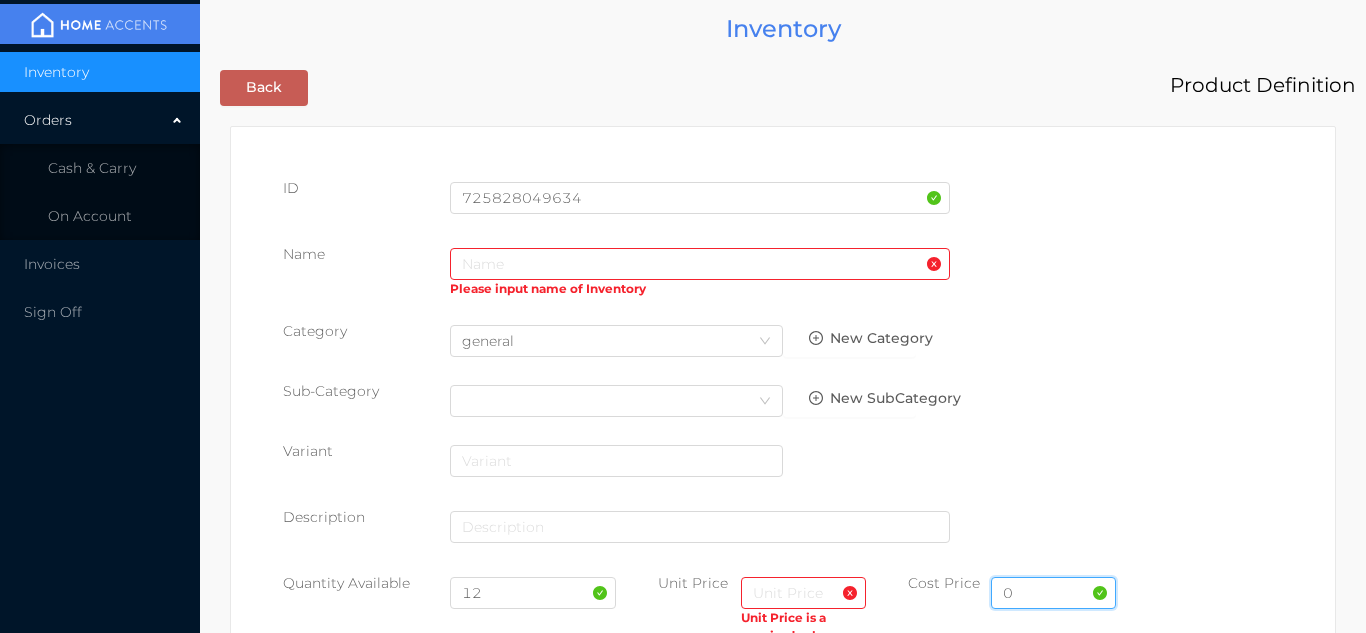 click on "0" at bounding box center [1053, 593] 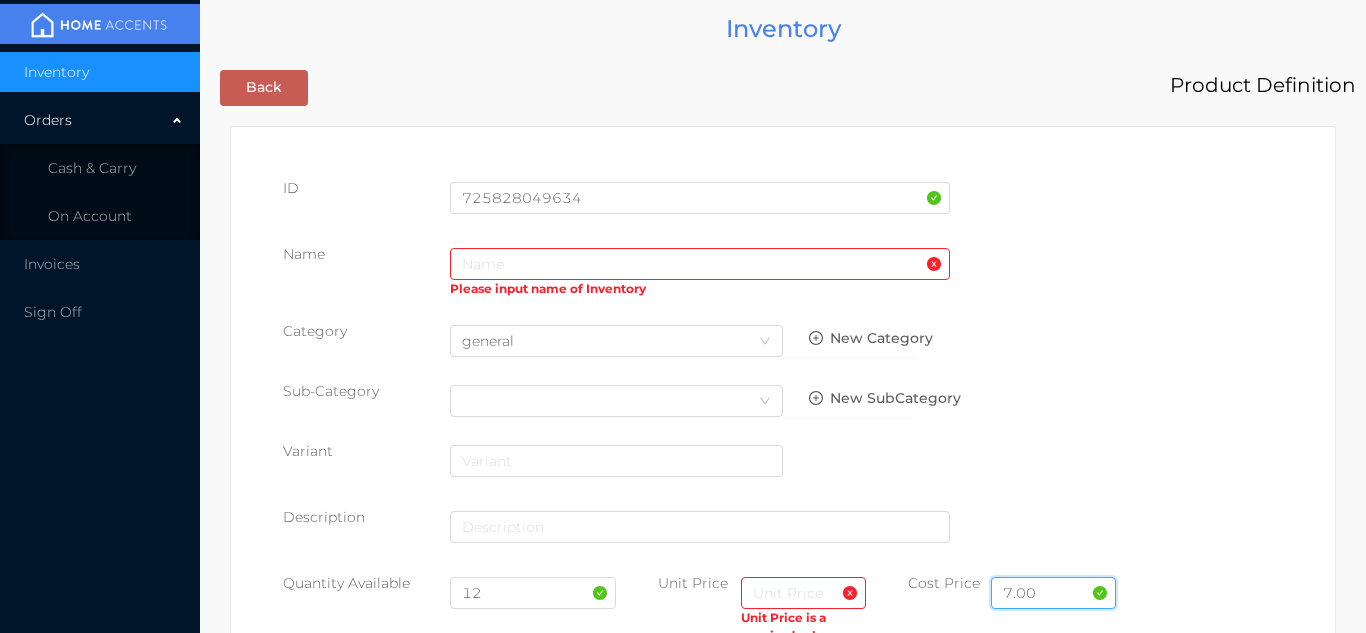 type on "7.00" 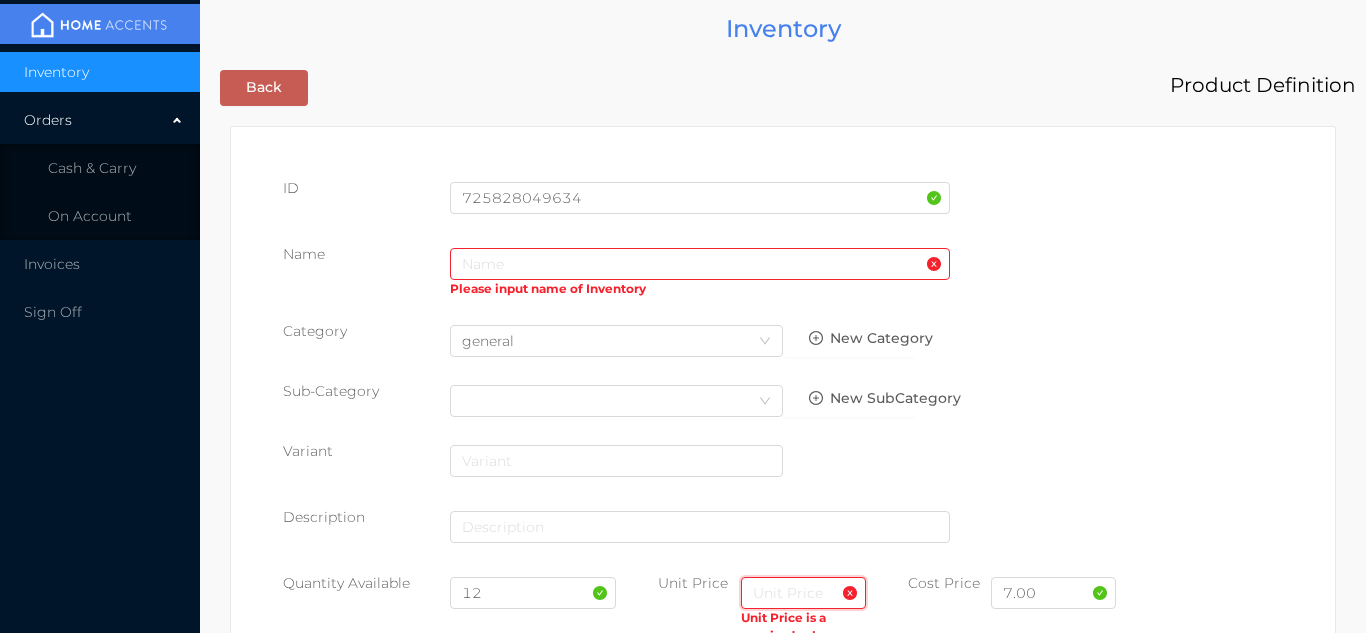 click at bounding box center [803, 593] 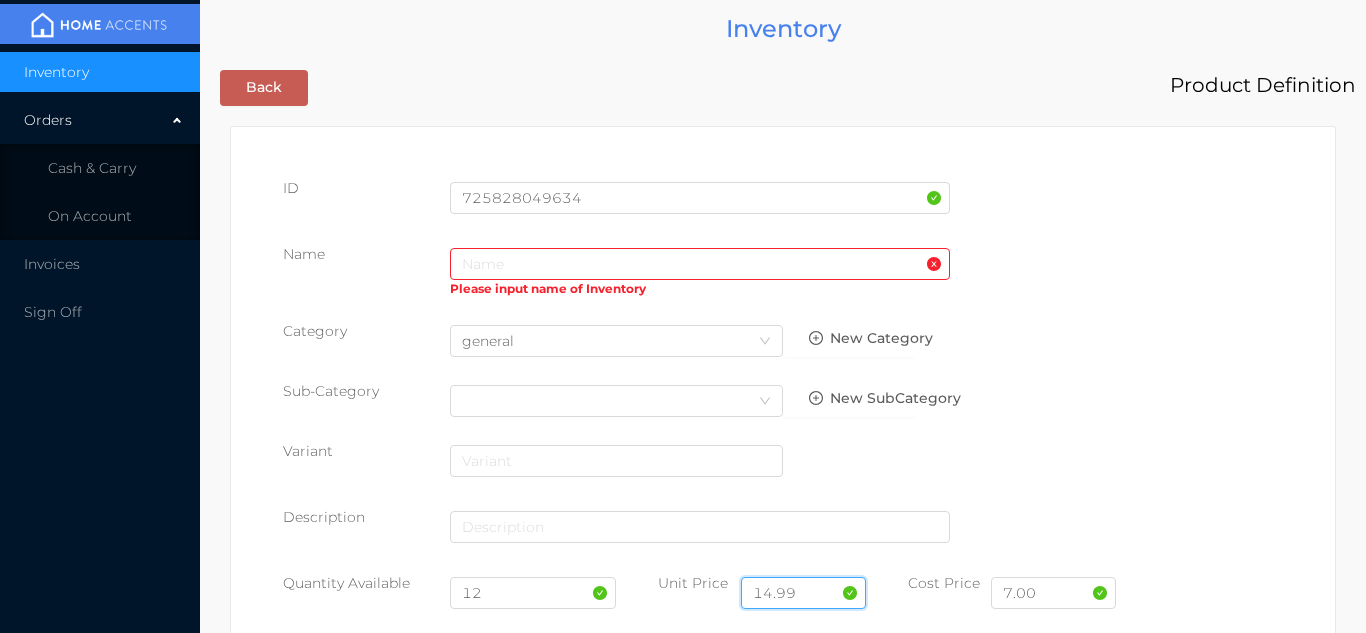 type on "14.99" 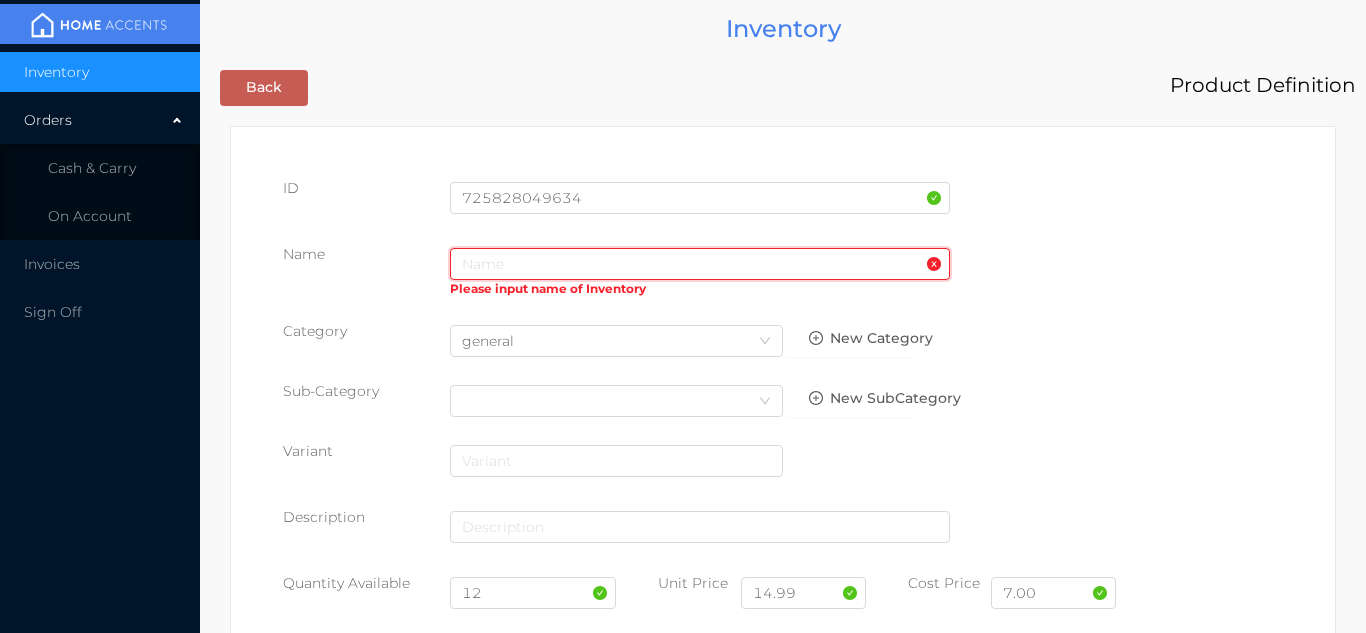 click at bounding box center (700, 264) 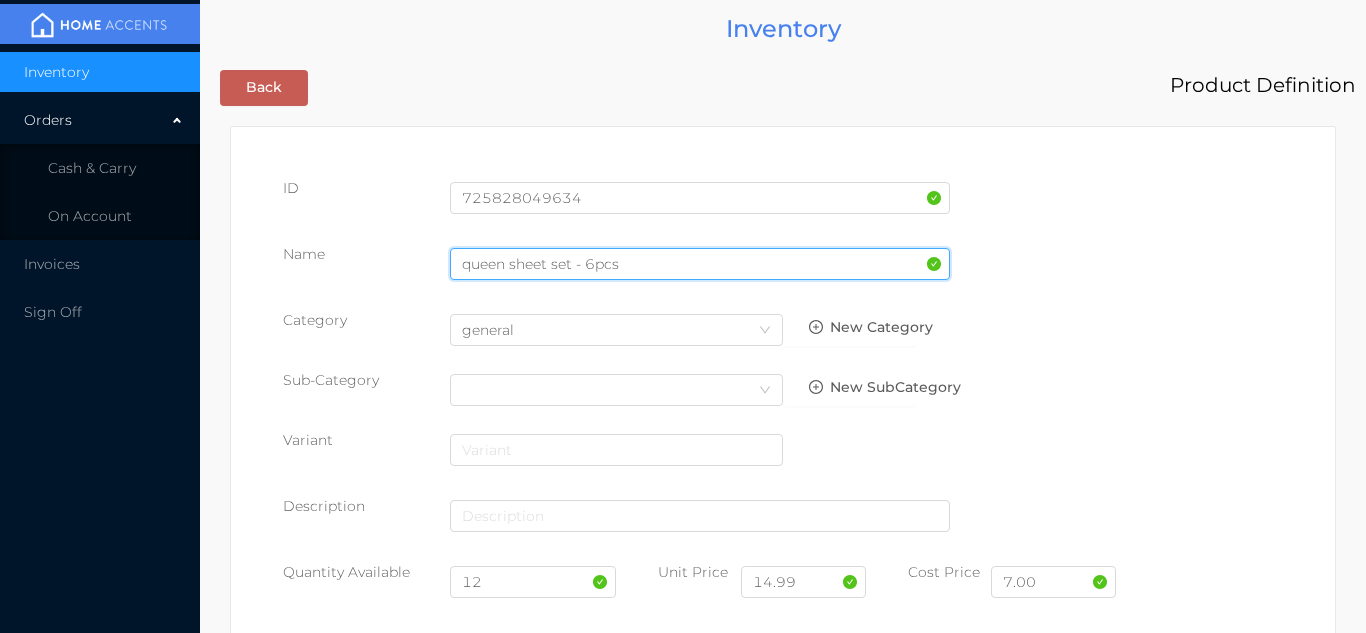 click on "queen sheet set - 6pcs" at bounding box center (700, 264) 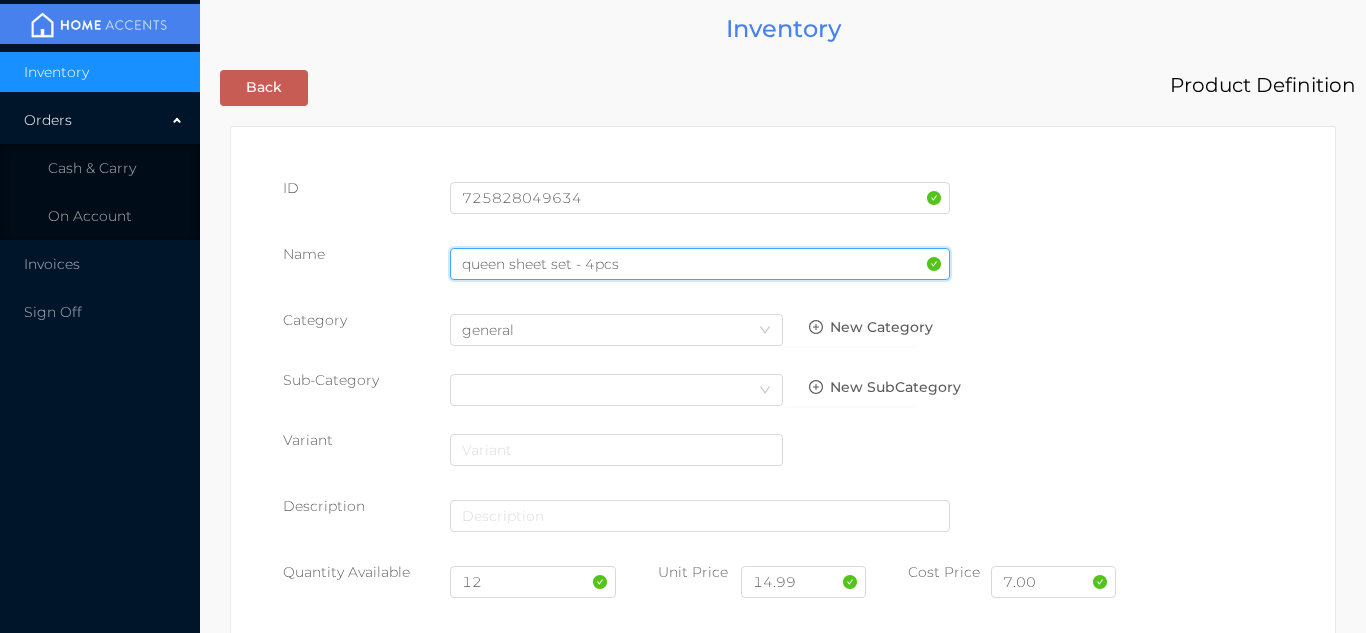 click on "queen sheet set - 4pcs" at bounding box center [700, 264] 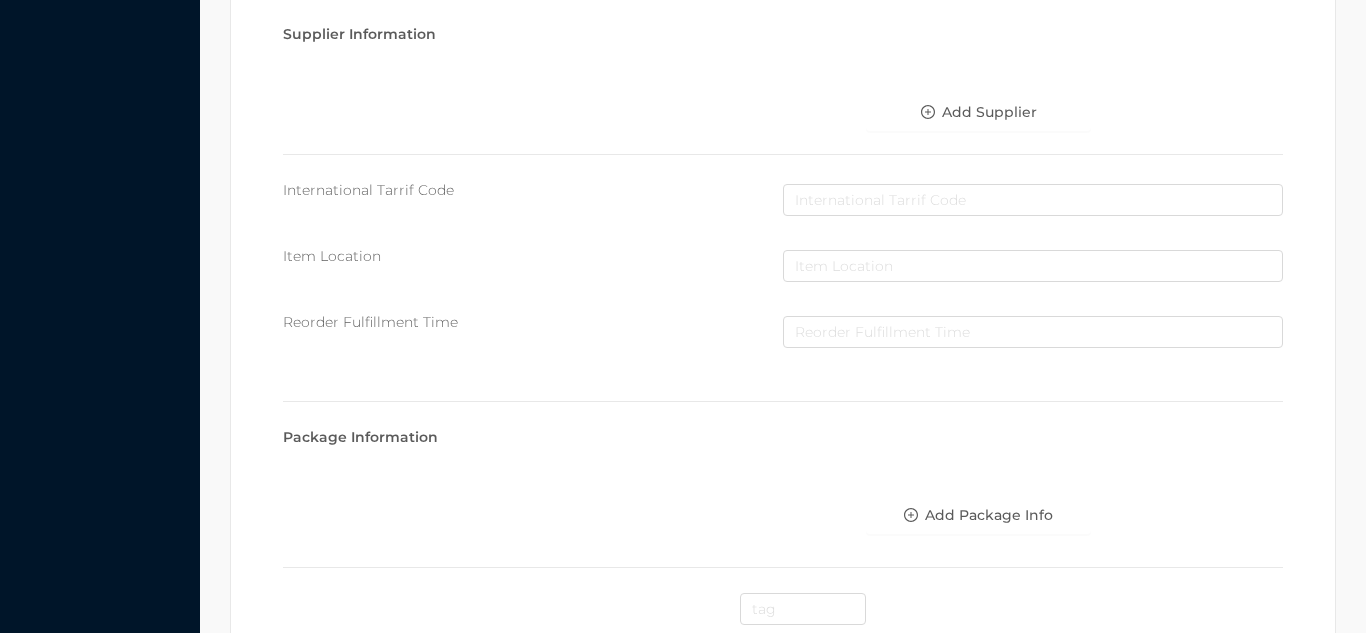 scroll, scrollTop: 1028, scrollLeft: 0, axis: vertical 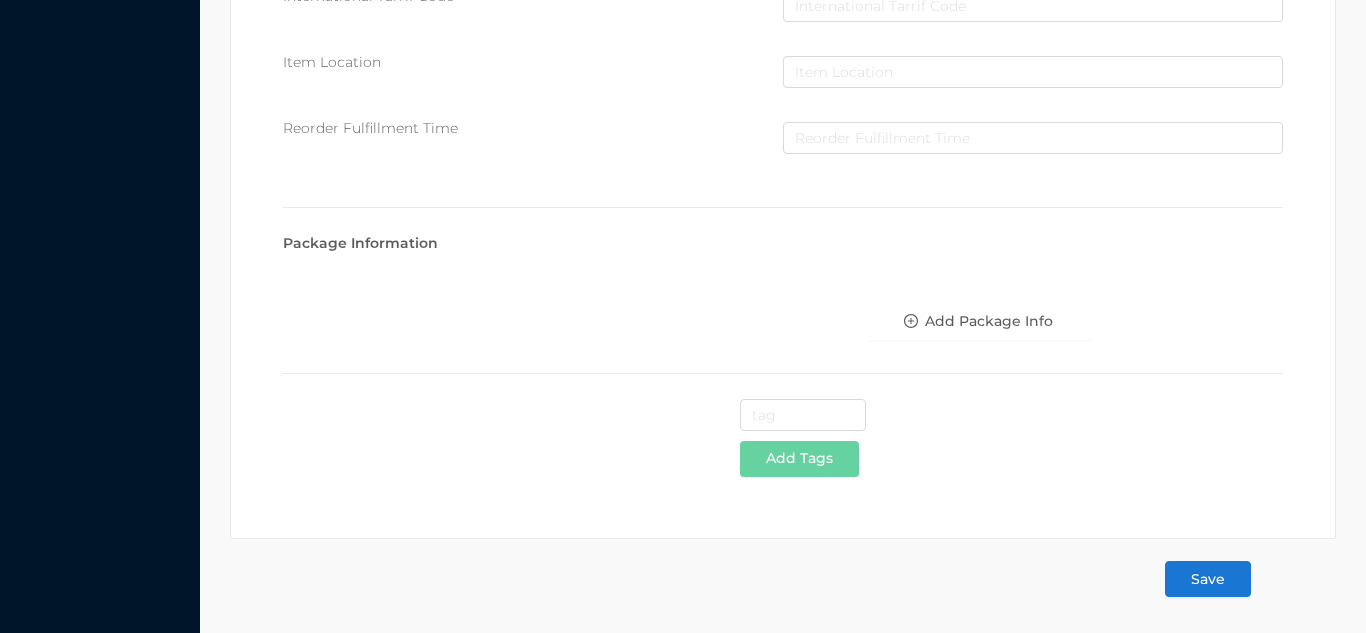 type on "queen sheet set - 4pcs/solid" 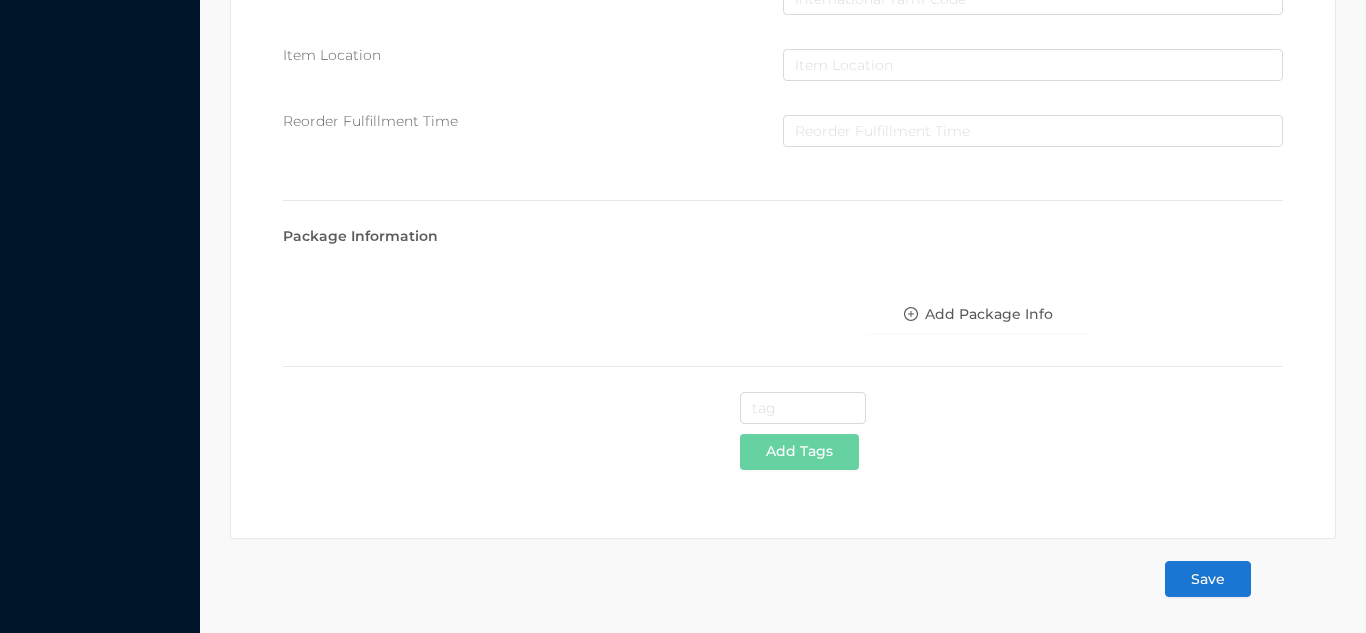 click on "Save" at bounding box center [1208, 579] 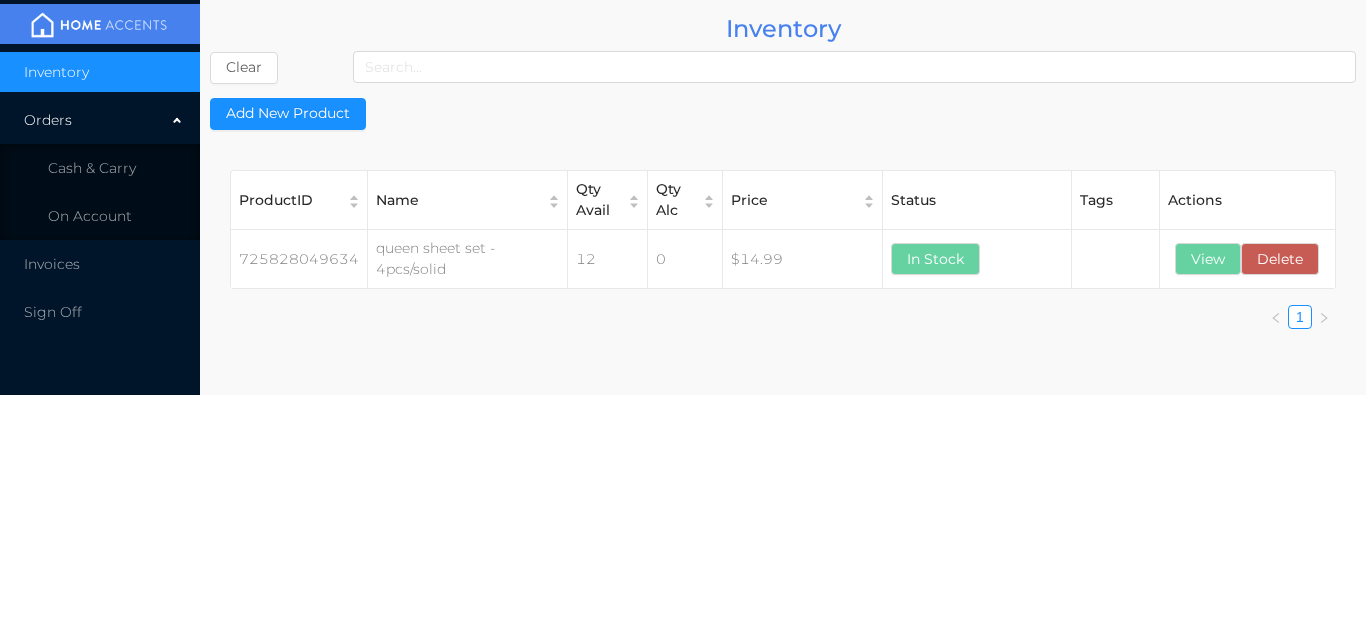 scroll, scrollTop: 0, scrollLeft: 0, axis: both 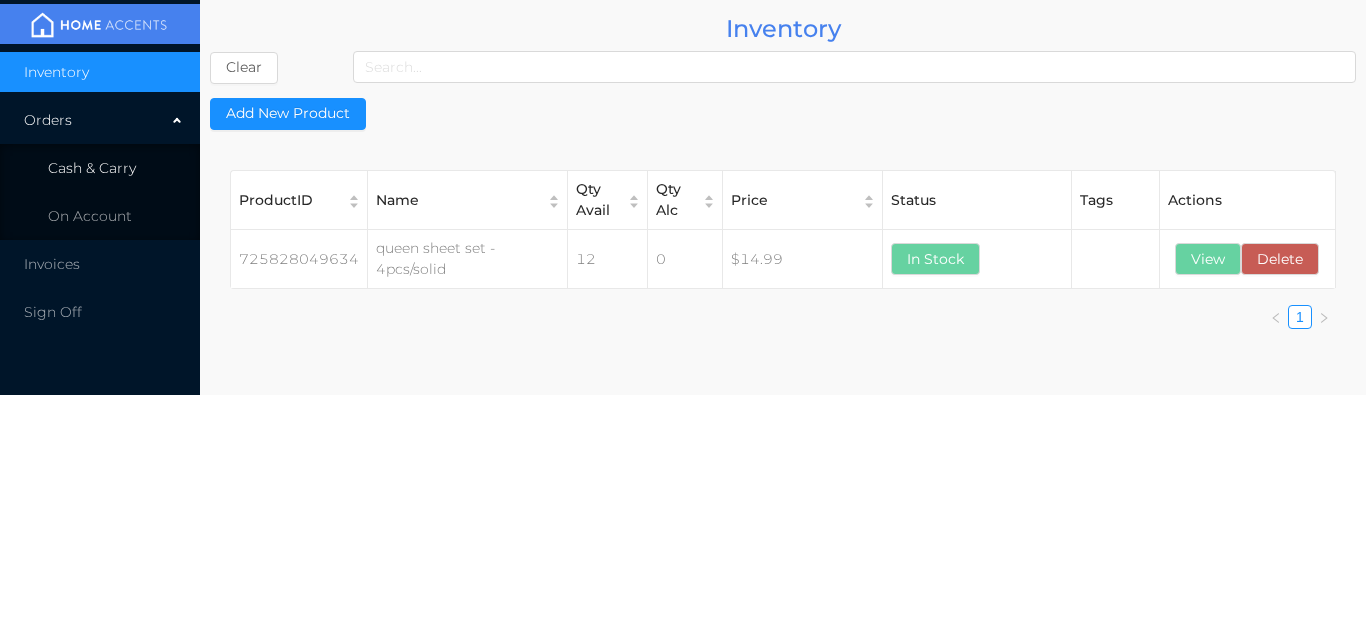 click on "Cash & Carry" at bounding box center (92, 168) 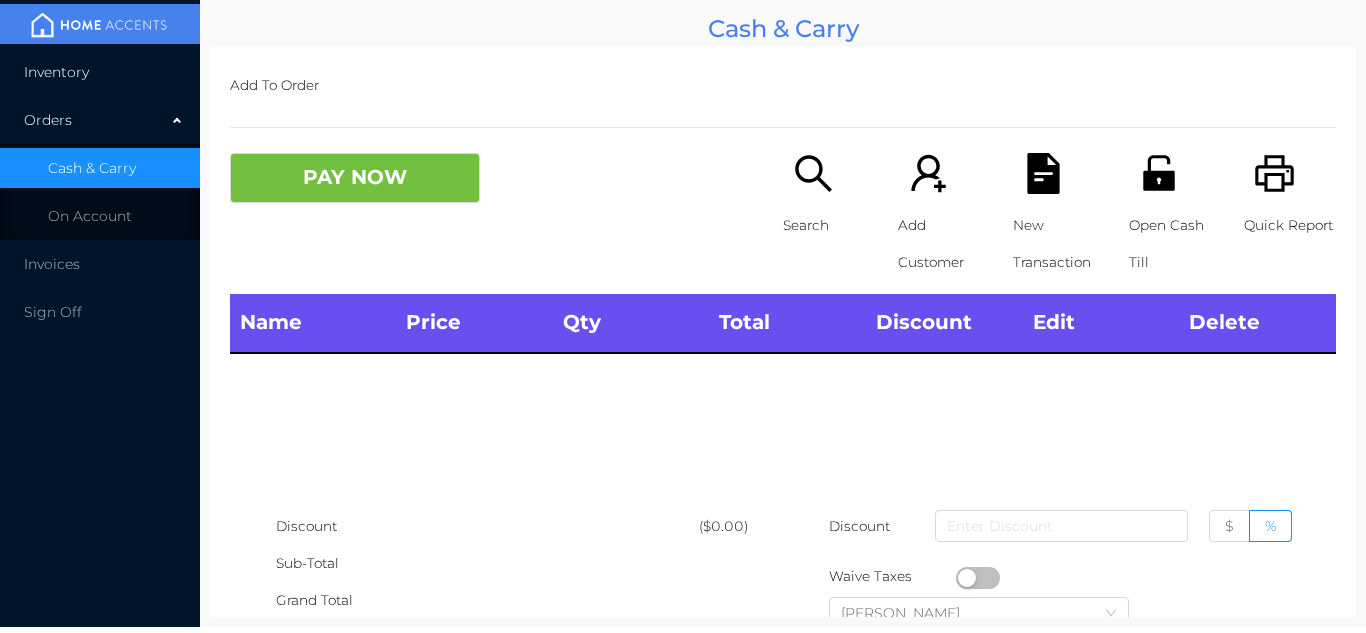click on "Inventory" at bounding box center (100, 72) 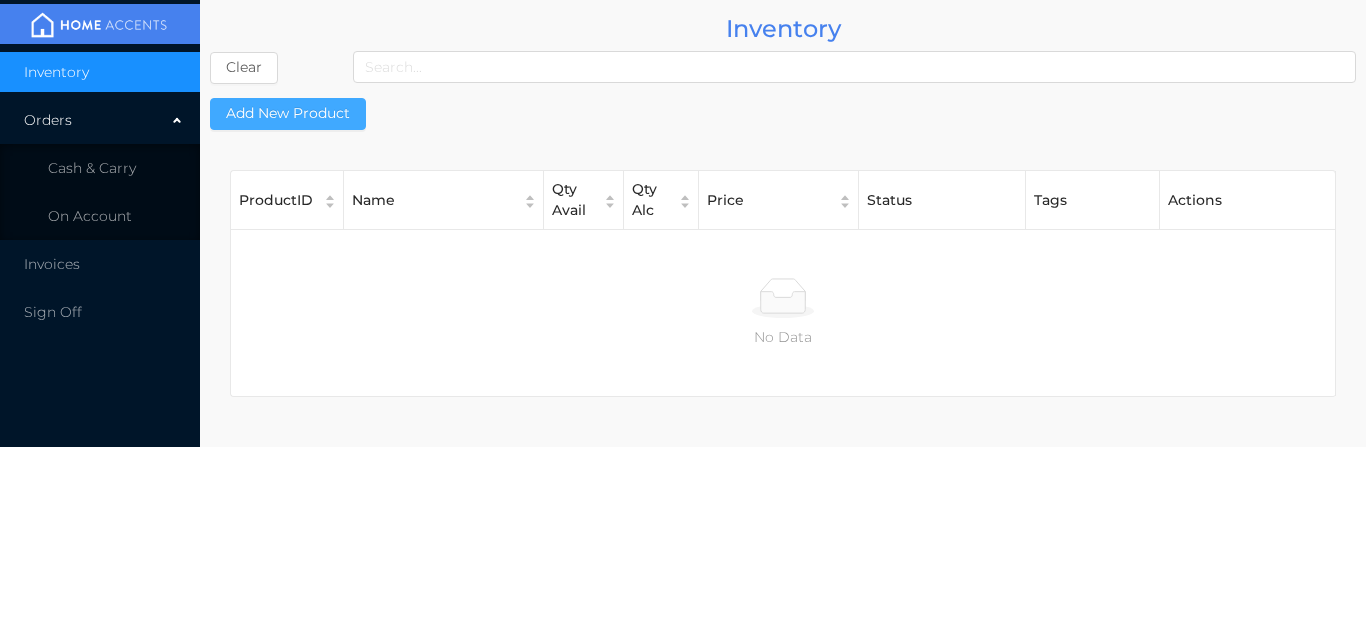 click on "Add New Product" at bounding box center [288, 114] 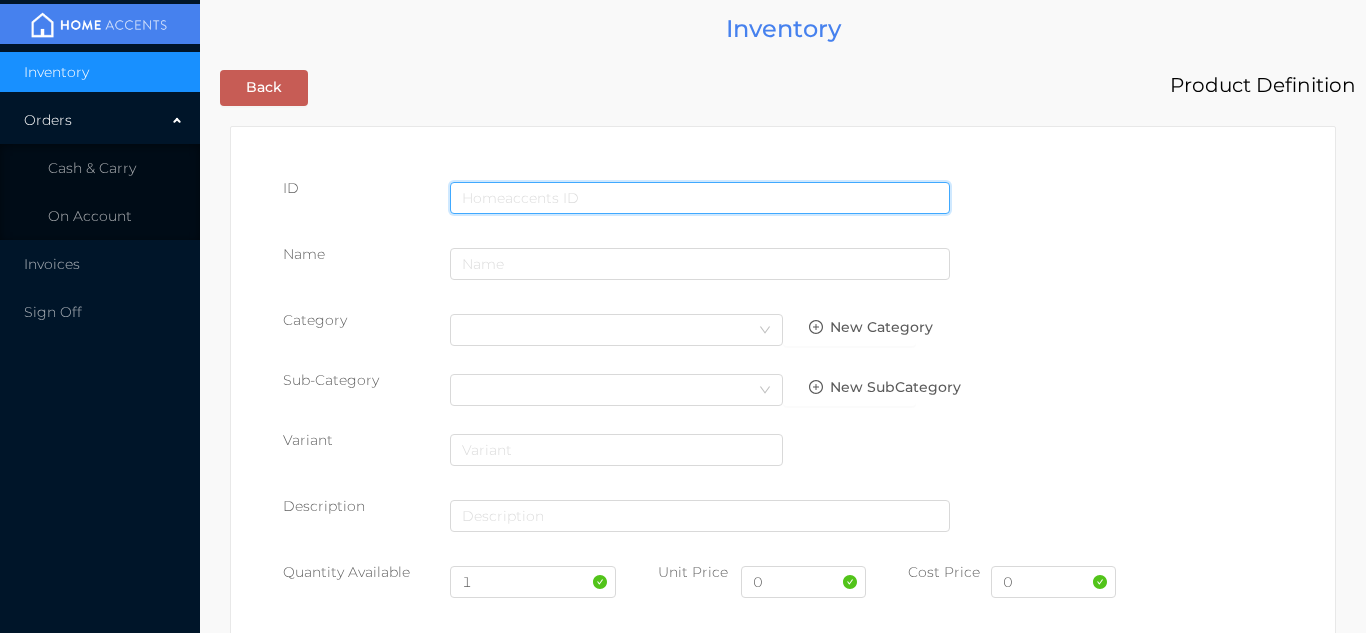 click at bounding box center (700, 198) 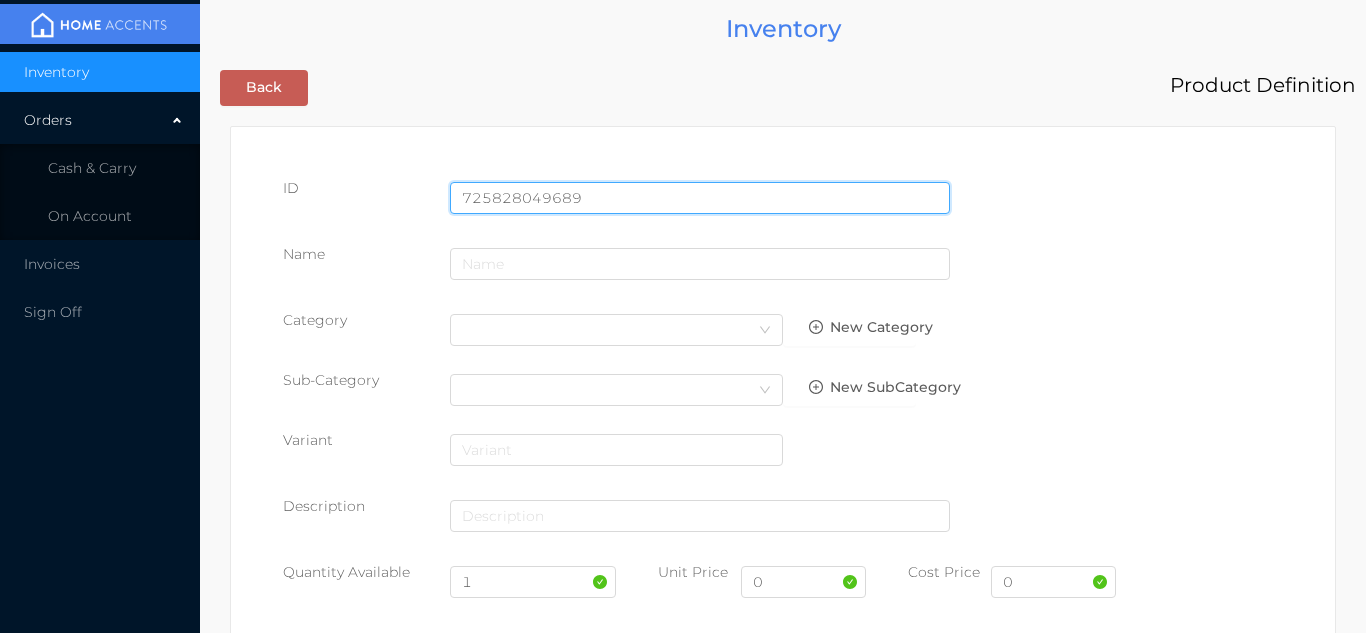 type on "725828049689" 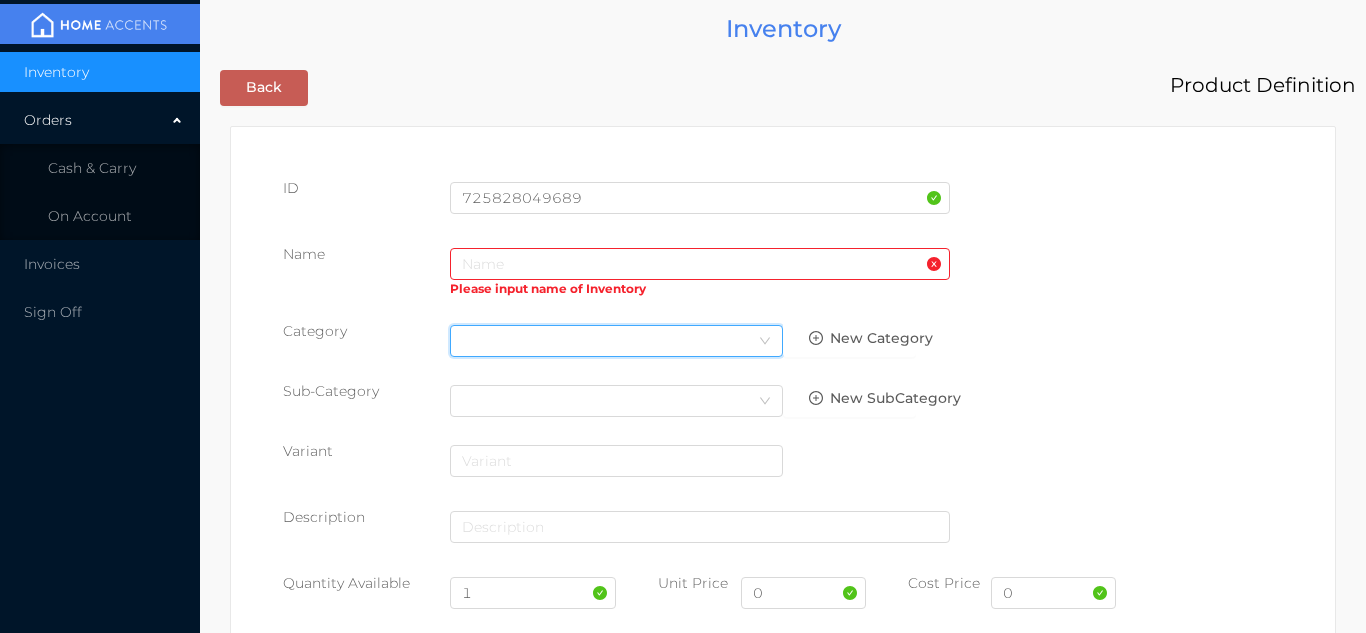 click on "Select Category" at bounding box center [616, 341] 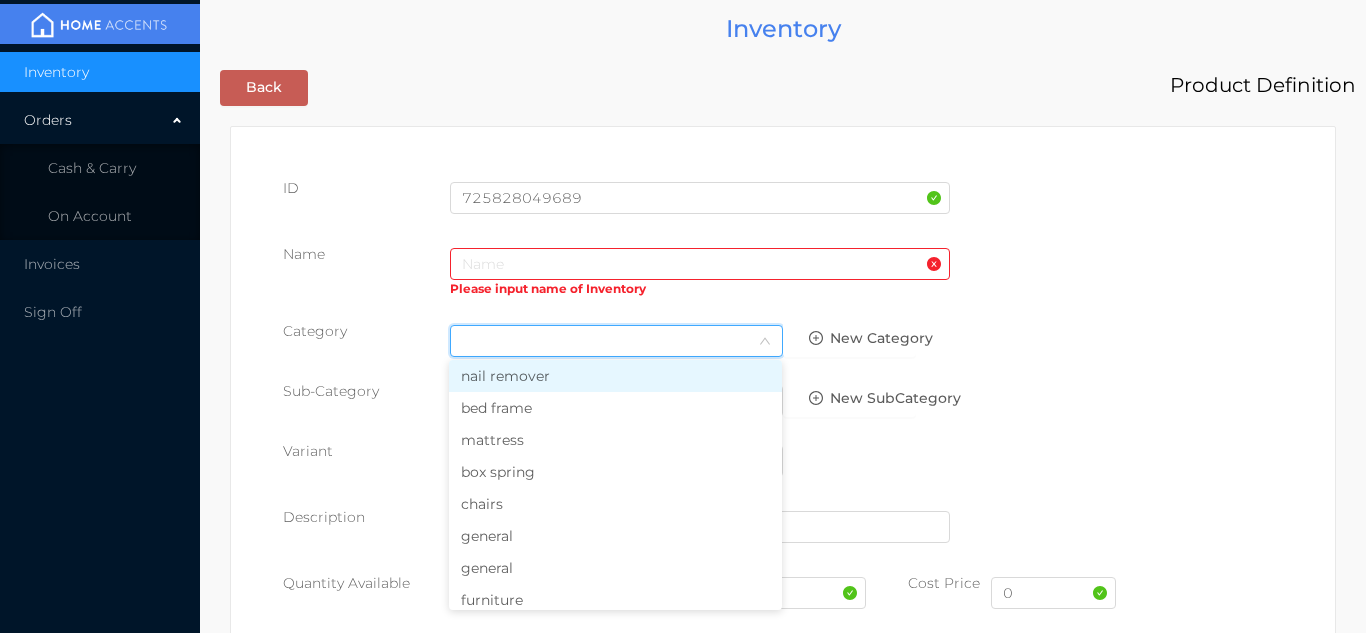 click on "general" at bounding box center (615, 536) 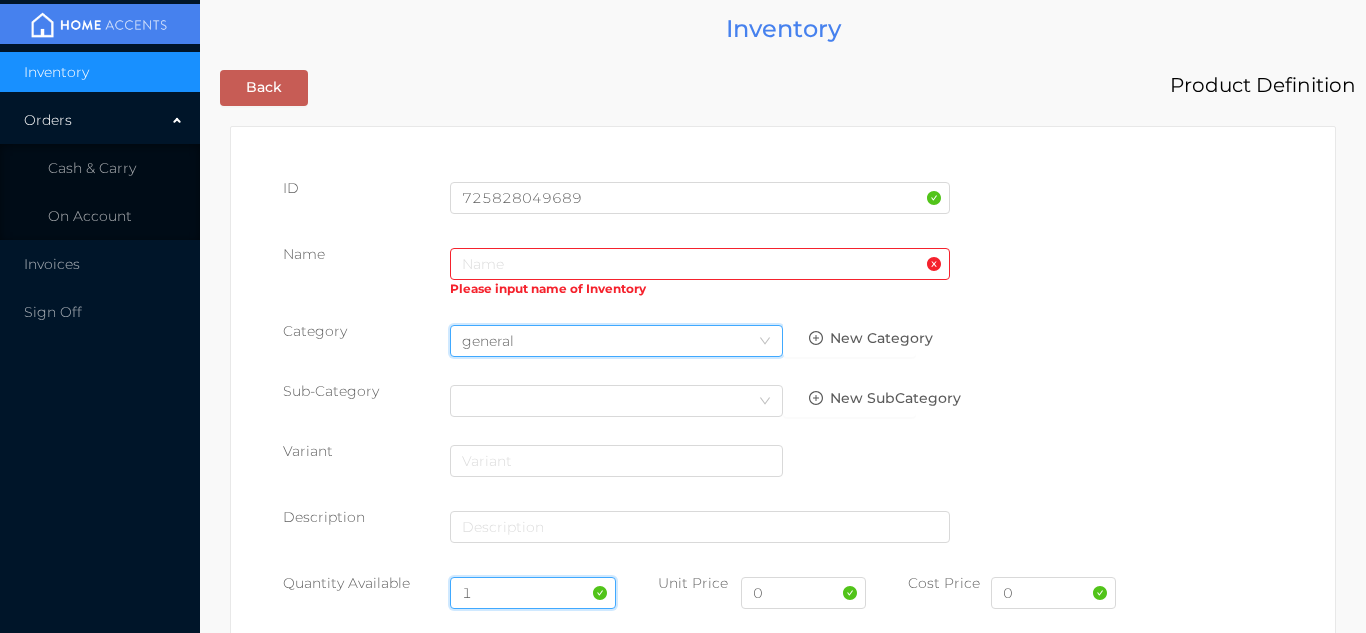 click on "1" at bounding box center [533, 593] 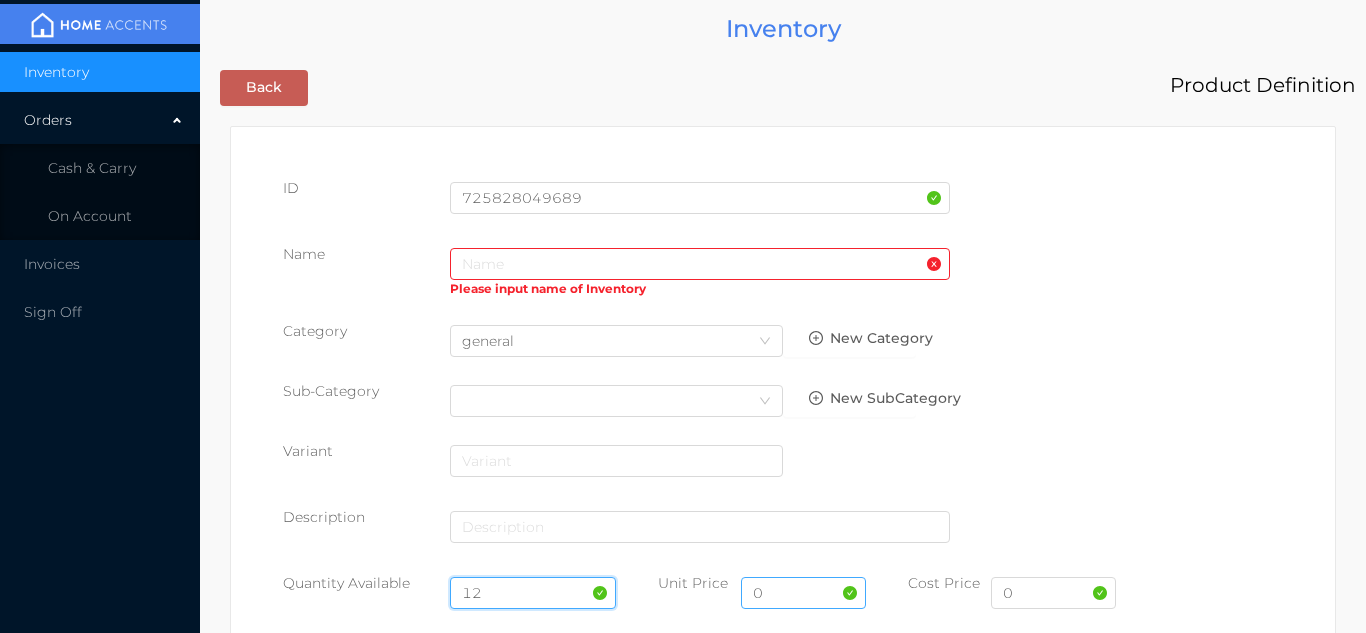 type on "12" 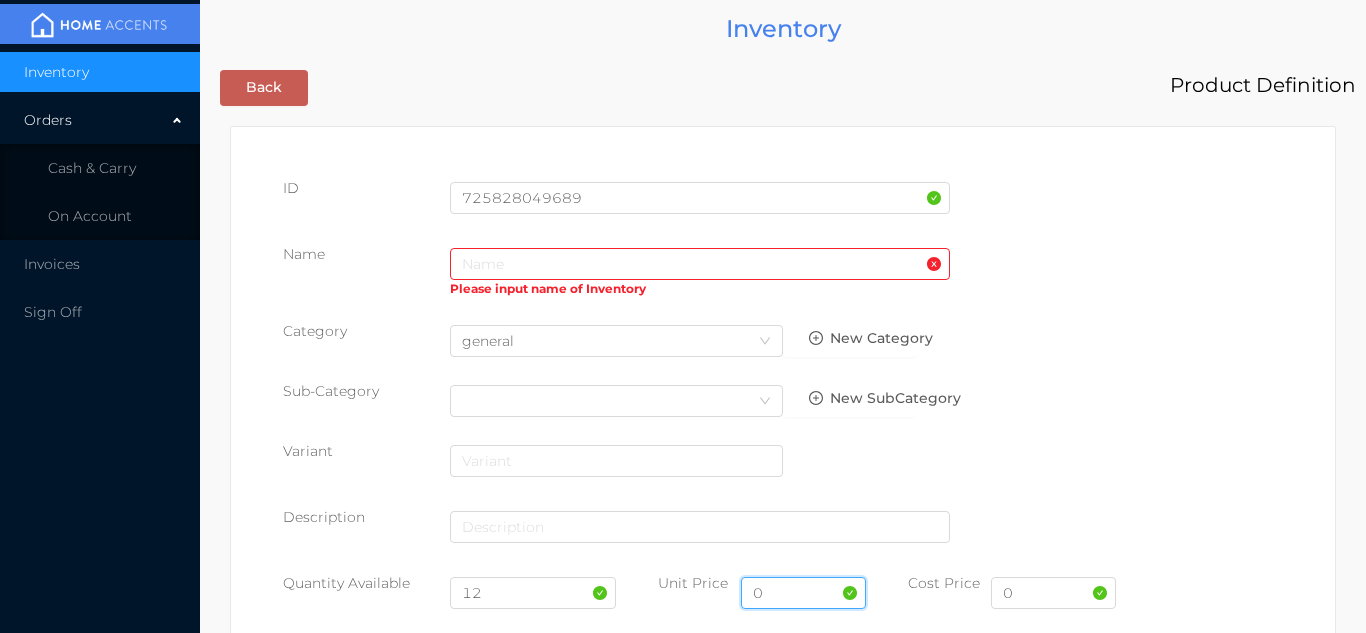 click on "0" at bounding box center [803, 593] 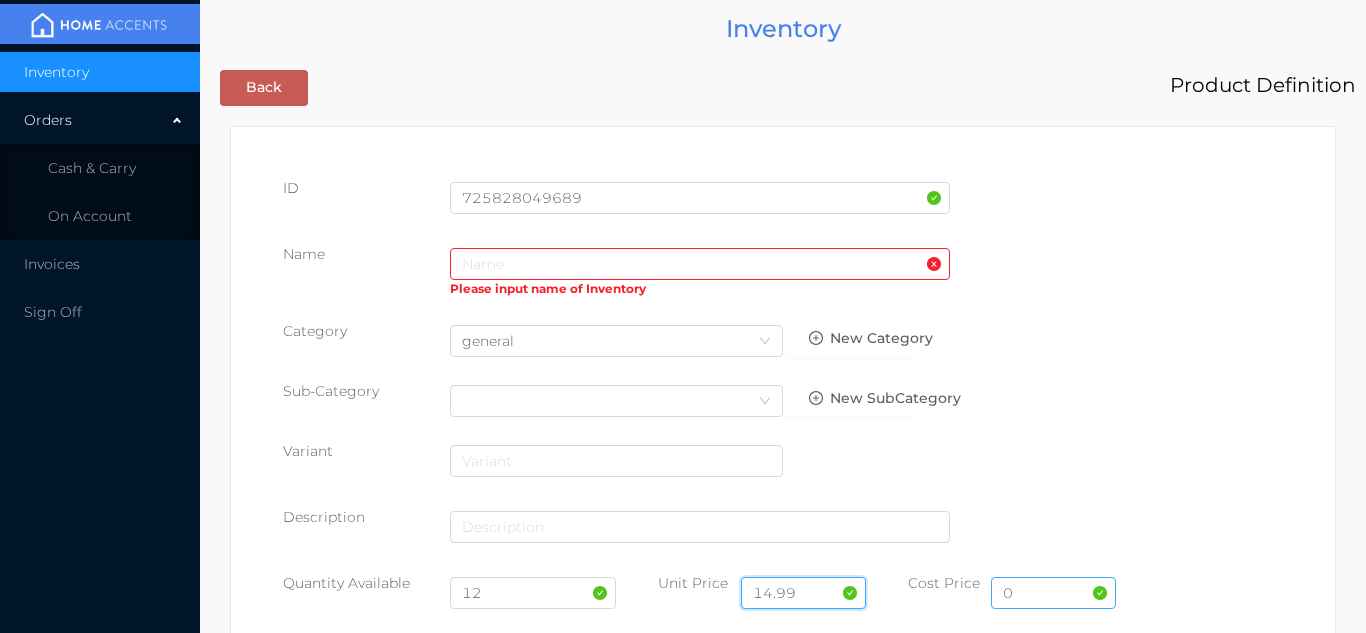 type on "14.99" 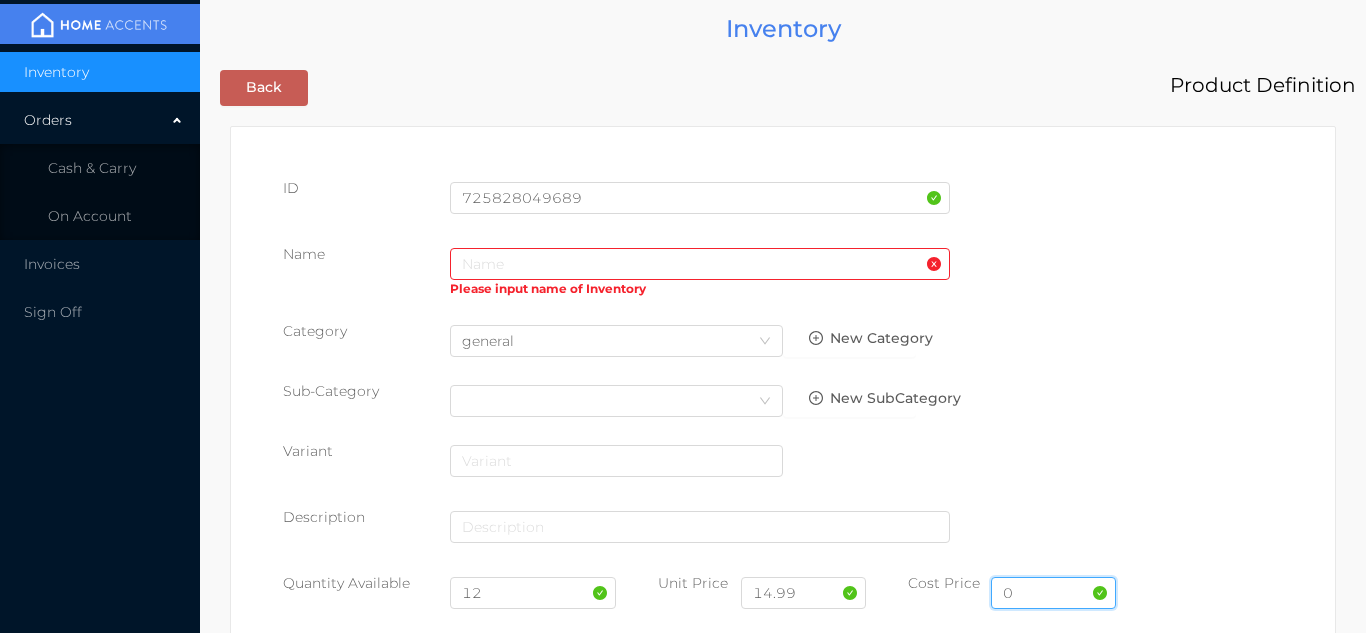 click on "0" at bounding box center [1053, 593] 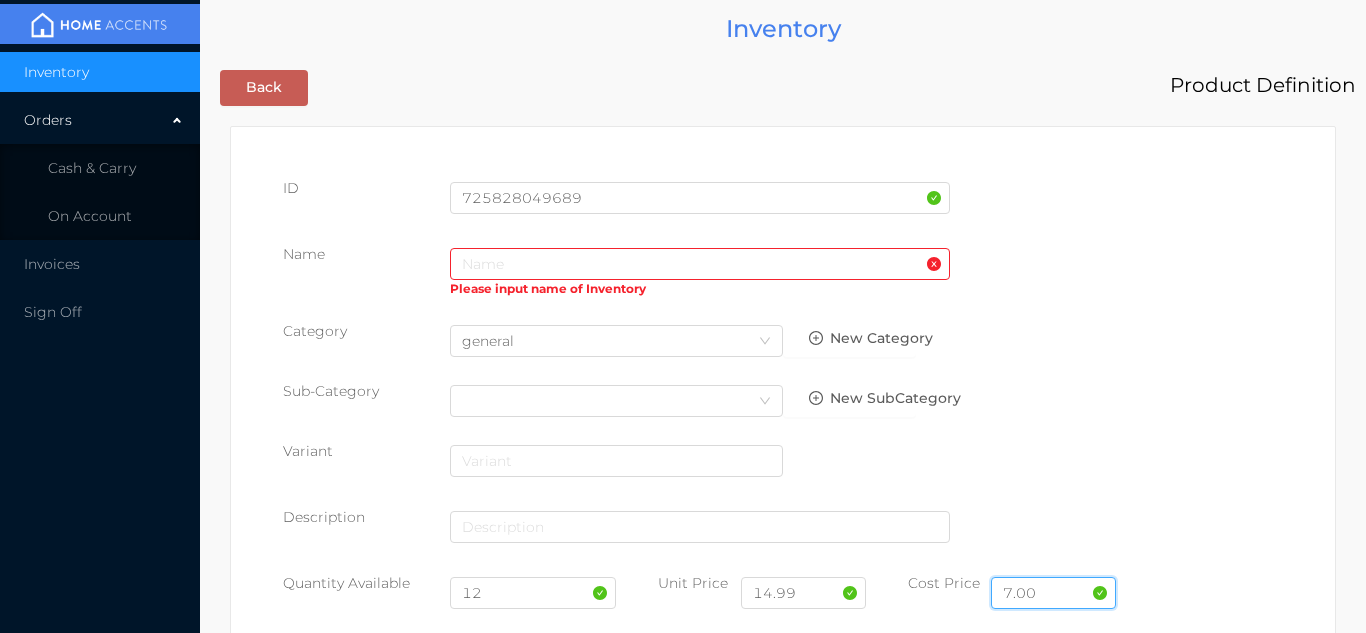 type on "7.00" 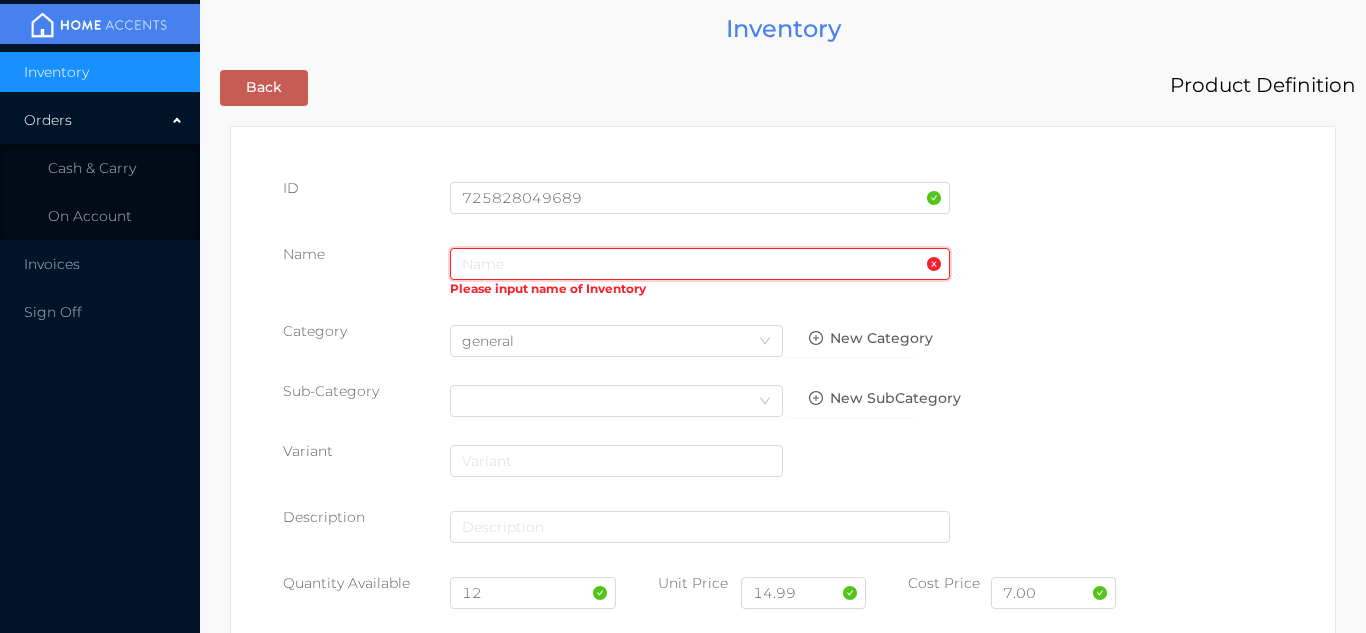 click at bounding box center [700, 264] 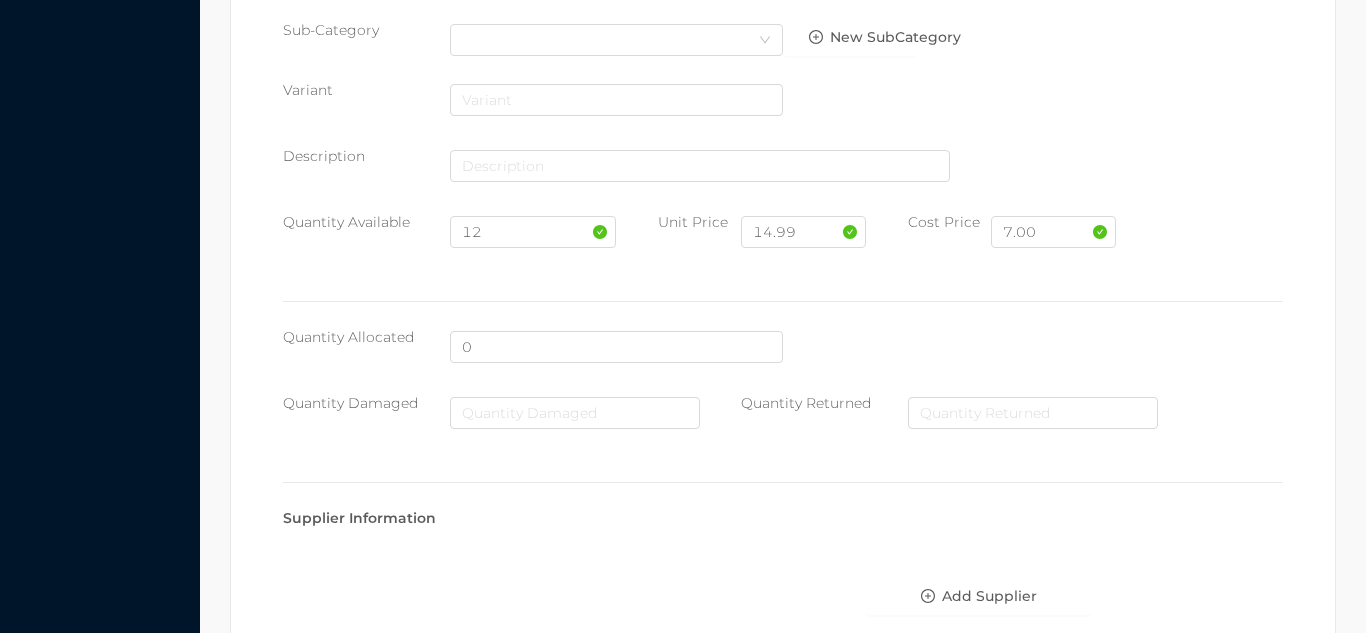 scroll, scrollTop: 1028, scrollLeft: 0, axis: vertical 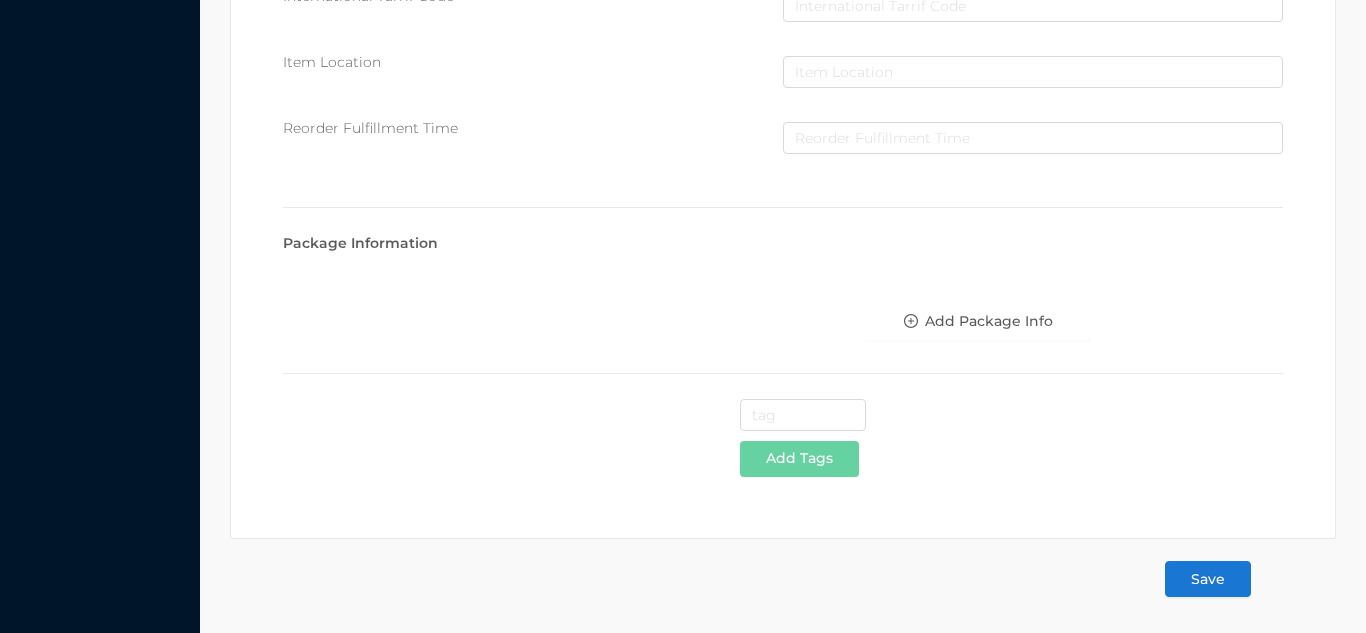 type on "Queen sheet set/4pics-printed" 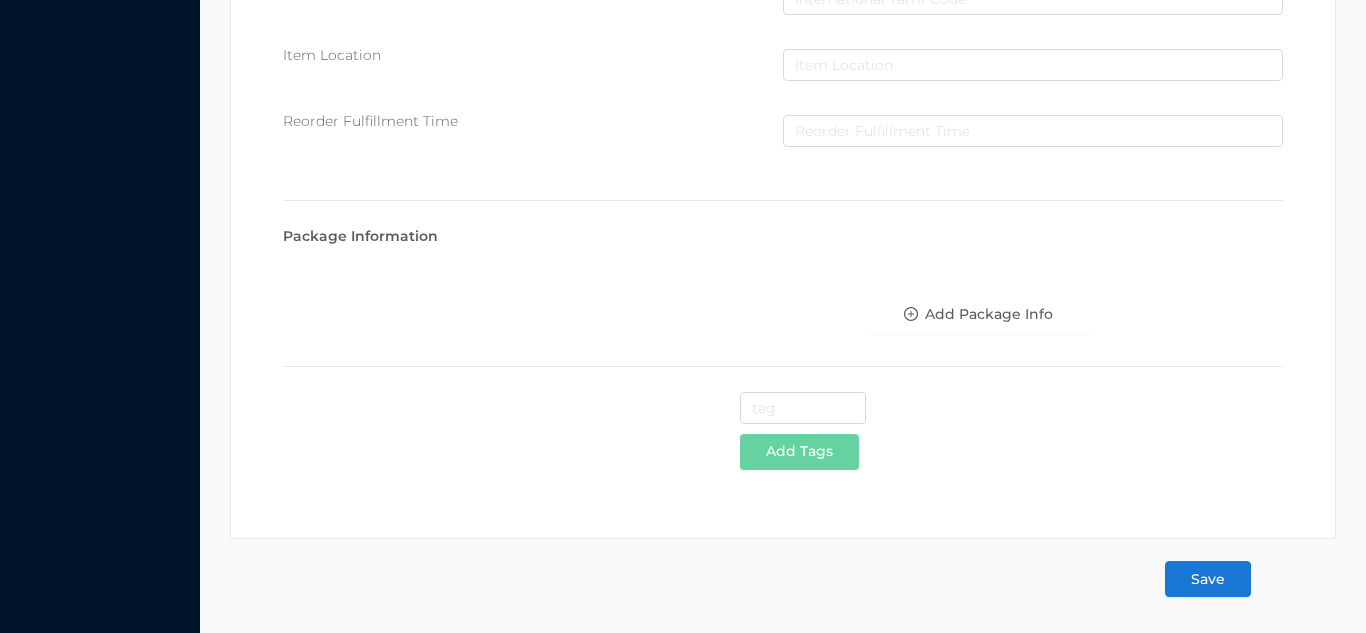click on "Save" at bounding box center (1208, 579) 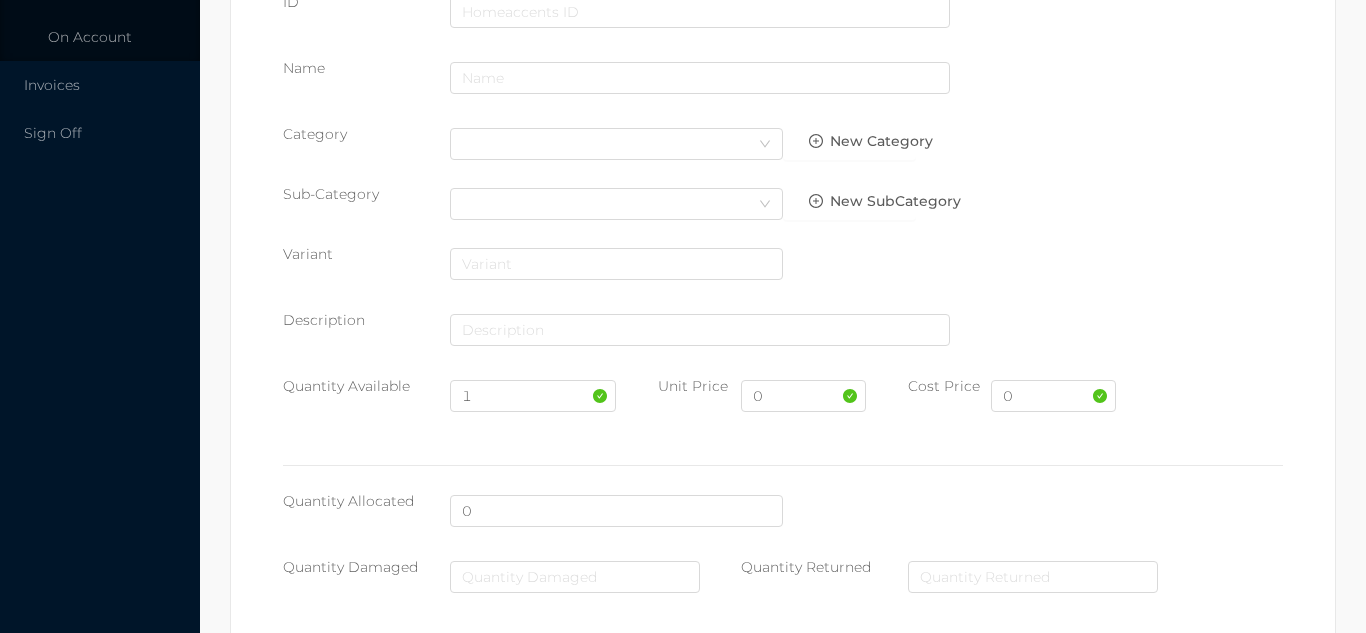 scroll, scrollTop: 0, scrollLeft: 0, axis: both 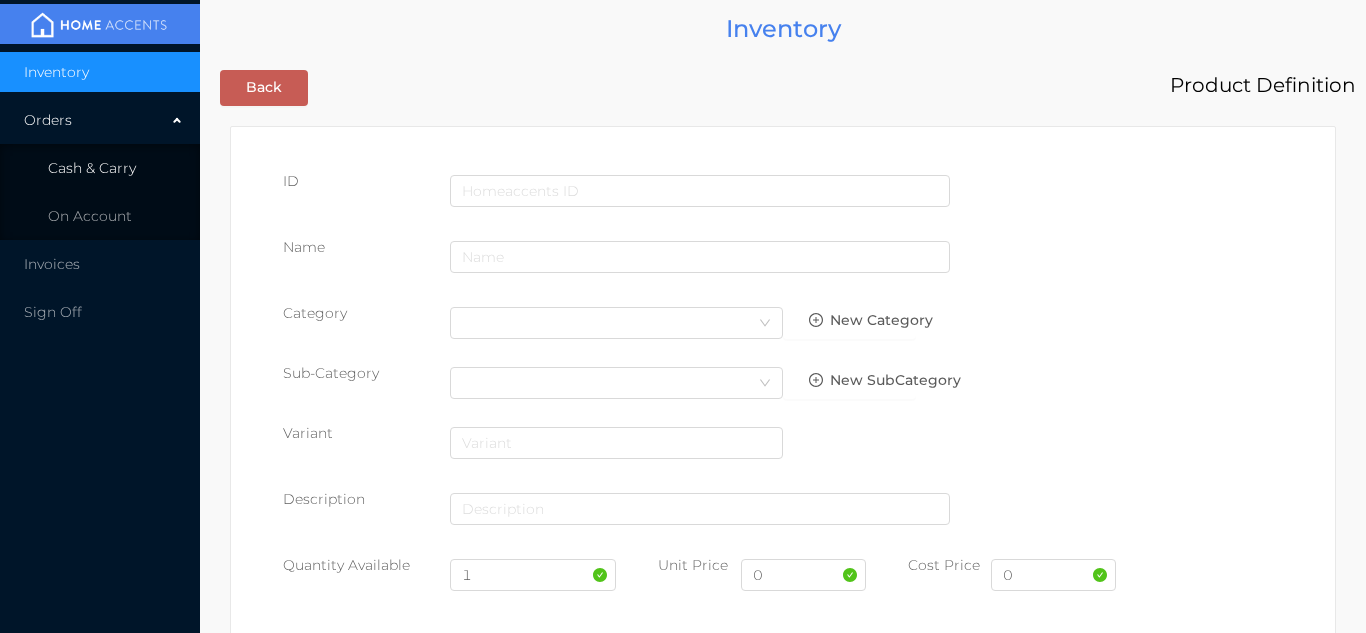 click on "Cash & Carry" at bounding box center [92, 168] 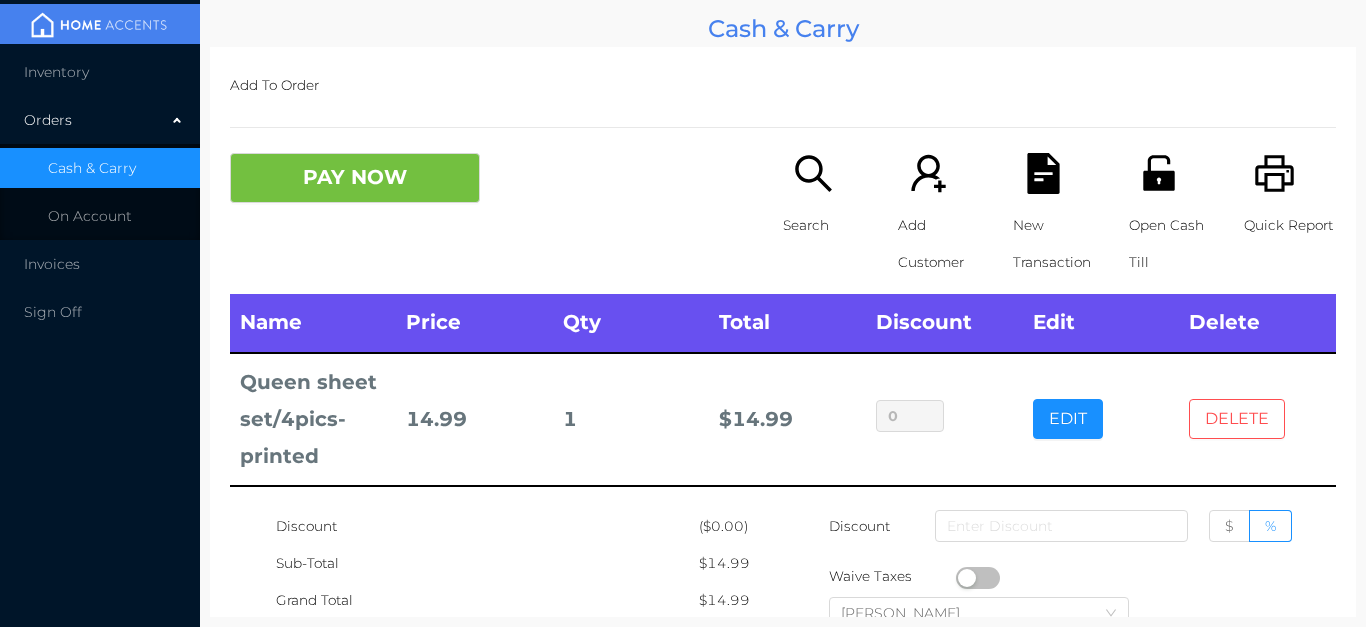 click on "DELETE" at bounding box center [1237, 419] 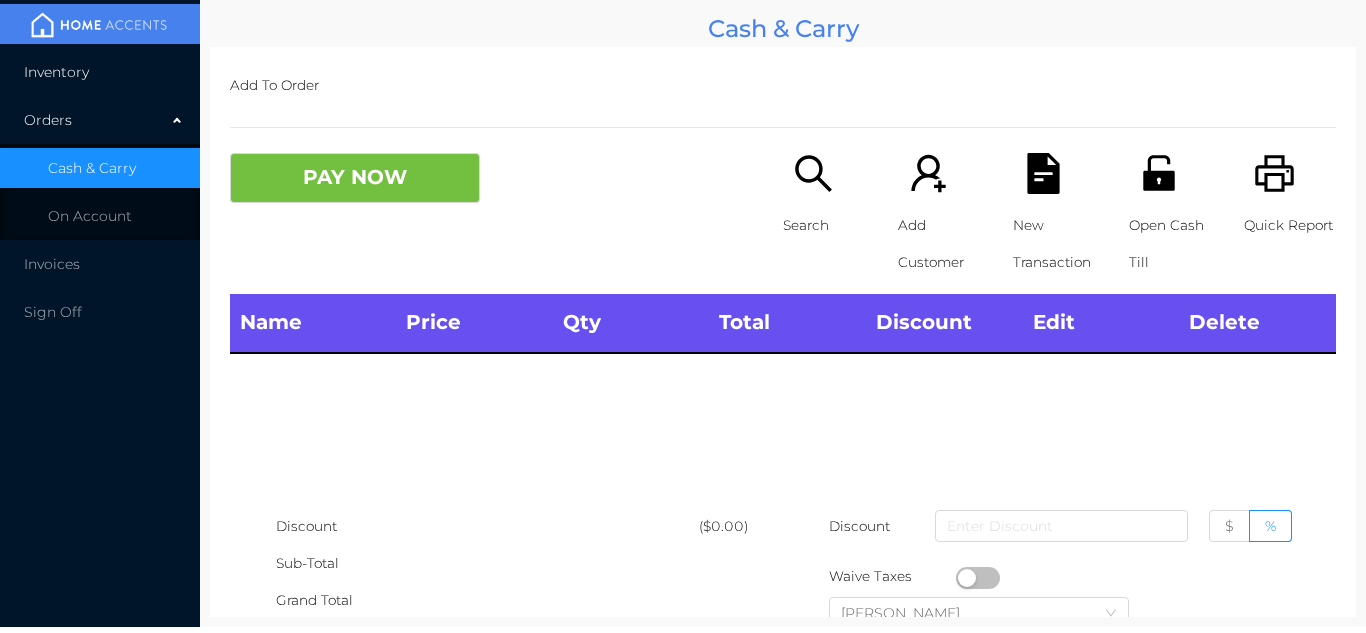 click on "Inventory" at bounding box center [100, 72] 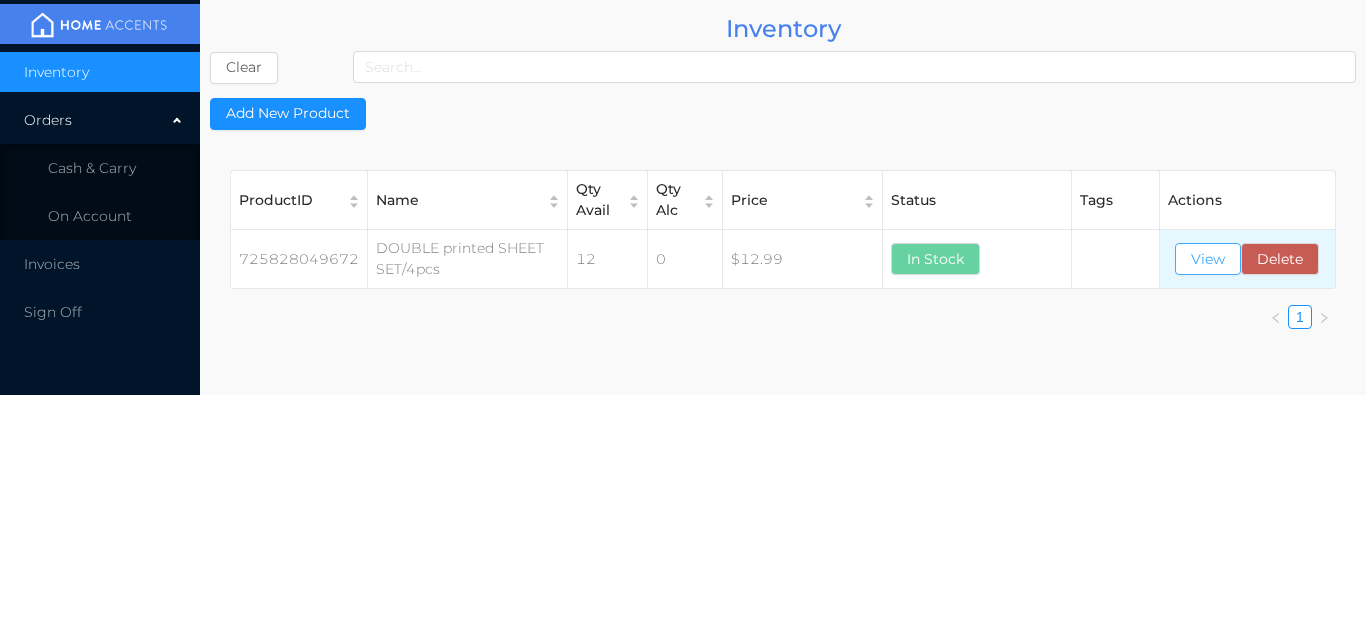 click on "View" at bounding box center [1208, 259] 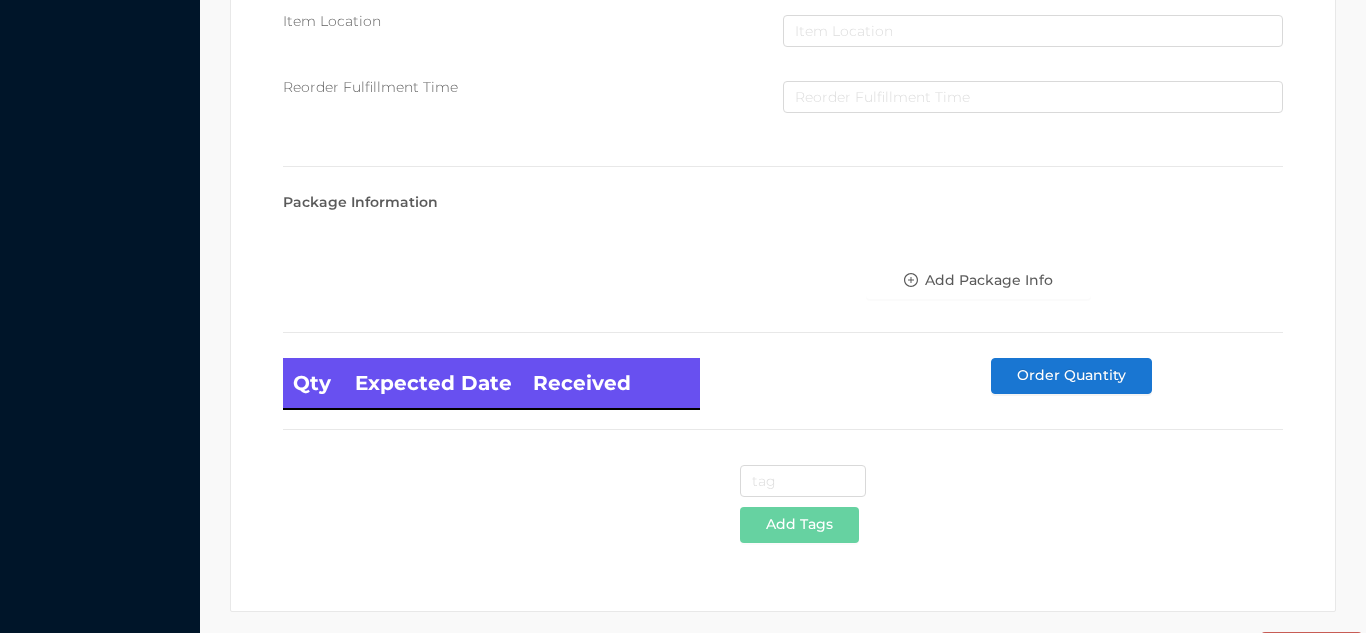scroll, scrollTop: 1135, scrollLeft: 0, axis: vertical 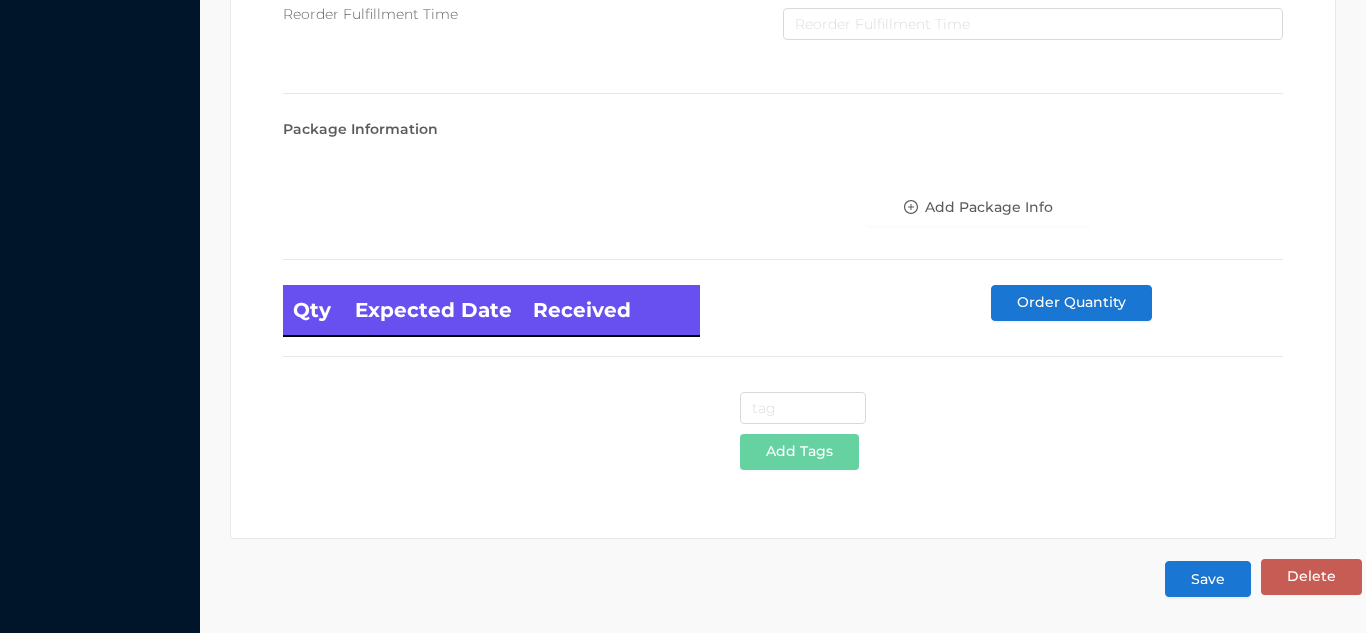 click on "Save" at bounding box center [1208, 579] 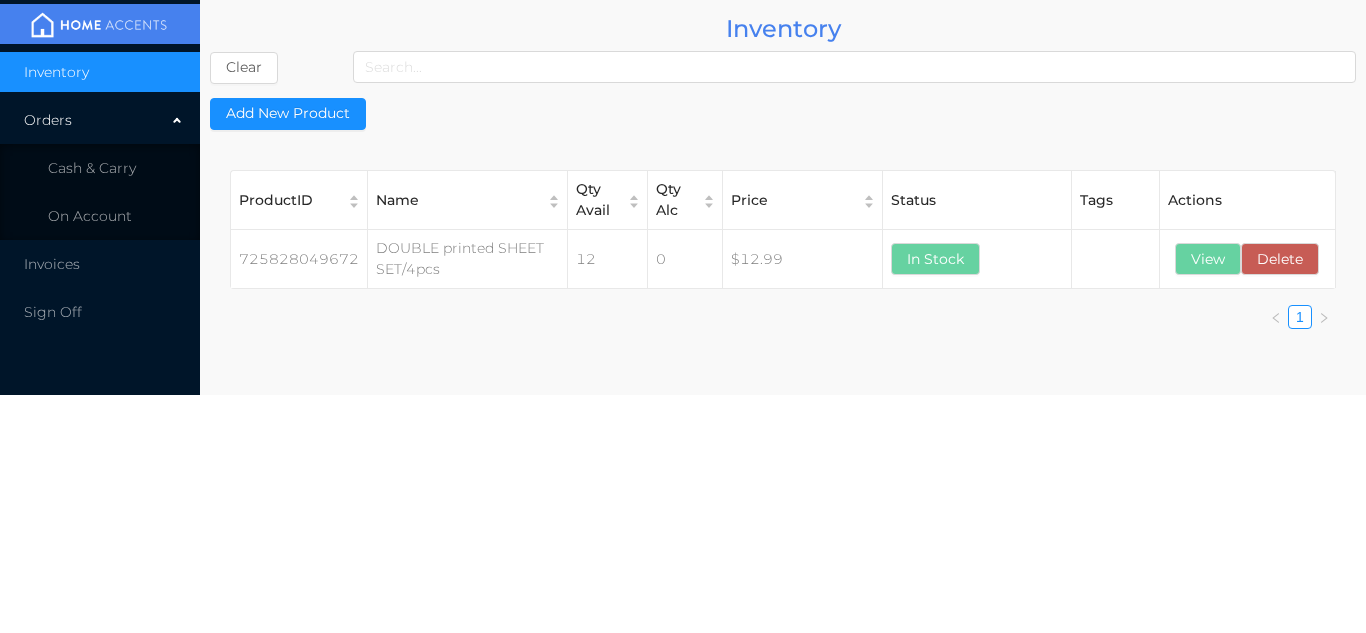 scroll, scrollTop: 0, scrollLeft: 0, axis: both 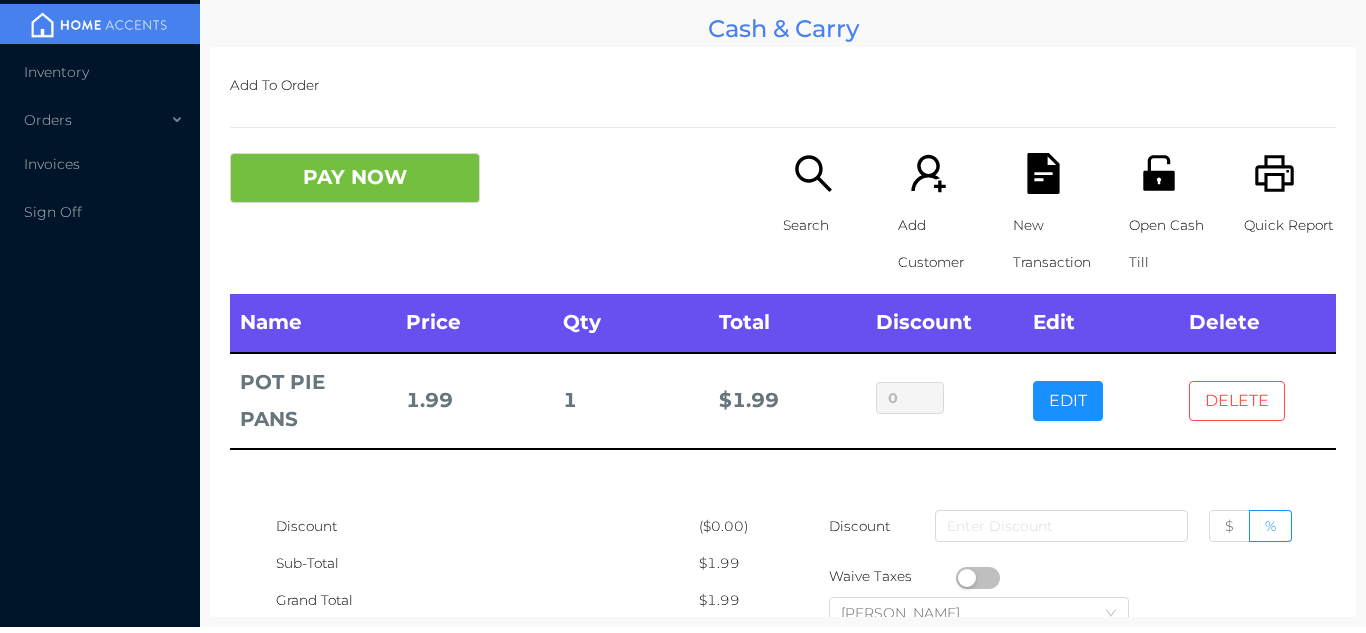 click on "DELETE" at bounding box center (1237, 401) 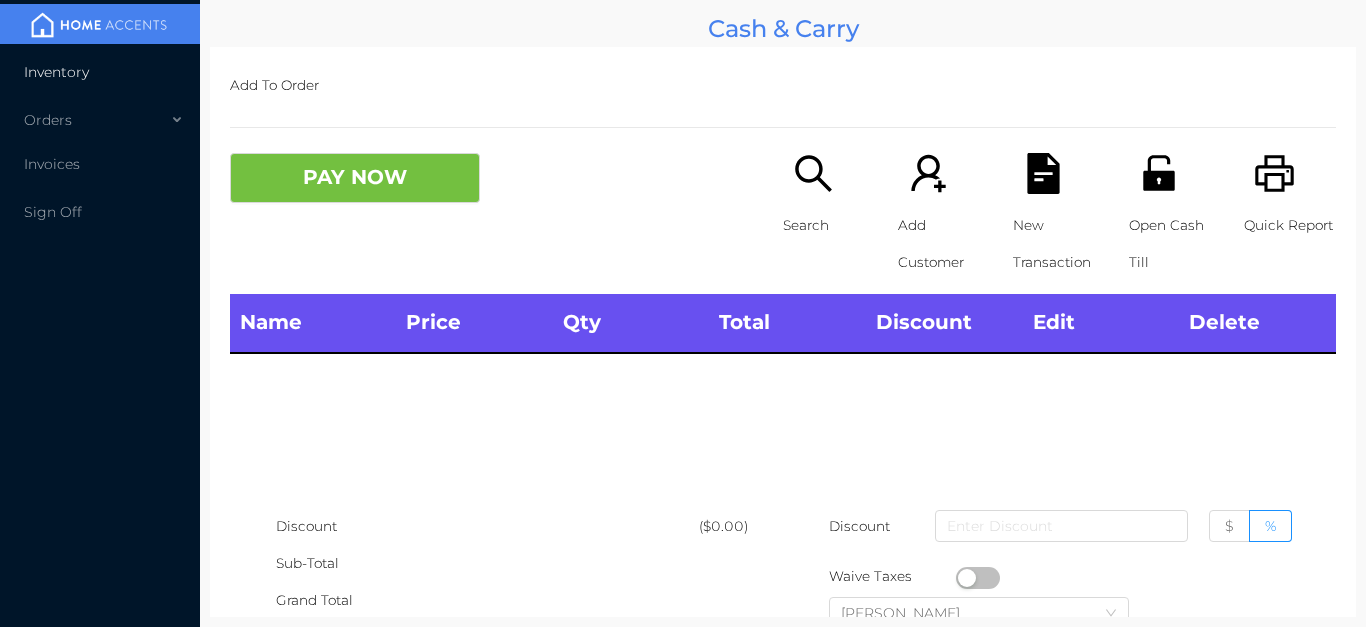 click on "Inventory" at bounding box center [100, 72] 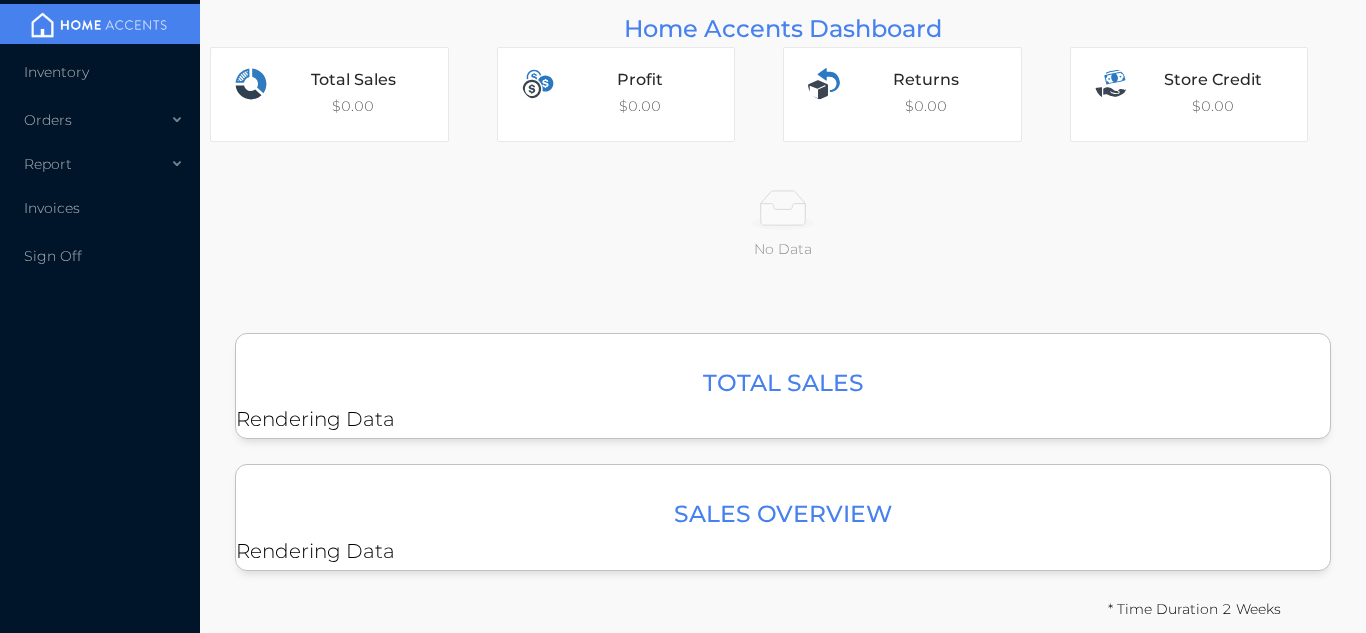 scroll, scrollTop: 0, scrollLeft: 0, axis: both 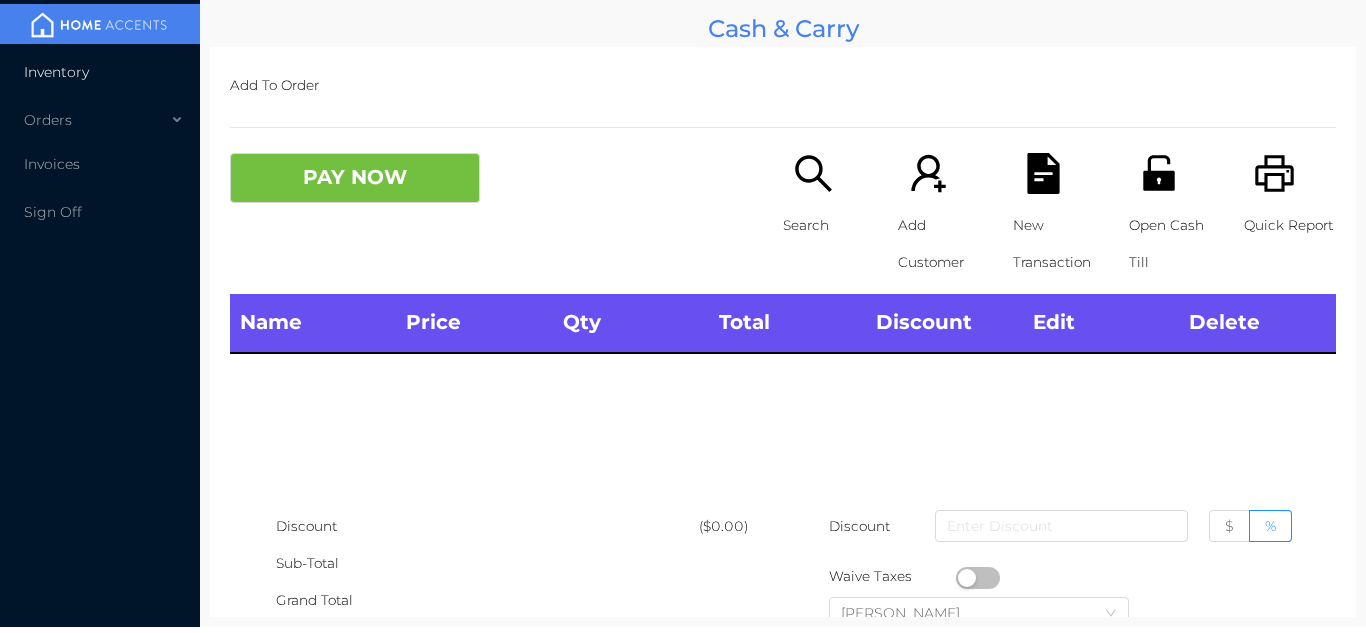 click on "Inventory" at bounding box center [100, 72] 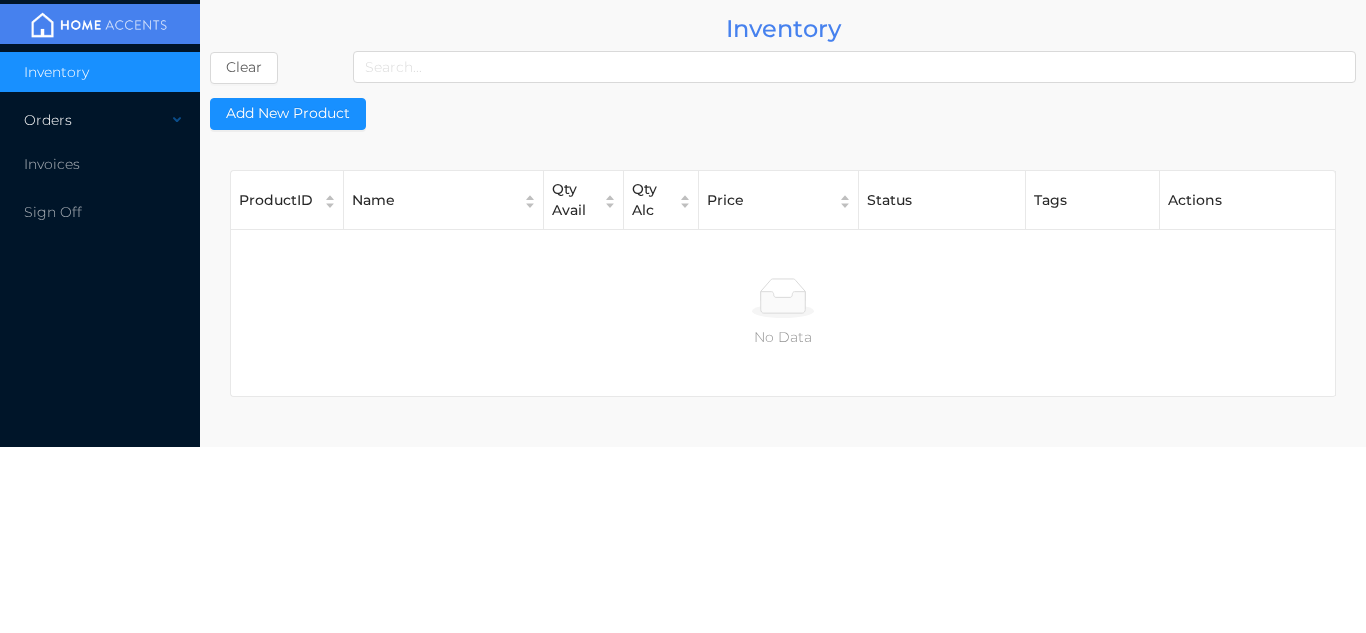 click on "Orders" at bounding box center [100, 120] 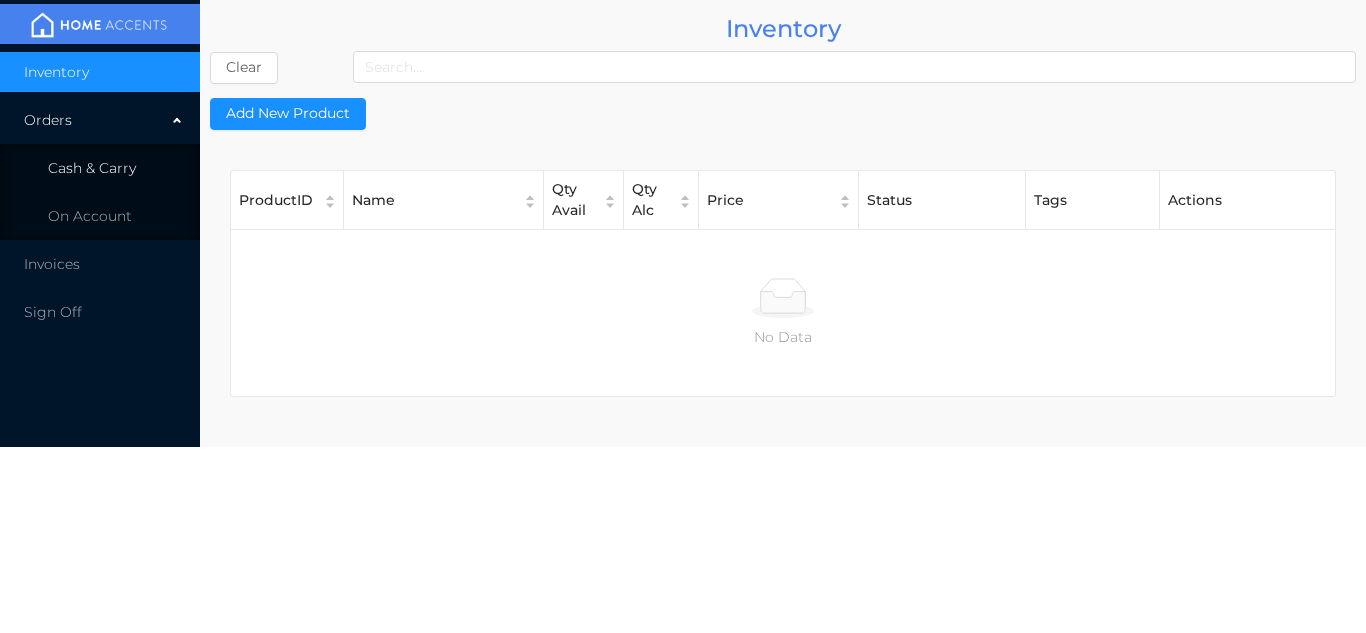 click on "Cash & Carry" at bounding box center (100, 168) 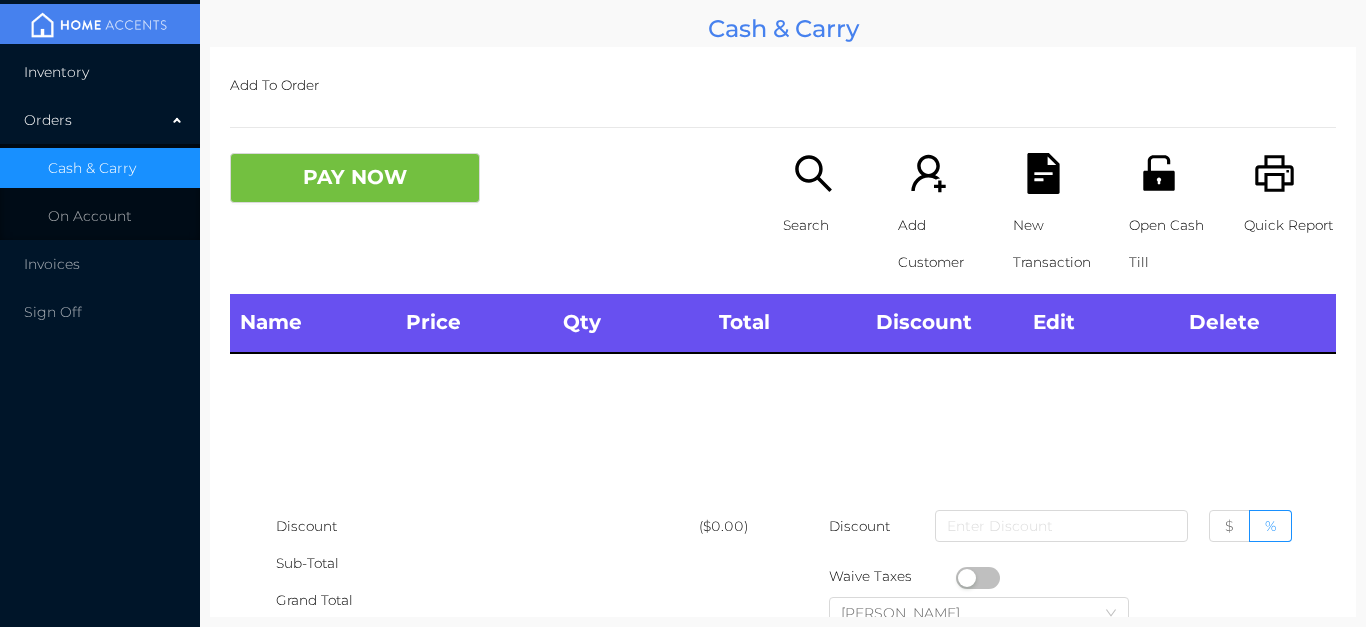 click on "Inventory" at bounding box center (100, 72) 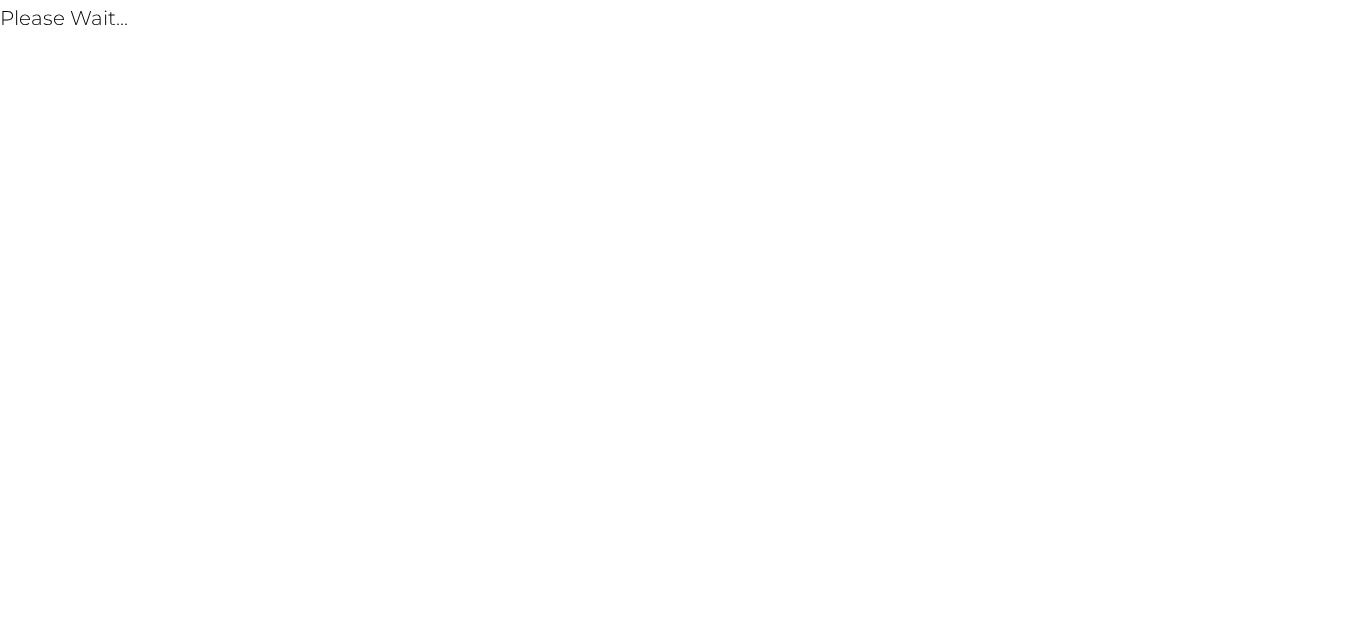 scroll, scrollTop: 0, scrollLeft: 0, axis: both 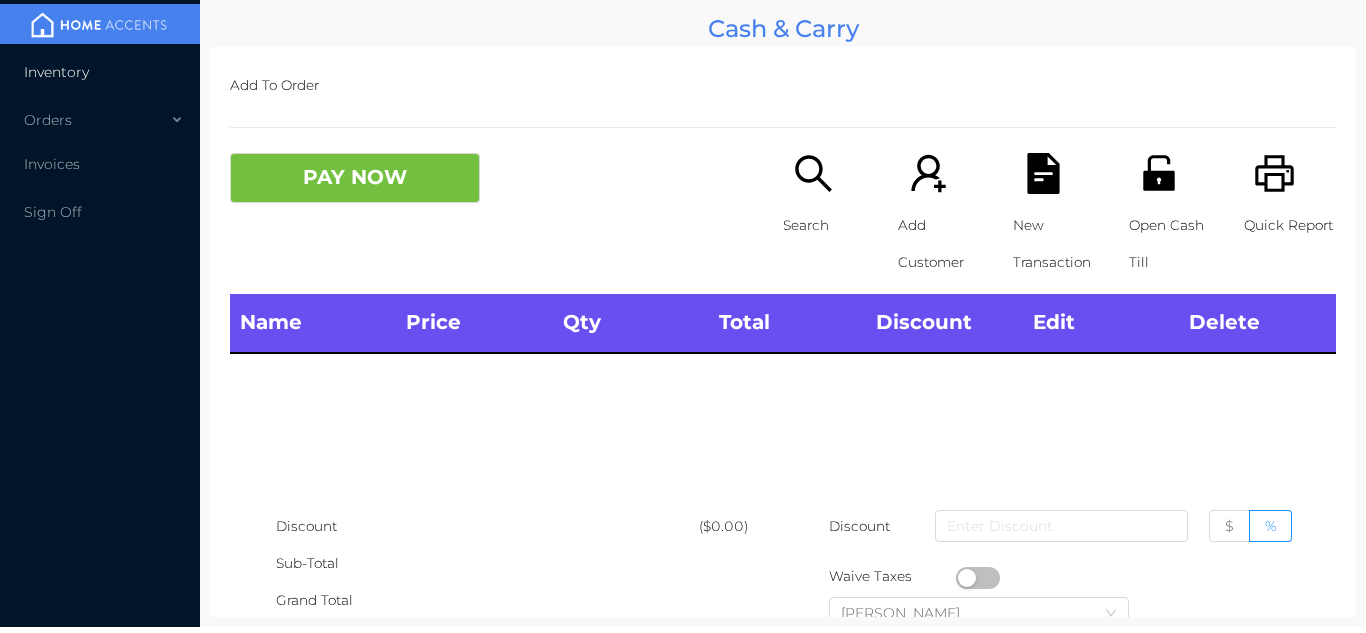 click on "Inventory" at bounding box center (100, 72) 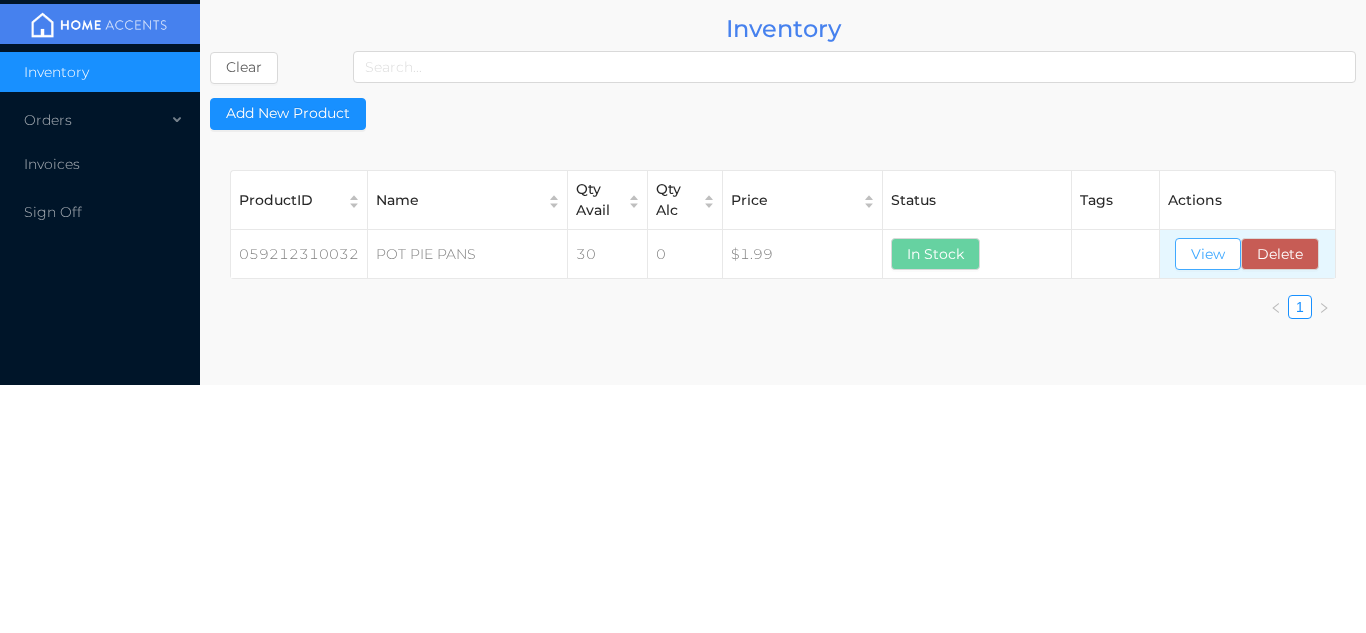 click on "View" at bounding box center [1208, 254] 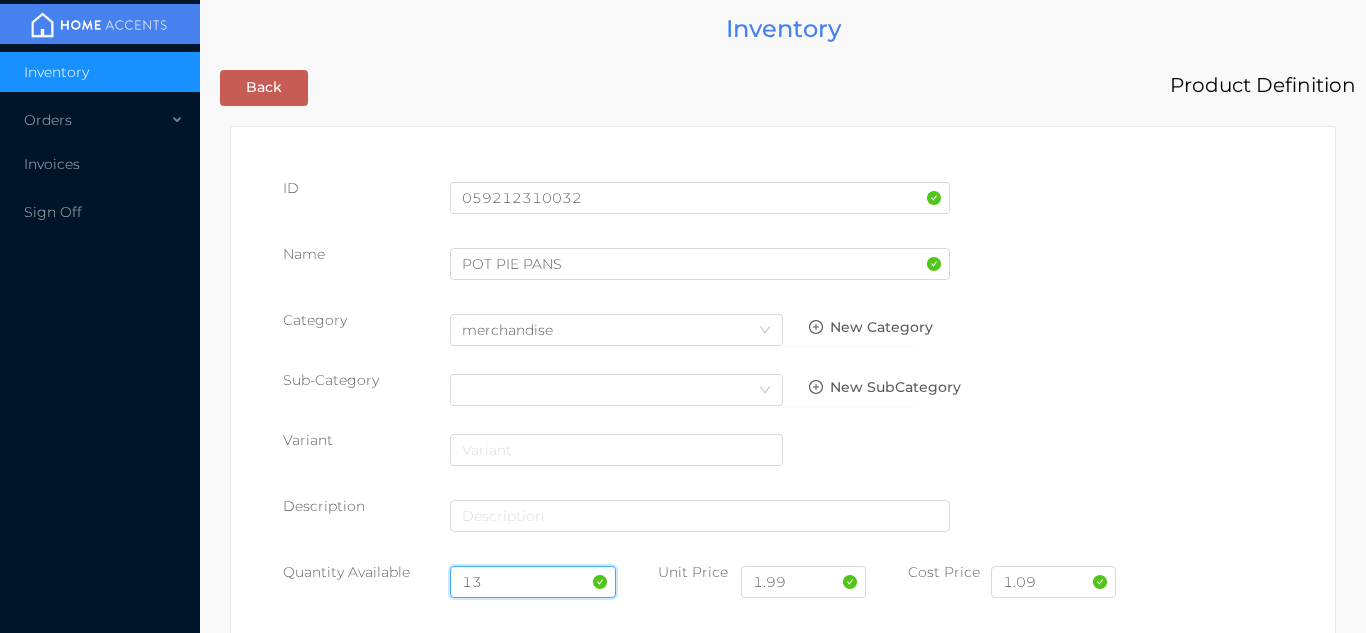 click on "13" at bounding box center (533, 582) 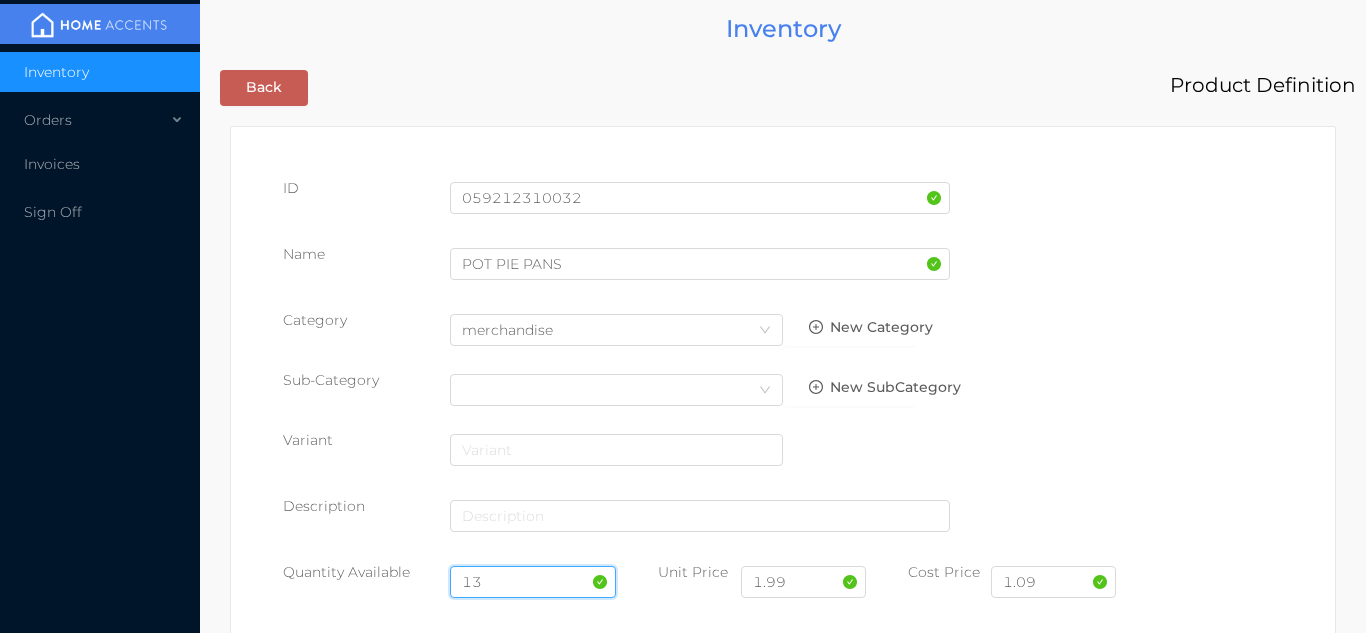 type on "1" 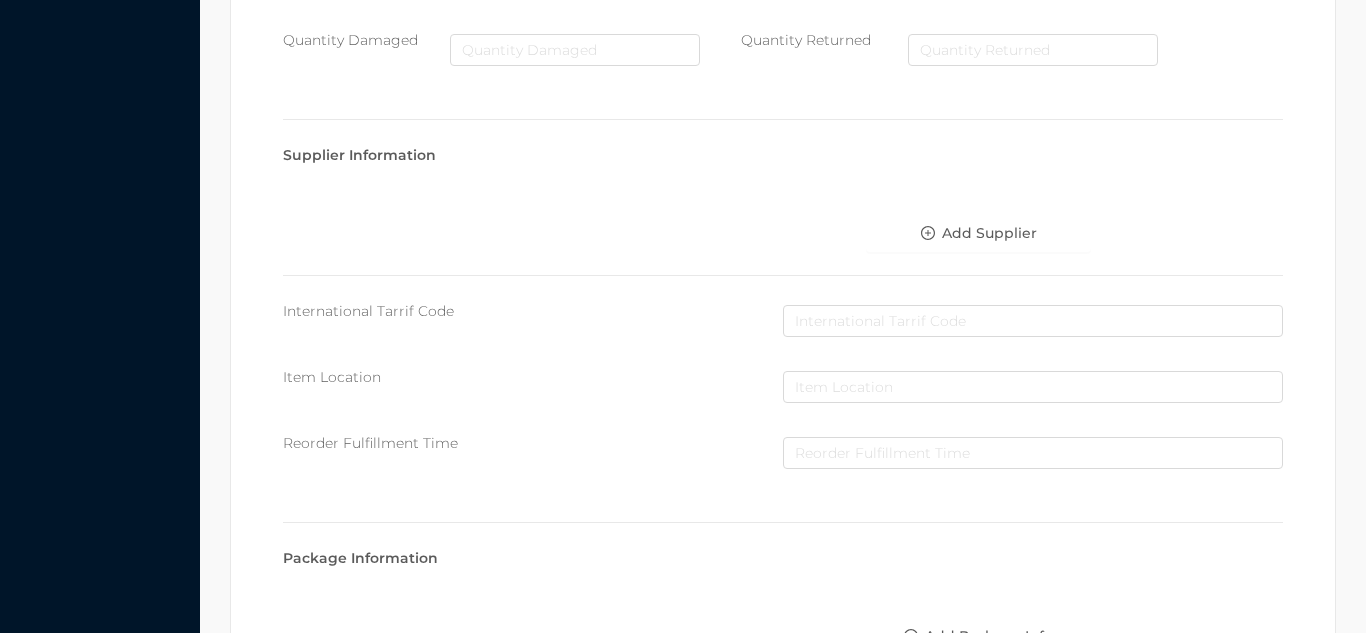 scroll, scrollTop: 1135, scrollLeft: 0, axis: vertical 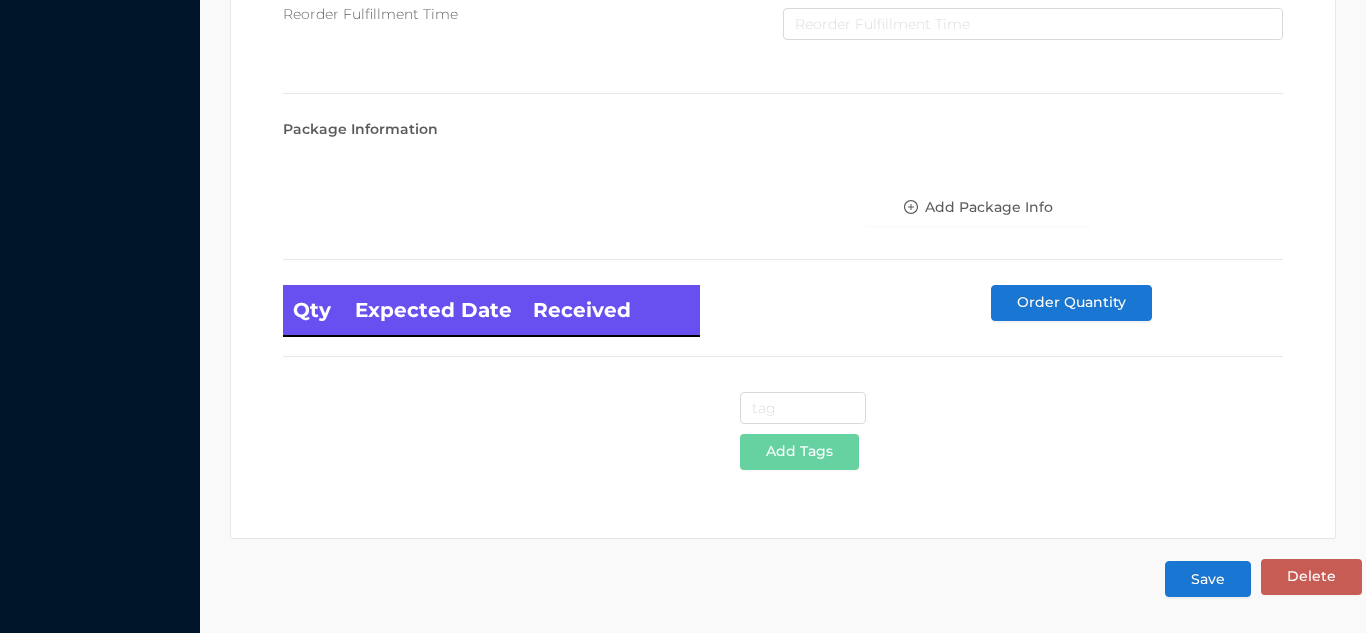 type on "37" 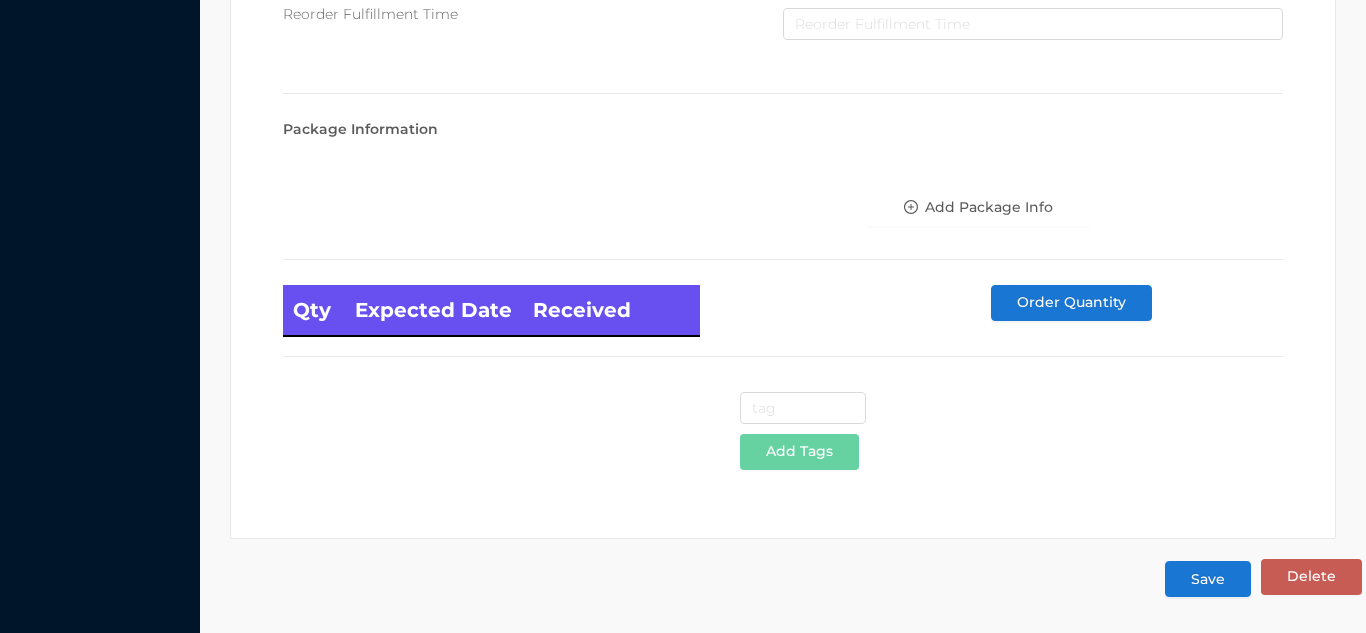 click on "Save" at bounding box center (1208, 579) 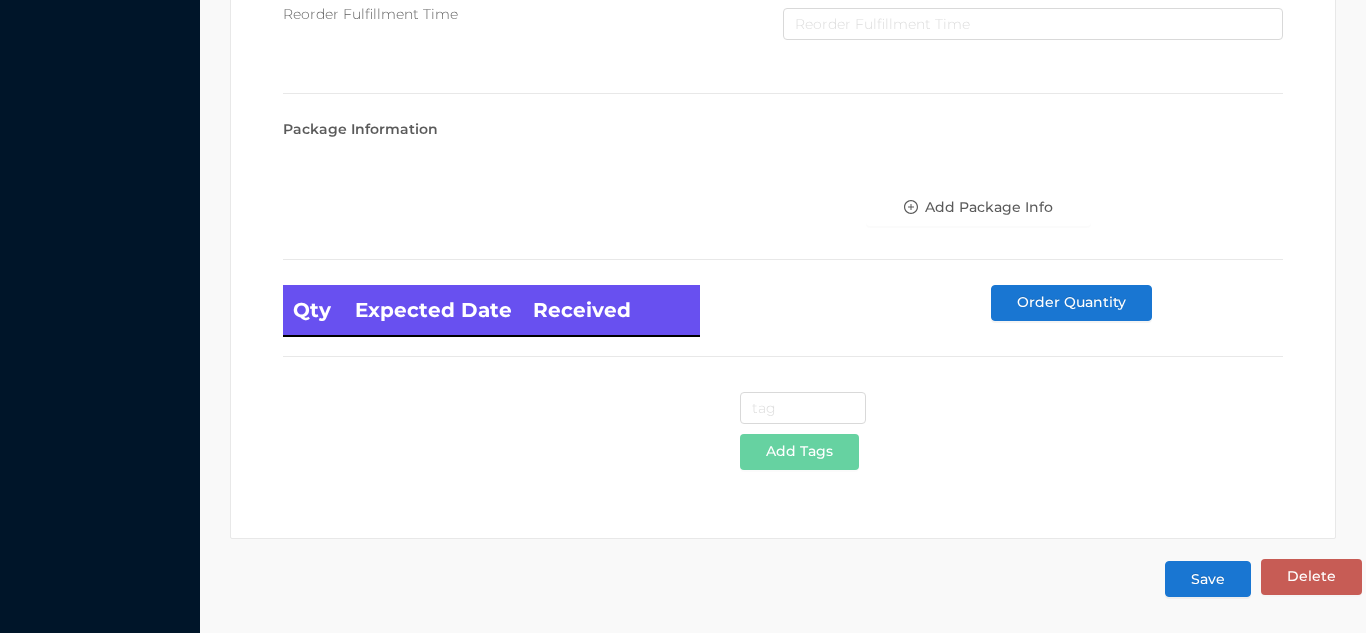 scroll, scrollTop: 0, scrollLeft: 0, axis: both 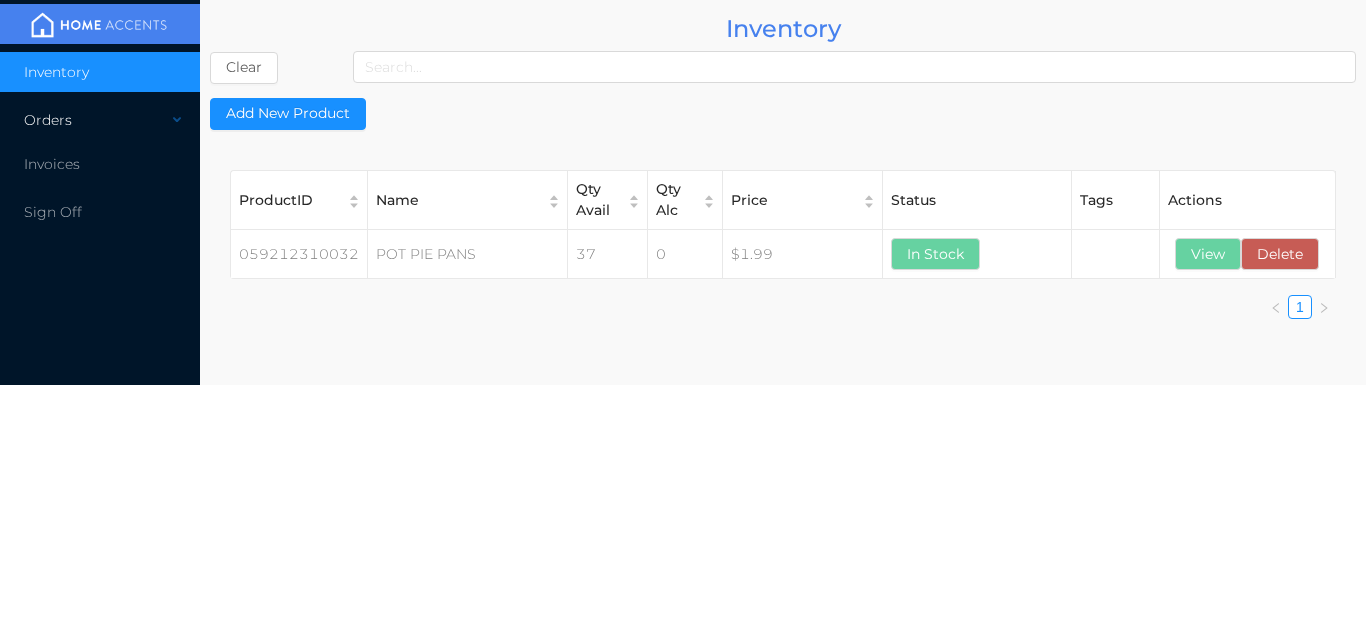 click on "Orders" at bounding box center [100, 120] 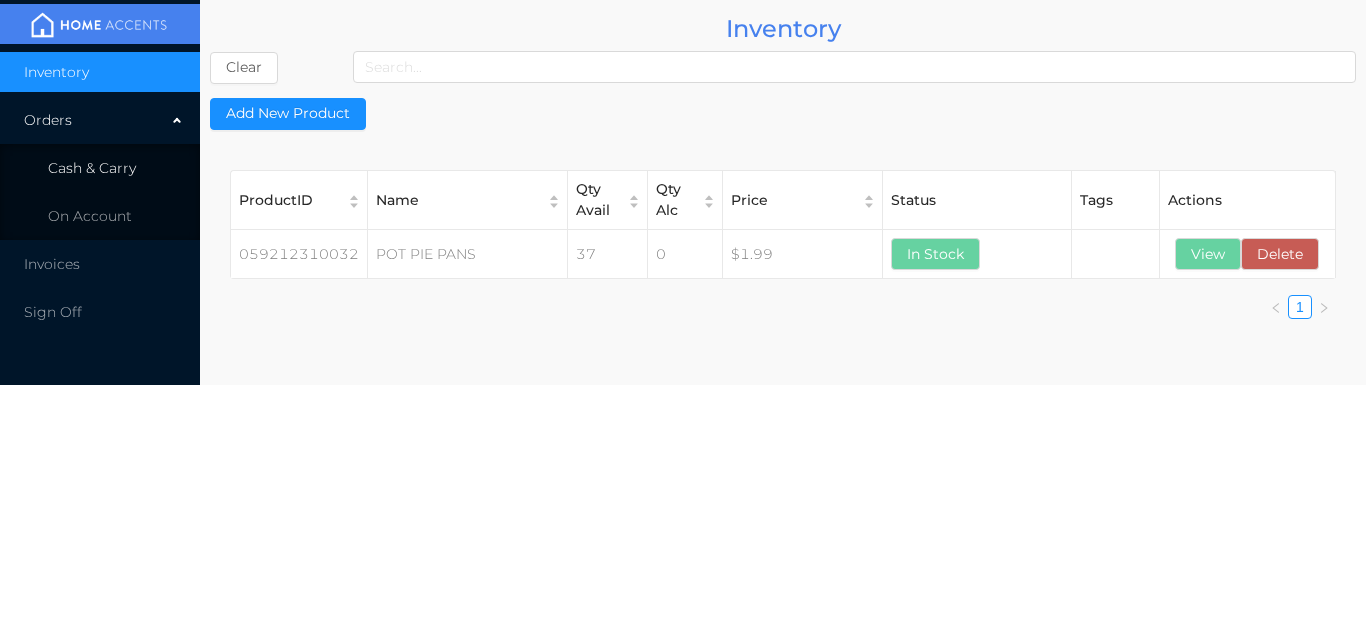 click on "Cash & Carry" at bounding box center (92, 168) 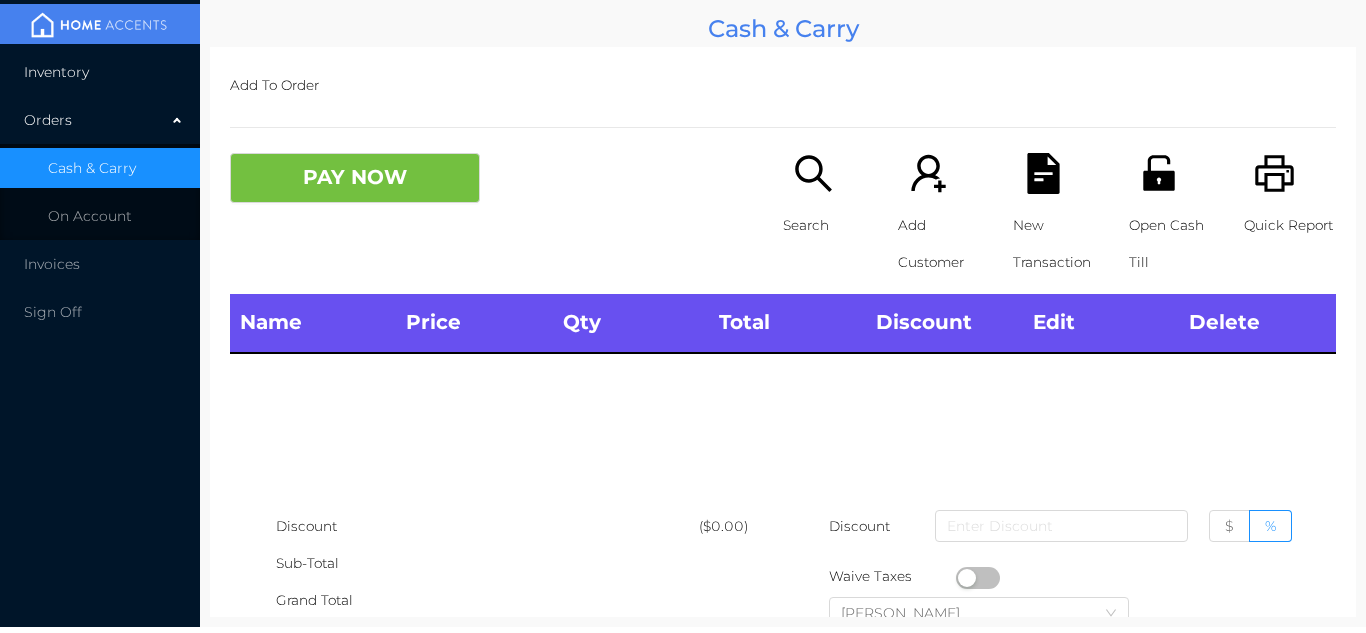 click on "Inventory" at bounding box center (100, 72) 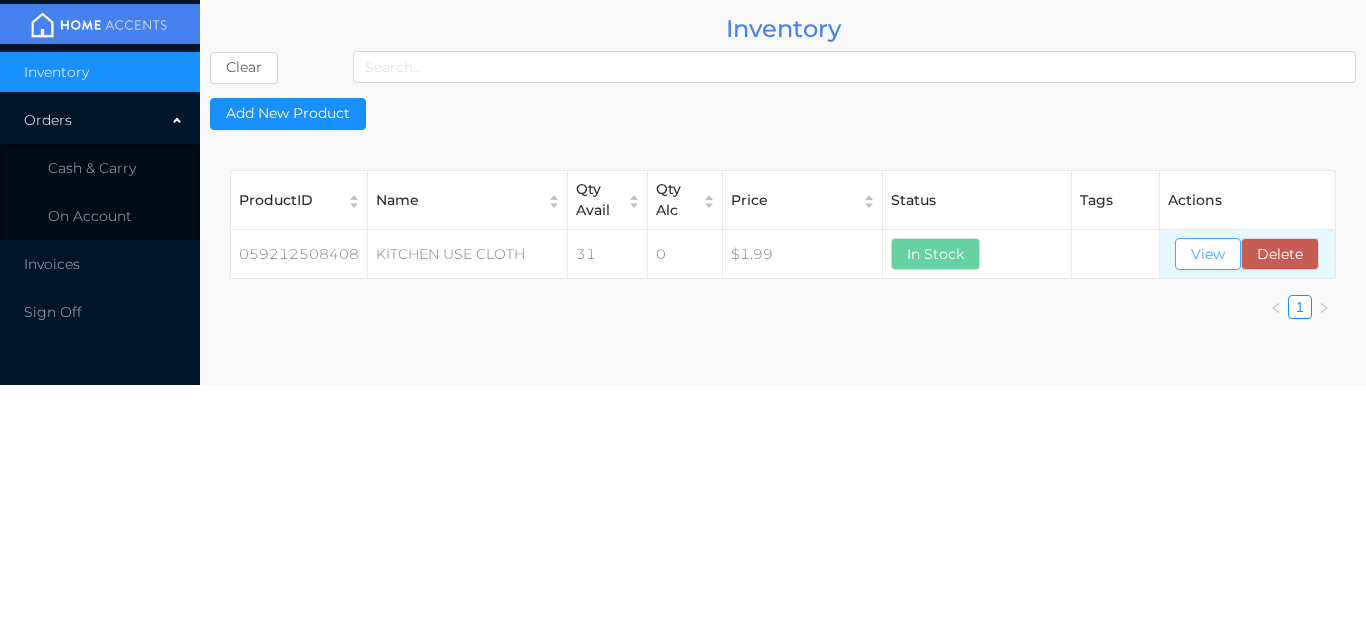 click on "View" at bounding box center [1208, 254] 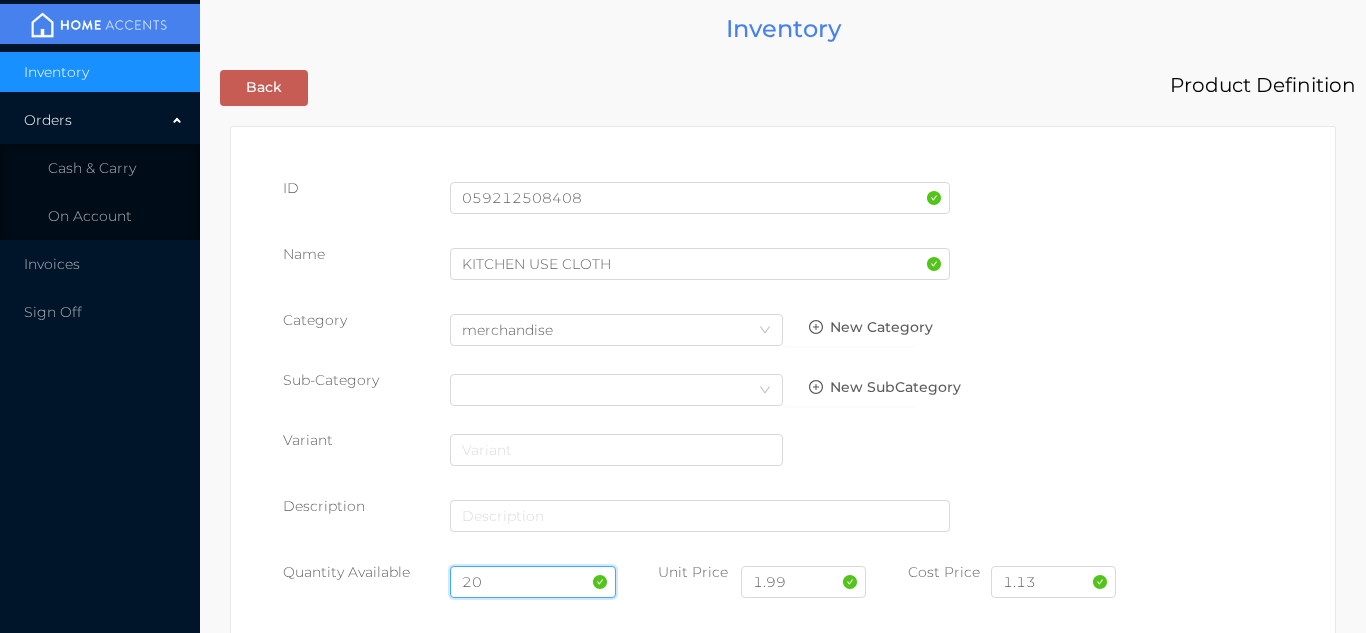 click on "20" at bounding box center (533, 582) 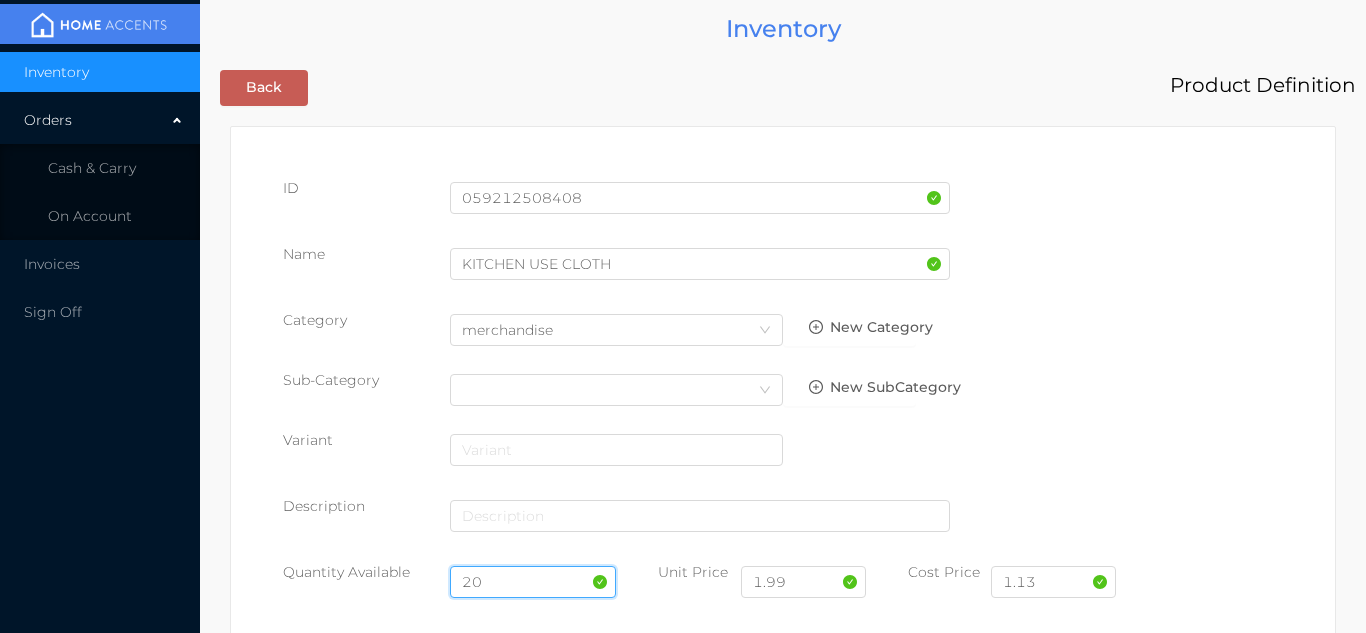 type on "2" 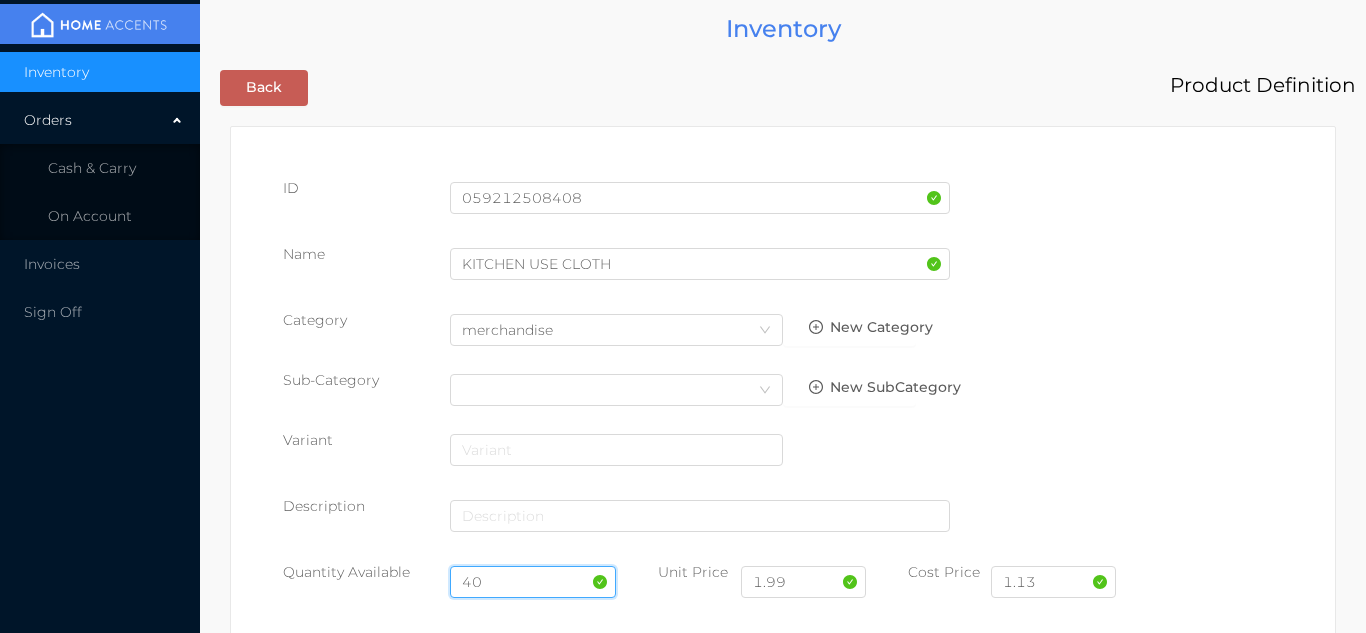 type on "40" 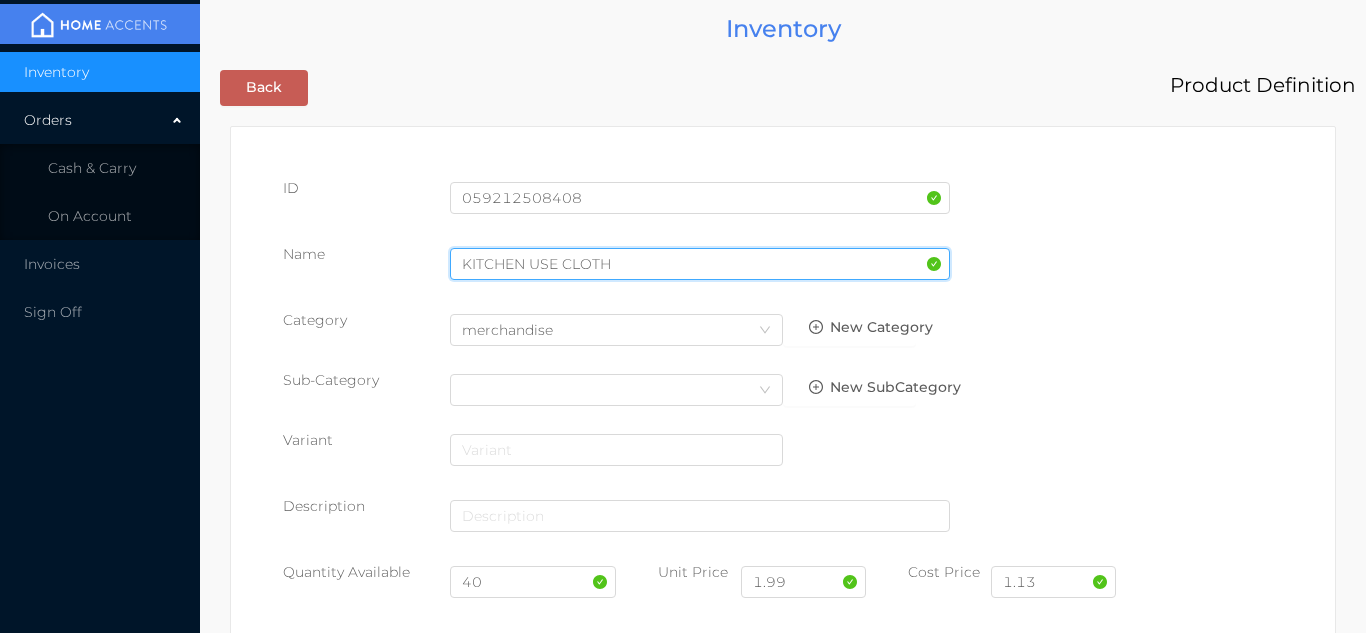 click on "KITCHEN USE CLOTH" at bounding box center [700, 264] 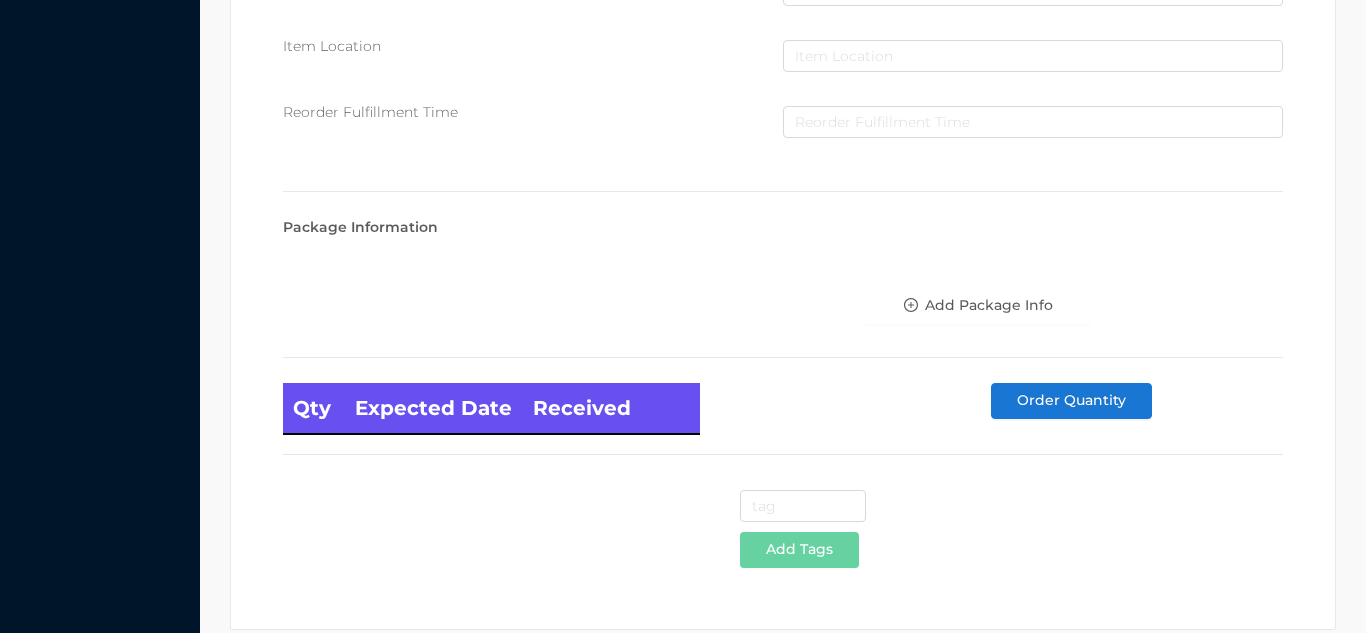 scroll, scrollTop: 1135, scrollLeft: 0, axis: vertical 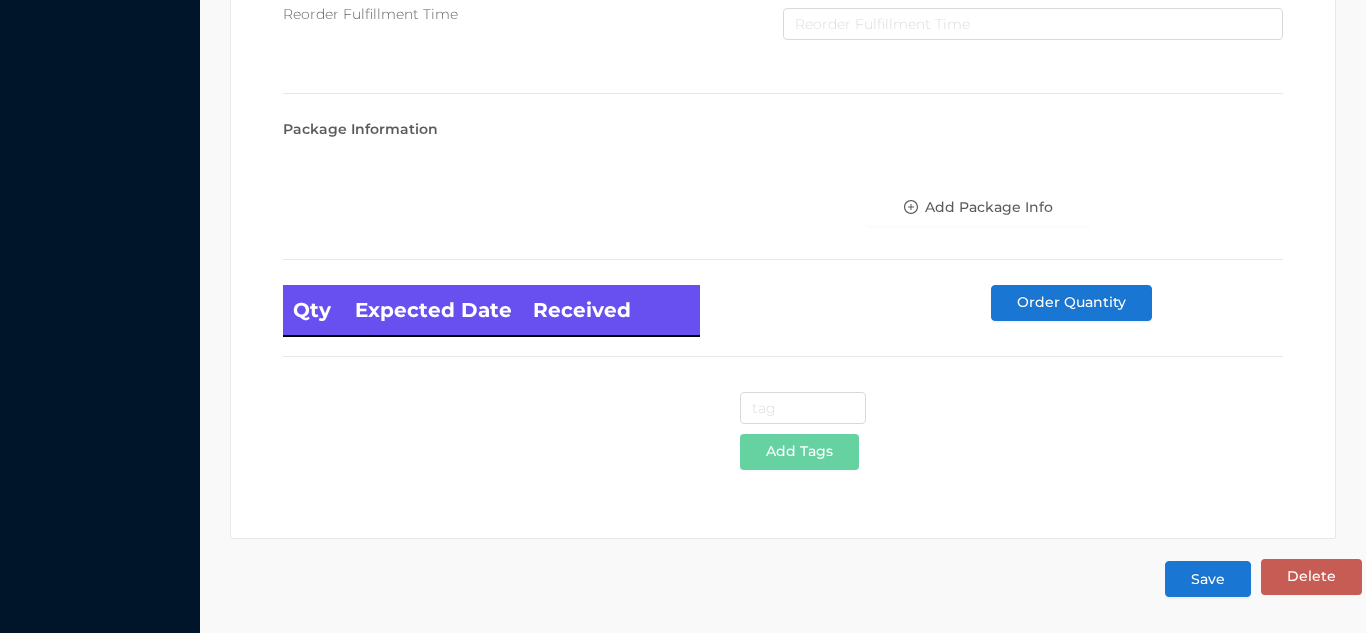 type on "KITCHEN USE CLOTH/white" 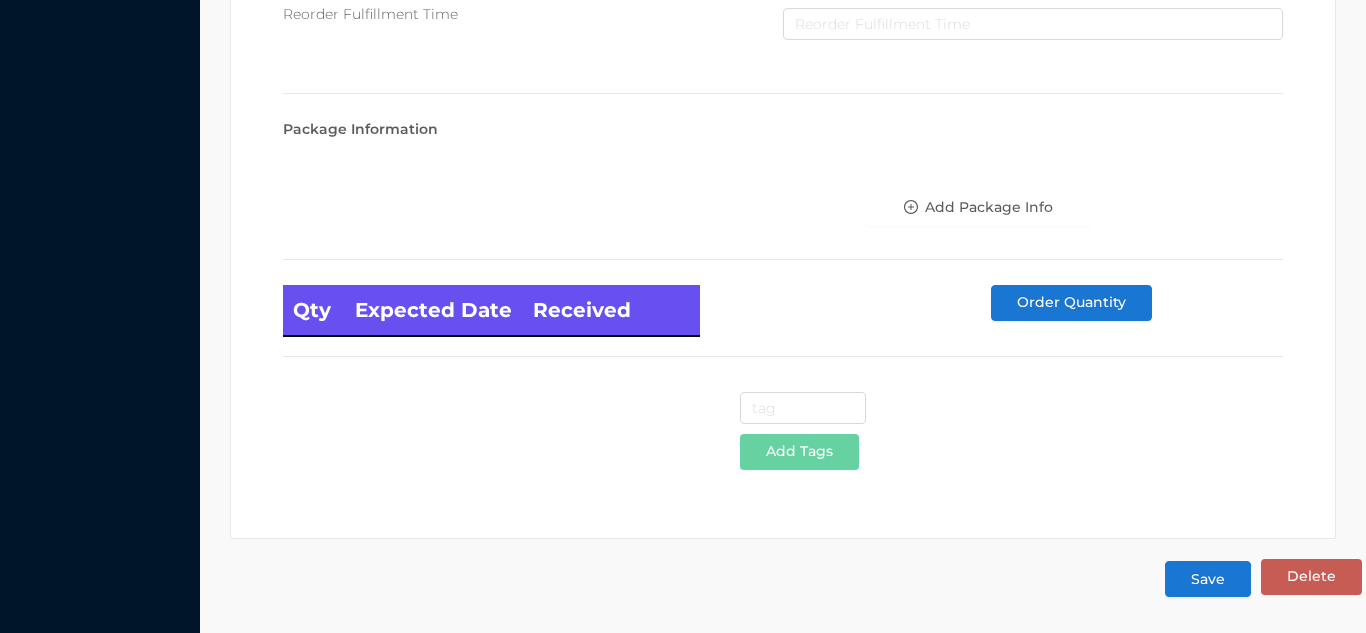 scroll, scrollTop: 0, scrollLeft: 0, axis: both 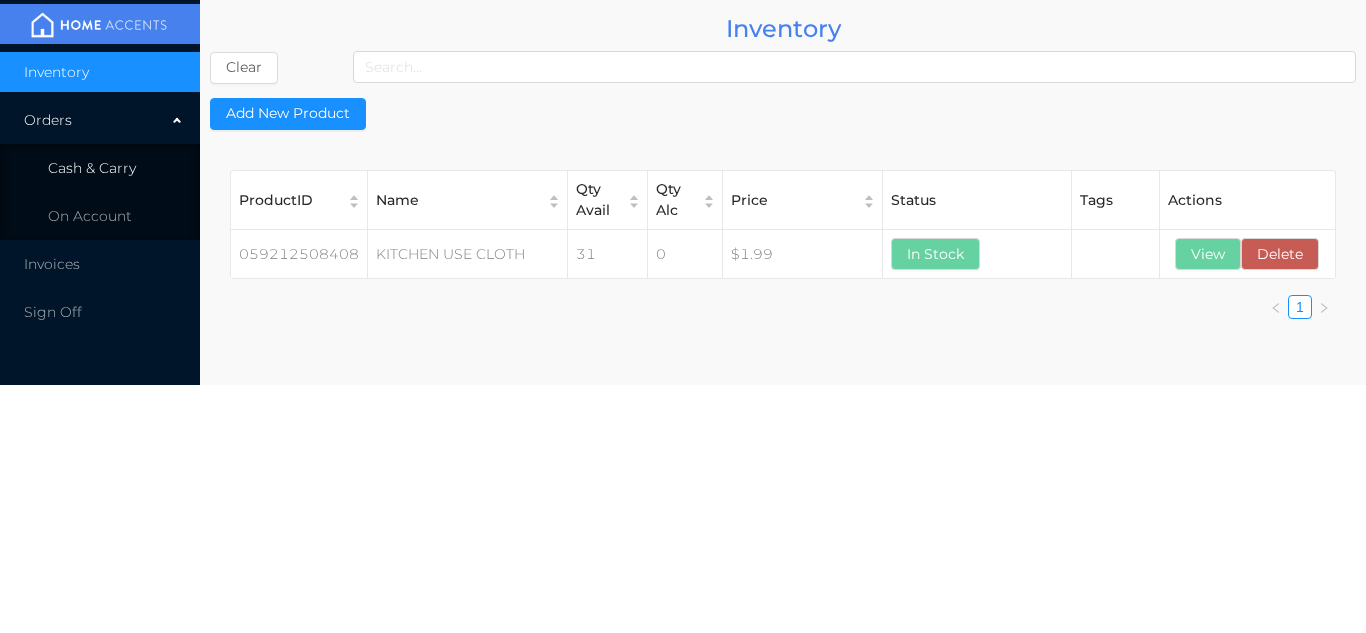 click on "Cash & Carry" at bounding box center (92, 168) 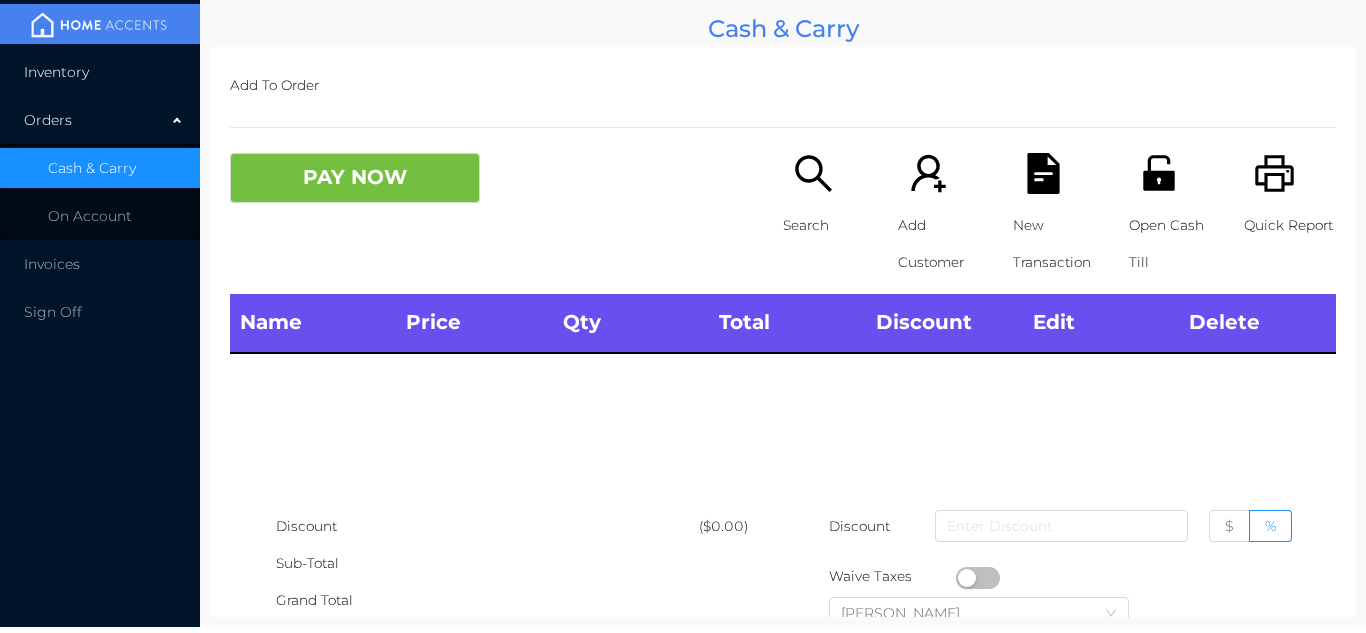 click on "Inventory" at bounding box center (100, 72) 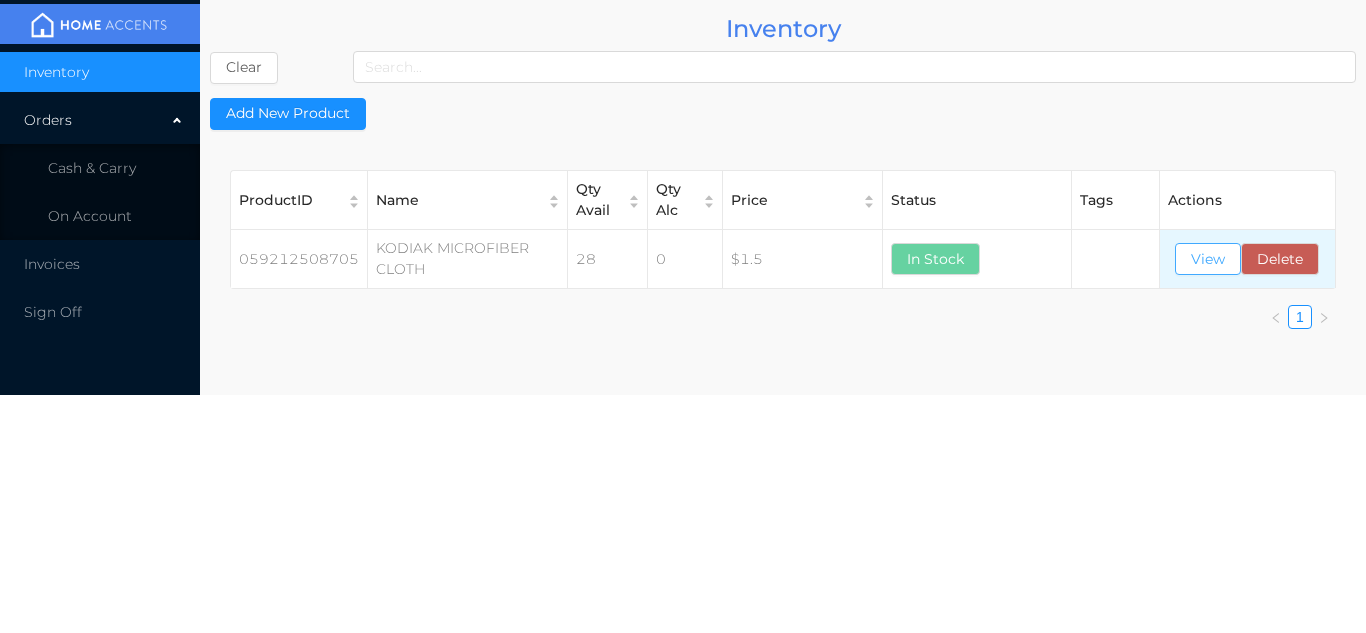 click on "View" at bounding box center [1208, 259] 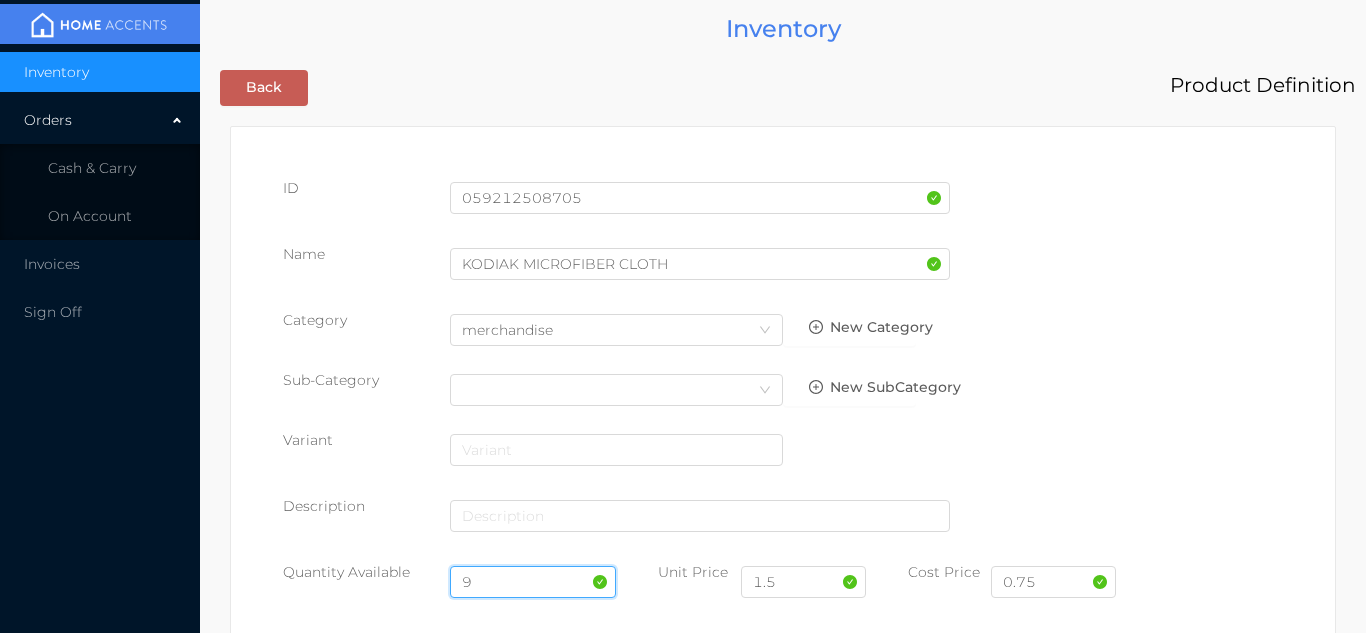 click on "9" at bounding box center [533, 582] 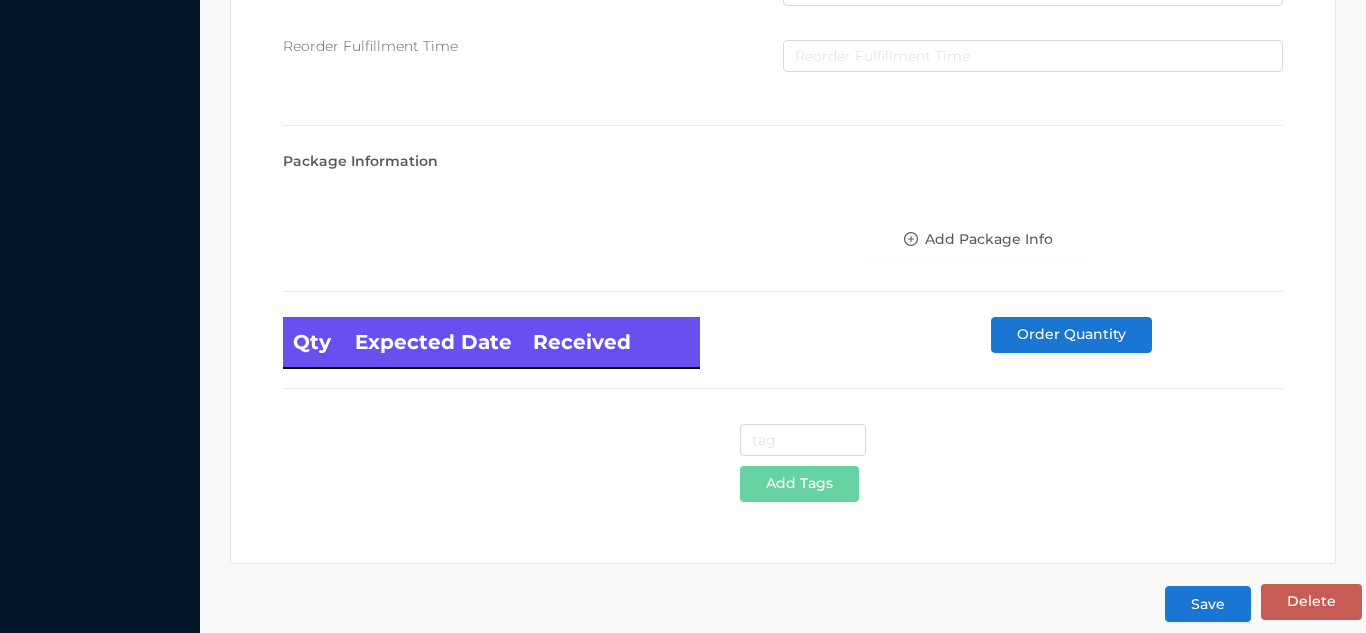 scroll, scrollTop: 1135, scrollLeft: 0, axis: vertical 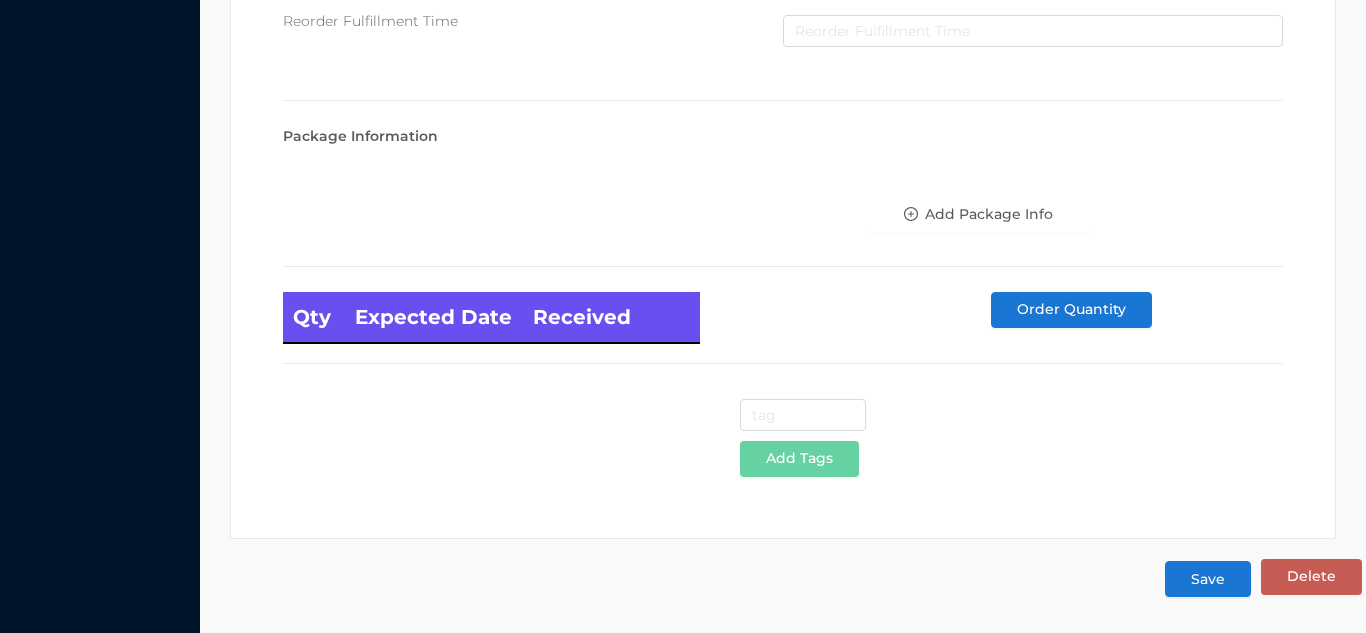 type on "24" 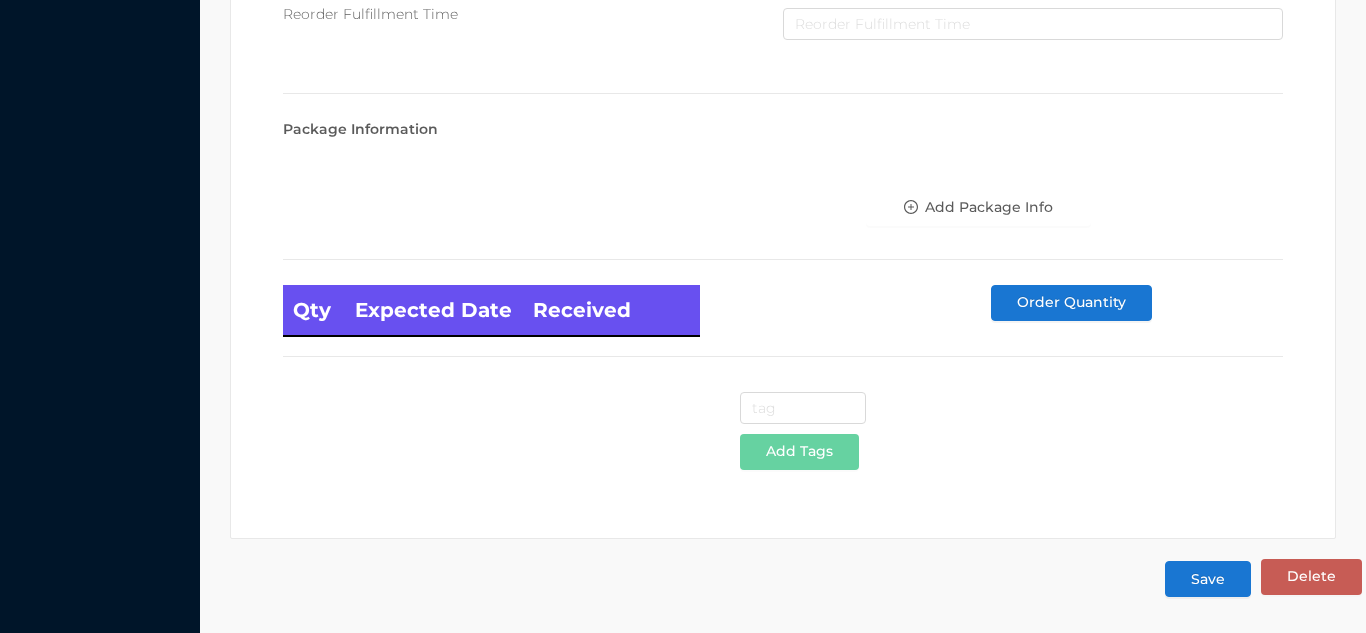 click on "Save" at bounding box center (1208, 579) 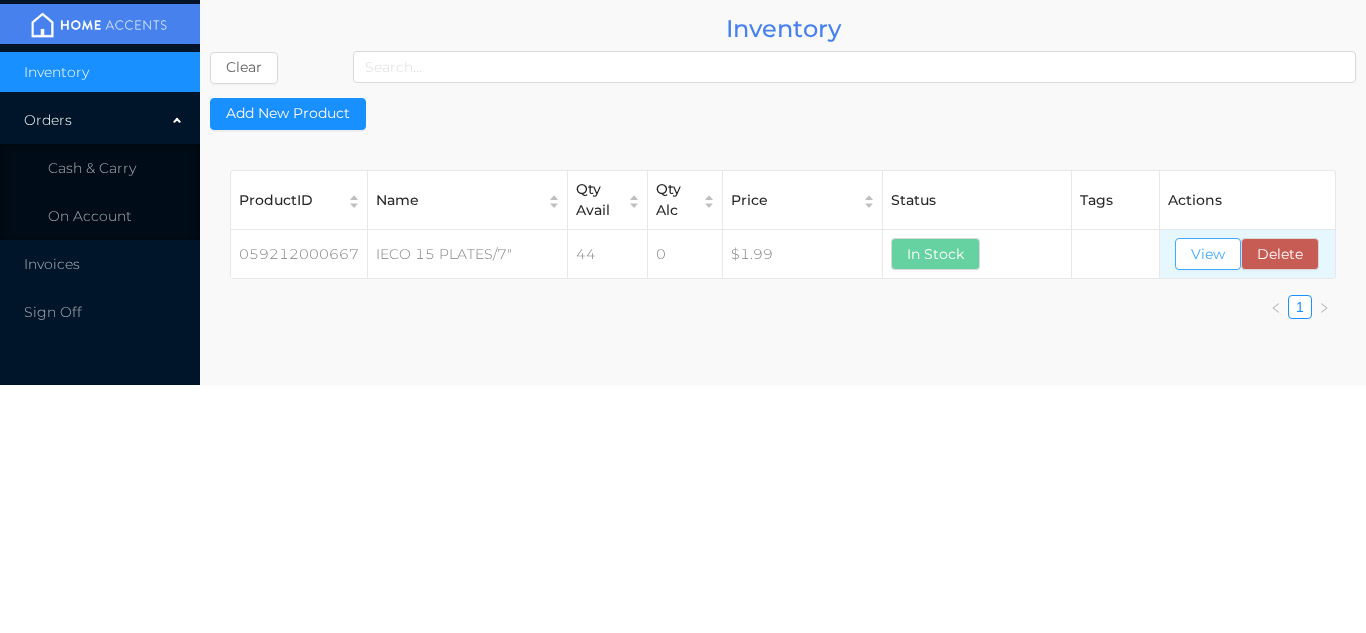 click on "View" at bounding box center [1208, 254] 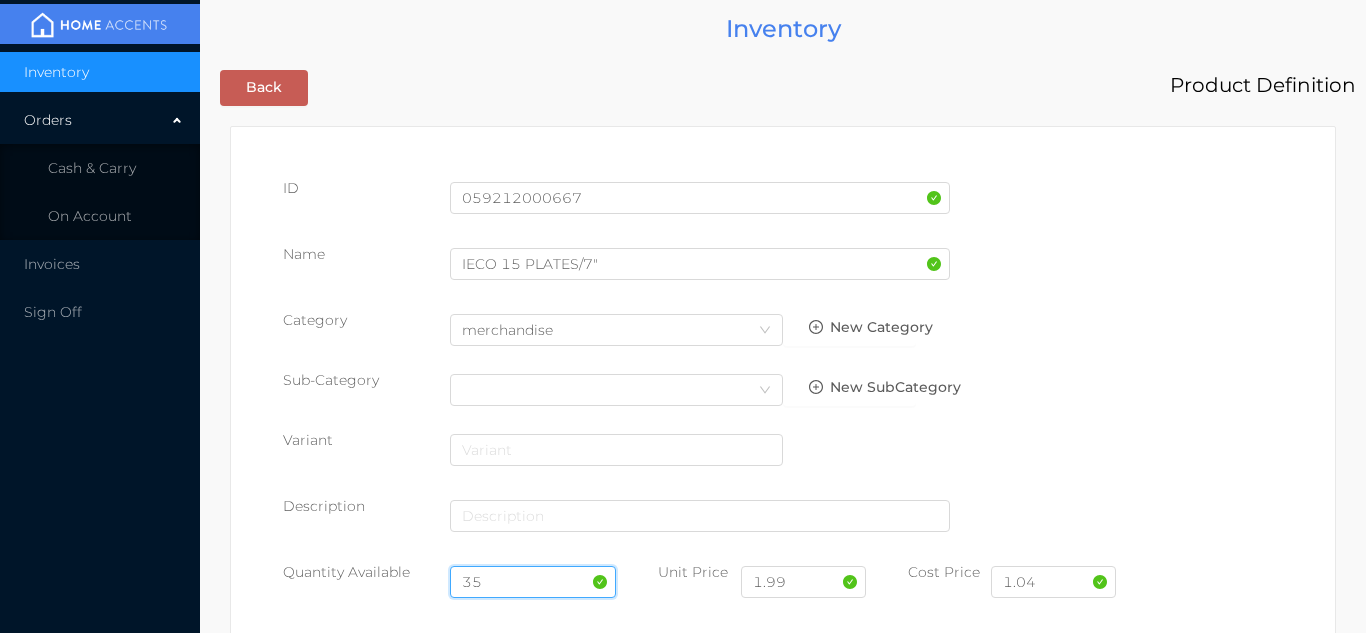 click on "35" at bounding box center [533, 582] 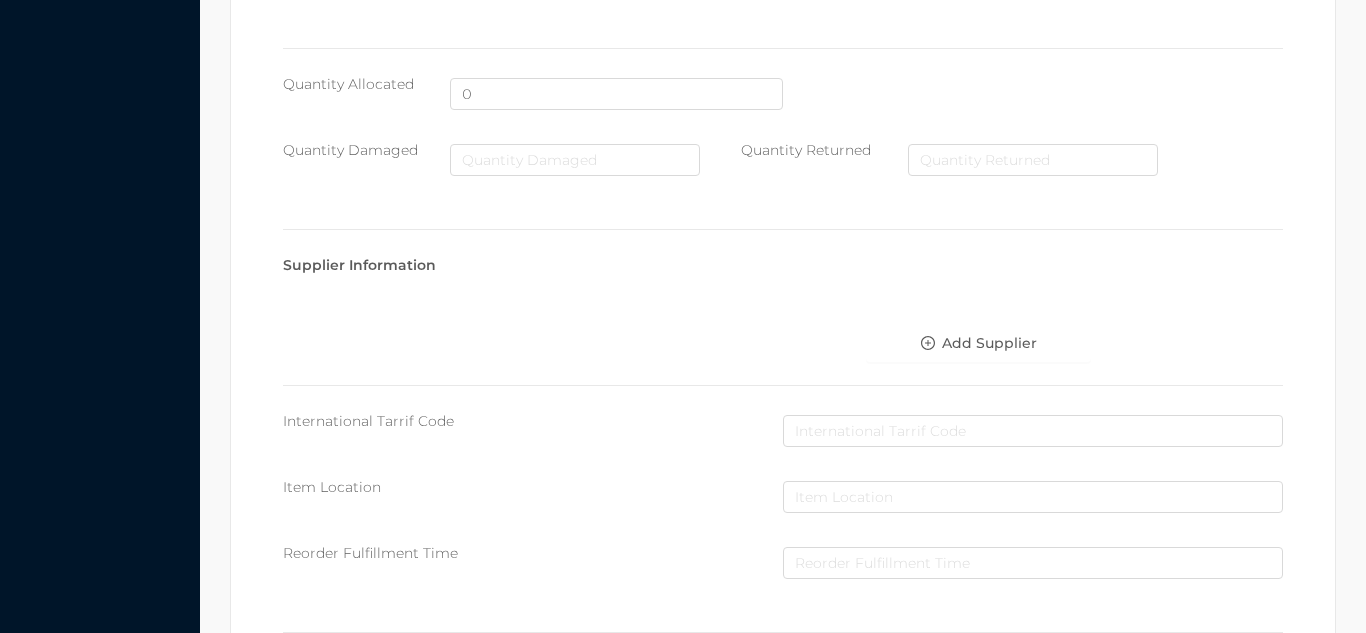 scroll, scrollTop: 1135, scrollLeft: 0, axis: vertical 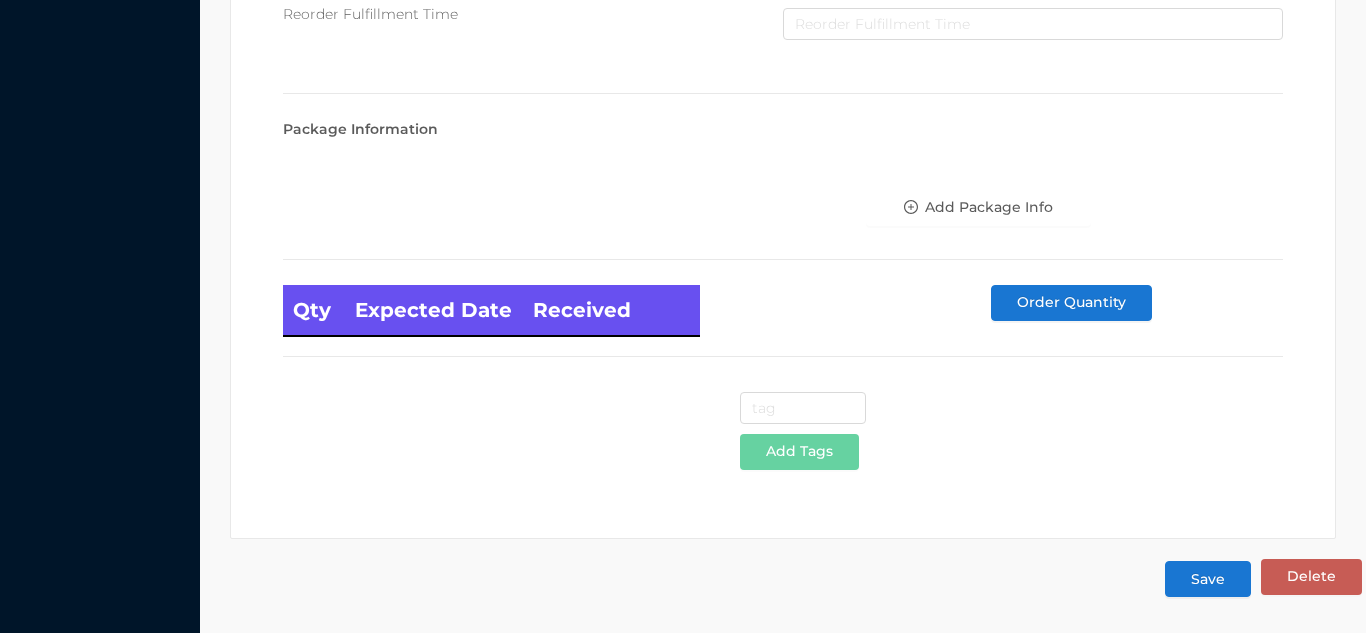 click on "Save" at bounding box center [1208, 579] 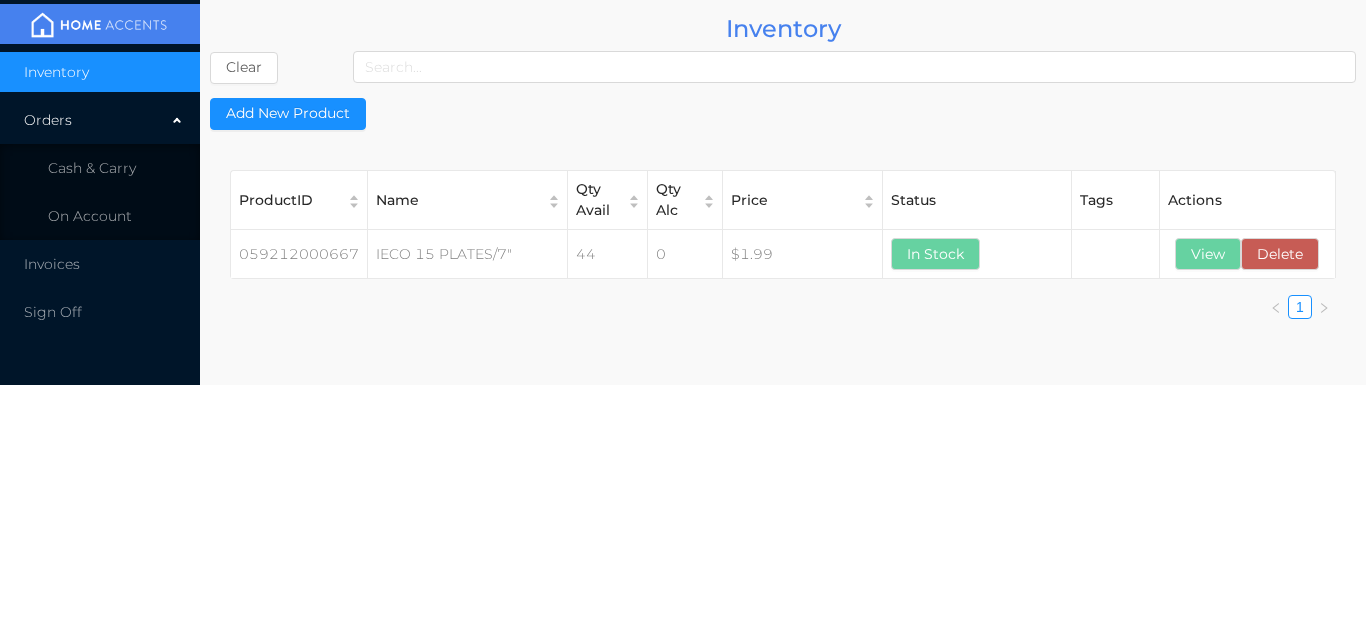 scroll, scrollTop: 0, scrollLeft: 0, axis: both 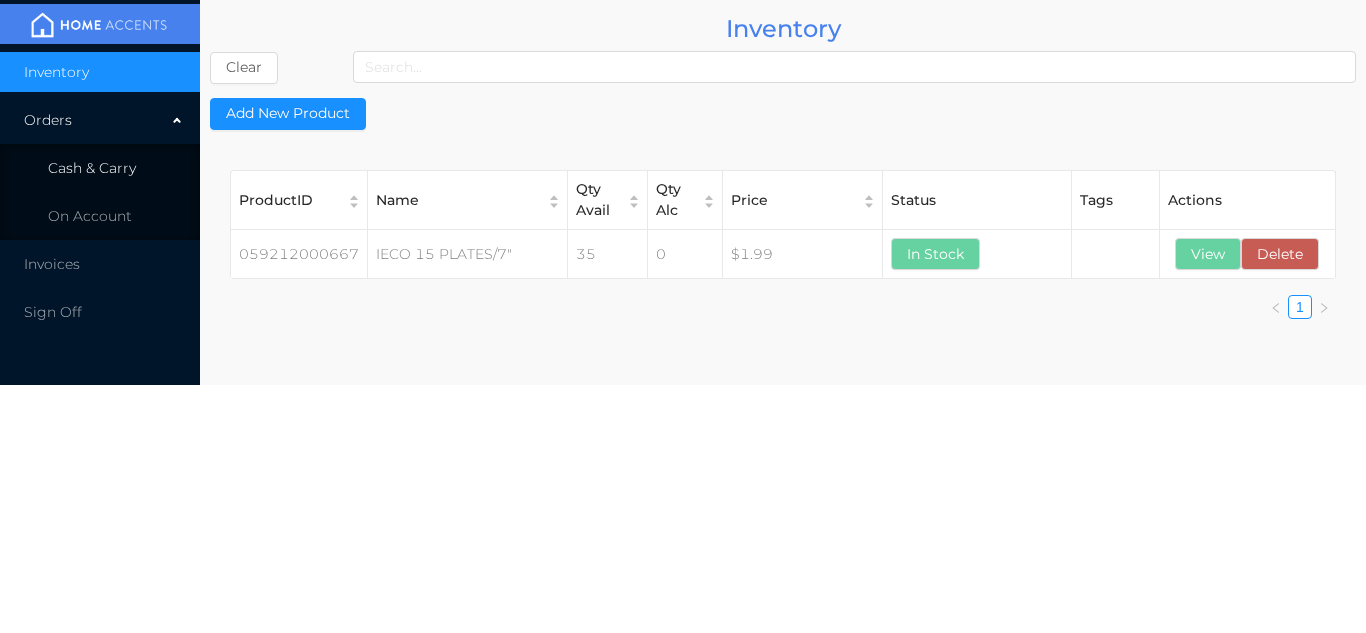 click on "Cash & Carry" at bounding box center [92, 168] 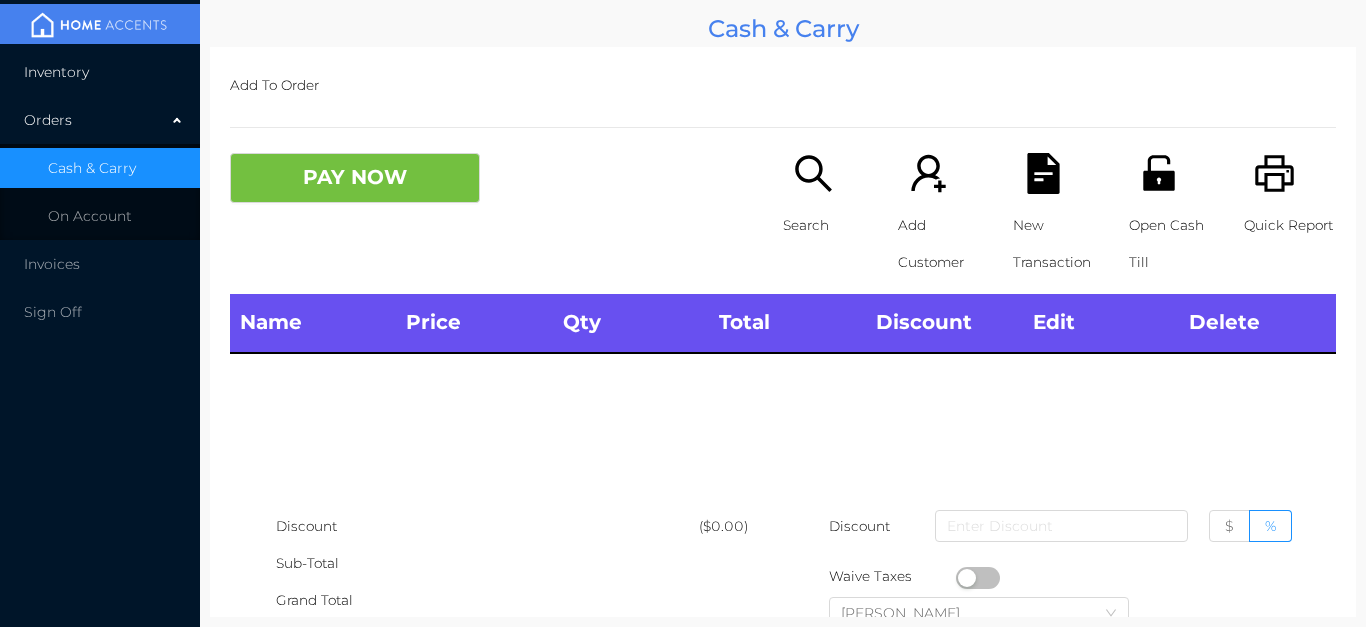 click on "Inventory" at bounding box center (100, 72) 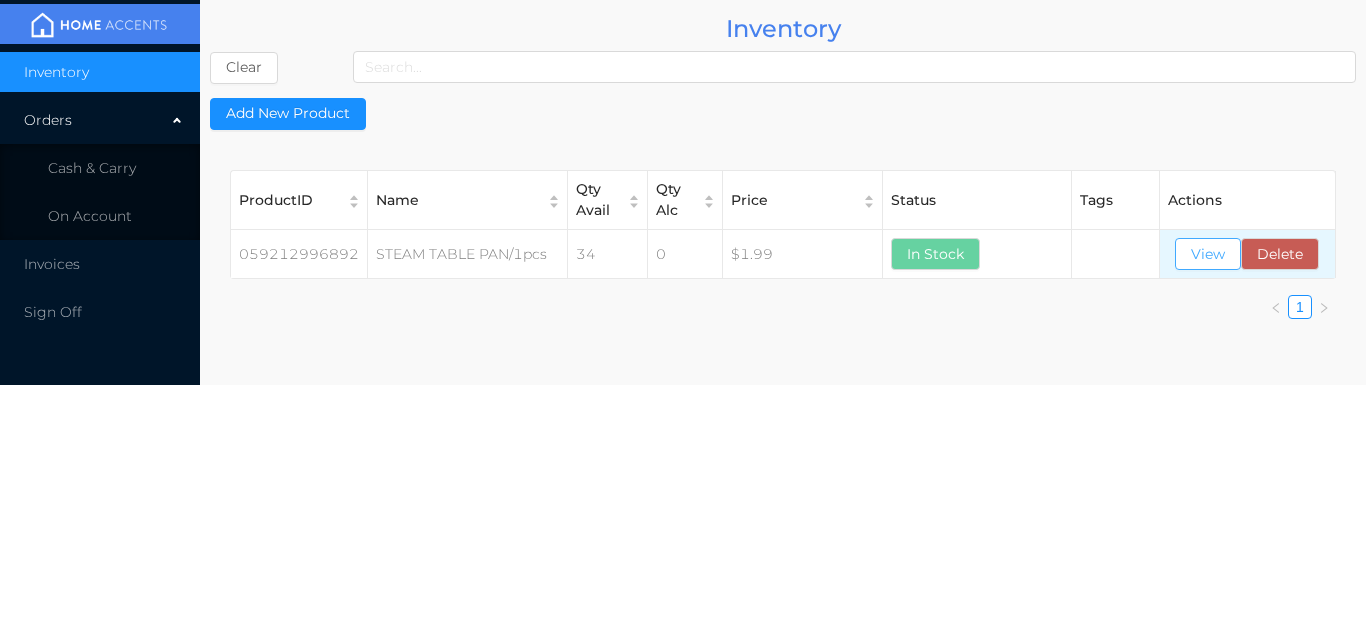 click on "View" at bounding box center [1208, 254] 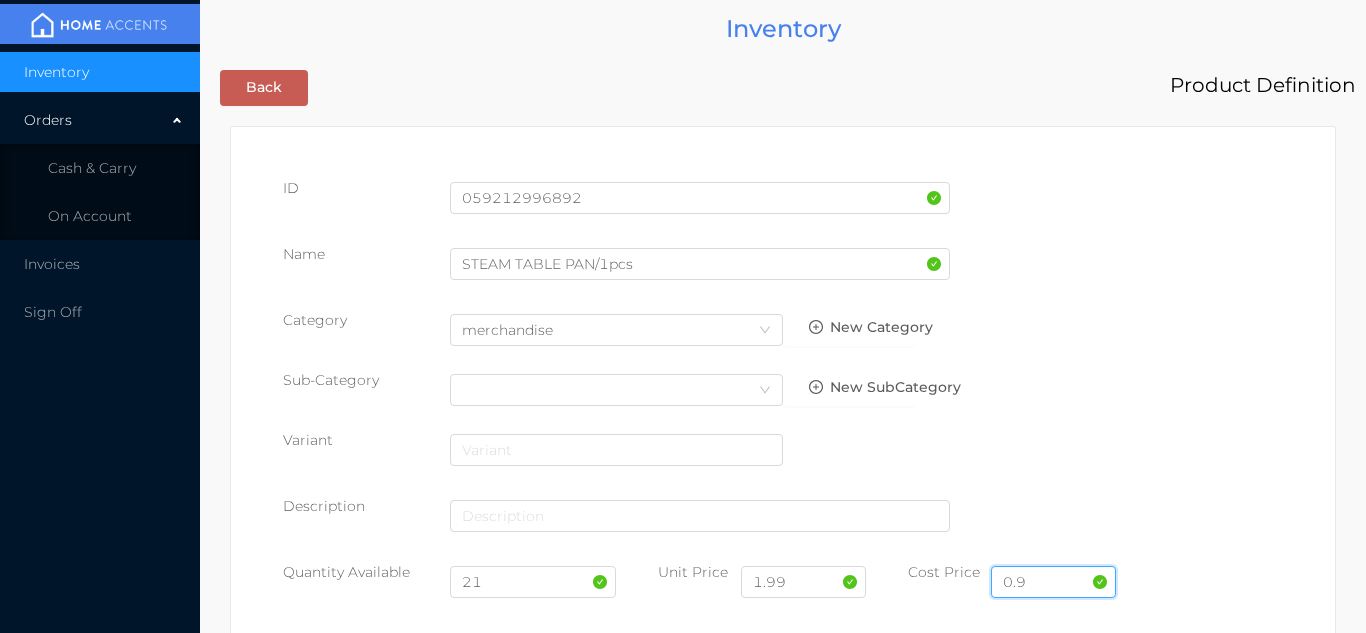 click on "0.9" at bounding box center (1053, 582) 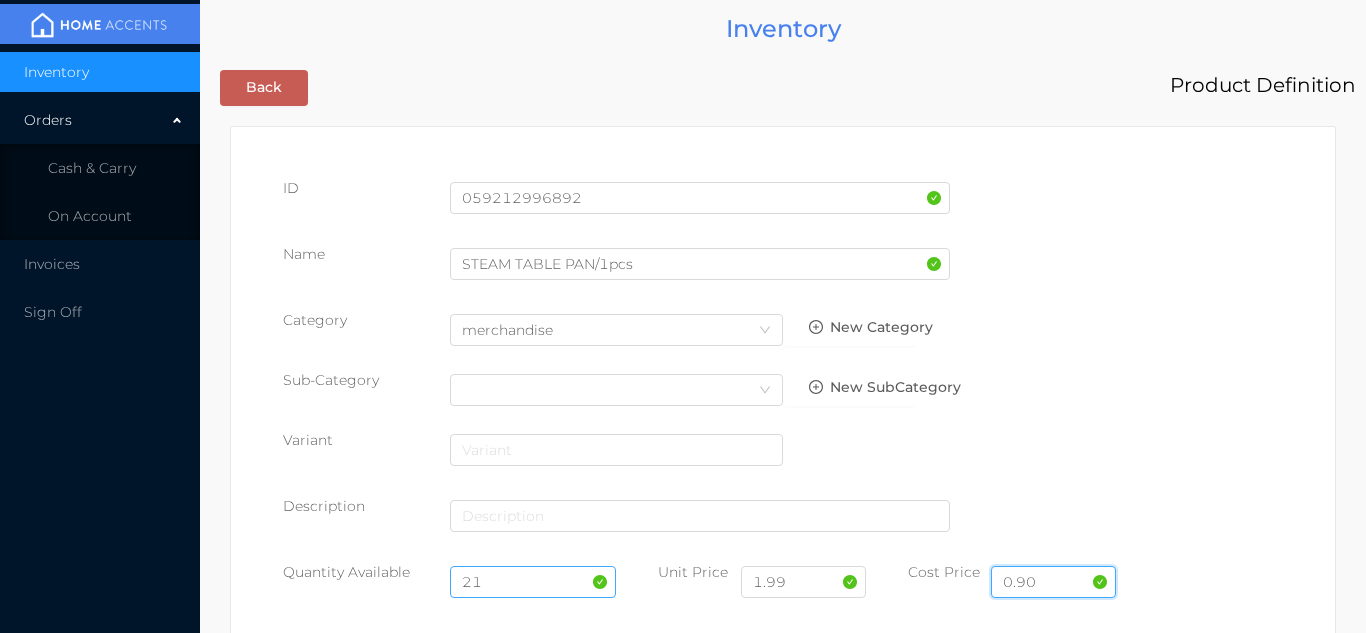 type on "0.90" 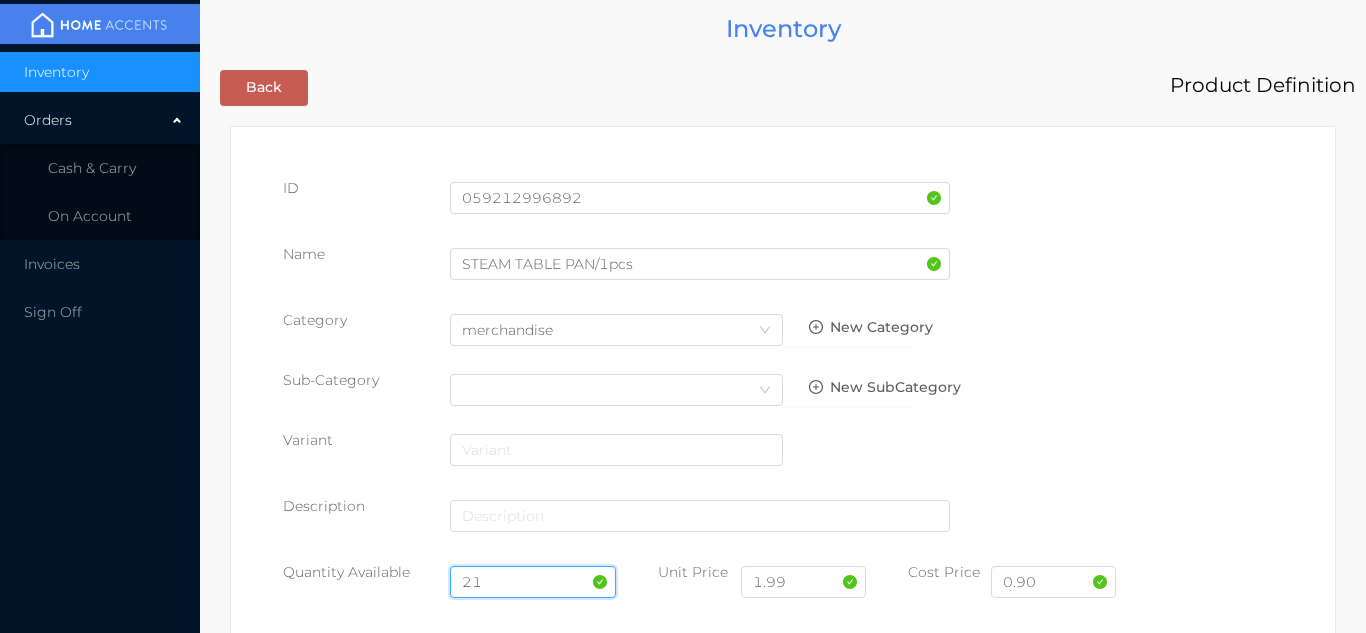 click on "21" at bounding box center [533, 582] 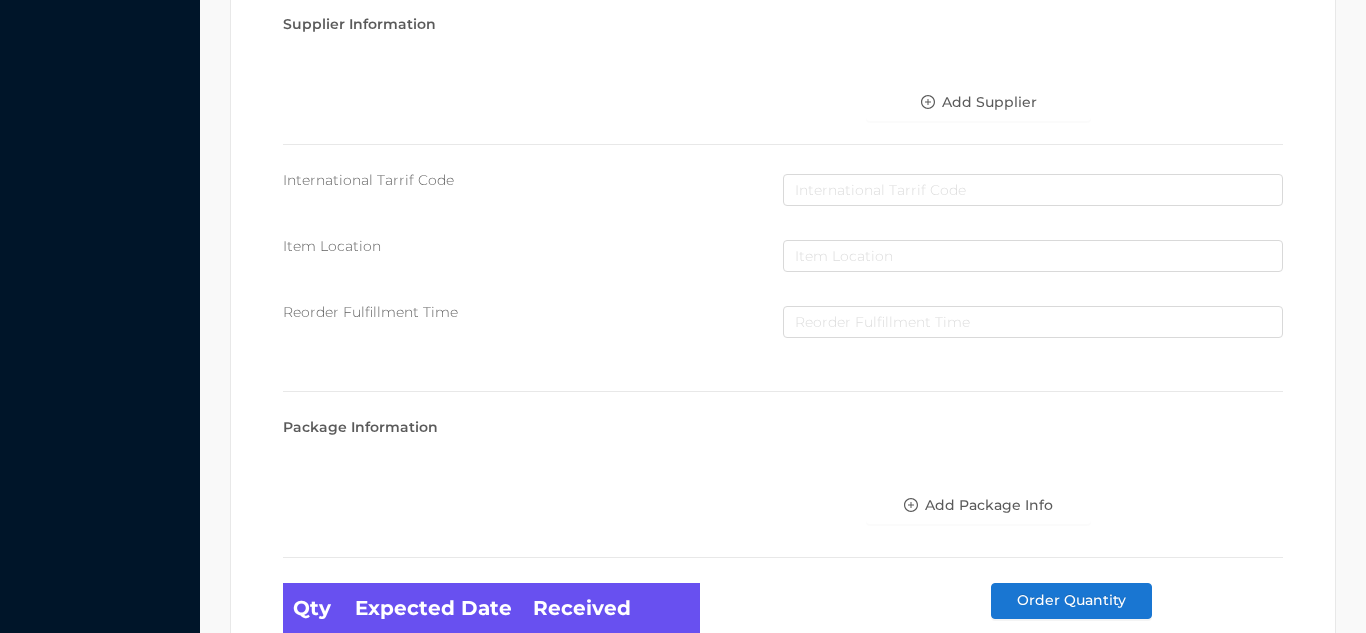 scroll, scrollTop: 1135, scrollLeft: 0, axis: vertical 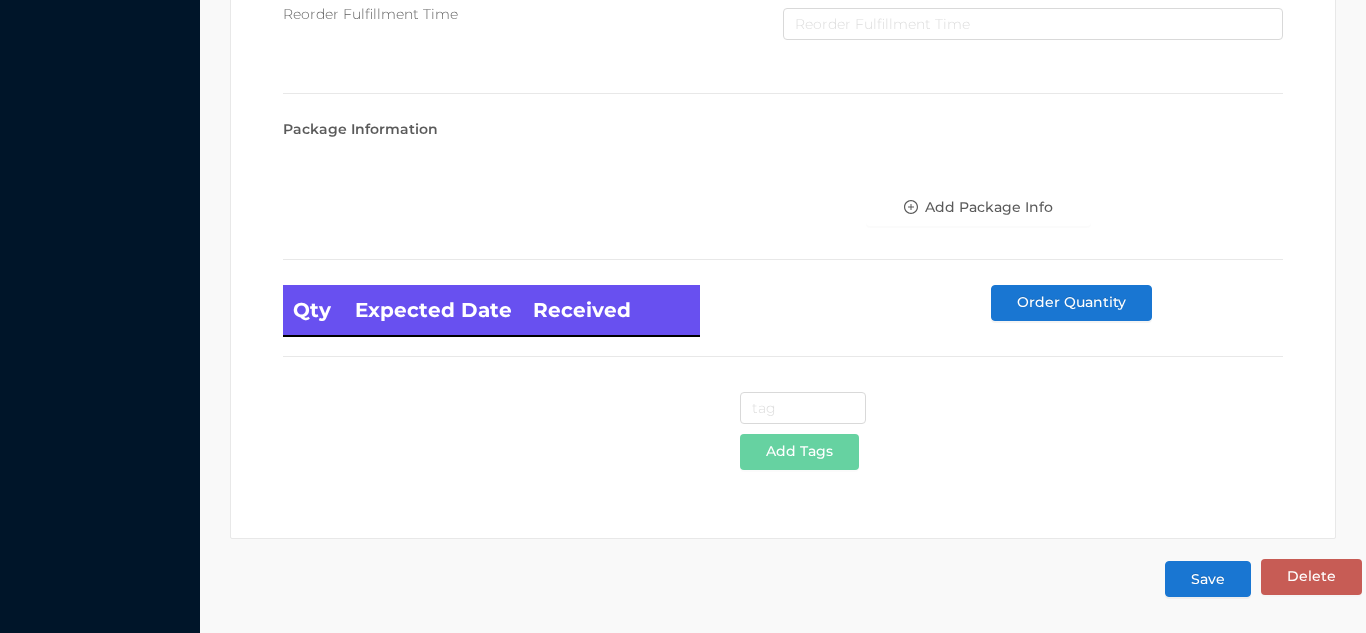 type on "46" 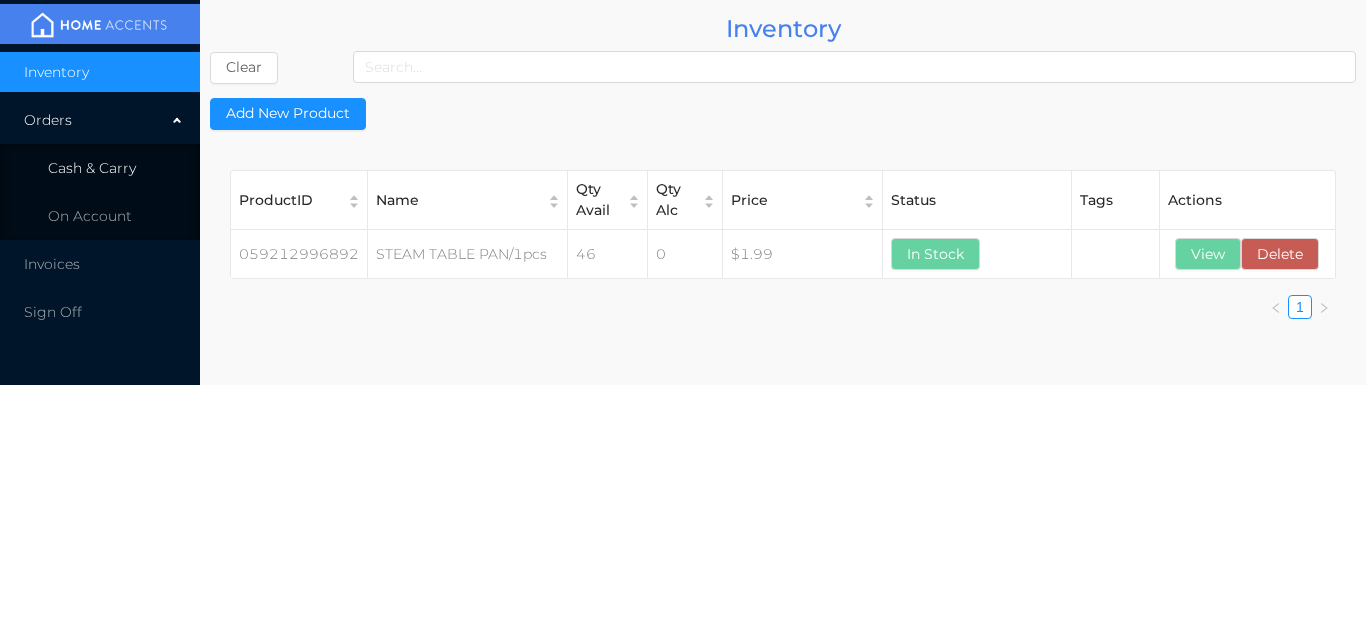 click on "Cash & Carry" at bounding box center (92, 168) 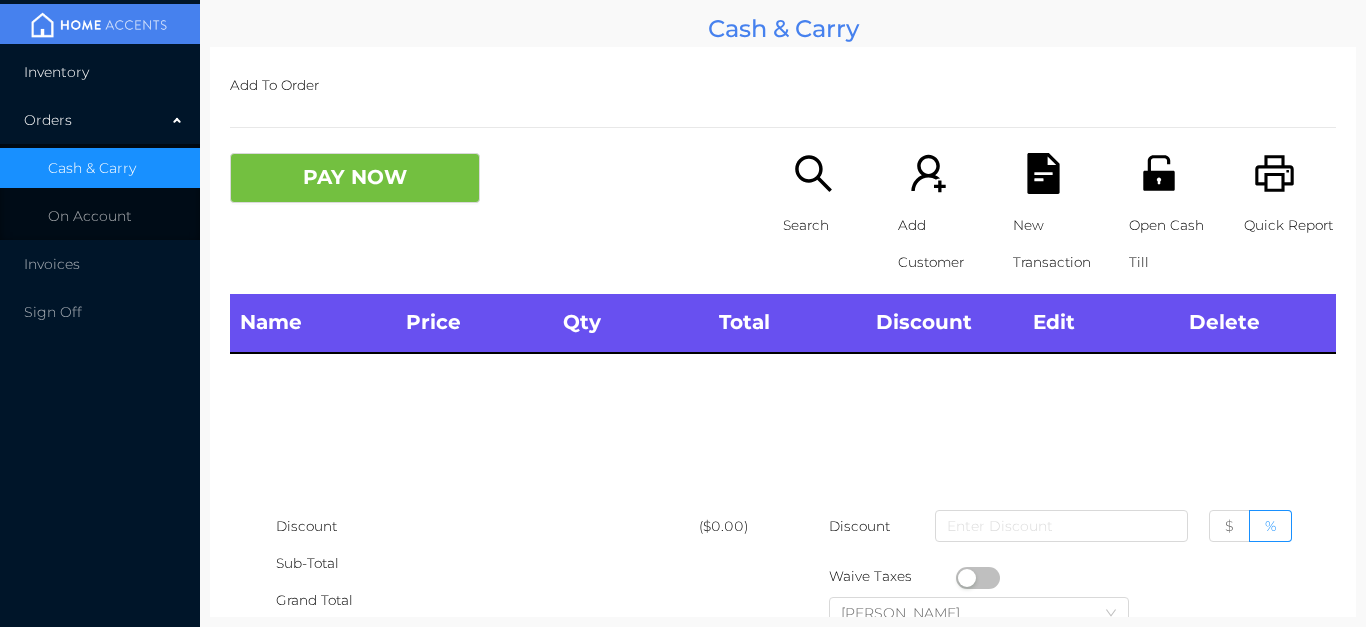 click on "Inventory" at bounding box center (100, 72) 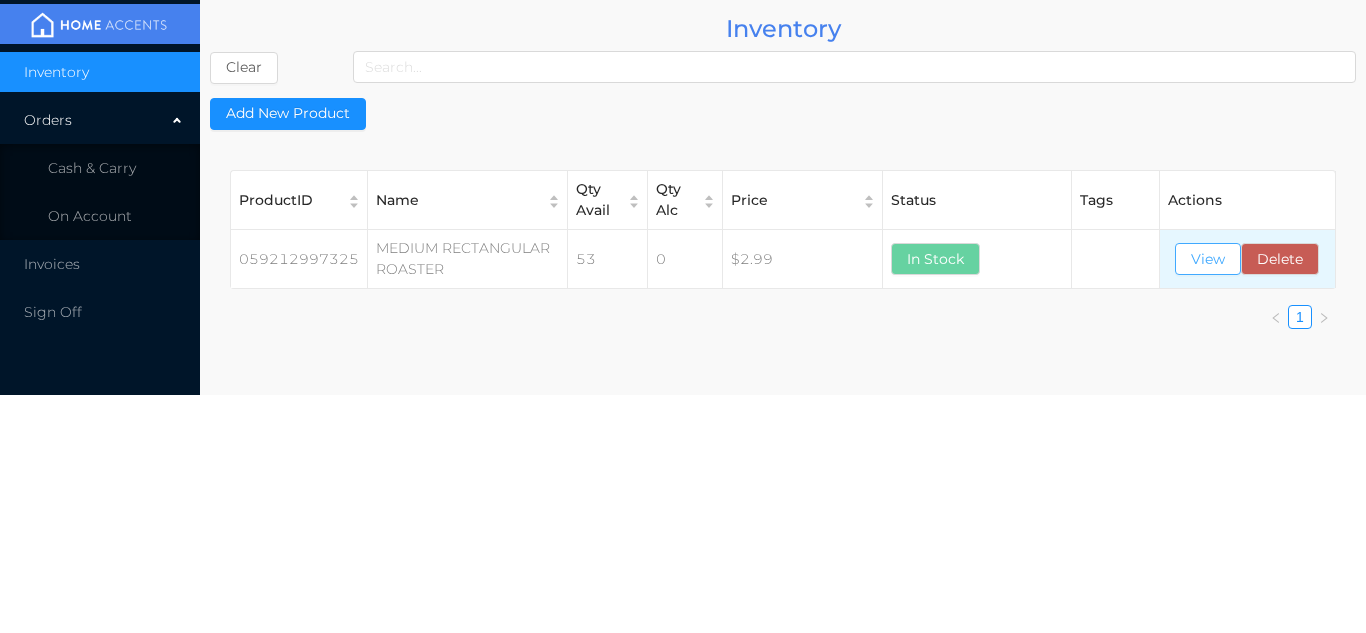 click on "View" at bounding box center [1208, 259] 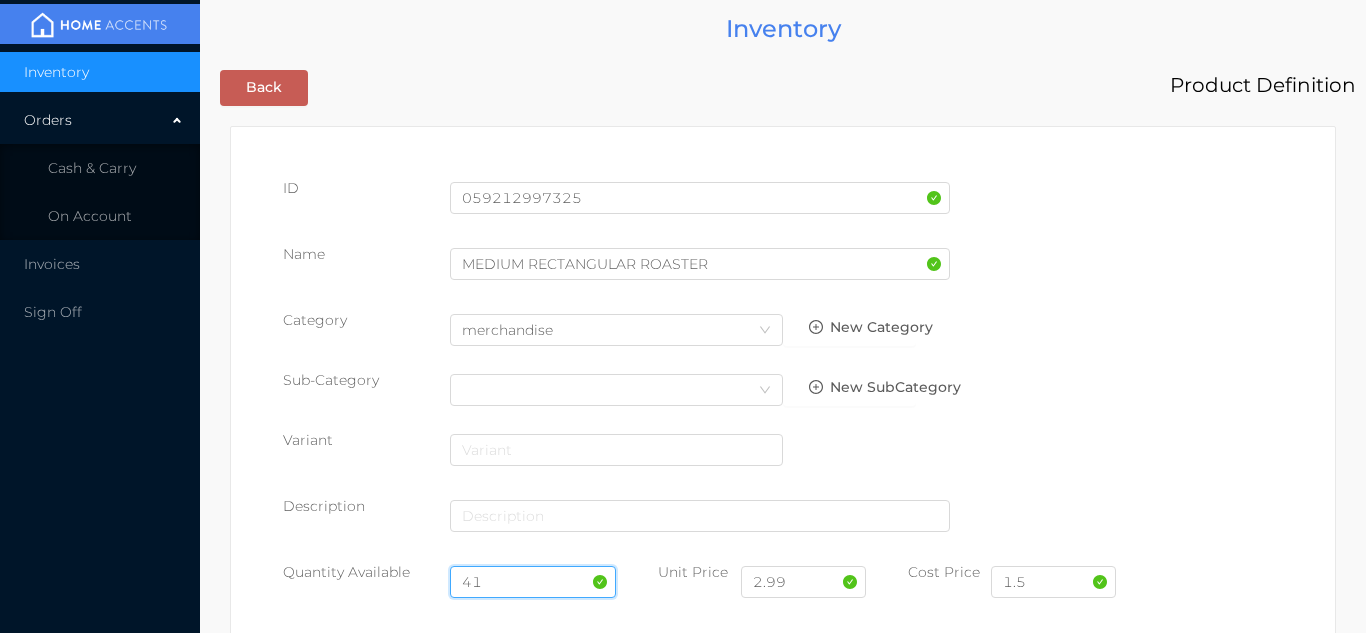 click on "41" at bounding box center [533, 582] 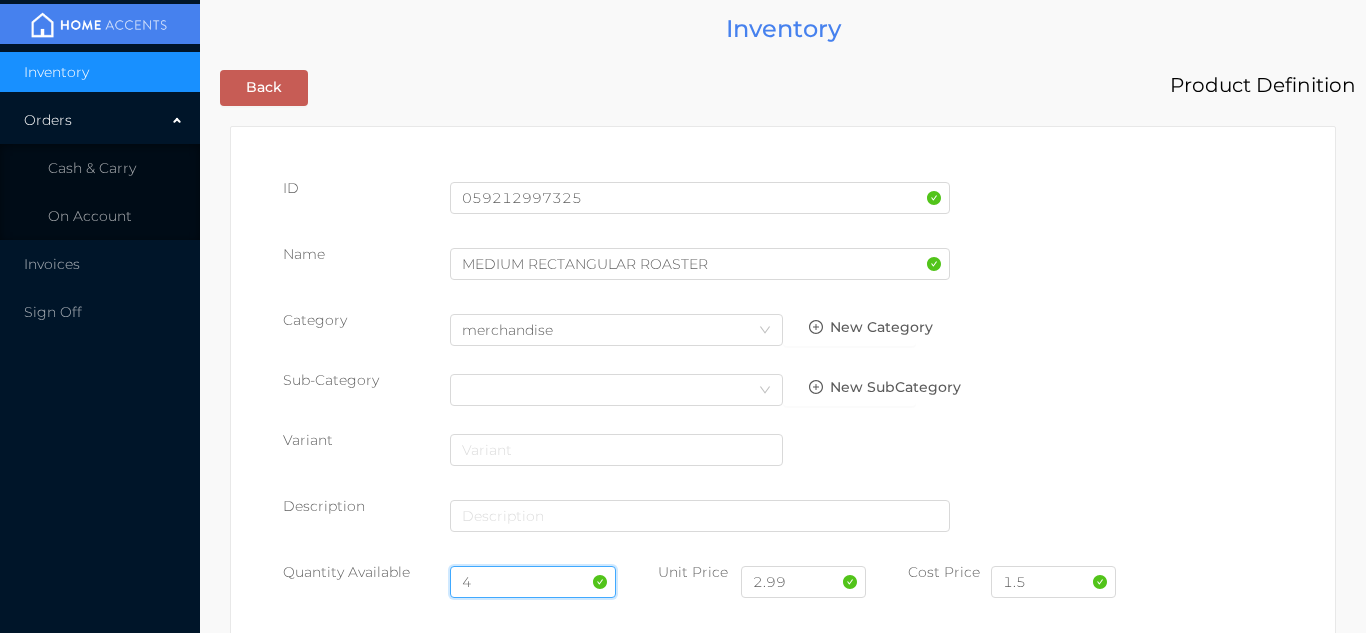 type on "41" 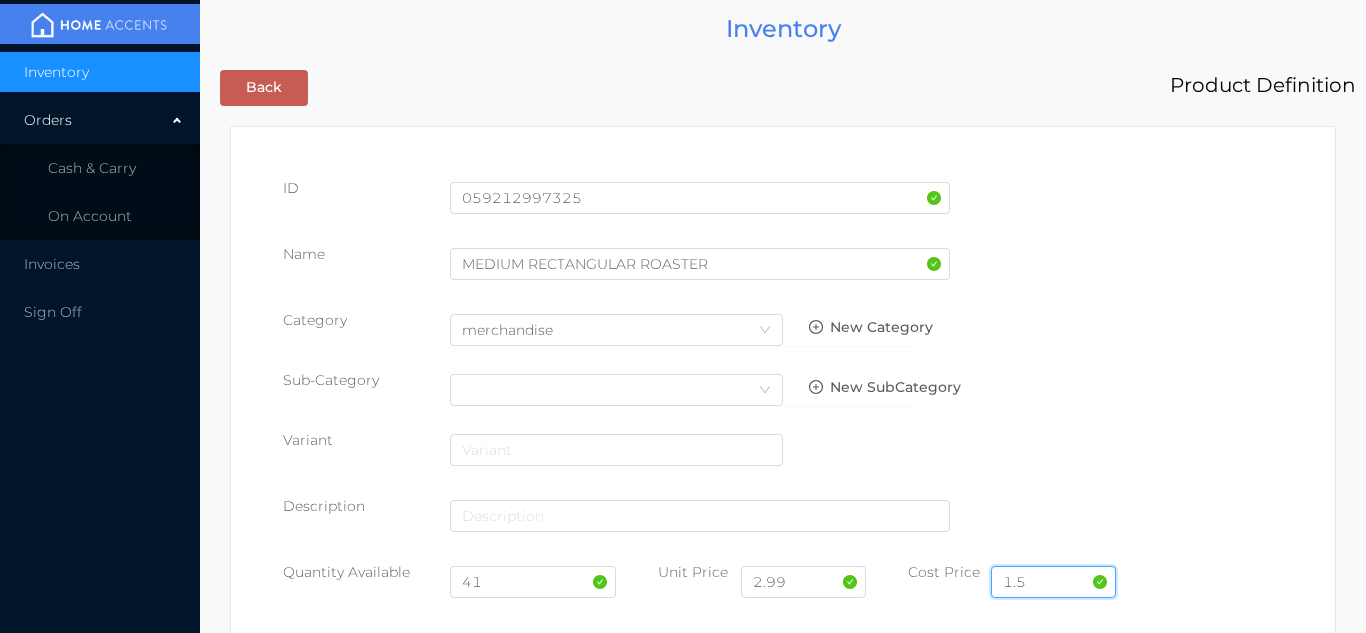 click on "1.5" at bounding box center (1053, 582) 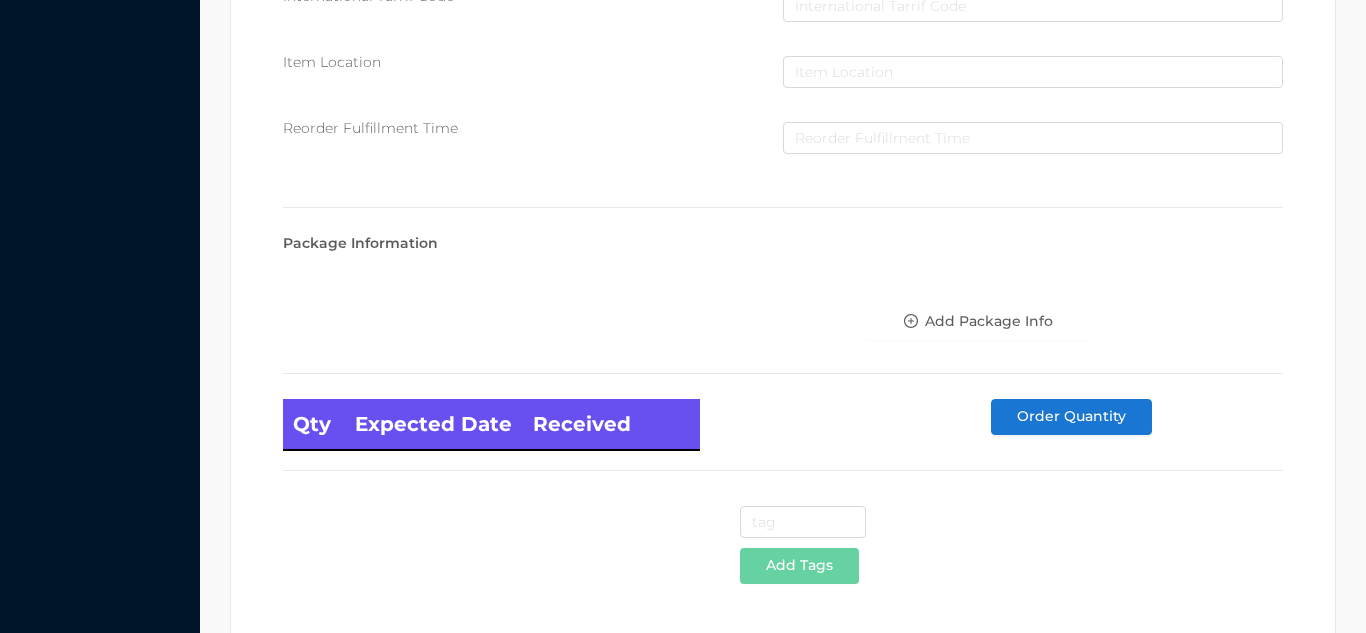 scroll, scrollTop: 1135, scrollLeft: 0, axis: vertical 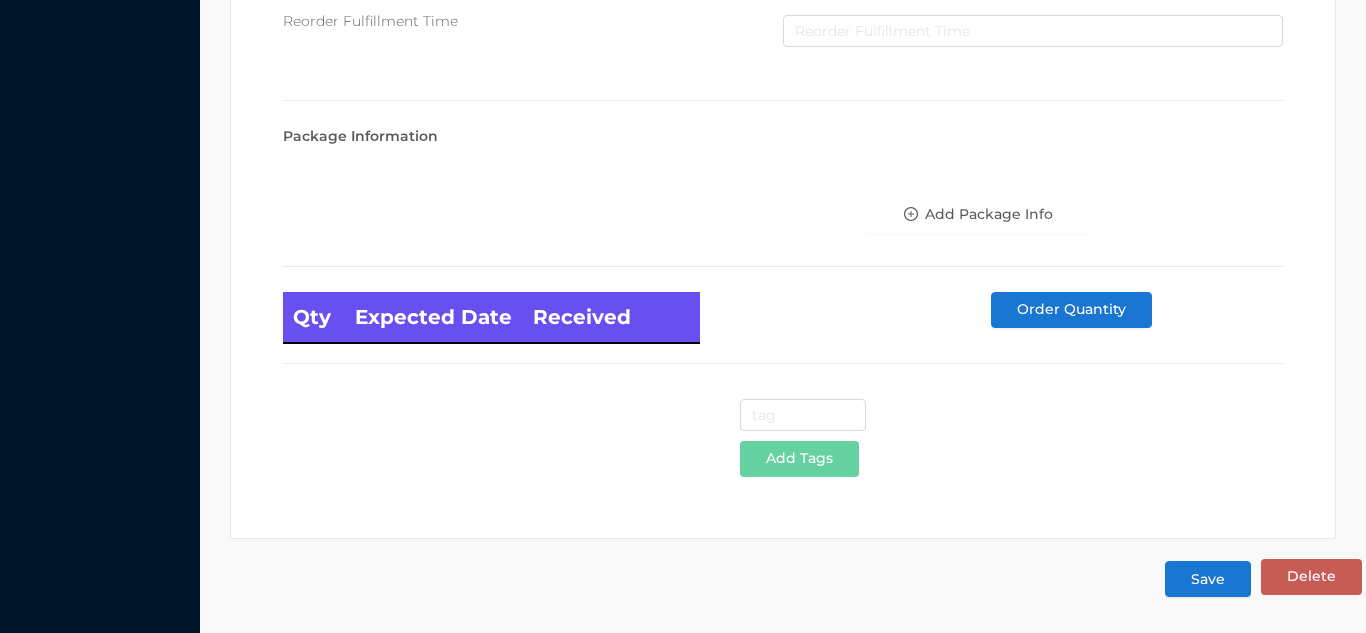 type on "1.50" 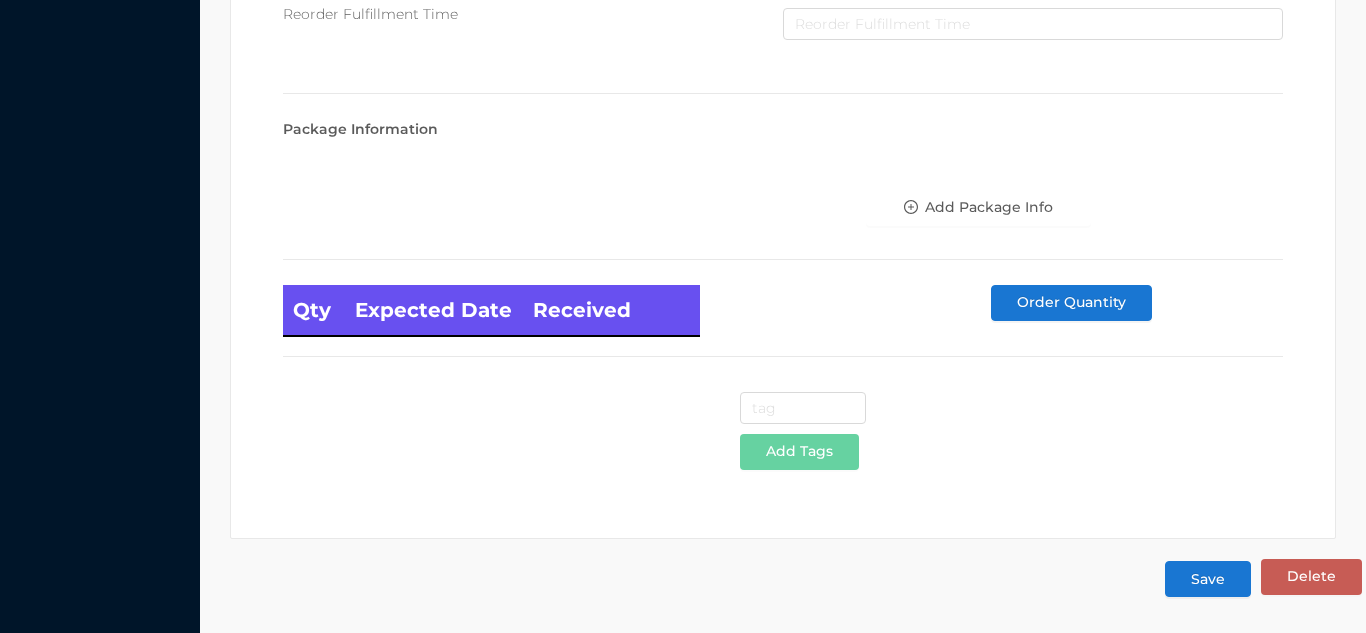 click on "Save" at bounding box center [1208, 579] 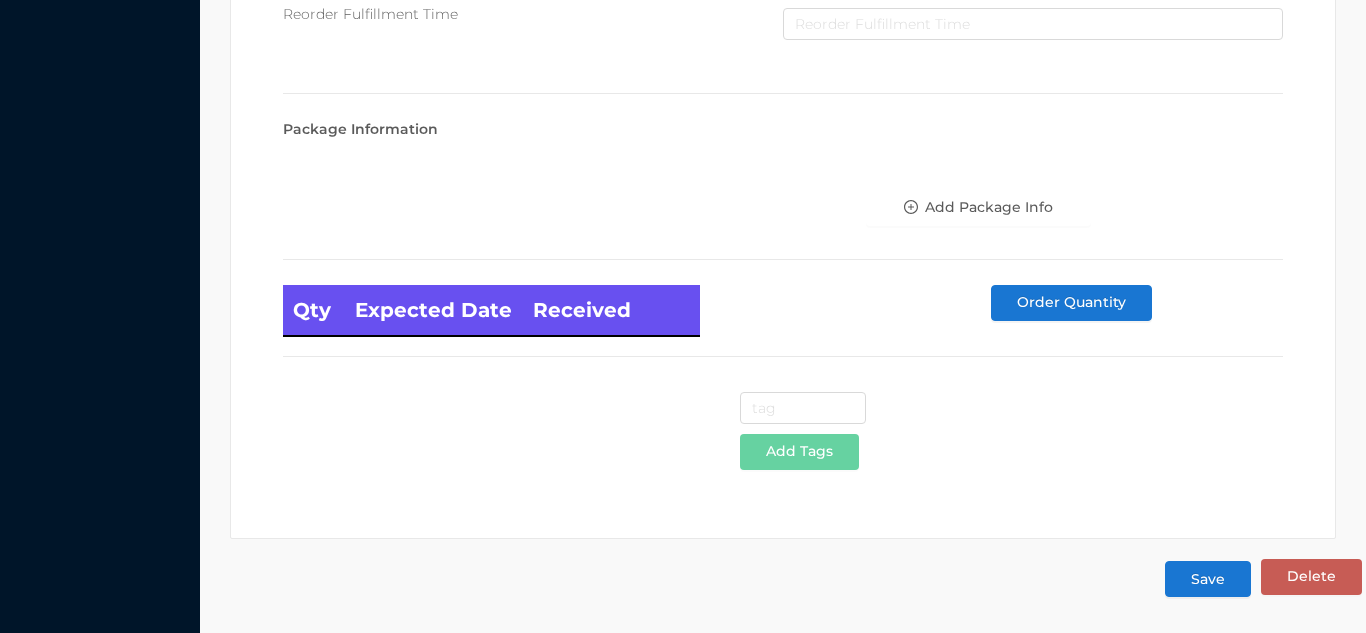scroll, scrollTop: 0, scrollLeft: 0, axis: both 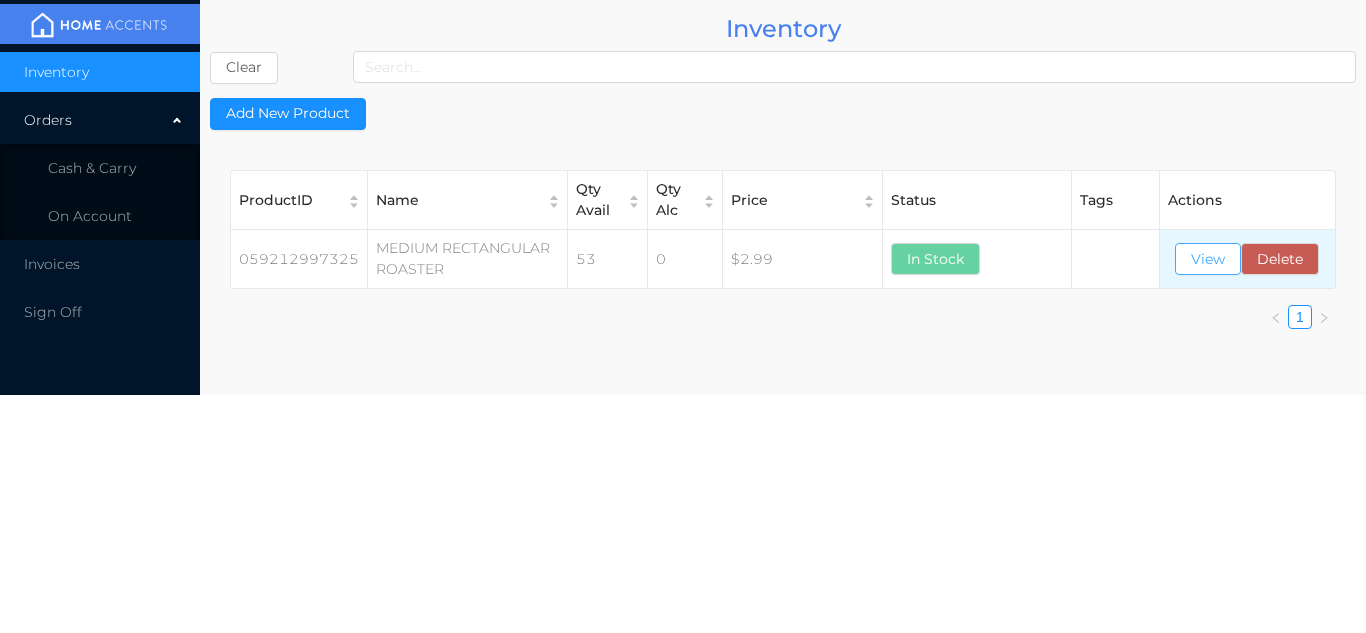 click on "View" at bounding box center [1208, 259] 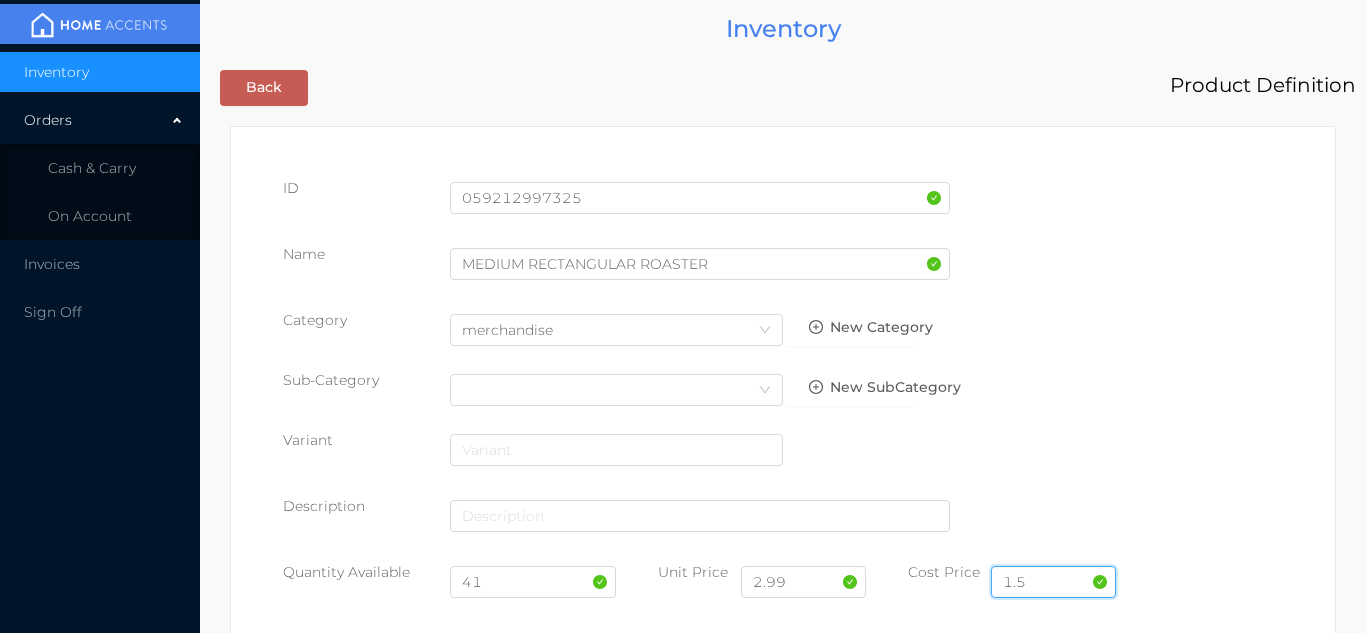 click on "1.5" at bounding box center [1053, 582] 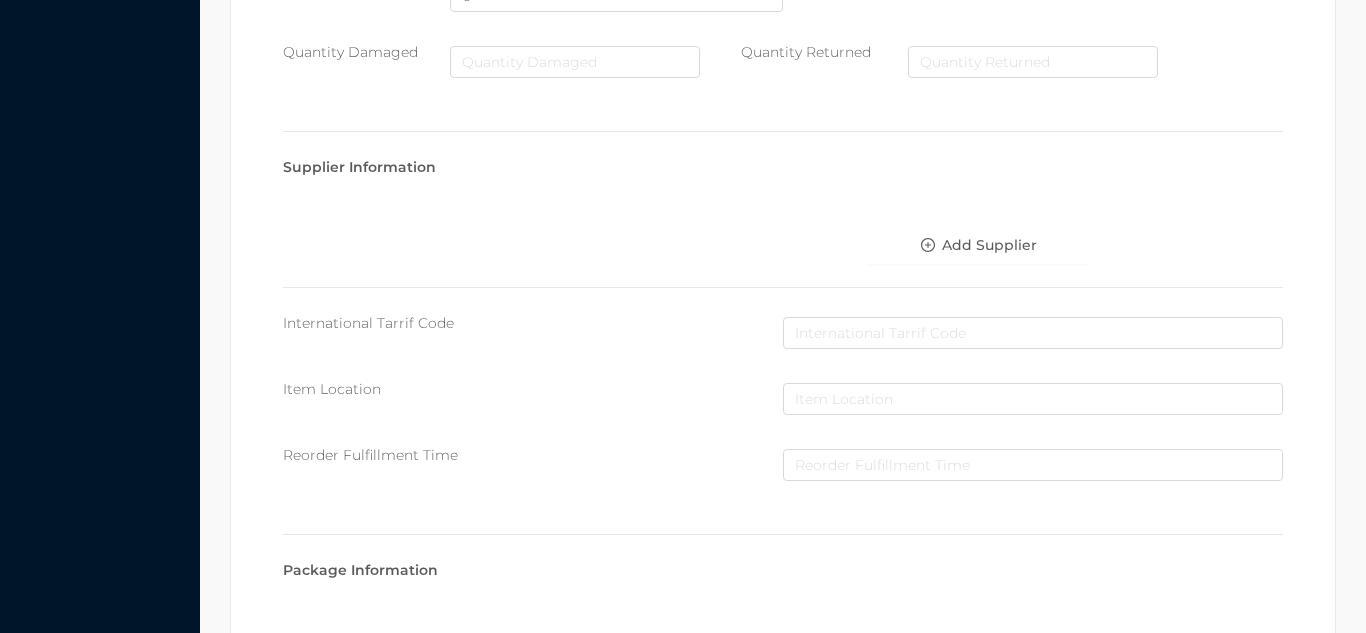 scroll, scrollTop: 1135, scrollLeft: 0, axis: vertical 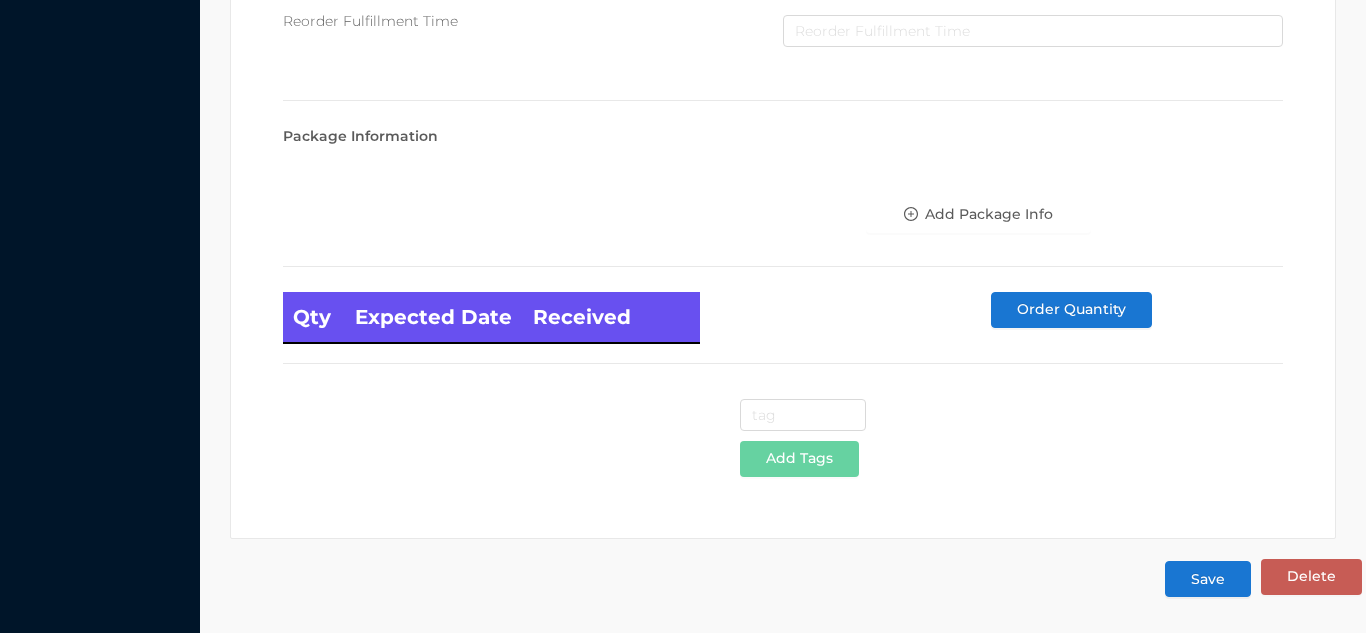 type on "1.50" 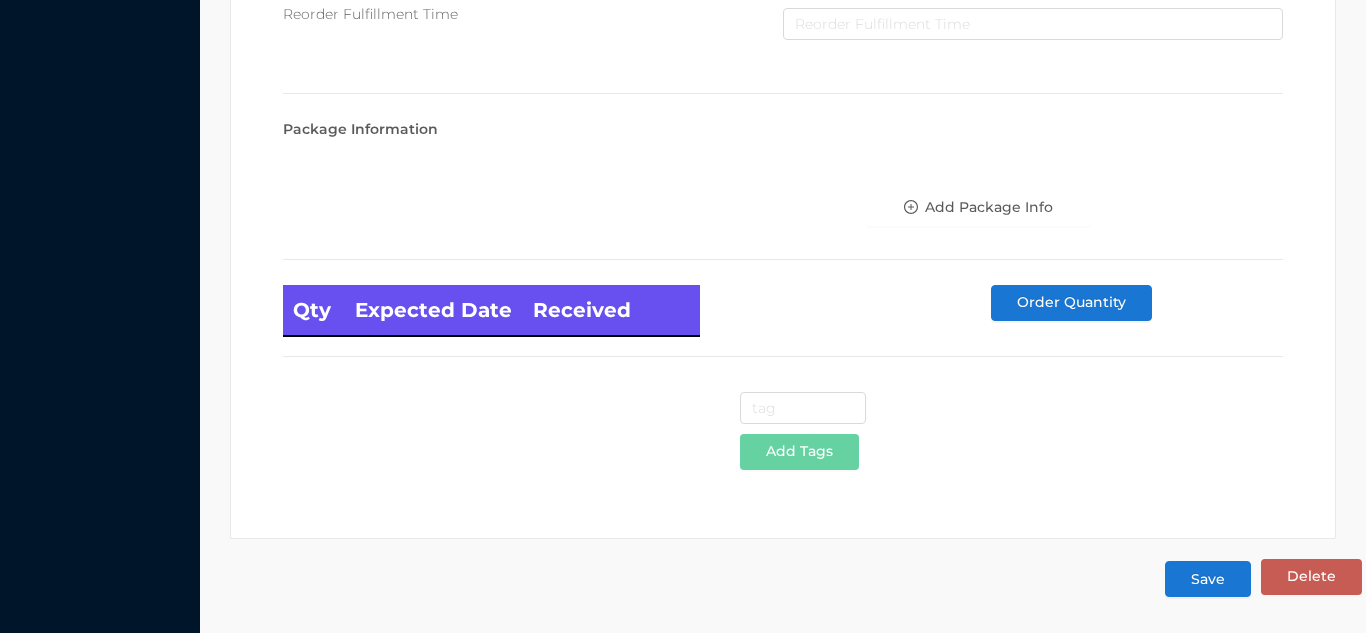 click on "Save" at bounding box center (1208, 579) 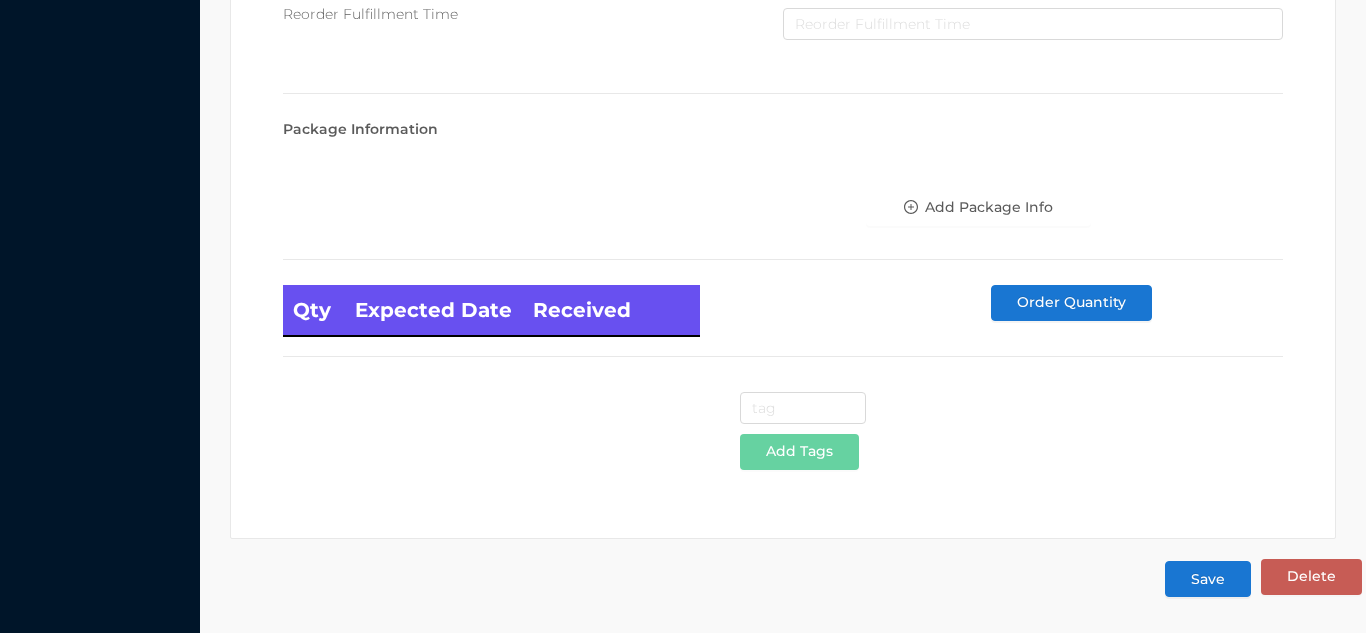 scroll, scrollTop: 0, scrollLeft: 0, axis: both 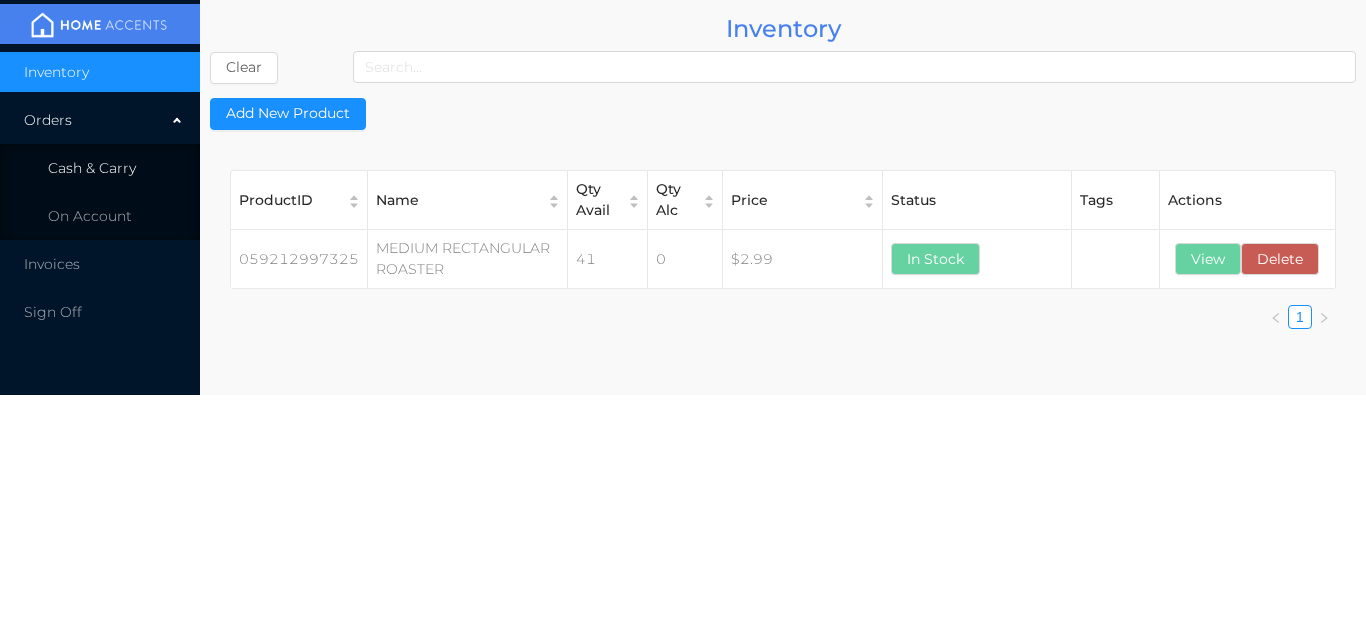 click on "Cash & Carry" at bounding box center [100, 168] 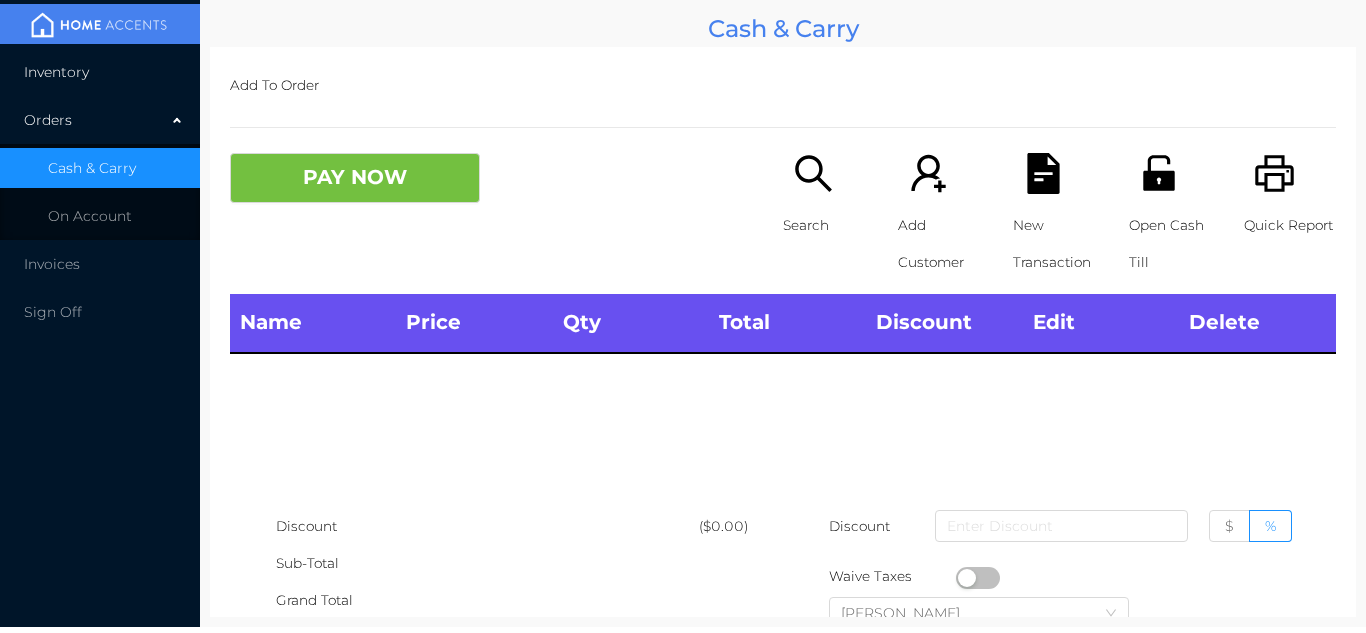 click on "Inventory" at bounding box center (100, 72) 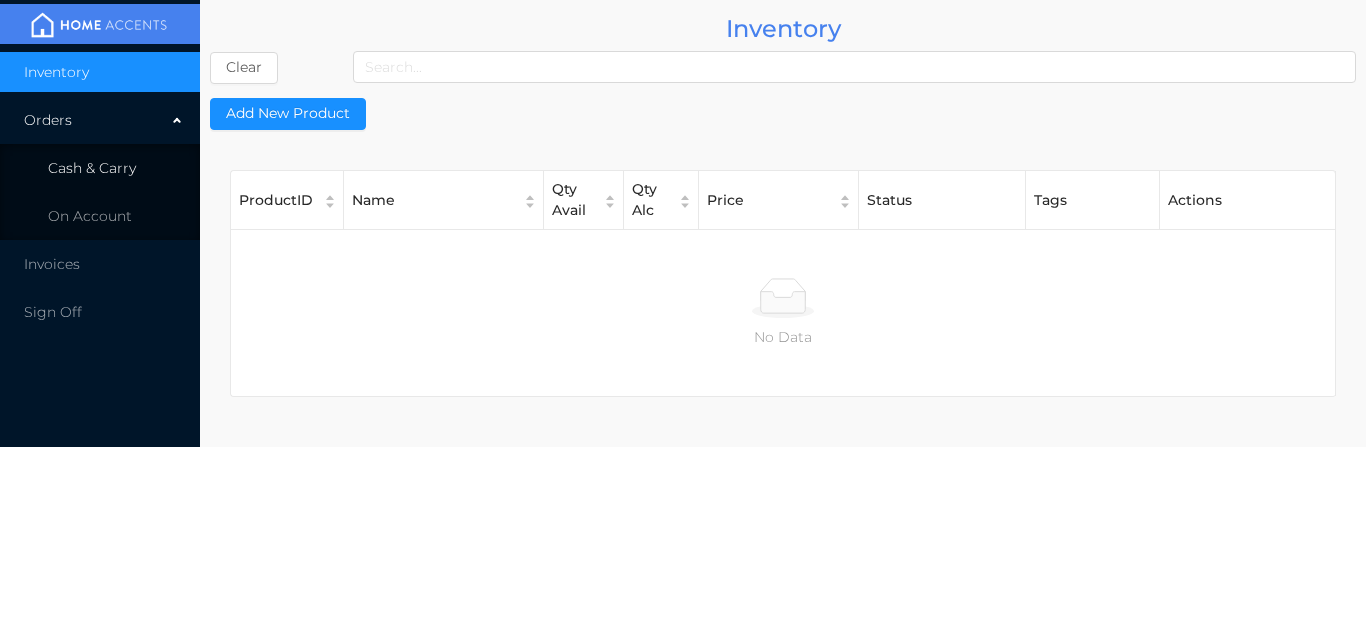 click on "Cash & Carry" at bounding box center [92, 168] 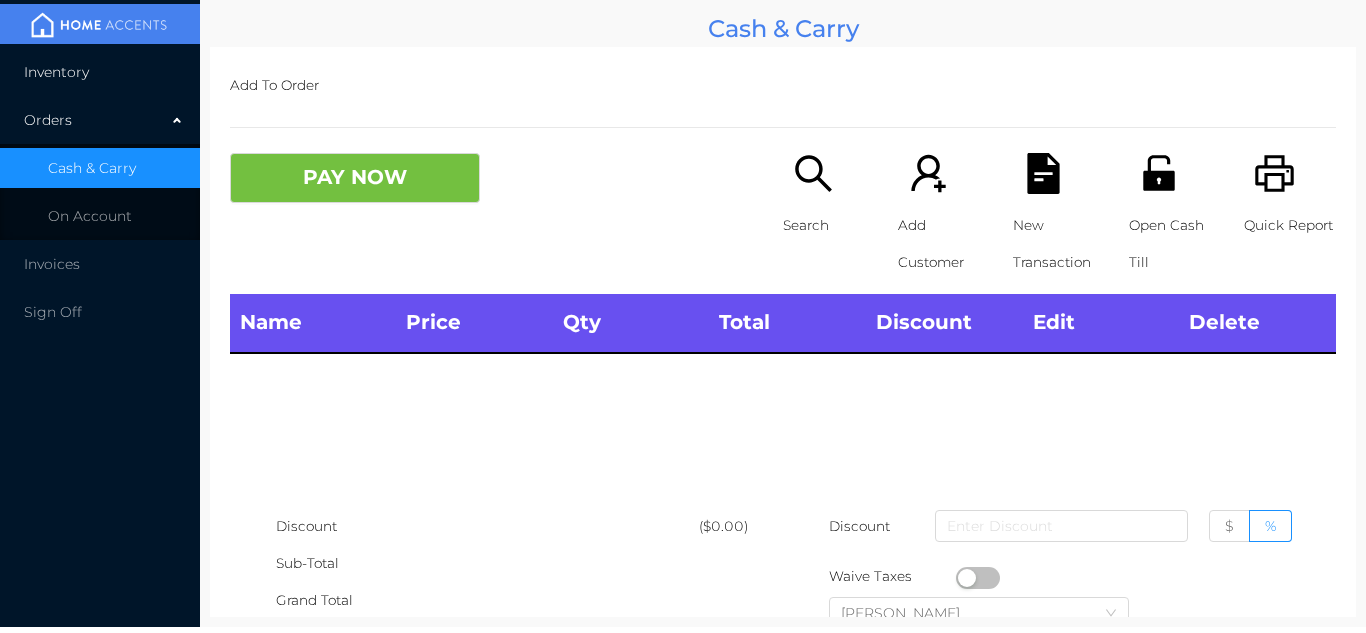 click on "Inventory" at bounding box center (100, 72) 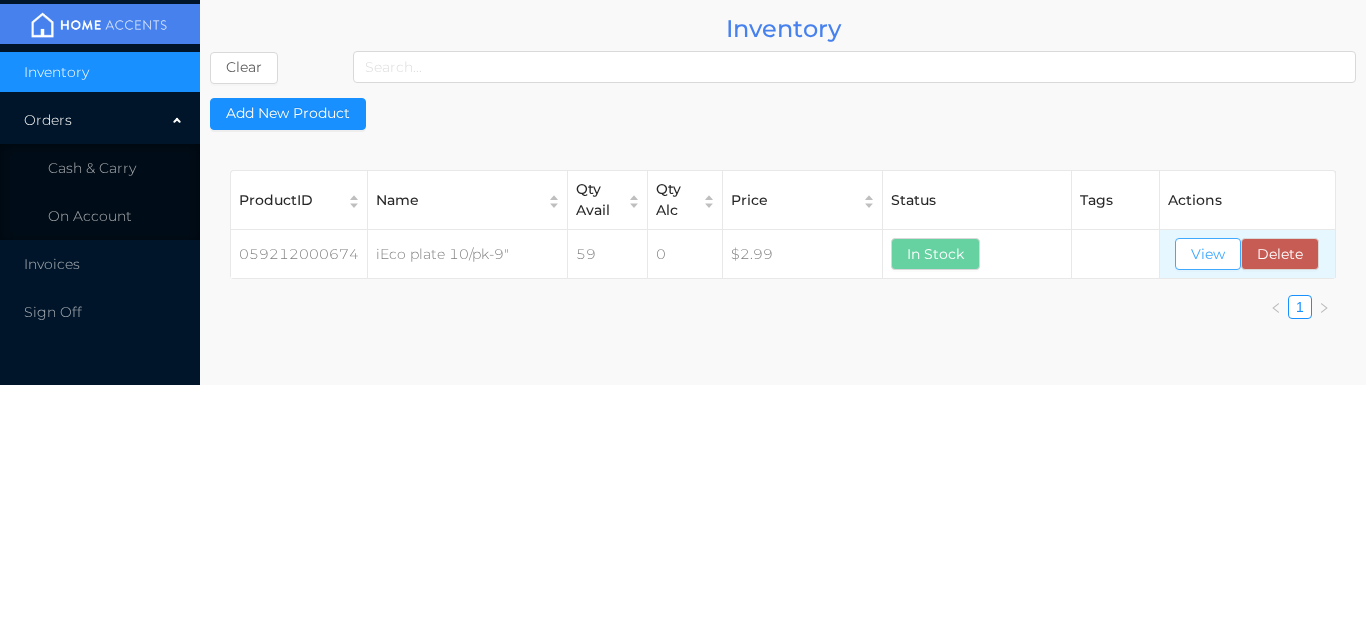click on "View" at bounding box center (1208, 254) 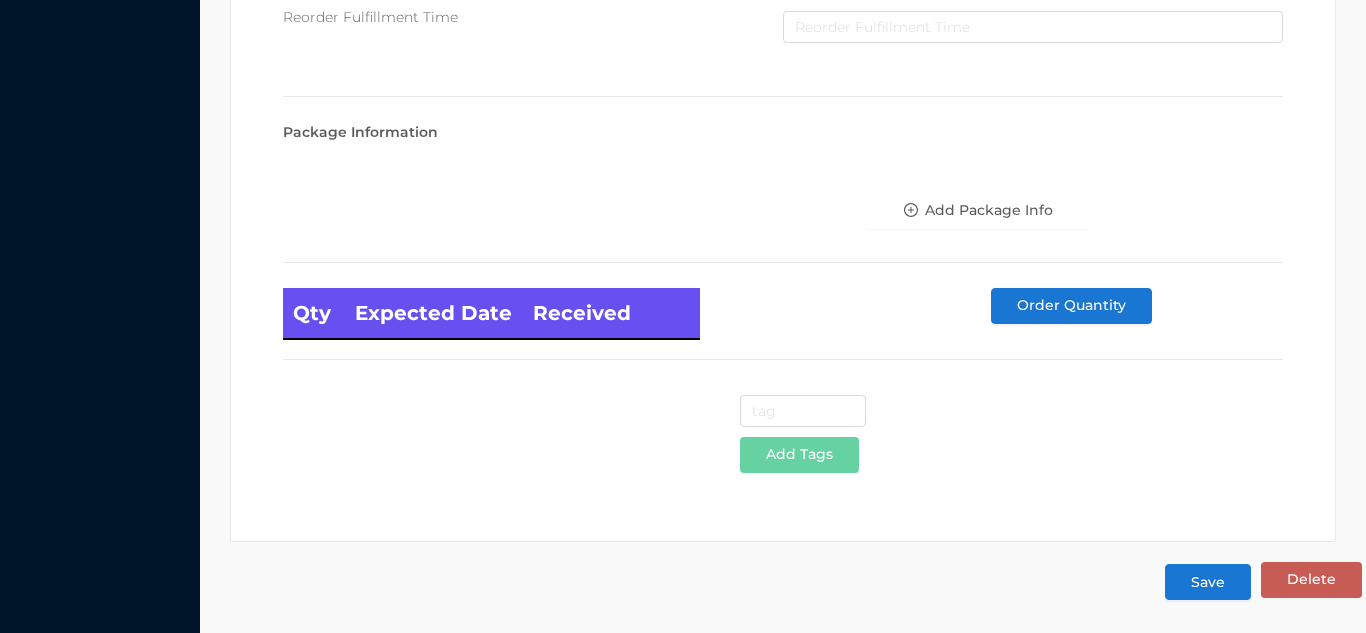 scroll, scrollTop: 1135, scrollLeft: 0, axis: vertical 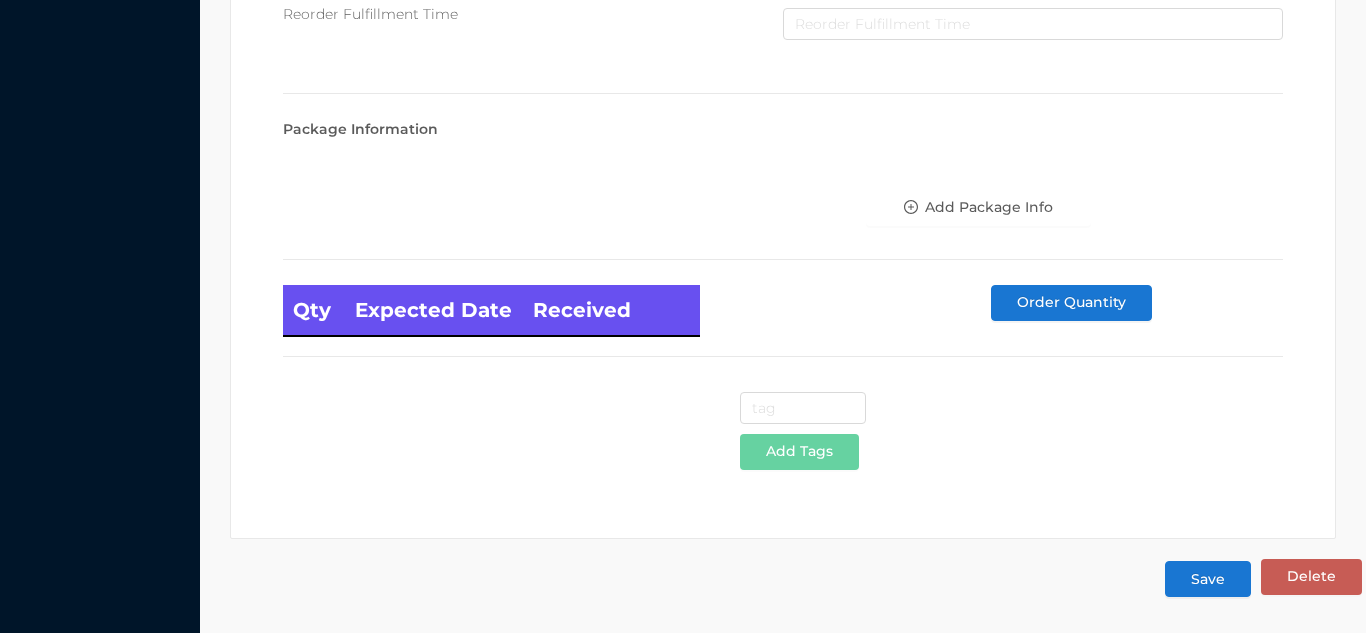 click on "Save" at bounding box center (1208, 579) 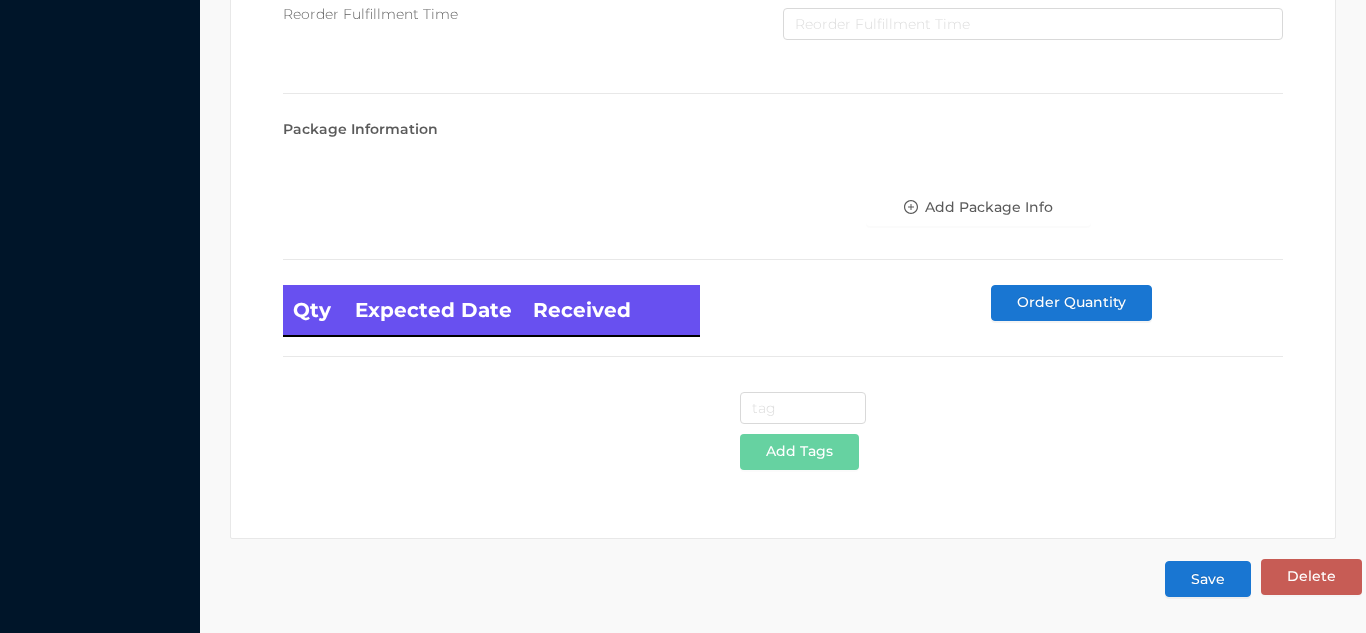 scroll, scrollTop: 0, scrollLeft: 0, axis: both 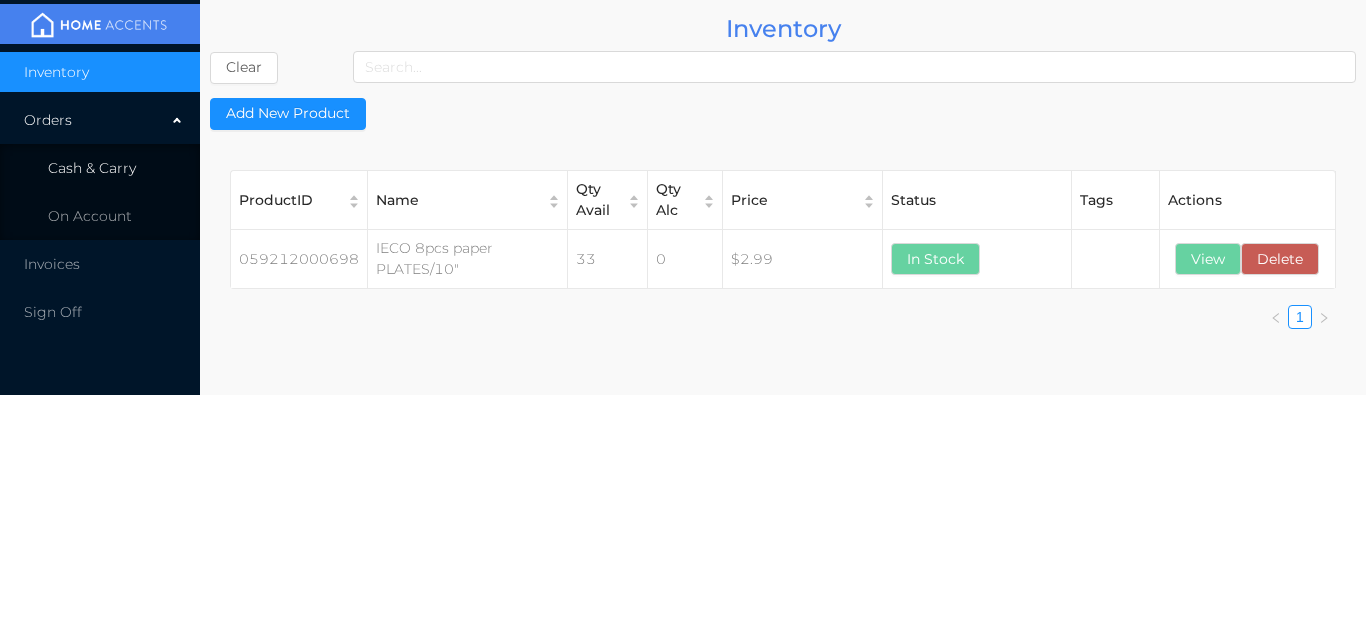 click on "Cash & Carry" at bounding box center [100, 168] 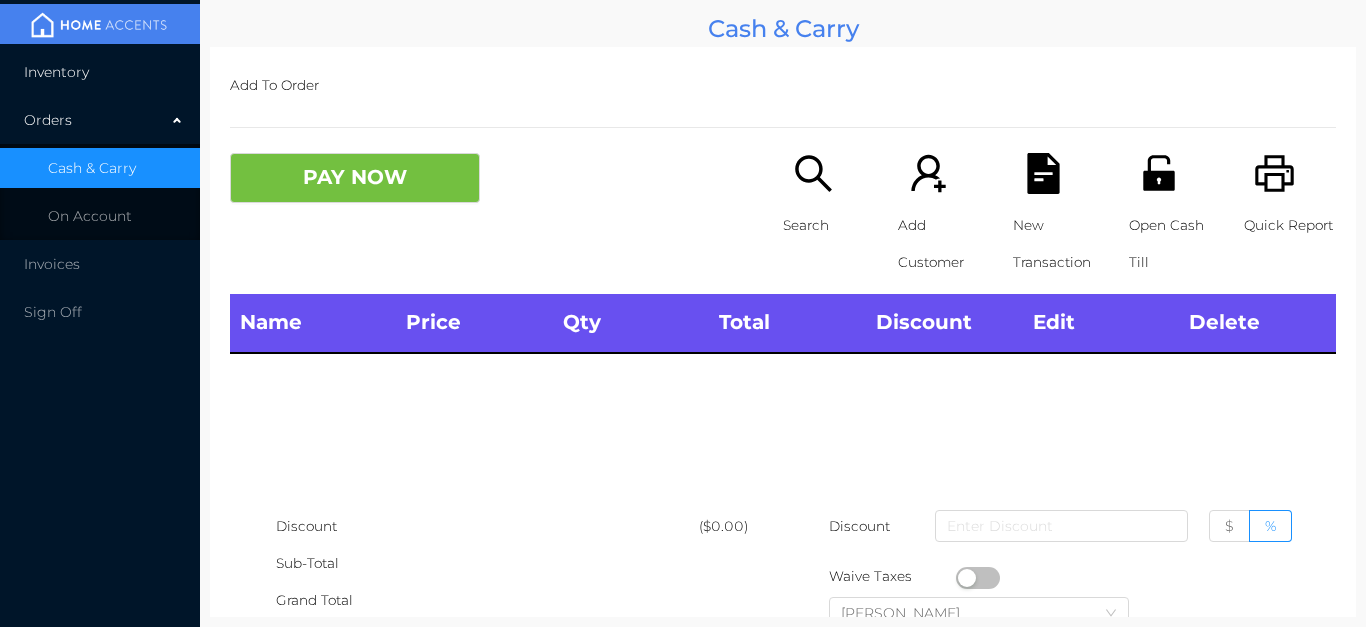 click on "Inventory" at bounding box center (100, 72) 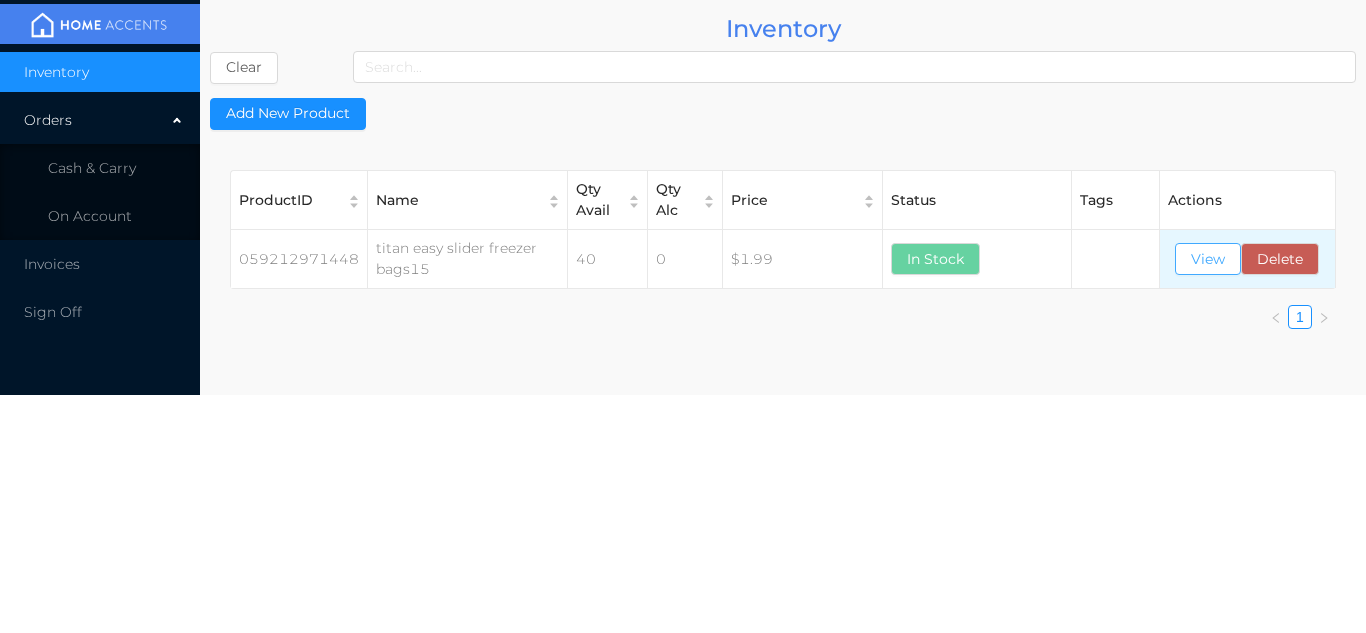click on "View" at bounding box center [1208, 259] 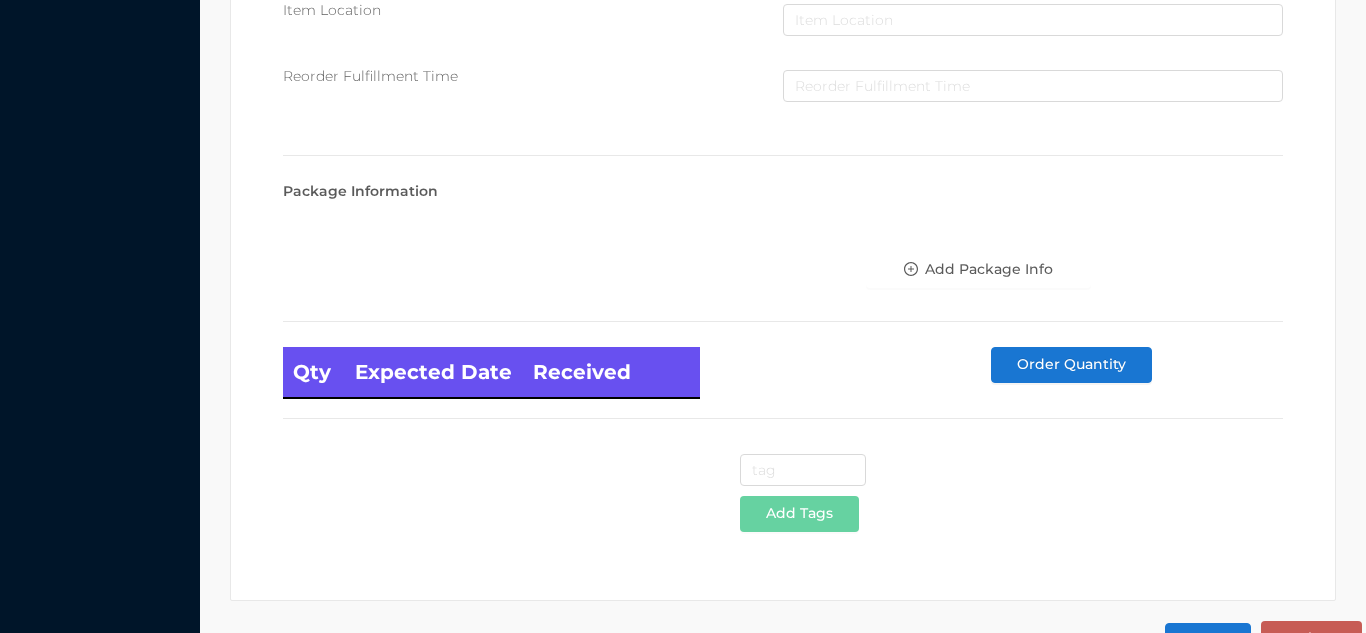 scroll, scrollTop: 1135, scrollLeft: 0, axis: vertical 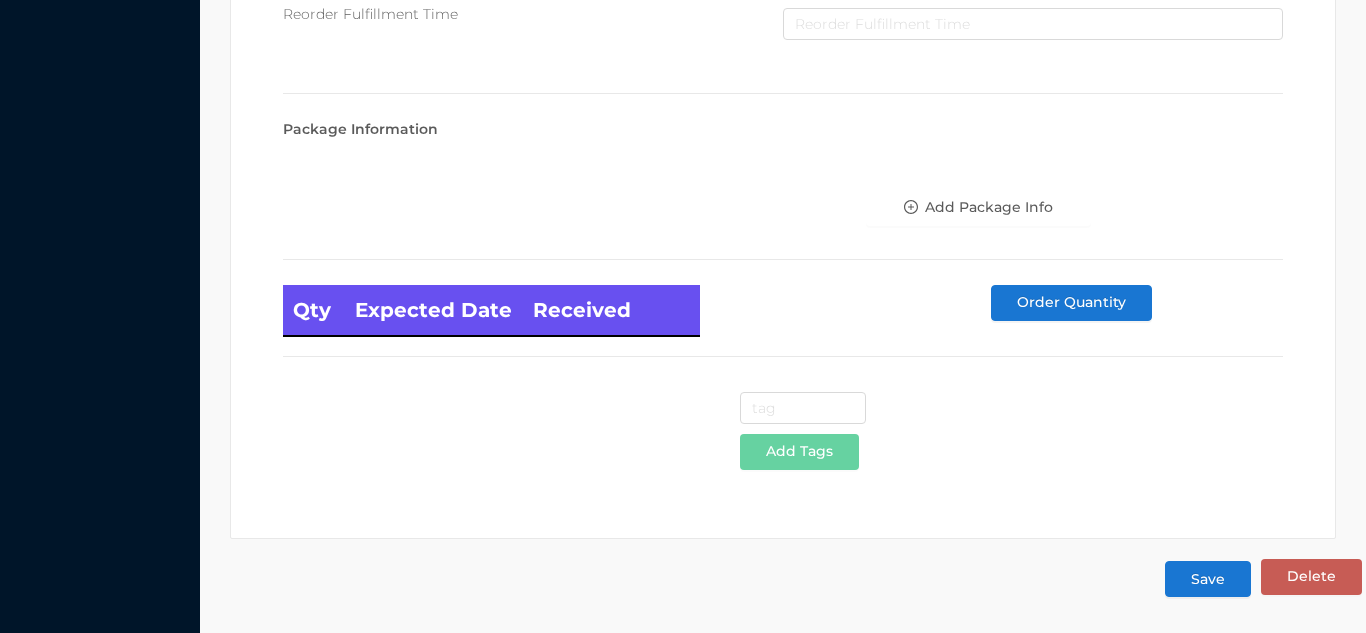 click on "Save" at bounding box center [1208, 579] 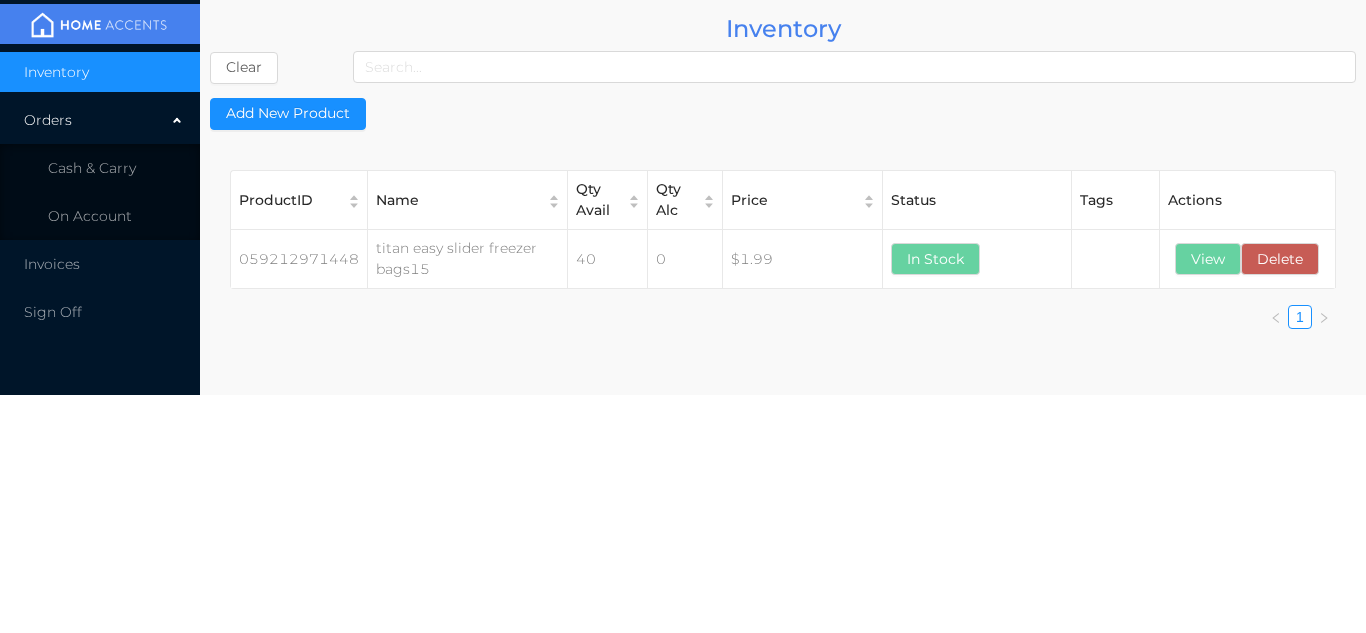 scroll, scrollTop: 0, scrollLeft: 0, axis: both 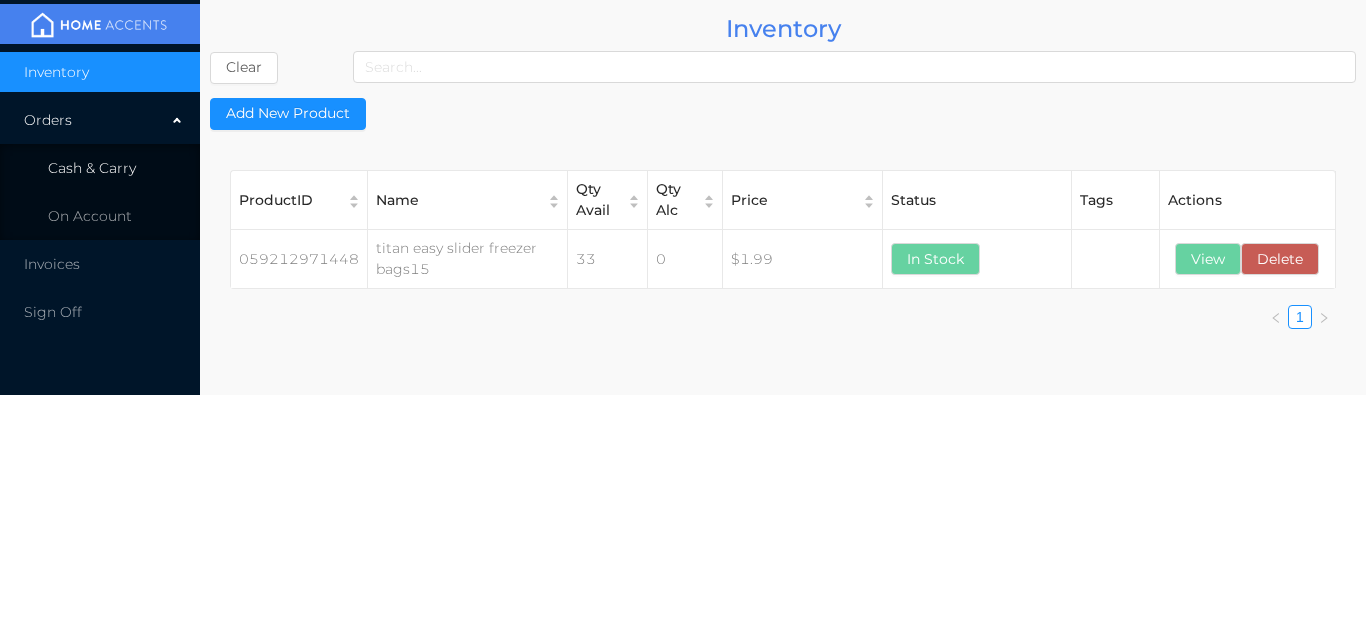click on "Cash & Carry" at bounding box center (100, 168) 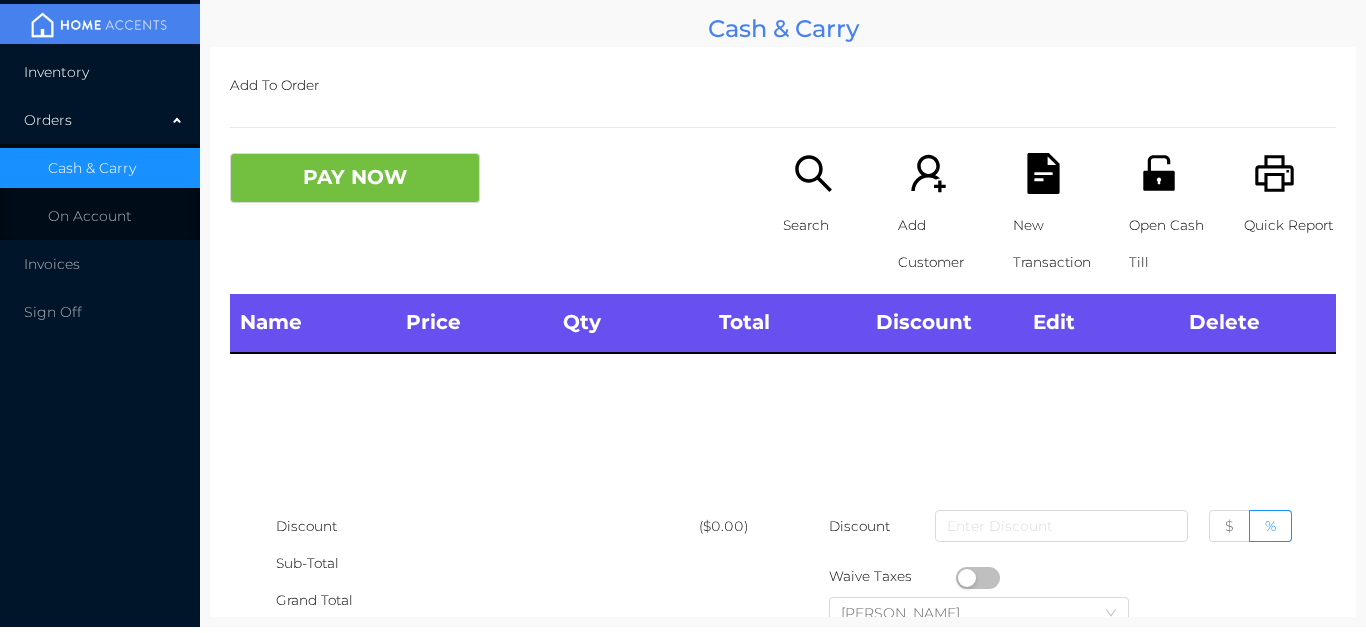 click on "Inventory" at bounding box center [100, 72] 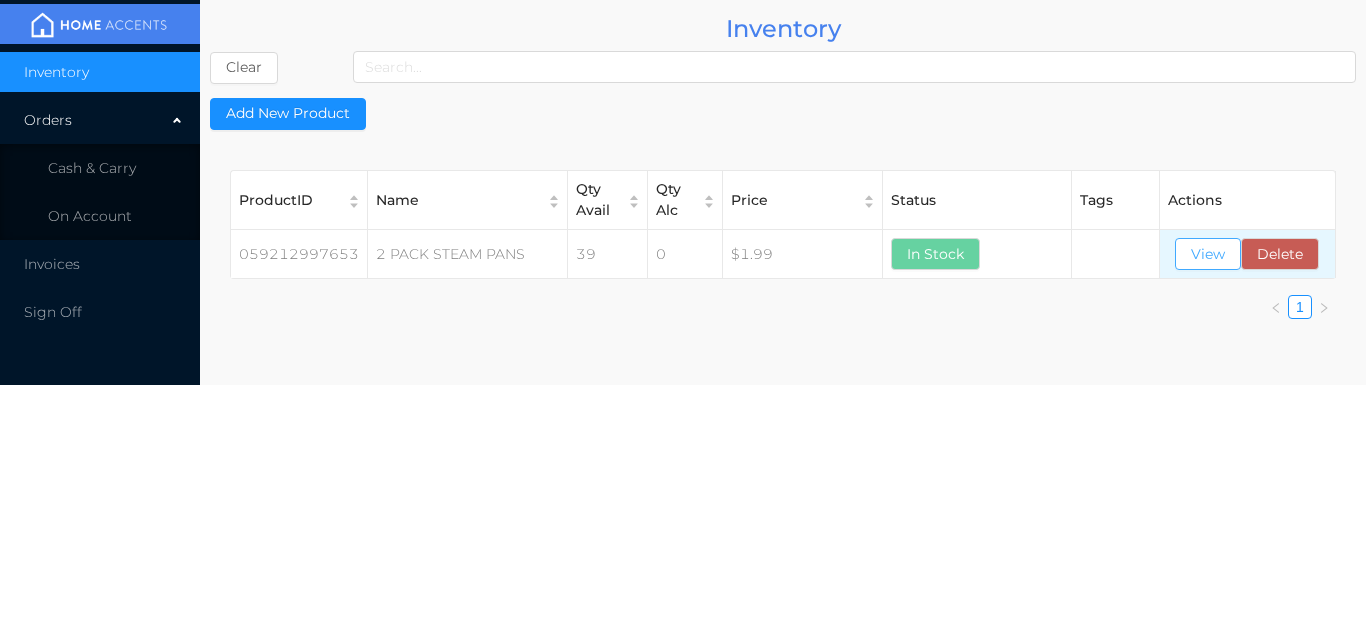 click on "View" at bounding box center [1208, 254] 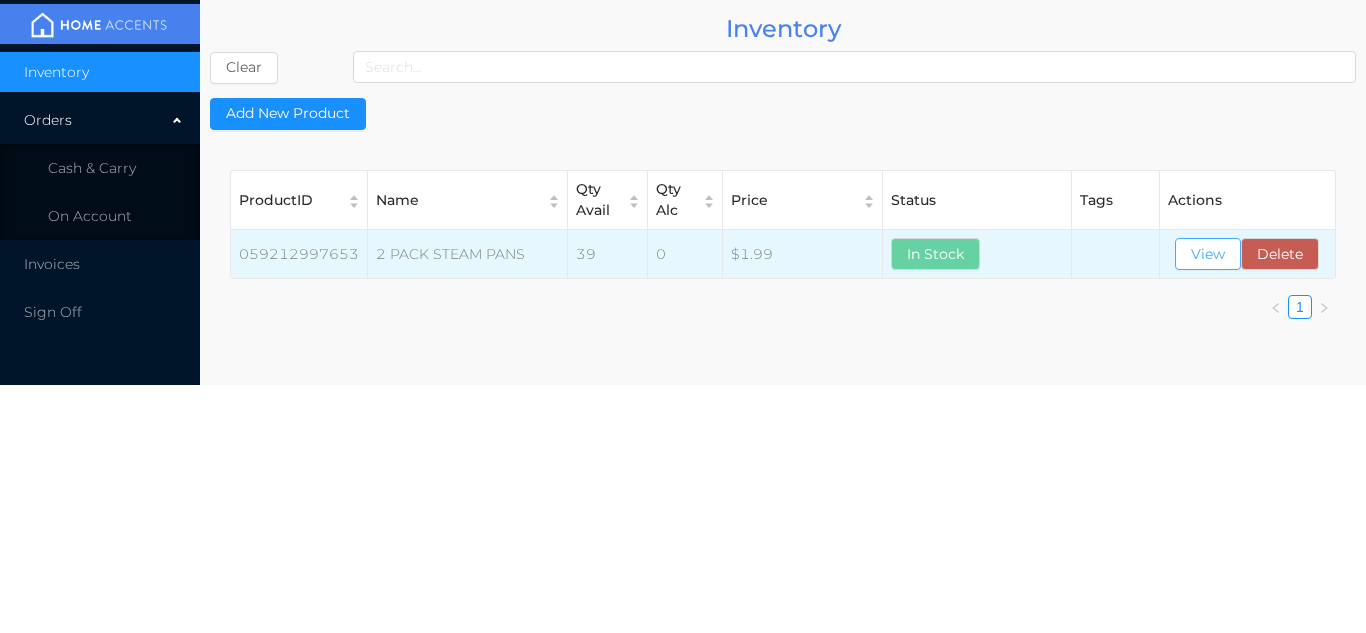 click on "View" at bounding box center [1208, 254] 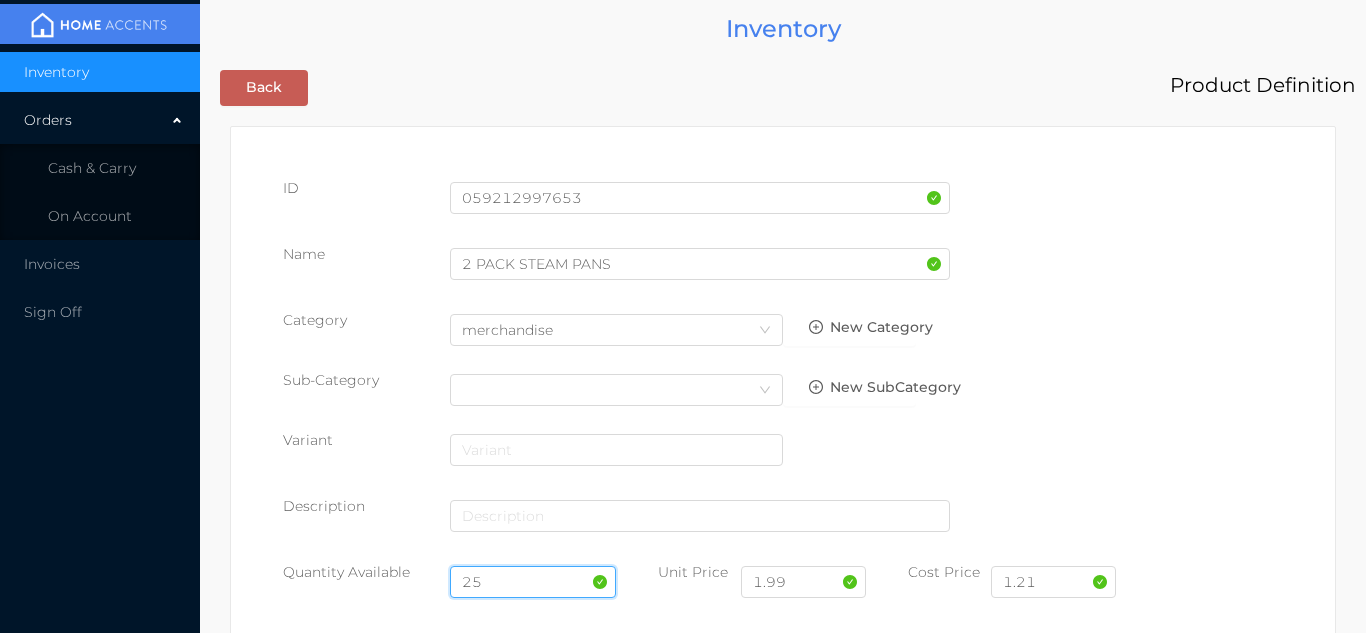 click on "25" at bounding box center [533, 582] 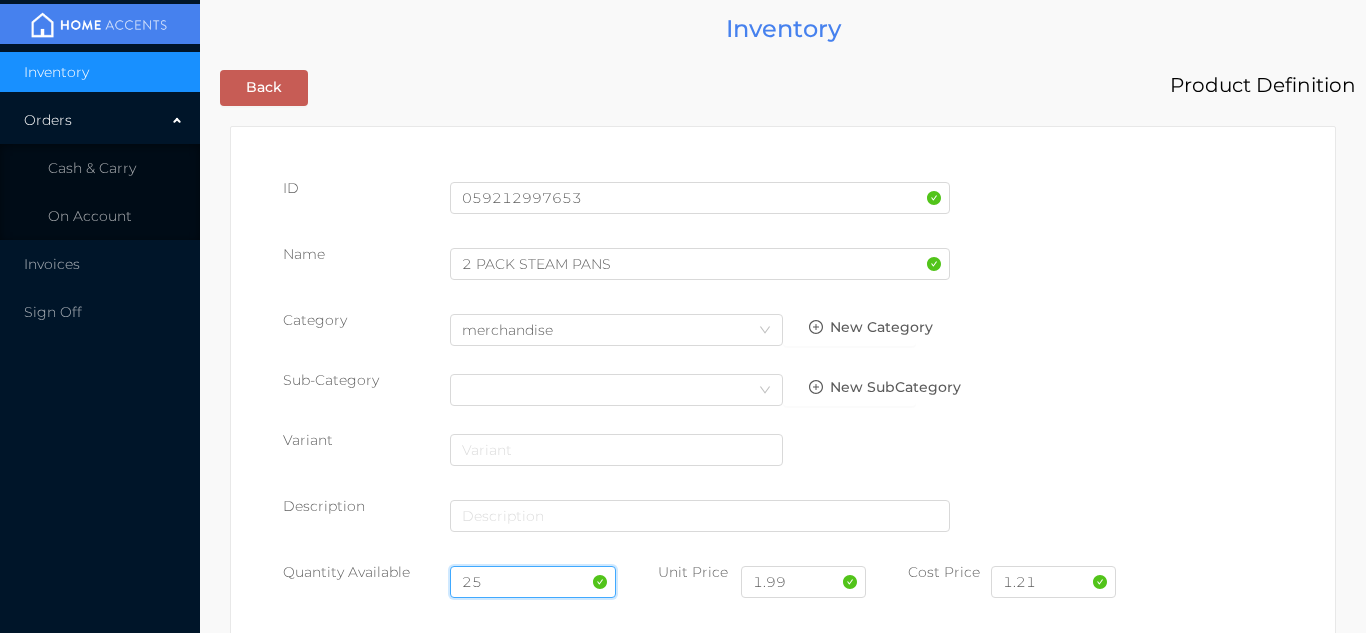 type on "2" 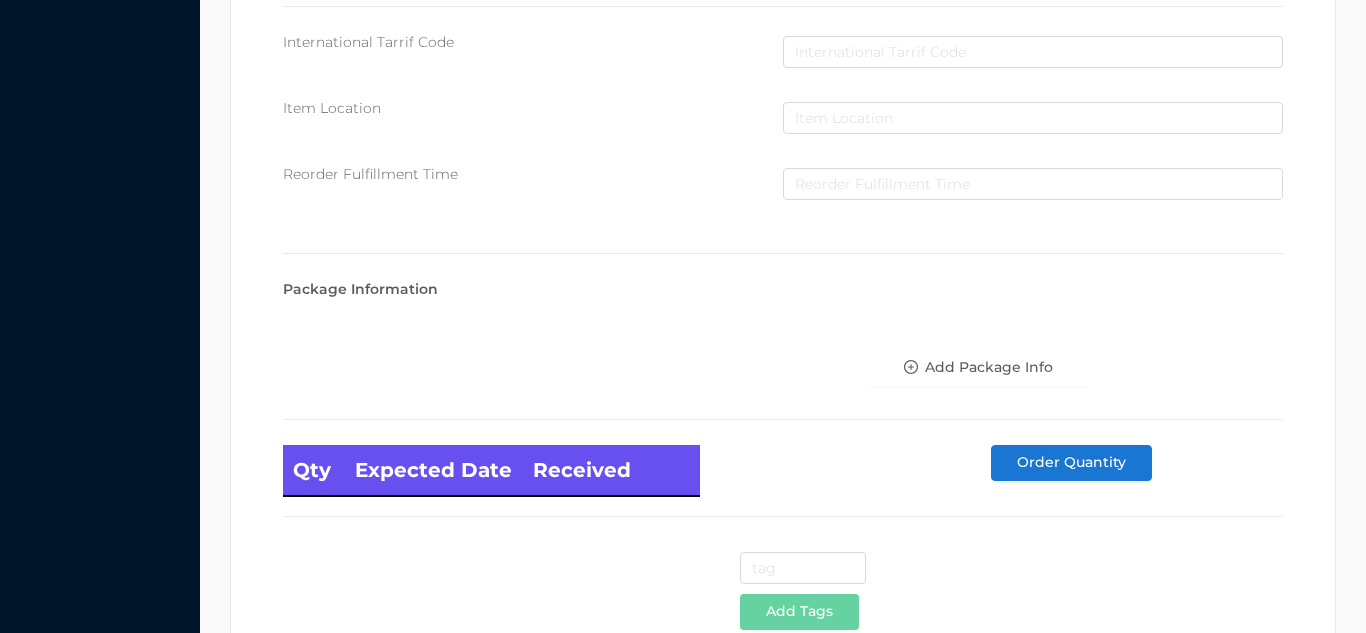 scroll, scrollTop: 1135, scrollLeft: 0, axis: vertical 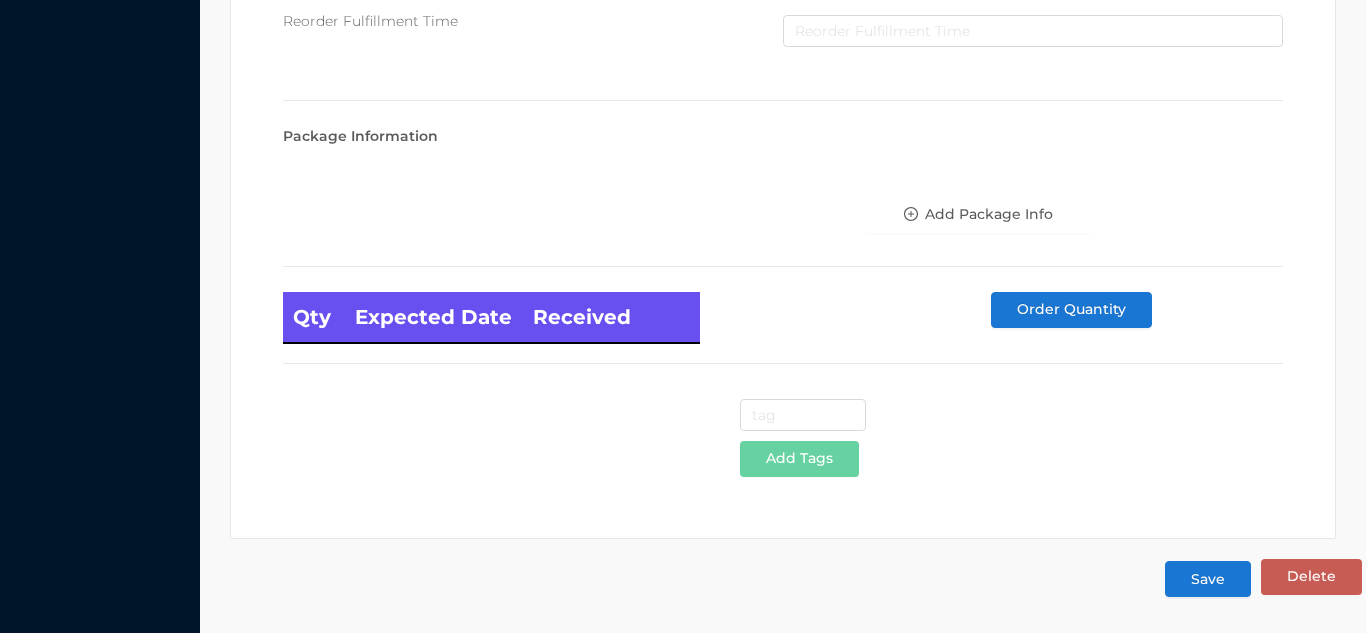 type on "49" 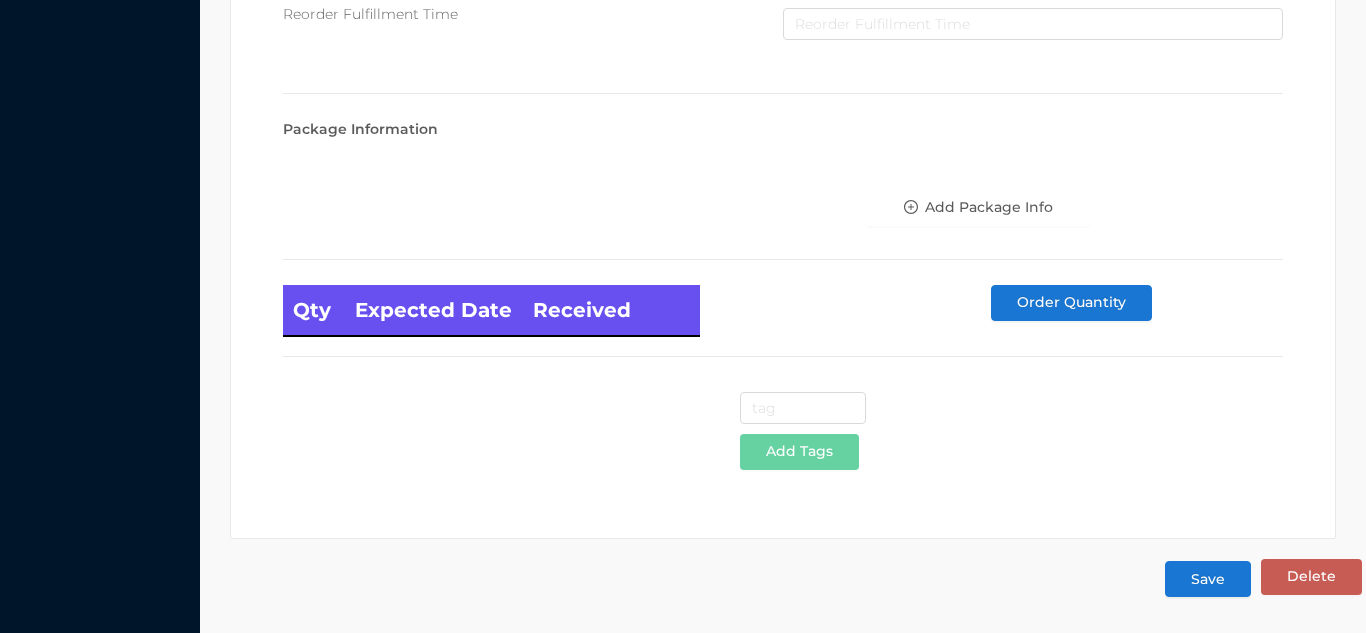 click on "Save" at bounding box center (1208, 579) 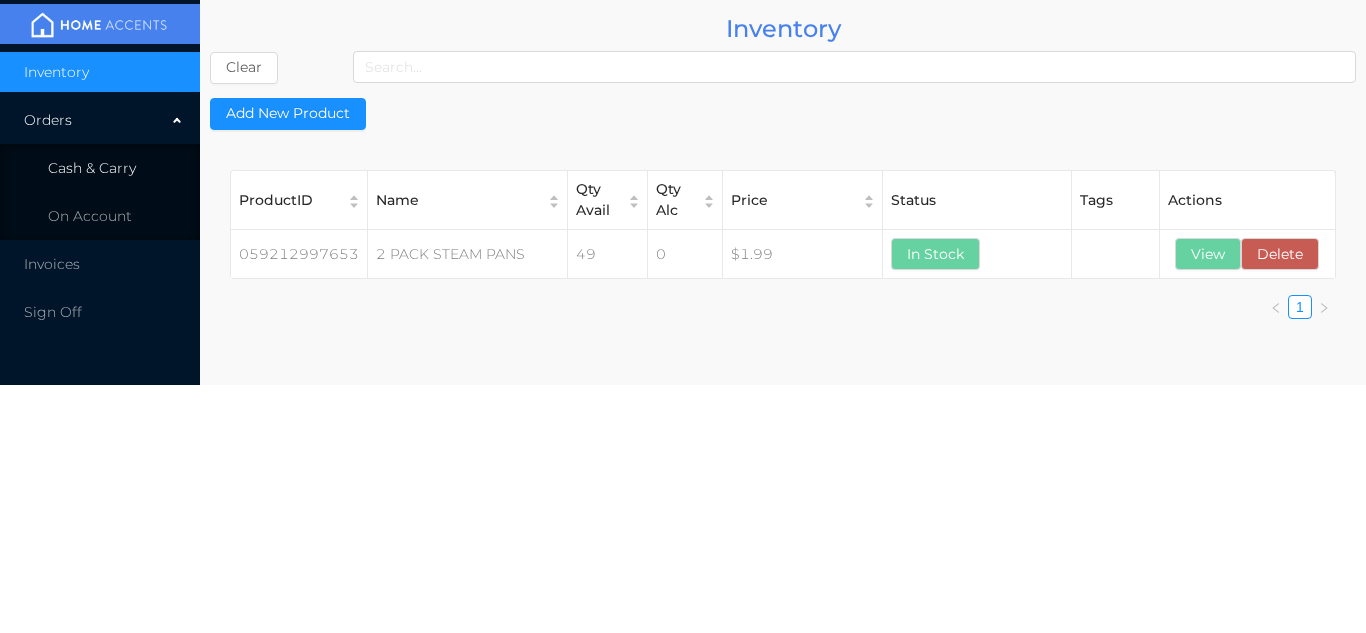 click on "Cash & Carry" at bounding box center [92, 168] 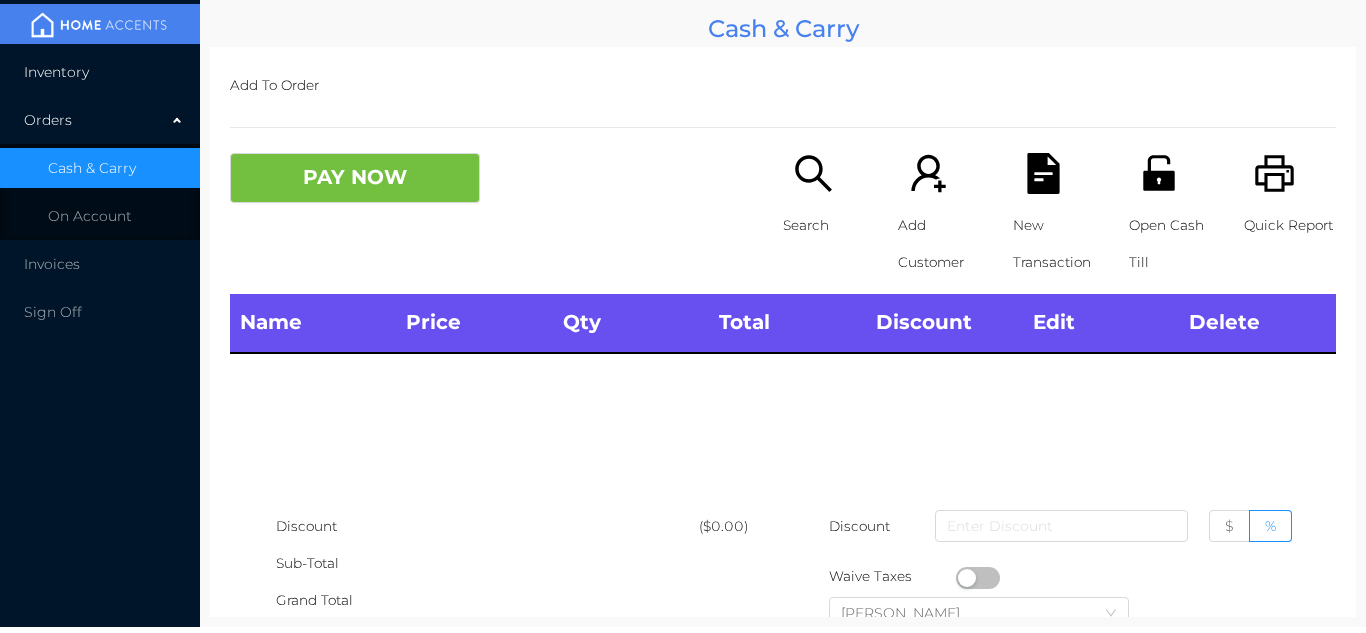 click on "Inventory" at bounding box center (100, 72) 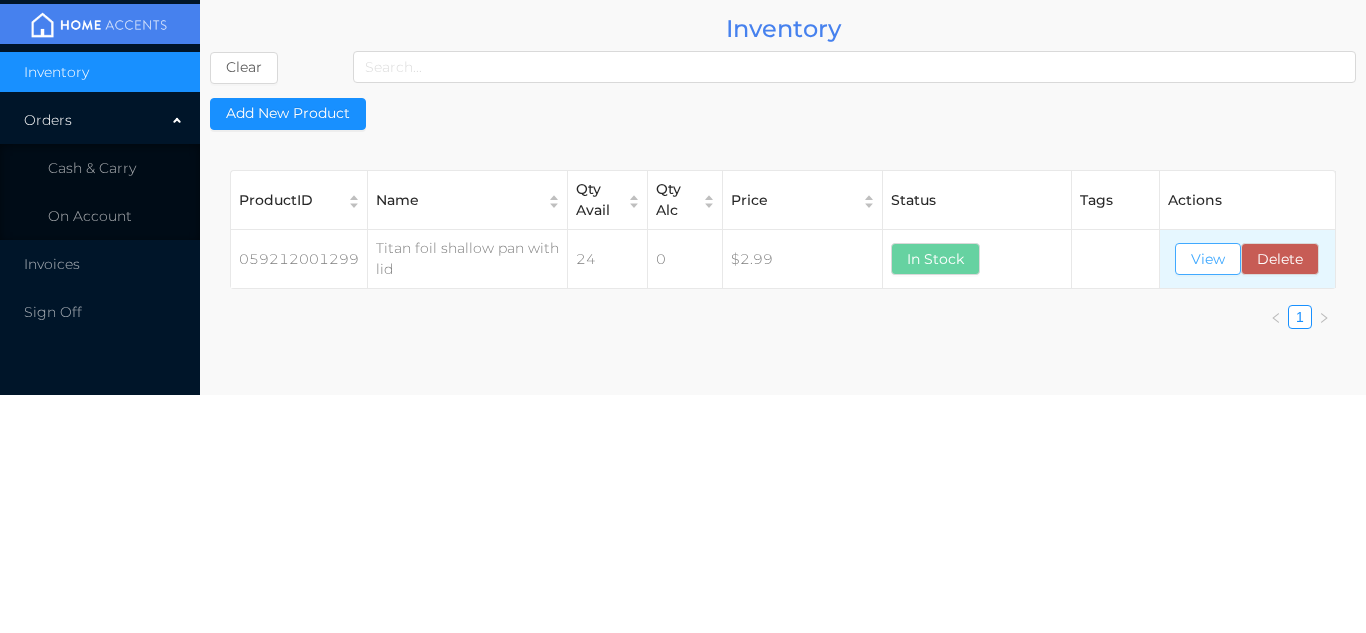 click on "View" at bounding box center [1208, 259] 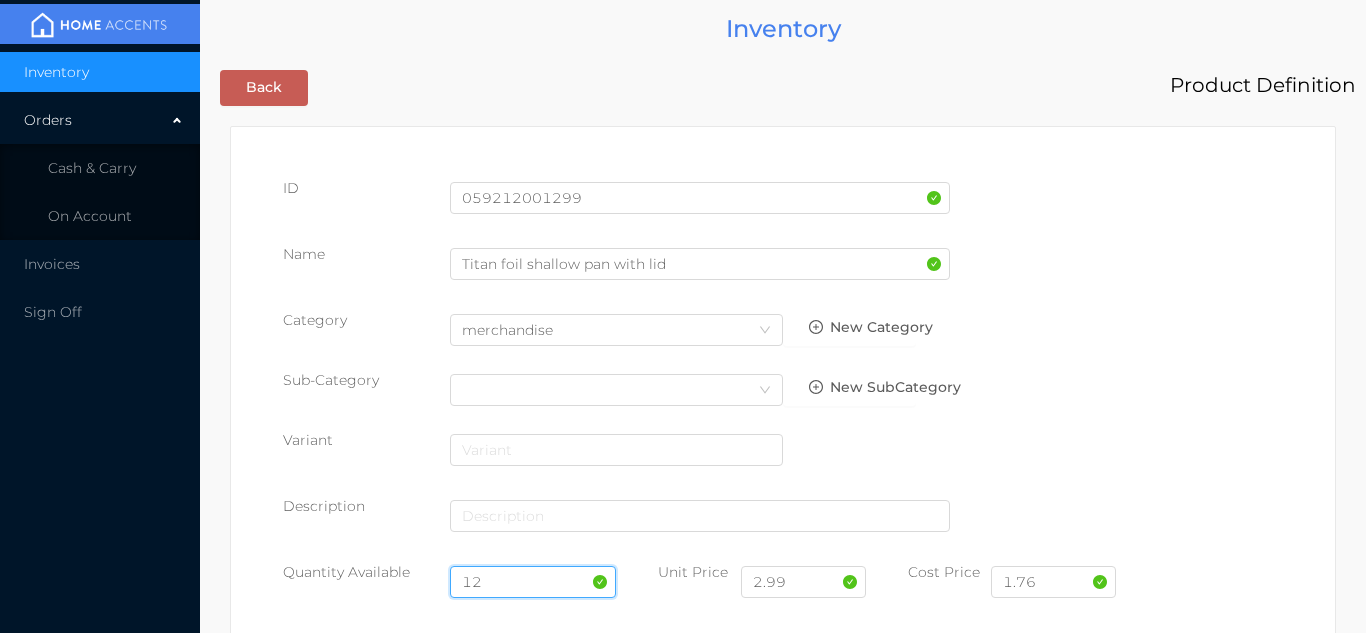 click on "12" at bounding box center (533, 582) 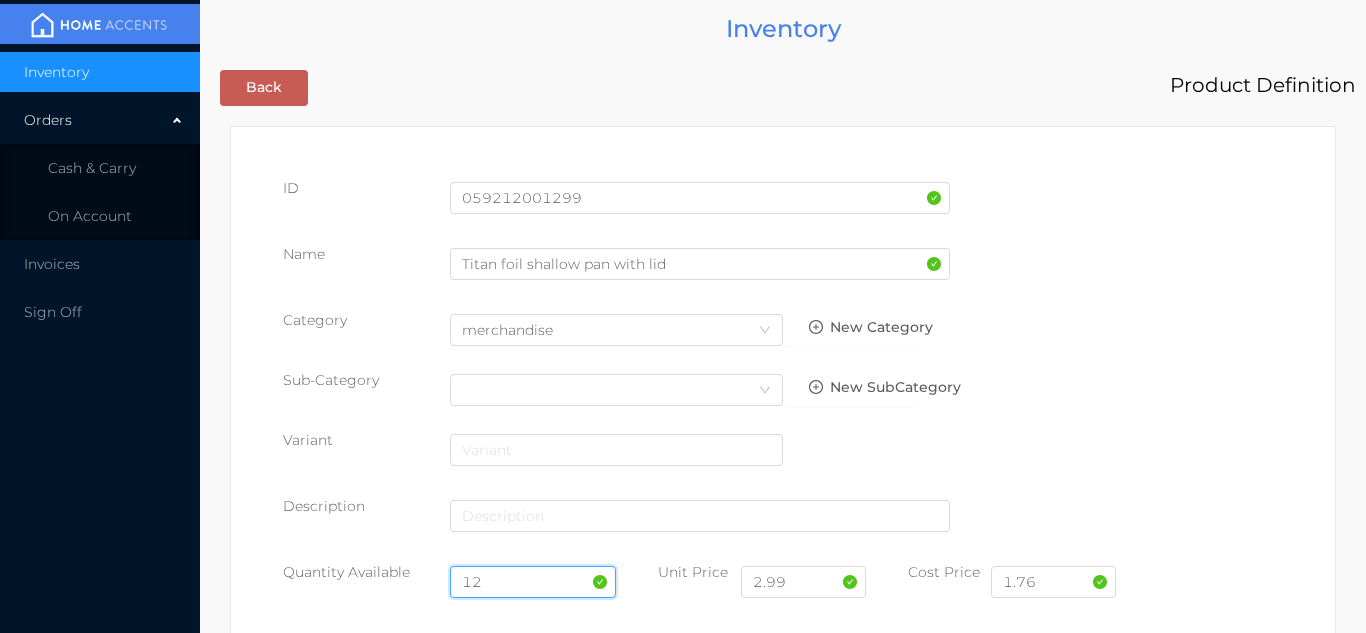 type on "1" 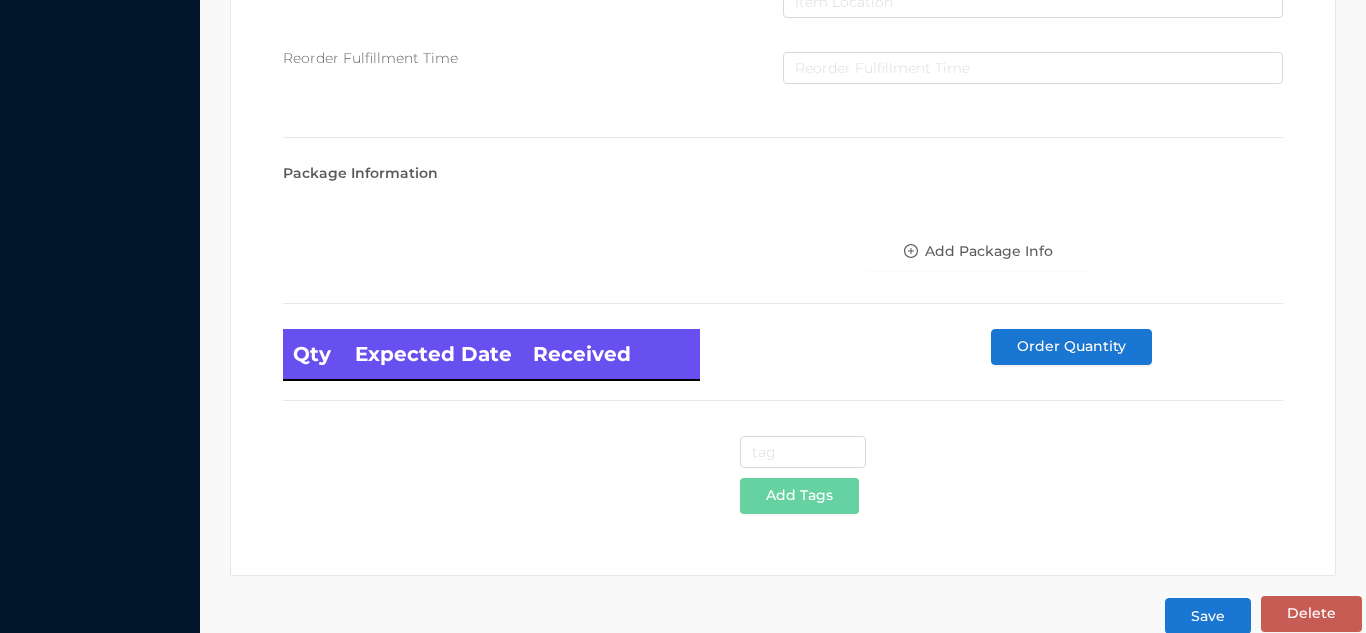 scroll, scrollTop: 1135, scrollLeft: 0, axis: vertical 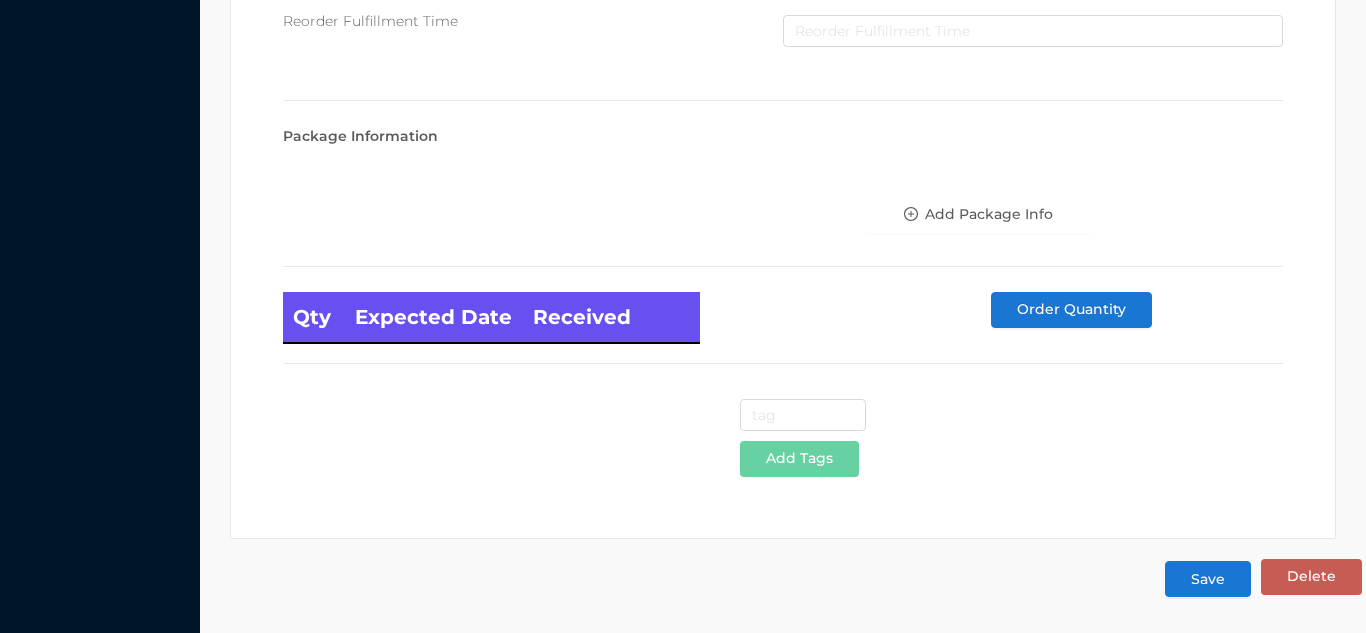 type on "36" 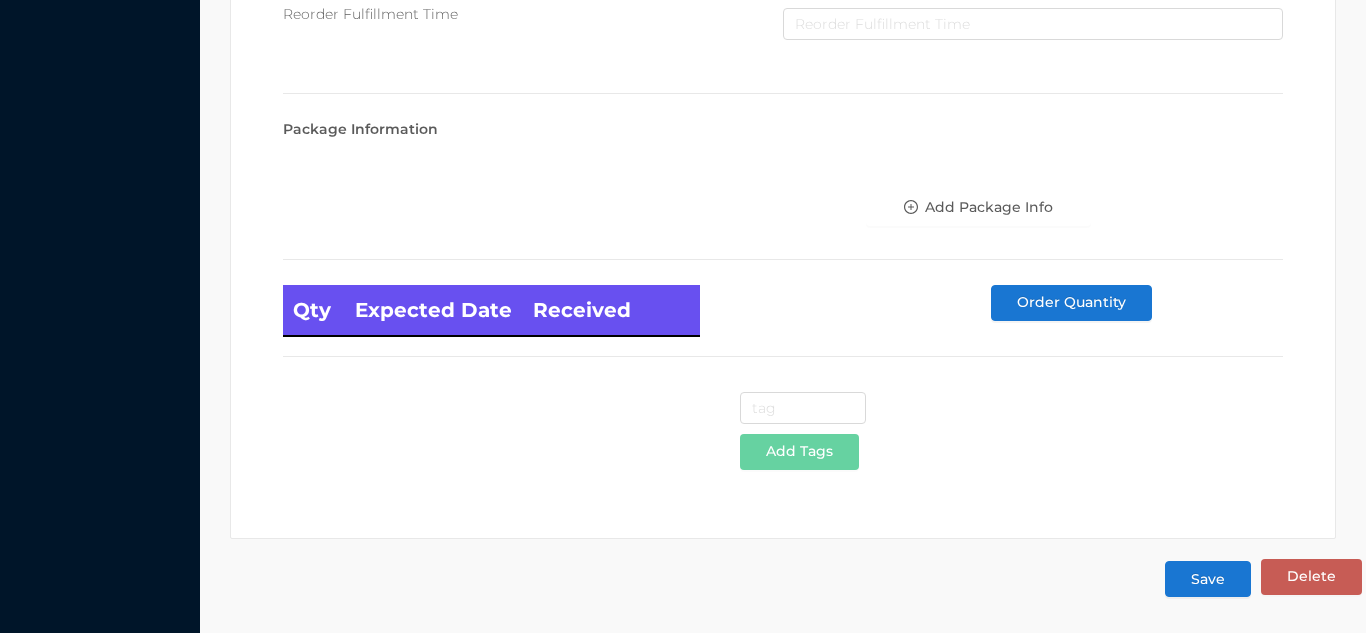 click on "Save" at bounding box center (1208, 579) 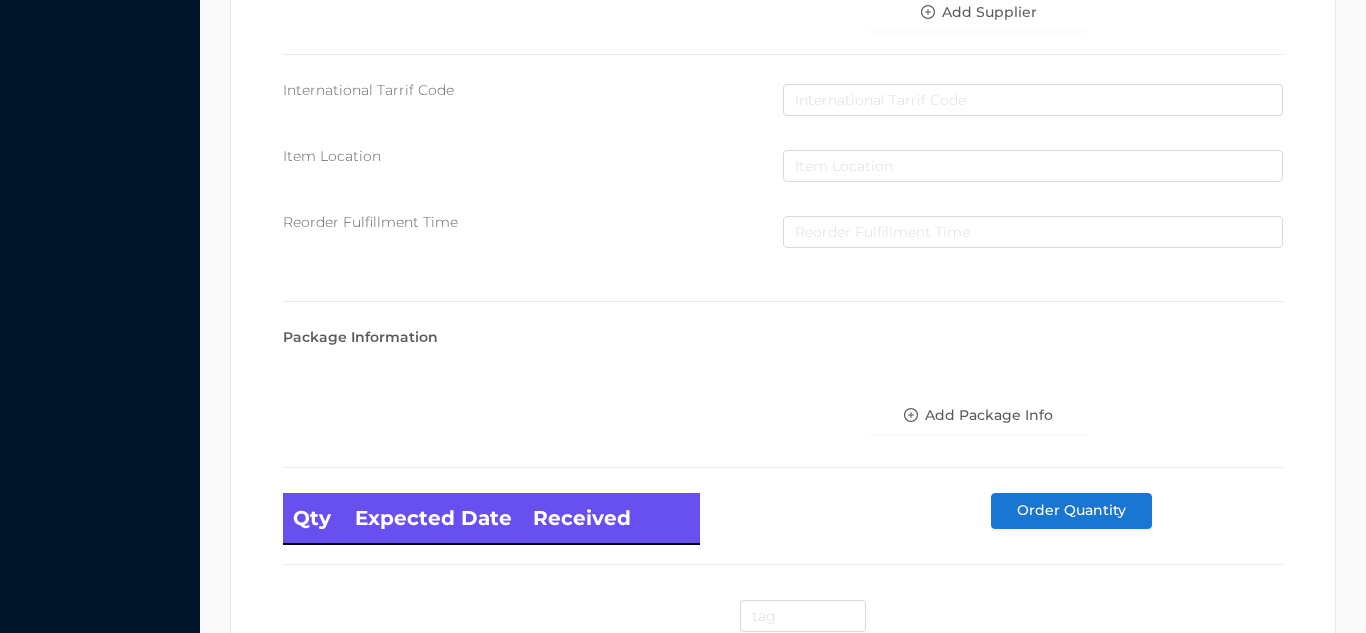 scroll, scrollTop: 1135, scrollLeft: 0, axis: vertical 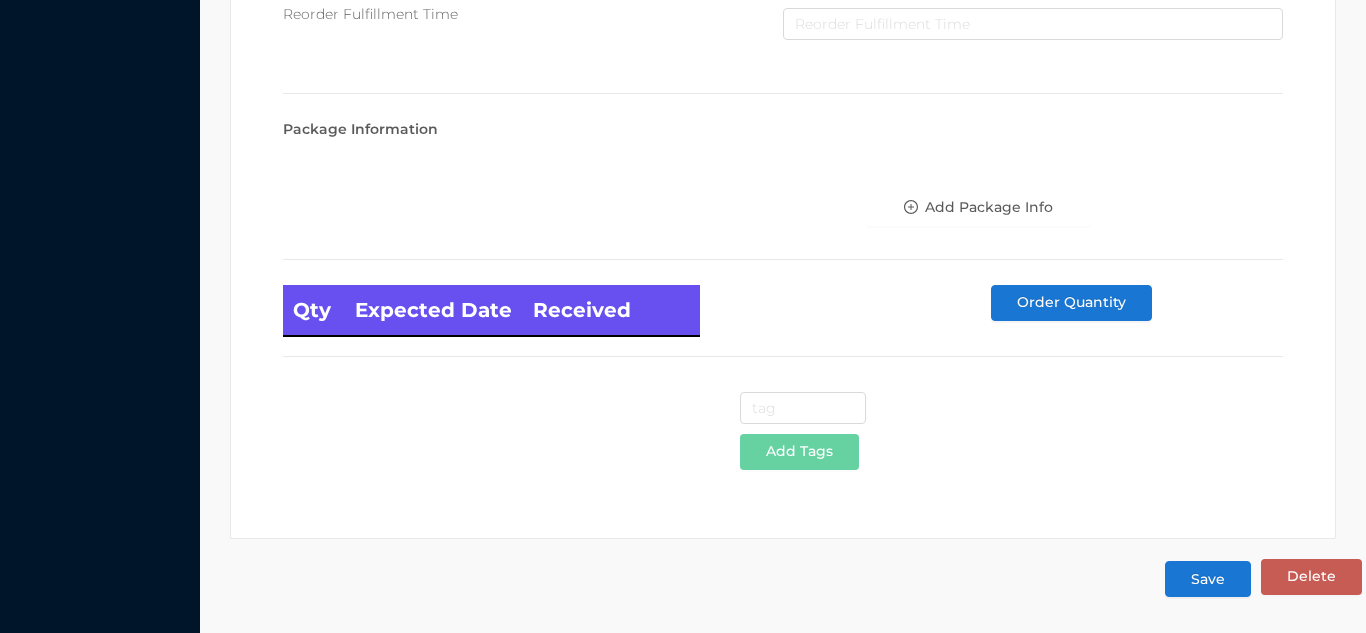 click on "Inventory Orders Cash & Carry On Account Invoices Sign Off Inventory Back Product Definition ID 059212001299 Name Titan foil shallow pan with lid Category Select Category merchandise   New Category Sub-Category Select Category   New SubCategory Variant Description Quantity Available 36 Unit Price 2.99 Cost Price 1.76 Quantity Allocated 0 Quantity Damaged Quantity Returned Supplier Information  Add Supplier International Tarrif Code Item Location Reorder Fulfillment Time Package Information  Add Package Info Qty Expected Date Received Order Quantity Add Tags Save Delete" at bounding box center (683, -819) 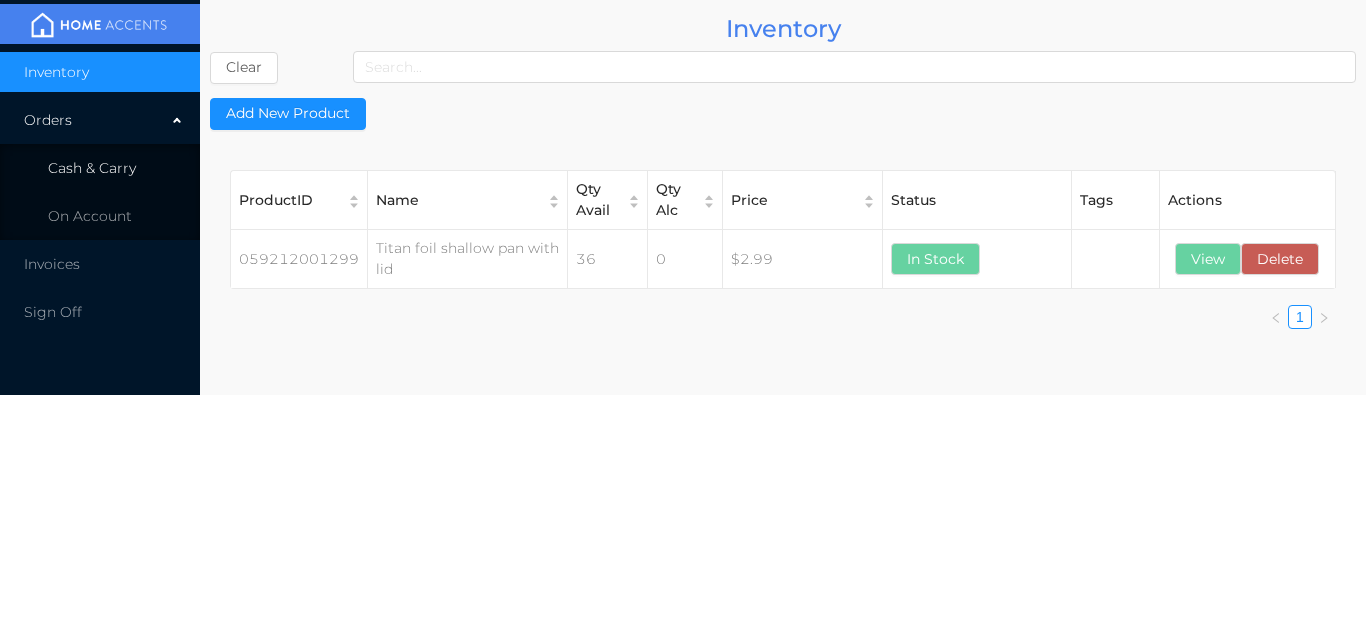 click on "Cash & Carry" at bounding box center [100, 168] 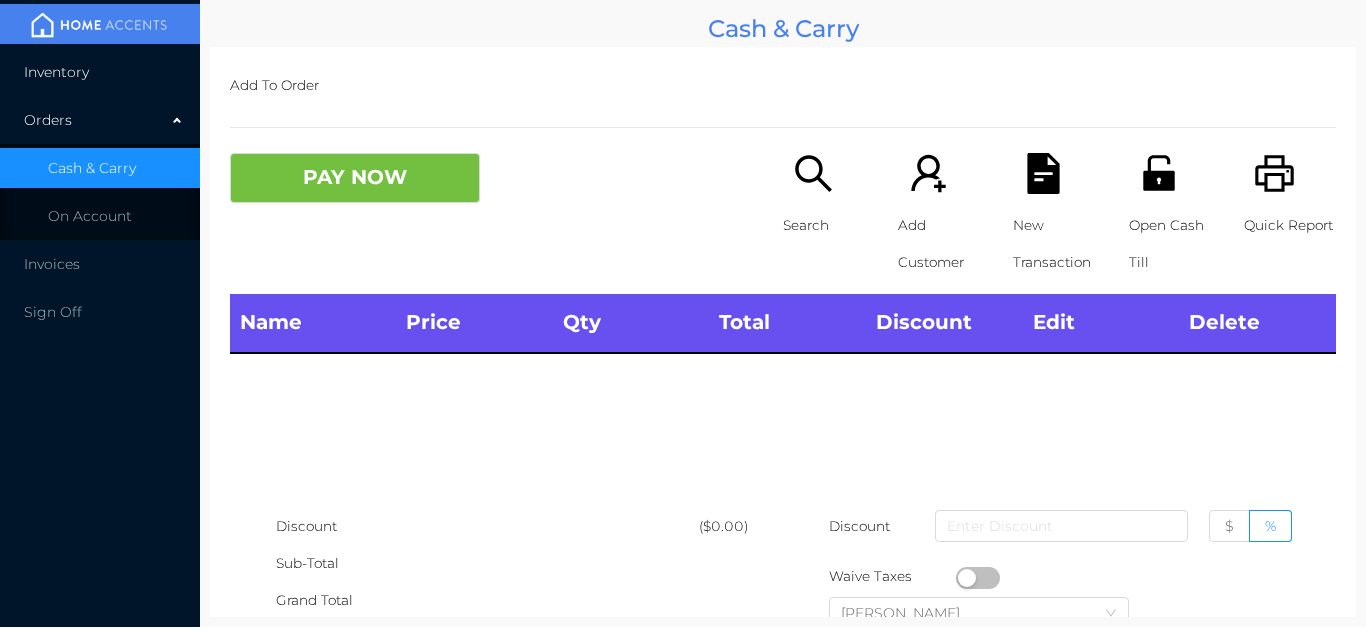 click on "Inventory" at bounding box center [100, 72] 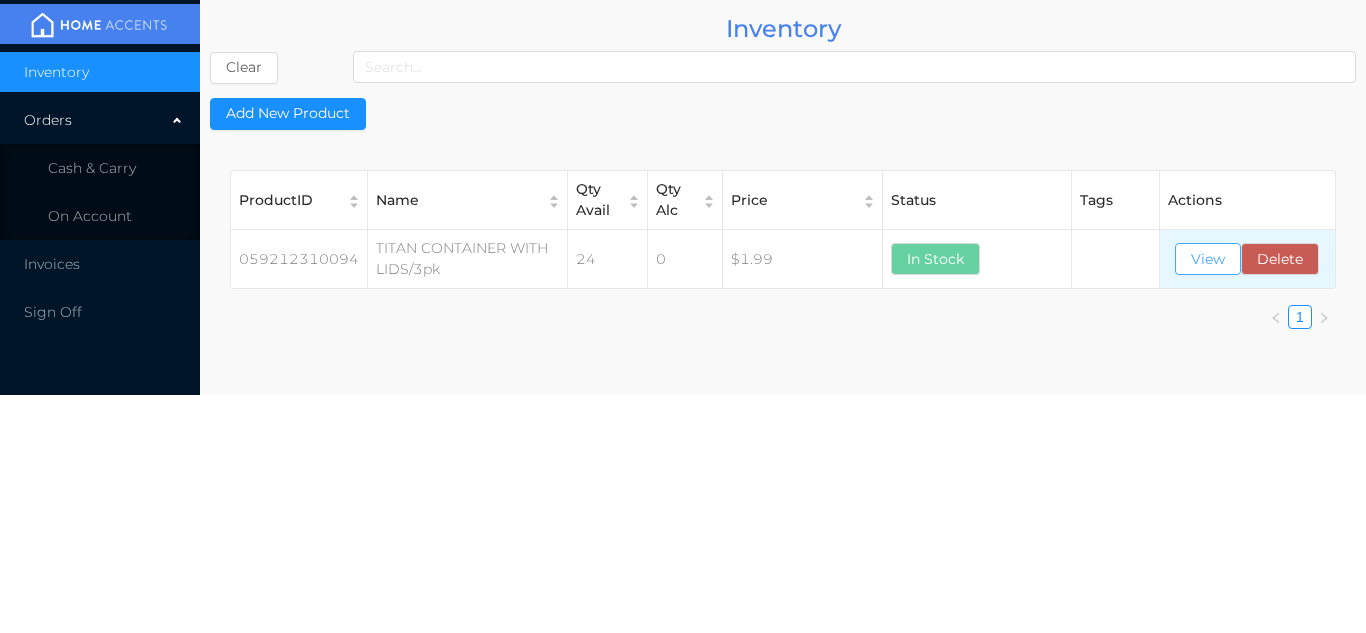 click on "View" at bounding box center [1208, 259] 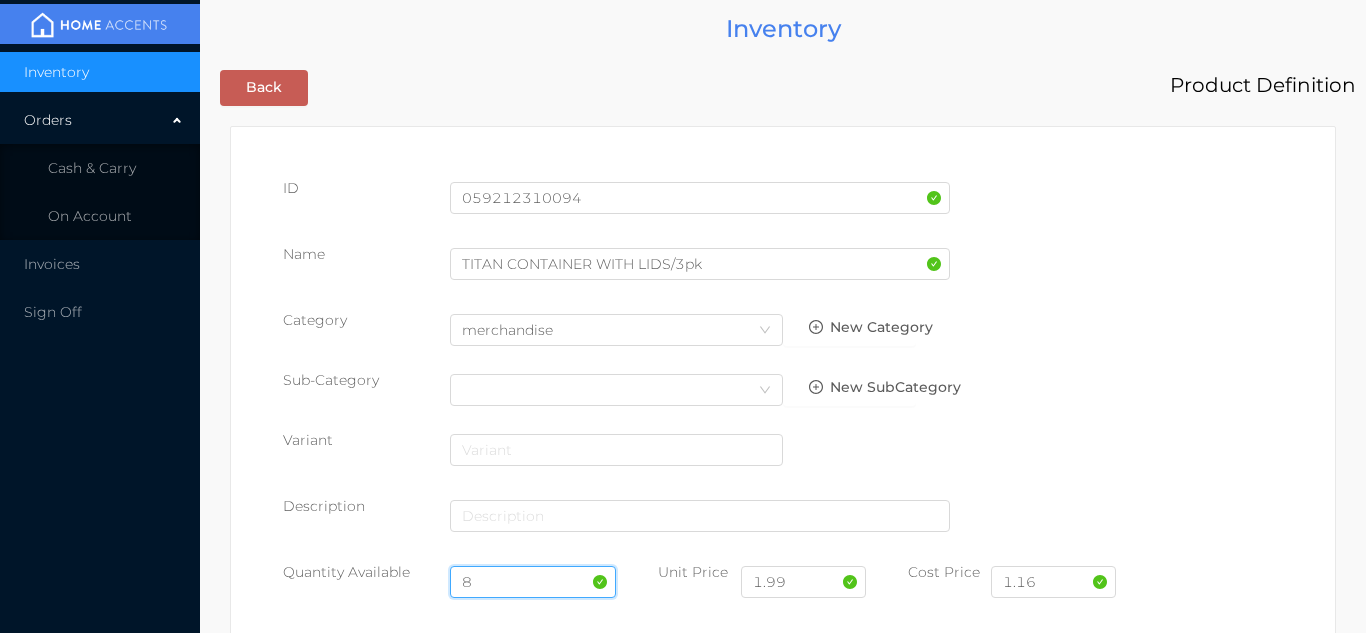 click on "8" at bounding box center [533, 582] 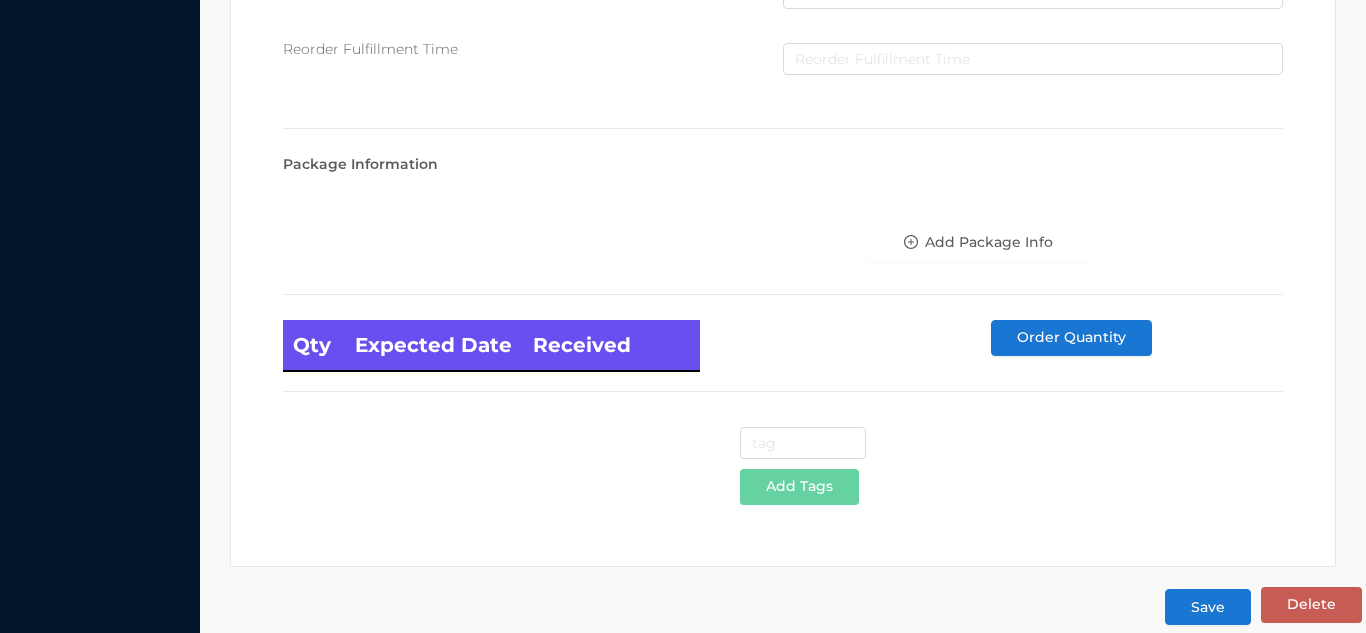 scroll, scrollTop: 1135, scrollLeft: 0, axis: vertical 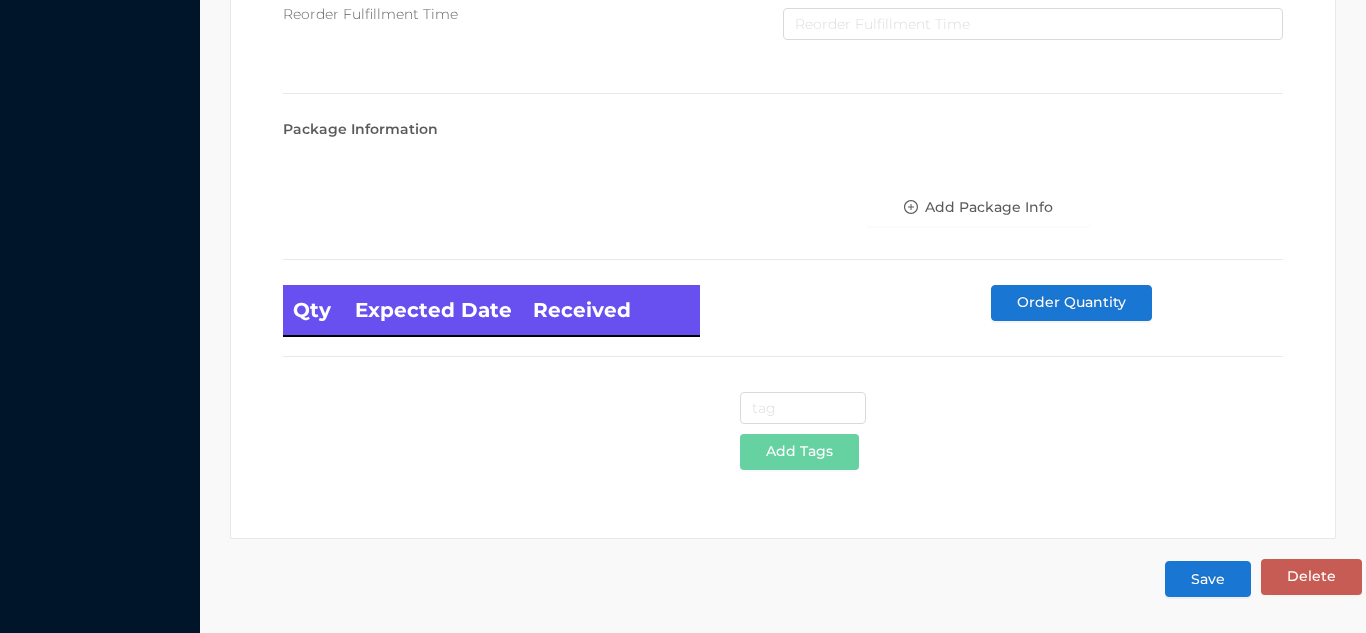 type on "32" 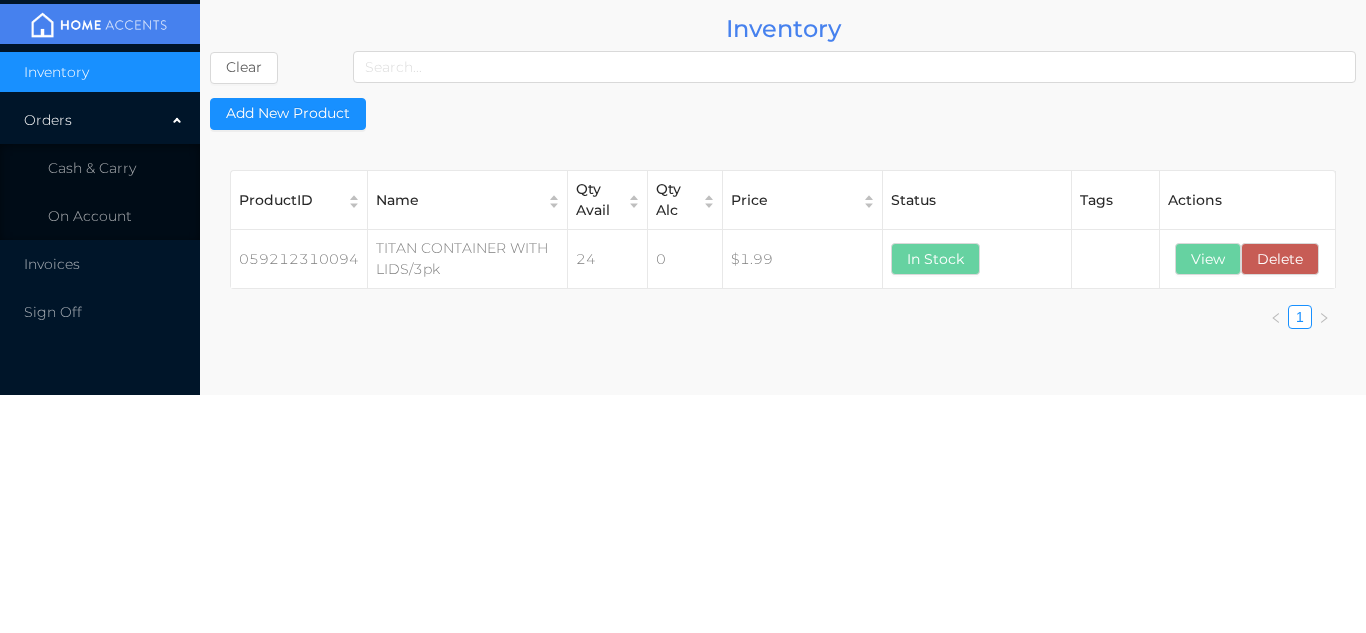 scroll, scrollTop: 0, scrollLeft: 0, axis: both 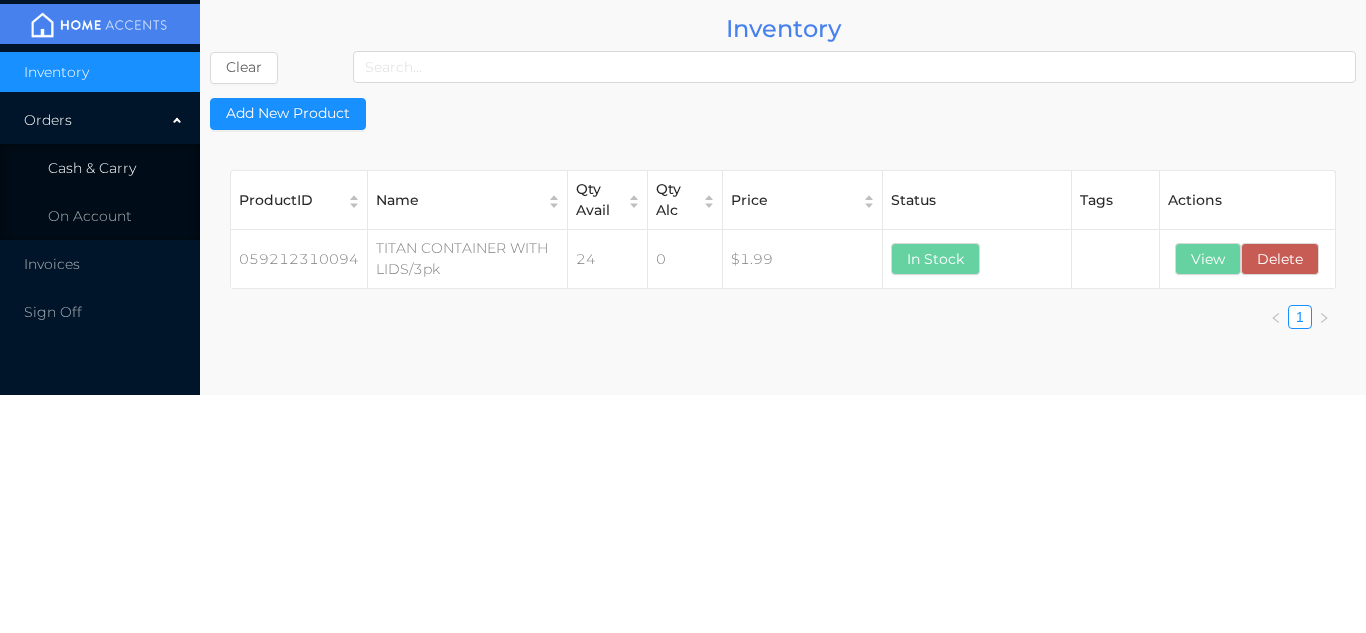 click on "Cash & Carry" at bounding box center (100, 168) 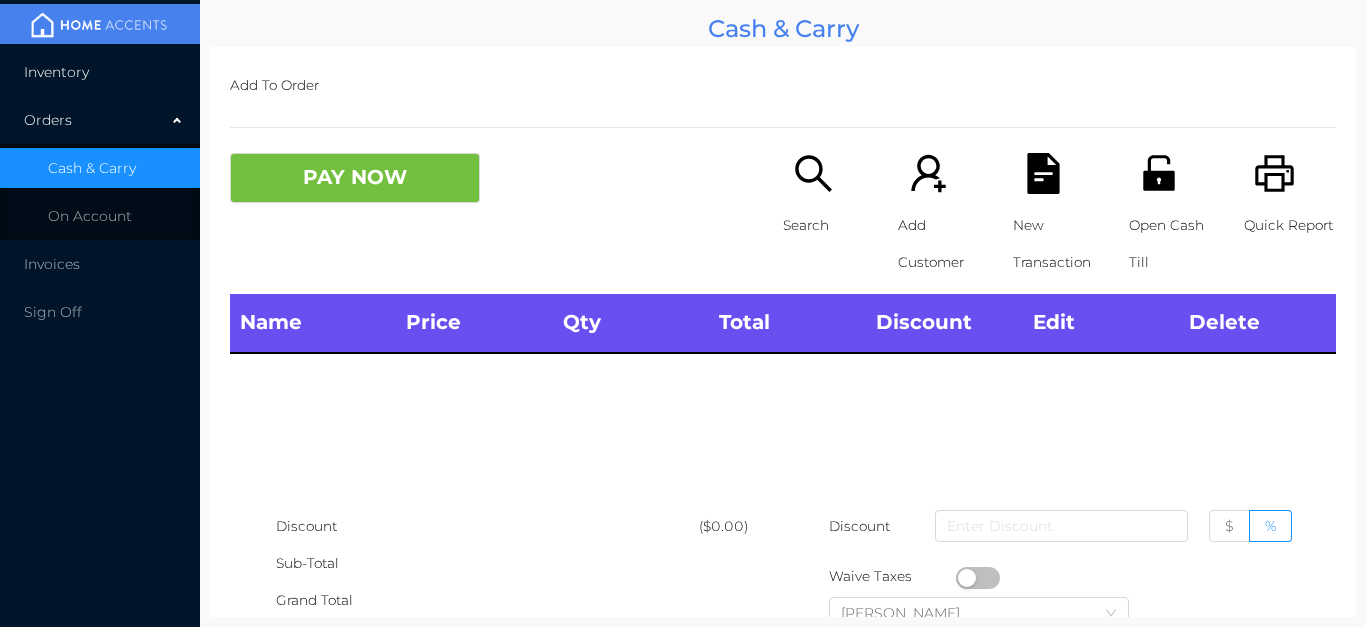 click on "Inventory" at bounding box center [100, 72] 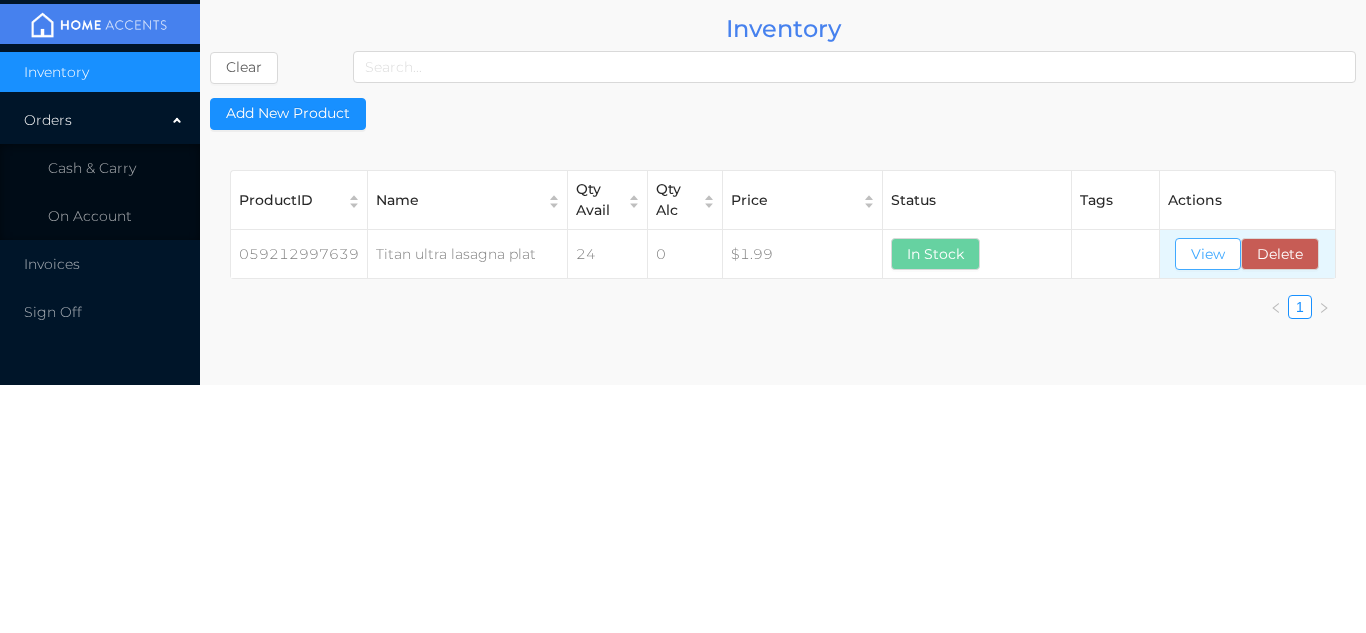 click on "View" at bounding box center [1208, 254] 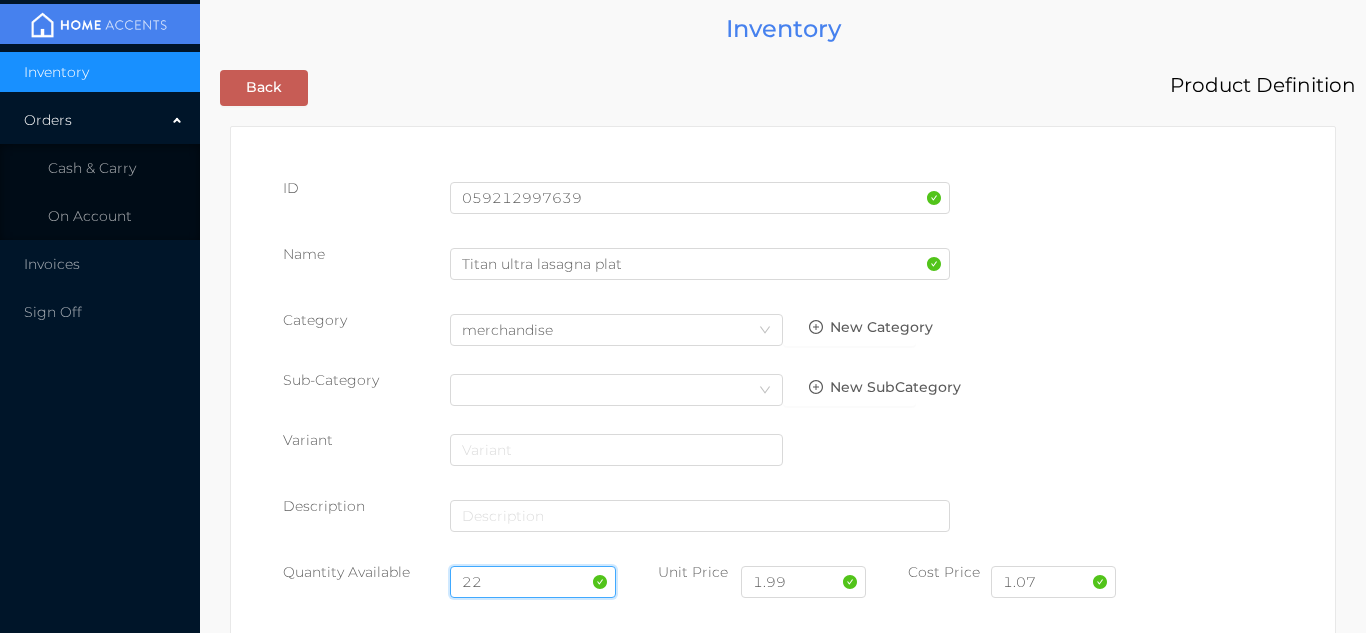 click on "22" at bounding box center (533, 582) 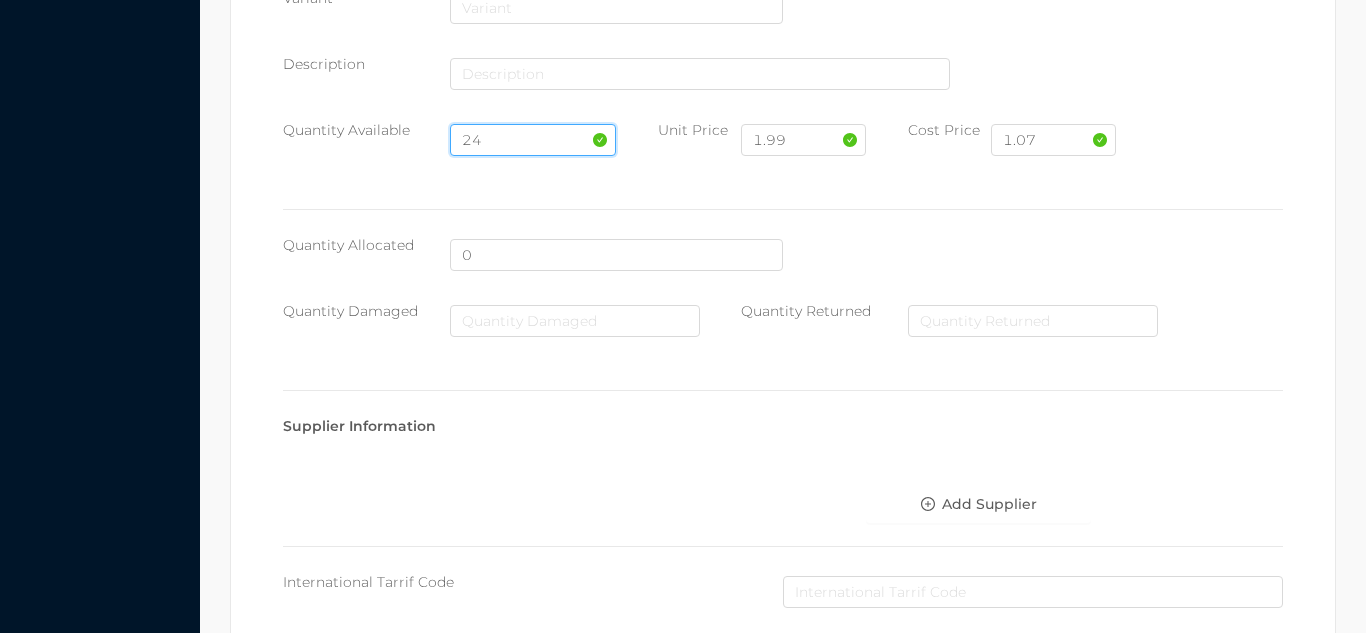 scroll, scrollTop: 1135, scrollLeft: 0, axis: vertical 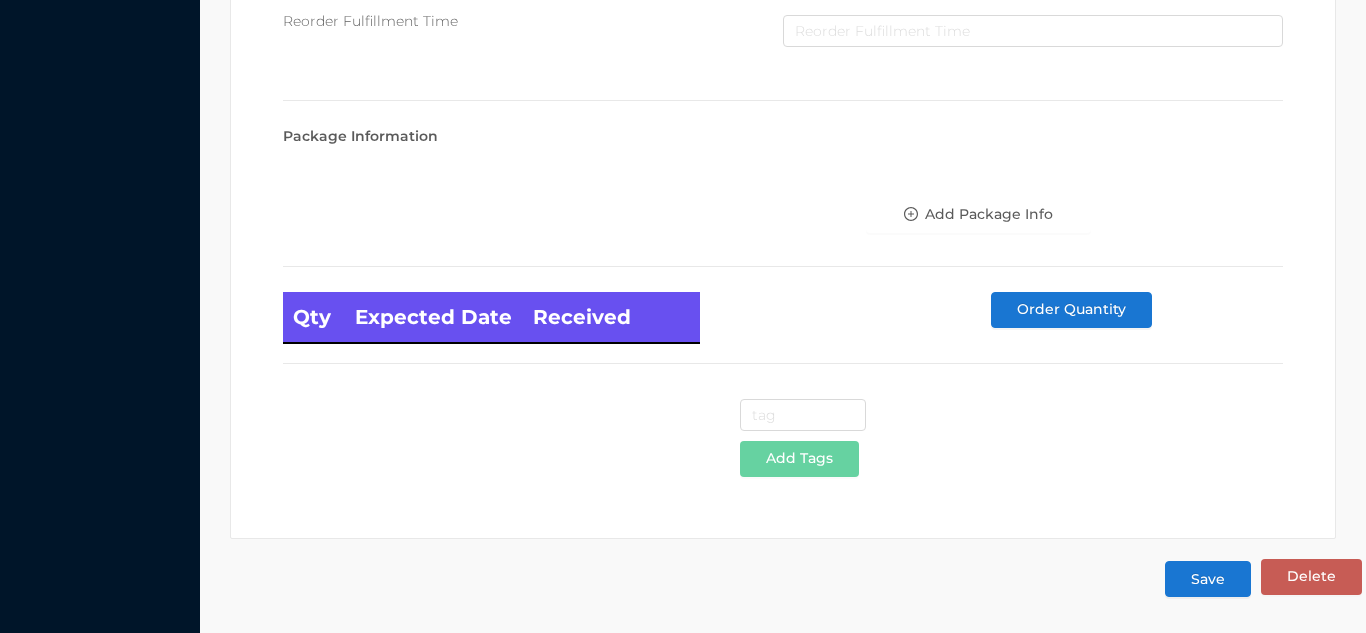 type on "24" 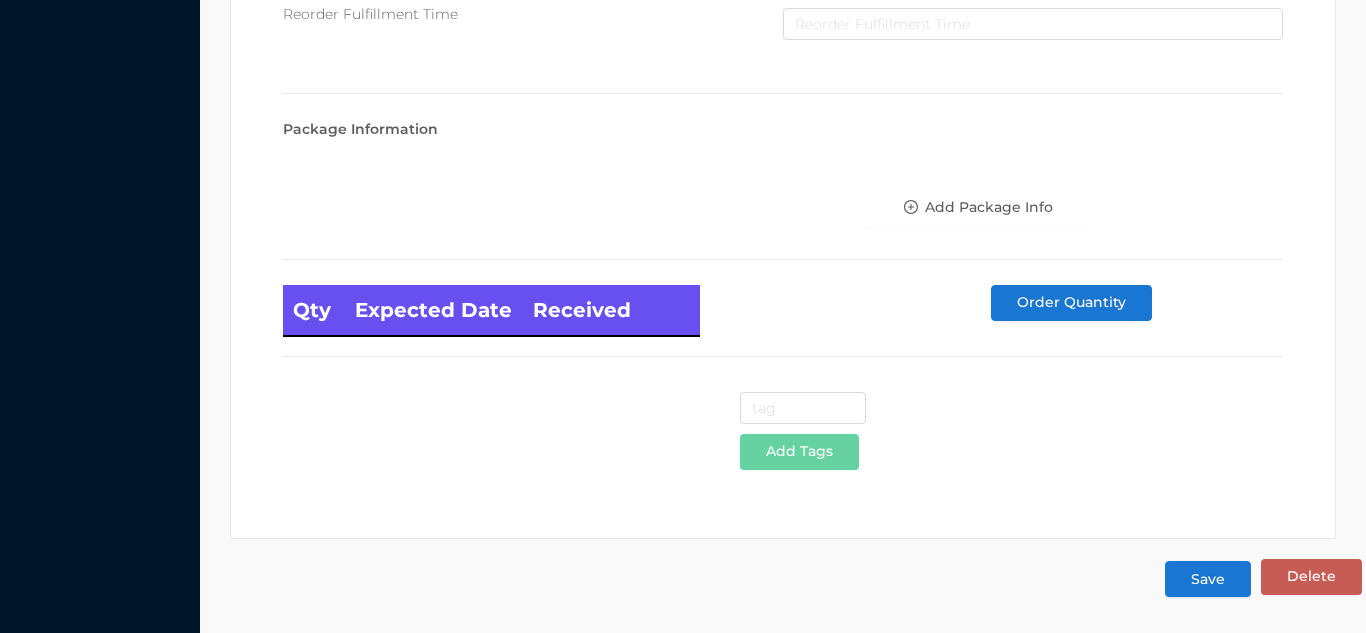 click on "Save" at bounding box center (1208, 579) 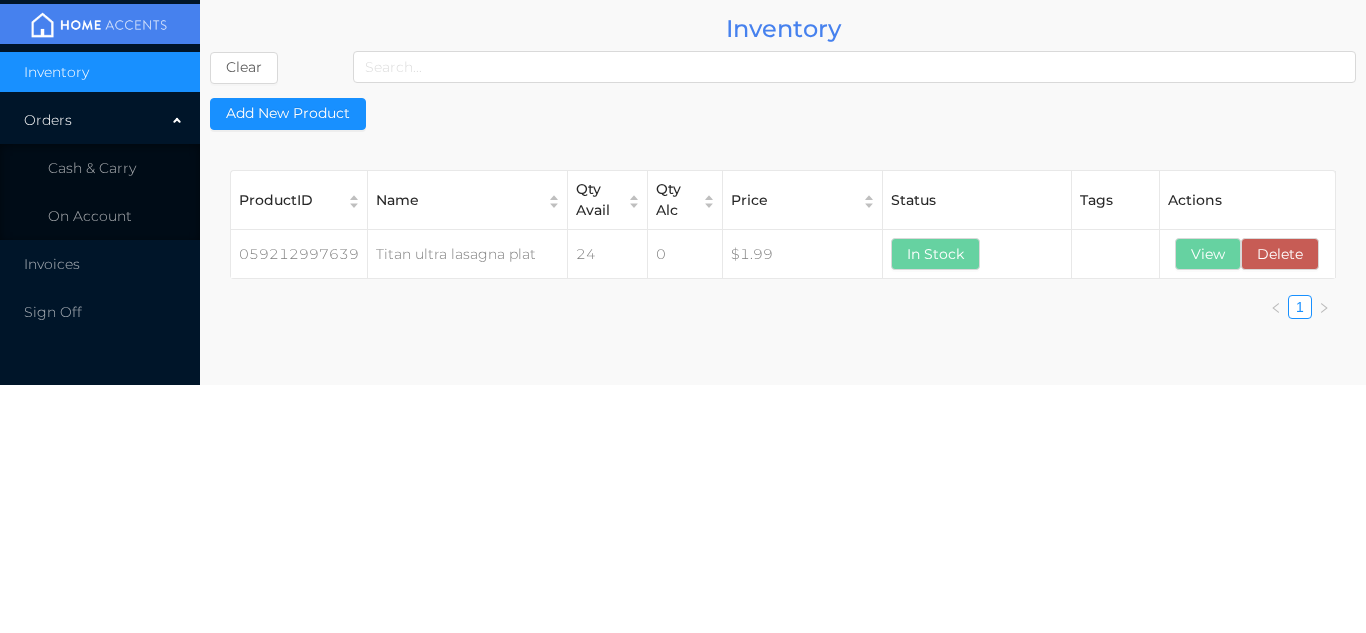 scroll, scrollTop: 0, scrollLeft: 0, axis: both 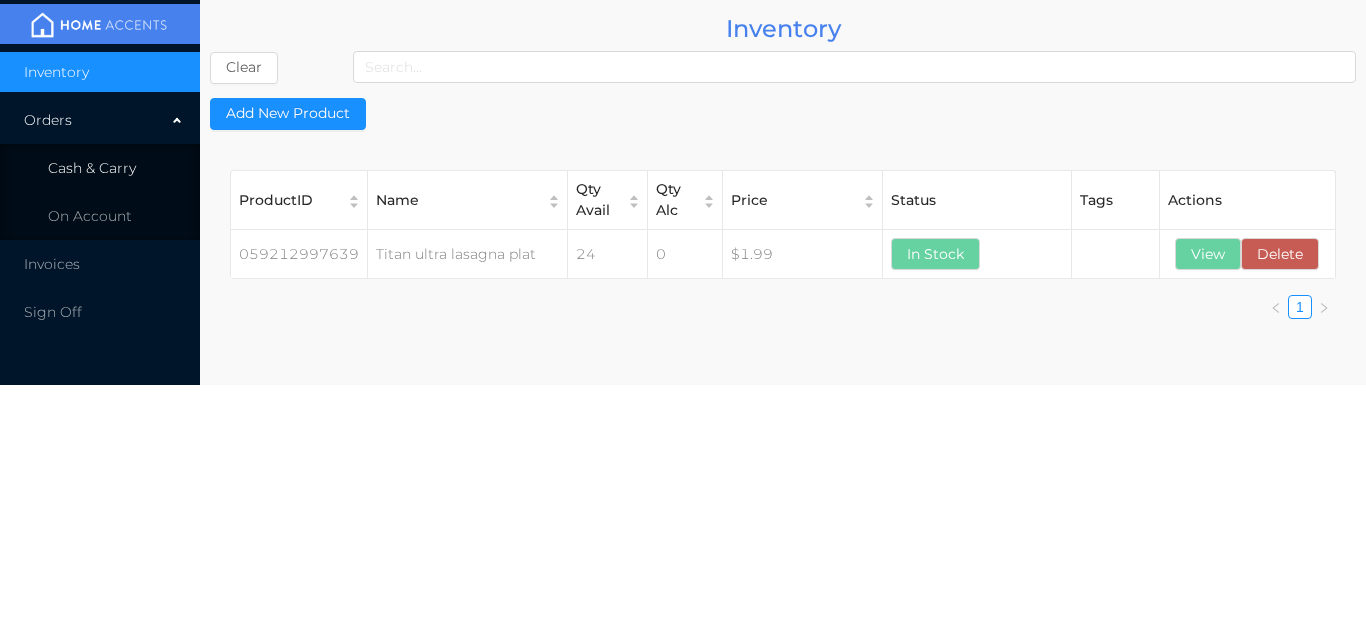 click on "Cash & Carry" at bounding box center (100, 168) 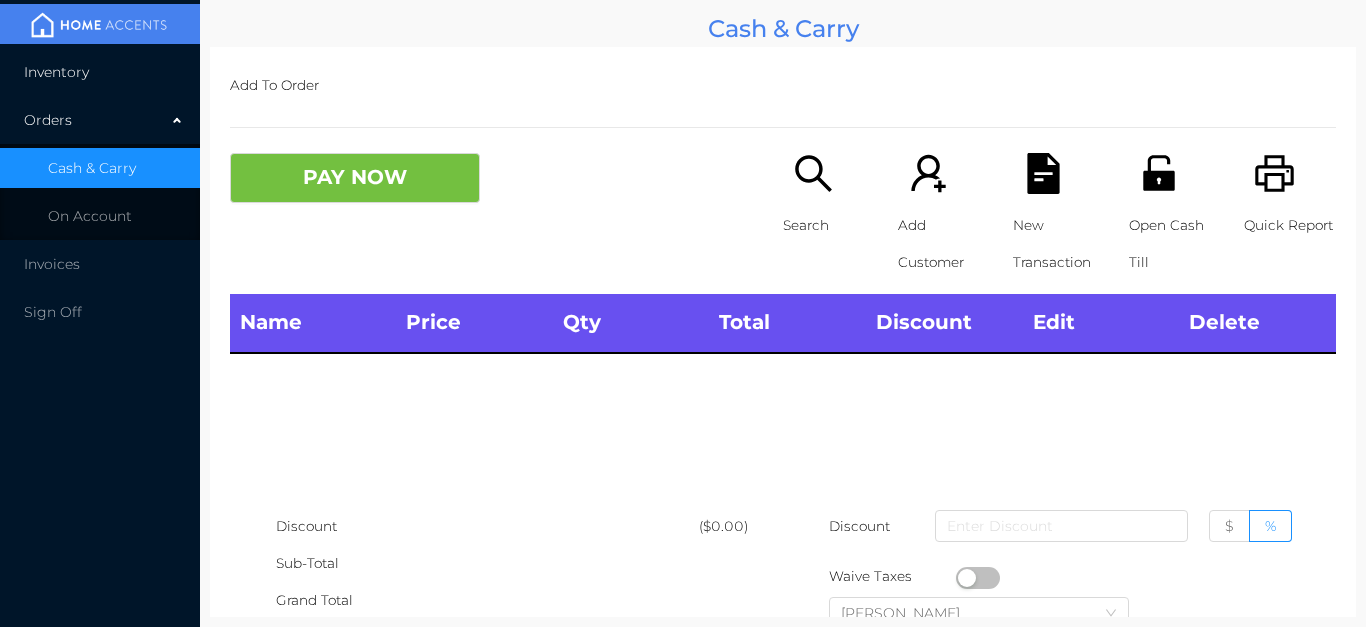 click on "Inventory" at bounding box center (100, 72) 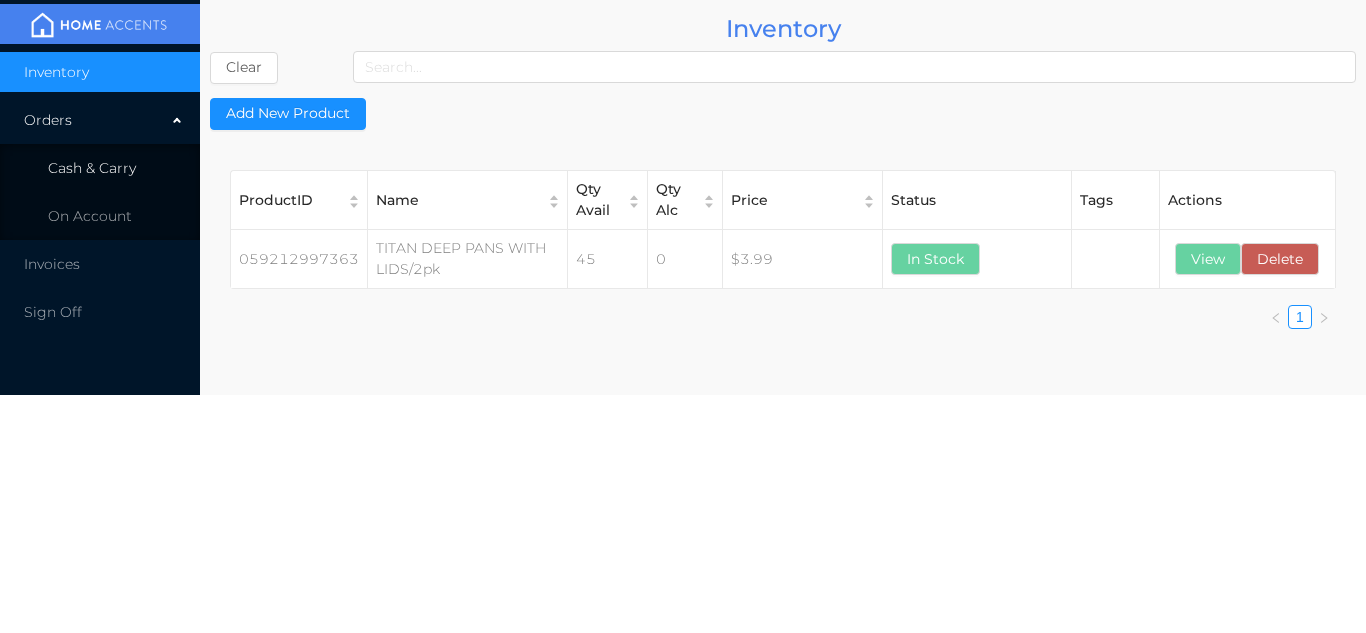 click on "Cash & Carry" at bounding box center [100, 168] 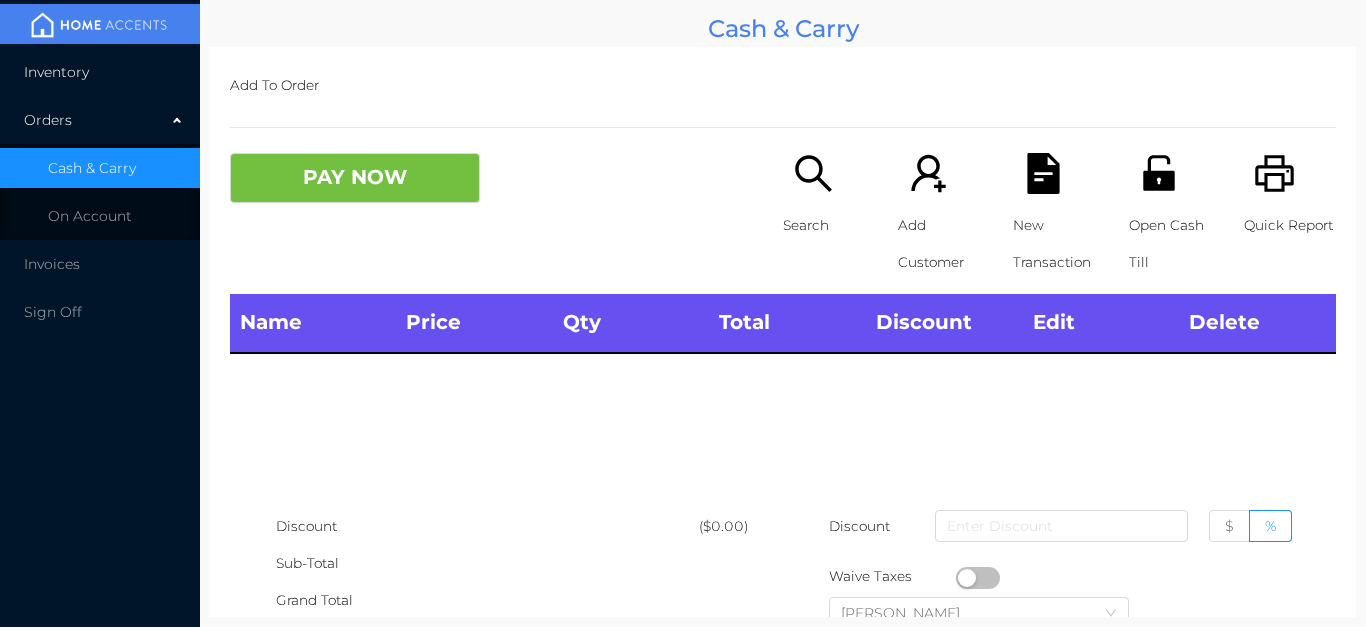 click on "Inventory" at bounding box center [100, 72] 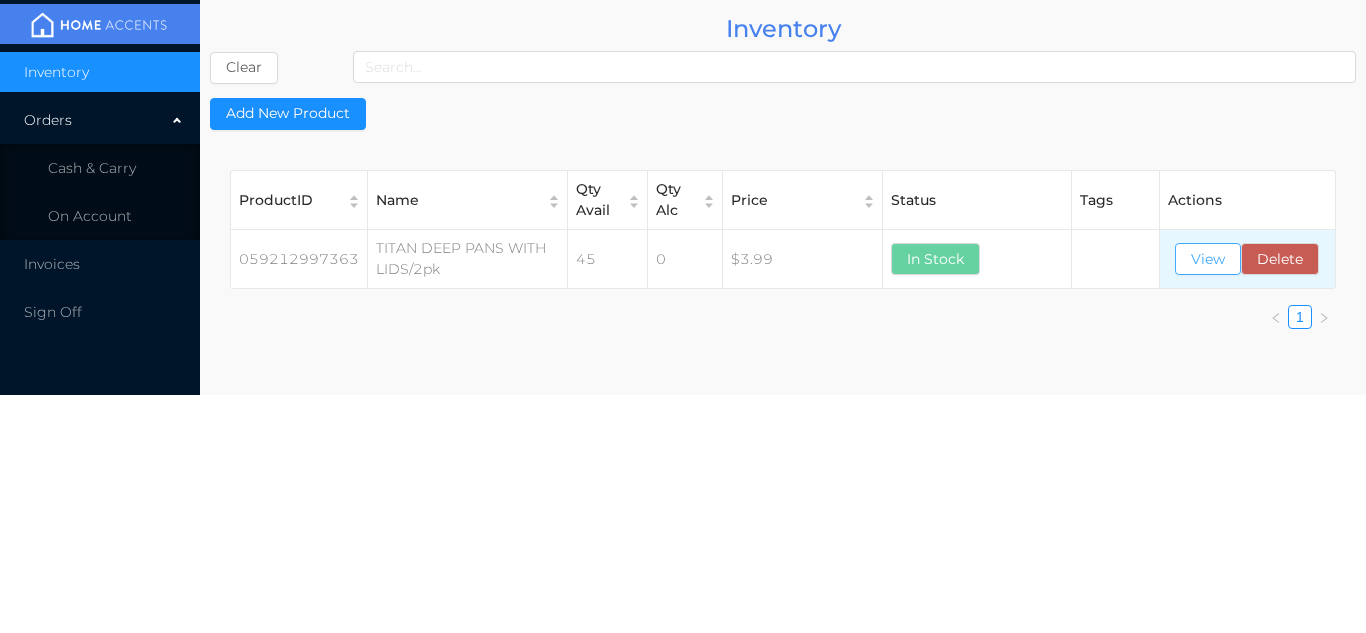 click on "View" at bounding box center [1208, 259] 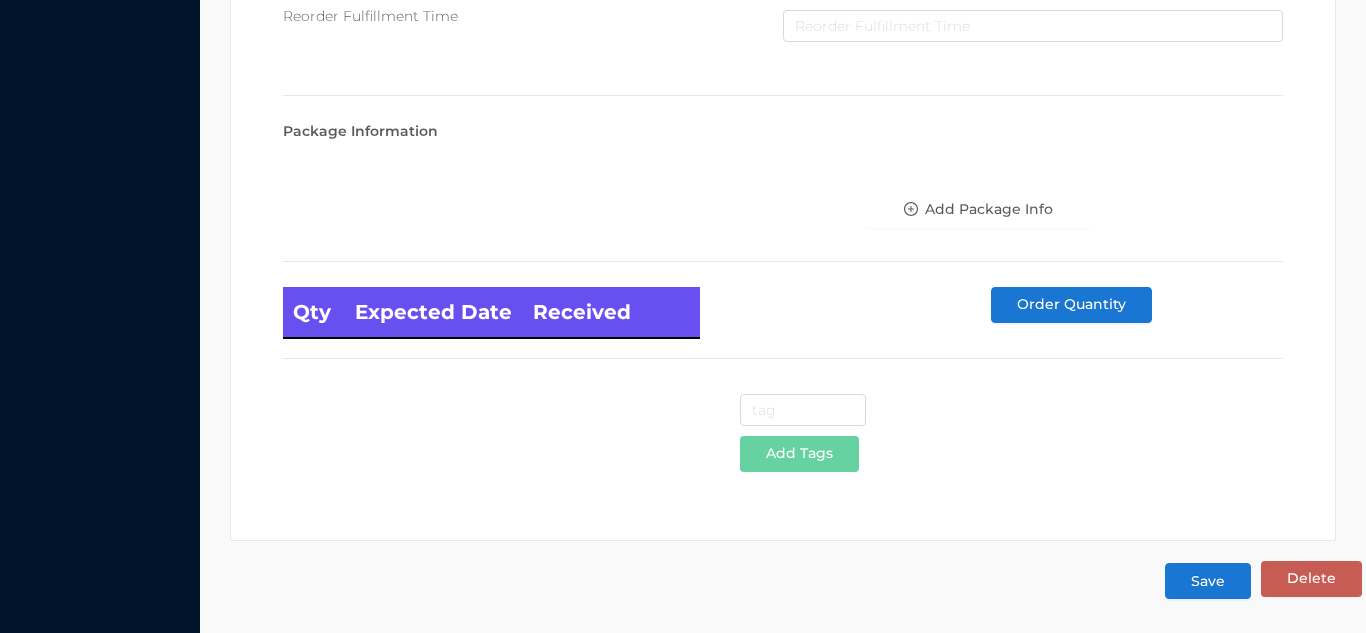 scroll, scrollTop: 1135, scrollLeft: 0, axis: vertical 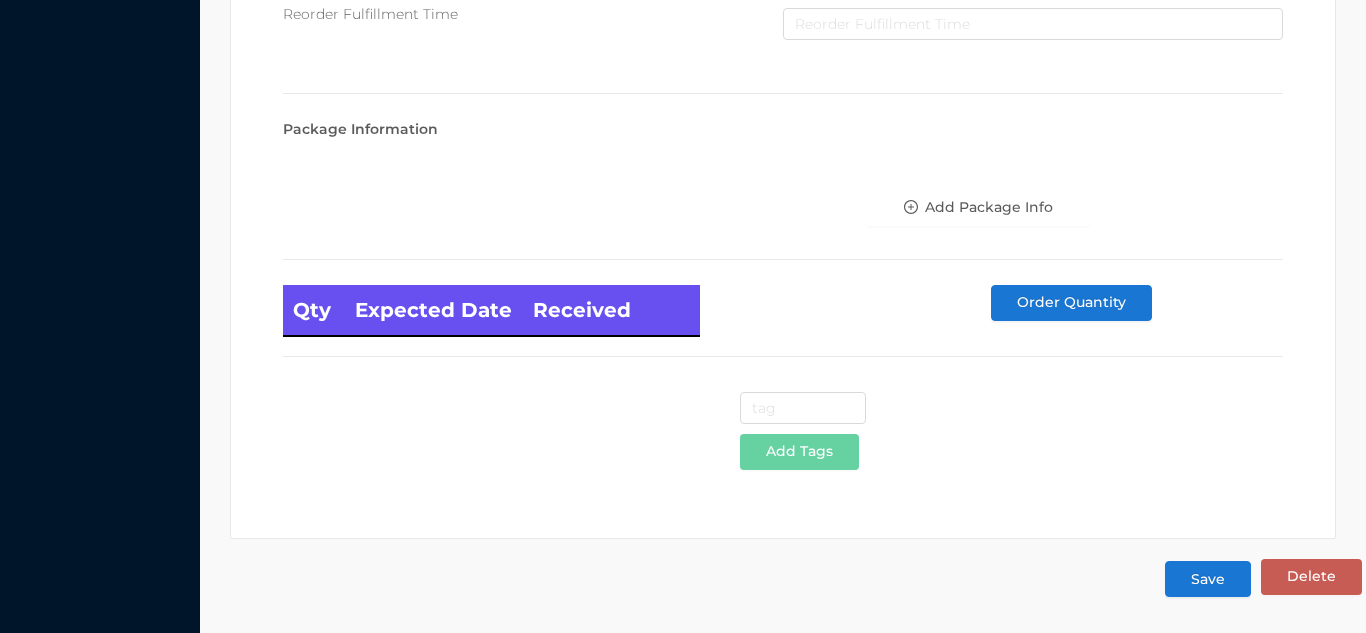 click on "Save" at bounding box center (1208, 579) 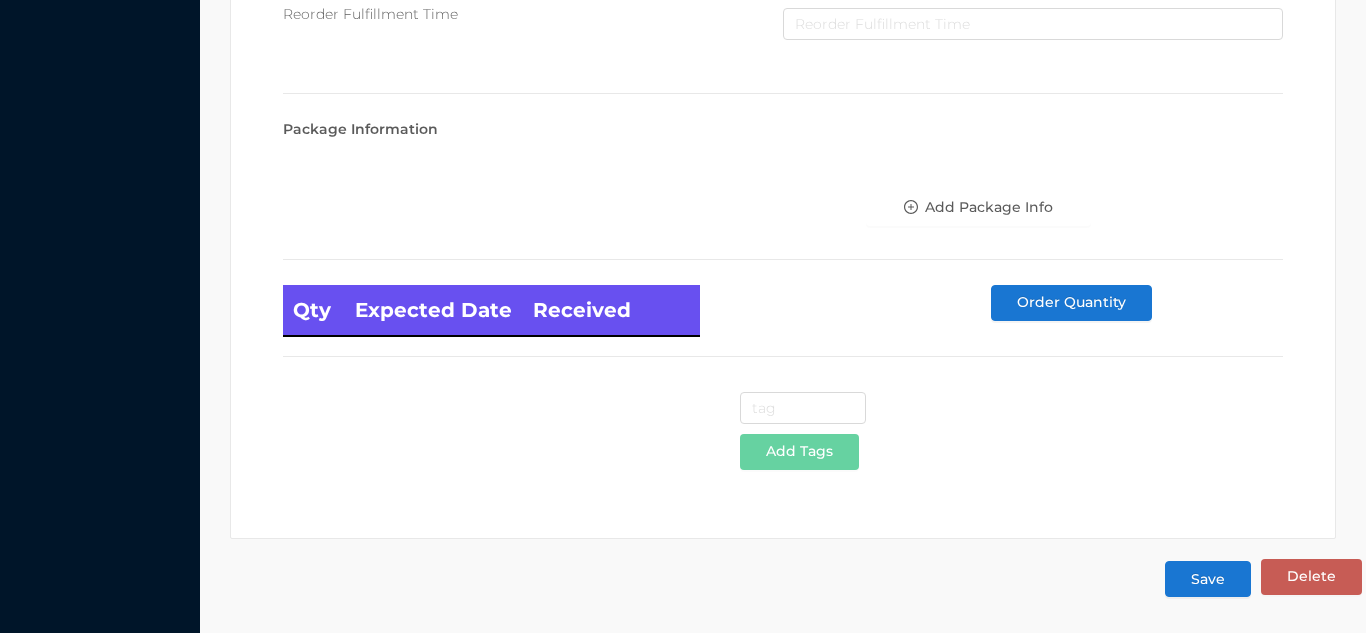 scroll, scrollTop: 0, scrollLeft: 0, axis: both 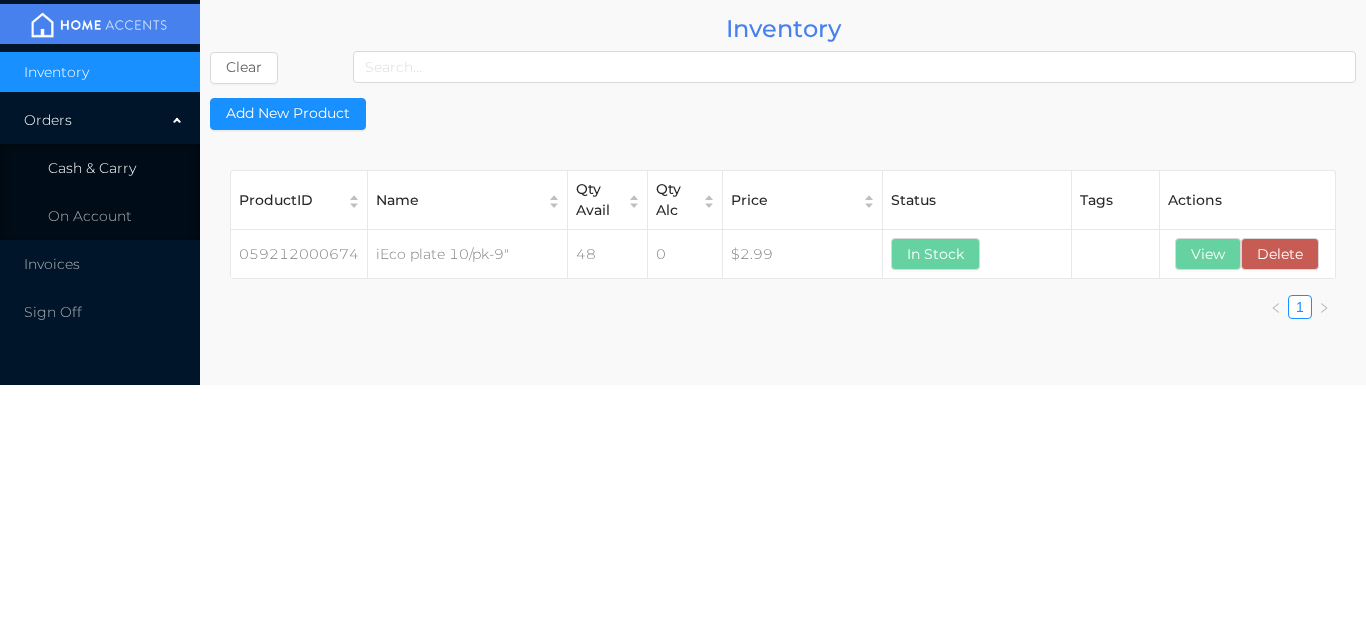 click on "Cash & Carry" at bounding box center (92, 168) 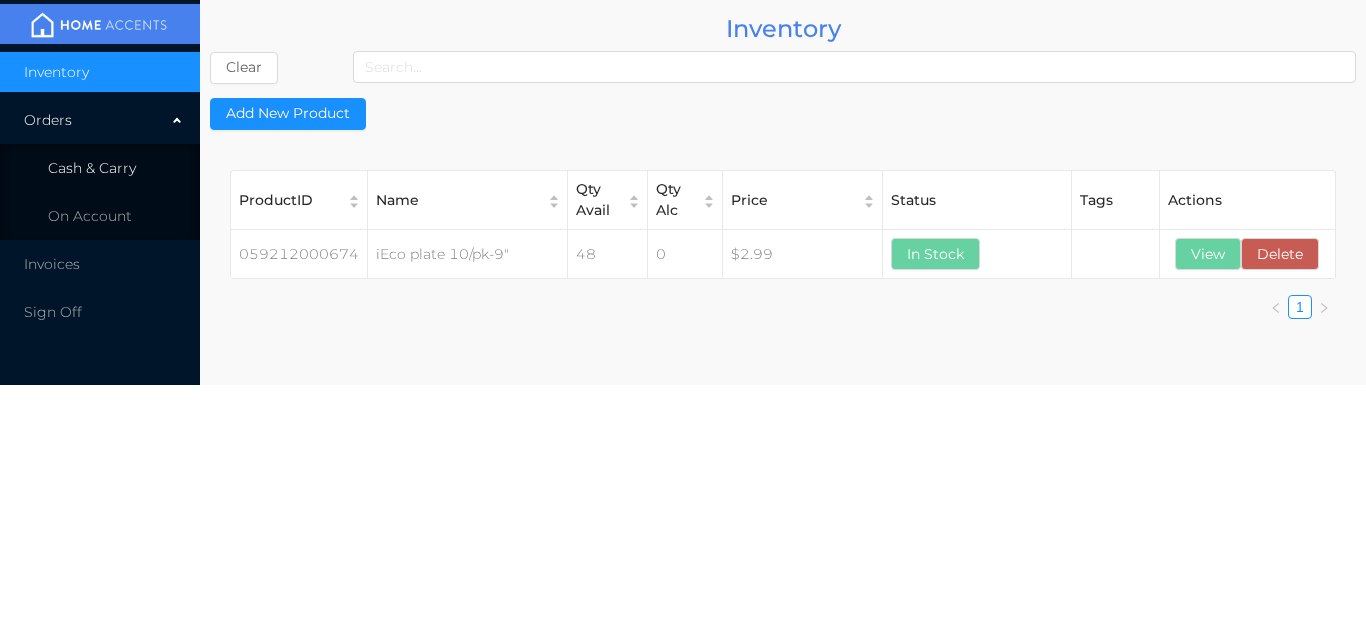type 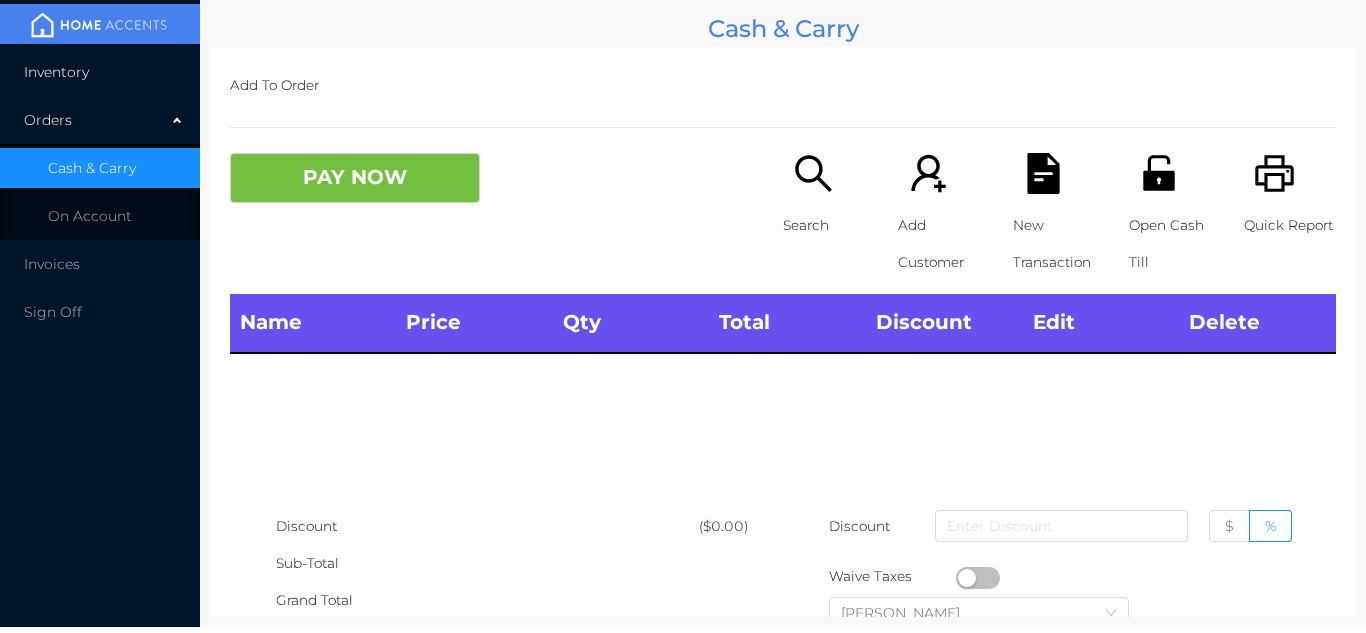 click on "Inventory" at bounding box center (100, 72) 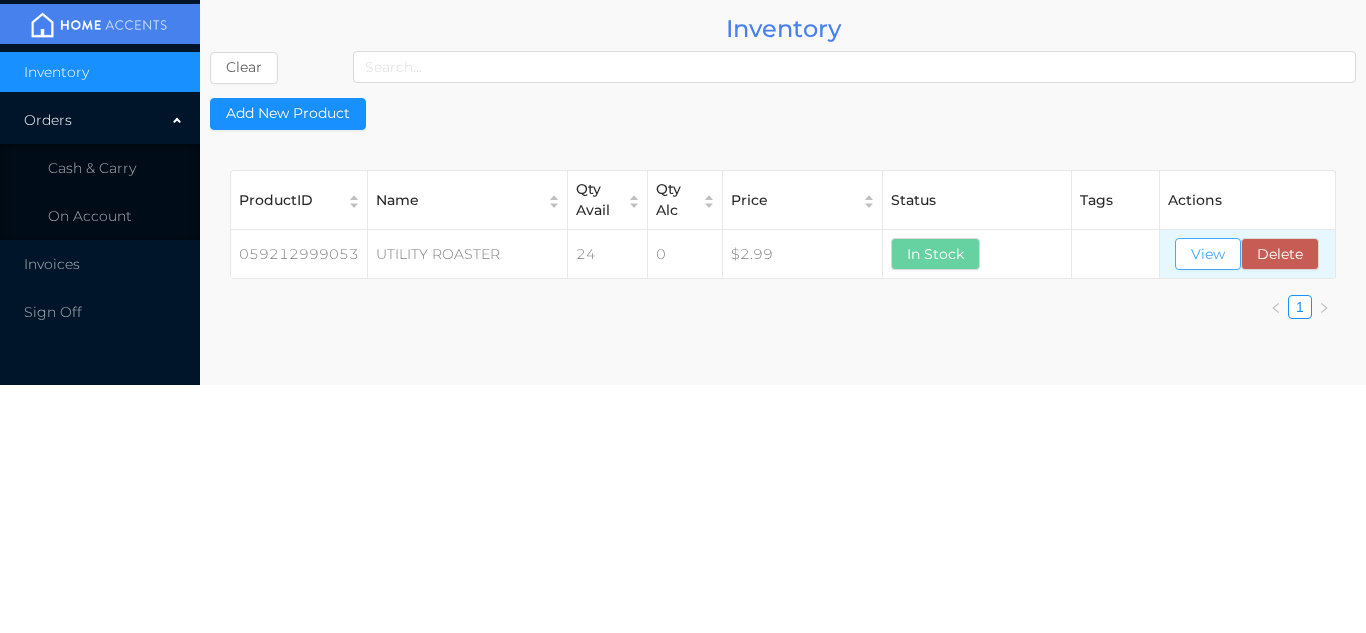 click on "View" at bounding box center (1208, 254) 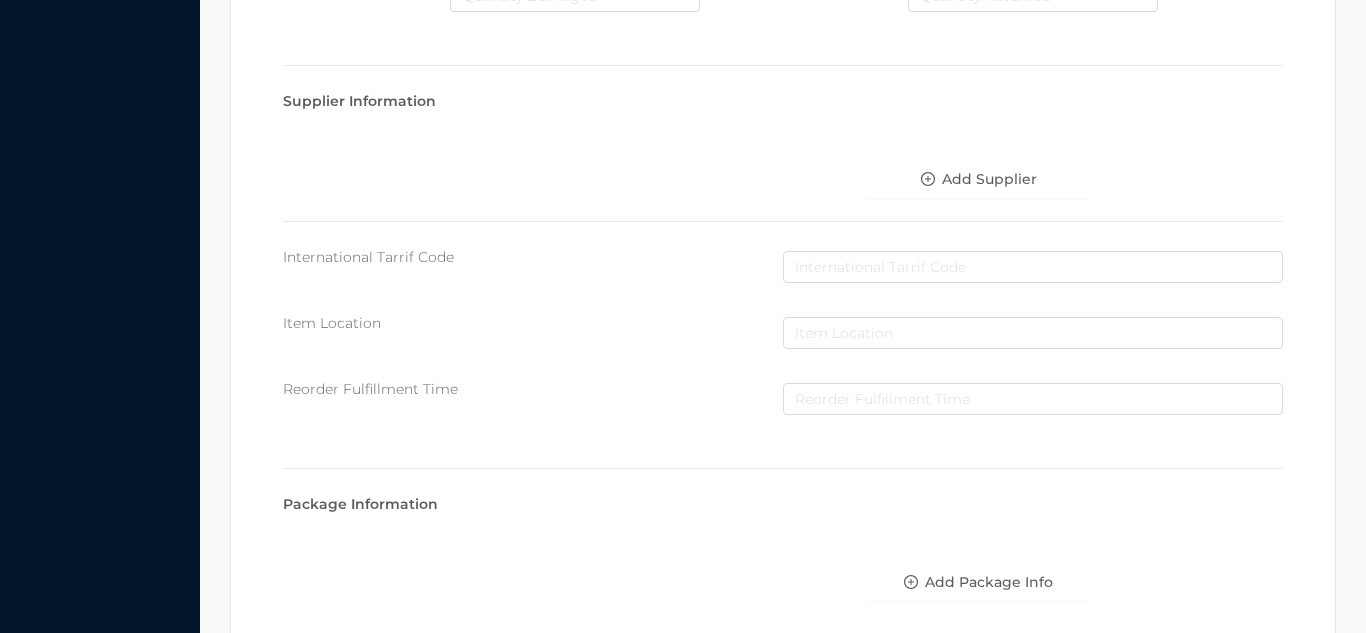 scroll, scrollTop: 0, scrollLeft: 0, axis: both 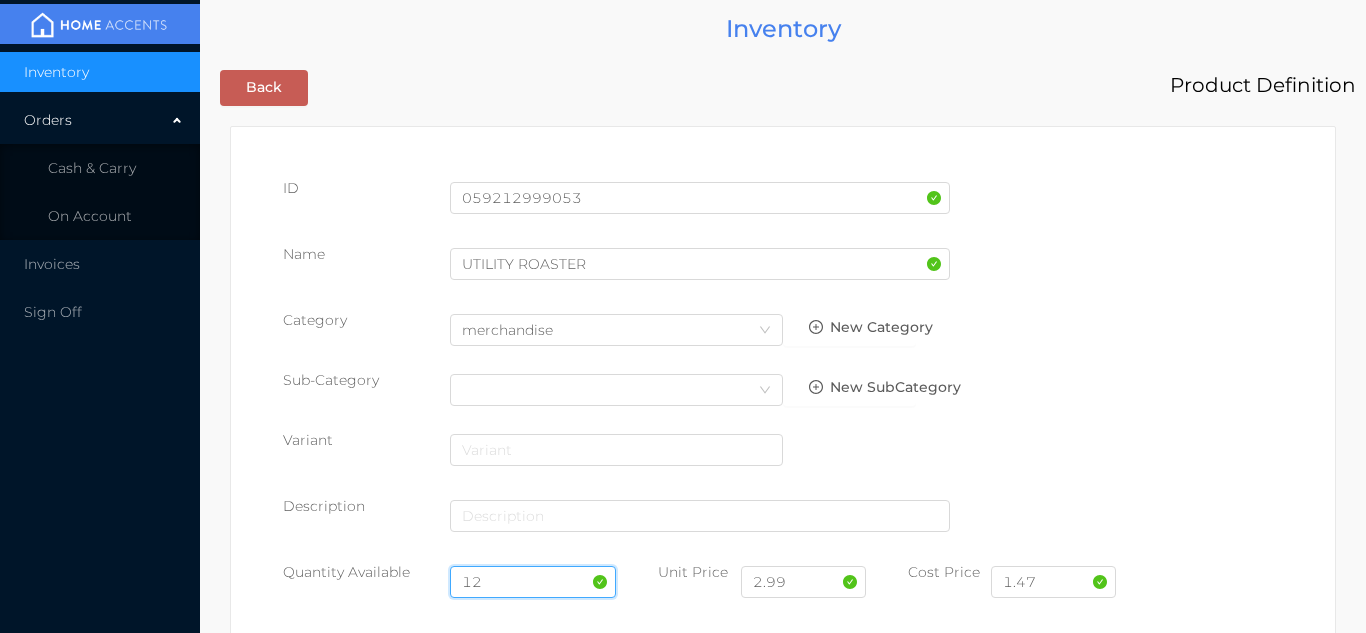 click on "12" at bounding box center (533, 582) 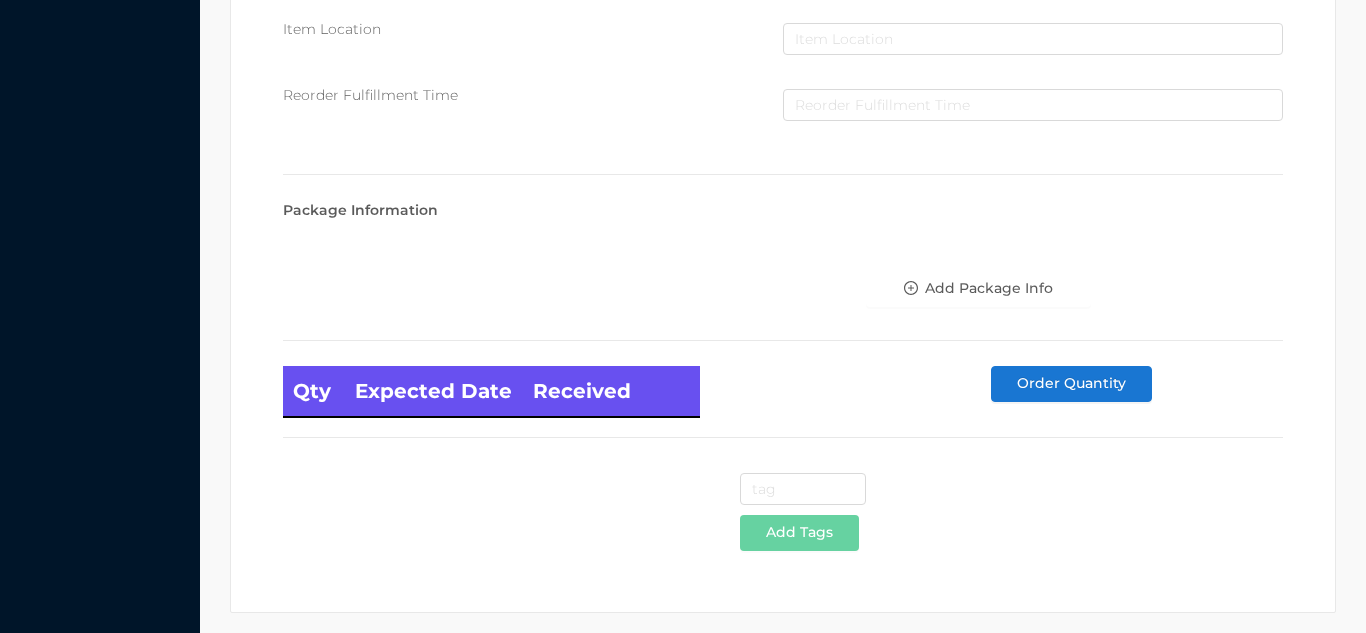 scroll, scrollTop: 1135, scrollLeft: 0, axis: vertical 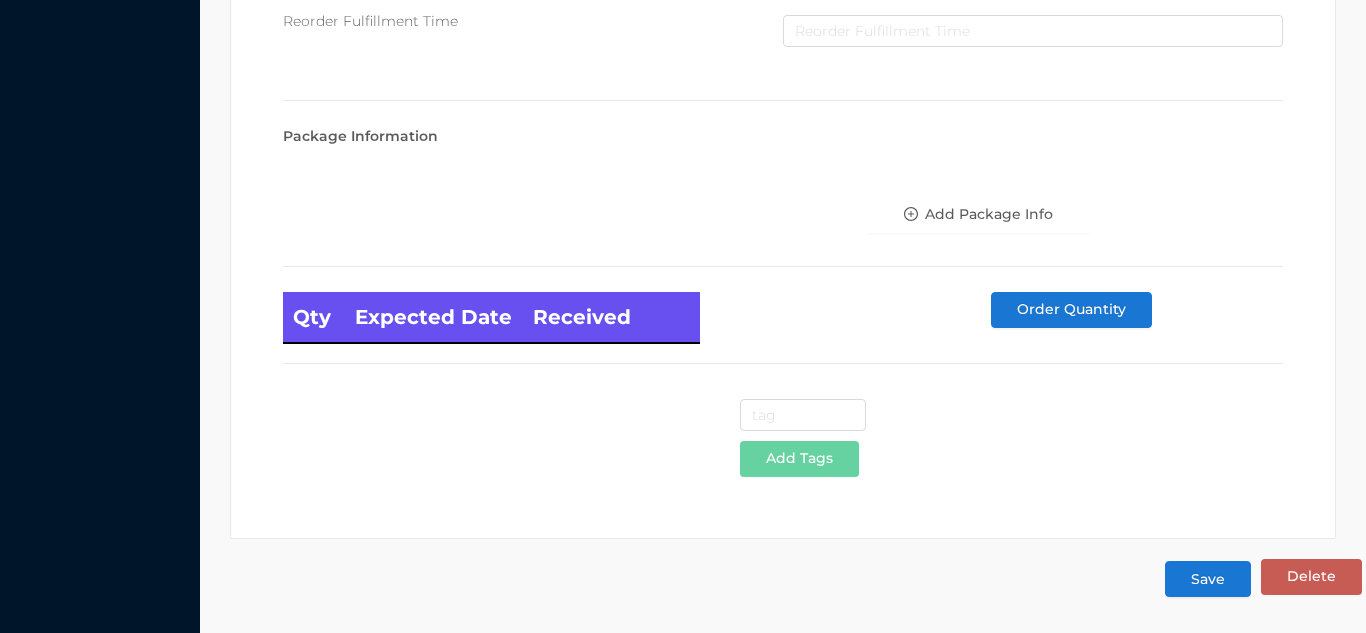type on "36" 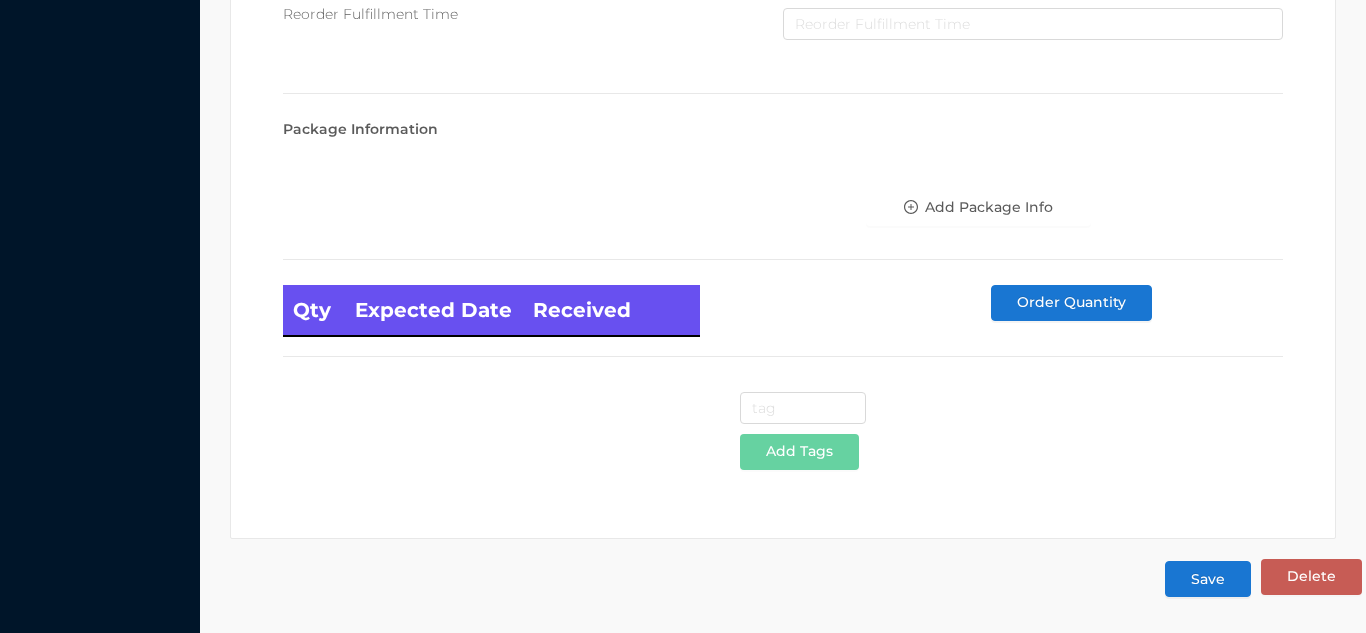 click on "Save" at bounding box center (1208, 579) 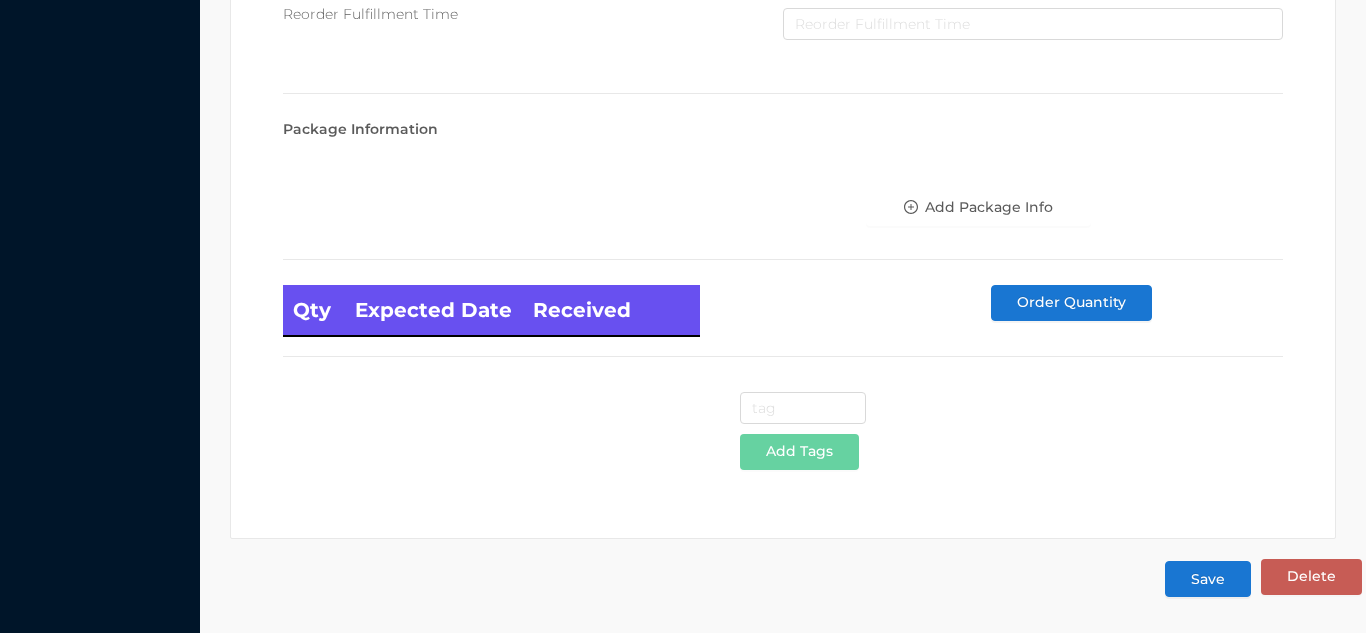 scroll, scrollTop: 0, scrollLeft: 0, axis: both 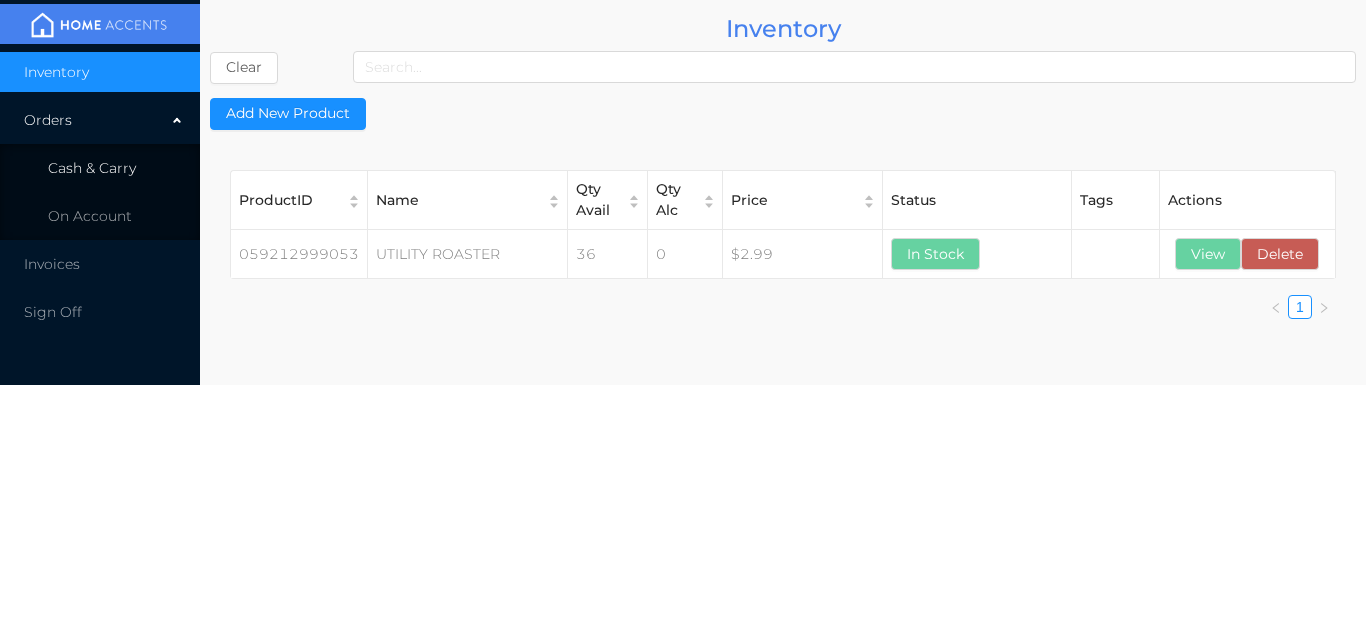 click on "Cash & Carry" at bounding box center (92, 168) 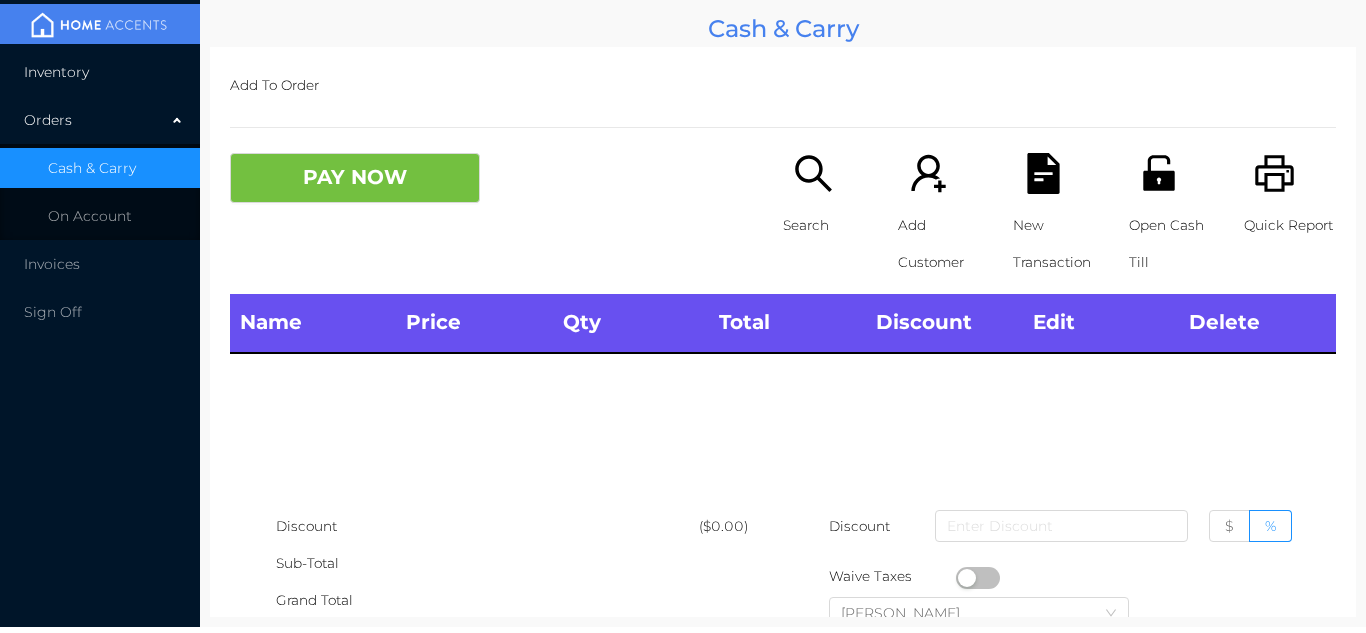 click on "Inventory" at bounding box center [100, 72] 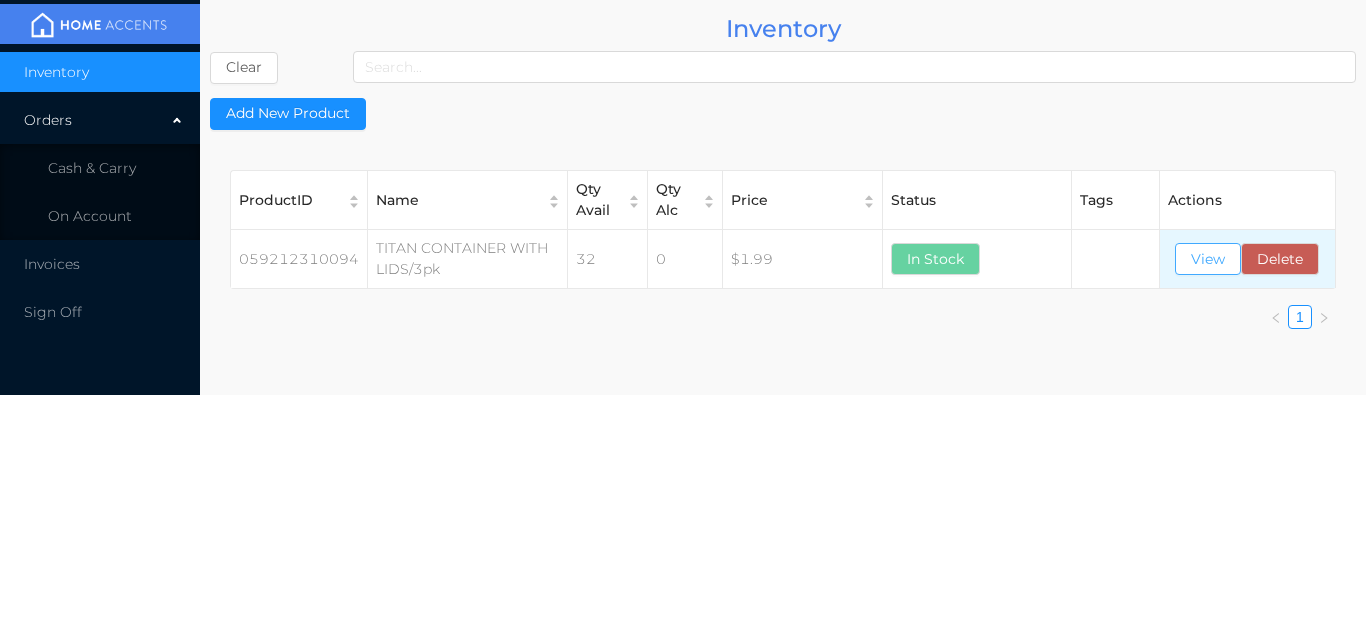 click on "View" at bounding box center (1208, 259) 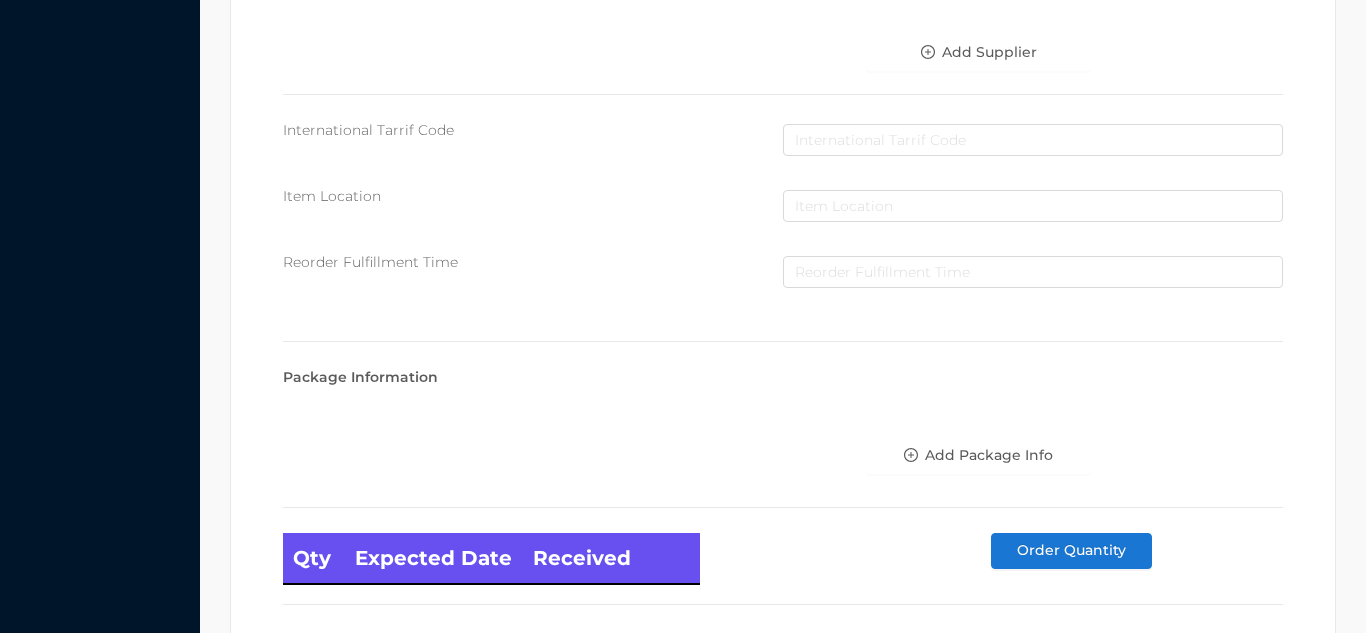 scroll, scrollTop: 1135, scrollLeft: 0, axis: vertical 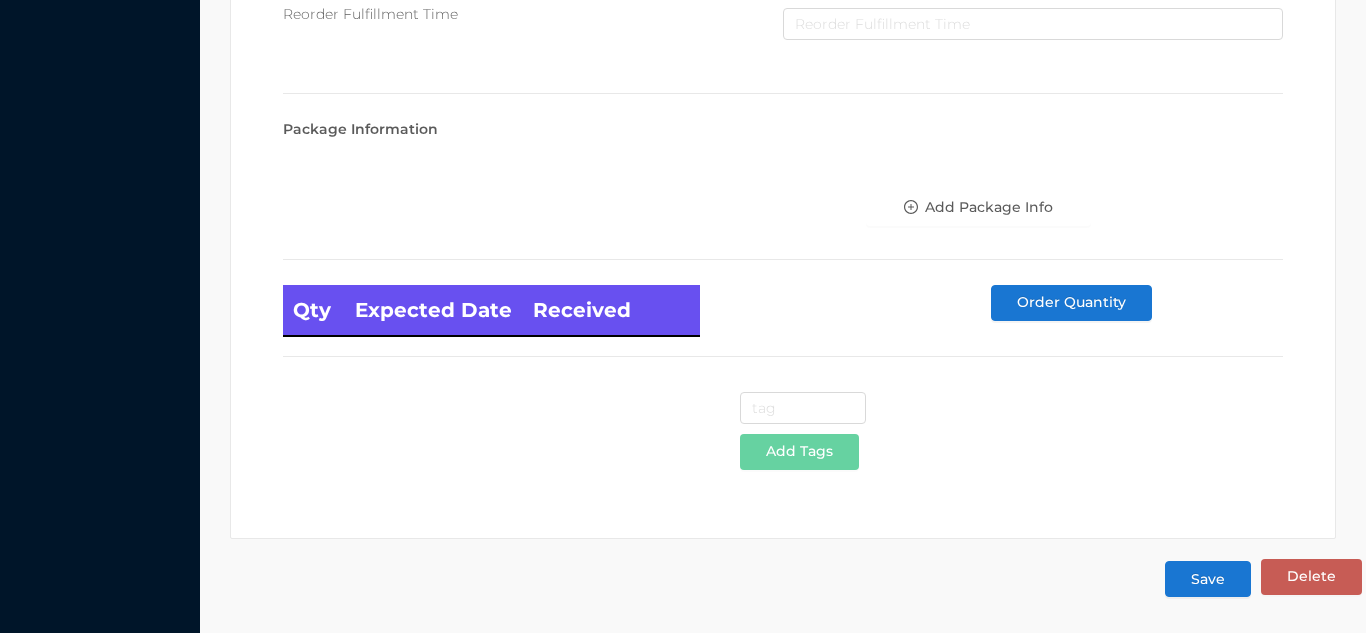 click on "Save" at bounding box center (1208, 579) 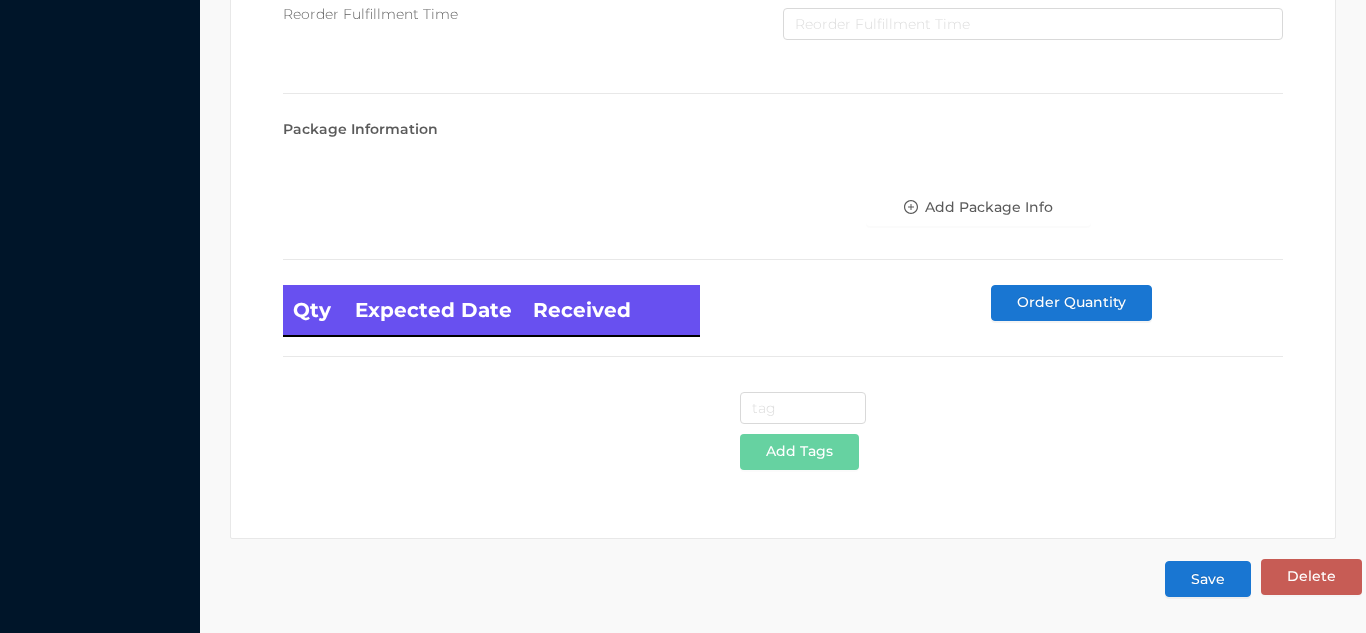 scroll, scrollTop: 0, scrollLeft: 0, axis: both 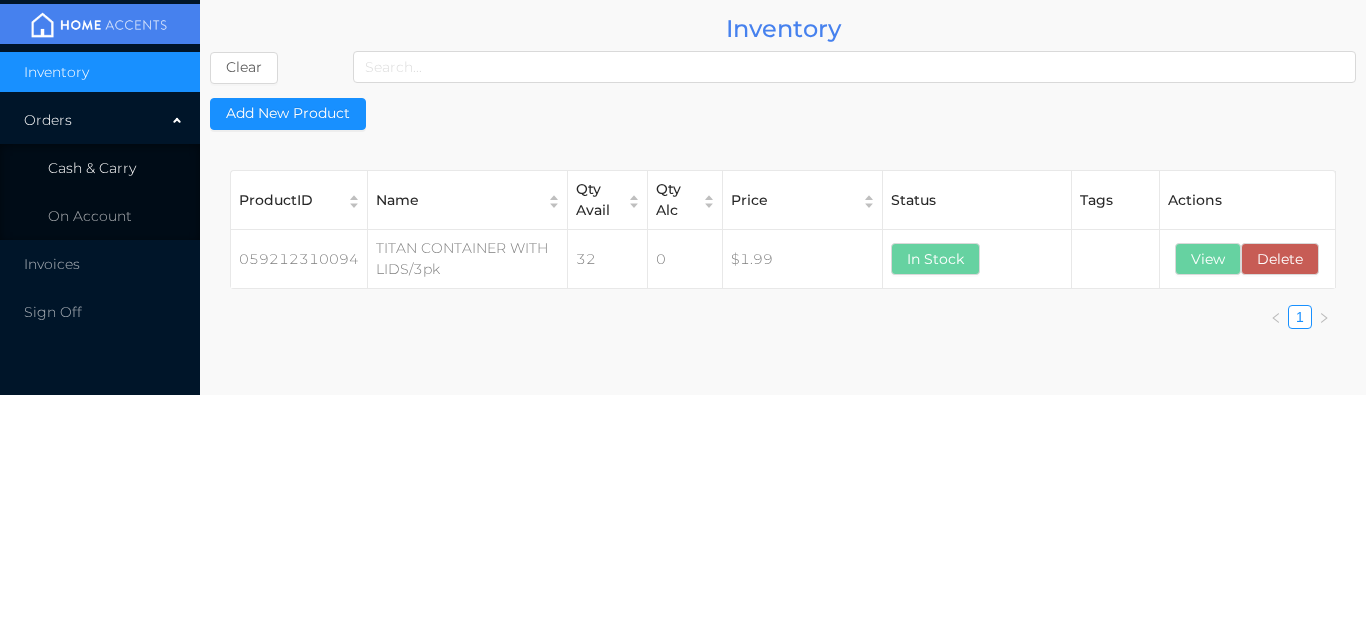 click on "Cash & Carry" at bounding box center [92, 168] 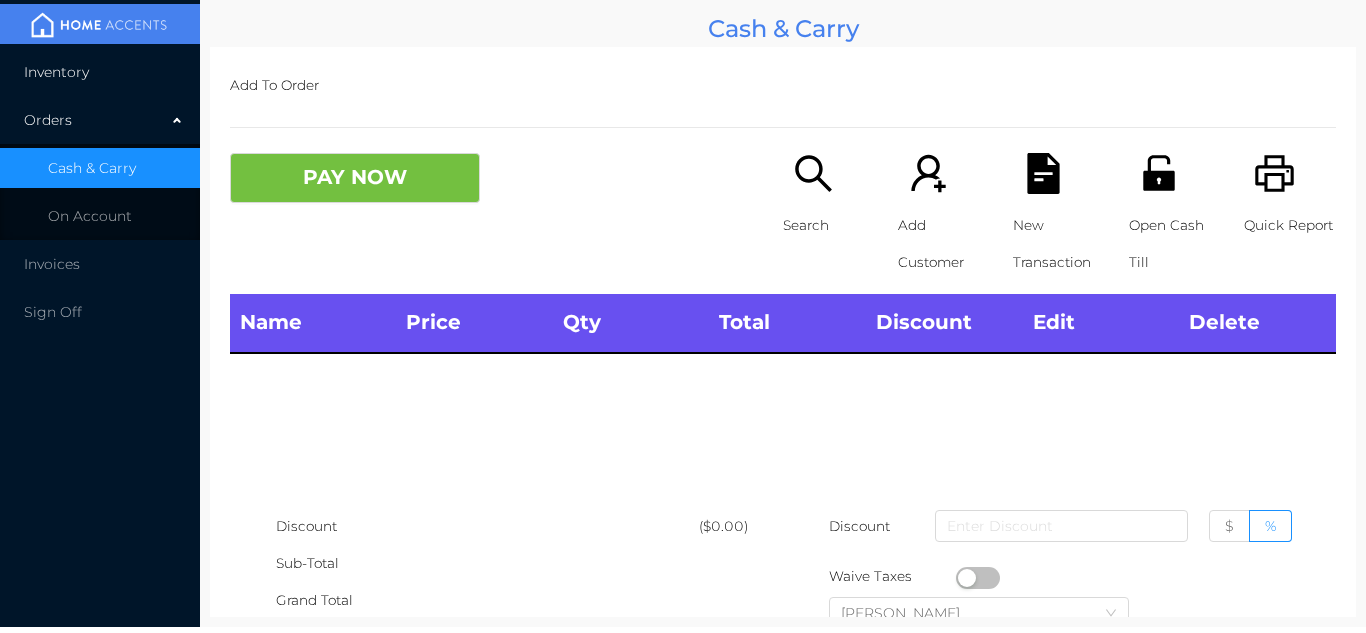 click on "Inventory" at bounding box center (100, 72) 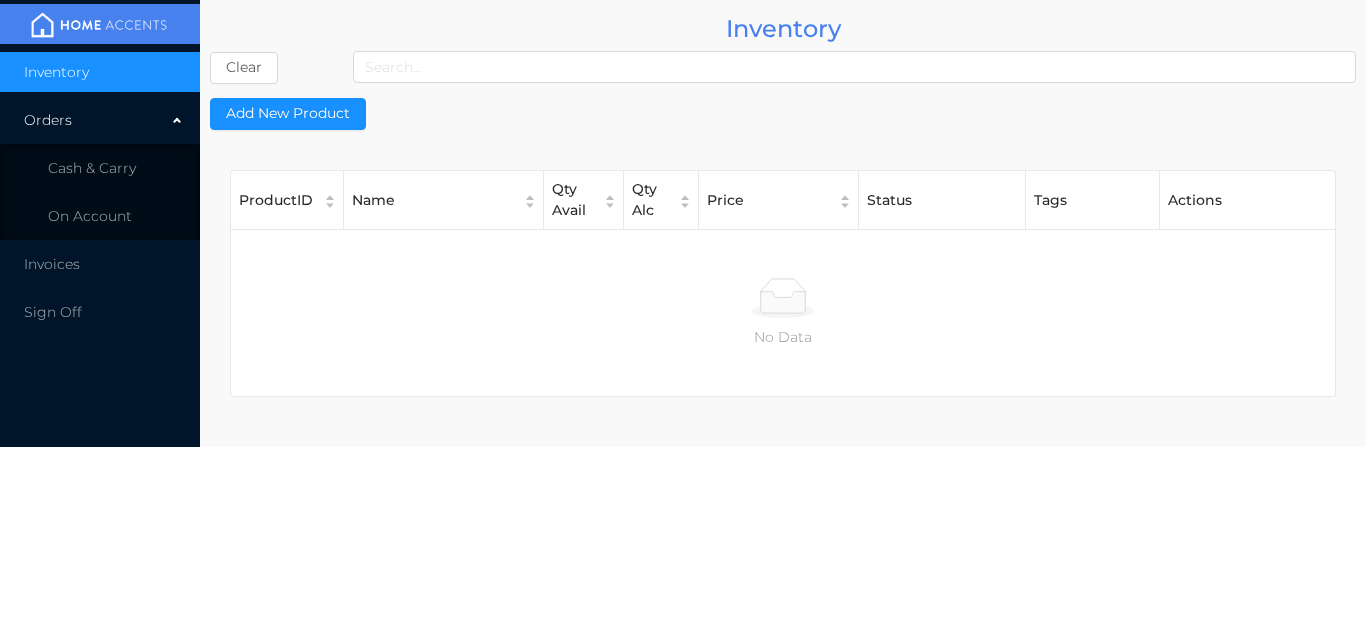 click on "Cash & Carry" at bounding box center (100, 168) 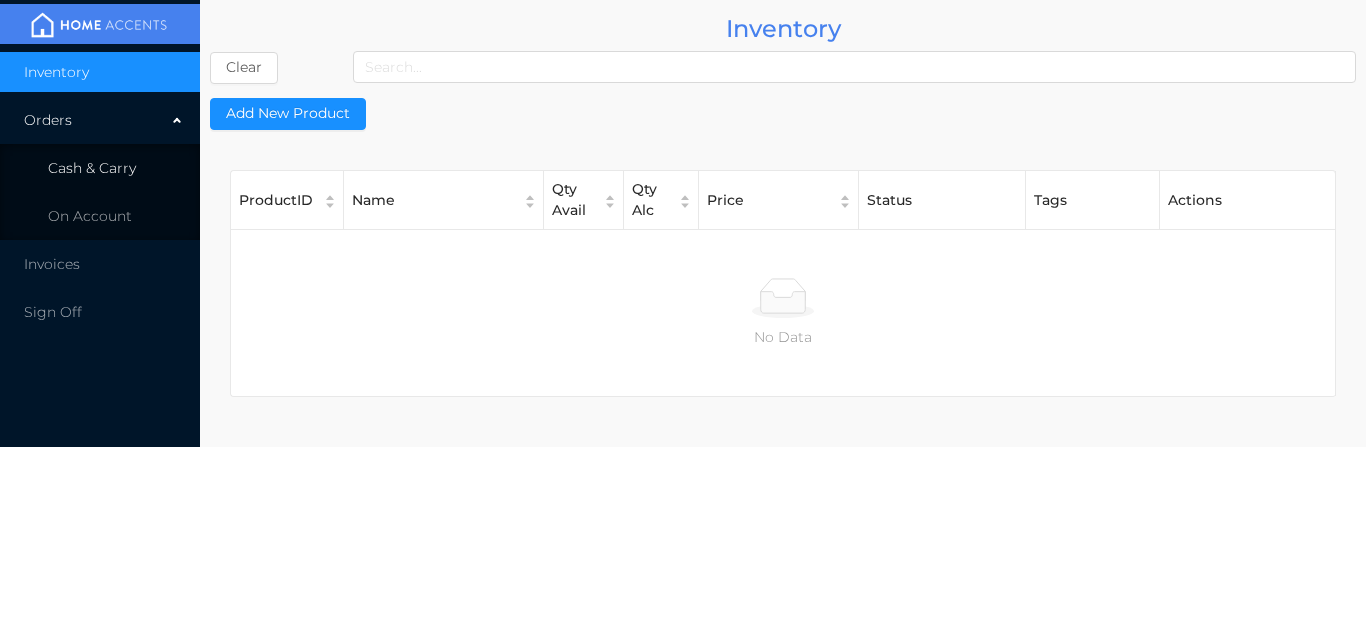 type 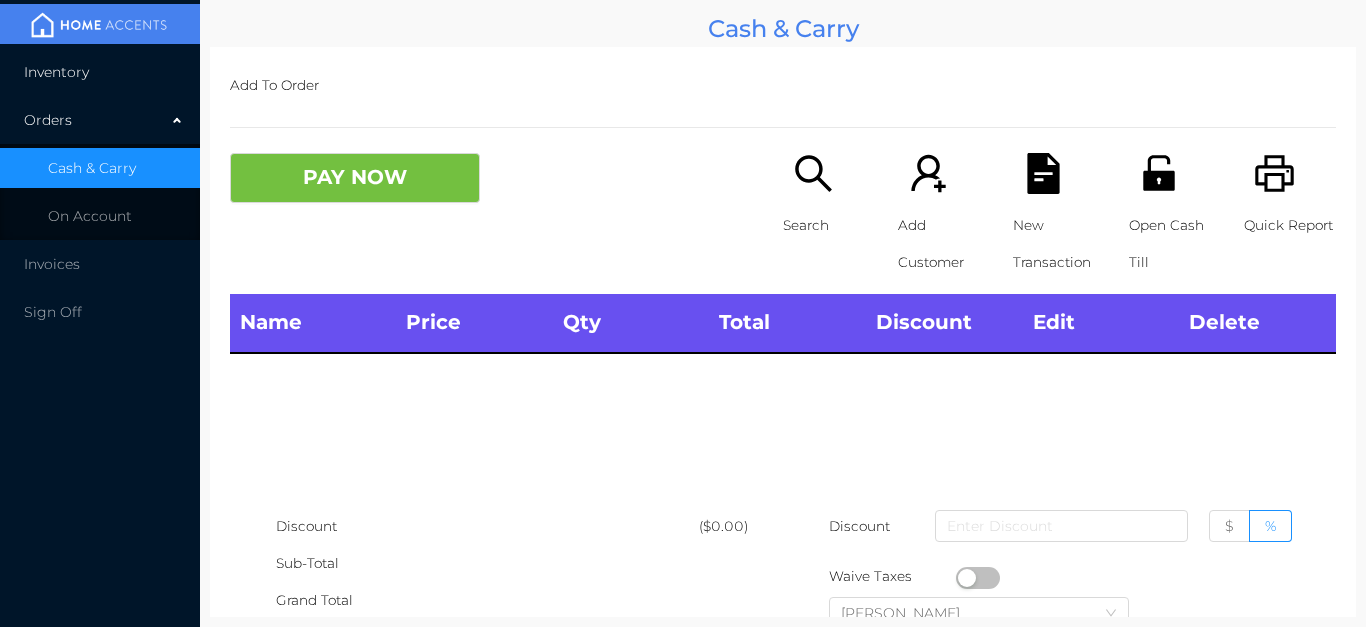 click on "Inventory" at bounding box center [100, 72] 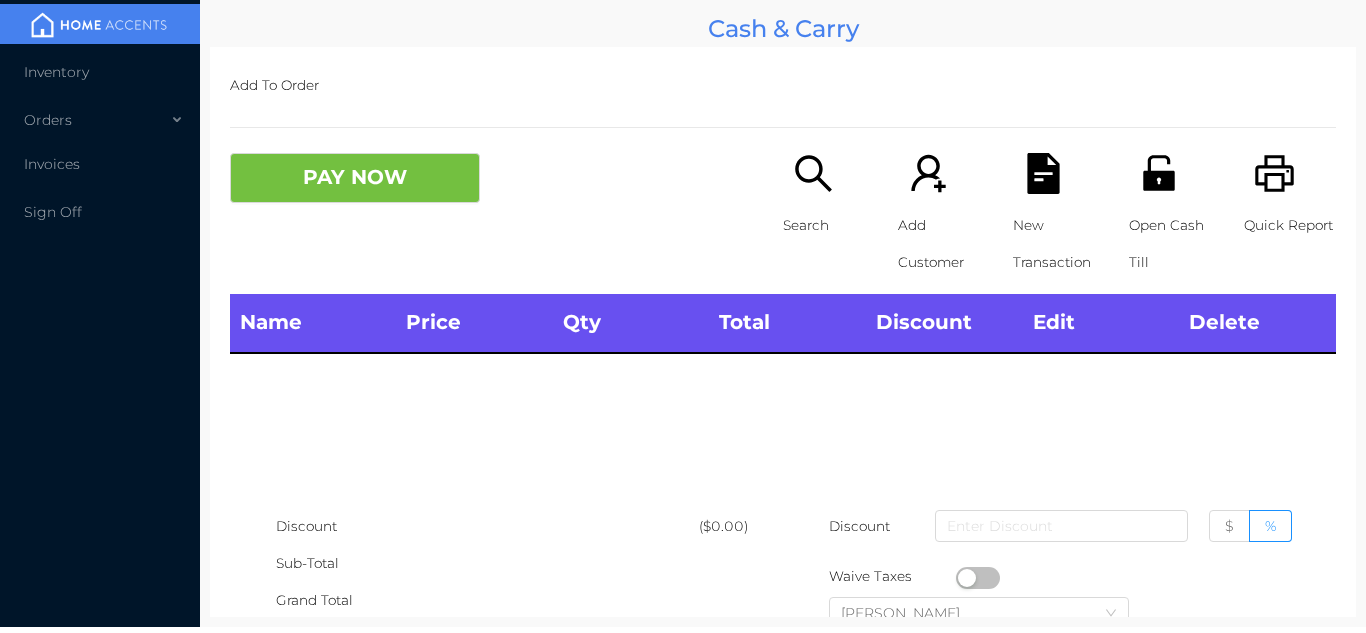 scroll, scrollTop: 0, scrollLeft: 0, axis: both 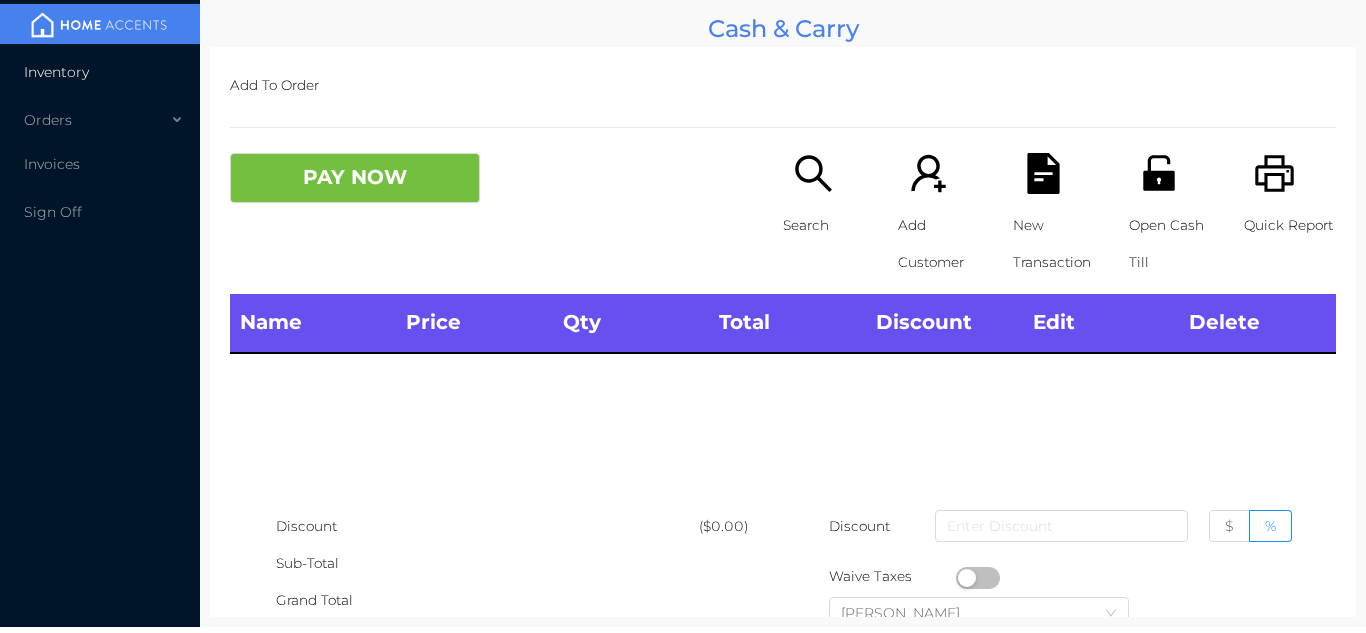 click on "Inventory" at bounding box center (100, 72) 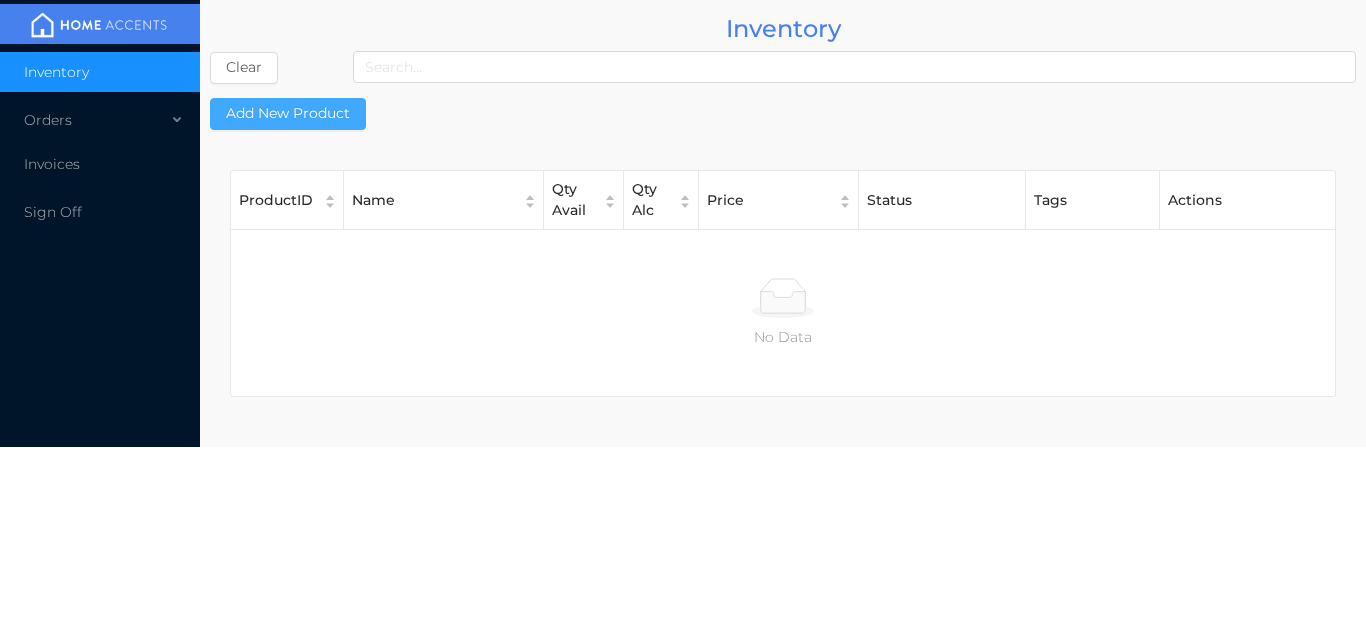 click on "Add New Product" at bounding box center [288, 114] 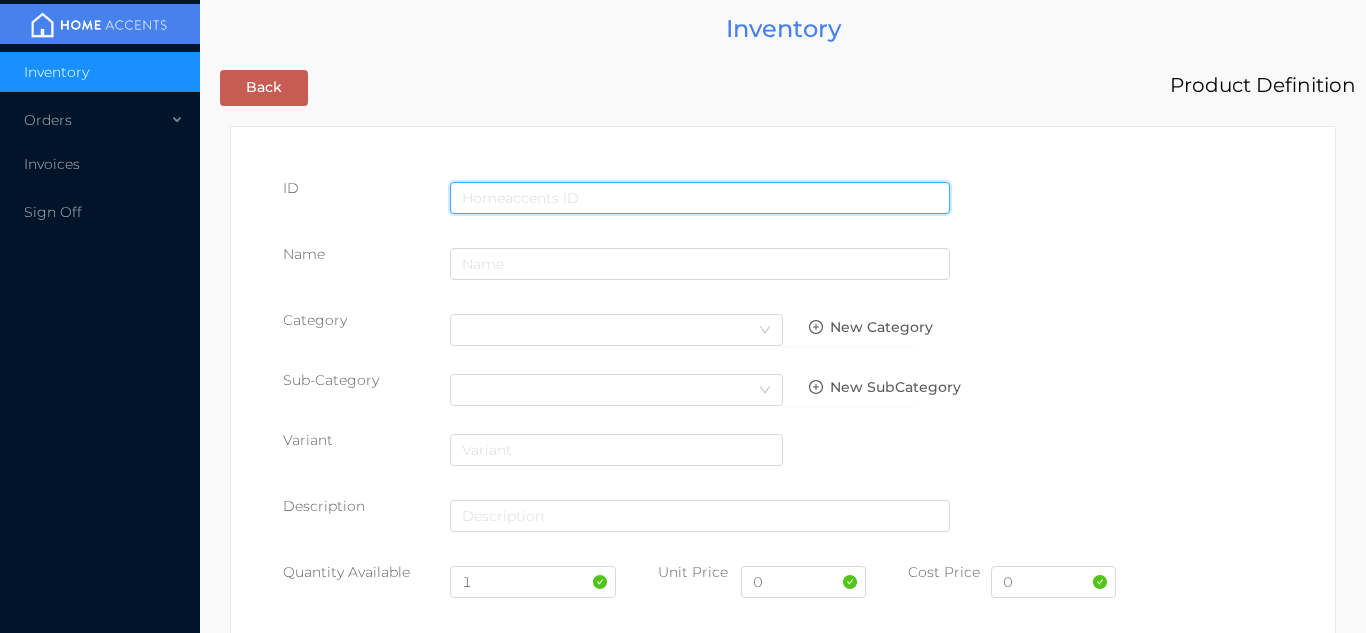 click at bounding box center [700, 198] 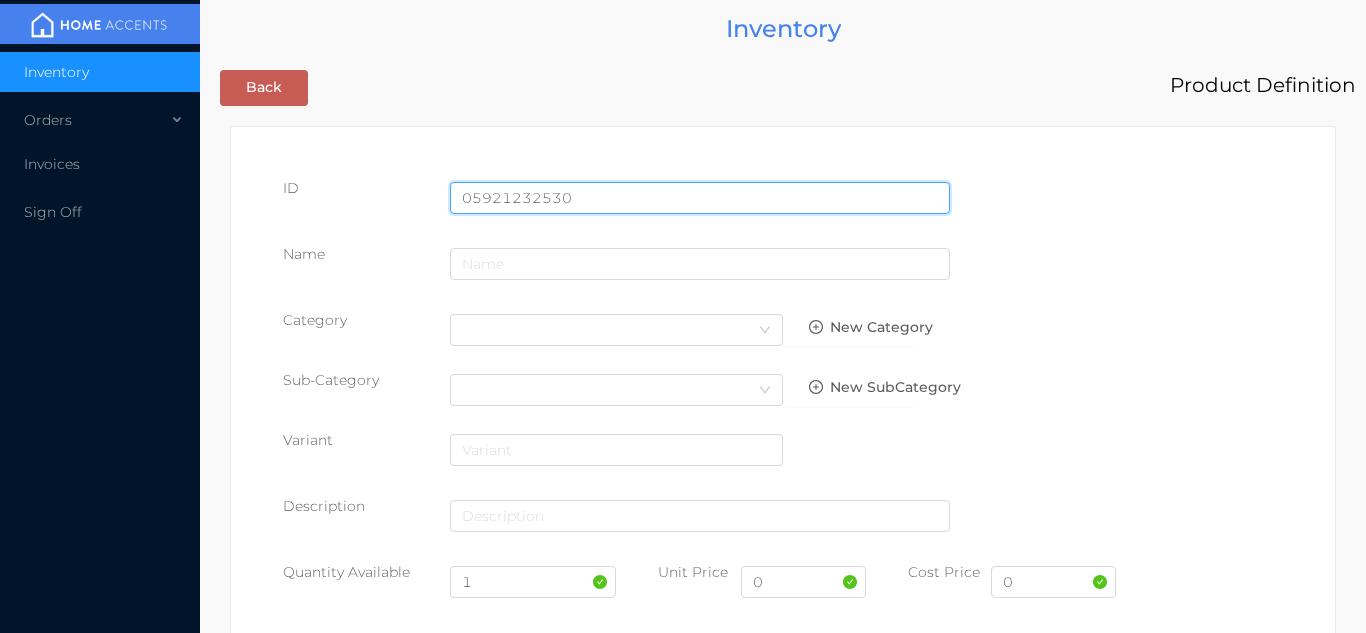 type on "059212325302" 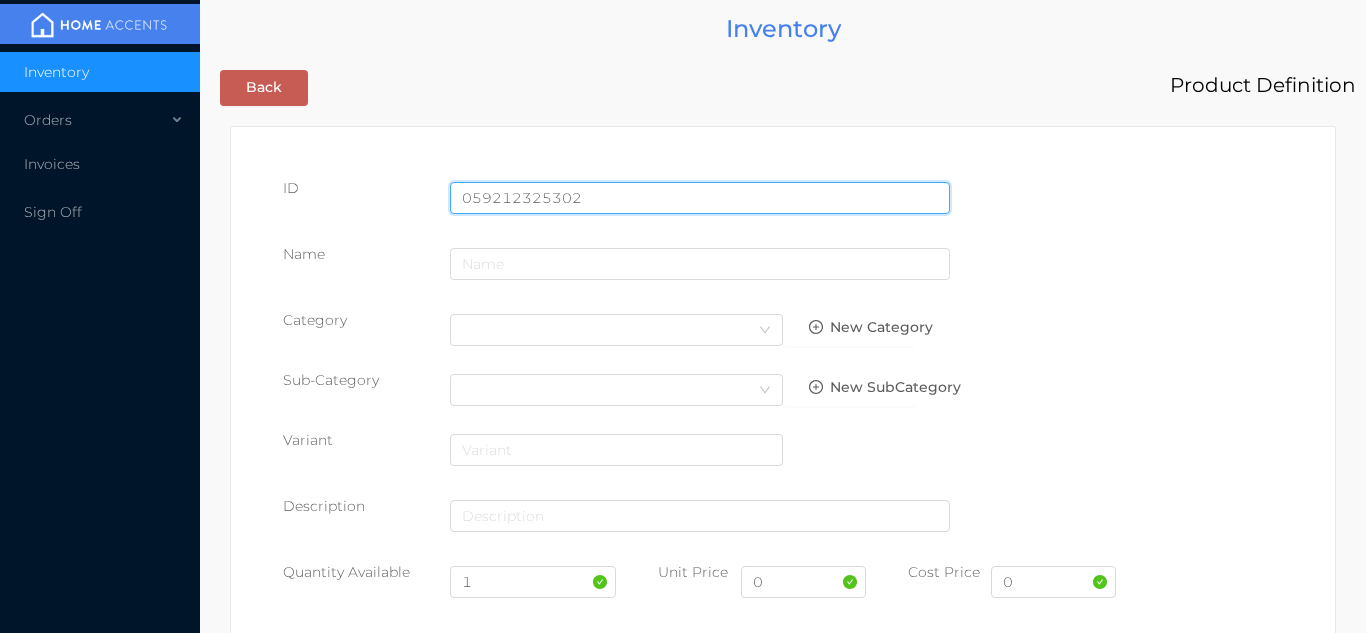 click on "Save" at bounding box center (1208, 1607) 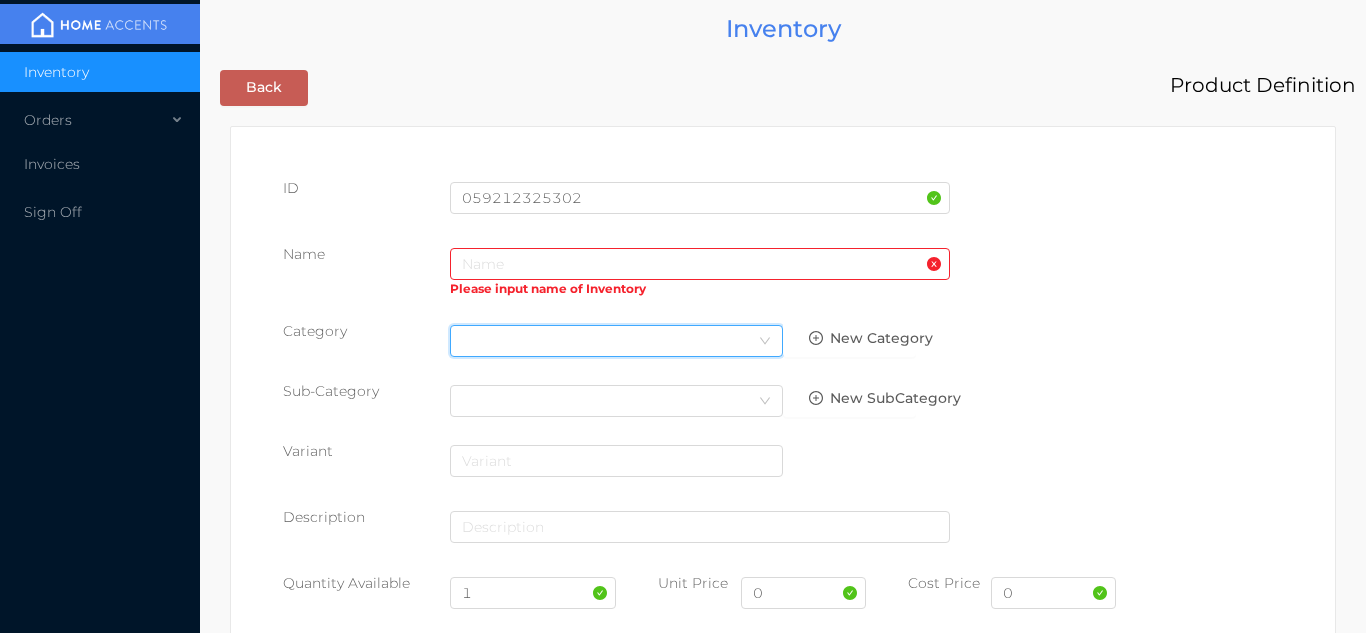 click on "Select Category" at bounding box center [616, 341] 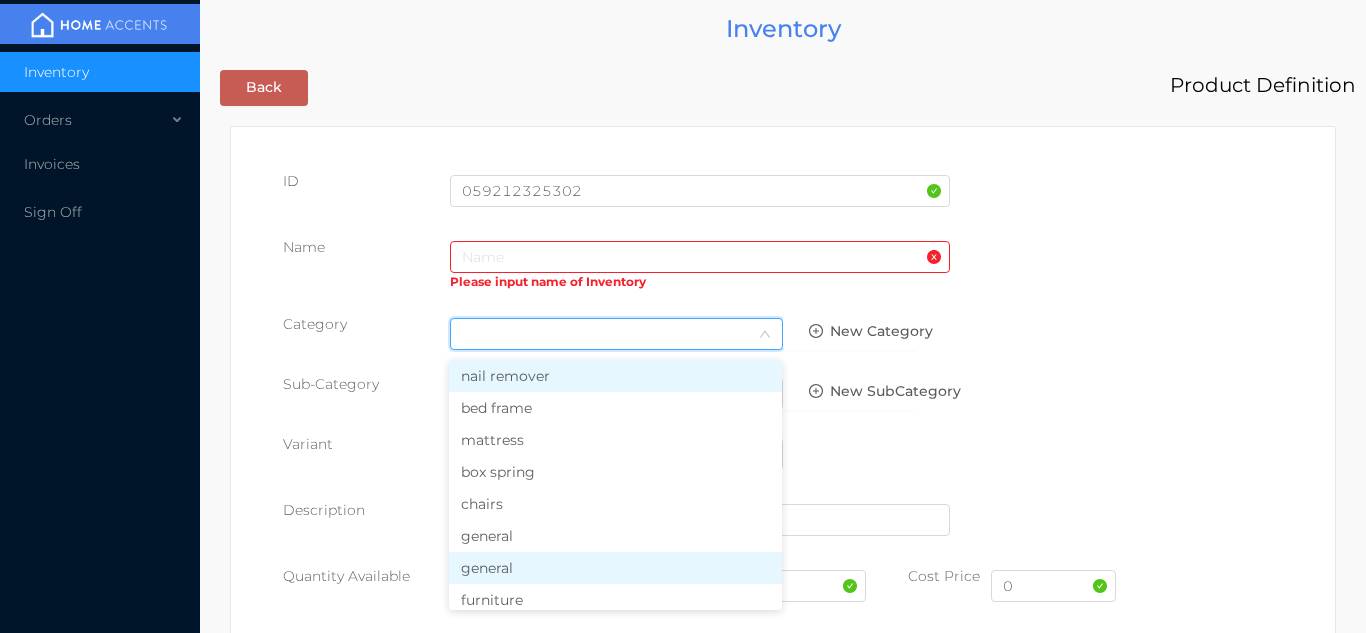 click on "general" at bounding box center (615, 568) 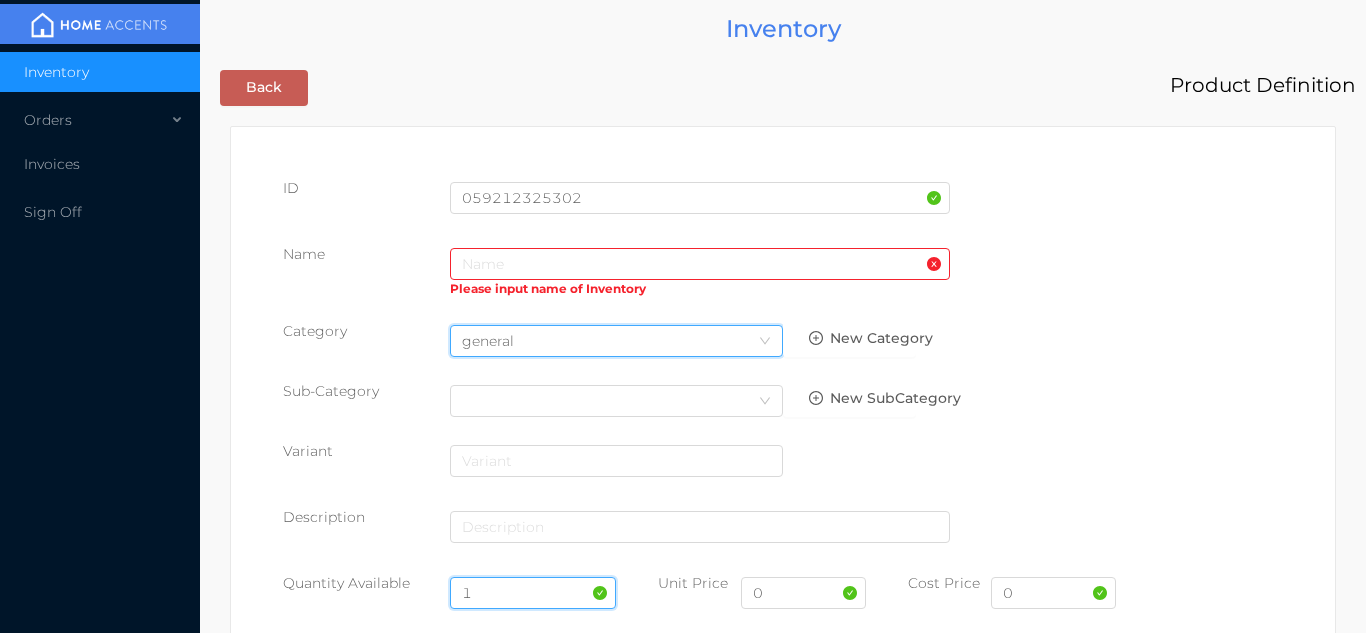 click on "1" at bounding box center (533, 593) 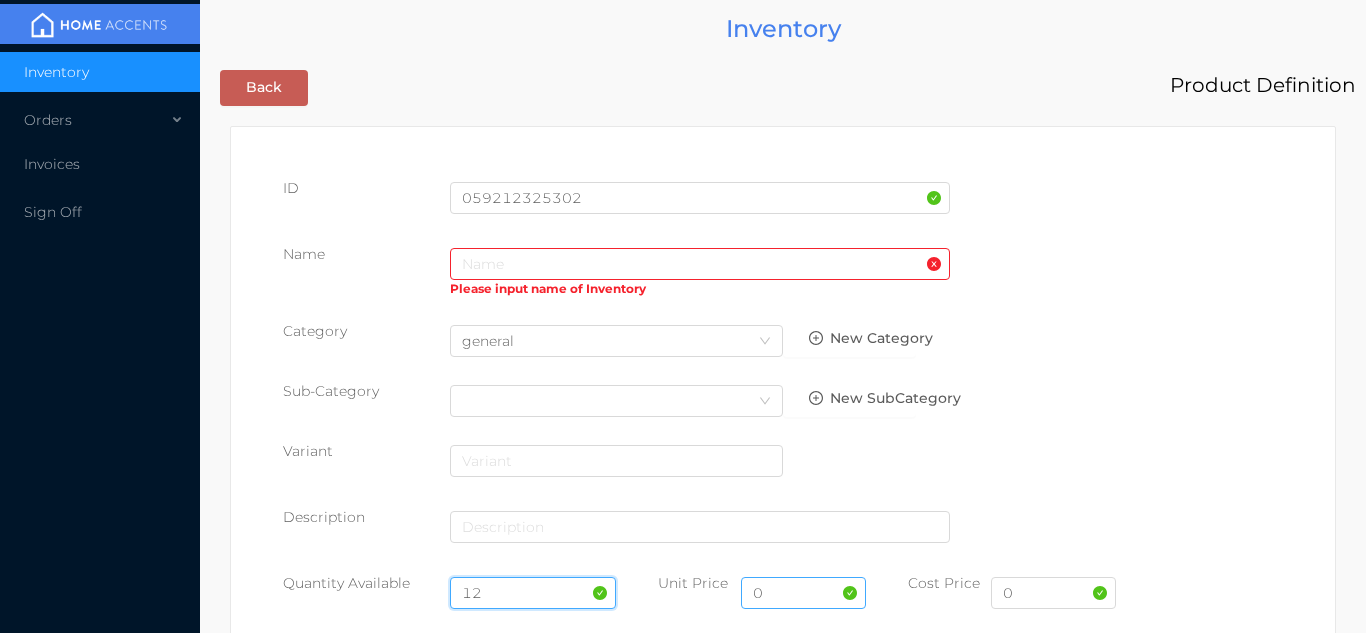 type on "12" 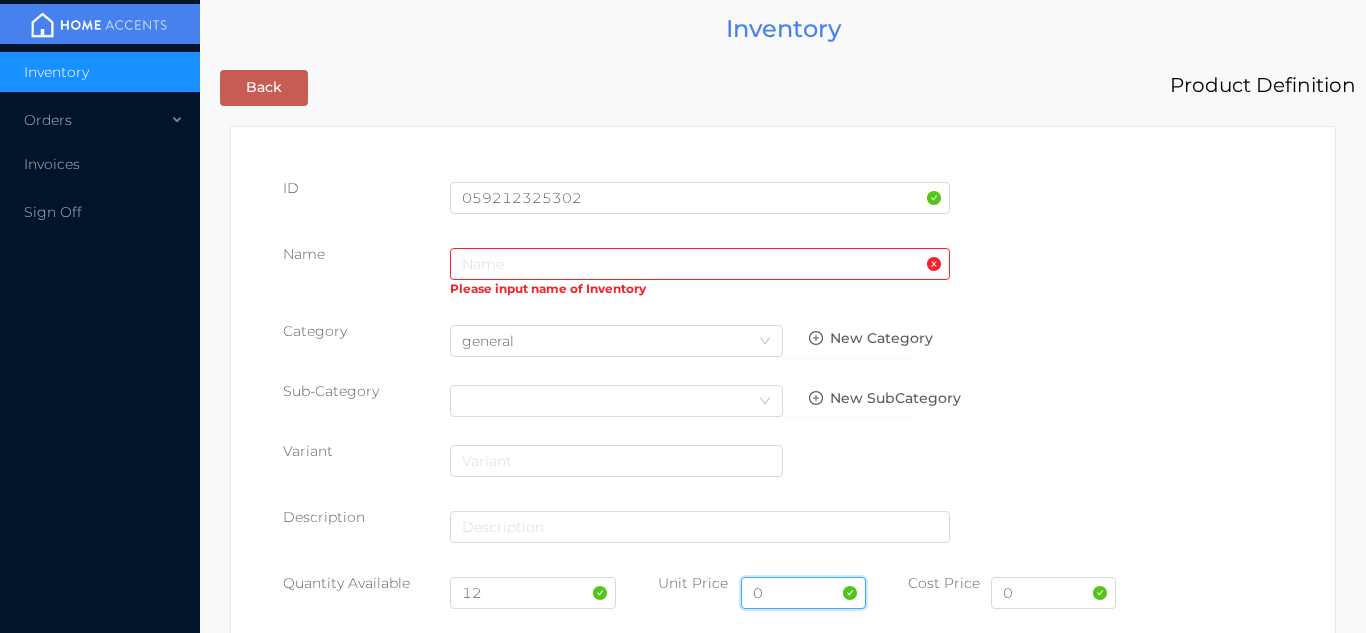 click on "0" at bounding box center (803, 593) 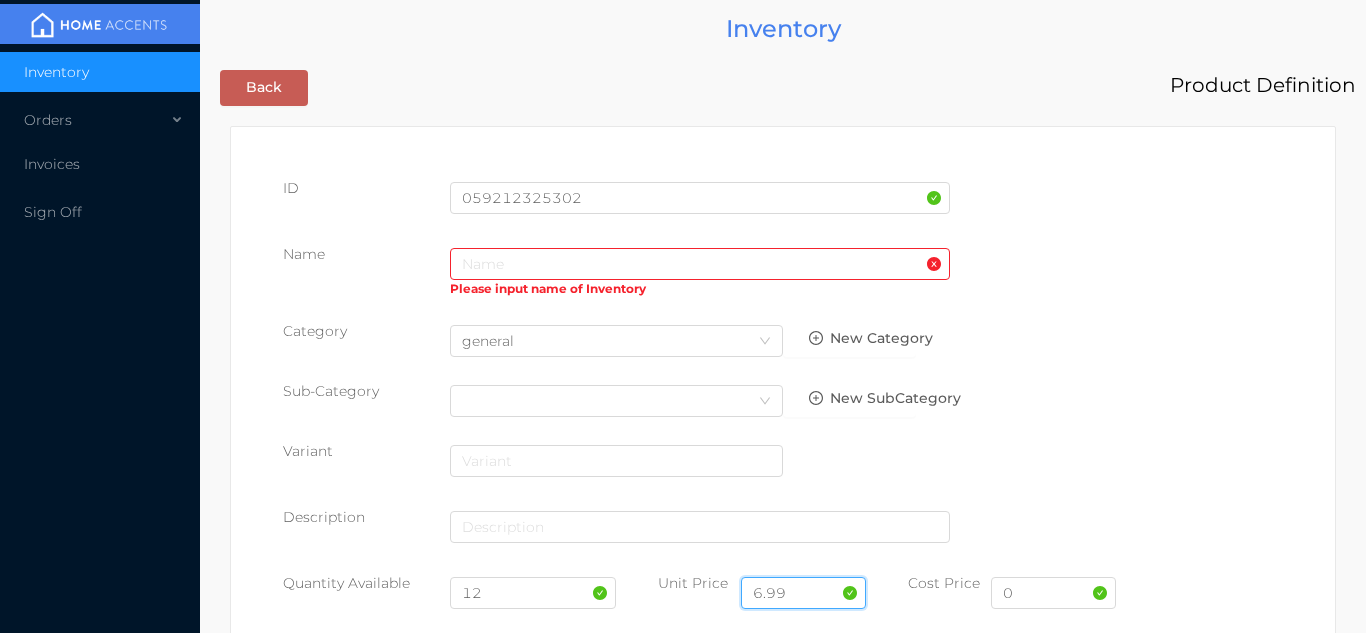 type on "6.99" 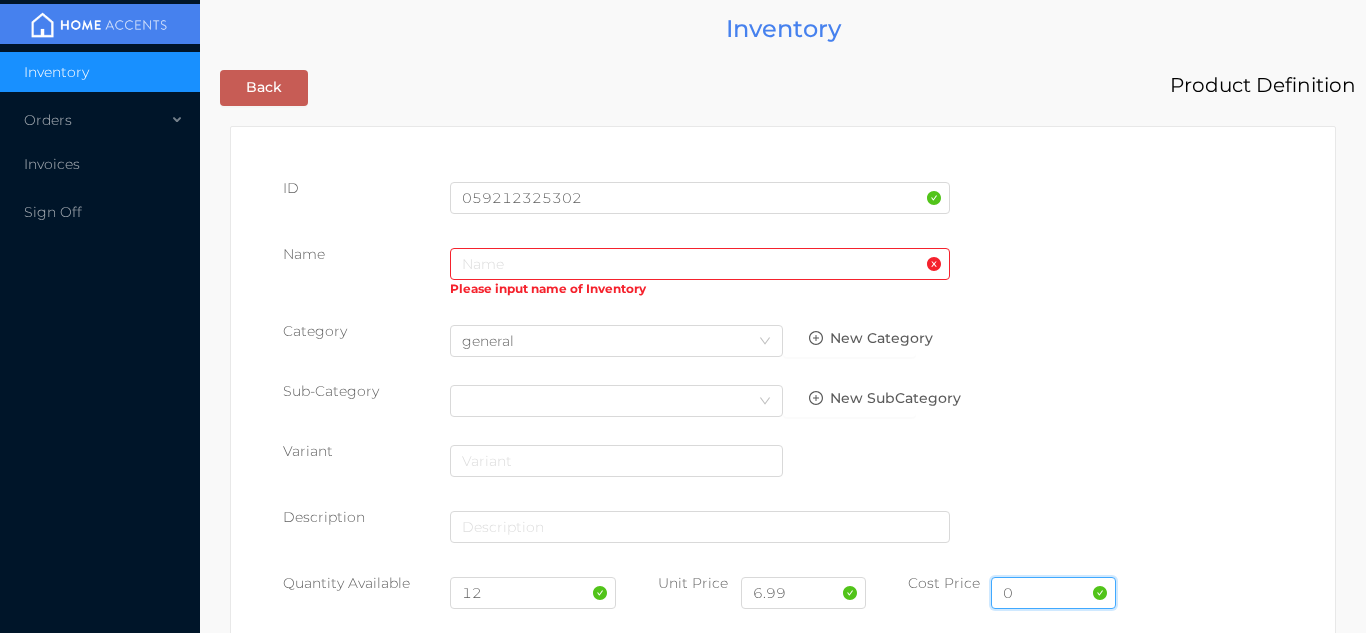 click on "0" at bounding box center (1053, 593) 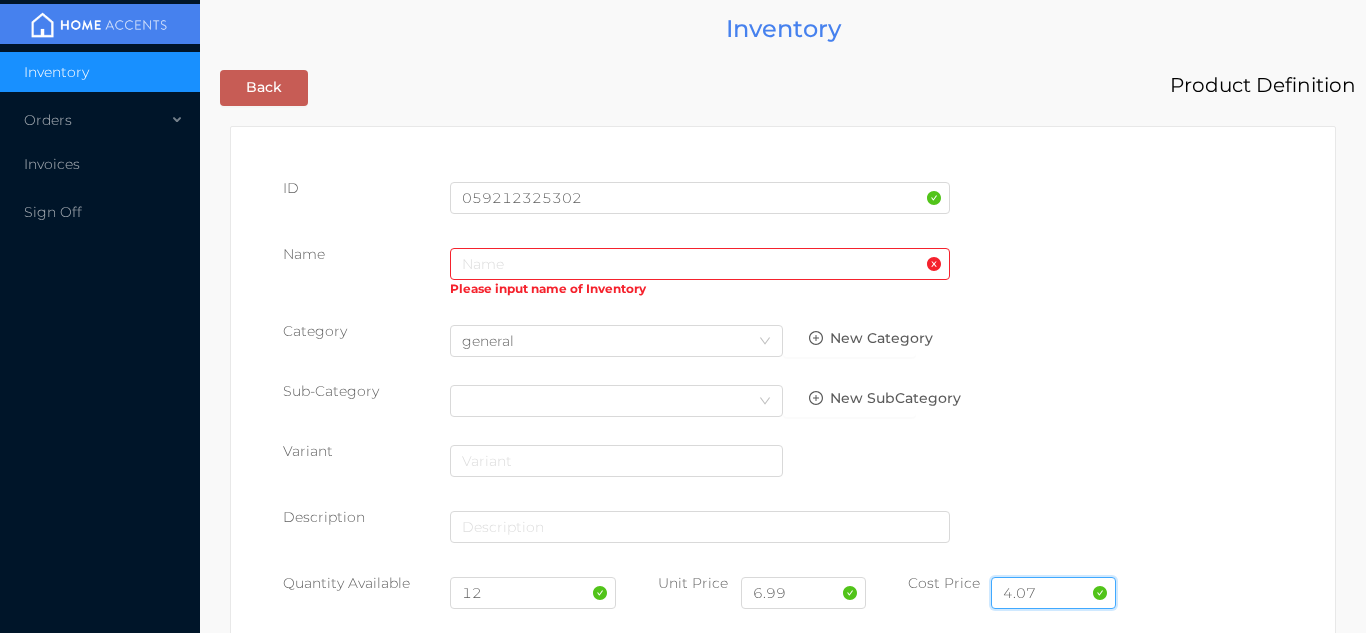 type on "4.07" 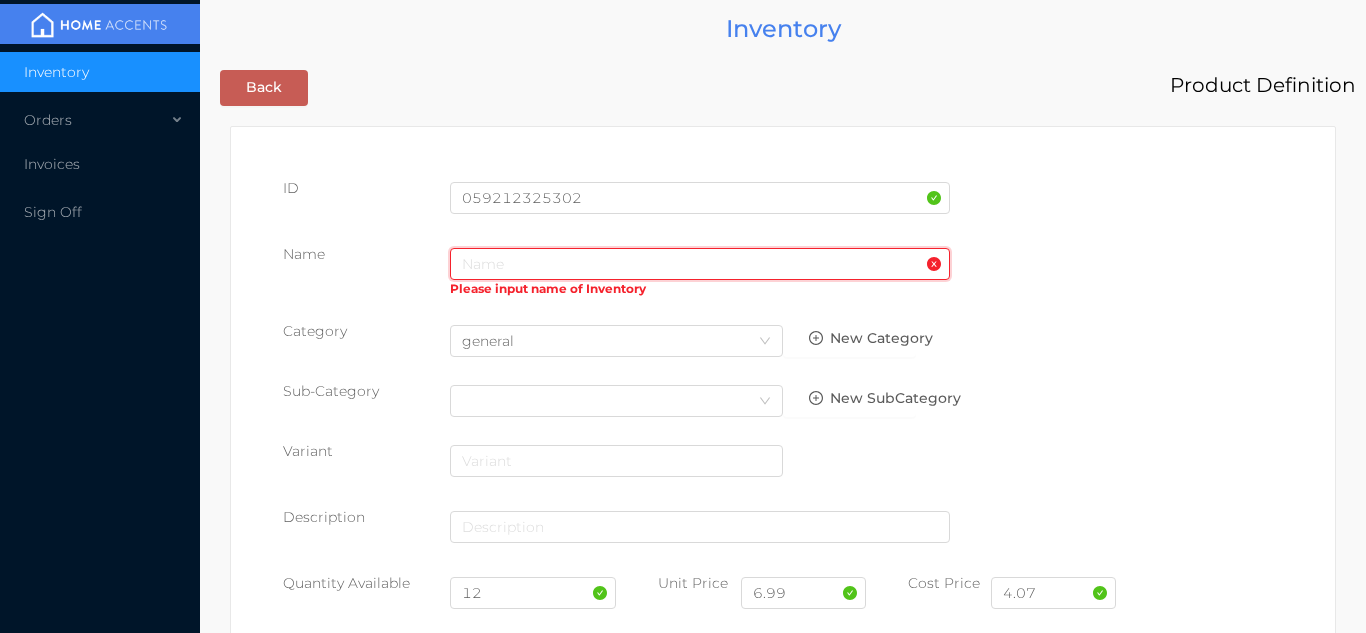 click at bounding box center (700, 264) 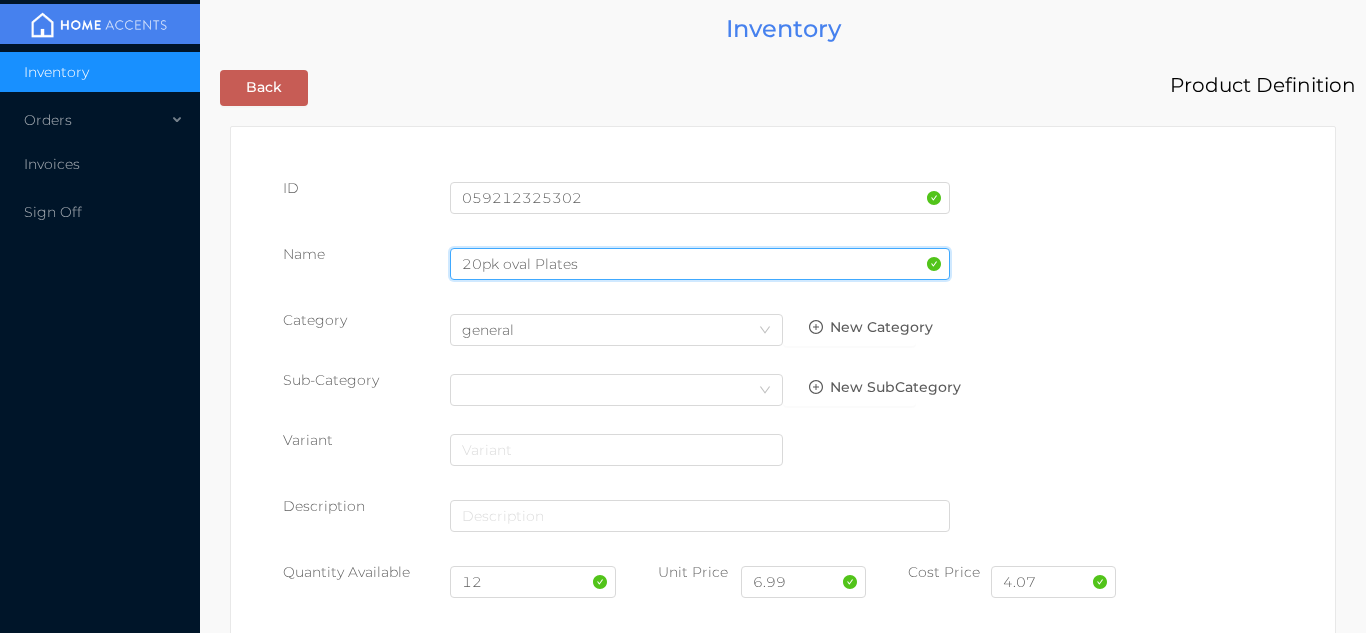 click on "20pk oval Plates" at bounding box center (700, 264) 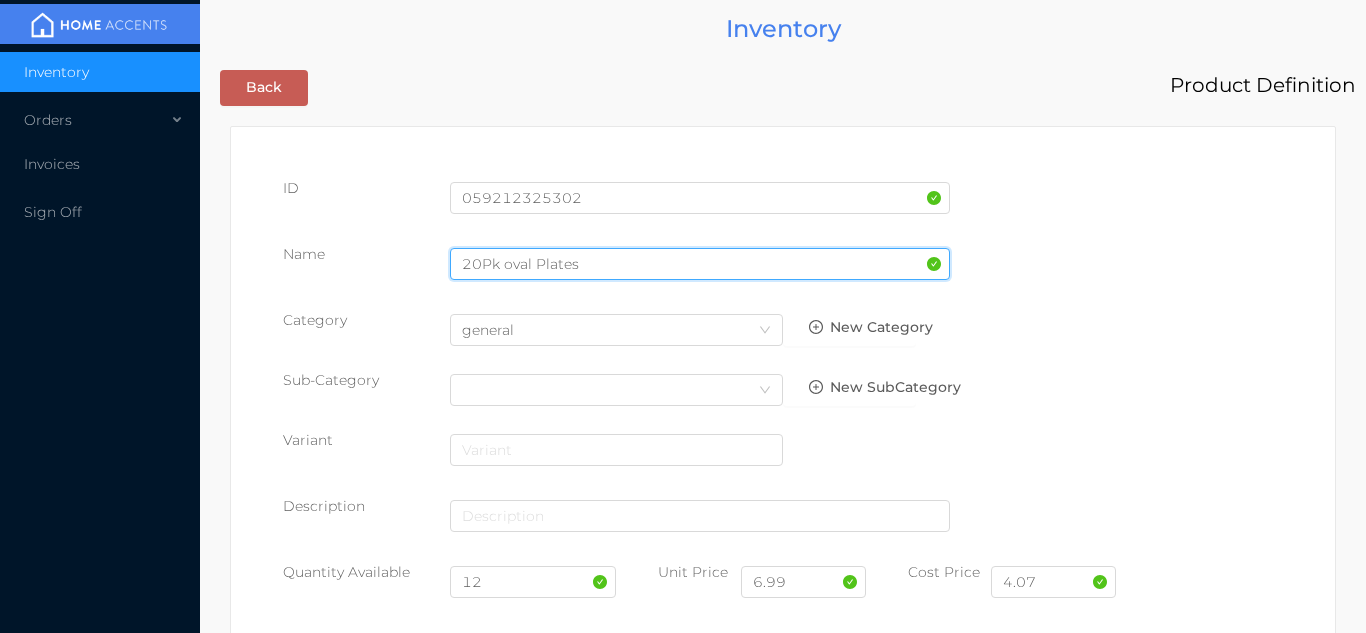 click on "20Pk oval Plates" at bounding box center [700, 264] 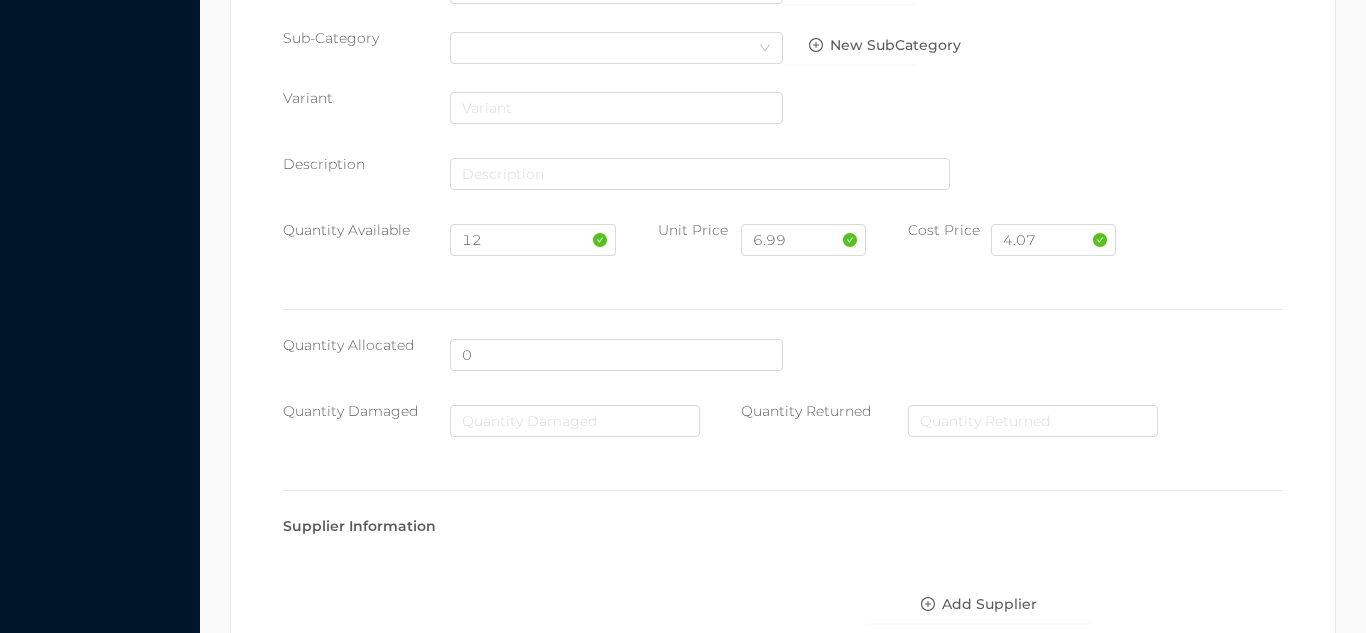 scroll, scrollTop: 1028, scrollLeft: 0, axis: vertical 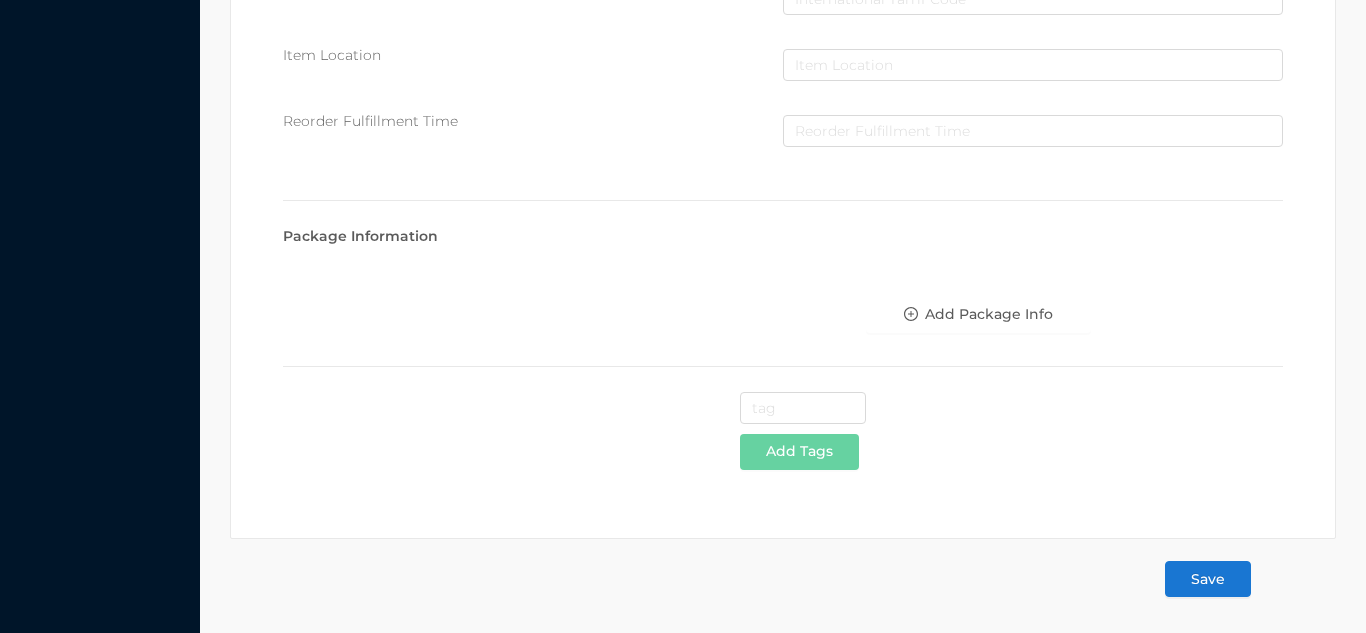 type on "20Pk oval Plates/white" 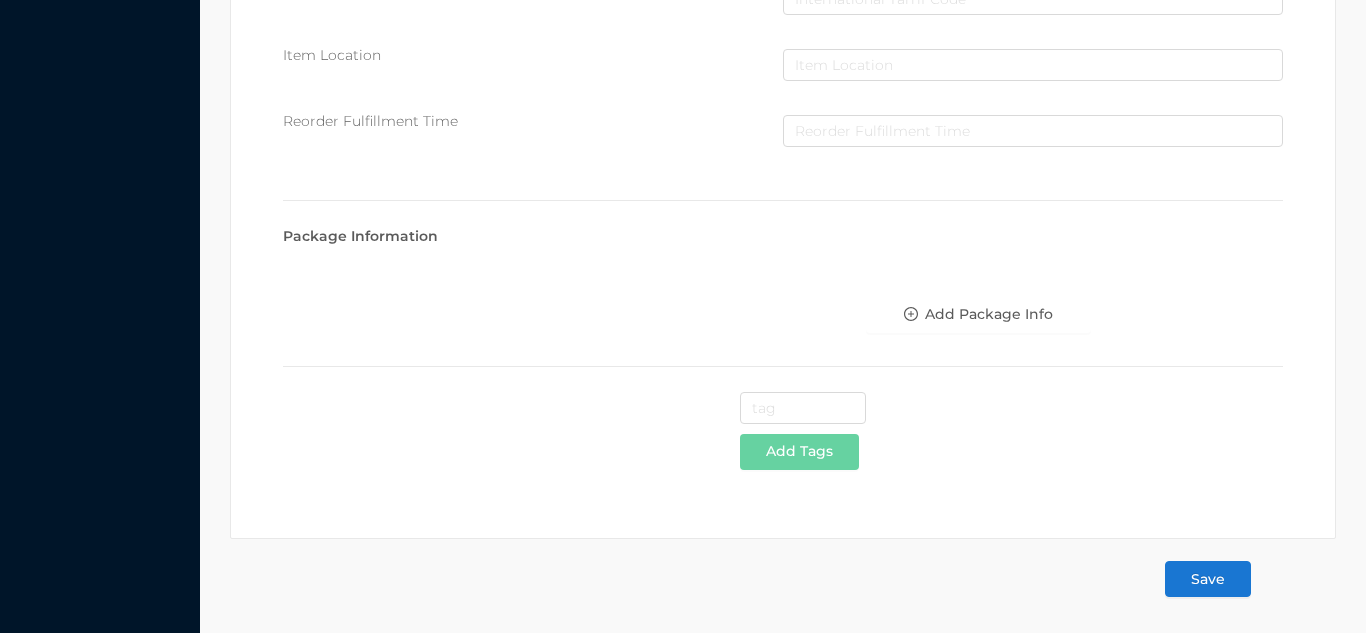 click on "Save" at bounding box center [1208, 579] 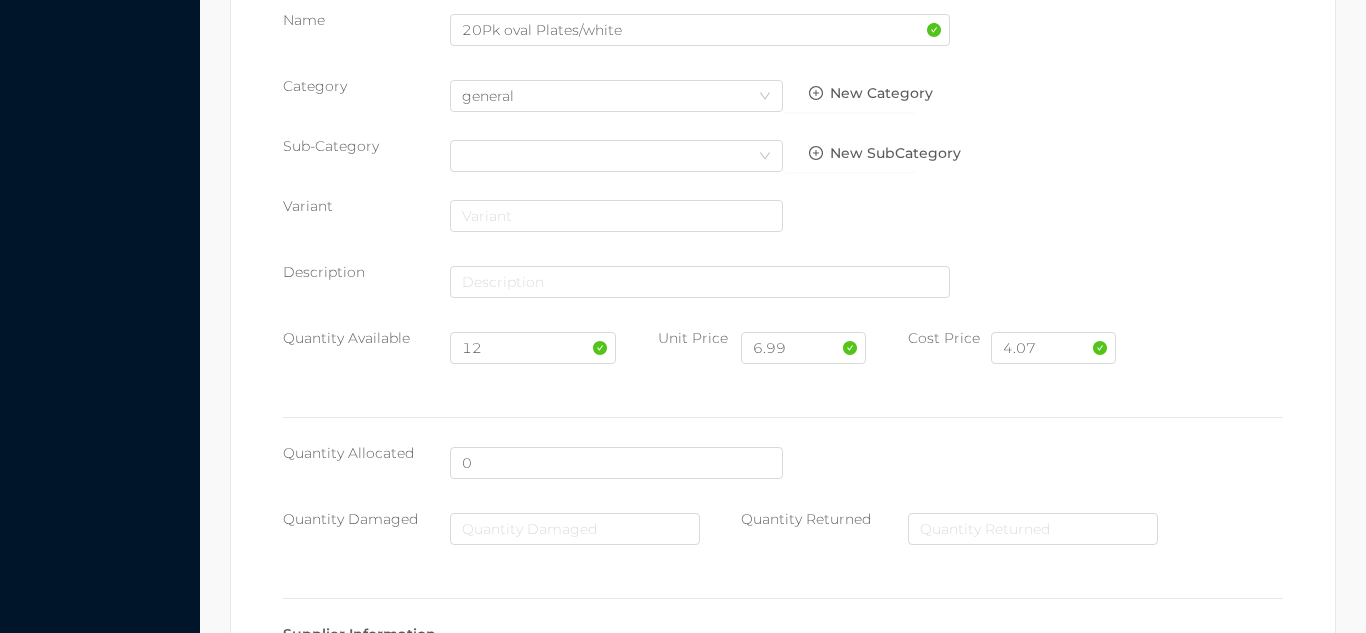 scroll, scrollTop: 1028, scrollLeft: 0, axis: vertical 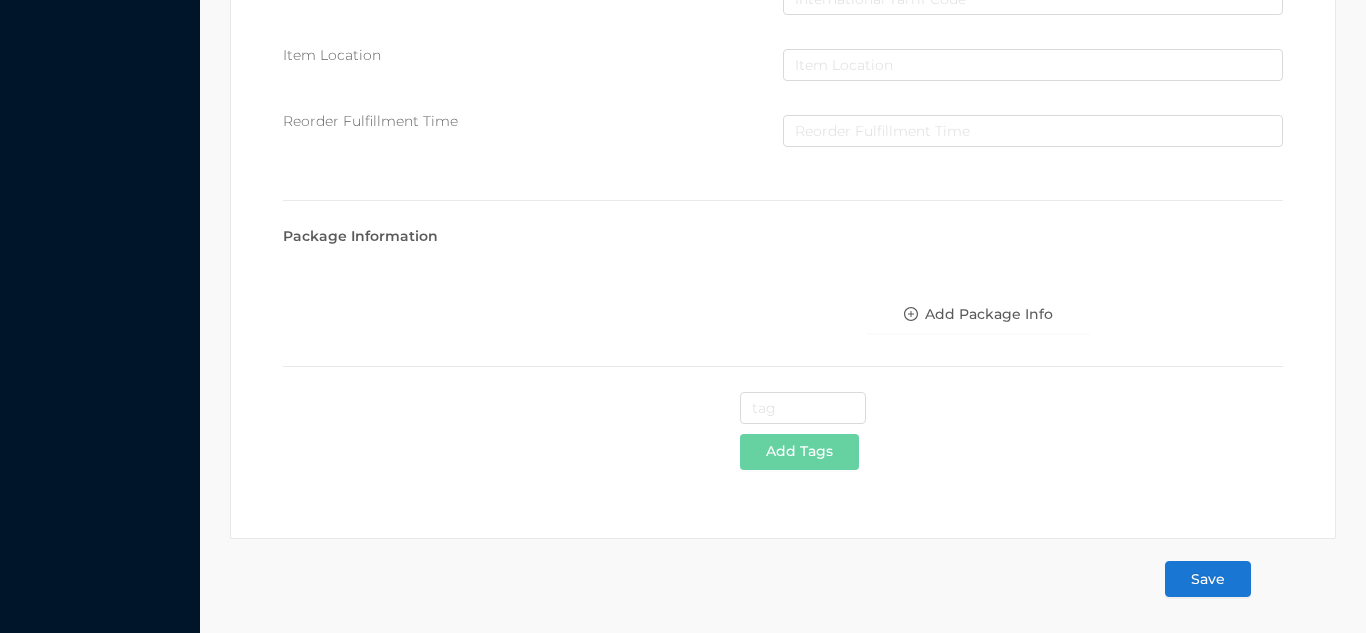 click on "Save" at bounding box center (1208, 579) 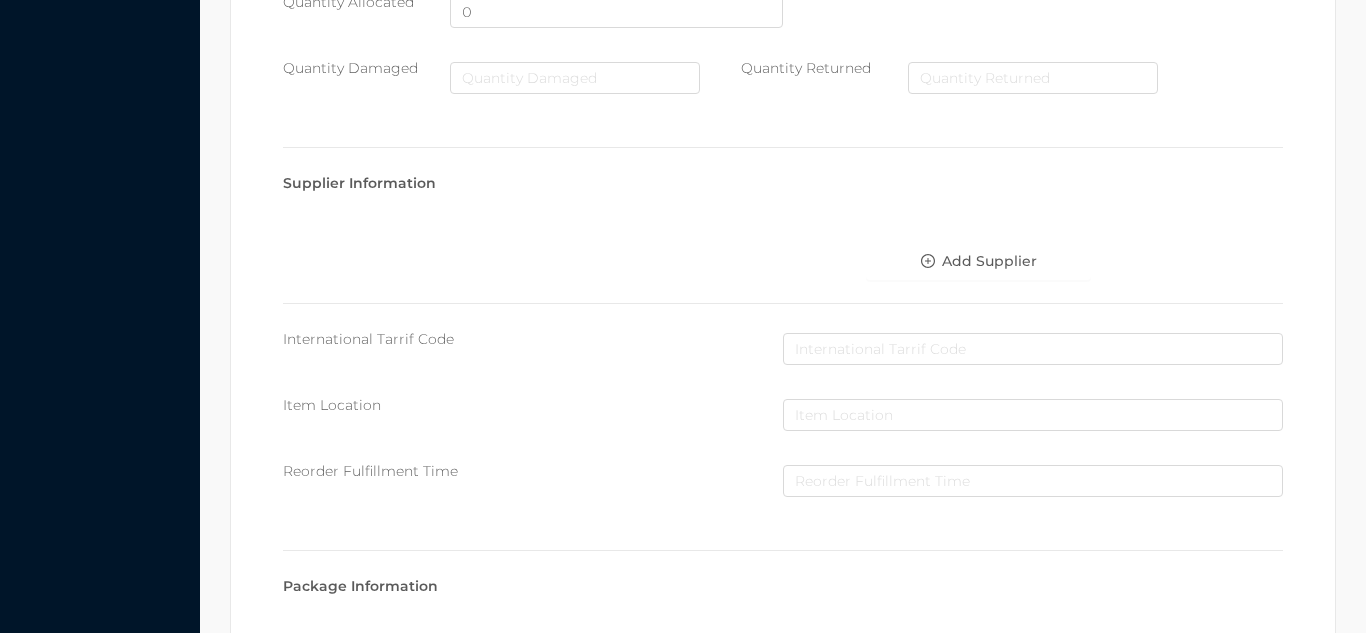 scroll, scrollTop: 1028, scrollLeft: 0, axis: vertical 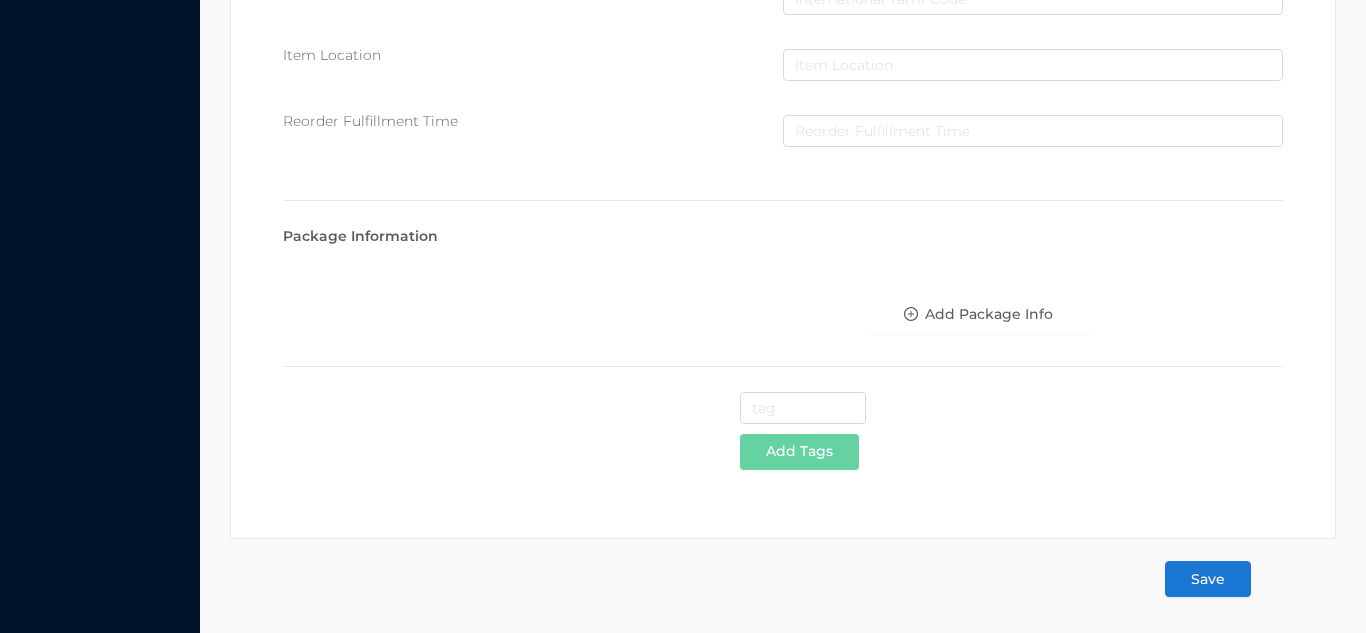 click on "Save" at bounding box center (1208, 579) 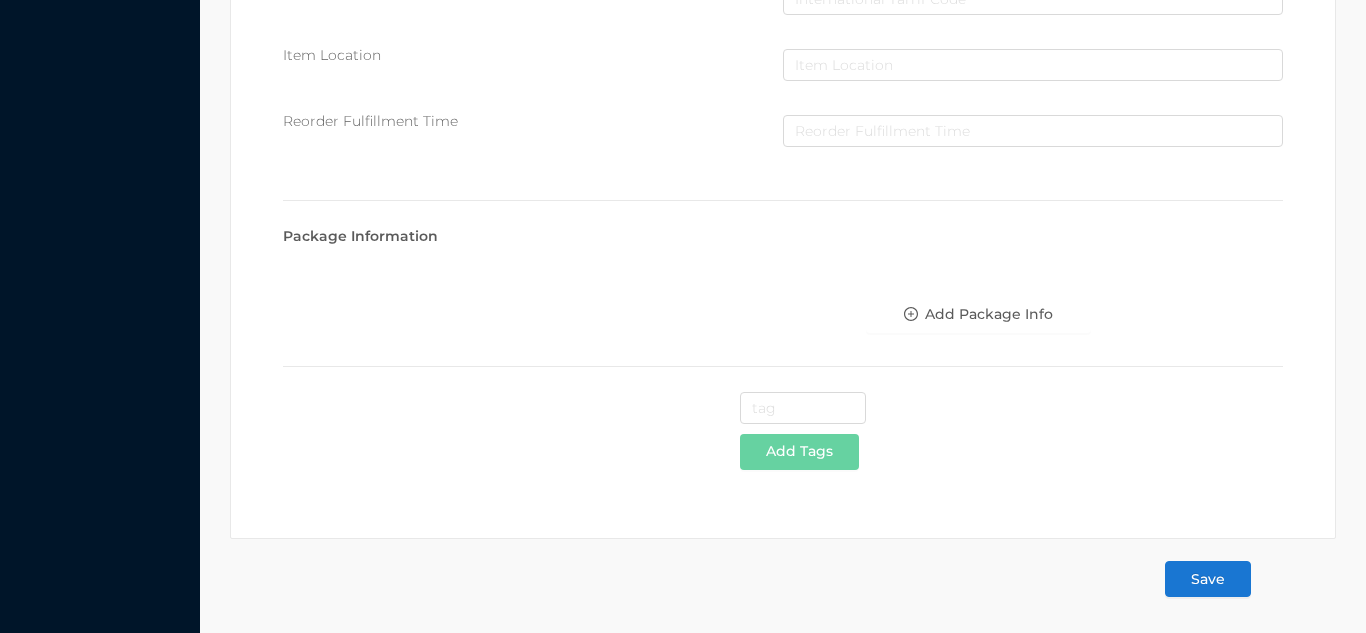 type 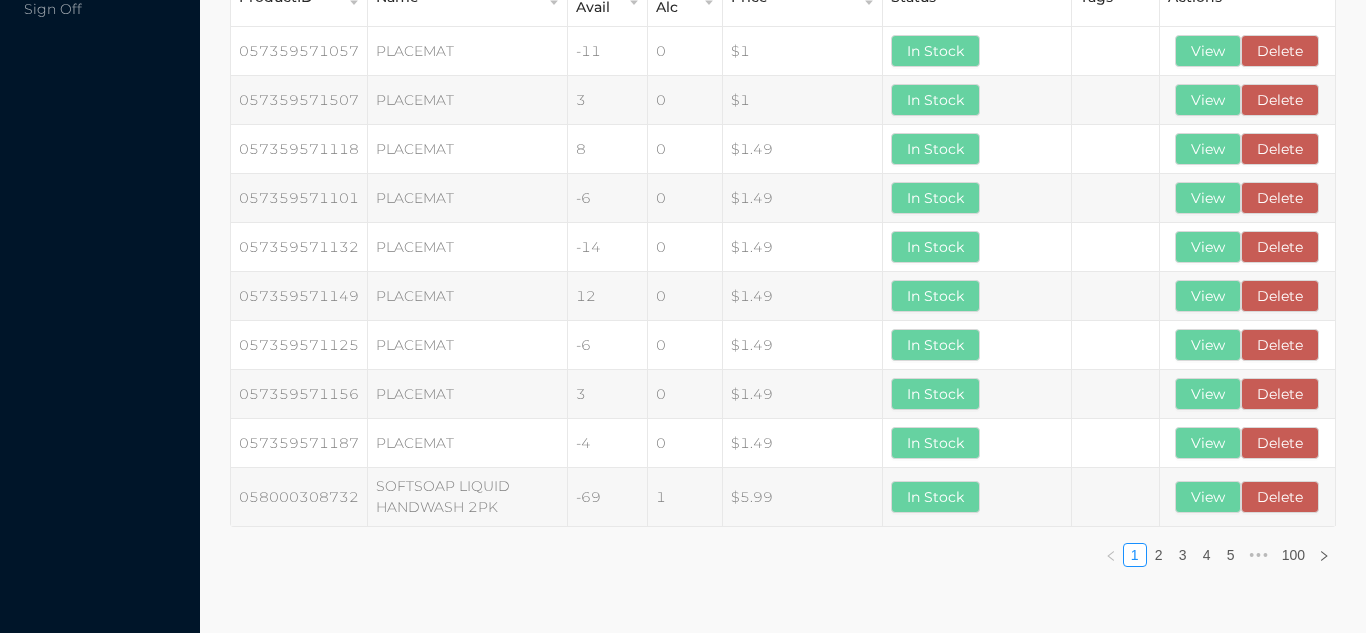 scroll, scrollTop: 203, scrollLeft: 0, axis: vertical 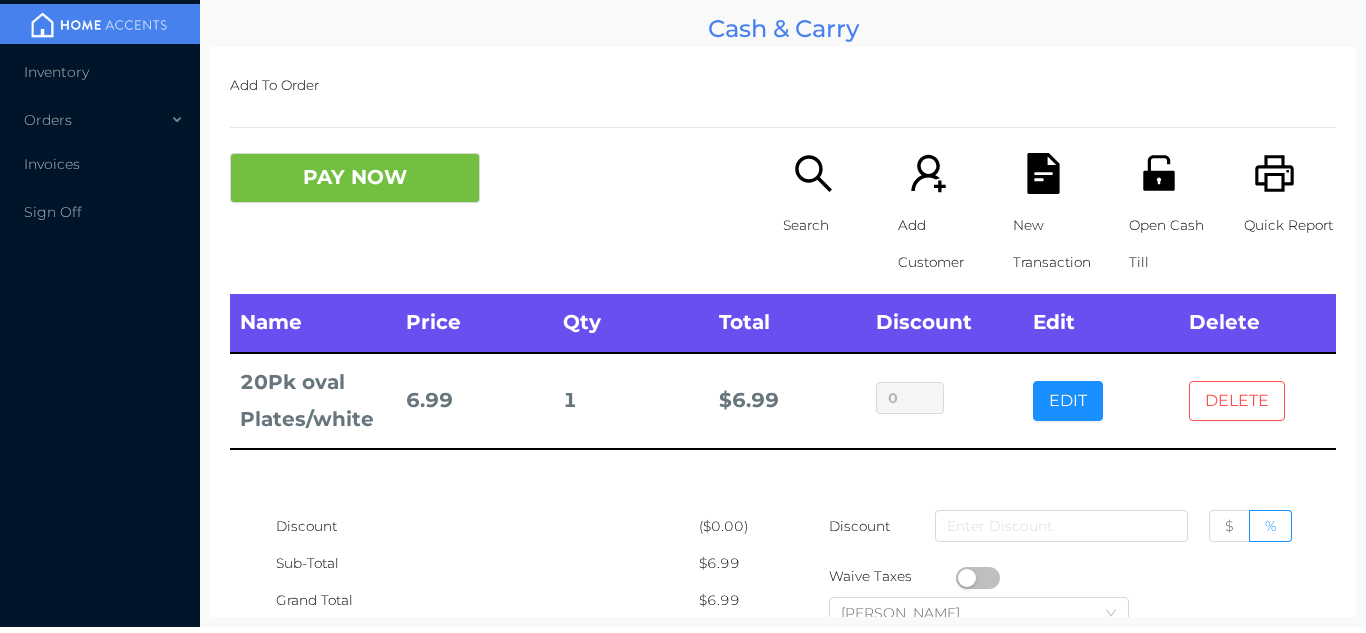 click on "DELETE" at bounding box center [1237, 401] 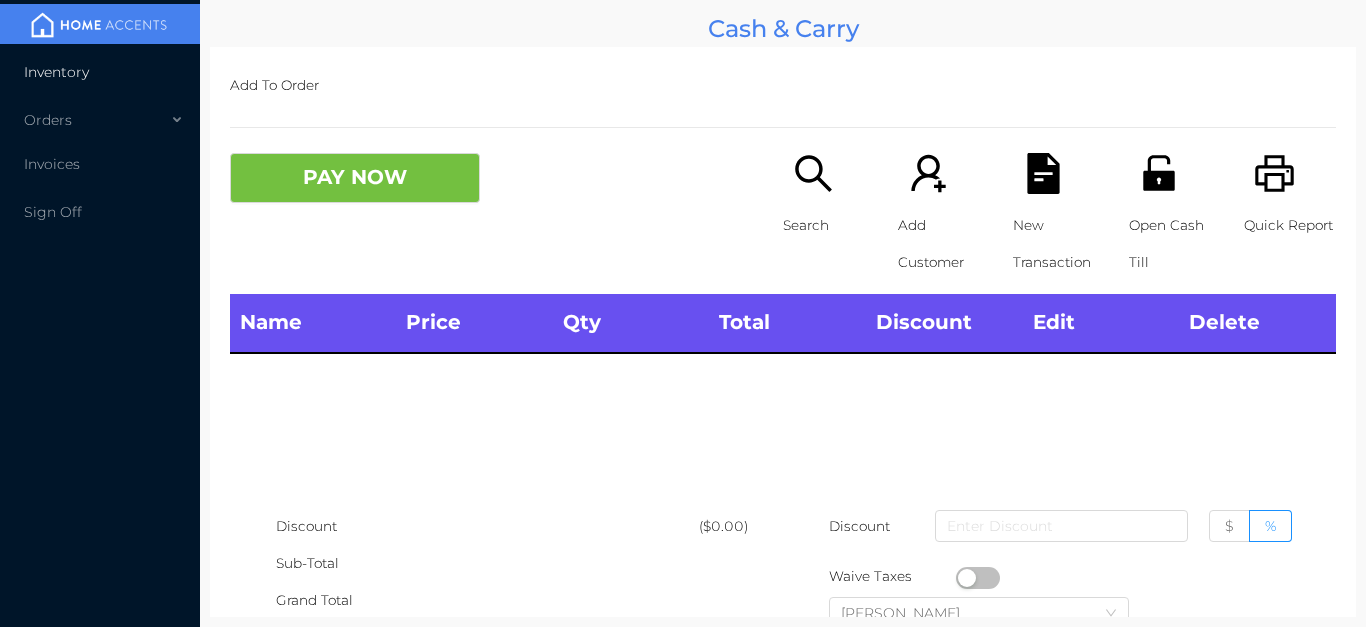 click on "Inventory" at bounding box center [100, 72] 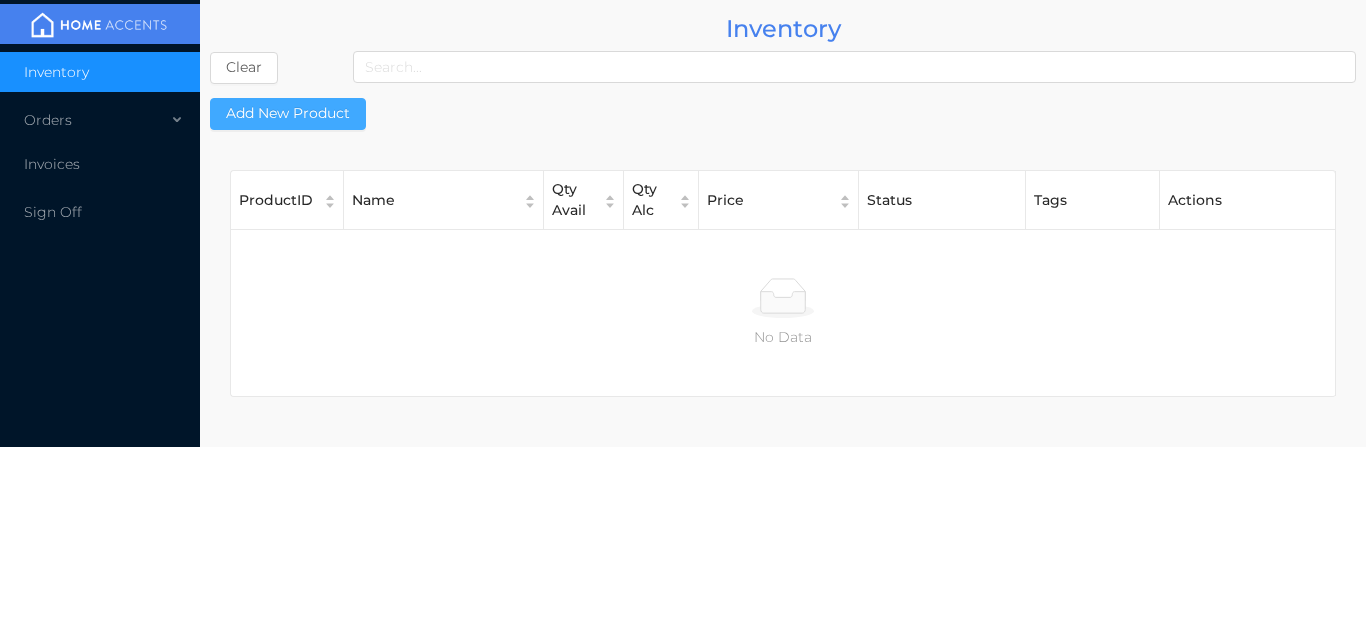 click on "Add New Product" at bounding box center (288, 114) 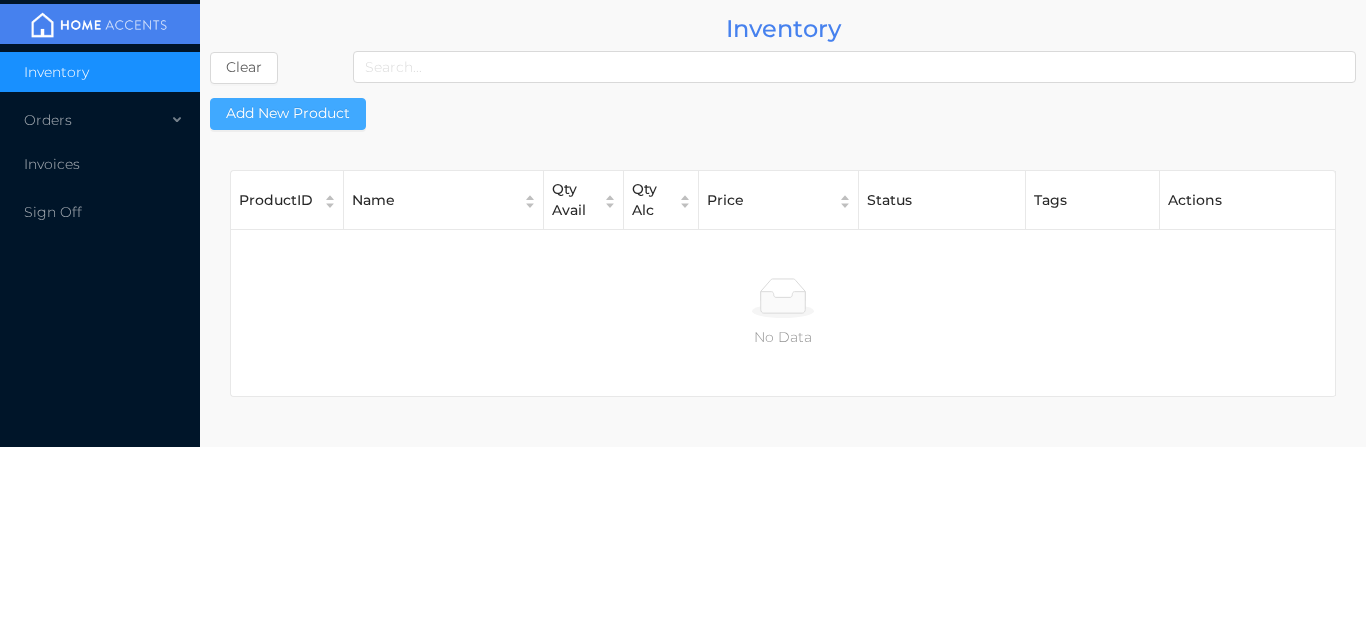 type 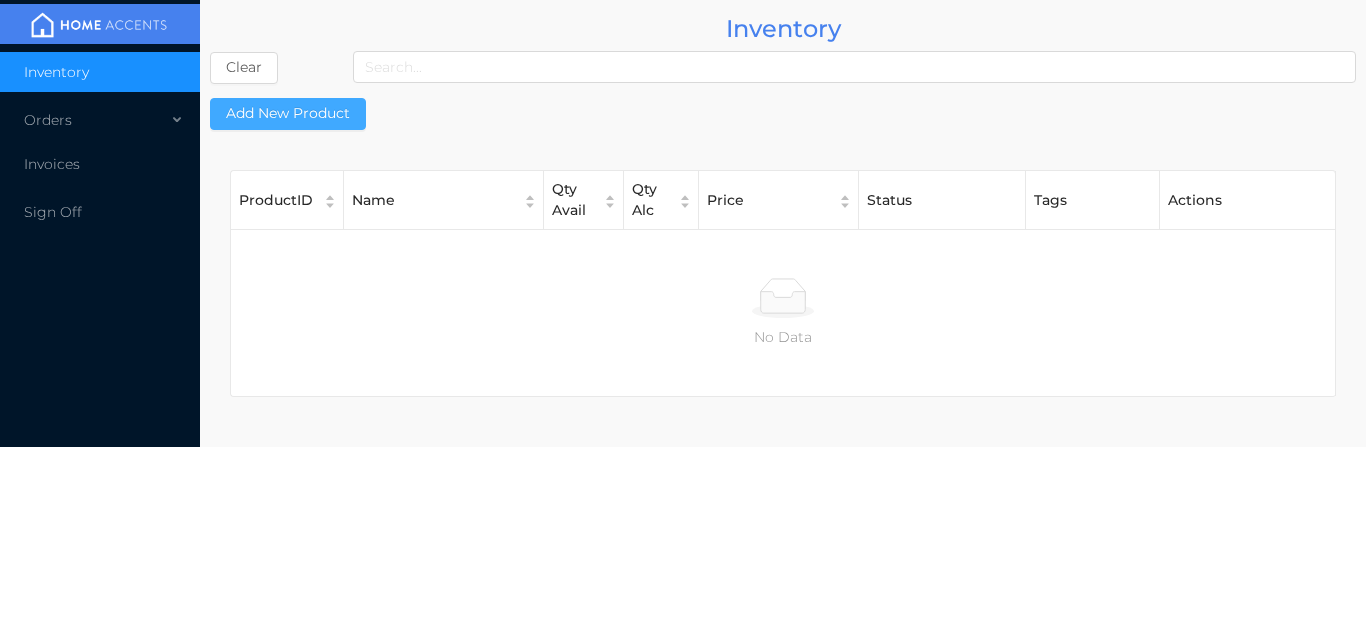 click on "Add New Product" at bounding box center (288, 114) 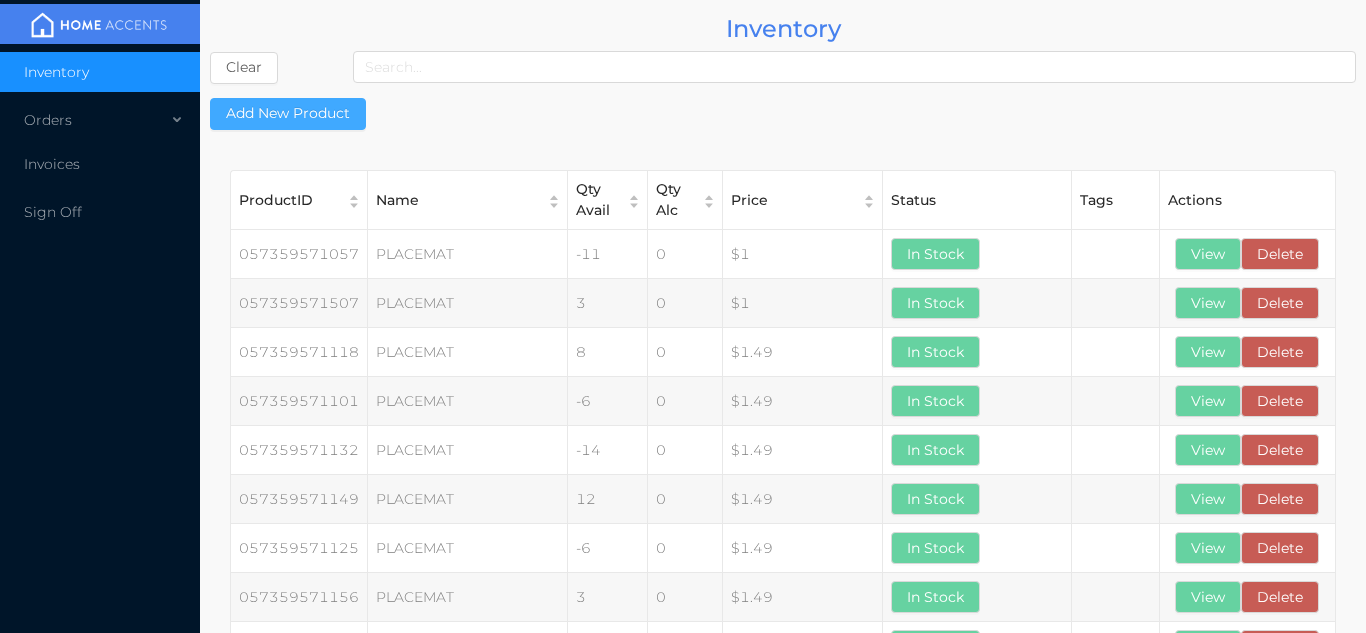 click on "Add New Product" at bounding box center (288, 114) 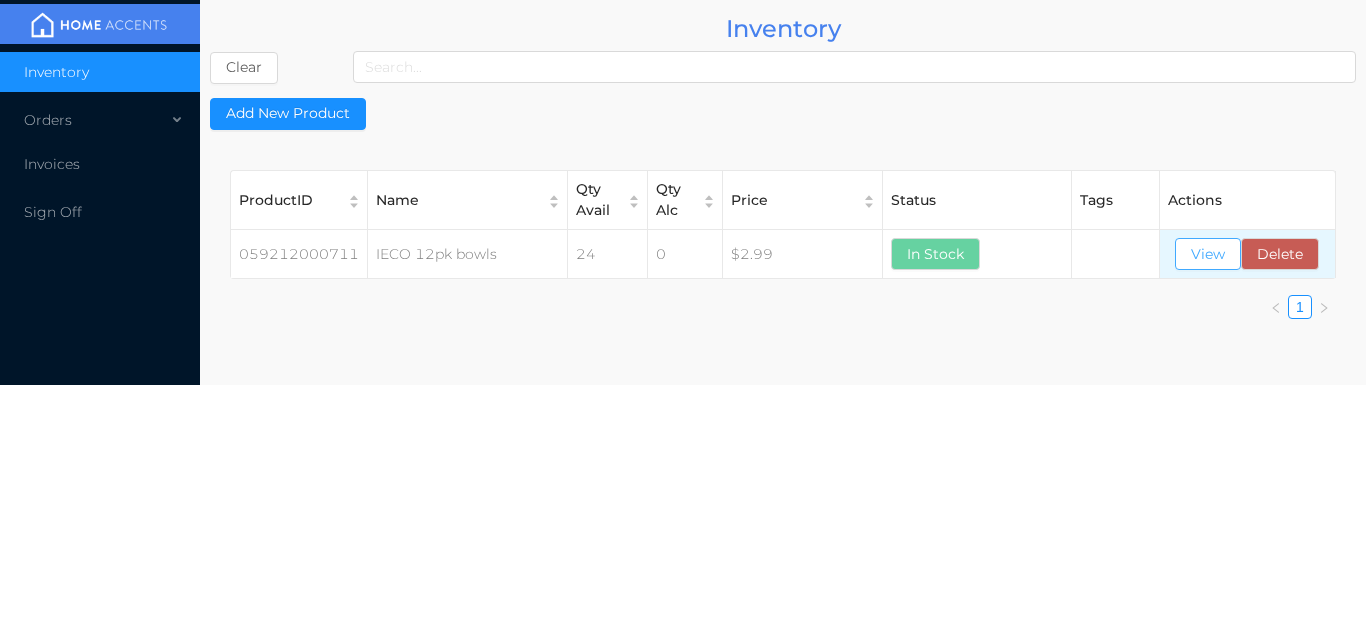 click on "View" at bounding box center [1208, 254] 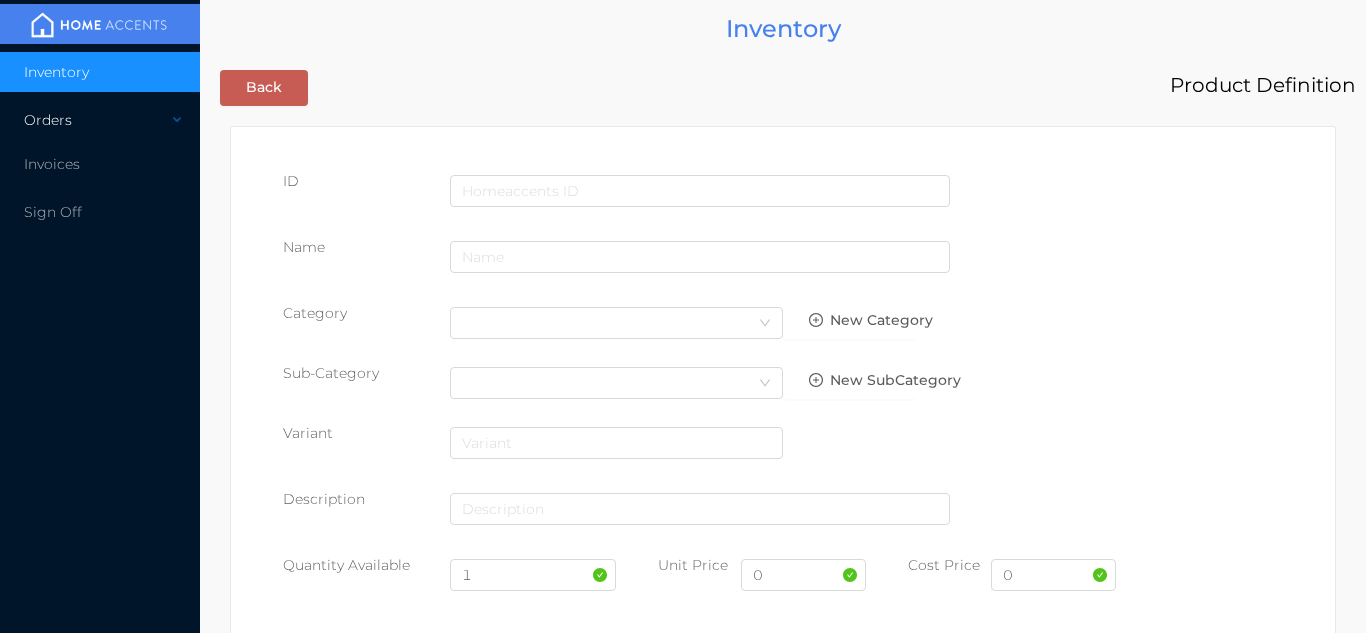 click on "Orders" at bounding box center [100, 120] 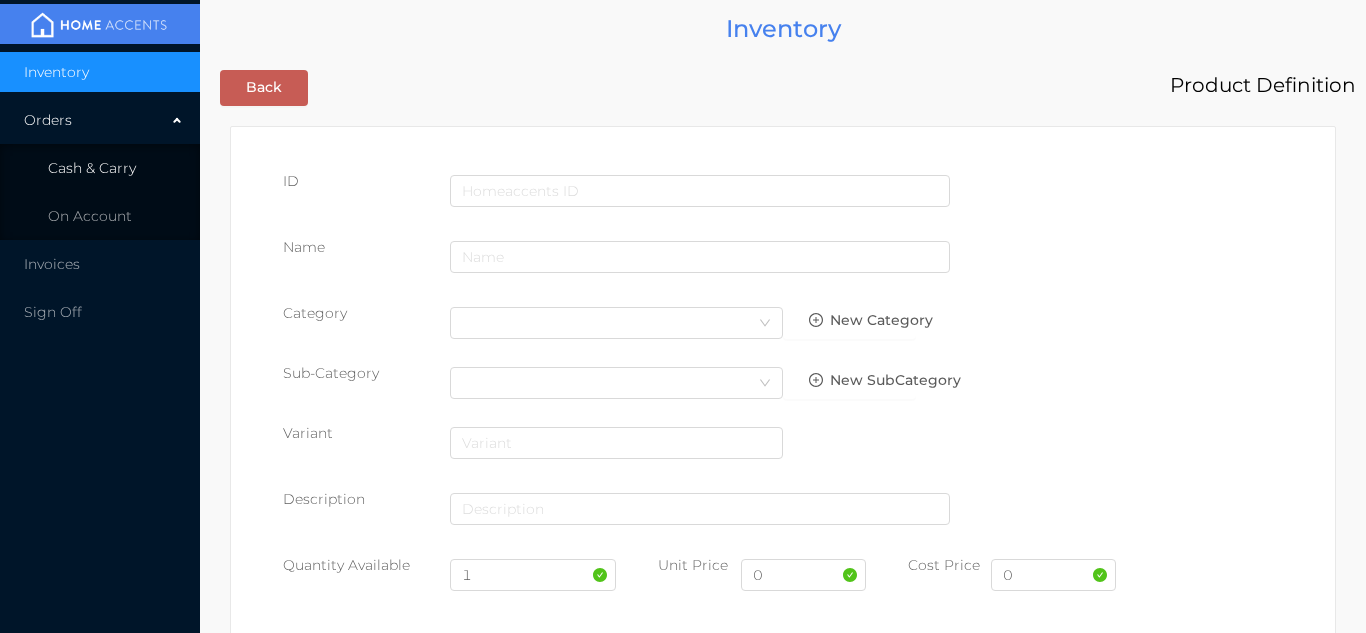 click on "Cash & Carry" at bounding box center [100, 168] 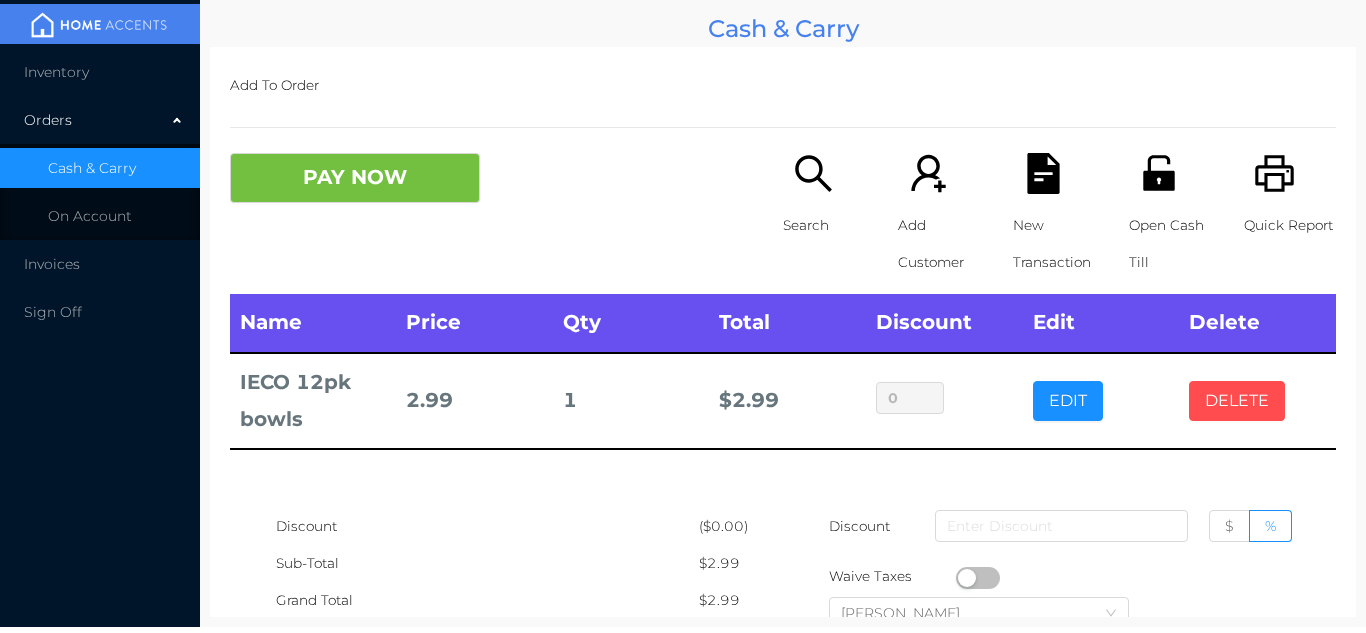 click on "DELETE" at bounding box center [1237, 401] 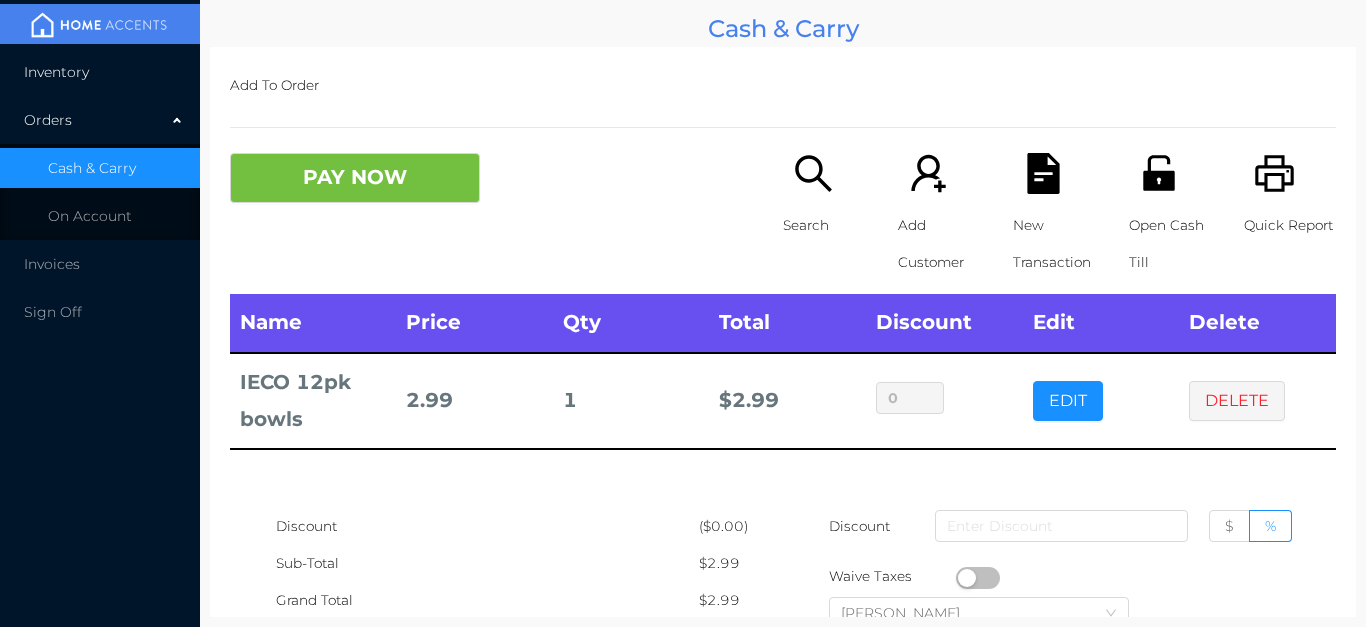 click on "Inventory" at bounding box center (100, 72) 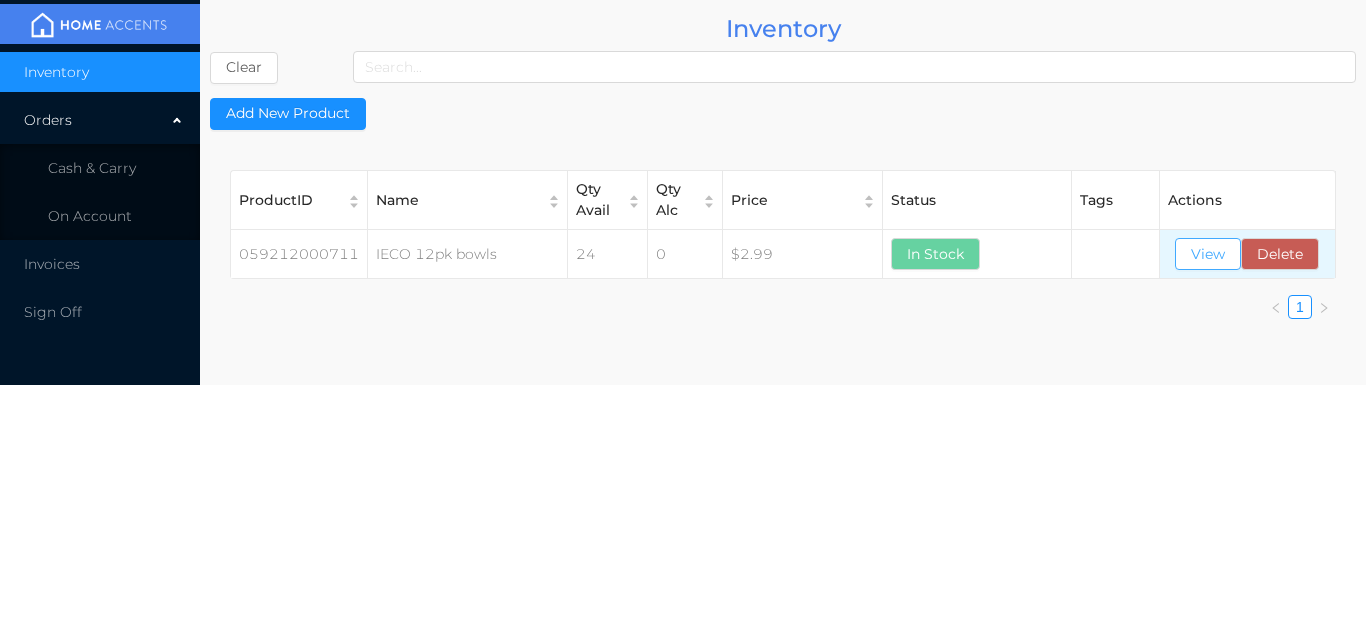 click on "View" at bounding box center [1208, 254] 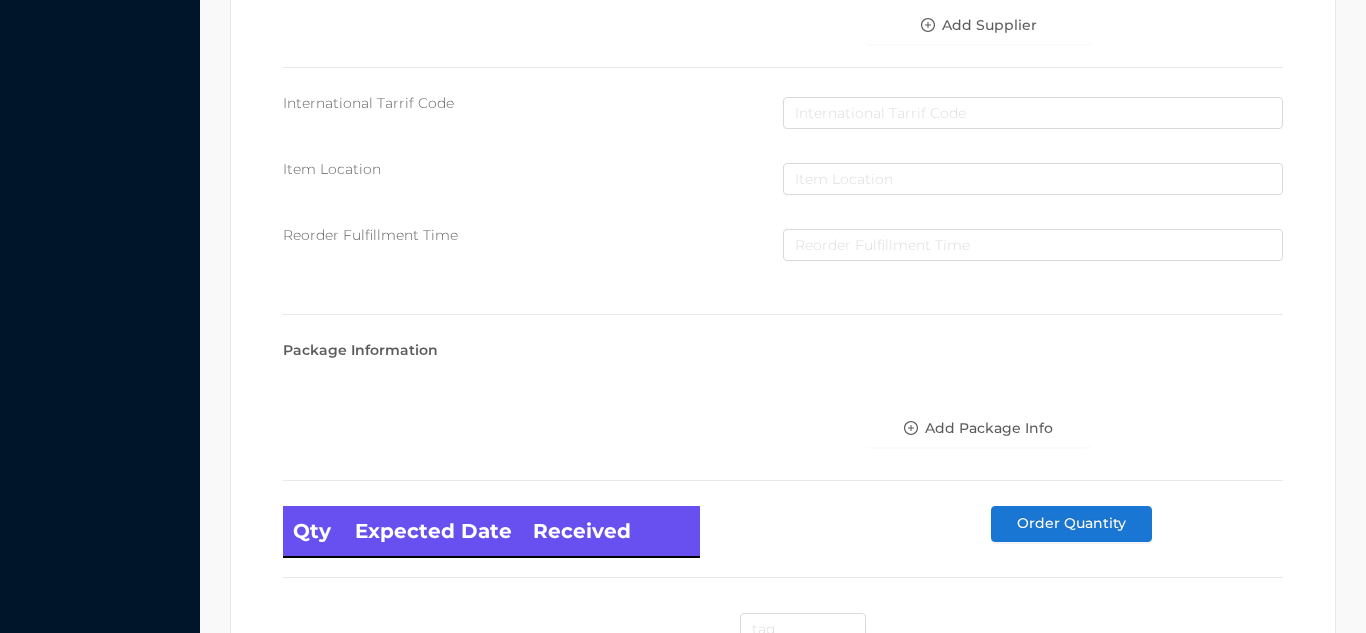 scroll, scrollTop: 1135, scrollLeft: 0, axis: vertical 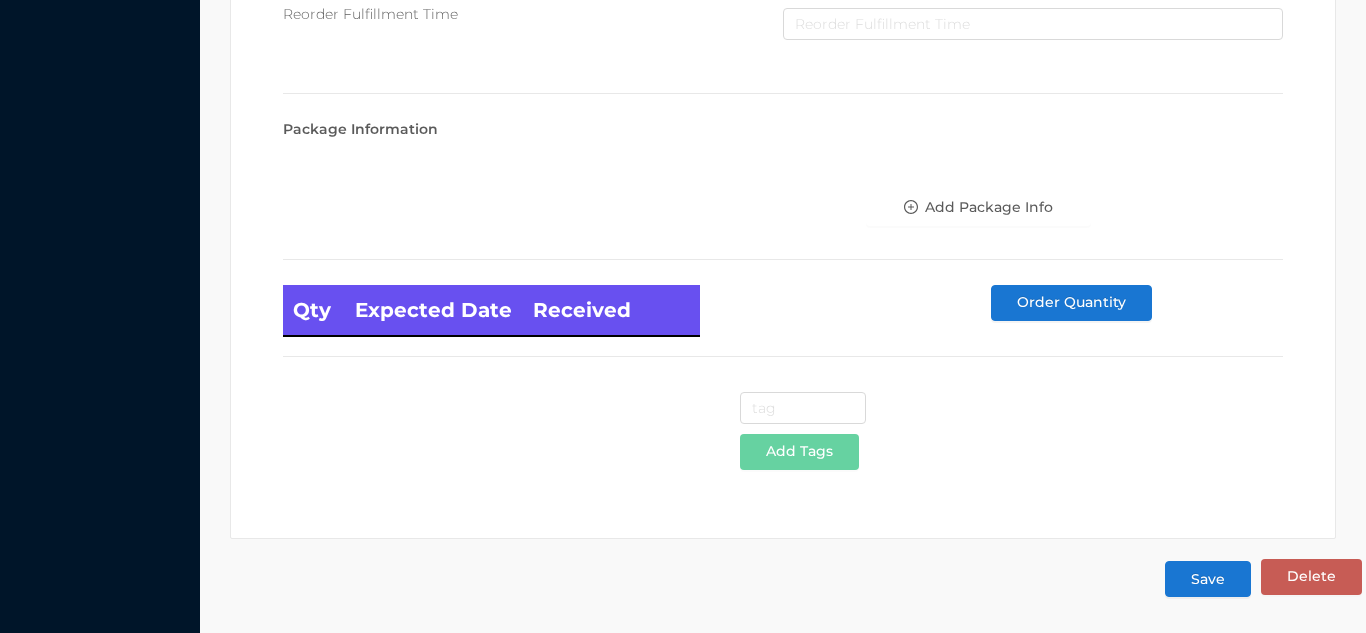 click on "Save" at bounding box center [1208, 579] 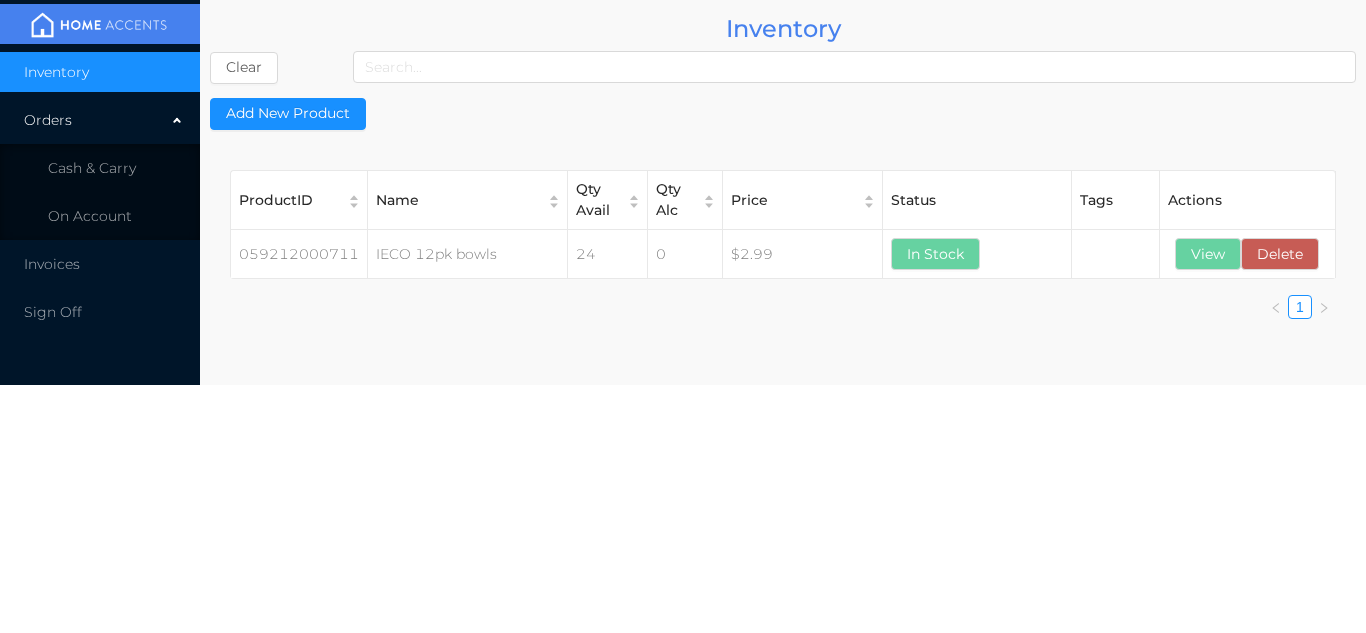 scroll, scrollTop: 0, scrollLeft: 0, axis: both 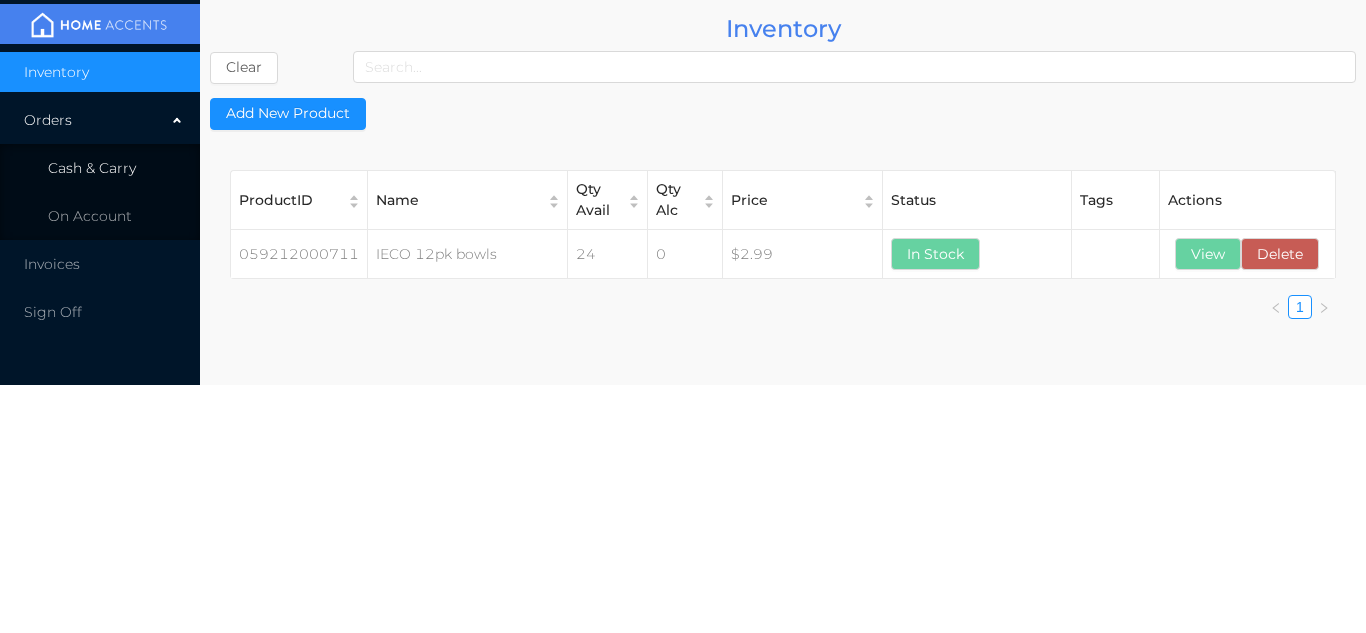 click on "Cash & Carry" at bounding box center [92, 168] 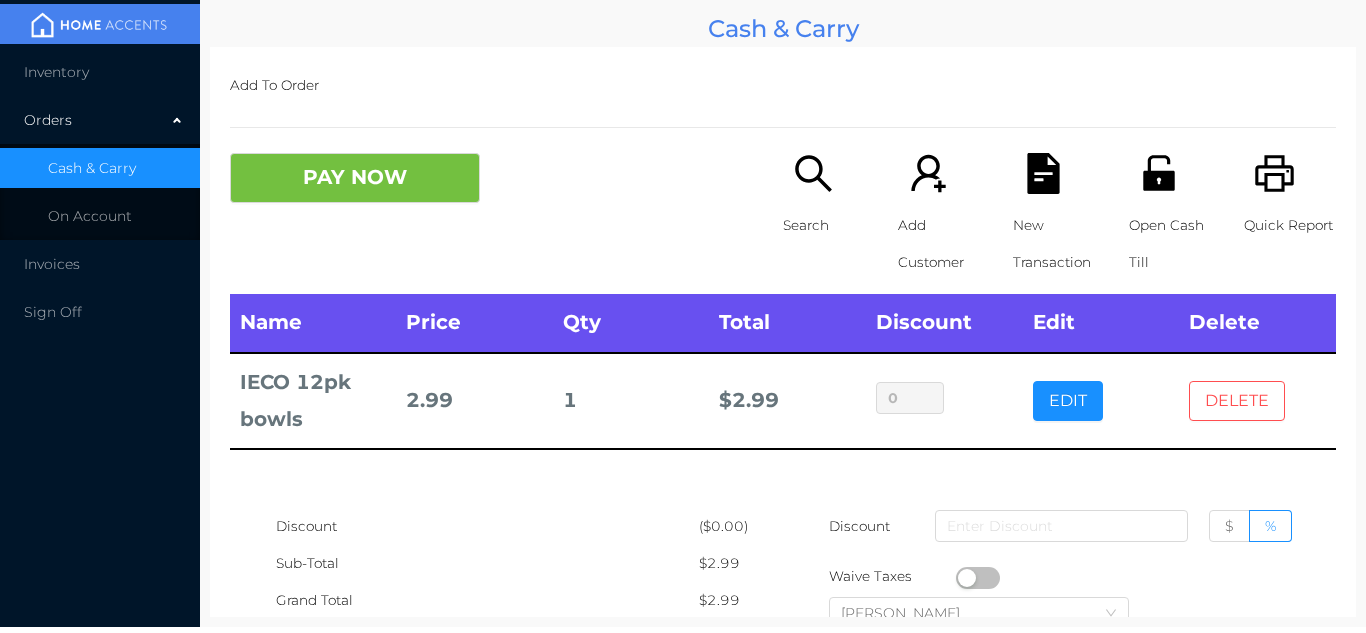 click on "DELETE" at bounding box center [1237, 401] 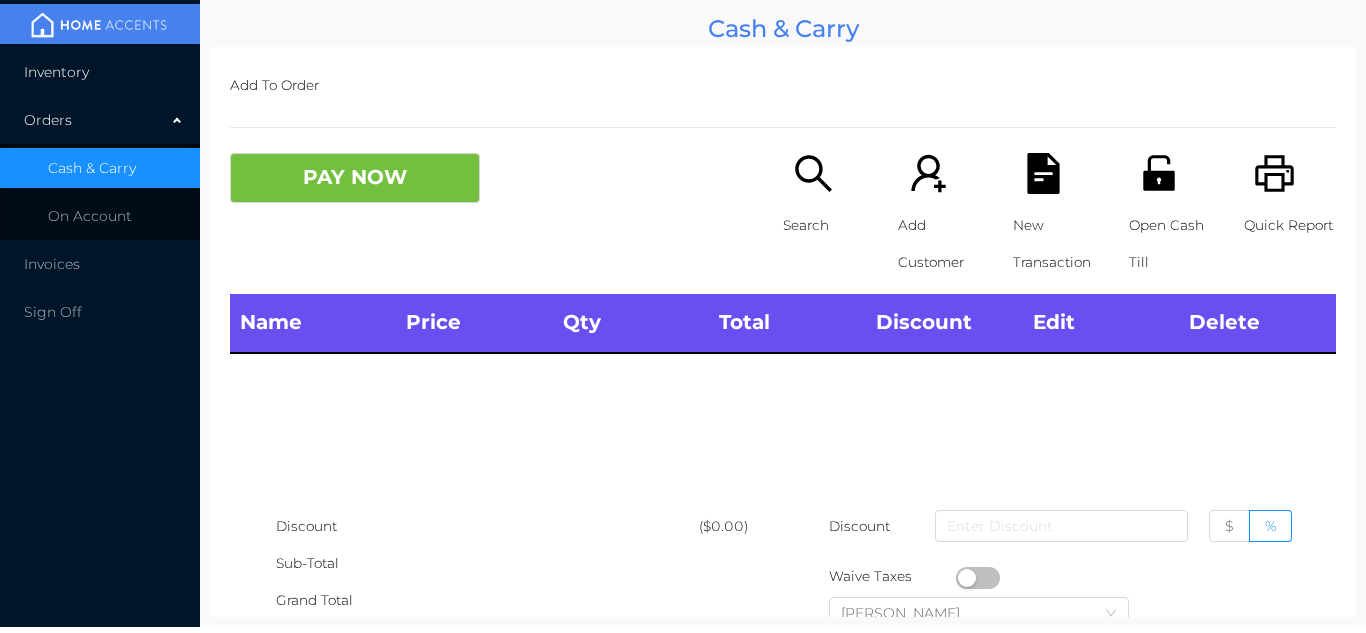 click on "Inventory" at bounding box center [56, 72] 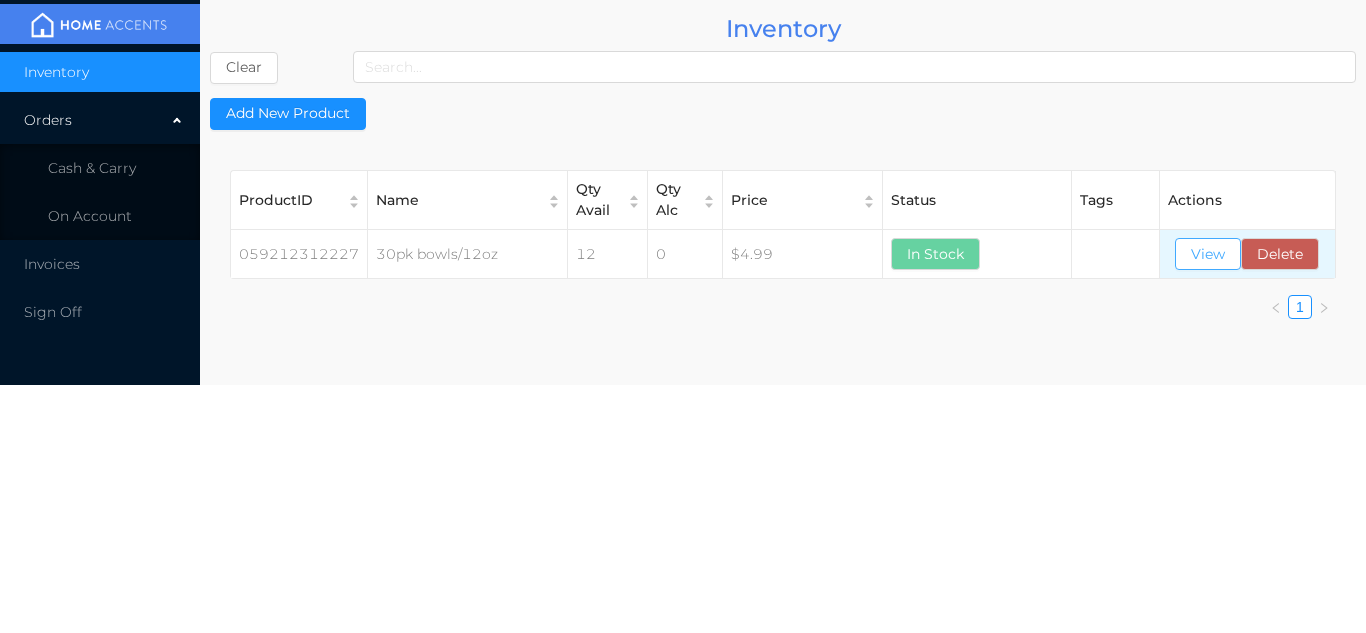 click on "View" at bounding box center (1208, 254) 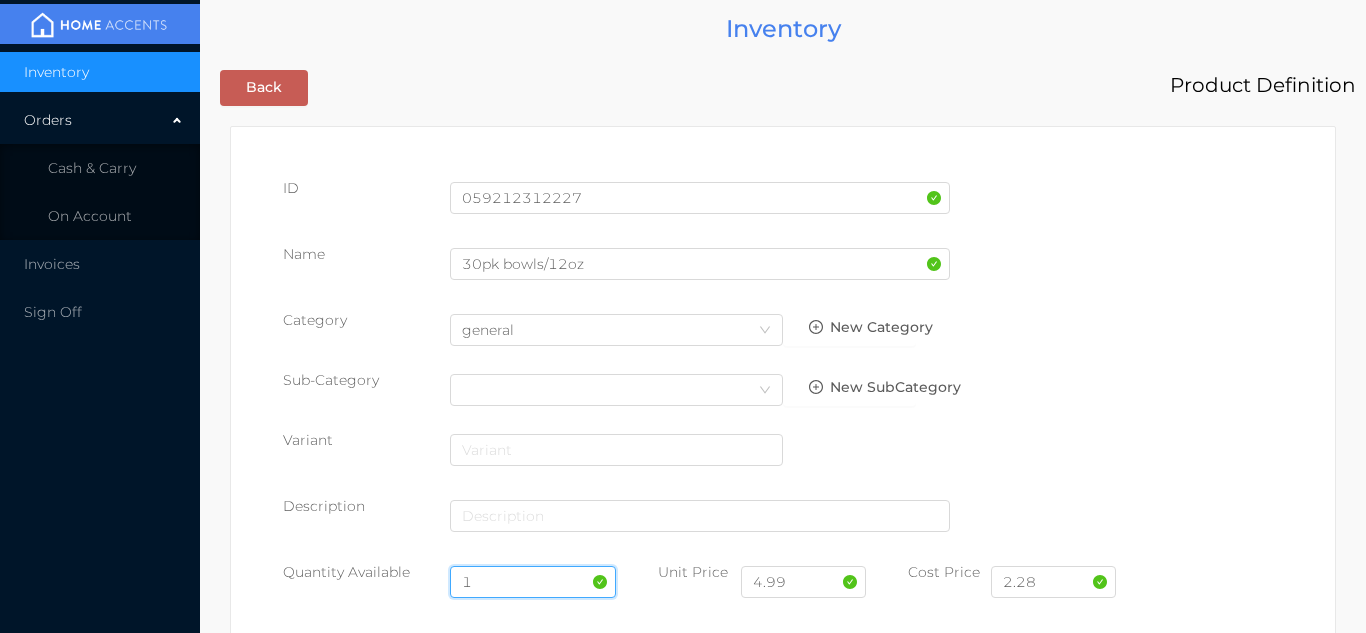 click on "1" at bounding box center [533, 582] 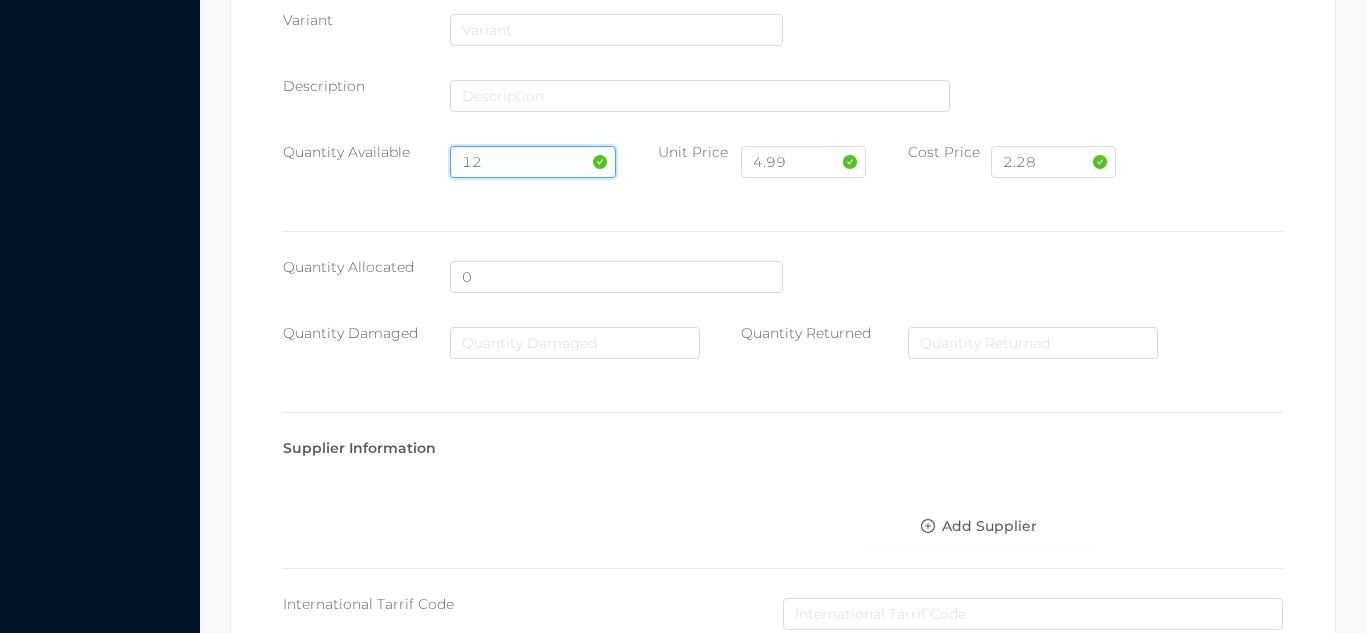 scroll, scrollTop: 1135, scrollLeft: 0, axis: vertical 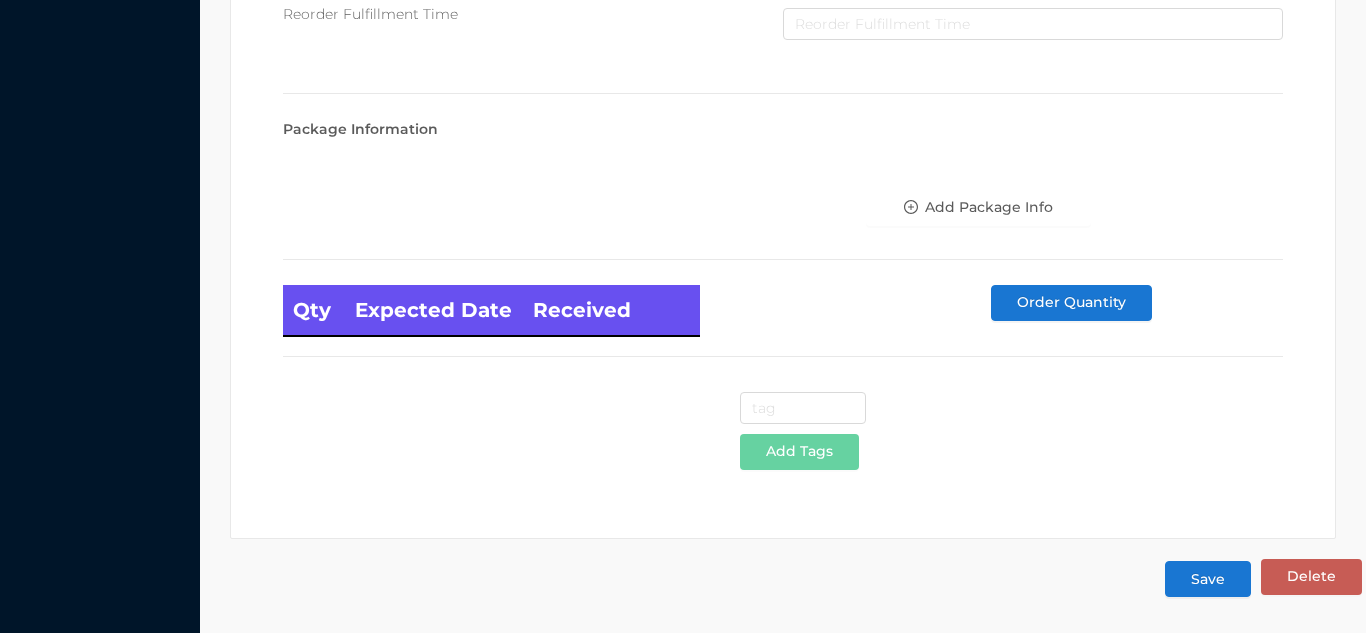 type on "12" 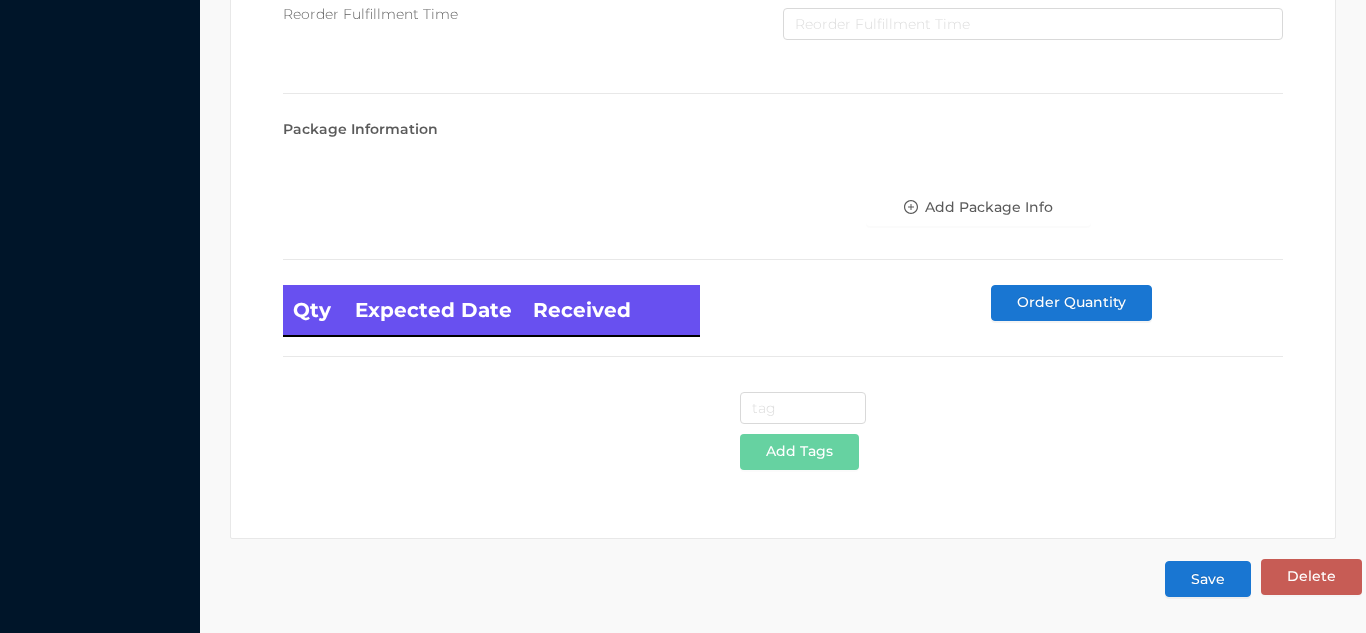 click on "Save" at bounding box center [1208, 579] 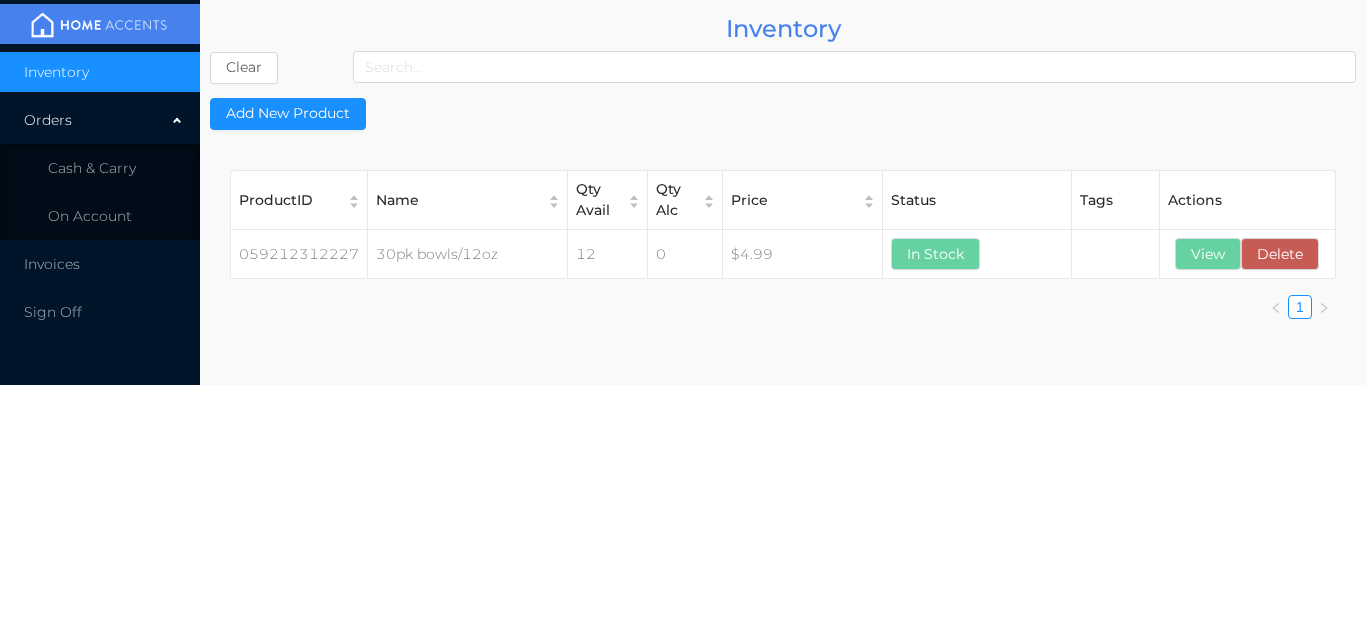 scroll, scrollTop: 0, scrollLeft: 0, axis: both 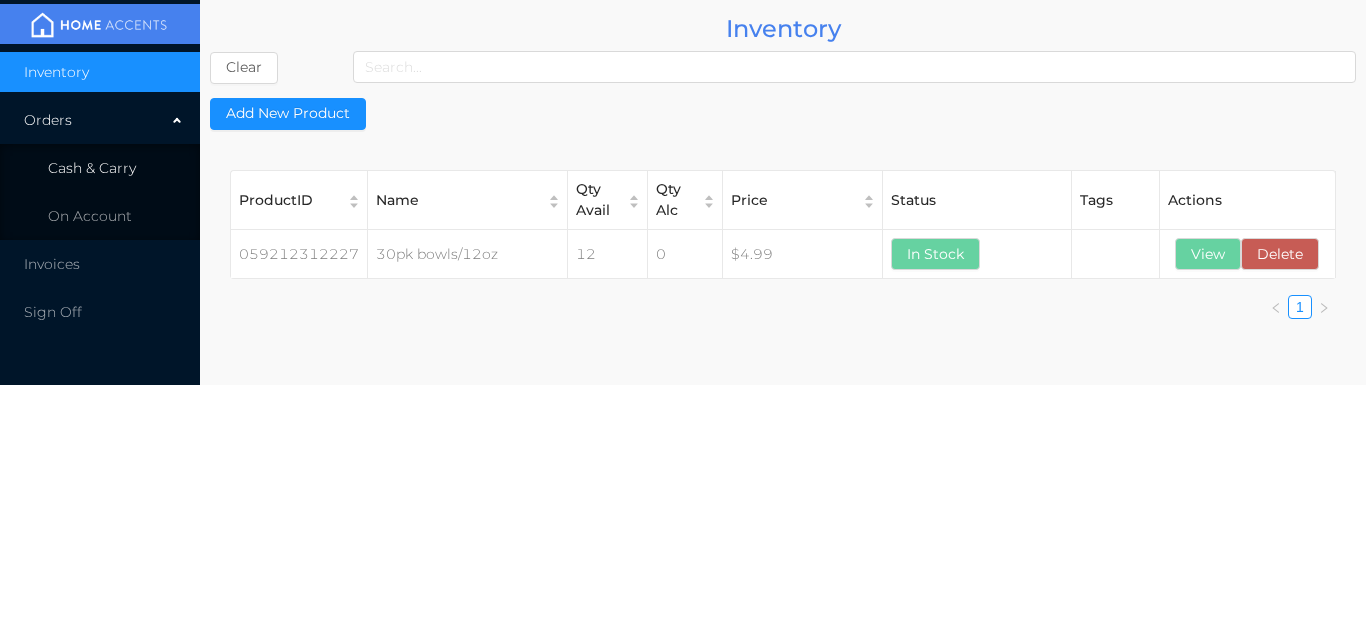 click on "Cash & Carry" at bounding box center (100, 168) 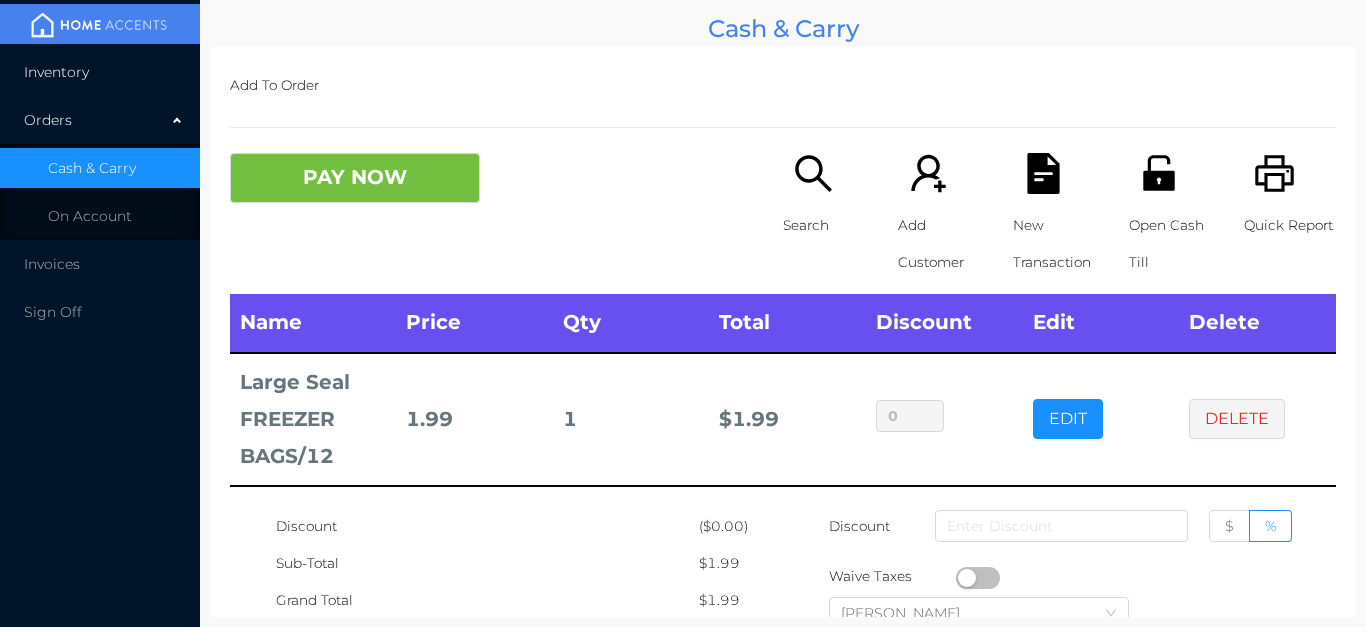 click on "Inventory" at bounding box center (100, 72) 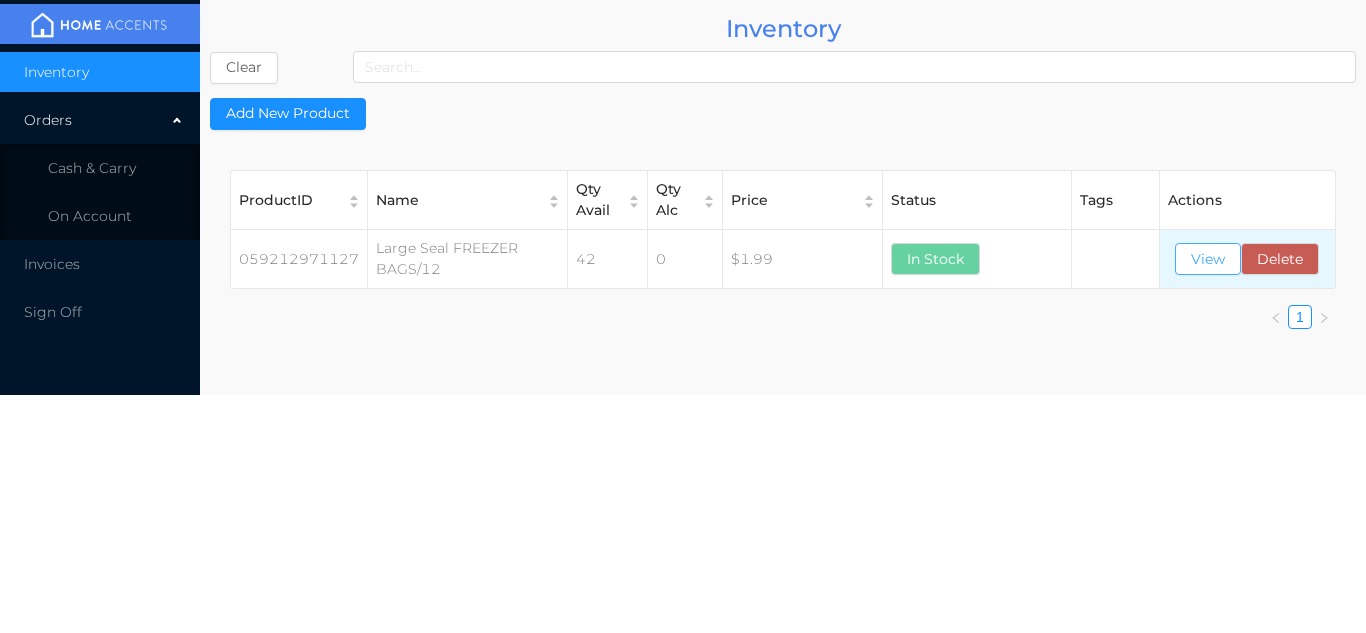 click on "View" at bounding box center (1208, 259) 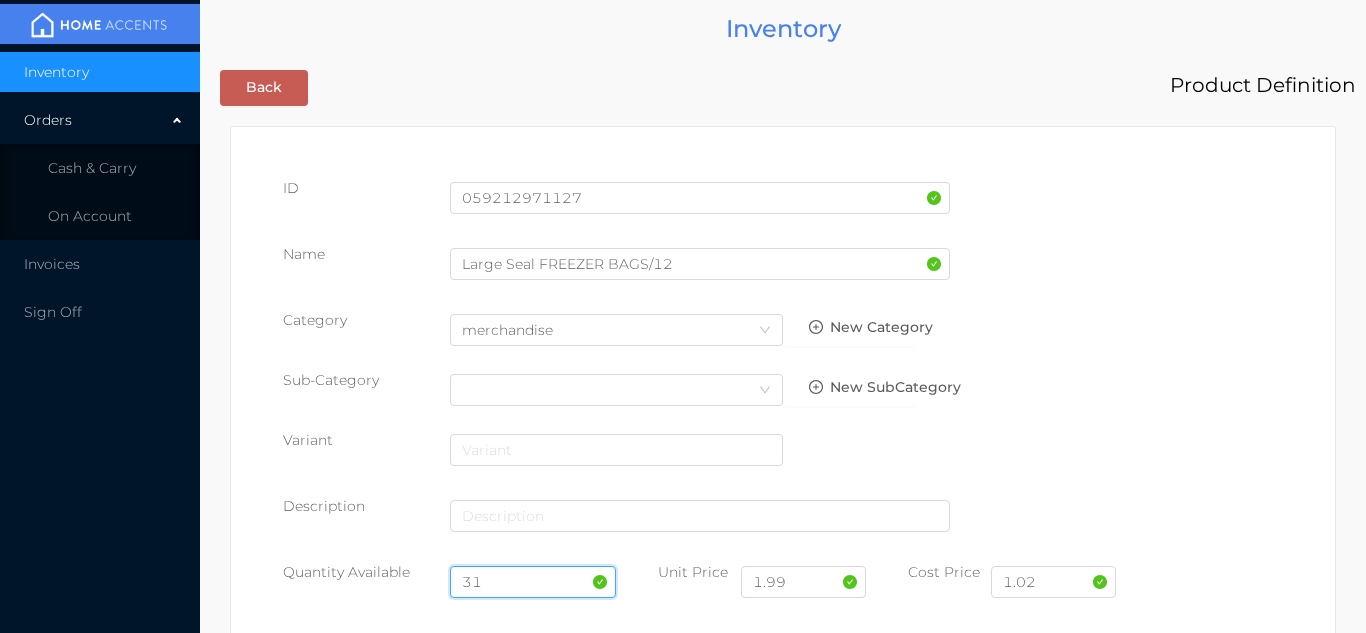 click on "31" at bounding box center [533, 582] 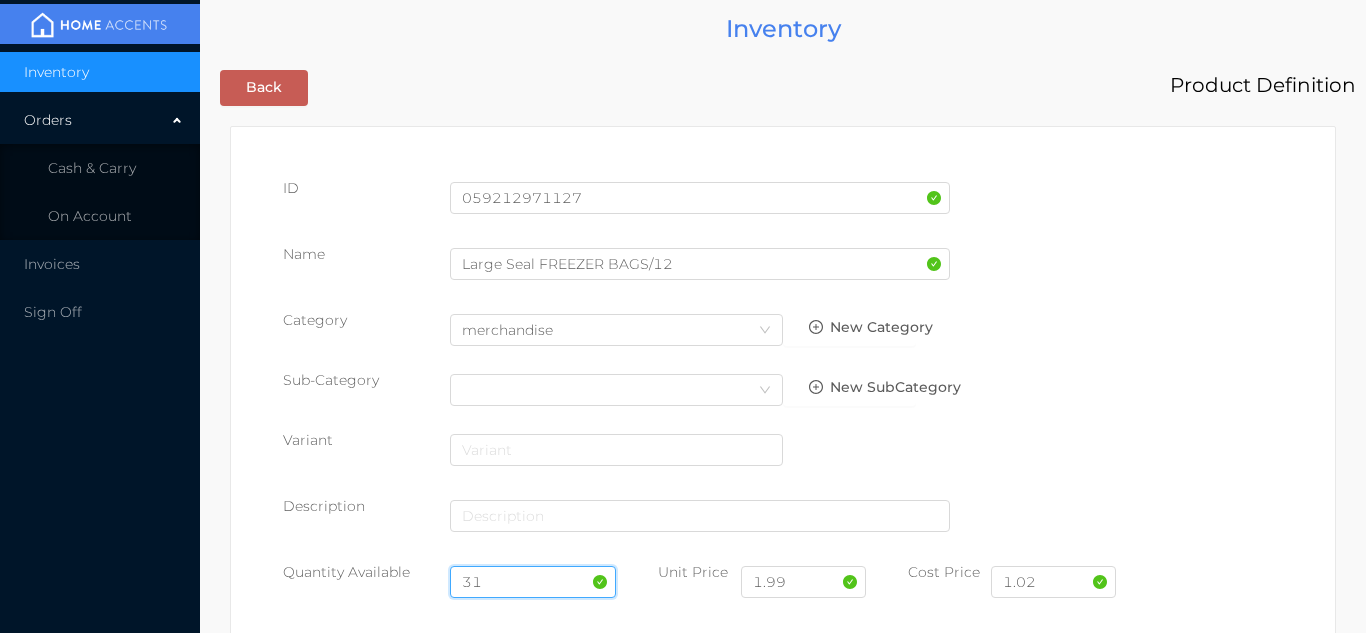 type on "3" 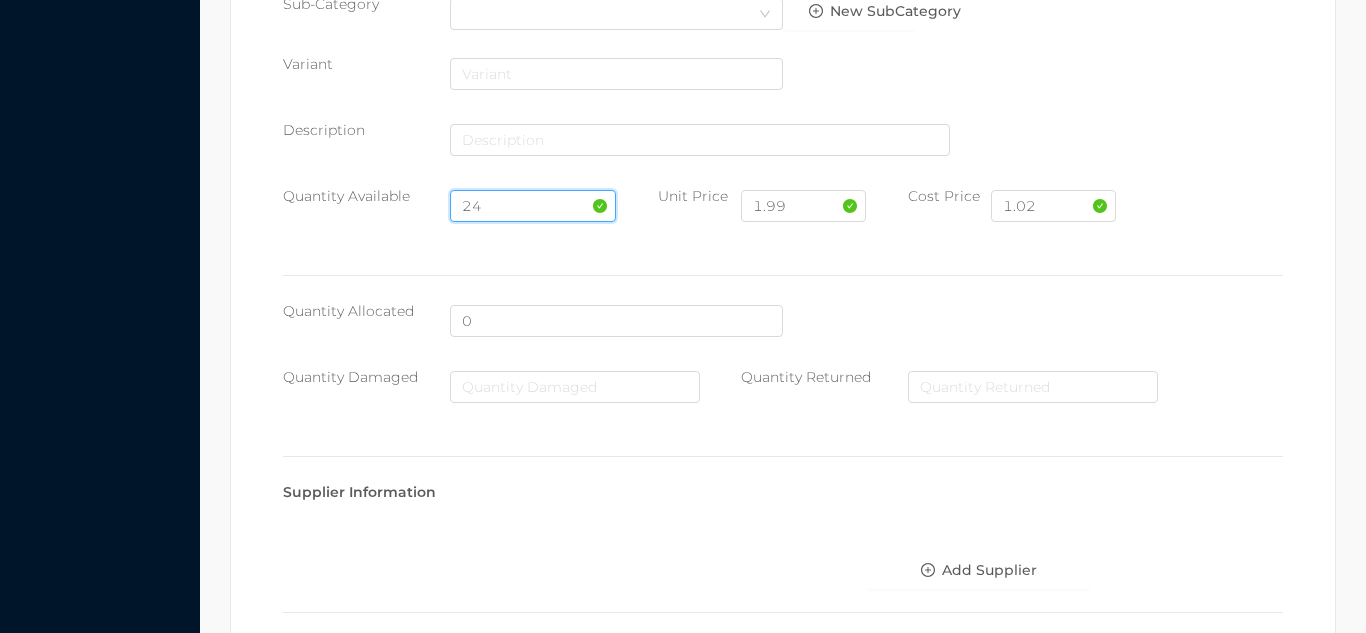 scroll, scrollTop: 1135, scrollLeft: 0, axis: vertical 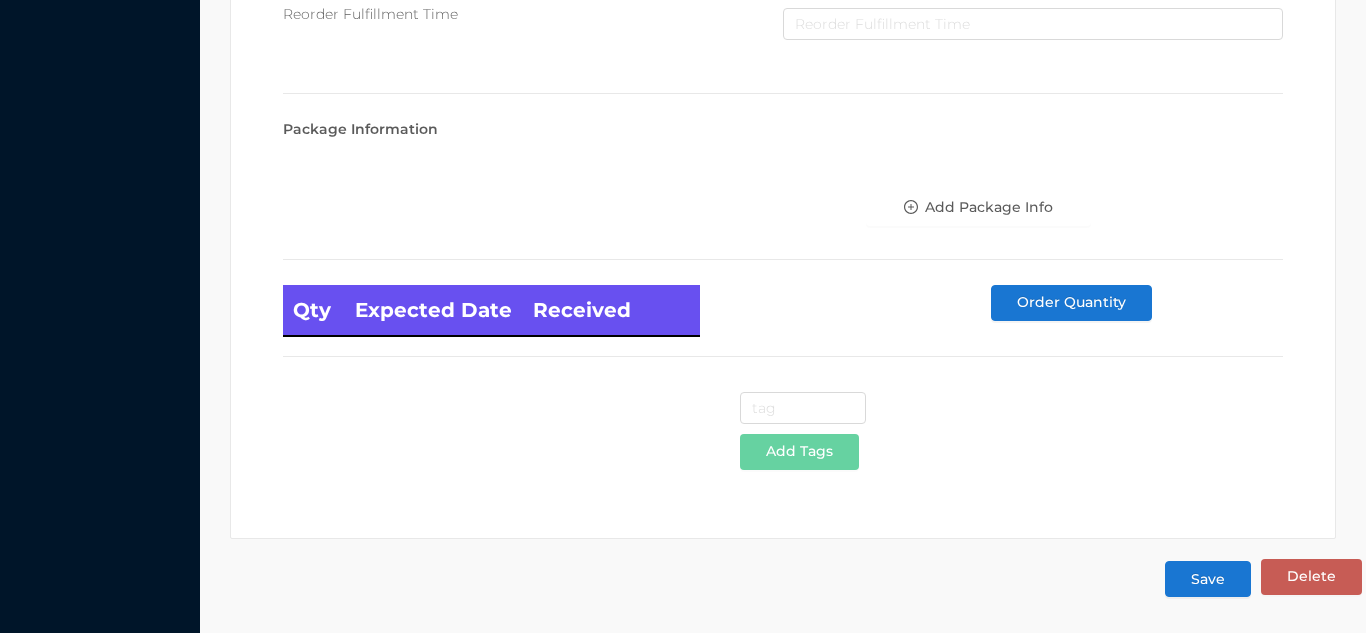 type on "24" 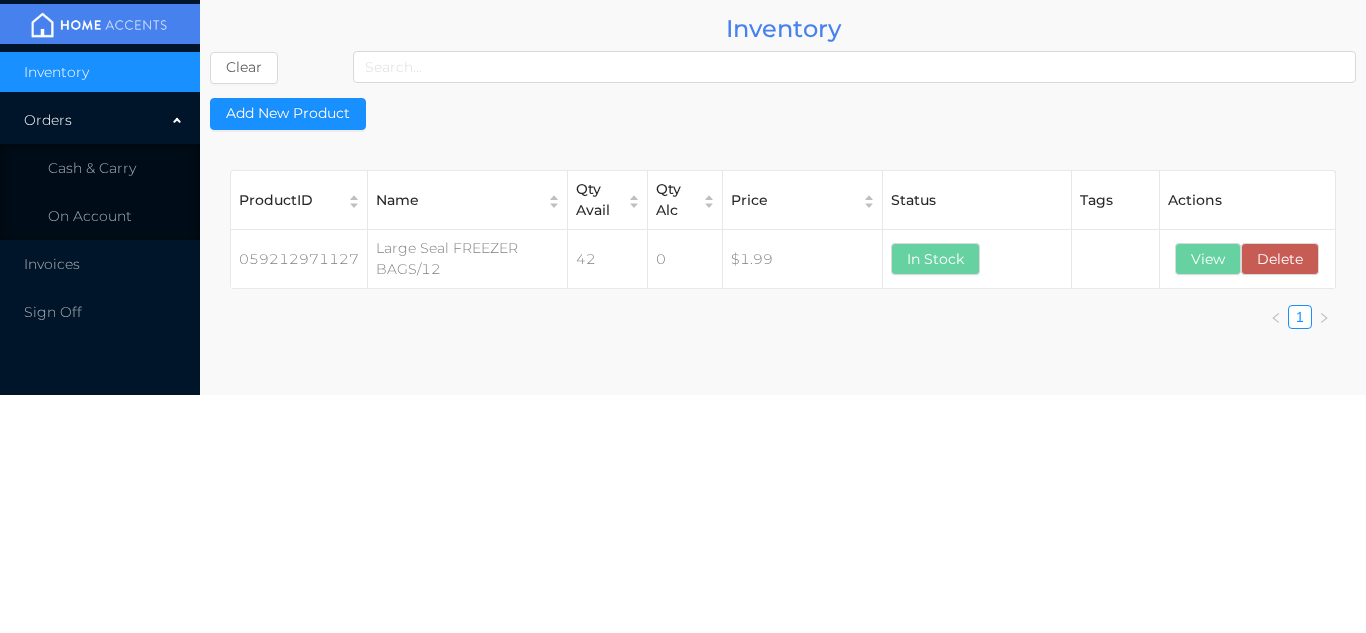 scroll, scrollTop: 0, scrollLeft: 0, axis: both 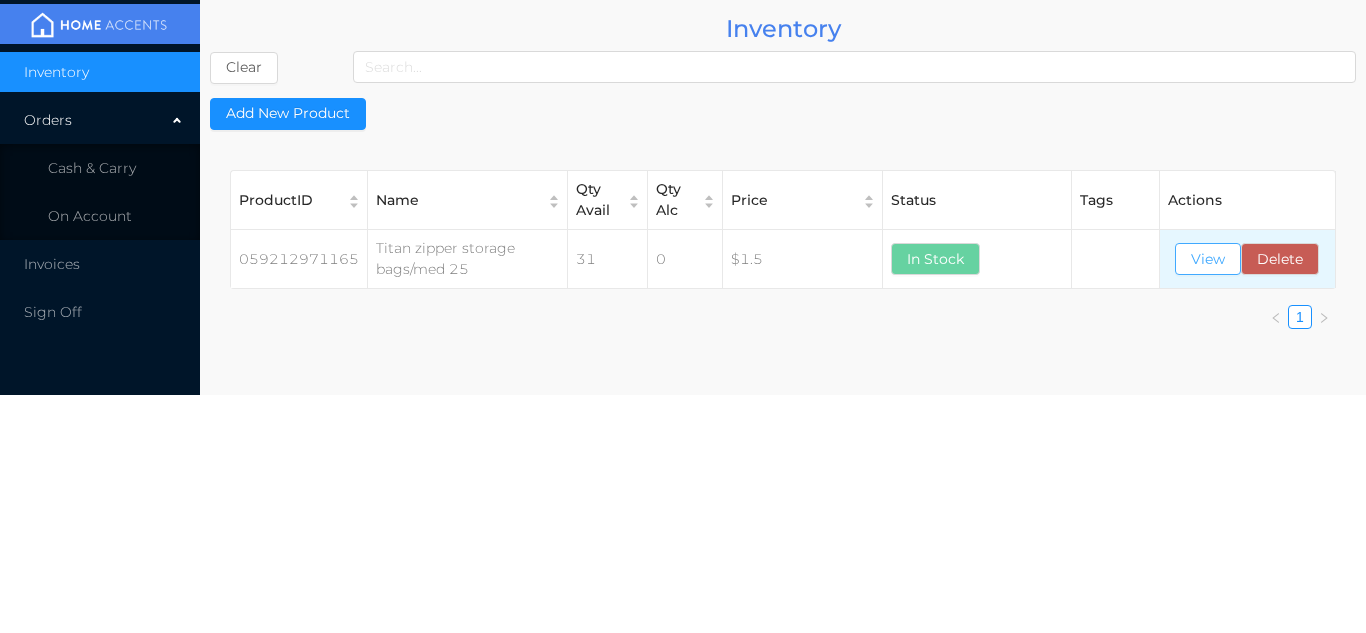 click on "View" at bounding box center (1208, 259) 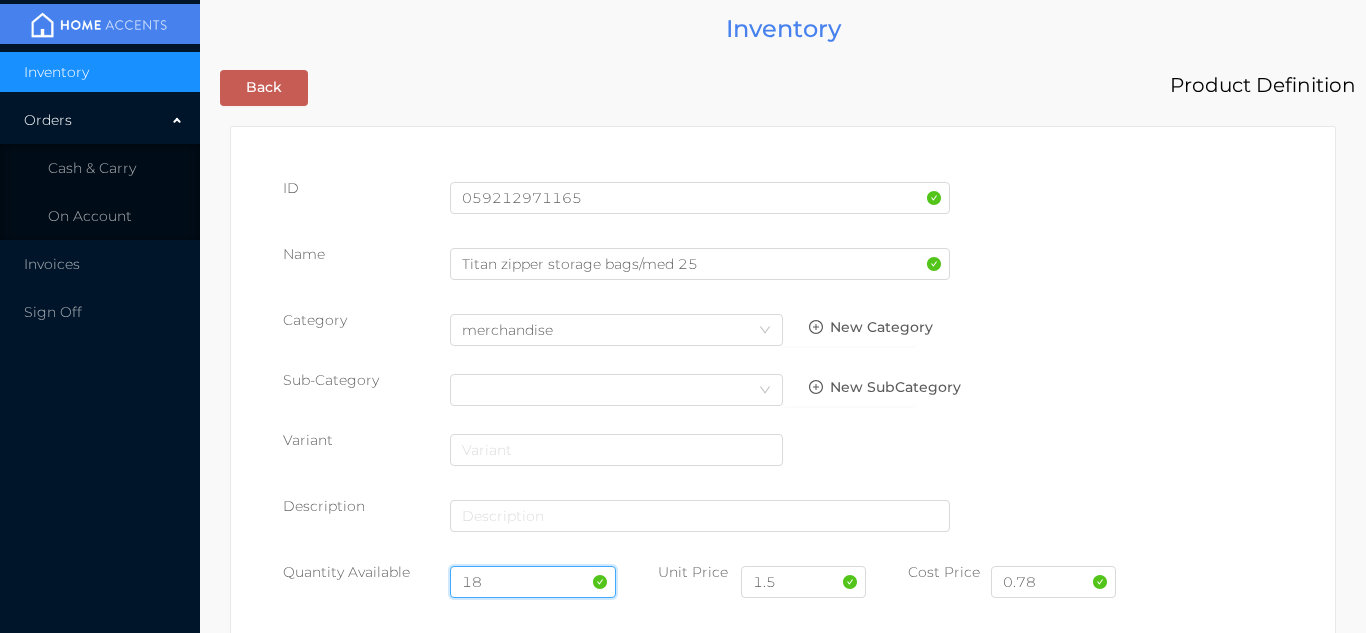 click on "18" at bounding box center (533, 582) 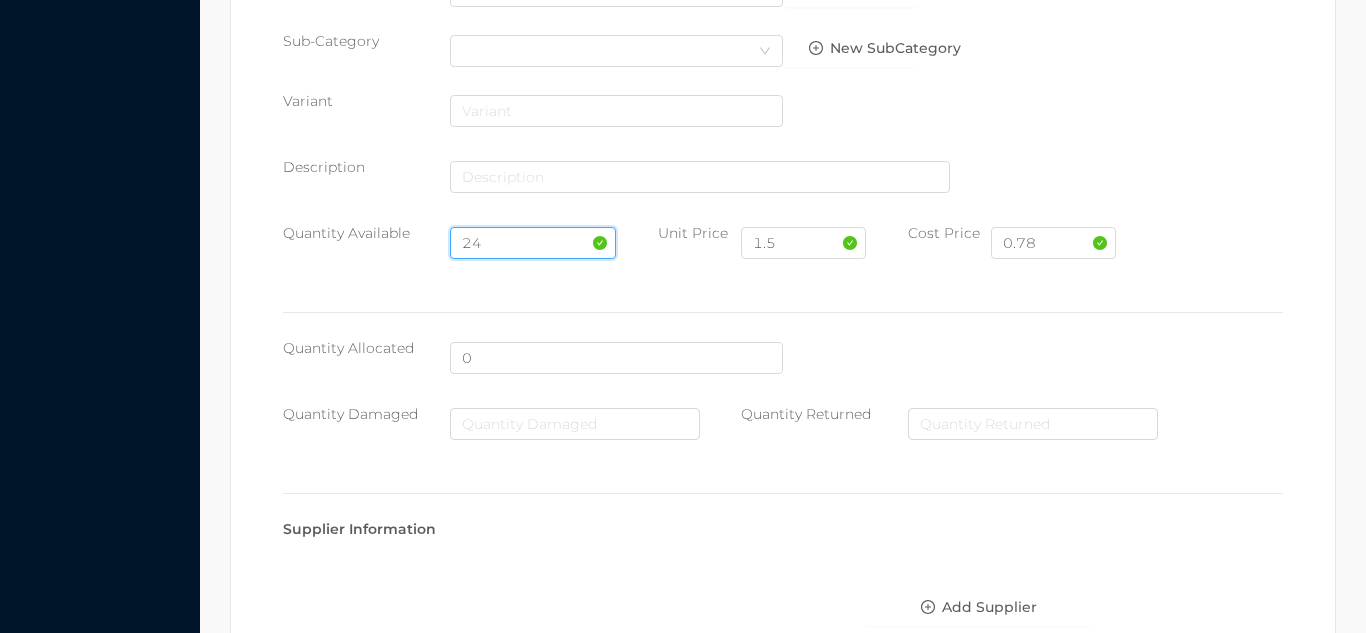 scroll, scrollTop: 1135, scrollLeft: 0, axis: vertical 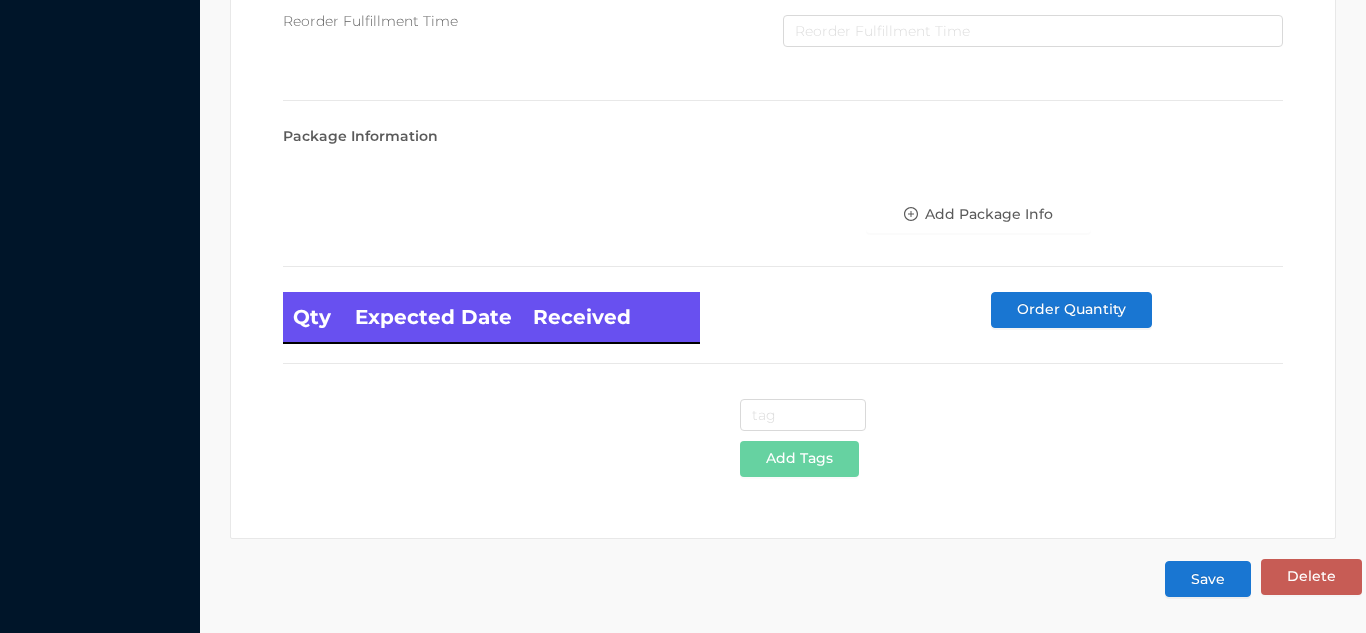 type on "24" 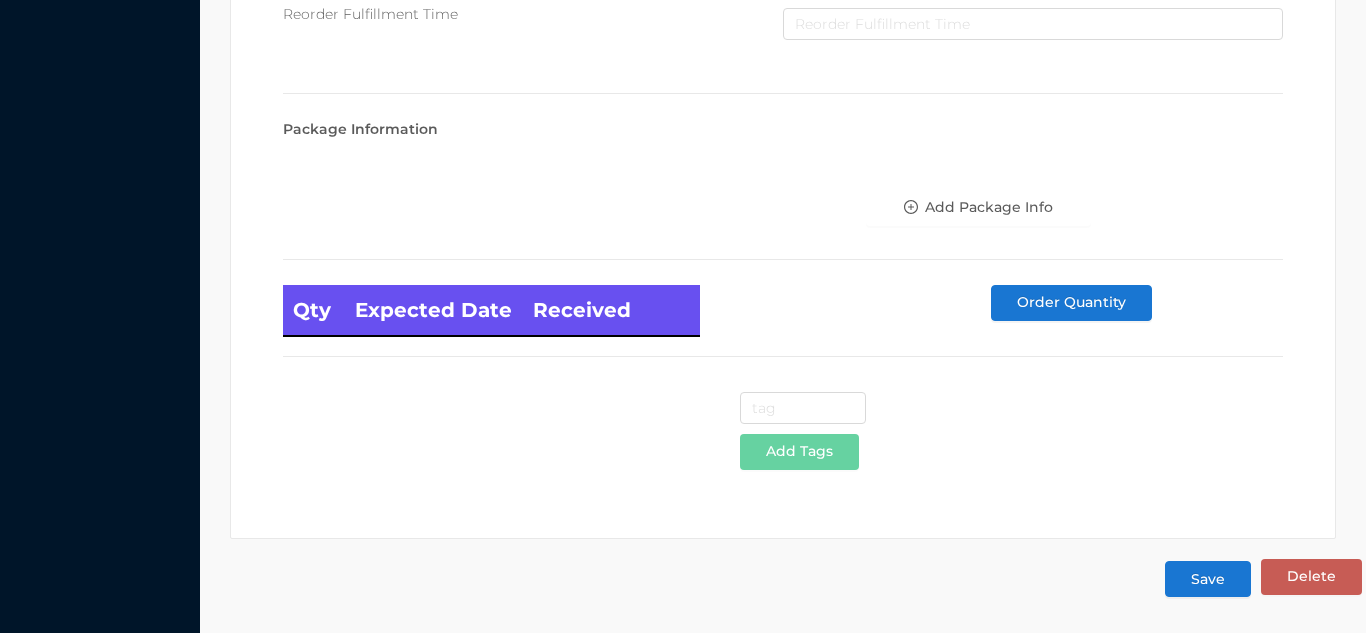 click on "Save" at bounding box center [1208, 579] 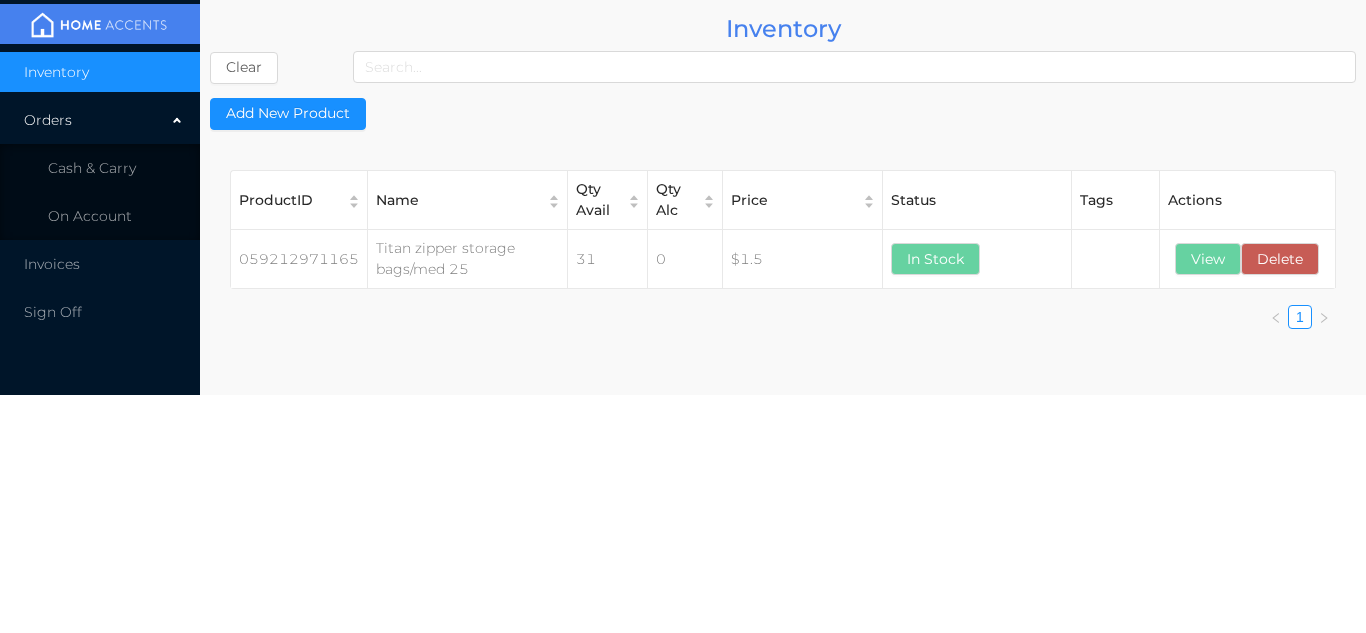 scroll, scrollTop: 0, scrollLeft: 0, axis: both 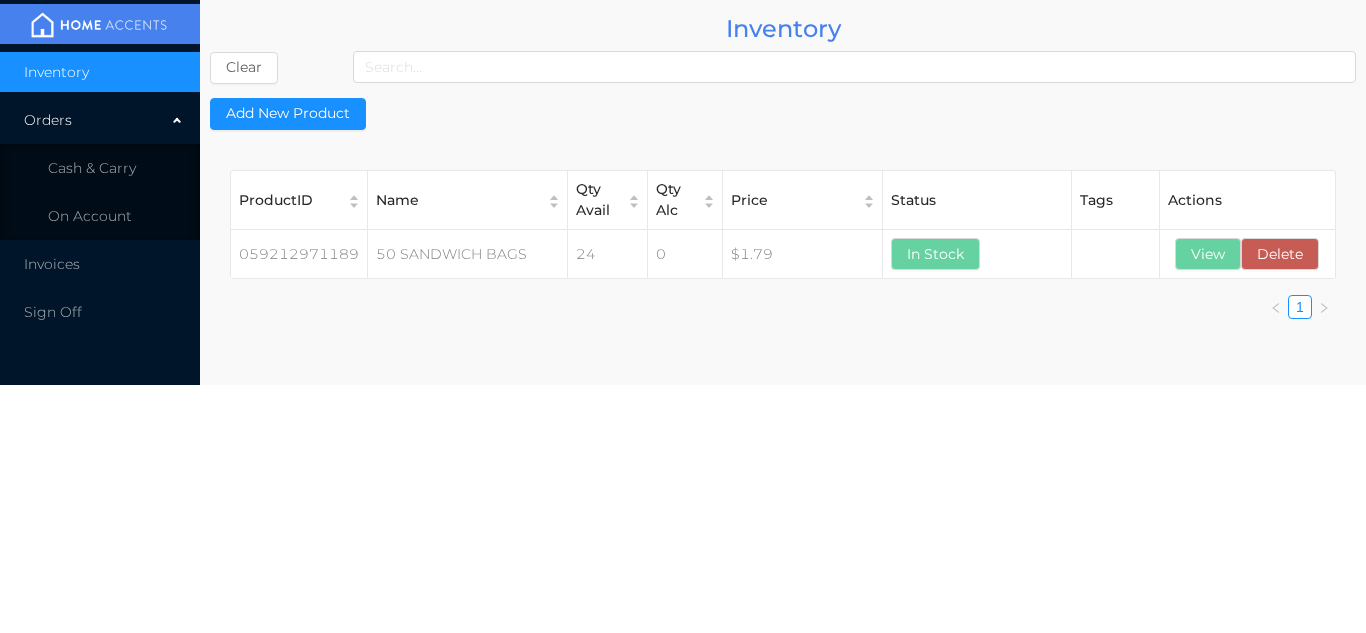 click on "Actions" at bounding box center [1247, 200] 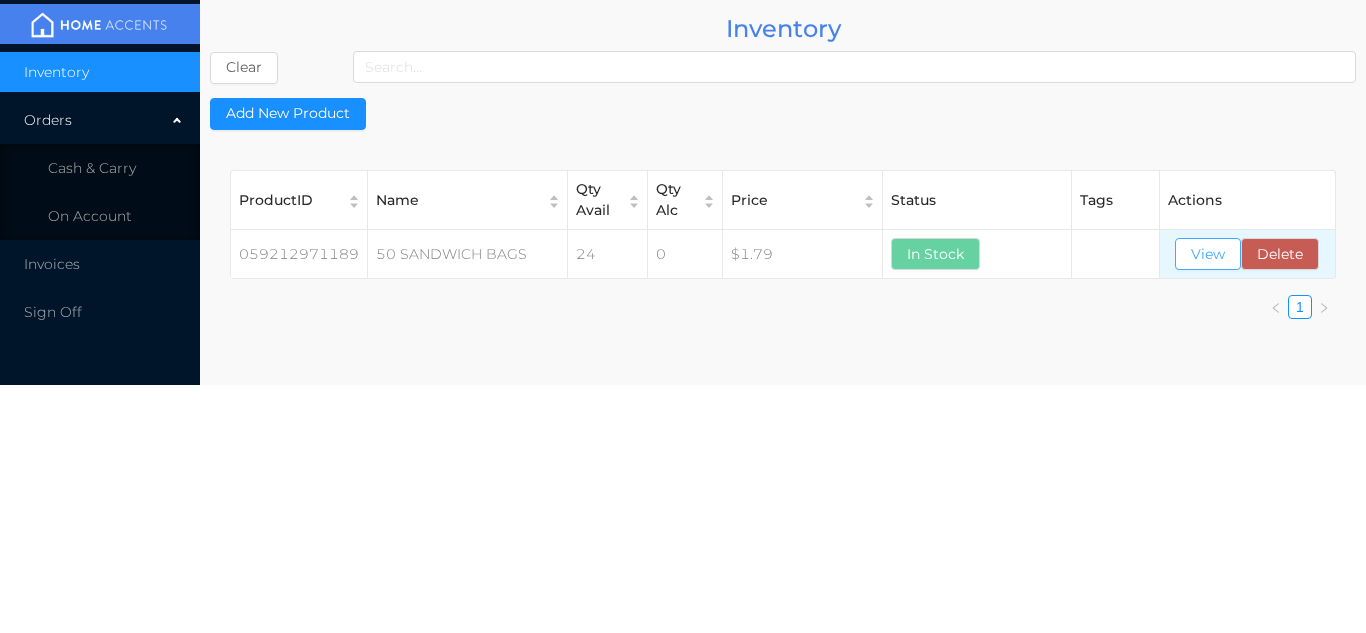 click on "View" at bounding box center (1208, 254) 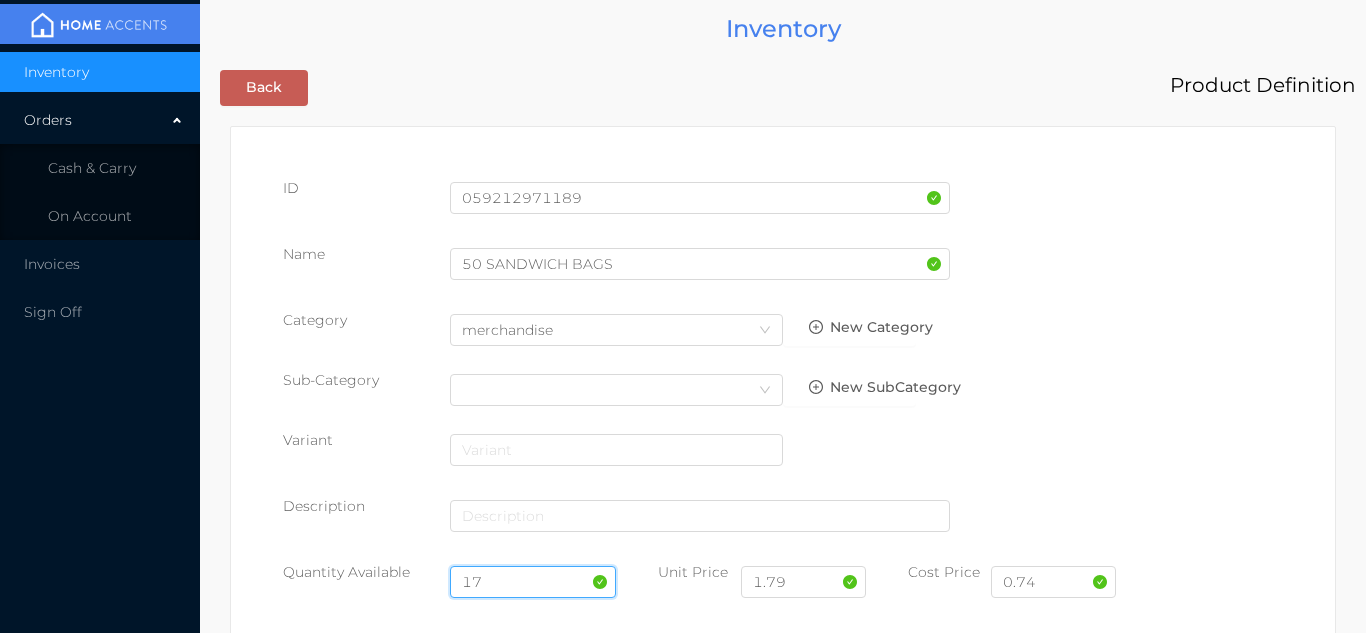 click on "17" at bounding box center [533, 582] 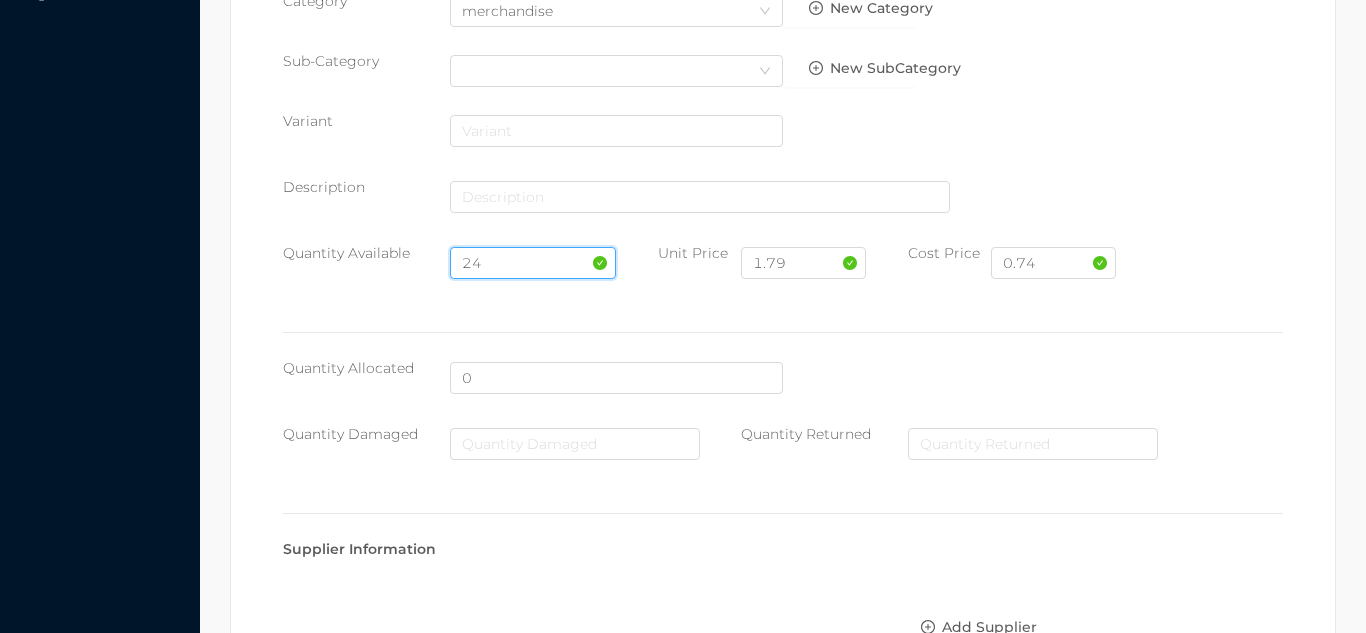 scroll, scrollTop: 316, scrollLeft: 0, axis: vertical 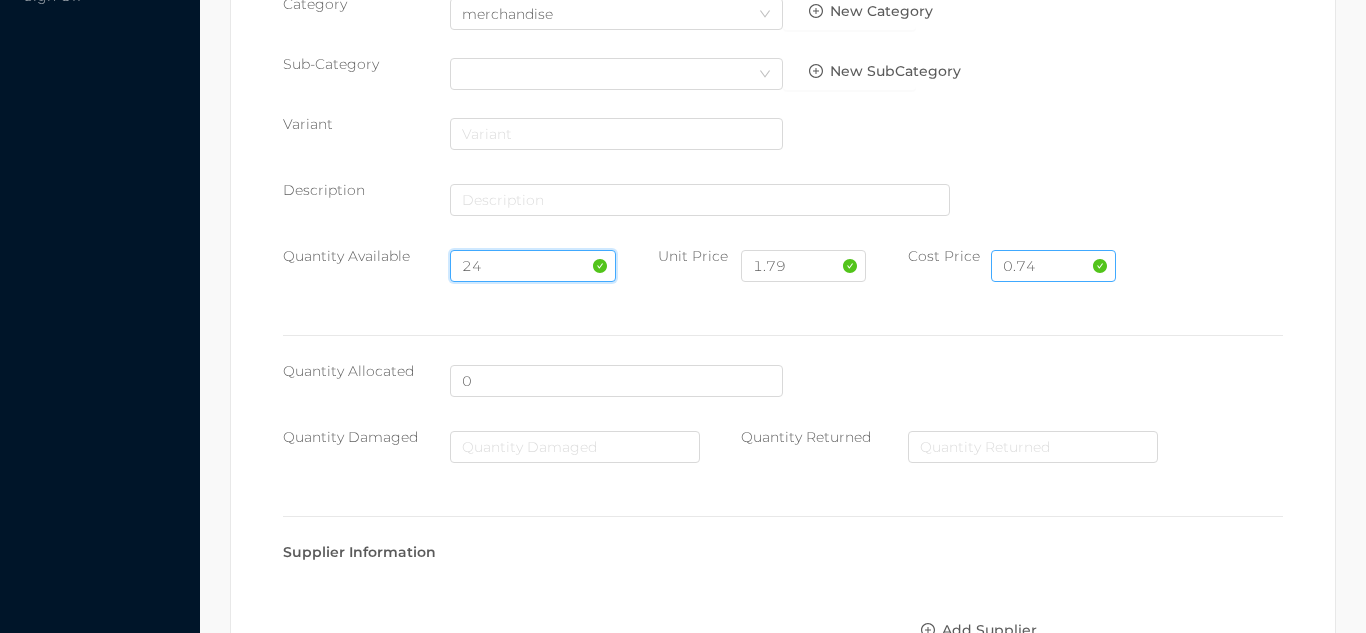 type on "24" 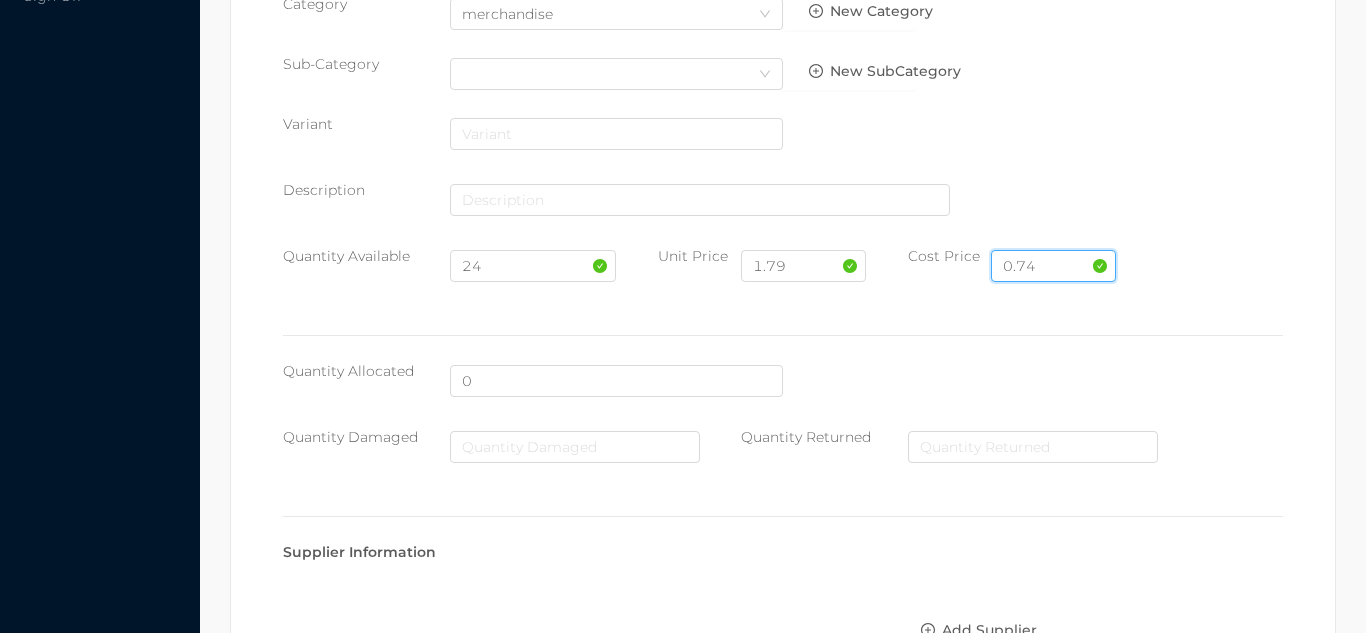 click on "0.74" at bounding box center (1053, 266) 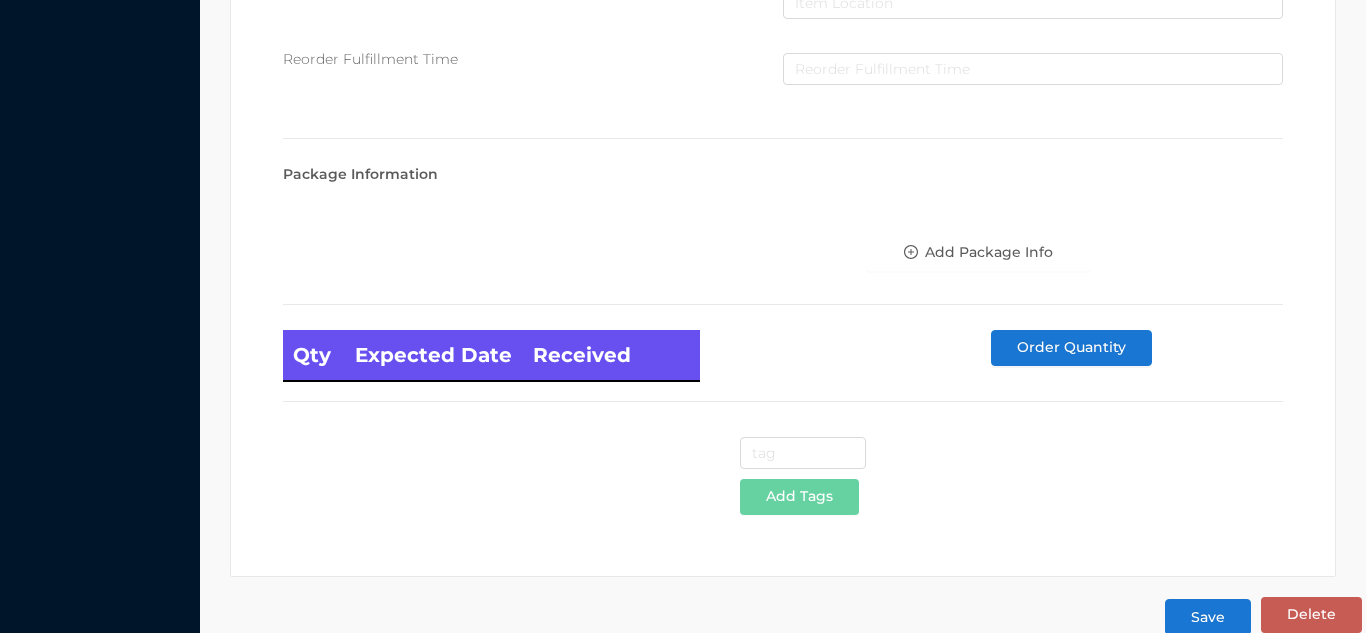 scroll, scrollTop: 1135, scrollLeft: 0, axis: vertical 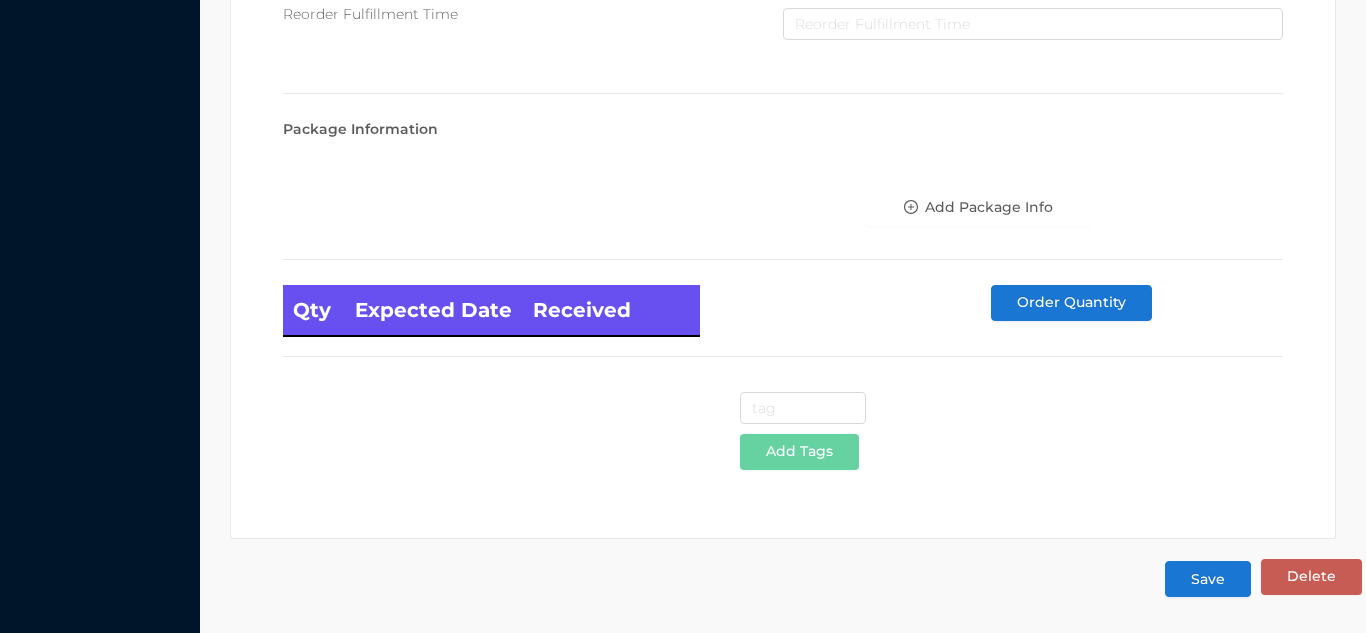 click on "Save" at bounding box center (1208, 579) 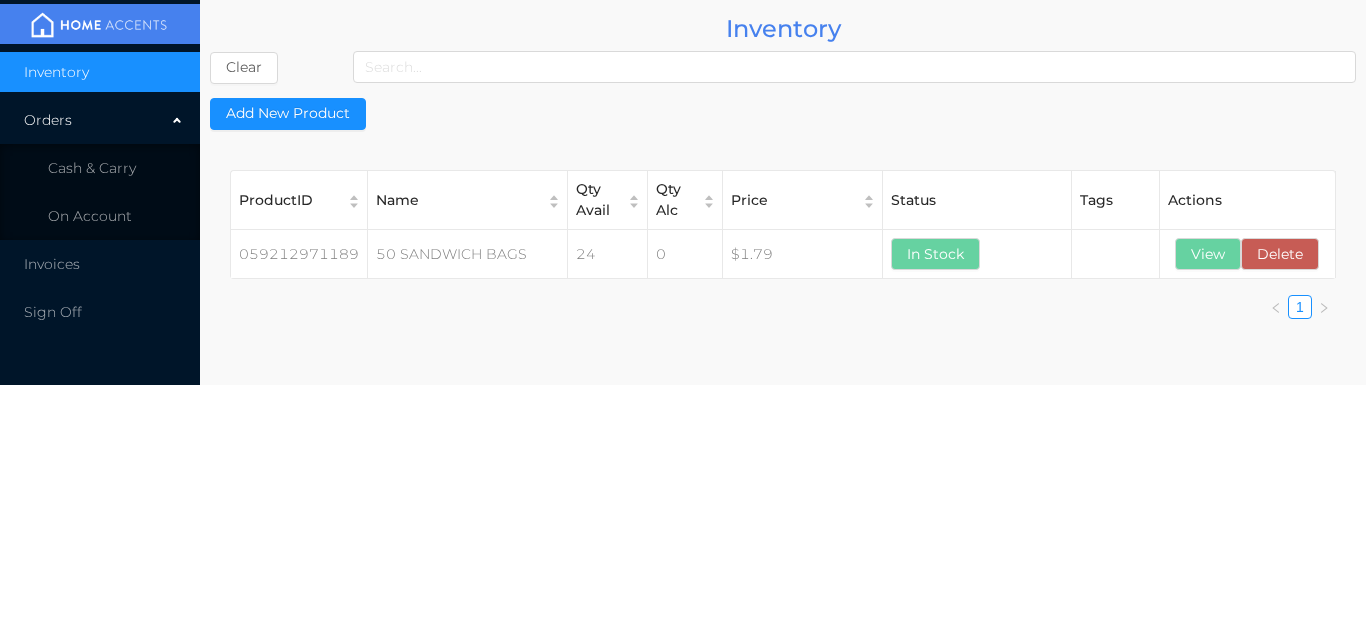 scroll, scrollTop: 0, scrollLeft: 0, axis: both 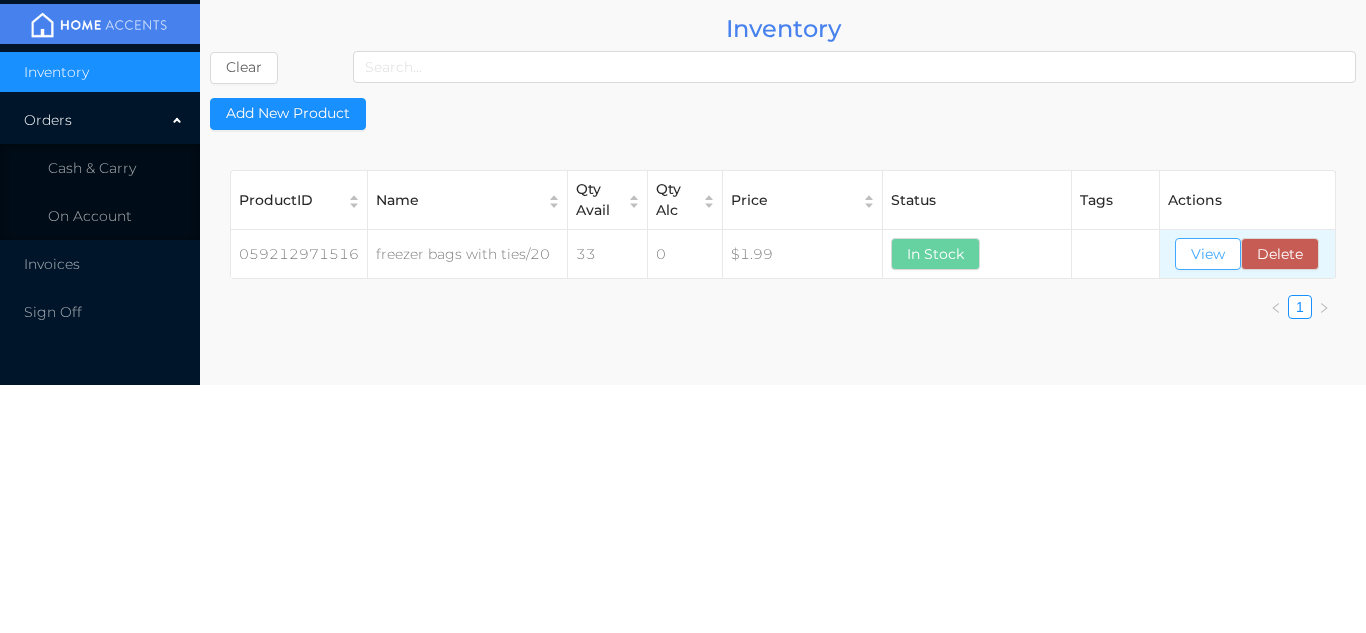 click on "View" at bounding box center (1208, 254) 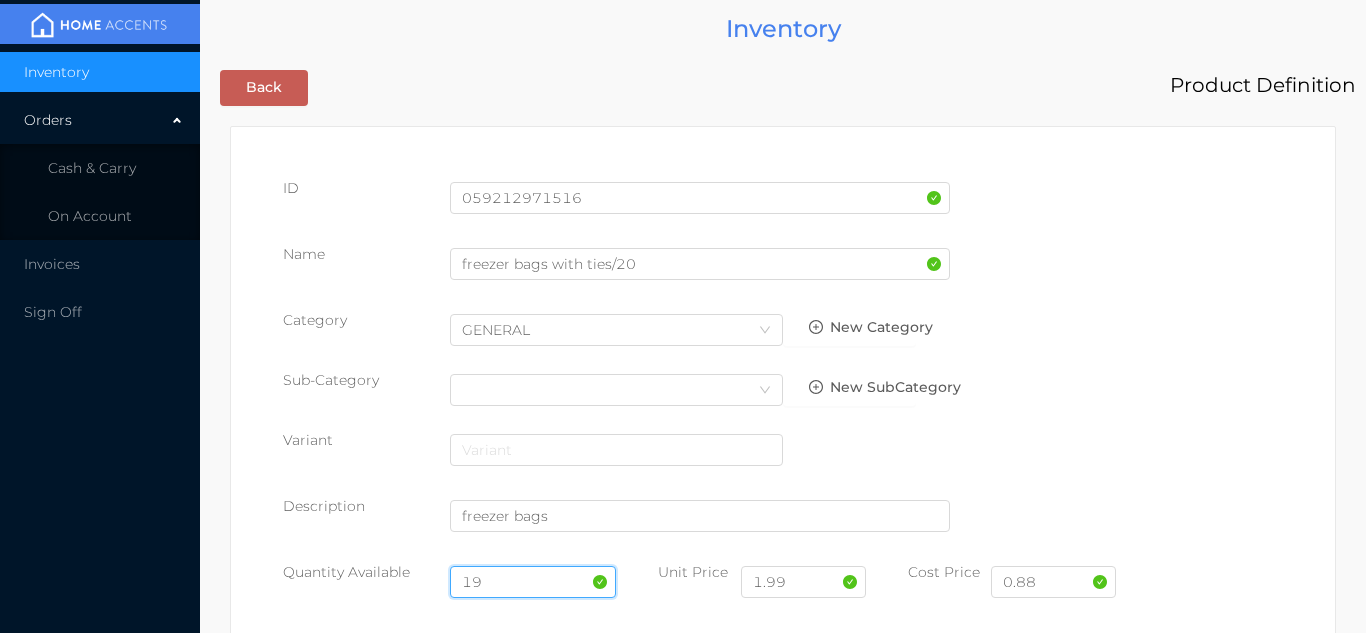 click on "19" at bounding box center [533, 582] 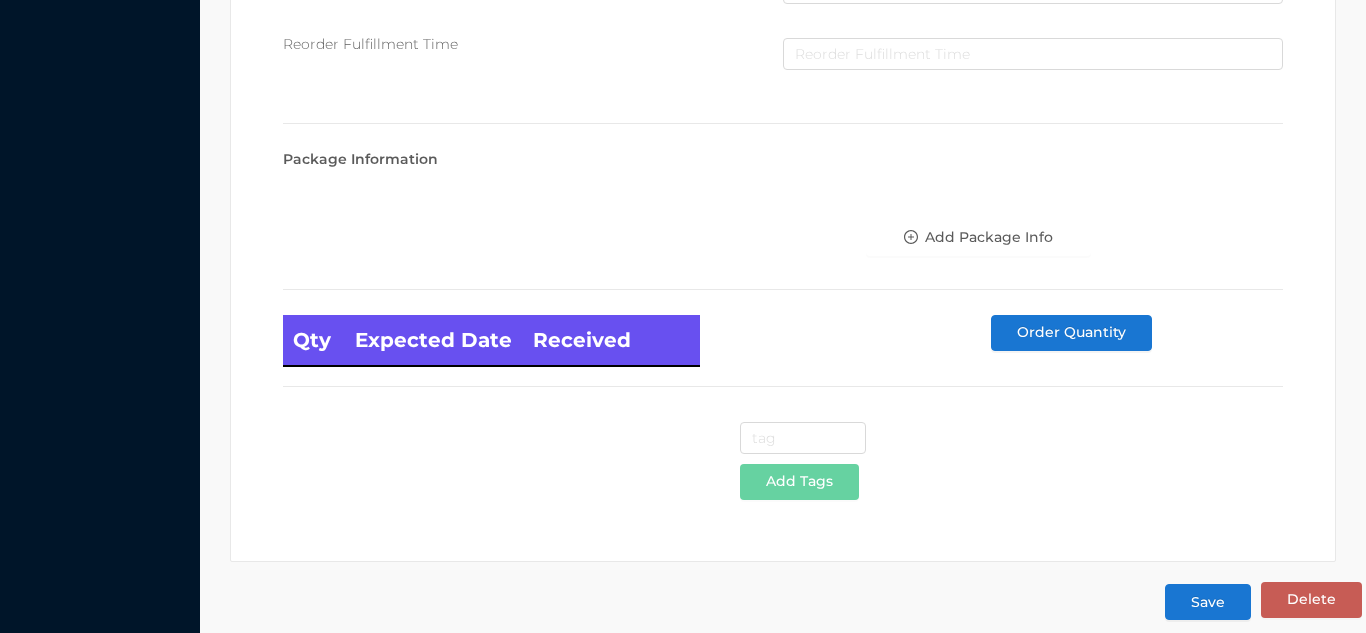 scroll, scrollTop: 1135, scrollLeft: 0, axis: vertical 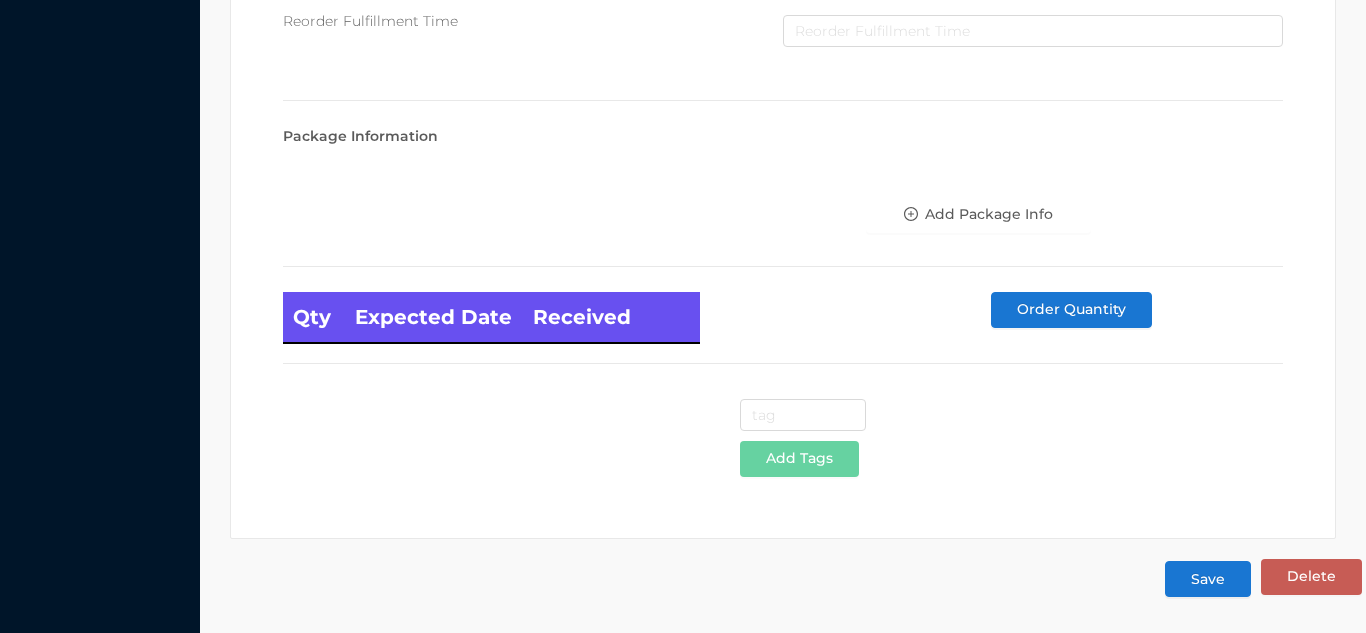 type on "24" 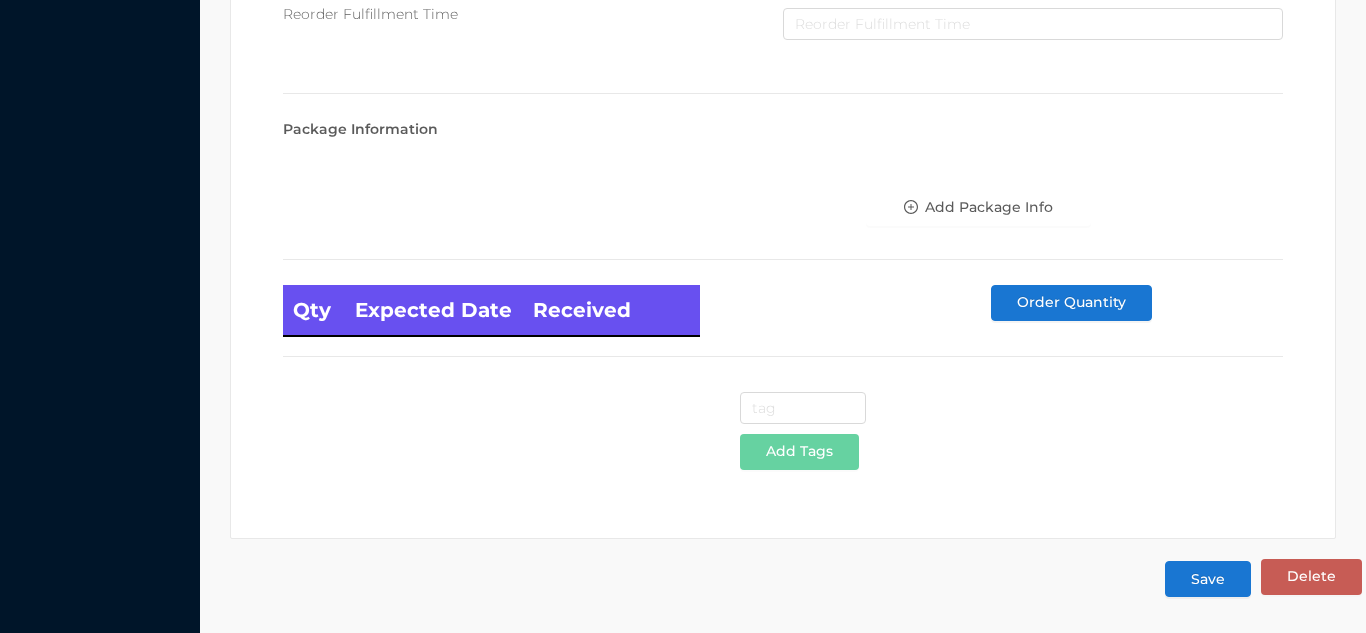 click on "Save" at bounding box center (1208, 579) 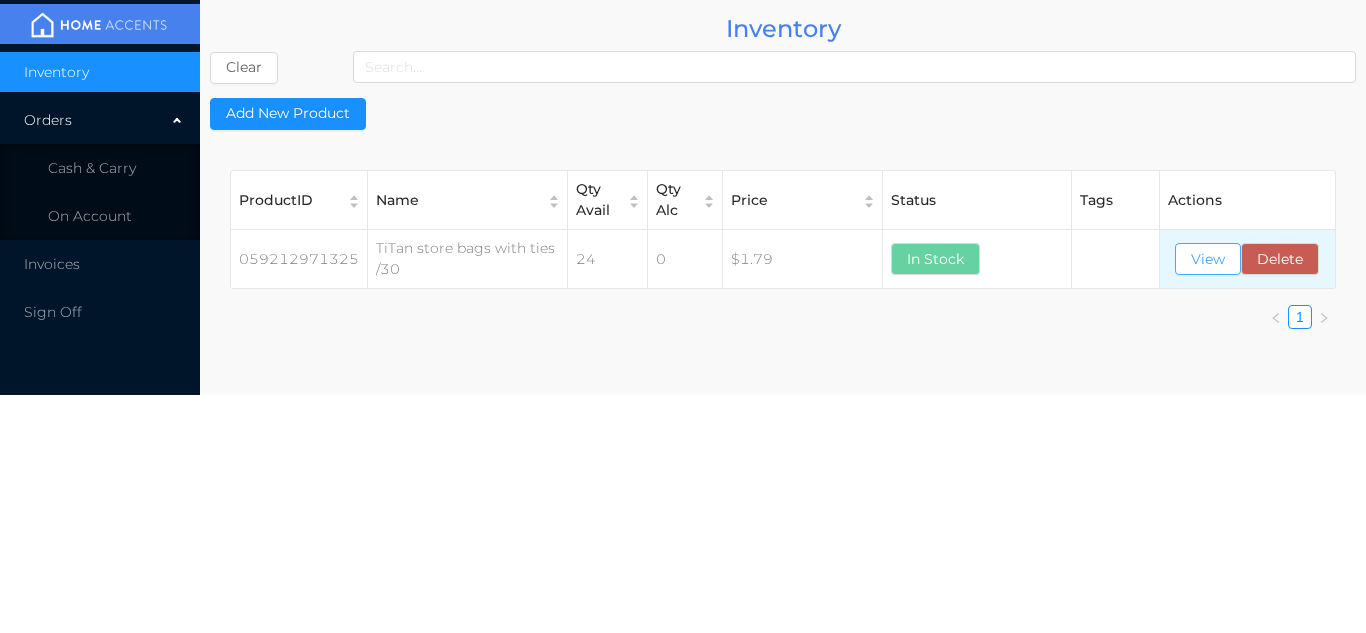click on "View" at bounding box center [1208, 259] 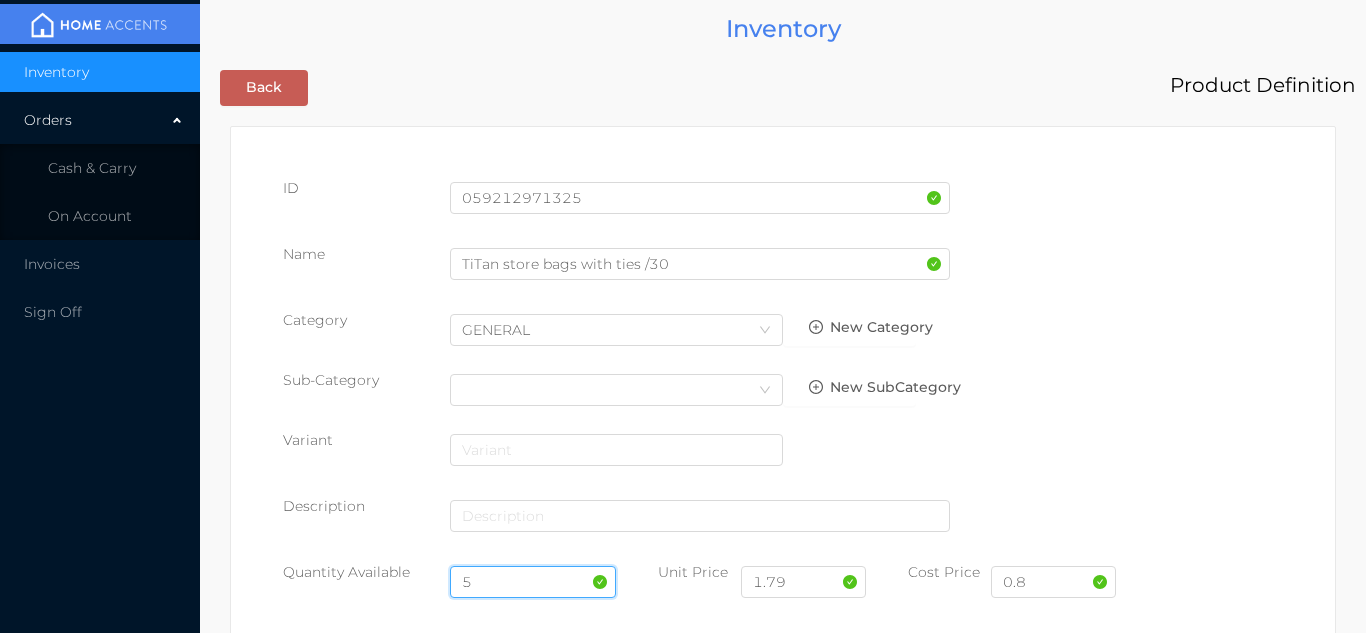 click on "5" at bounding box center [533, 582] 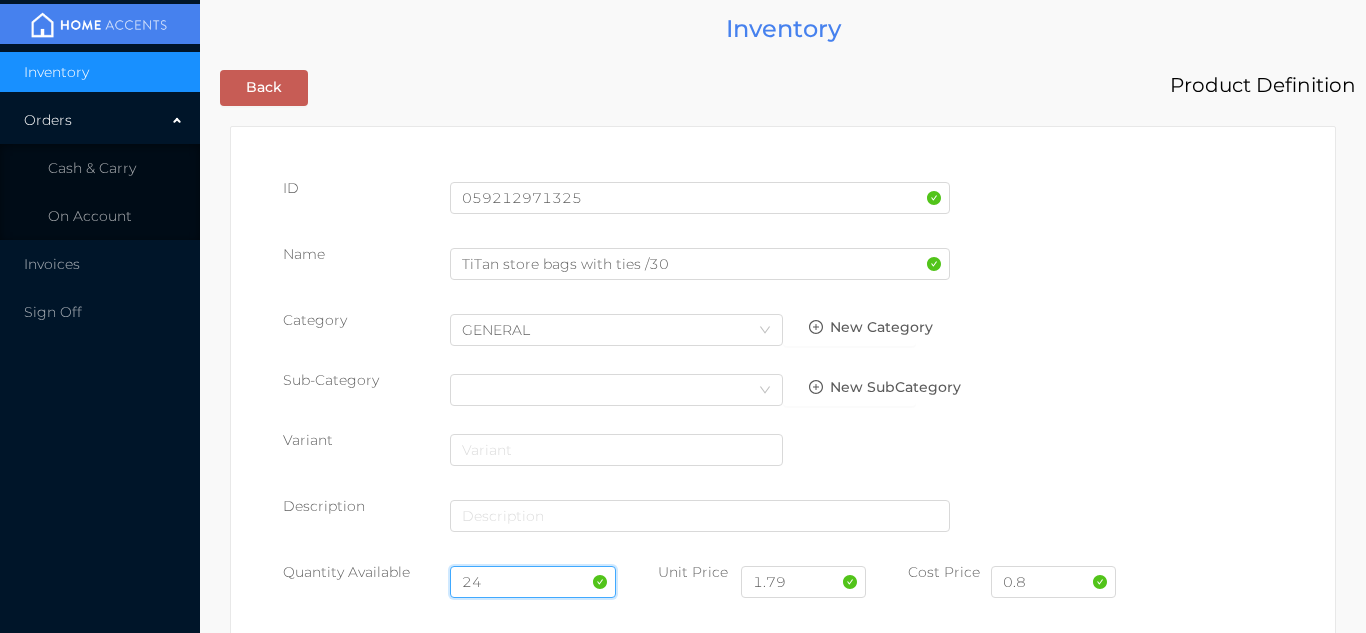 type on "24" 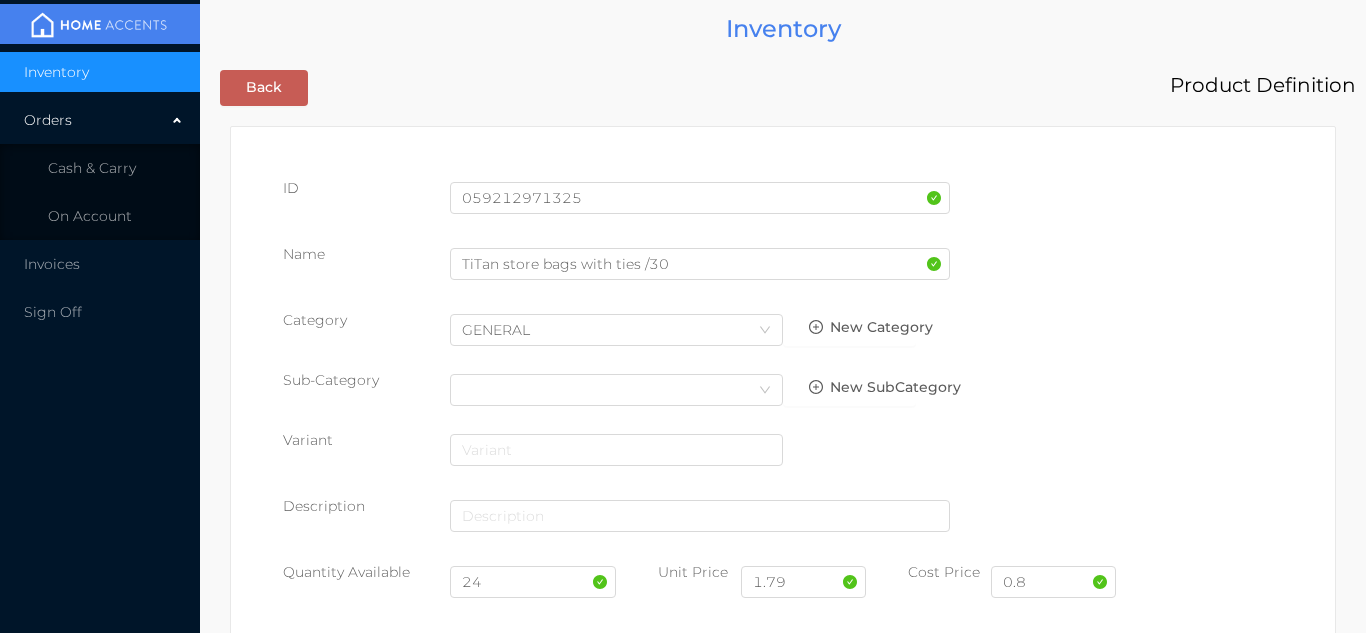 click on "0.8" at bounding box center [1053, 590] 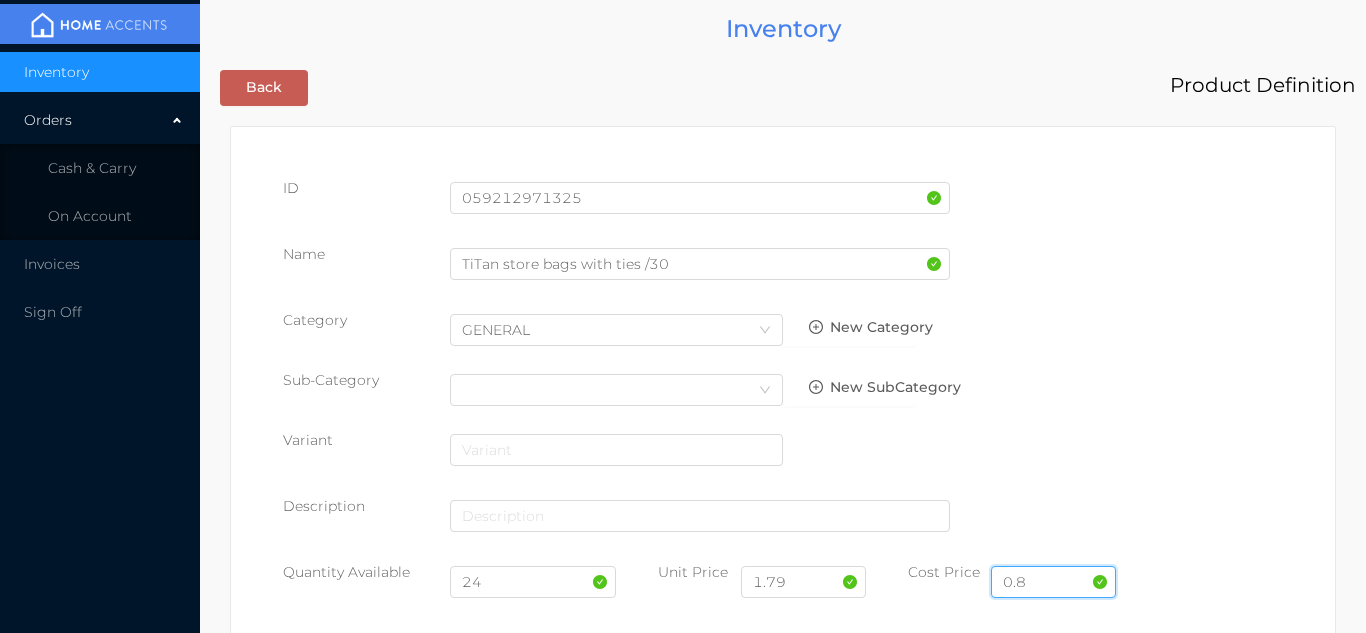 click on "0.8" at bounding box center (1053, 582) 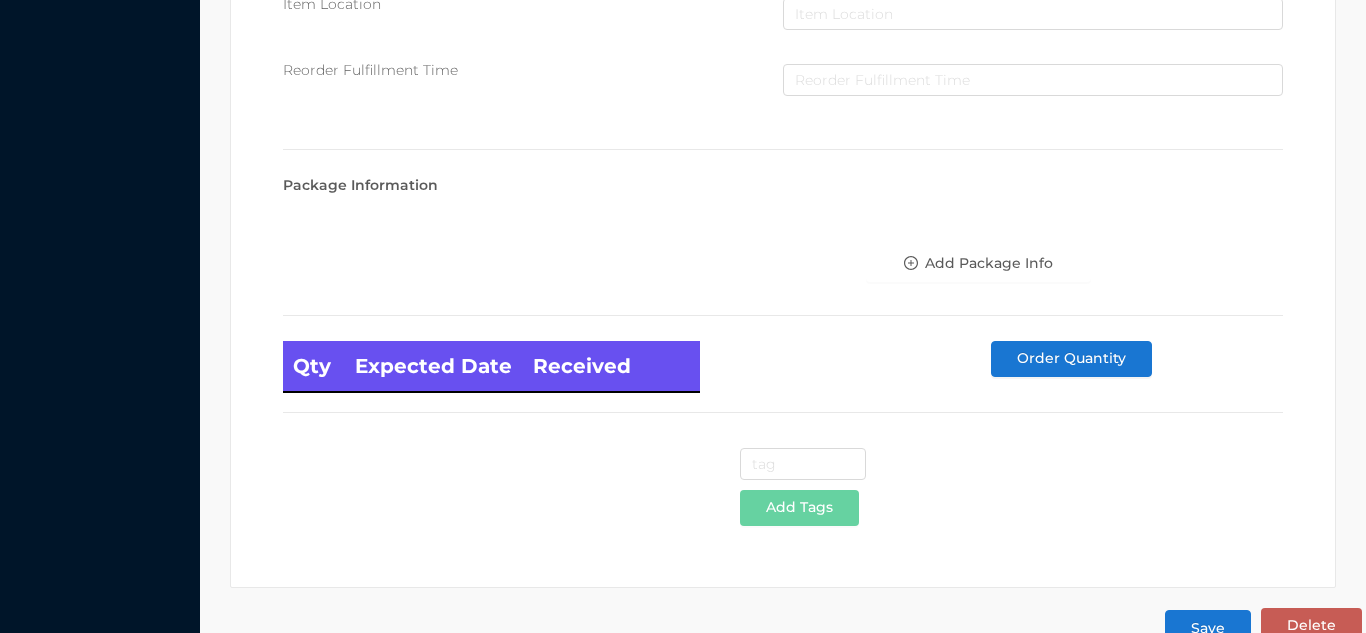 scroll, scrollTop: 1135, scrollLeft: 0, axis: vertical 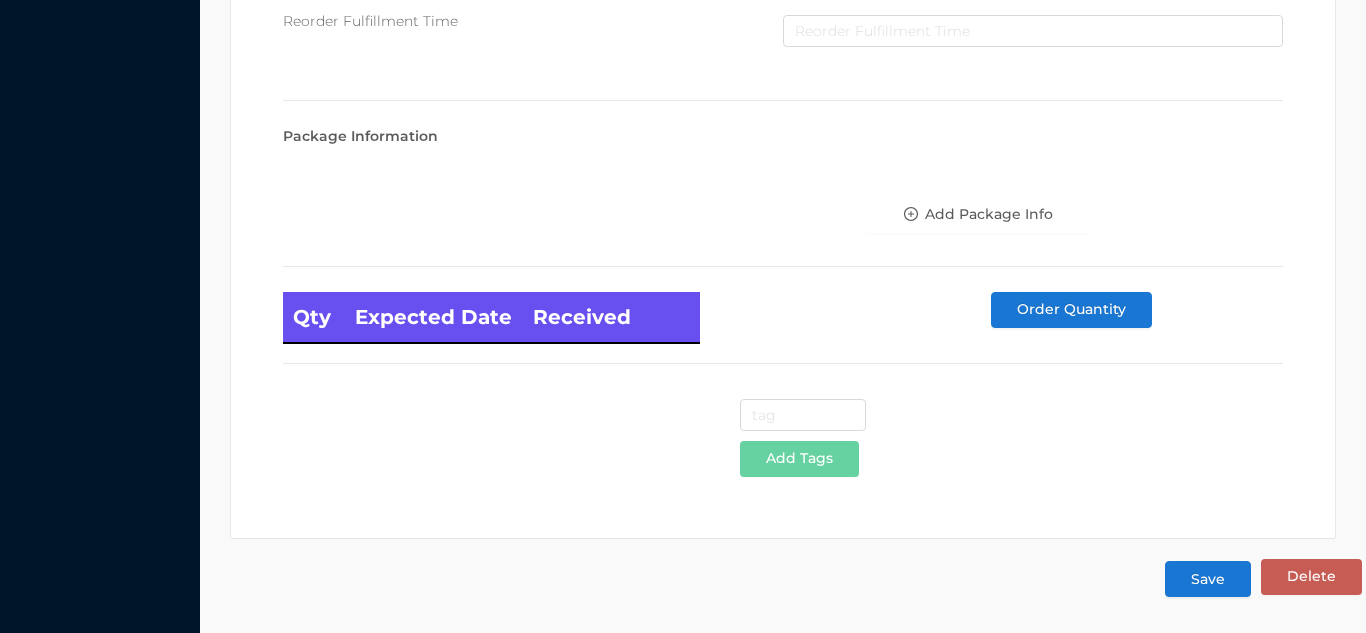 type on "0.80" 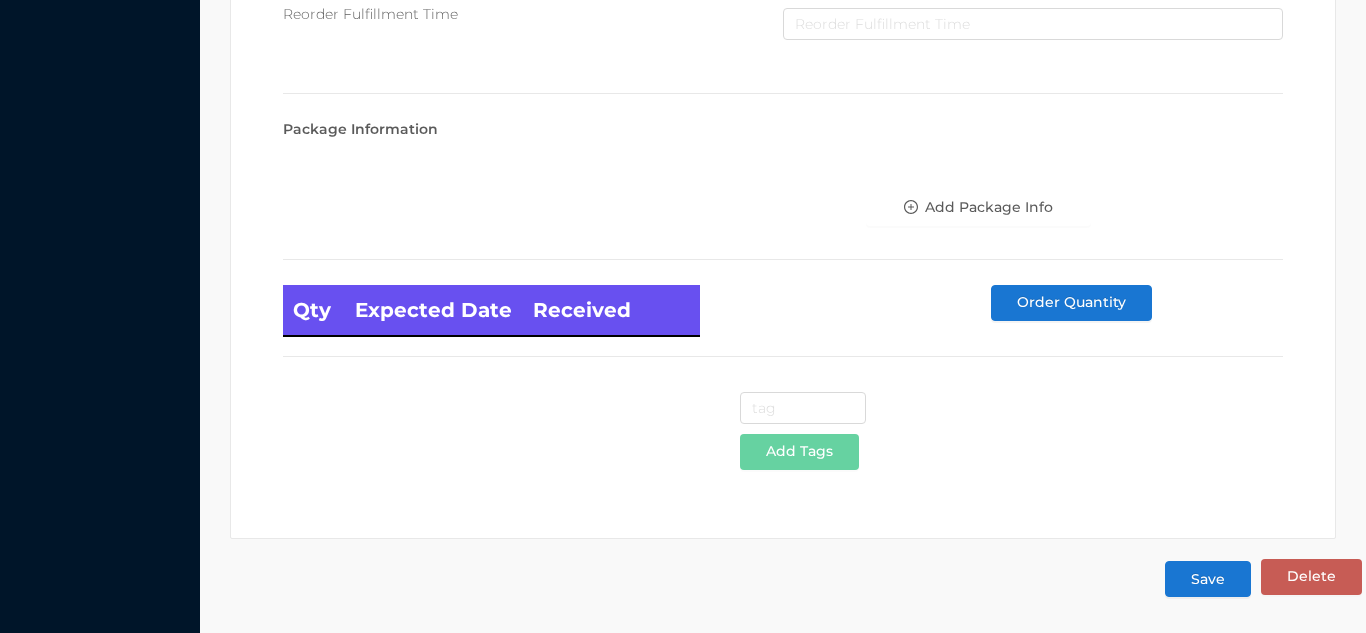 click on "Save" at bounding box center [1208, 579] 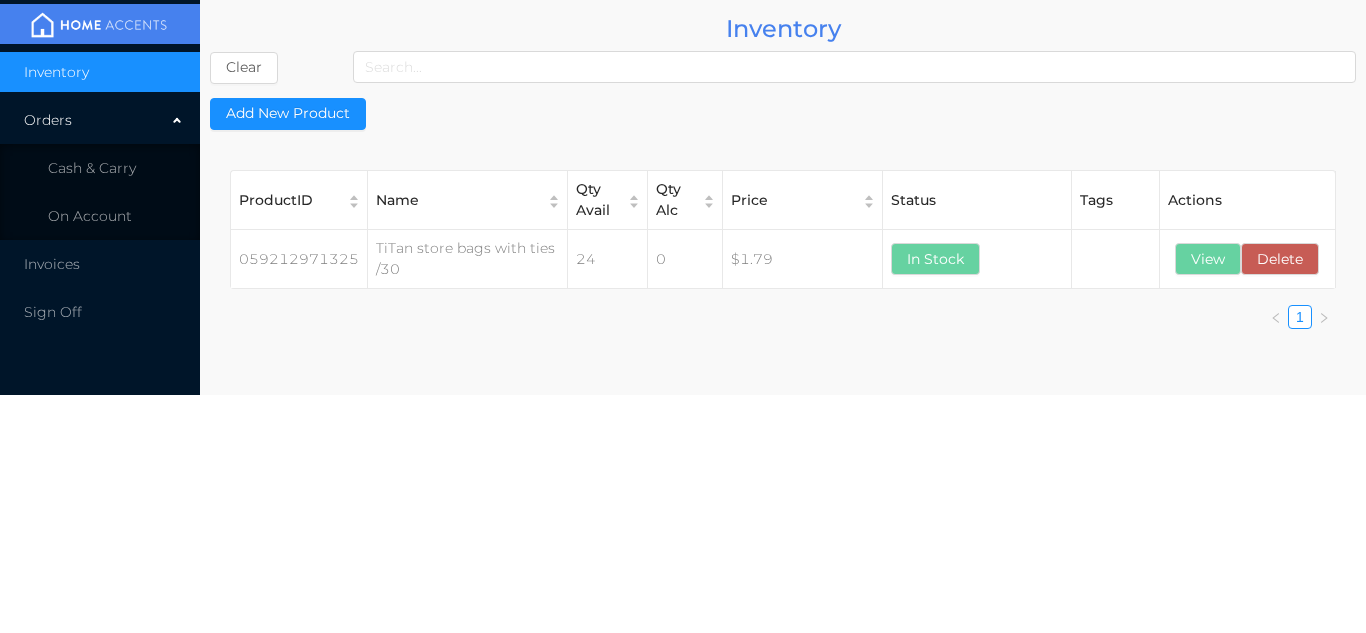 scroll, scrollTop: 0, scrollLeft: 0, axis: both 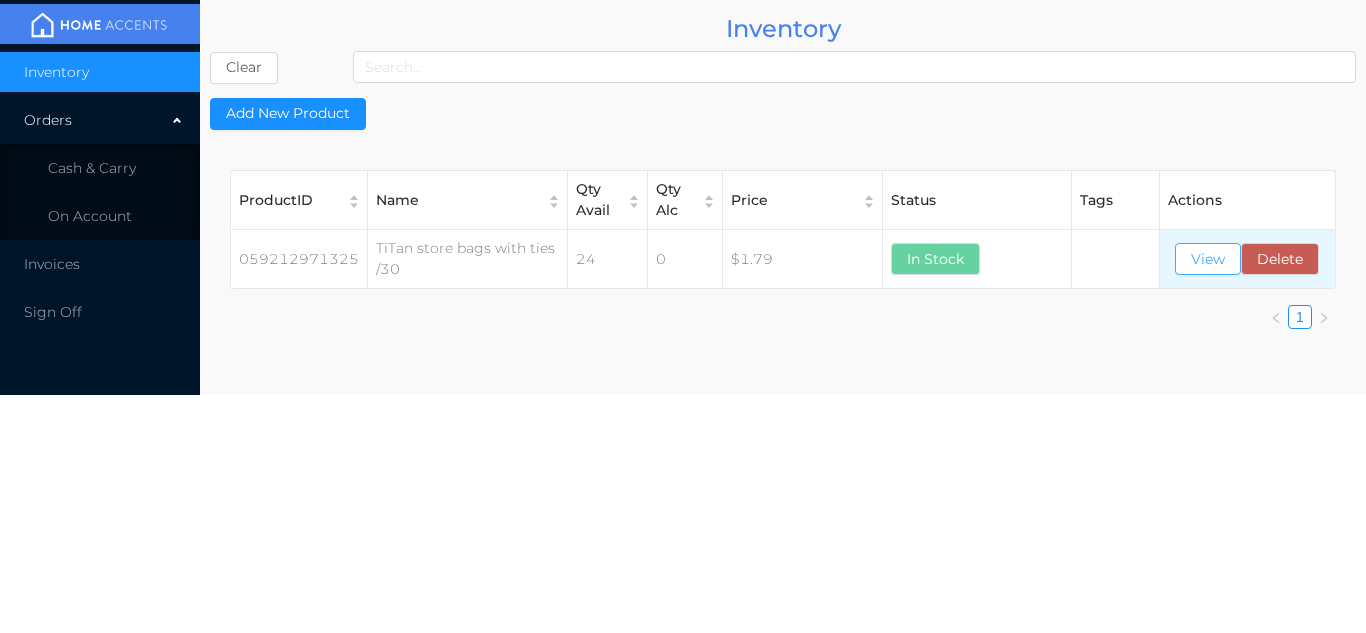 click on "View" at bounding box center [1208, 259] 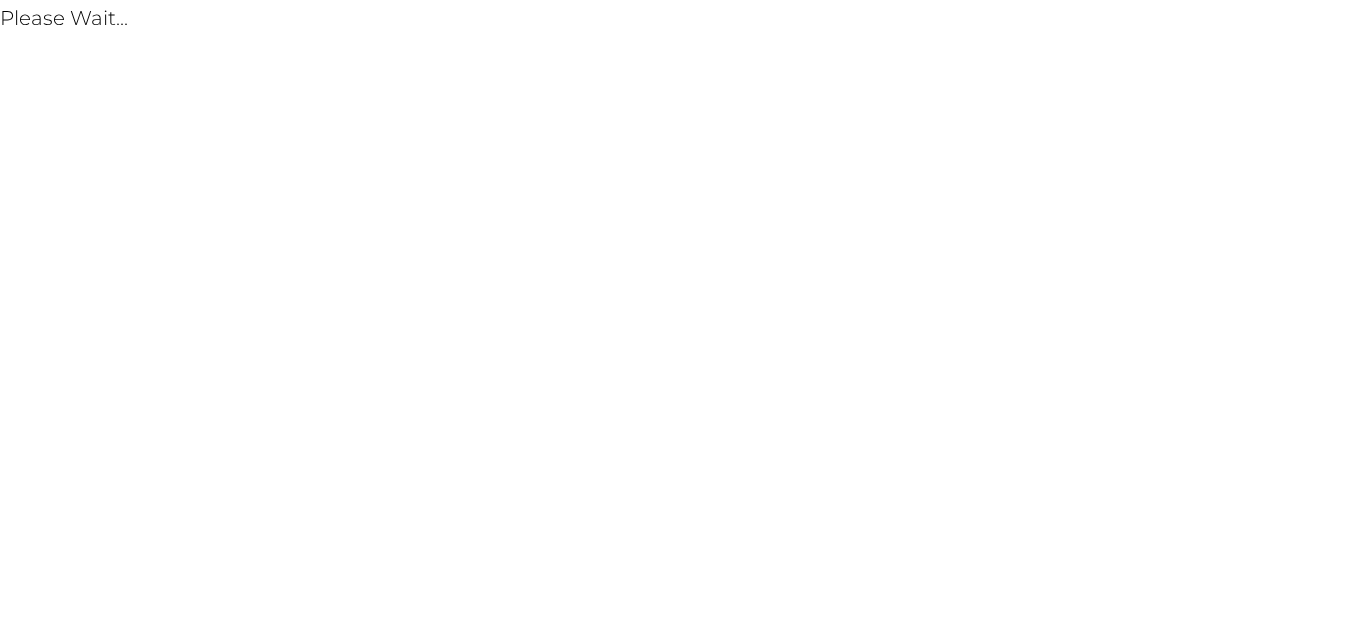 scroll, scrollTop: 0, scrollLeft: 0, axis: both 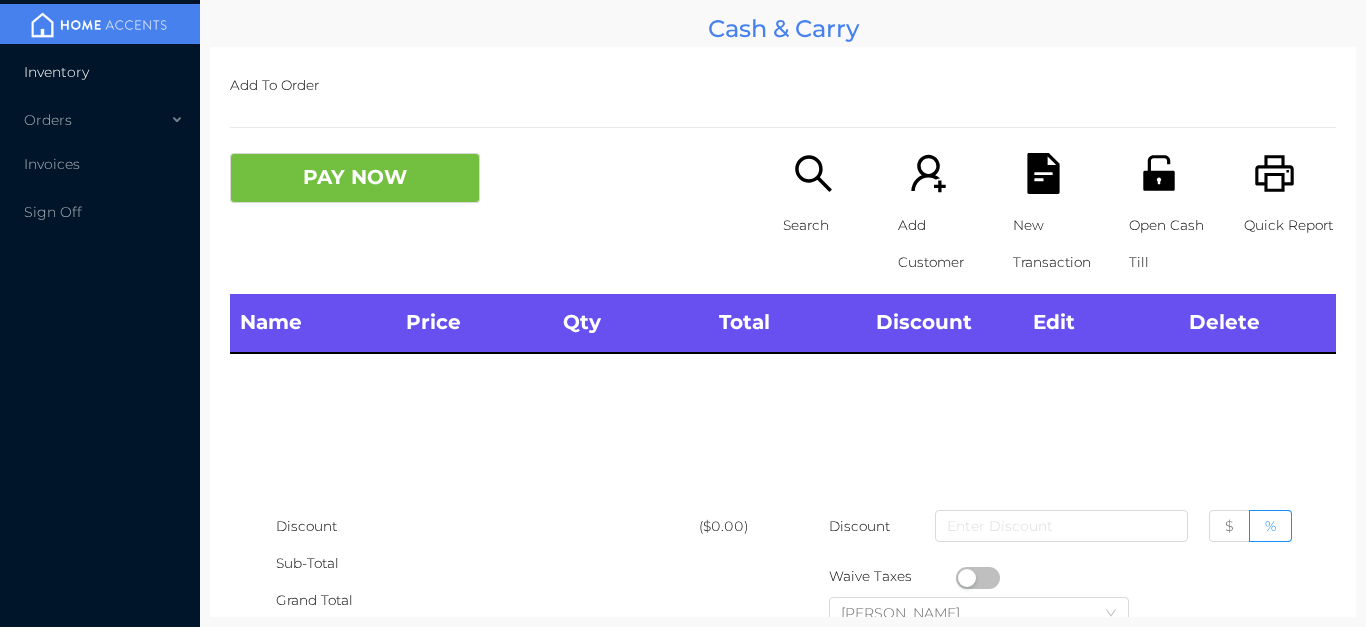 click on "Inventory" at bounding box center [56, 72] 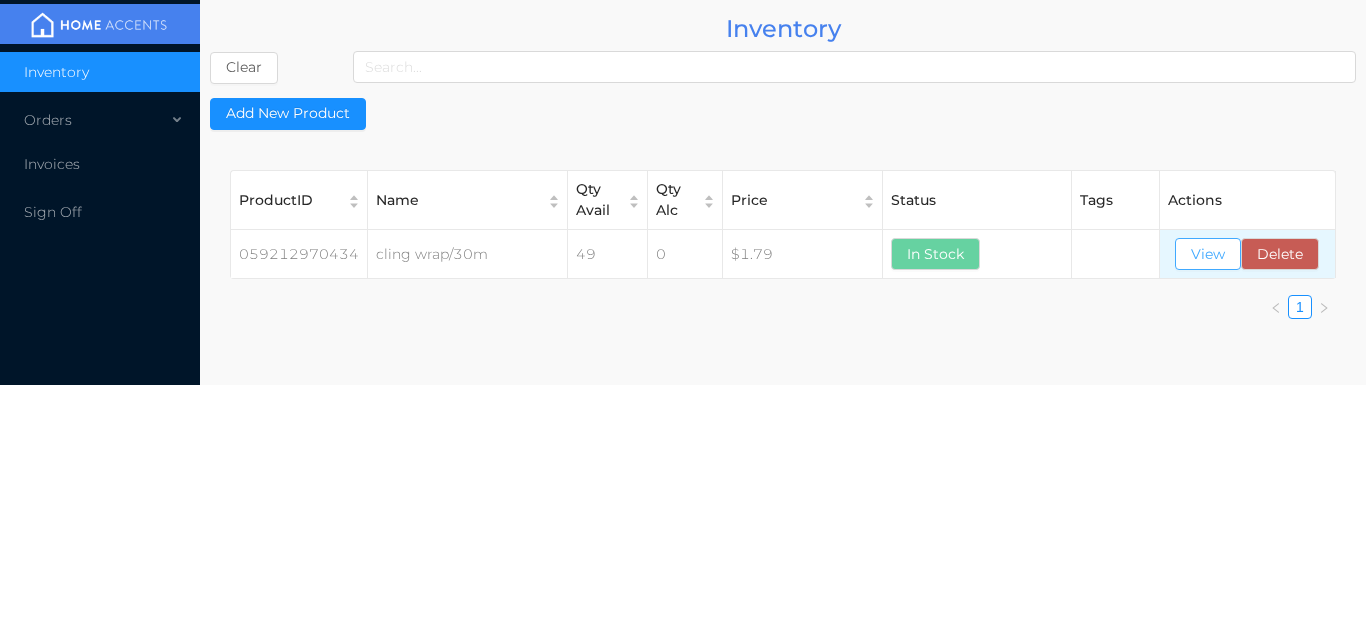 click on "View" at bounding box center [1208, 254] 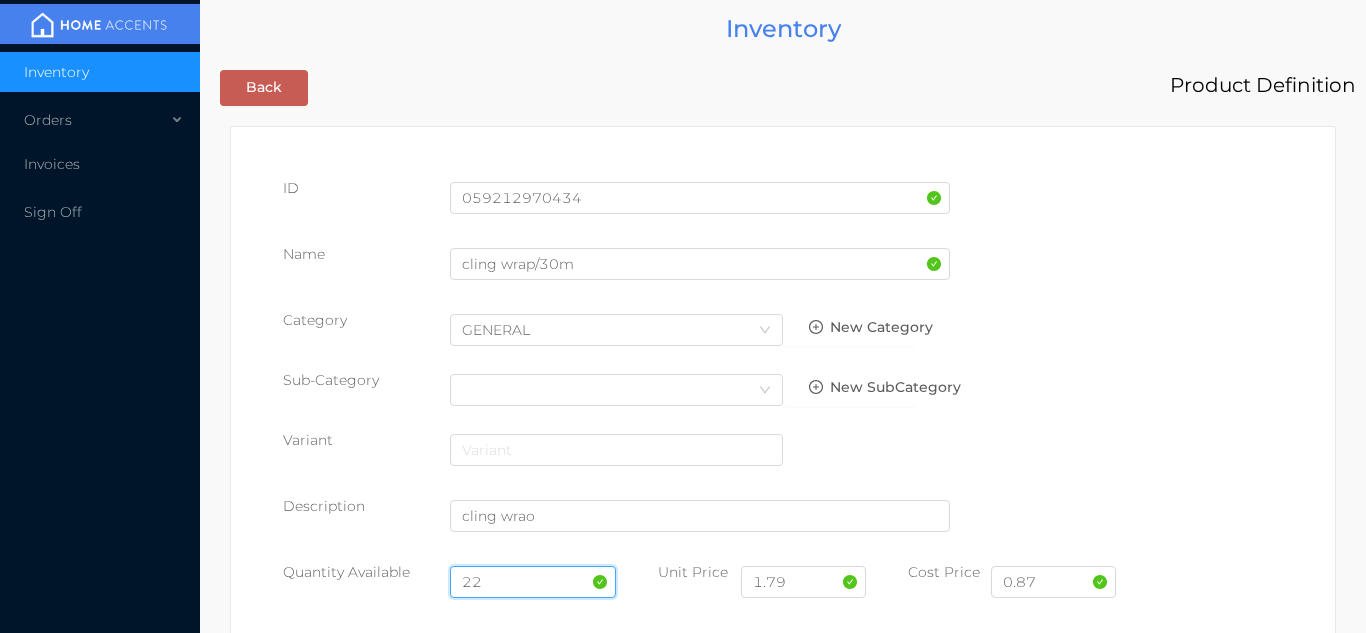 click on "22" at bounding box center (533, 582) 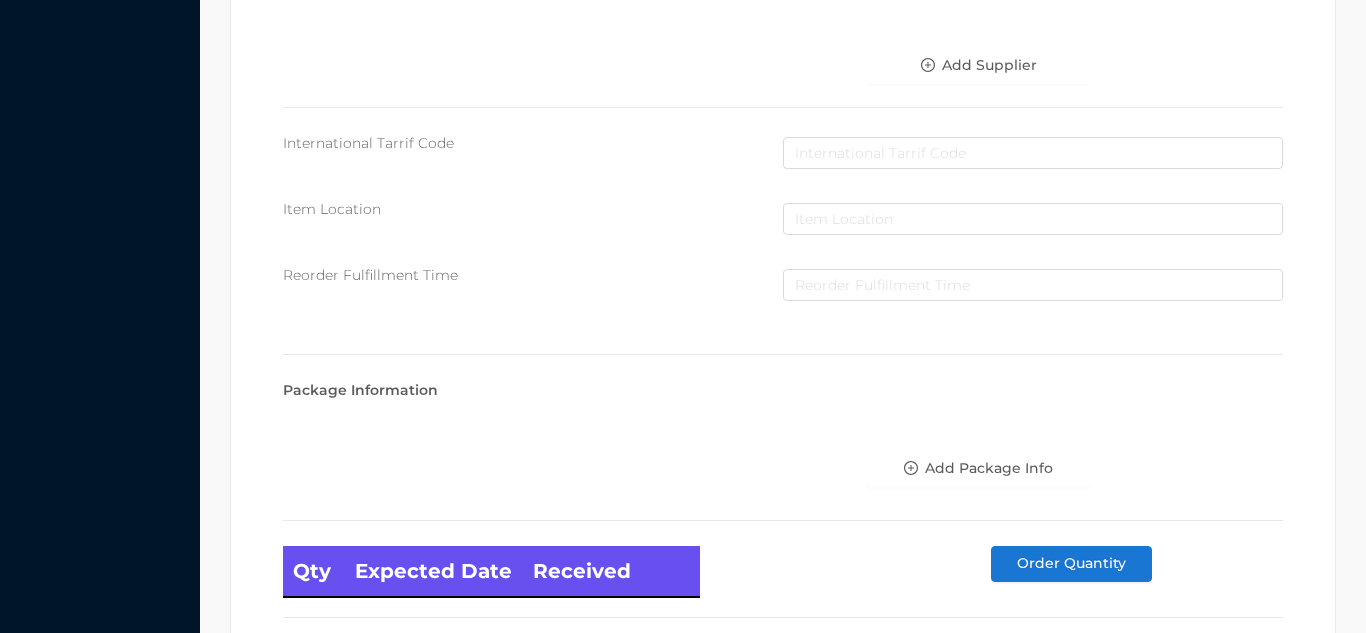 scroll, scrollTop: 1135, scrollLeft: 0, axis: vertical 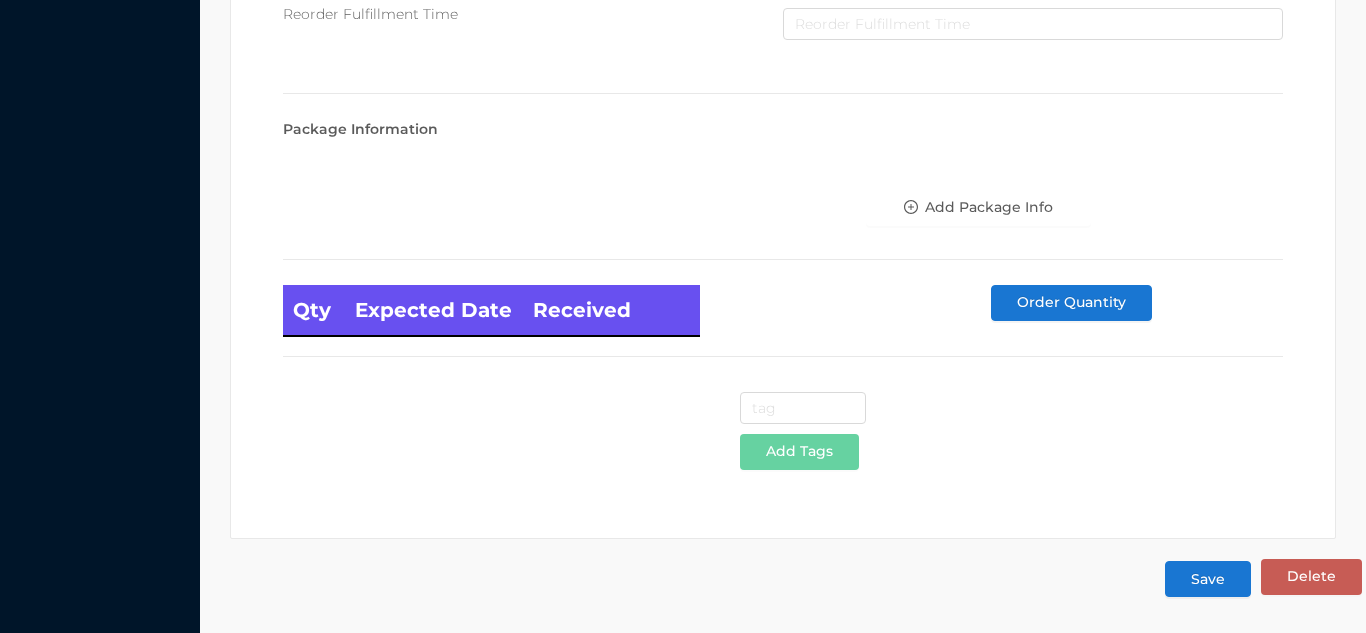 type on "24" 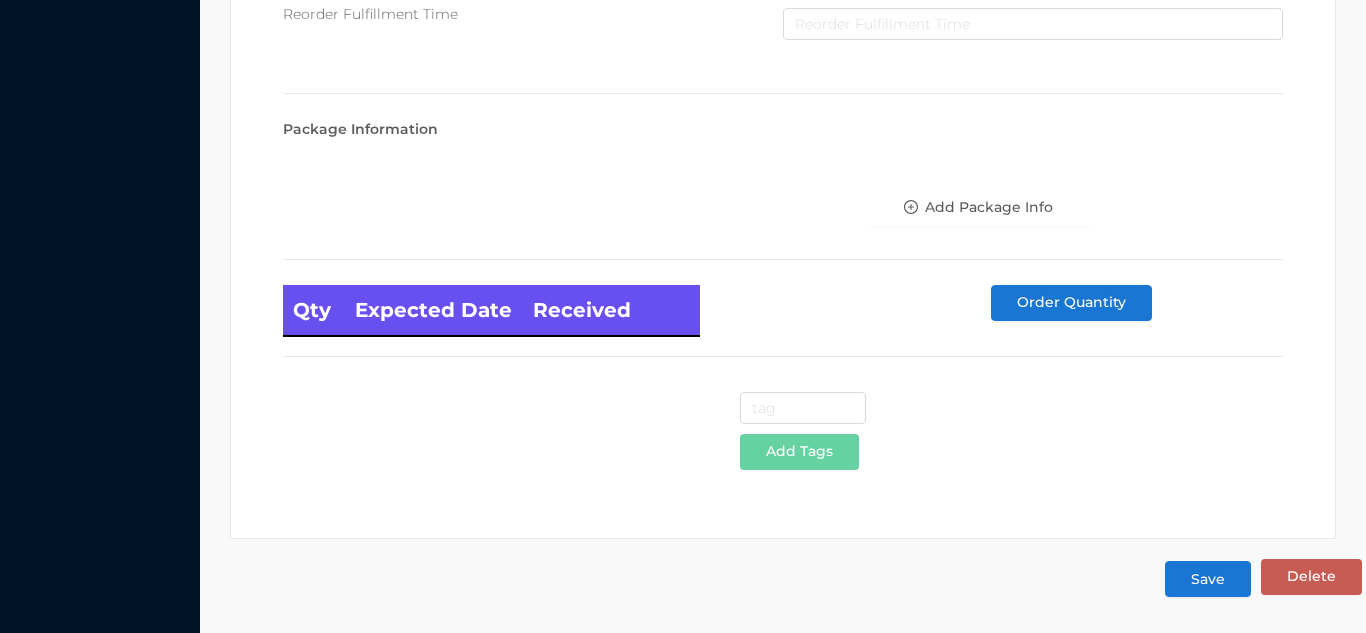 click on "Save" at bounding box center (1208, 579) 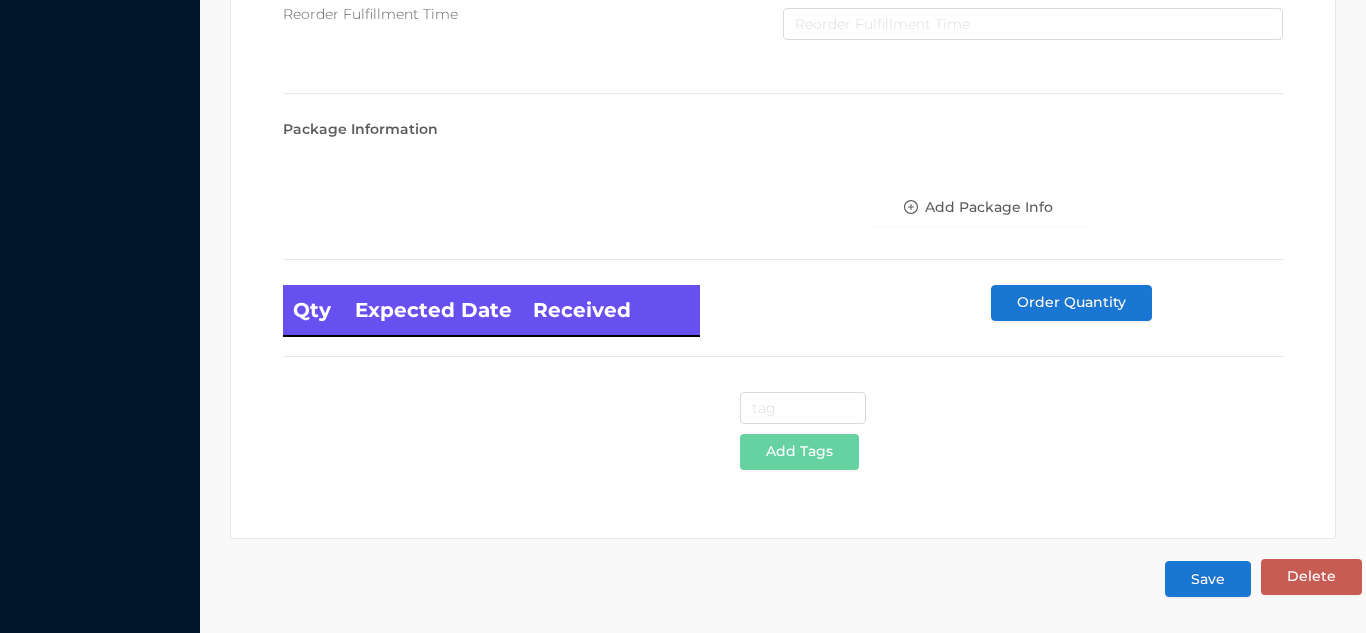 scroll, scrollTop: 0, scrollLeft: 0, axis: both 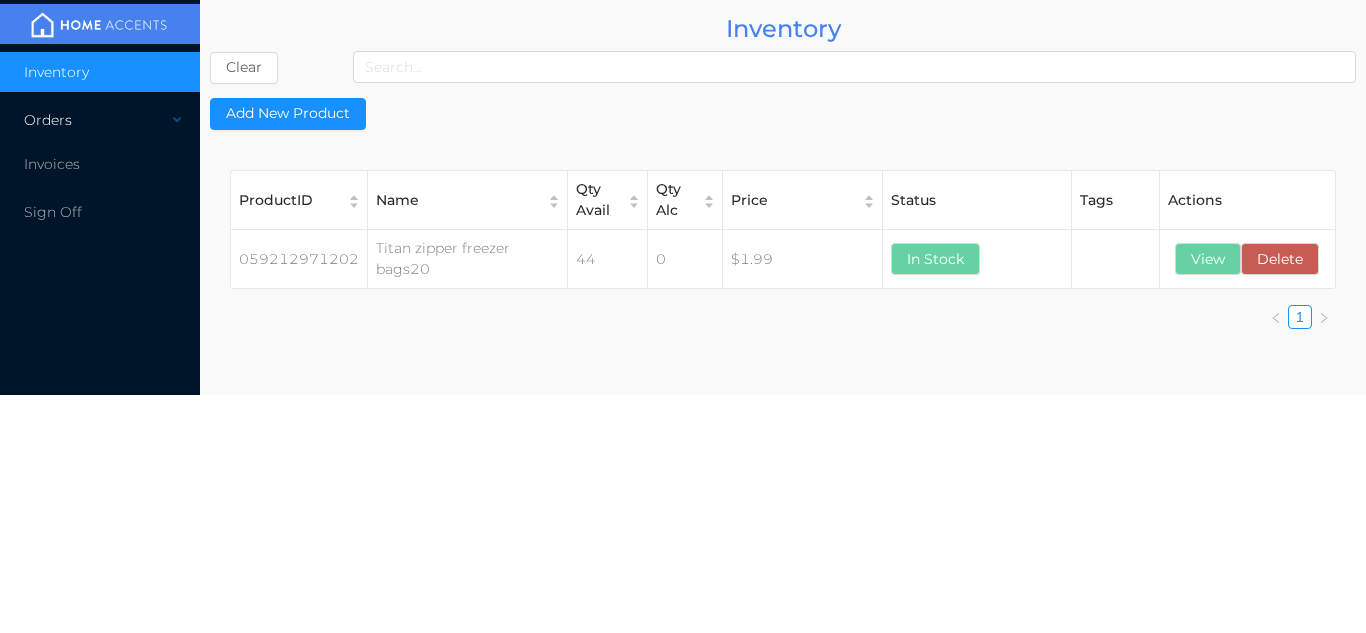 click on "Orders" at bounding box center (100, 120) 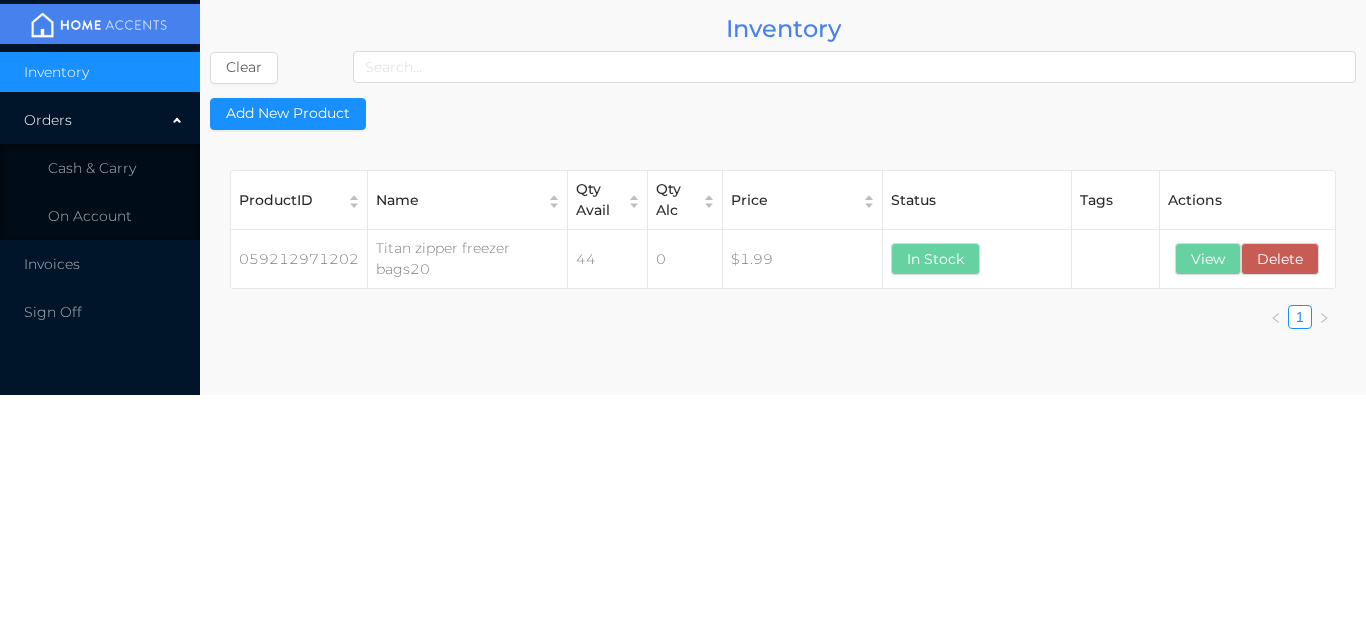 click on "Inventory" at bounding box center (100, 72) 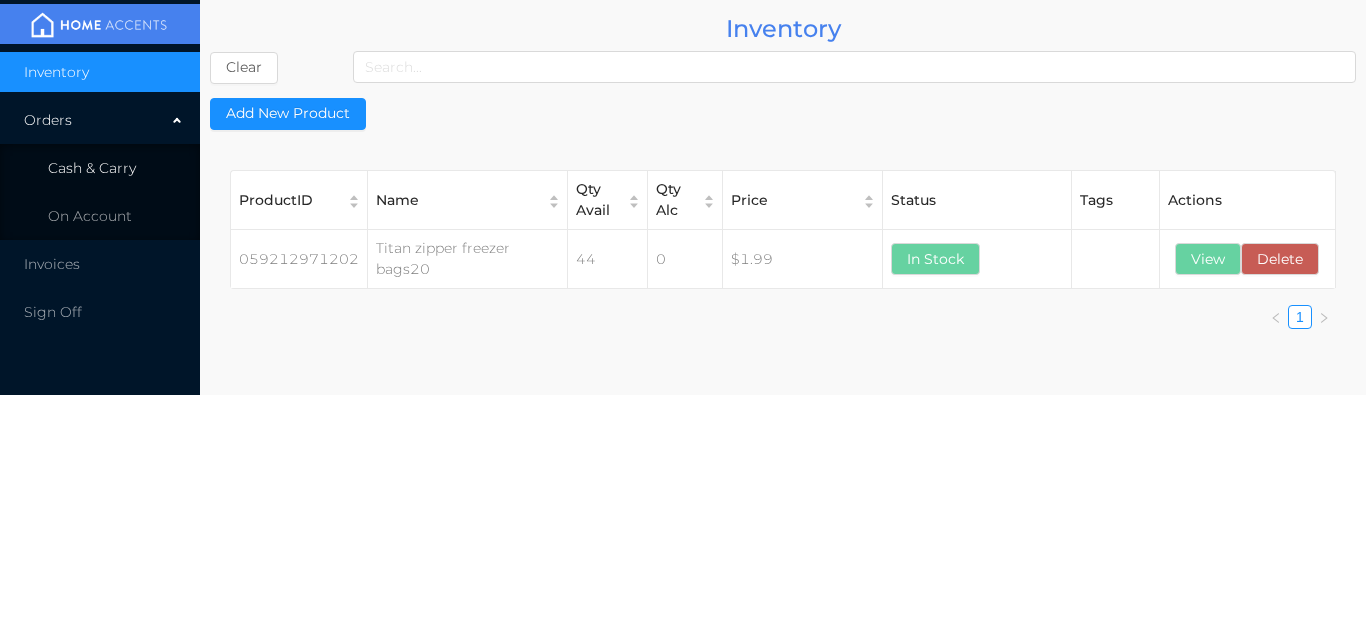 click on "Cash & Carry" at bounding box center [92, 168] 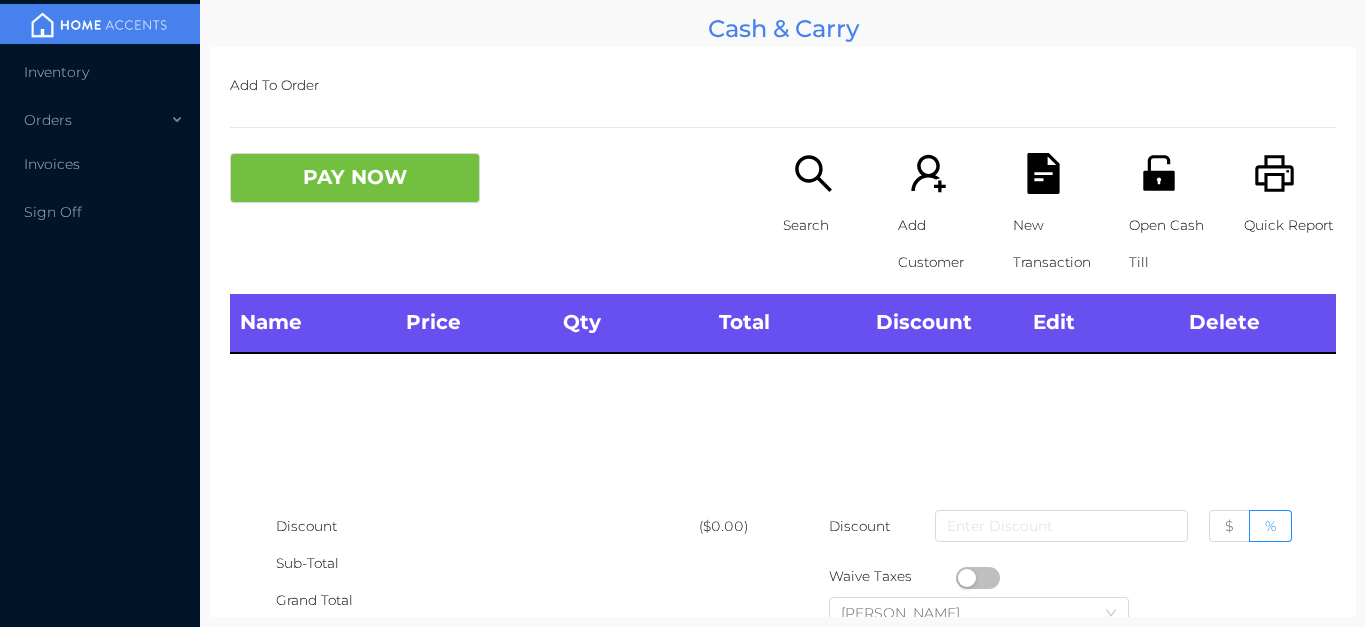 scroll, scrollTop: 0, scrollLeft: 0, axis: both 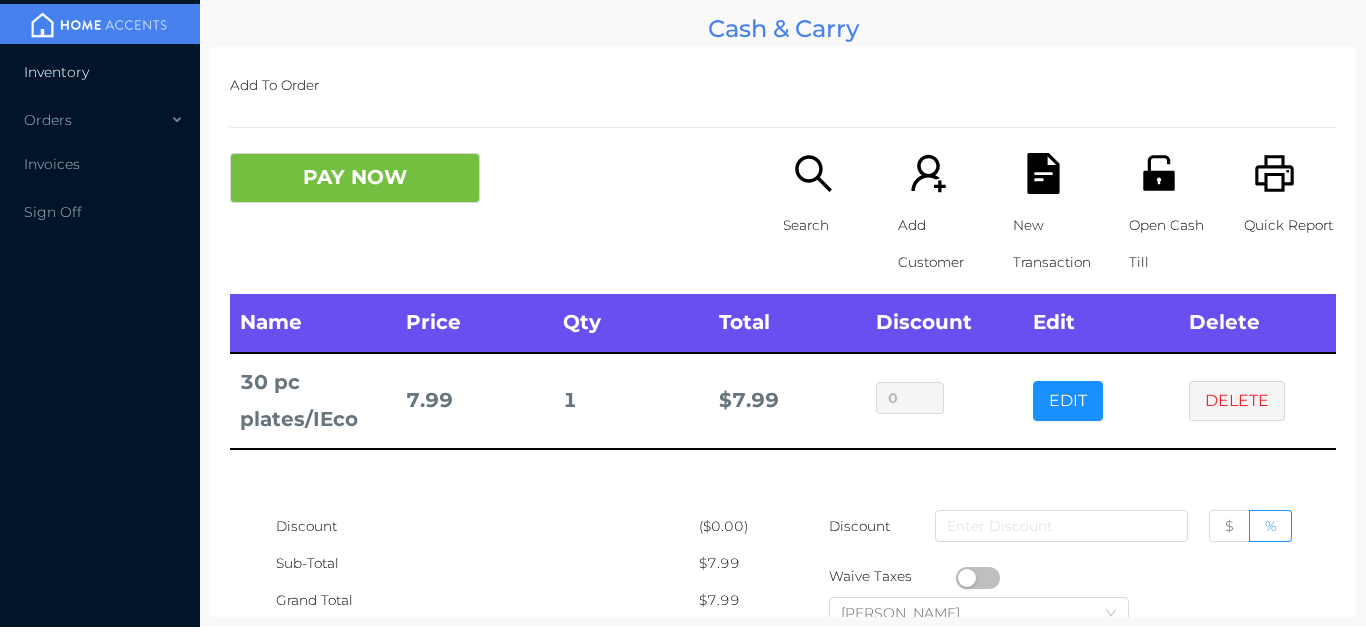 click on "Inventory" at bounding box center [56, 72] 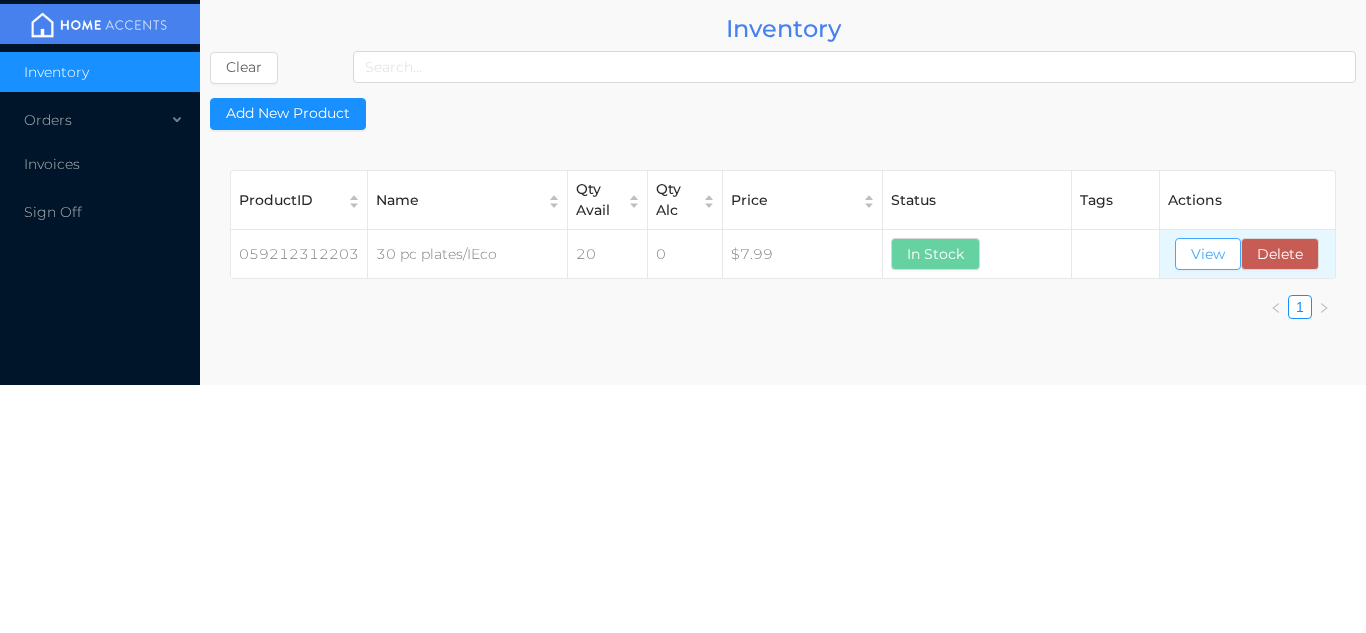 click on "View" at bounding box center (1208, 254) 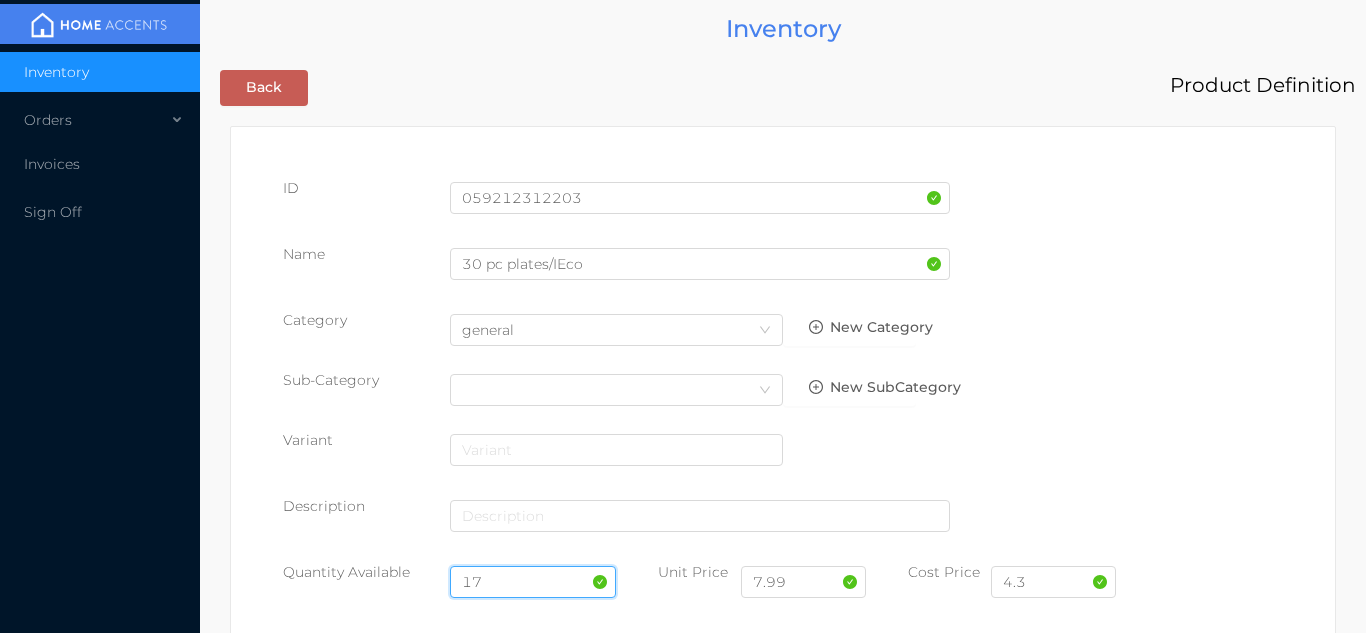click on "17" at bounding box center [533, 582] 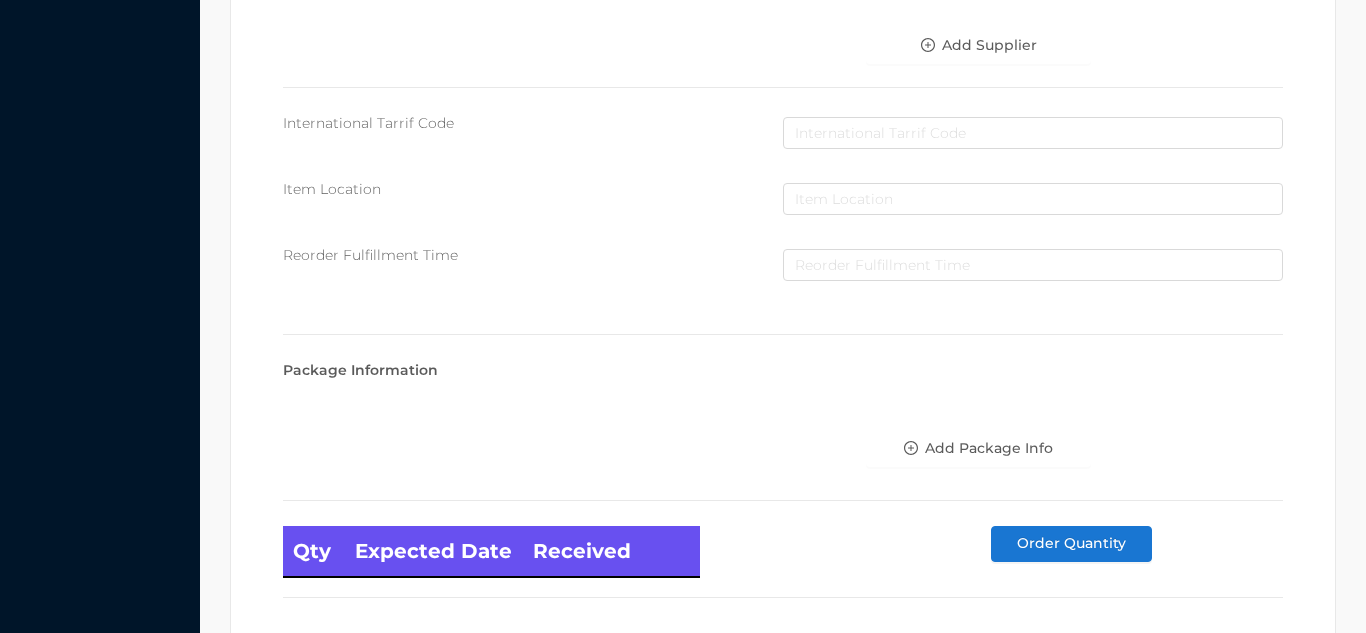 scroll, scrollTop: 1135, scrollLeft: 0, axis: vertical 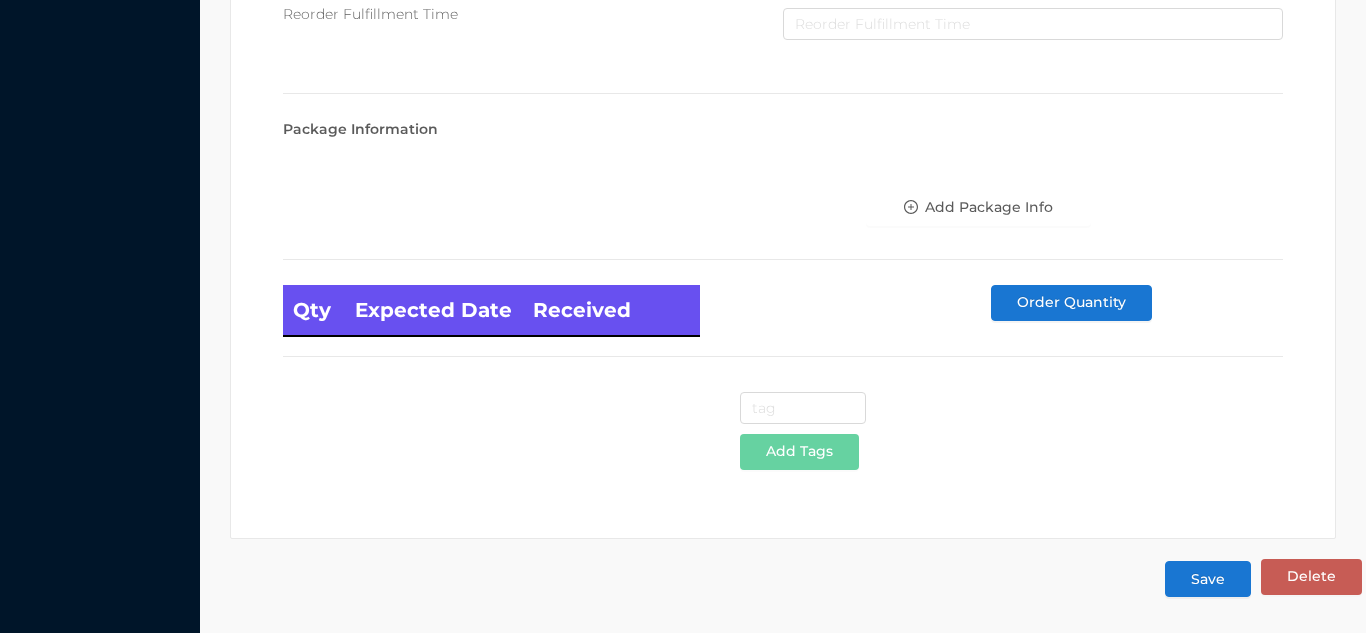 type on "14" 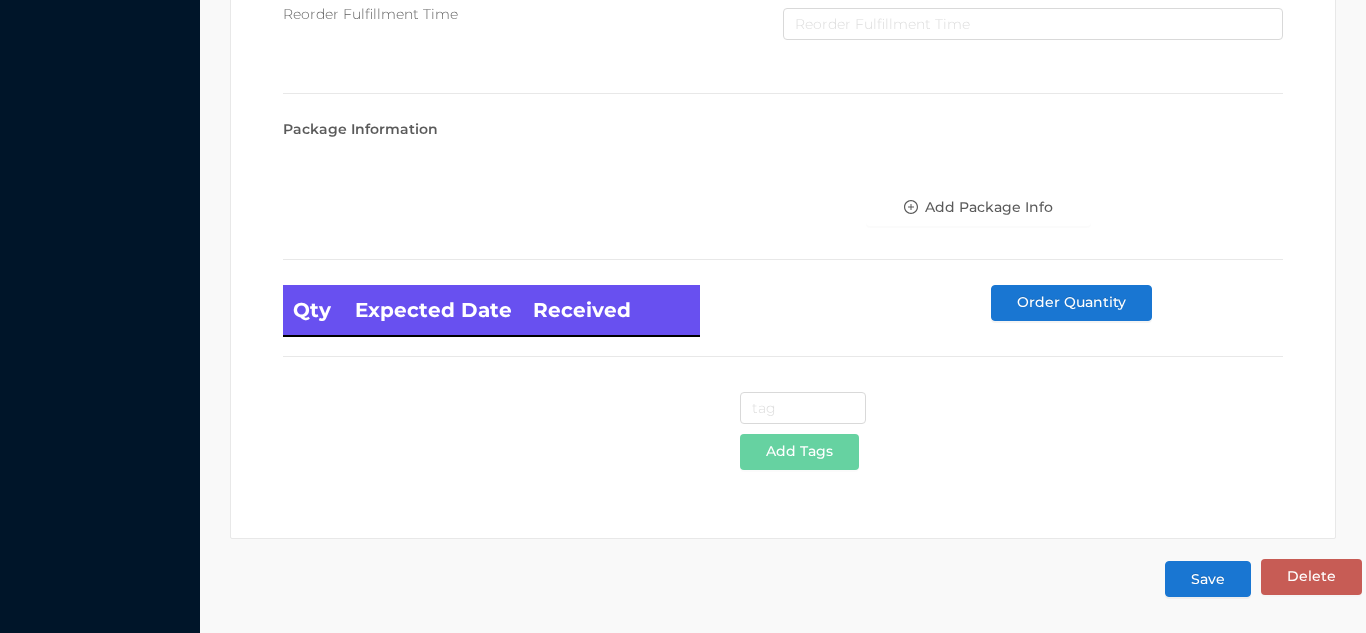 click on "Save" at bounding box center [1208, 579] 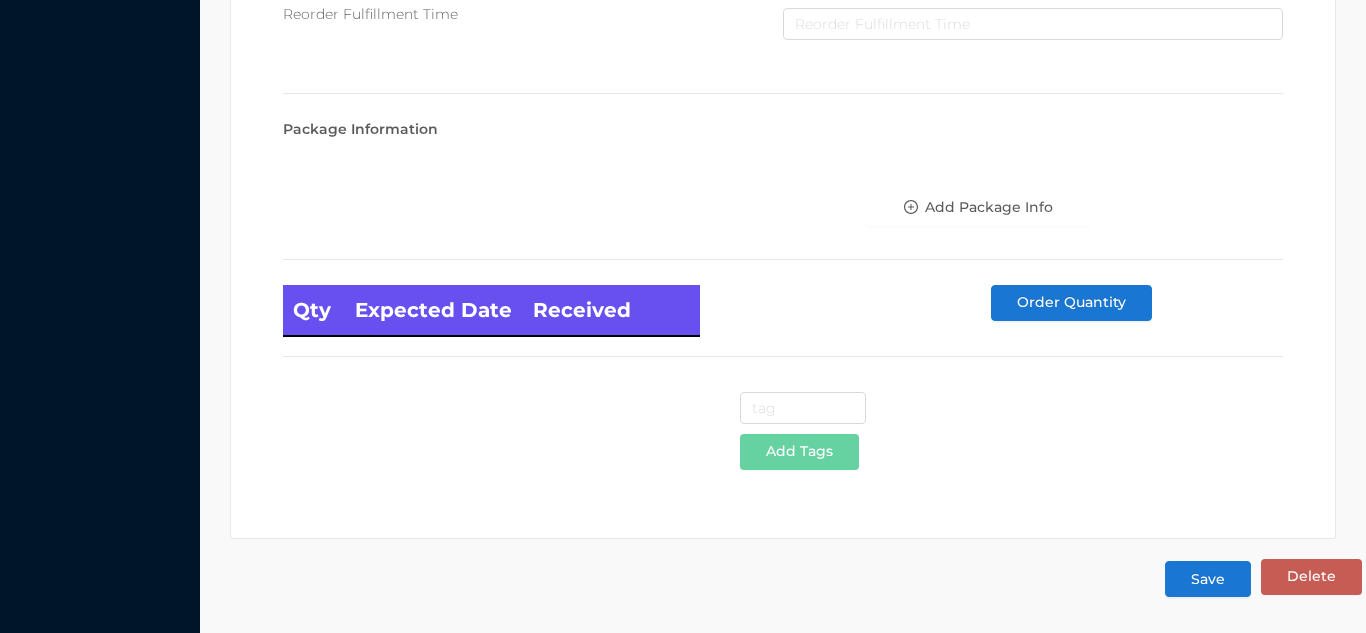 scroll, scrollTop: 0, scrollLeft: 0, axis: both 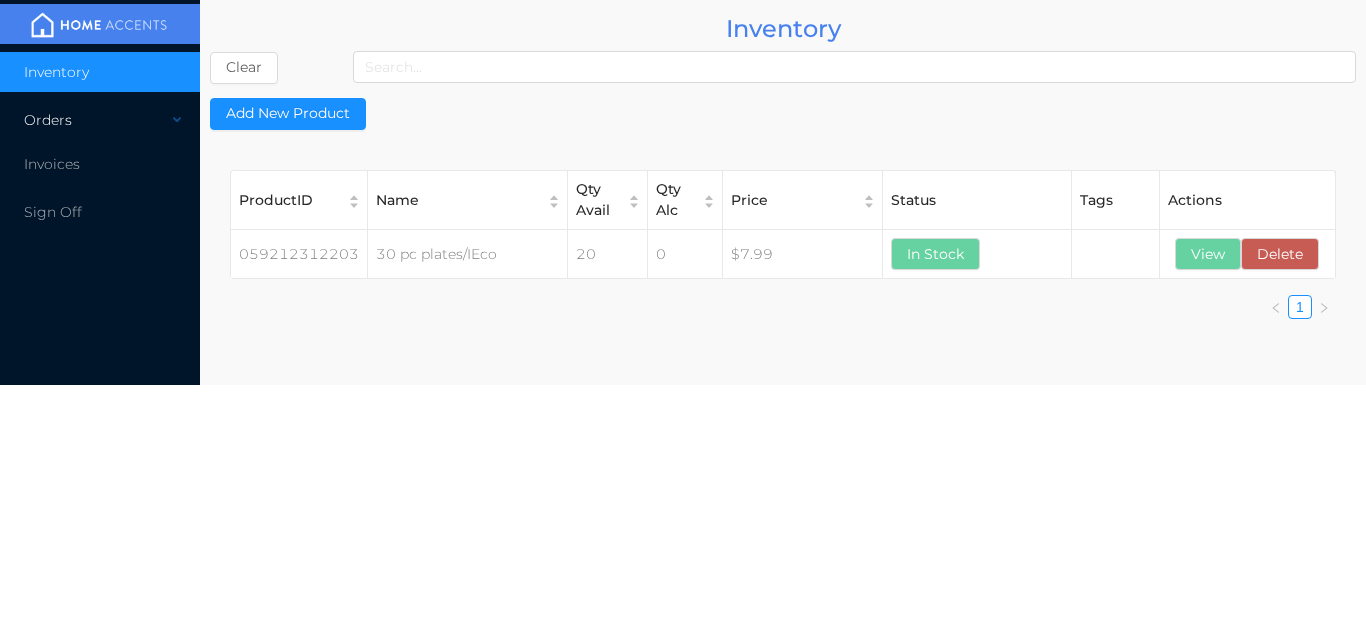click on "Orders" at bounding box center [100, 120] 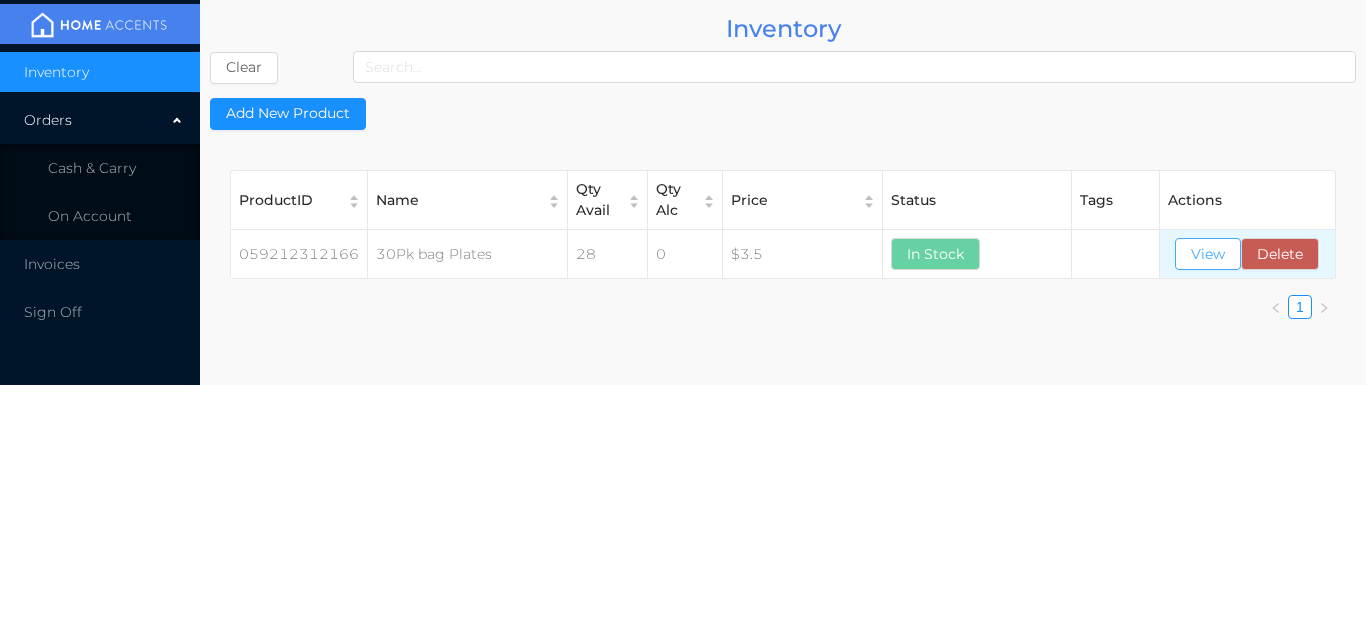click on "View" at bounding box center [1208, 254] 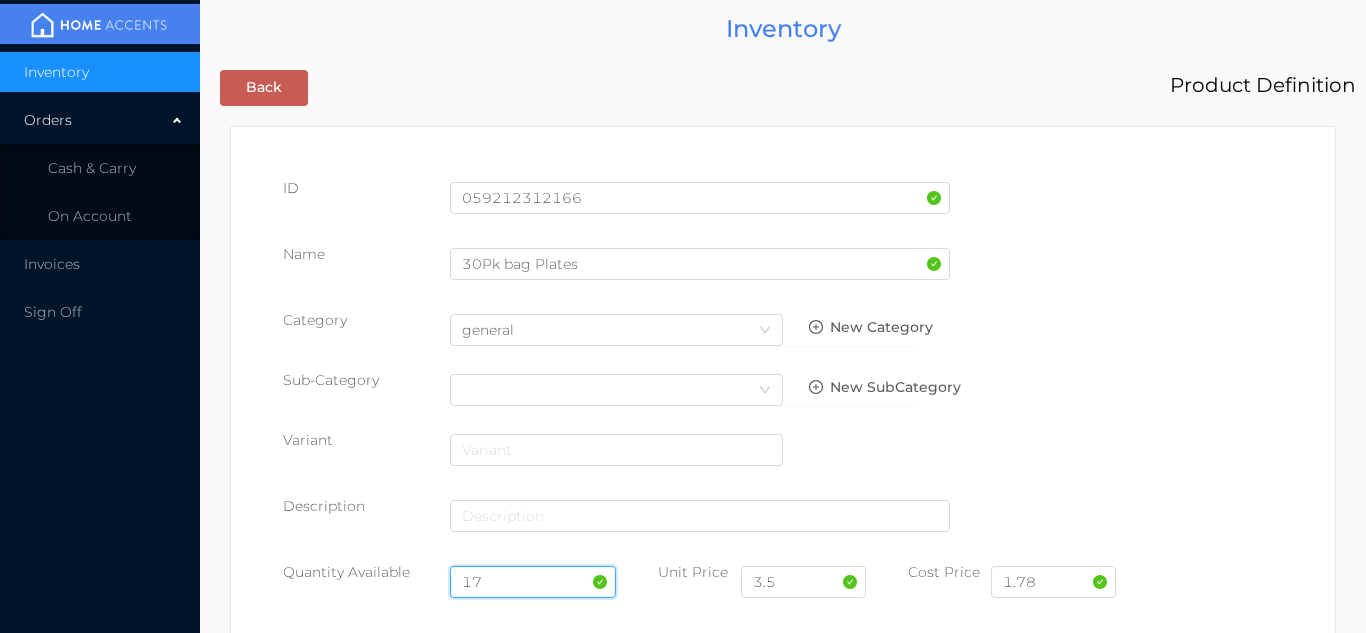 click on "17" at bounding box center (533, 582) 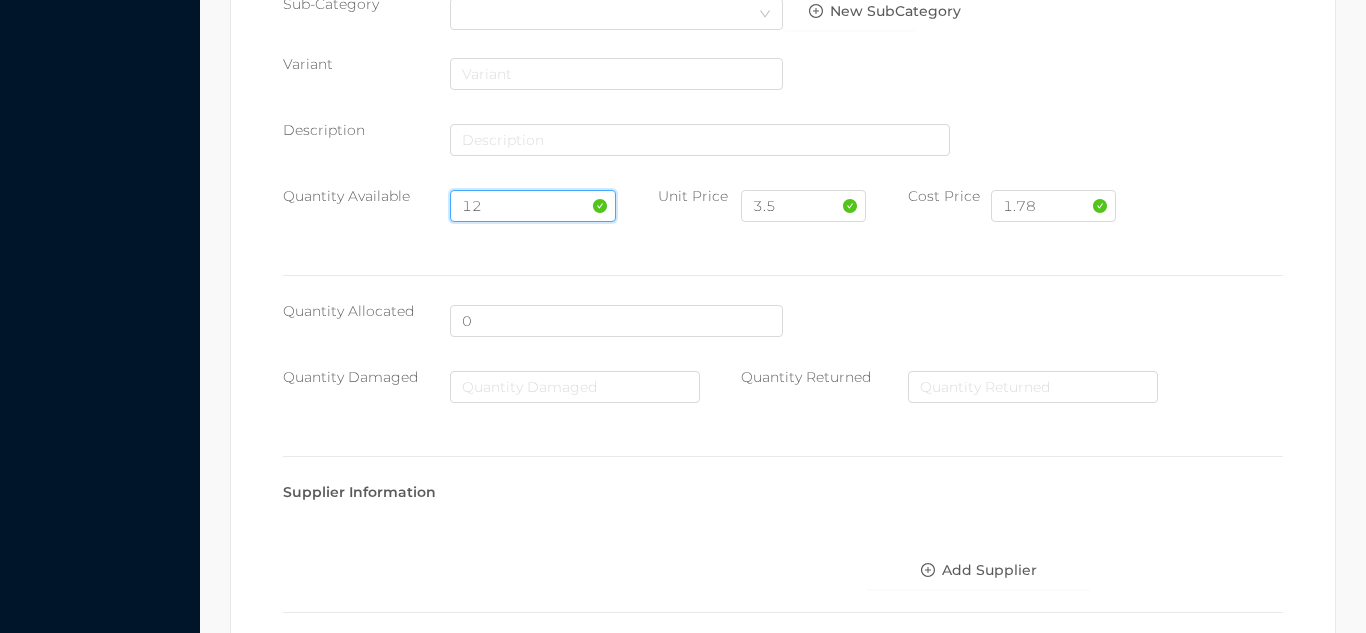 scroll, scrollTop: 1135, scrollLeft: 0, axis: vertical 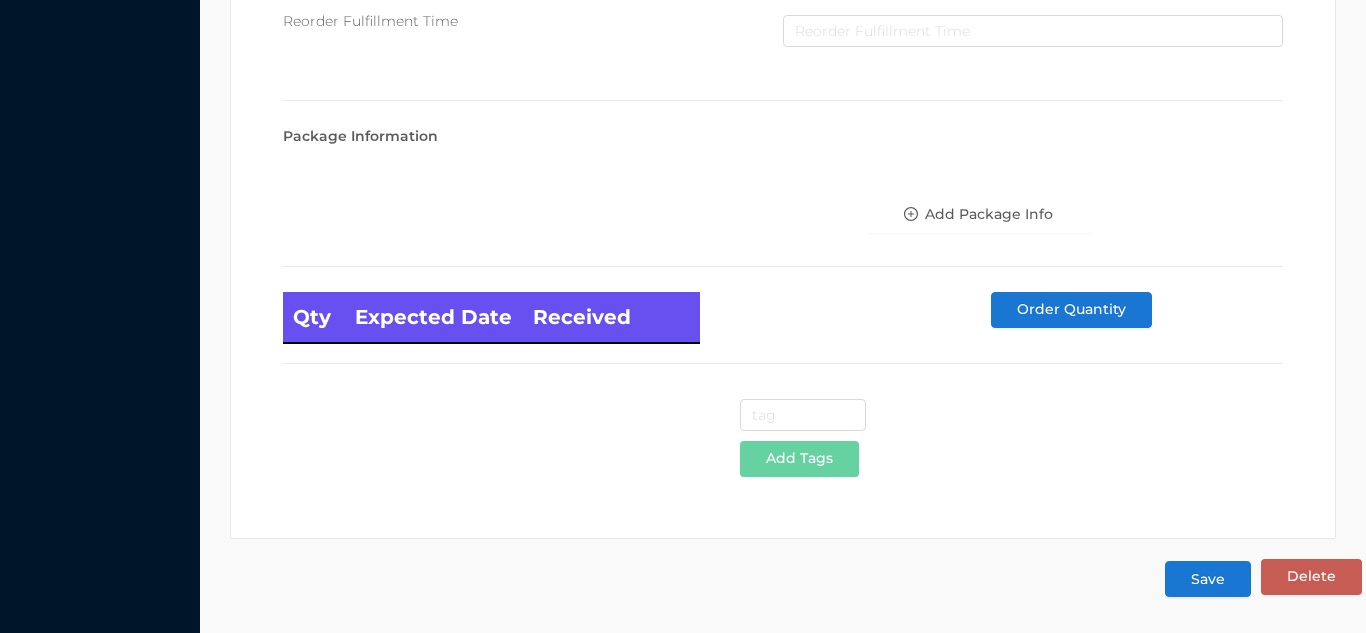 type on "12" 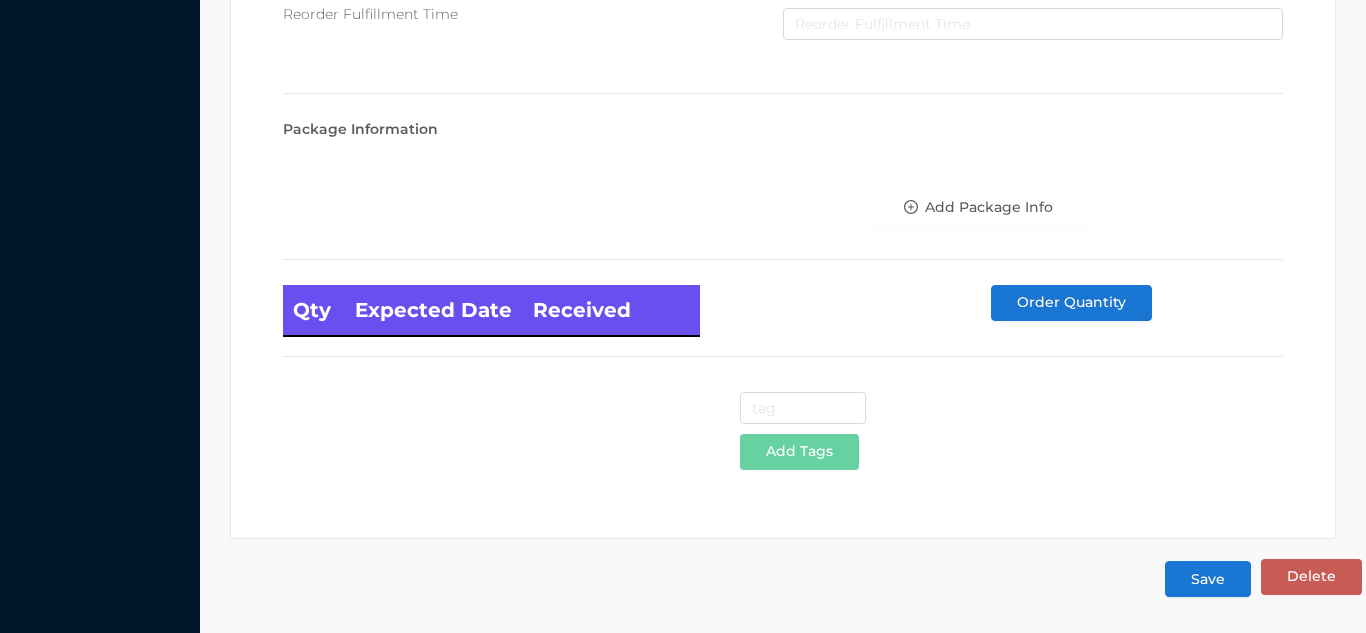 click on "Save" at bounding box center (1208, 579) 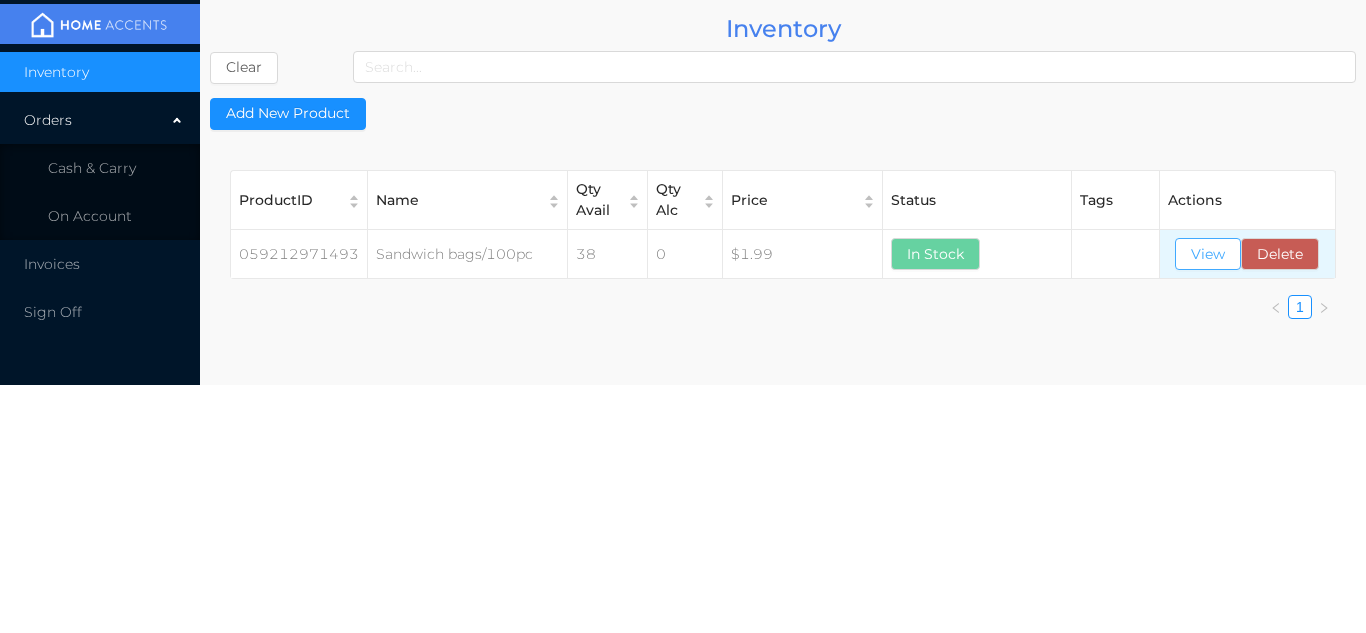 click on "View" at bounding box center (1208, 254) 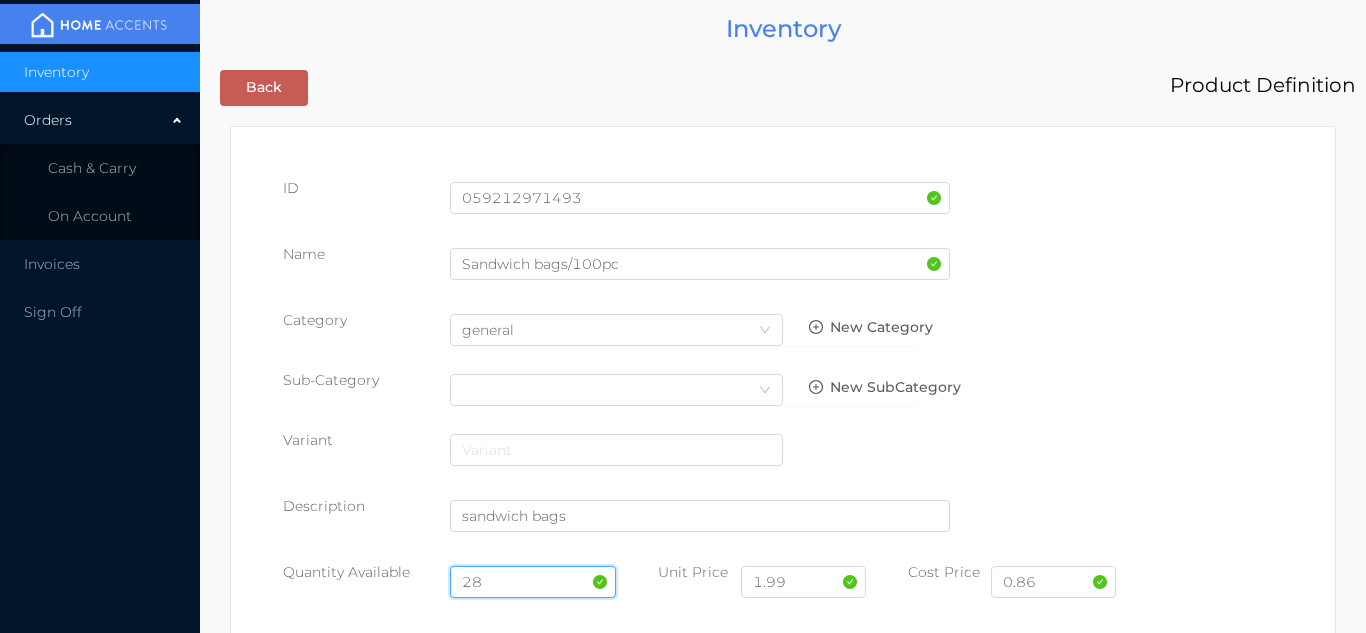 click on "28" at bounding box center (533, 582) 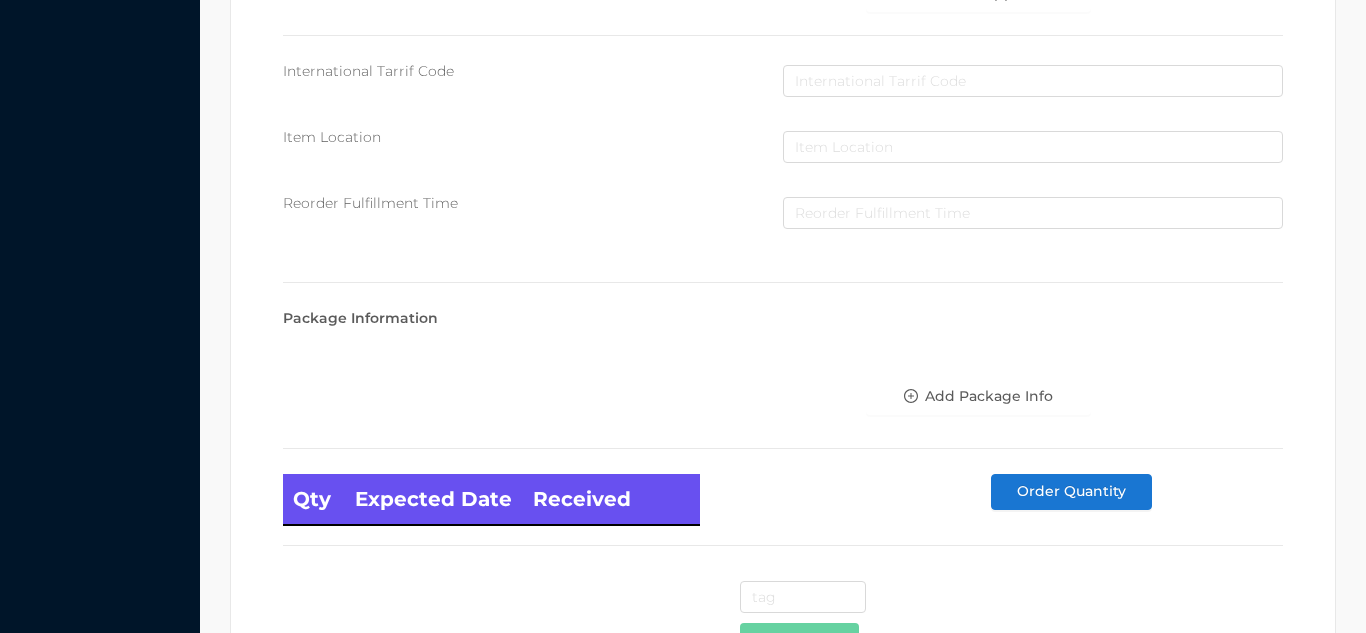 scroll, scrollTop: 1135, scrollLeft: 0, axis: vertical 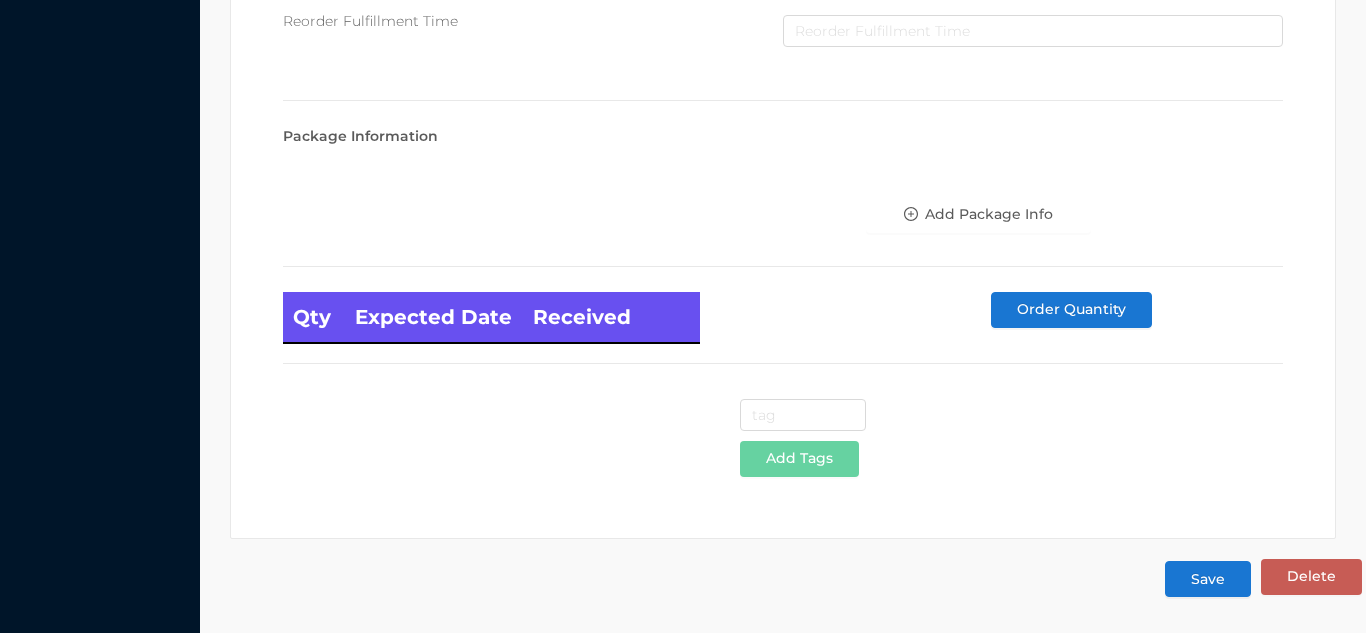 type on "24" 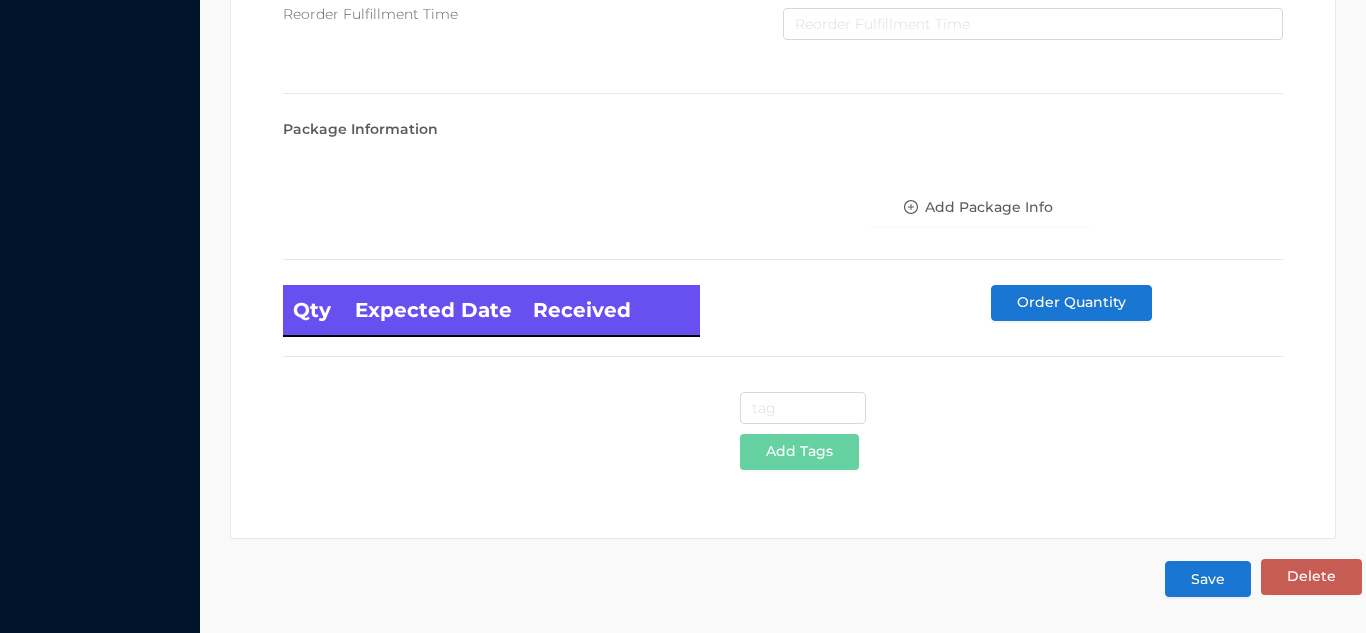click on "Save" at bounding box center [1208, 579] 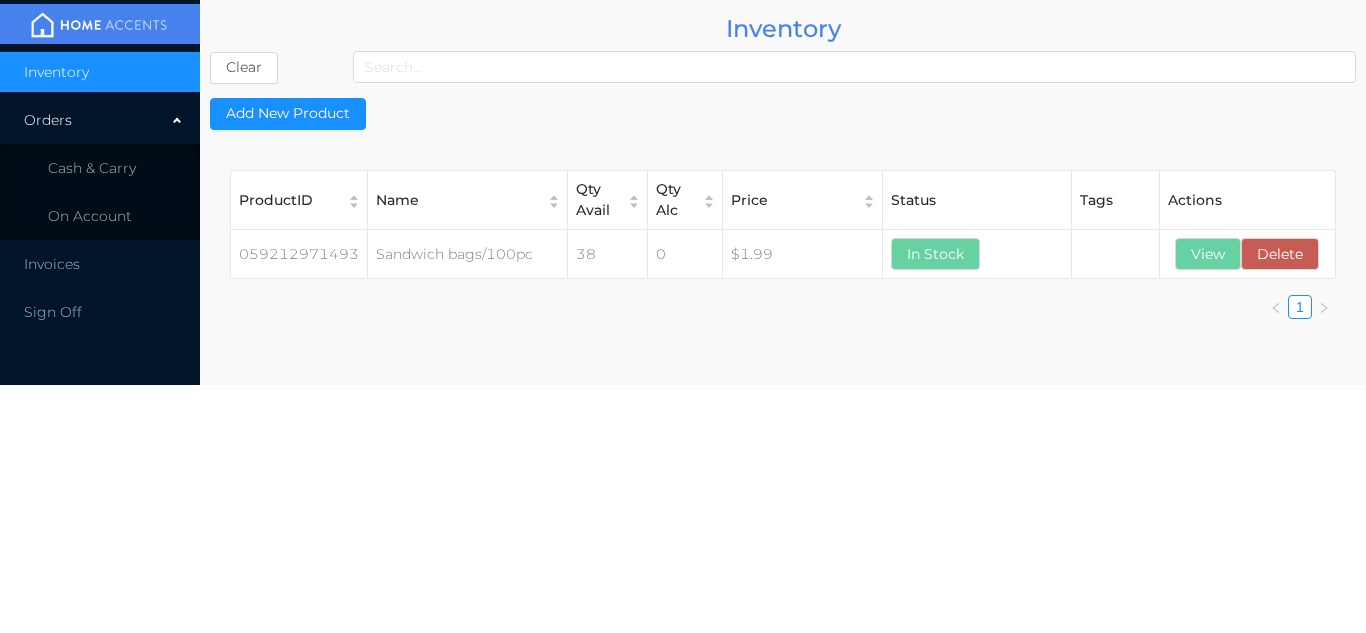 scroll, scrollTop: 0, scrollLeft: 0, axis: both 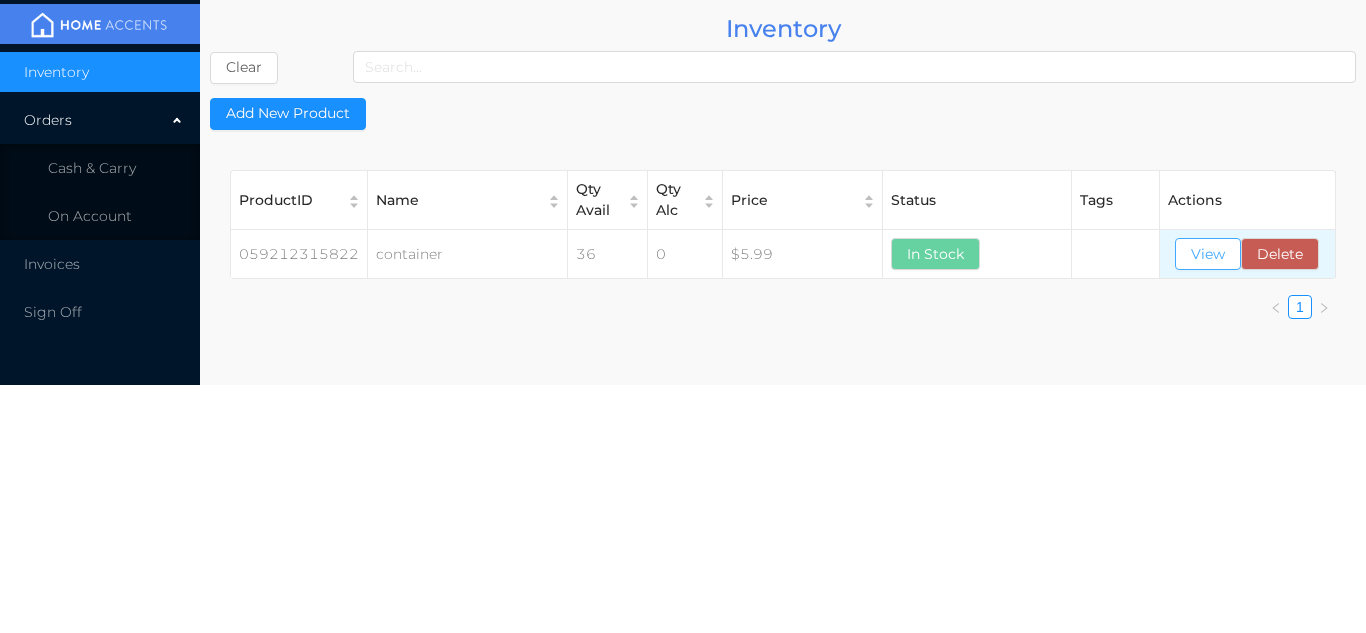 click on "View" at bounding box center (1208, 254) 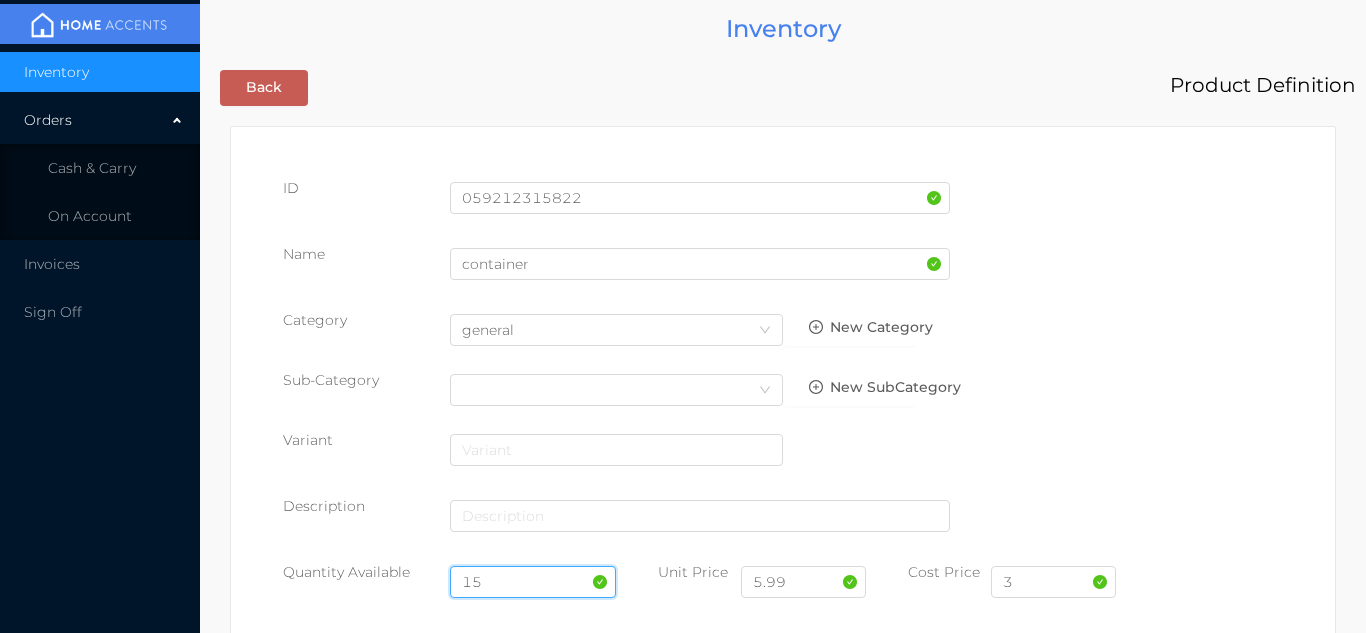 click on "15" at bounding box center (533, 582) 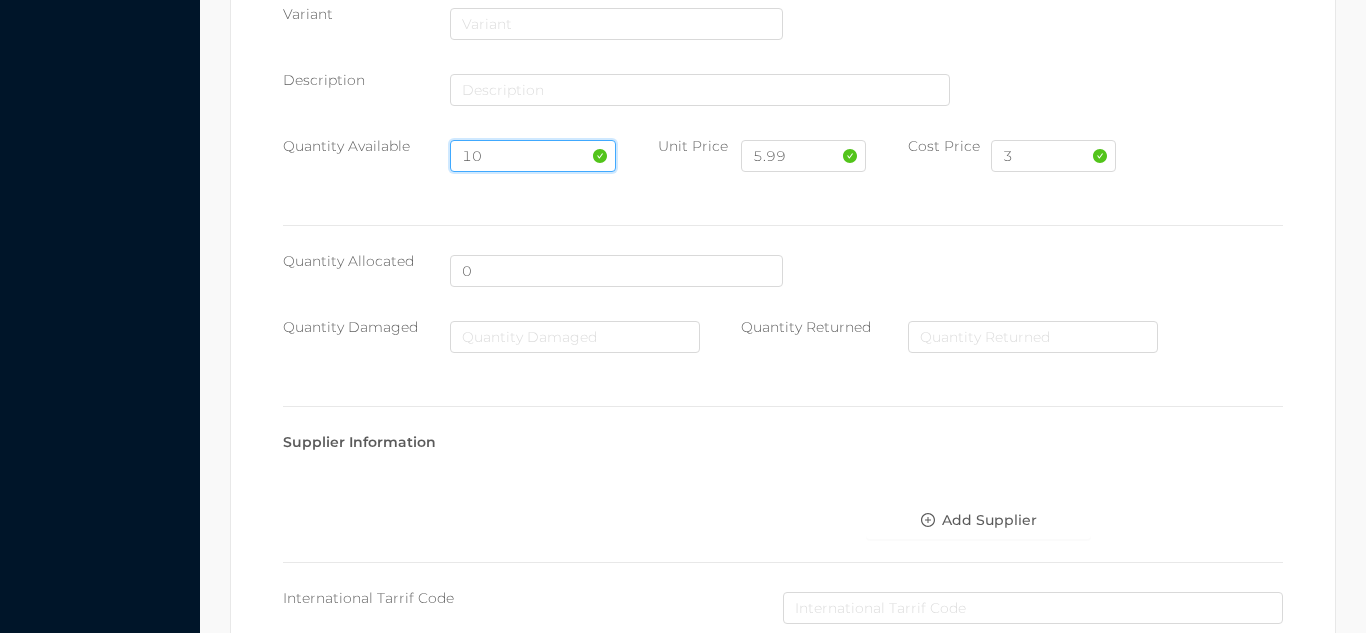 scroll, scrollTop: 1135, scrollLeft: 0, axis: vertical 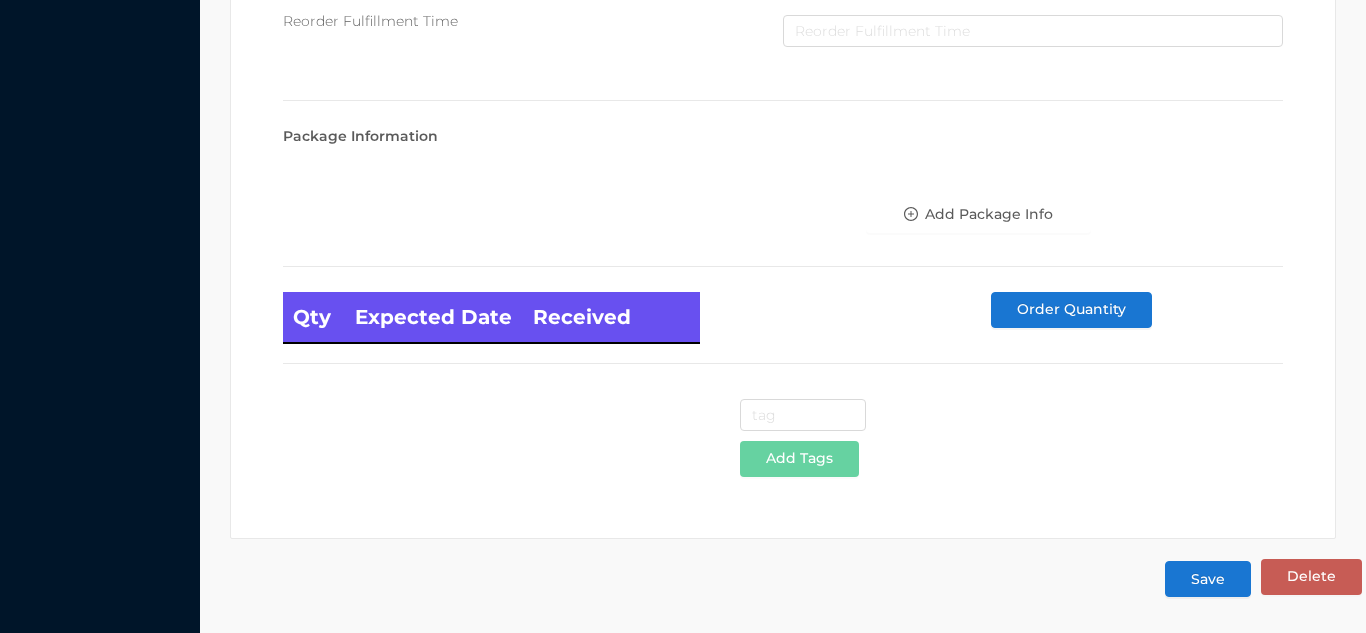type on "10" 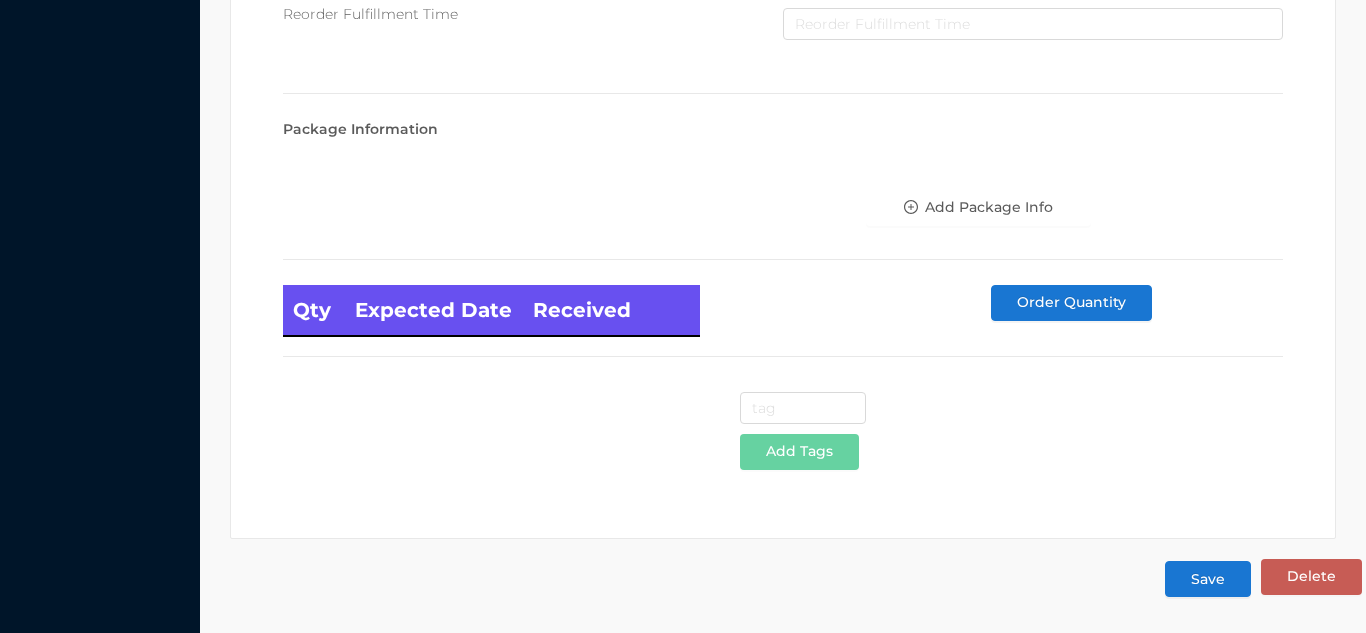 click on "Save" at bounding box center [1208, 579] 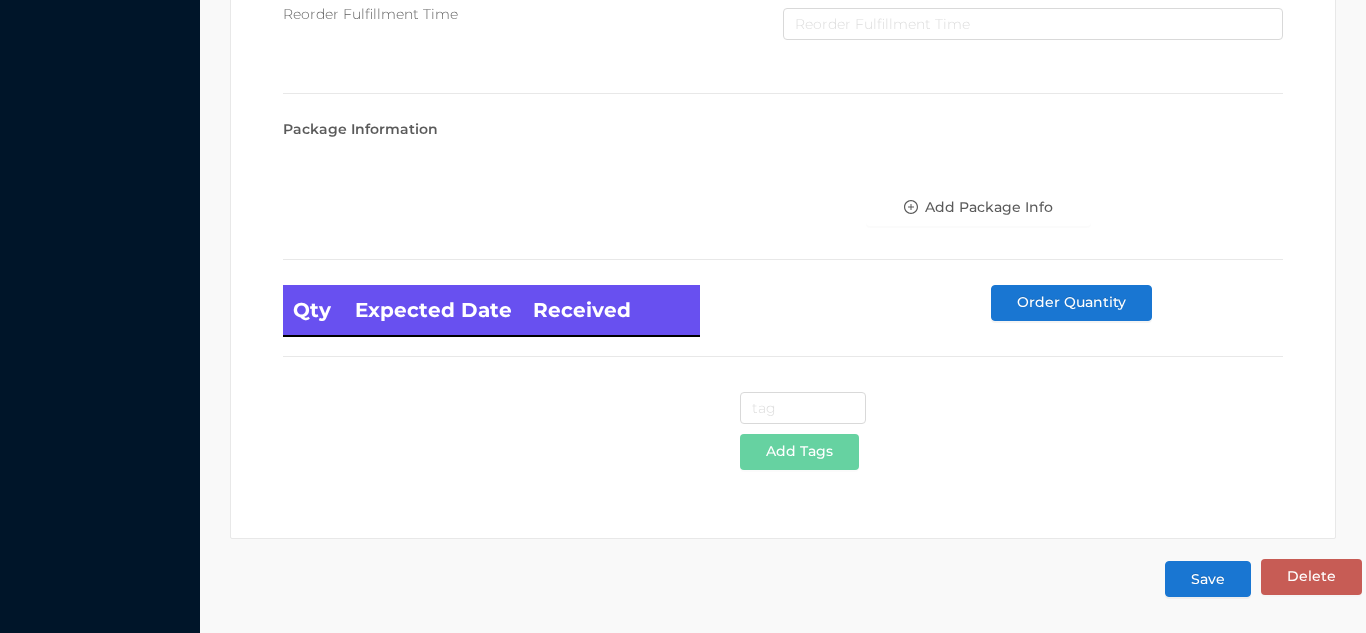 scroll, scrollTop: 0, scrollLeft: 0, axis: both 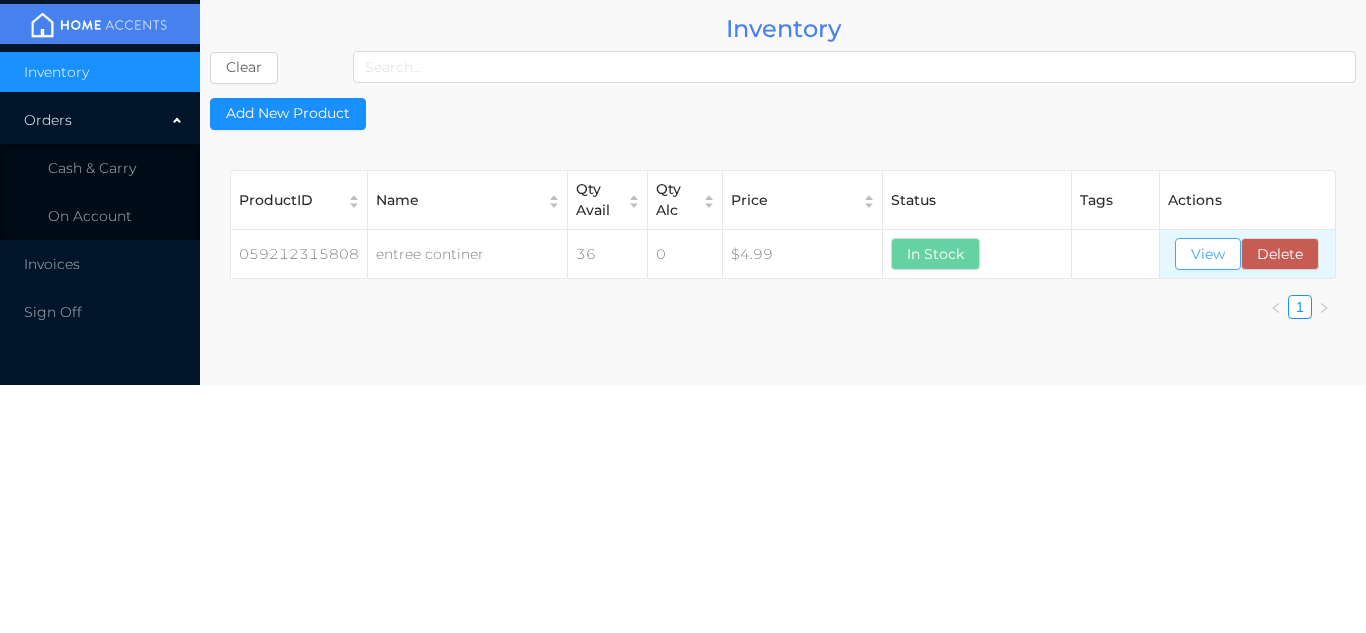 click on "View" at bounding box center [1208, 254] 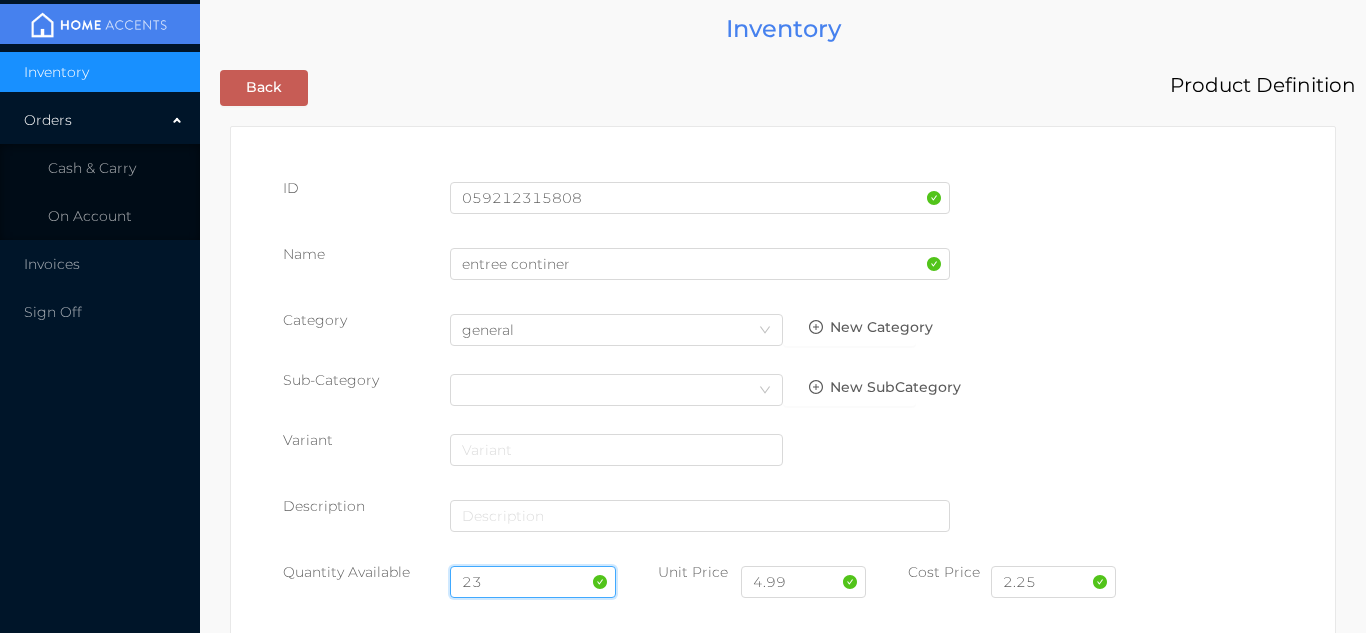 click on "23" at bounding box center (533, 582) 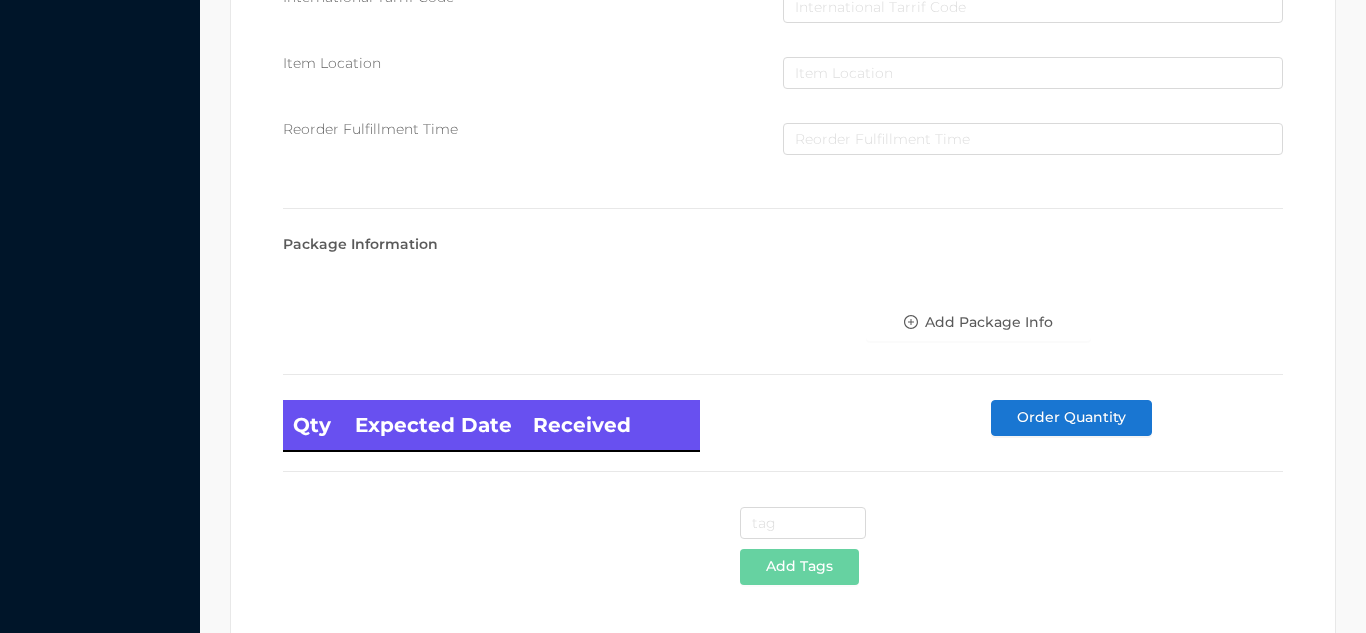 scroll, scrollTop: 1135, scrollLeft: 0, axis: vertical 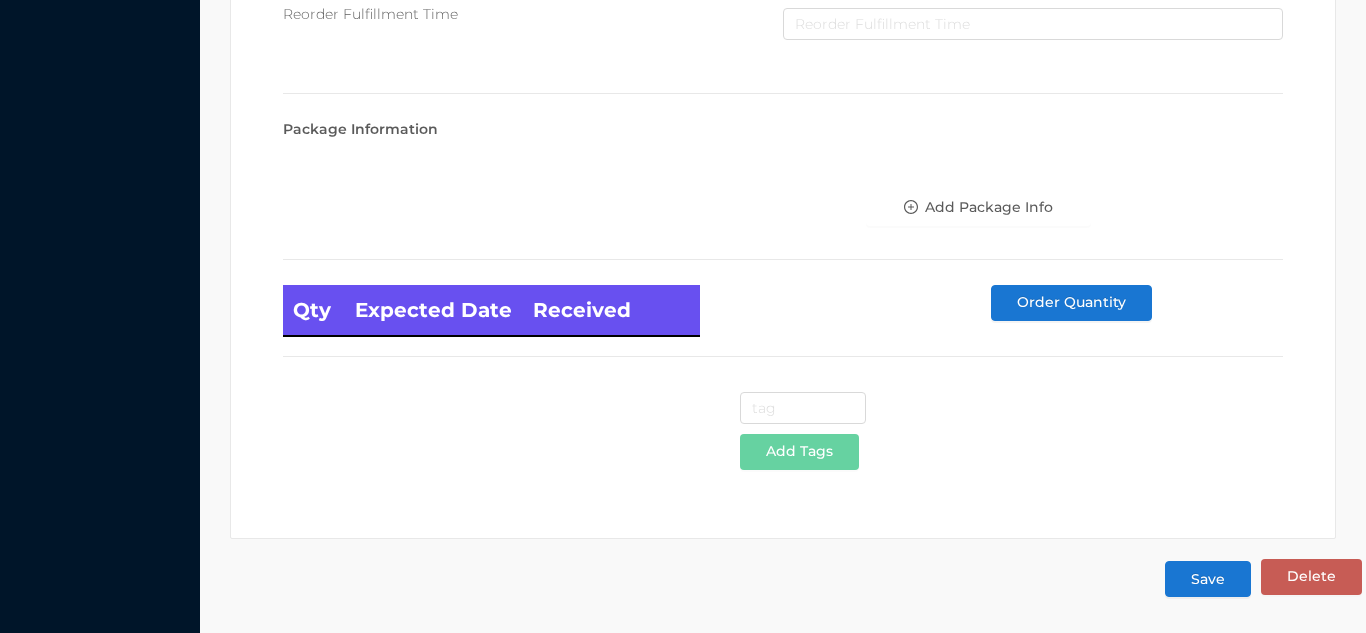 type on "12" 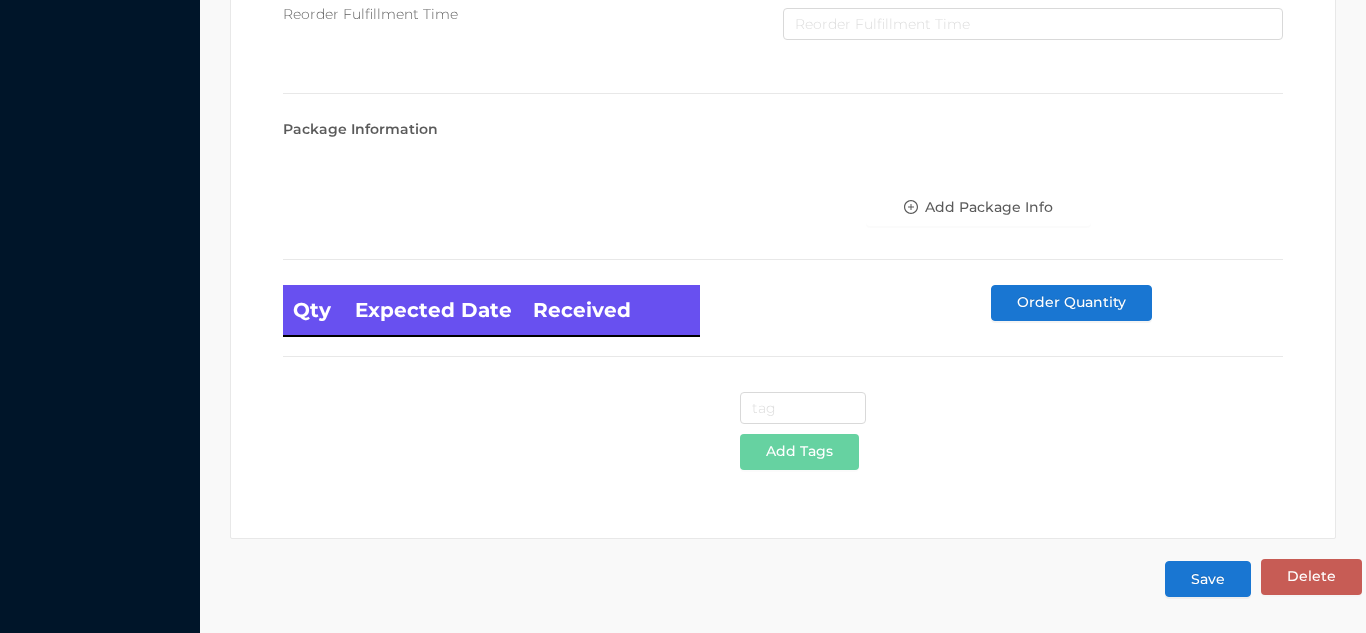 click on "Save" at bounding box center (1208, 579) 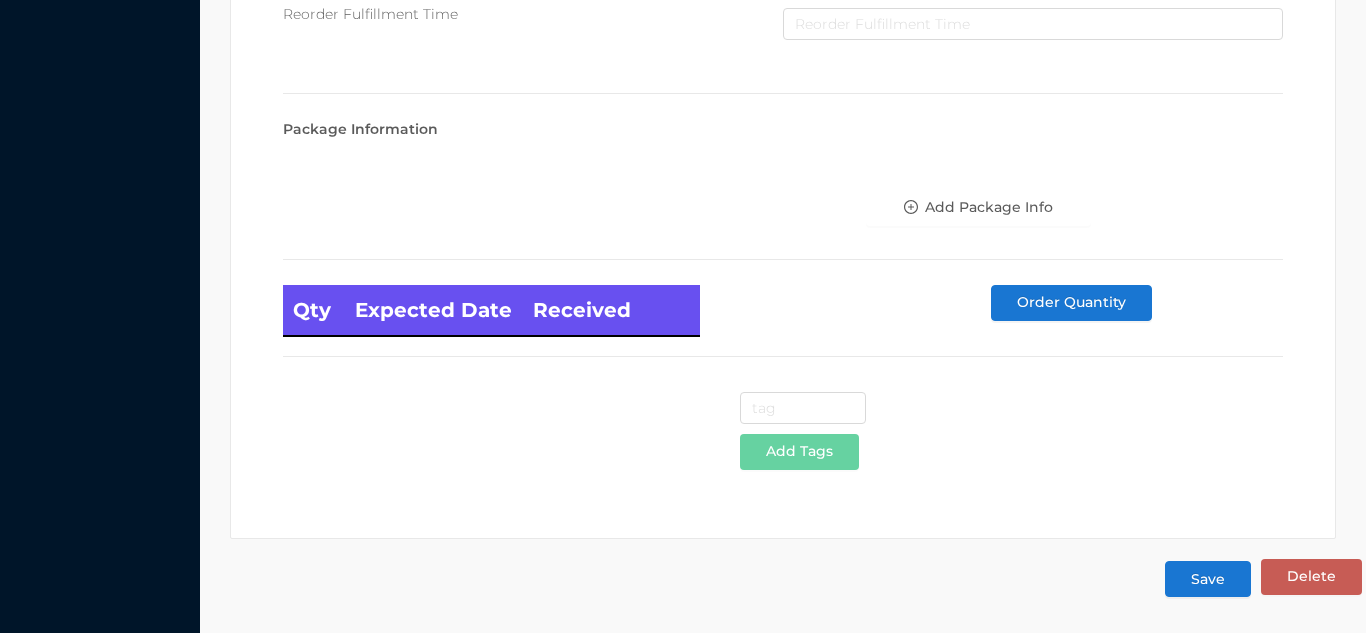 scroll, scrollTop: 0, scrollLeft: 0, axis: both 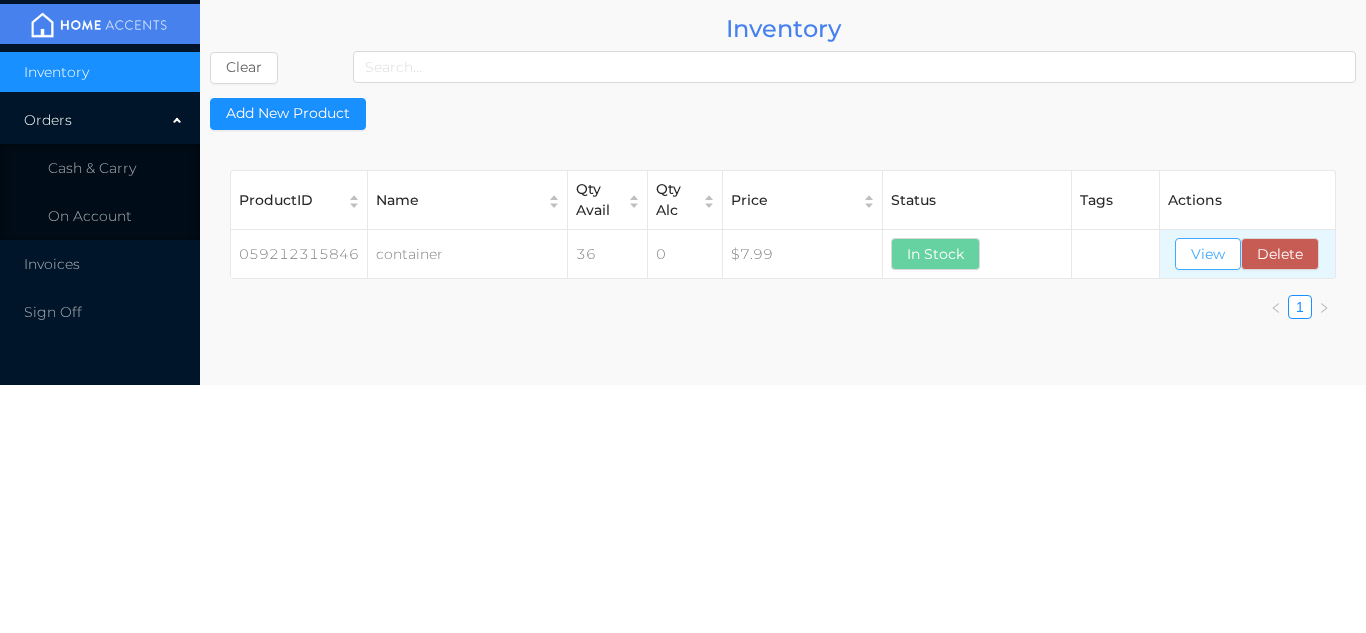 click on "View" at bounding box center [1208, 254] 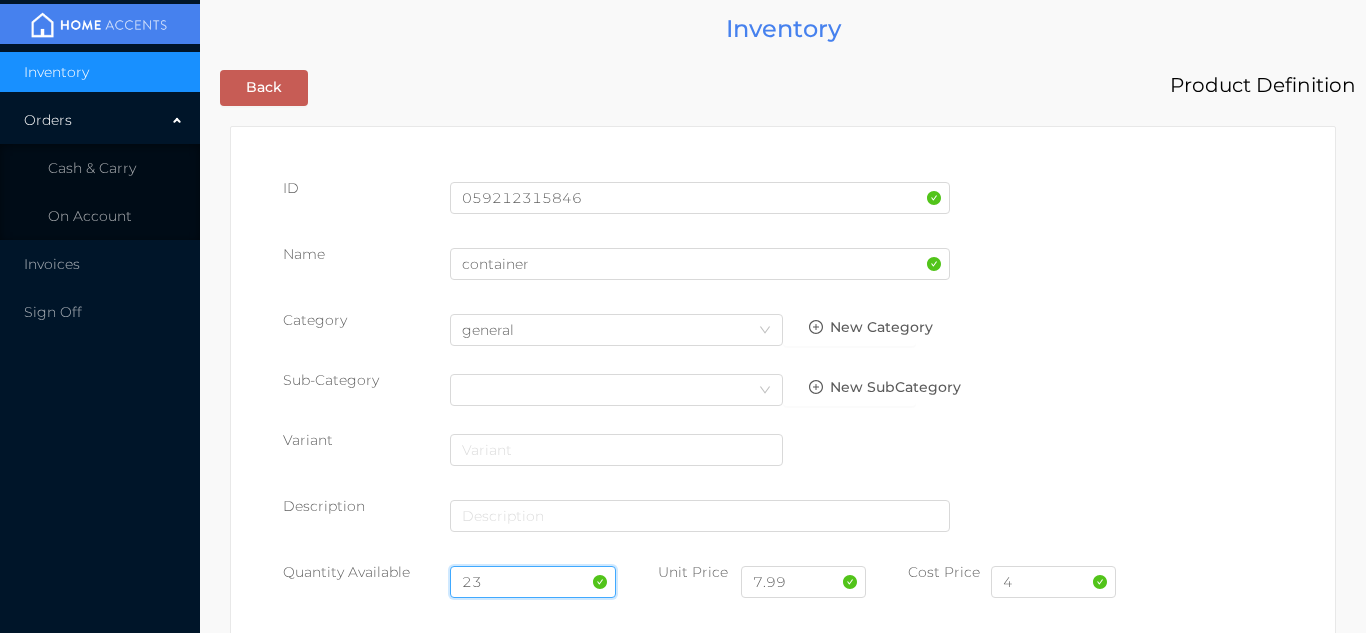 click on "23" at bounding box center [533, 582] 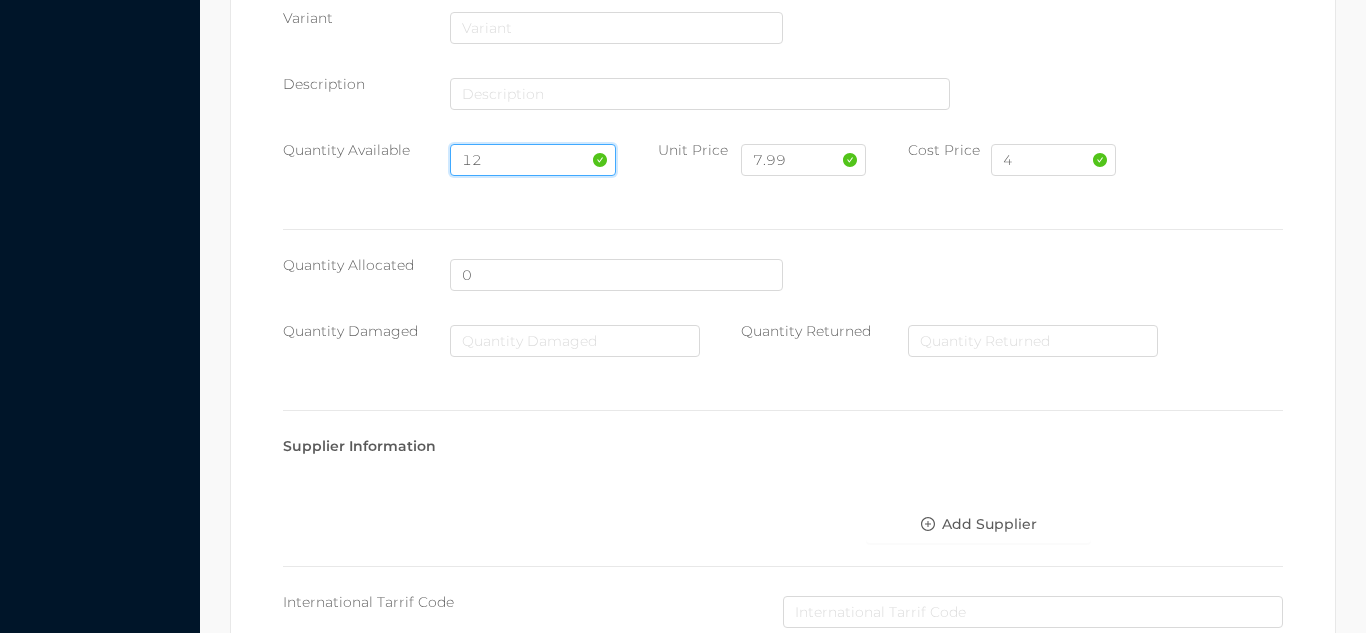 scroll, scrollTop: 1135, scrollLeft: 0, axis: vertical 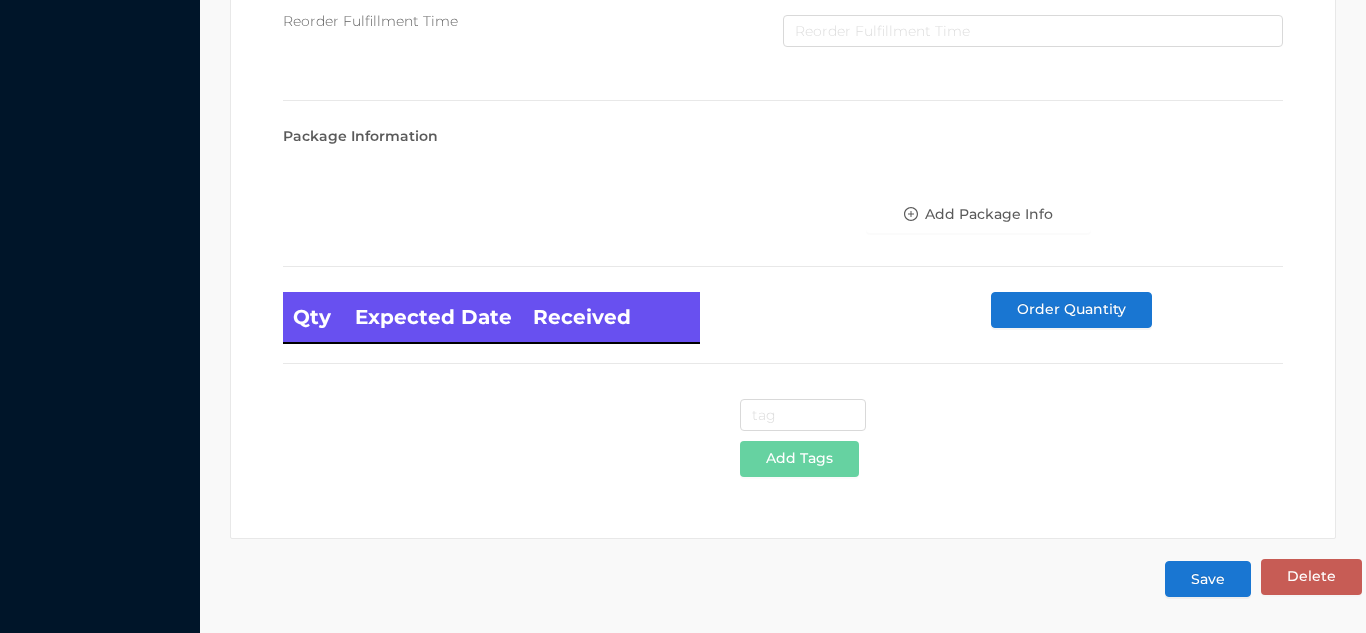 type on "12" 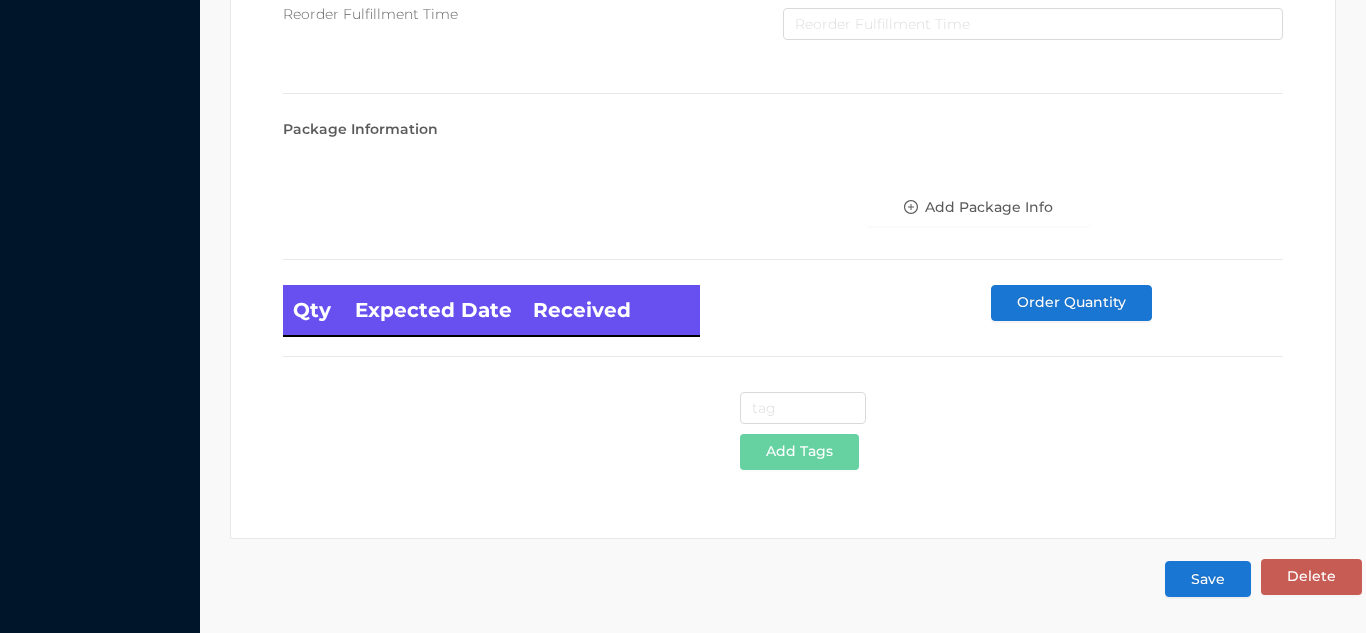 click on "Save" at bounding box center (1208, 579) 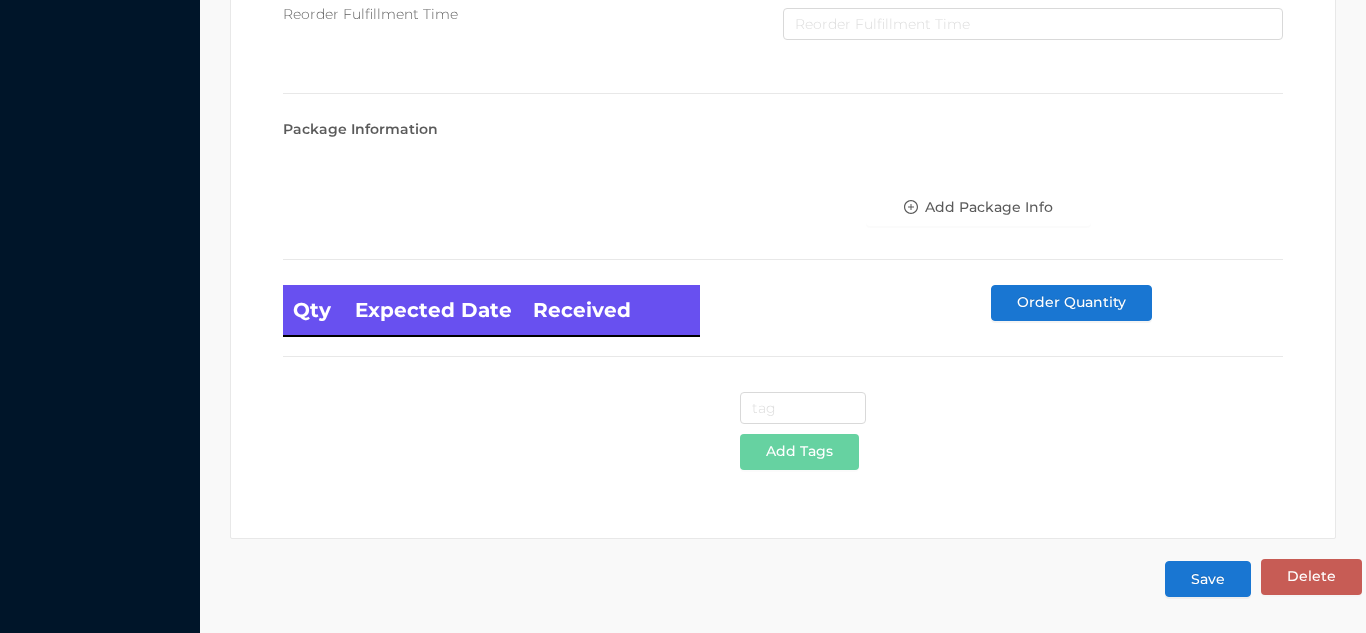 scroll, scrollTop: 0, scrollLeft: 0, axis: both 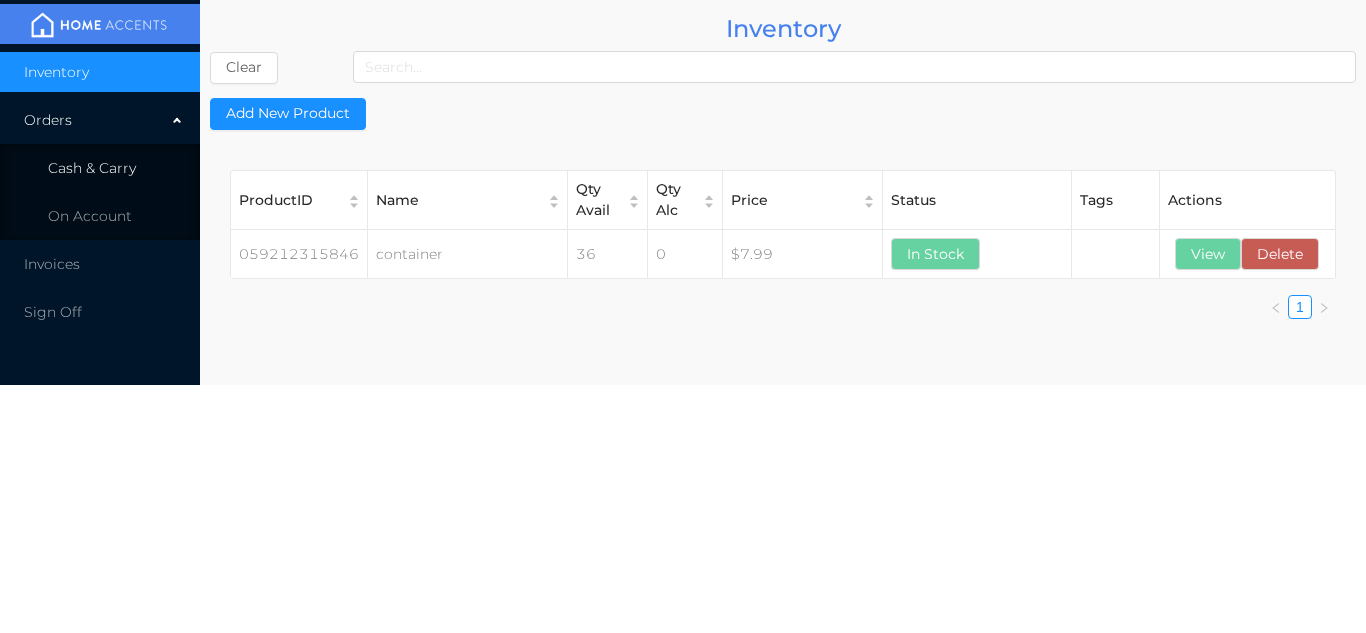 click on "Cash & Carry" at bounding box center [92, 168] 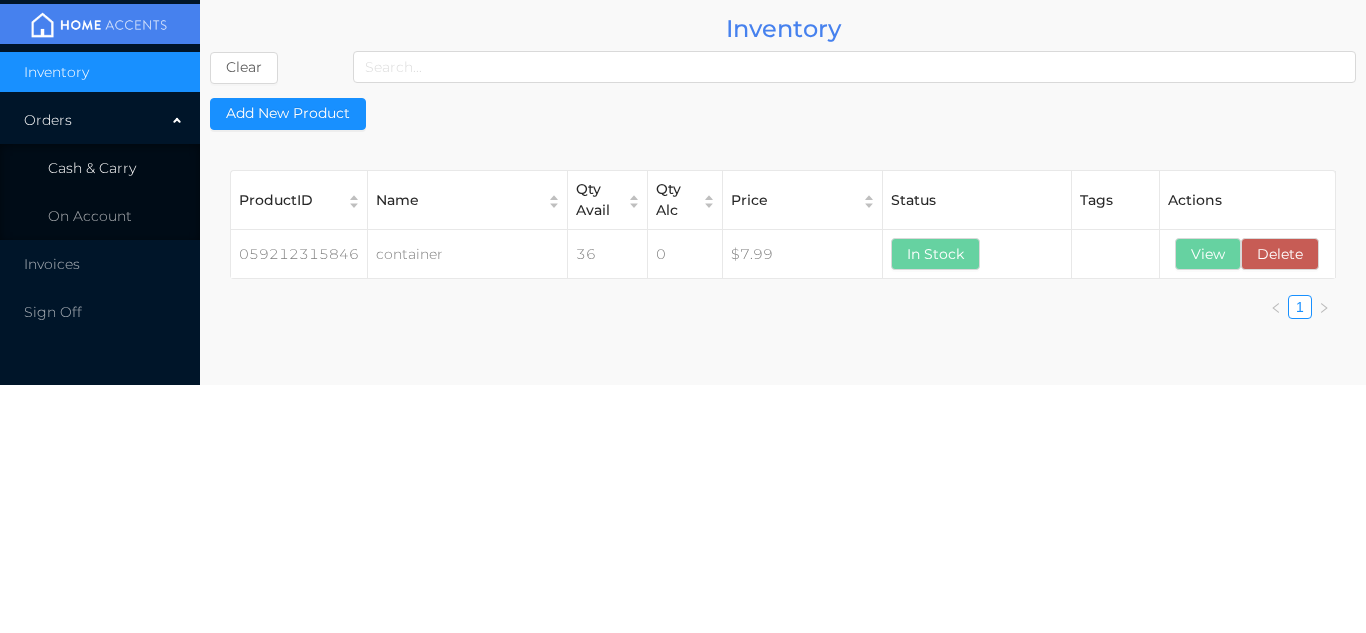 type 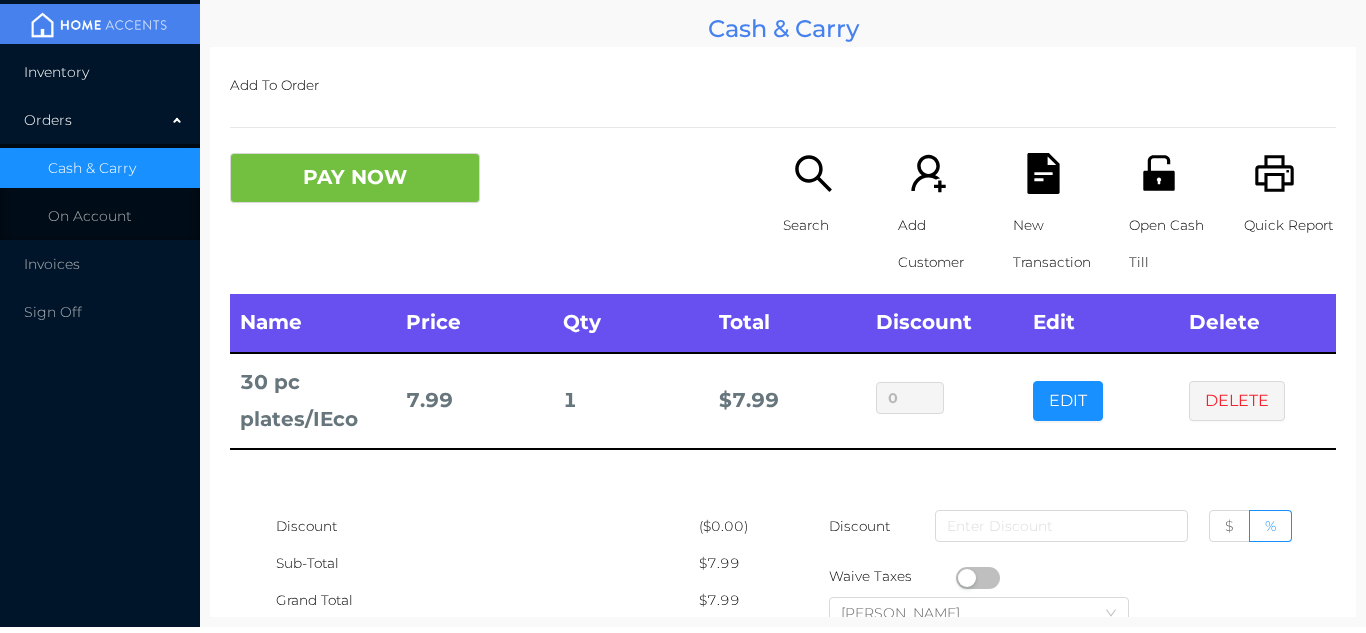 click on "Inventory" at bounding box center (56, 72) 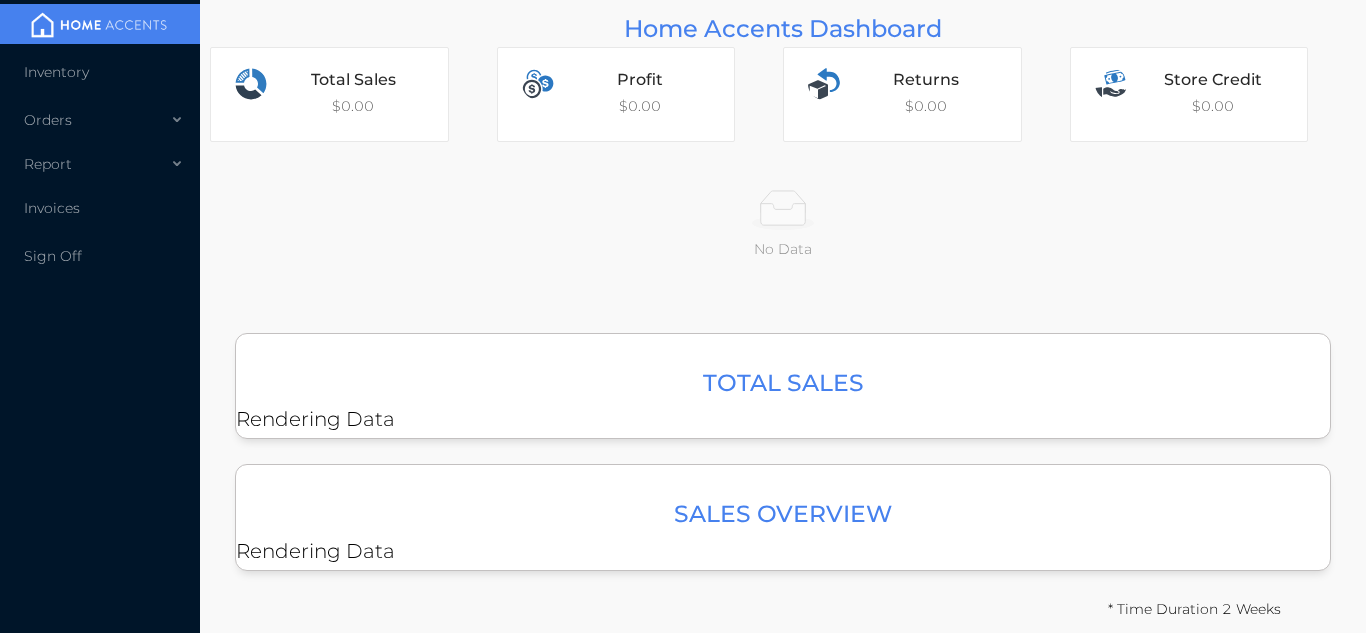 scroll, scrollTop: 0, scrollLeft: 0, axis: both 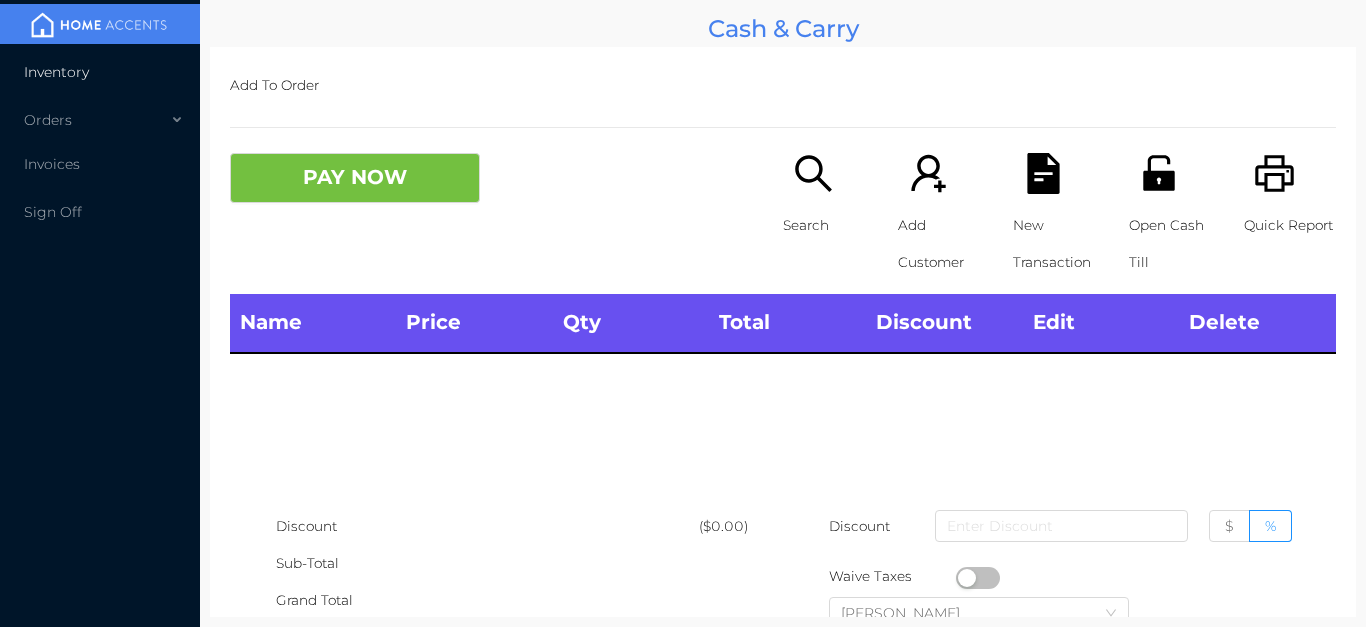 click on "Inventory" at bounding box center [100, 72] 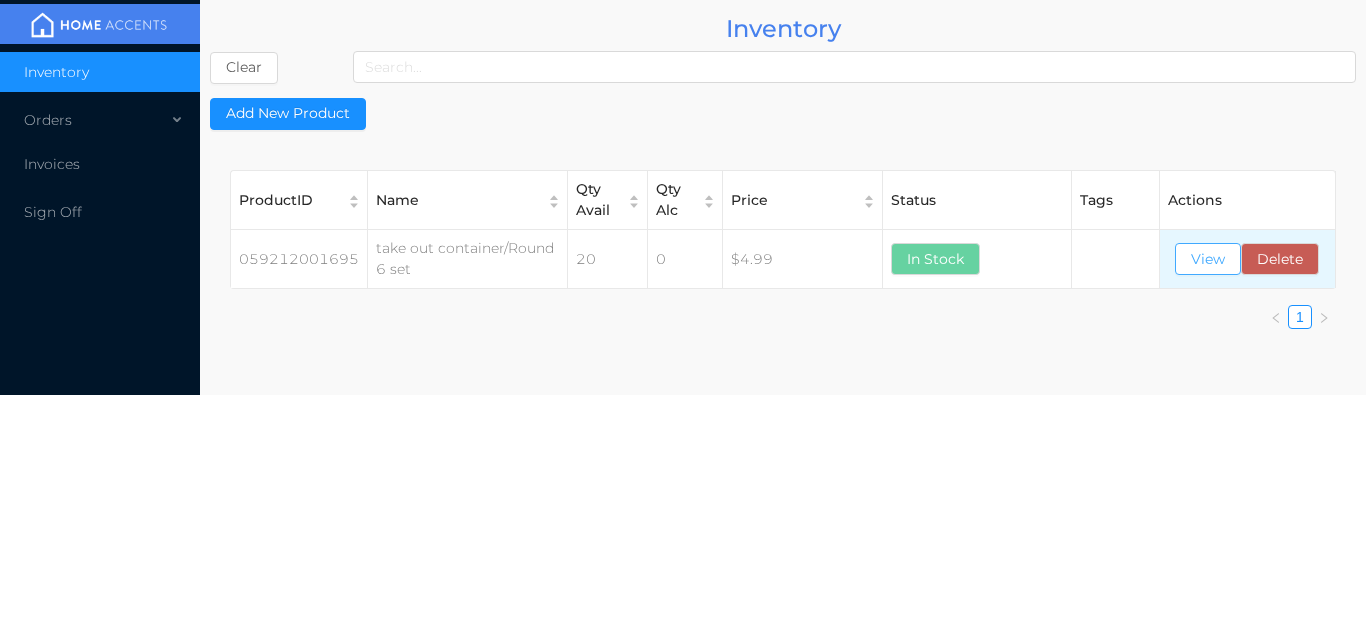 click on "View" at bounding box center (1208, 259) 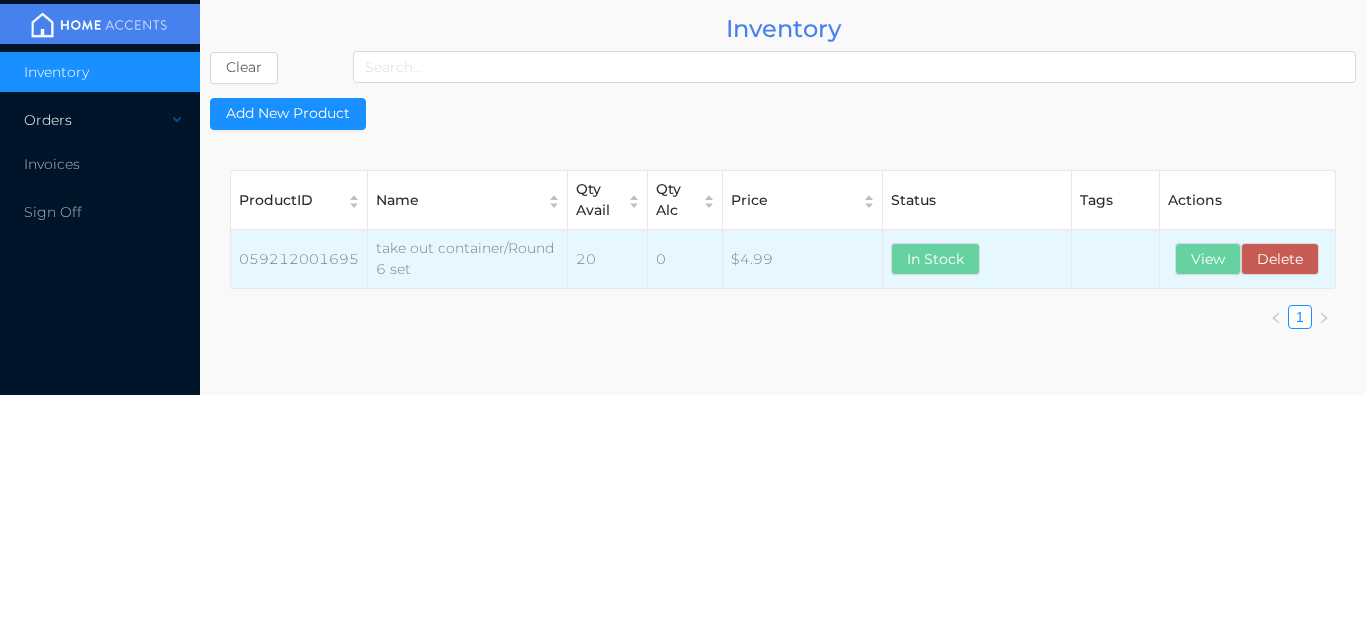 click on "Orders" at bounding box center [100, 120] 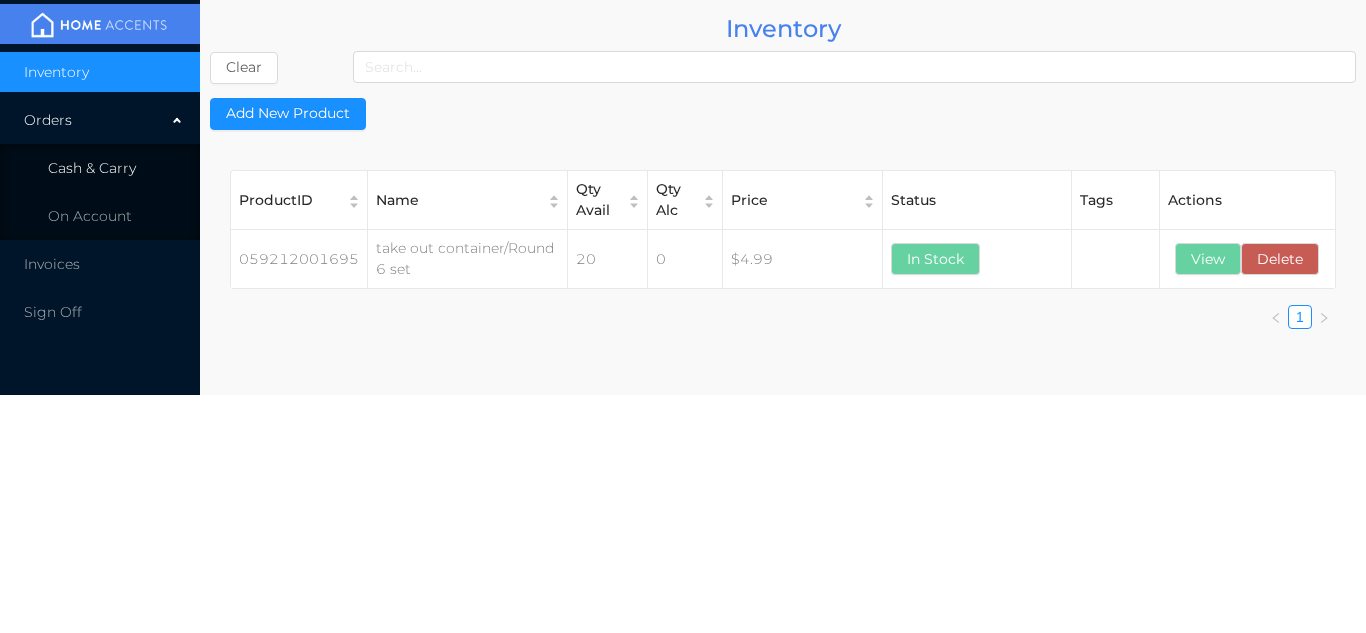 click on "Cash & Carry" at bounding box center [92, 168] 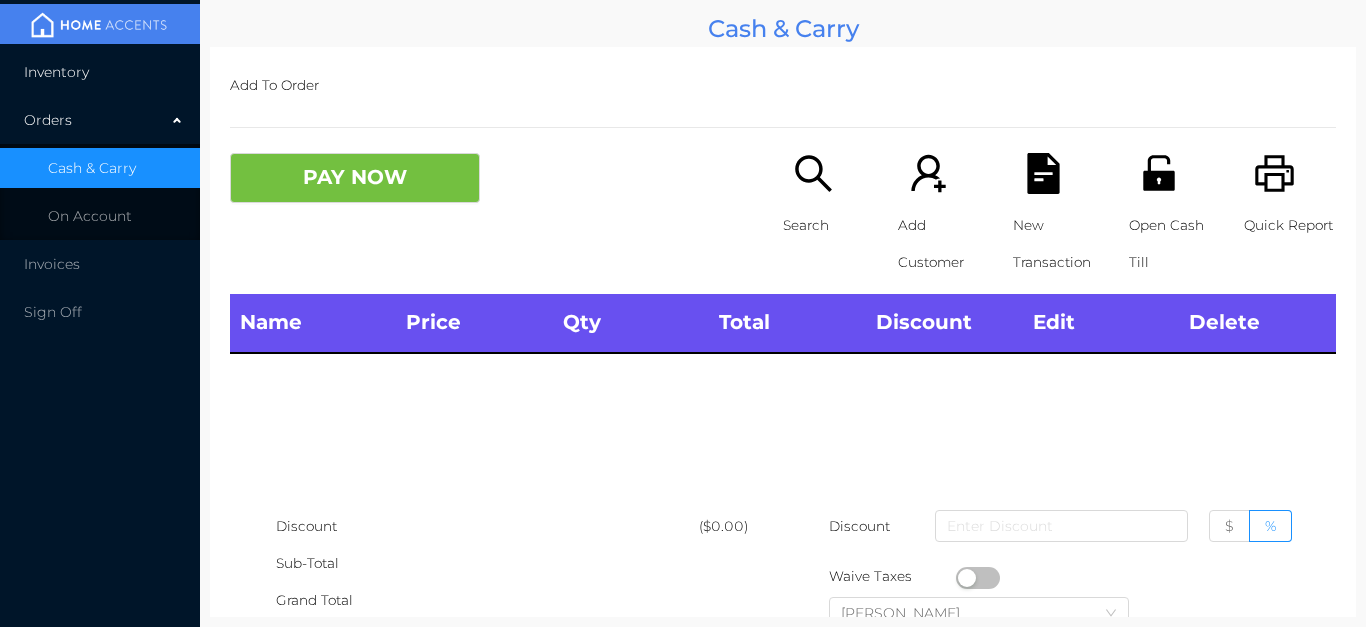 click on "Inventory" at bounding box center [56, 72] 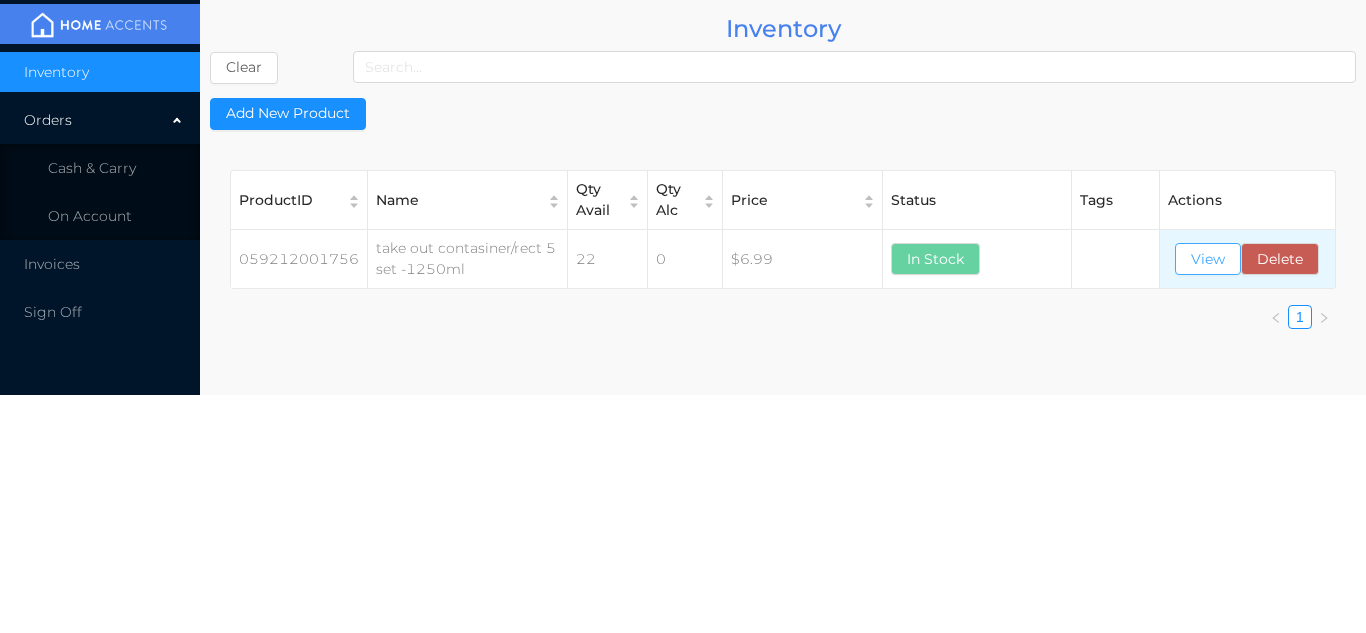 click on "View" at bounding box center (1208, 259) 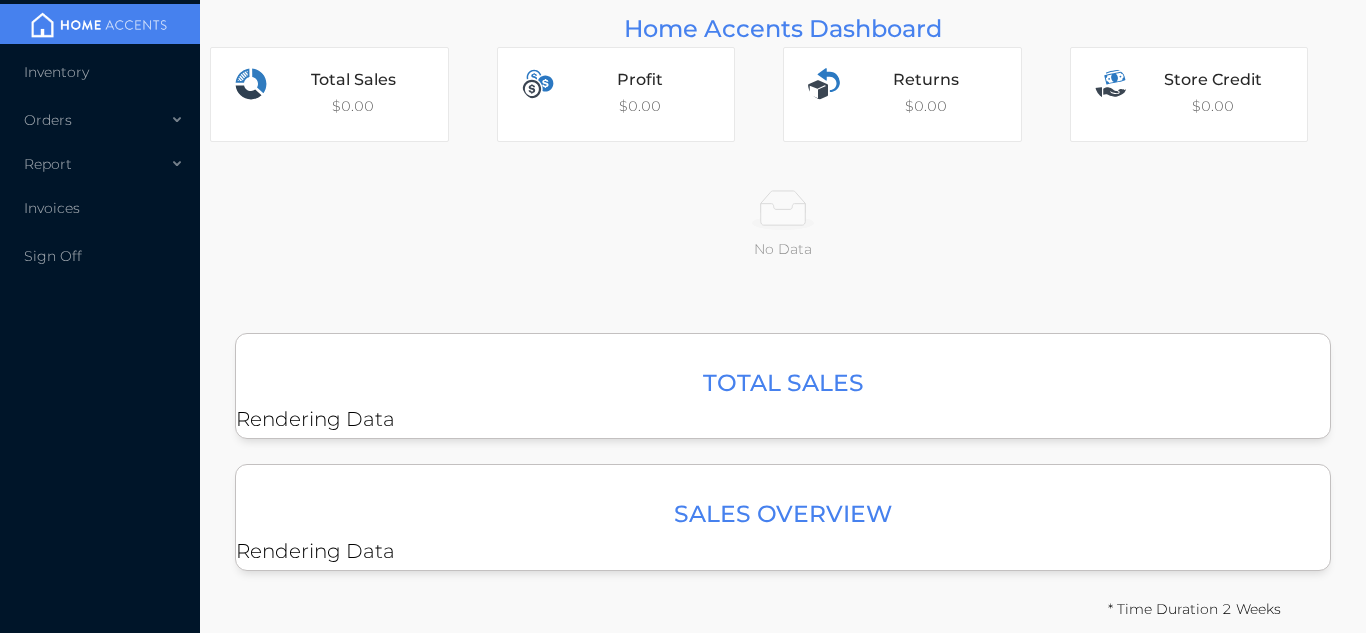 scroll, scrollTop: 0, scrollLeft: 0, axis: both 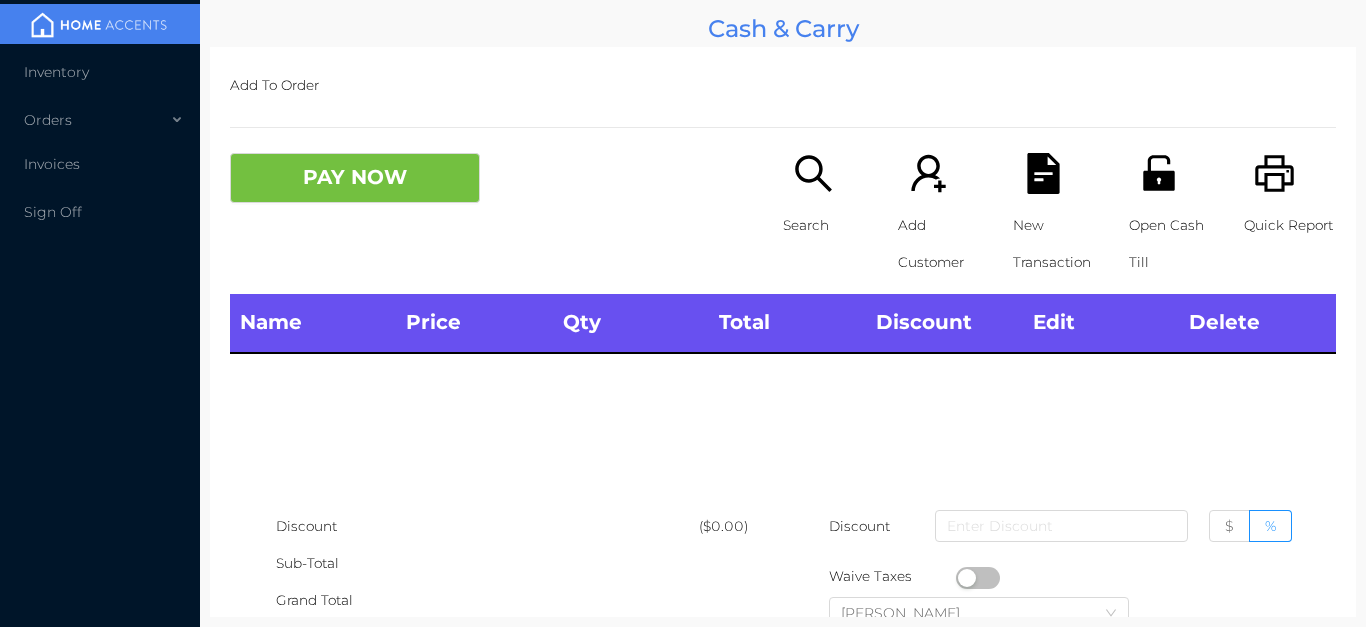 type 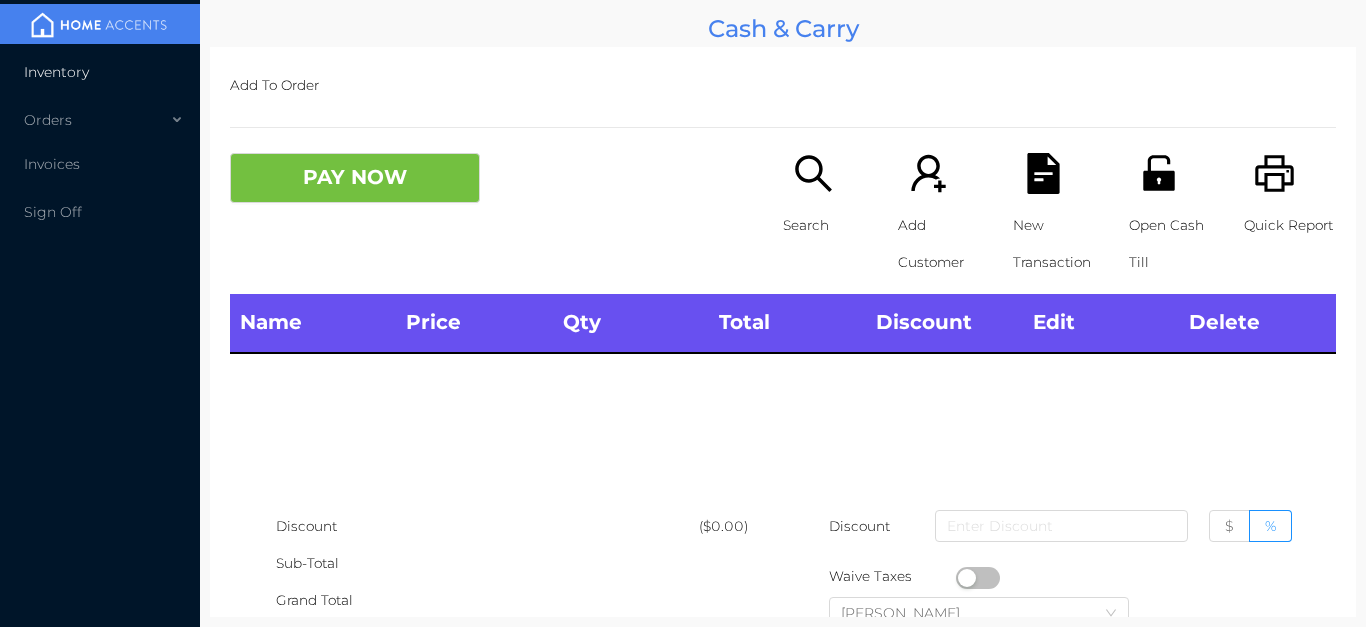 click on "Inventory" at bounding box center [56, 72] 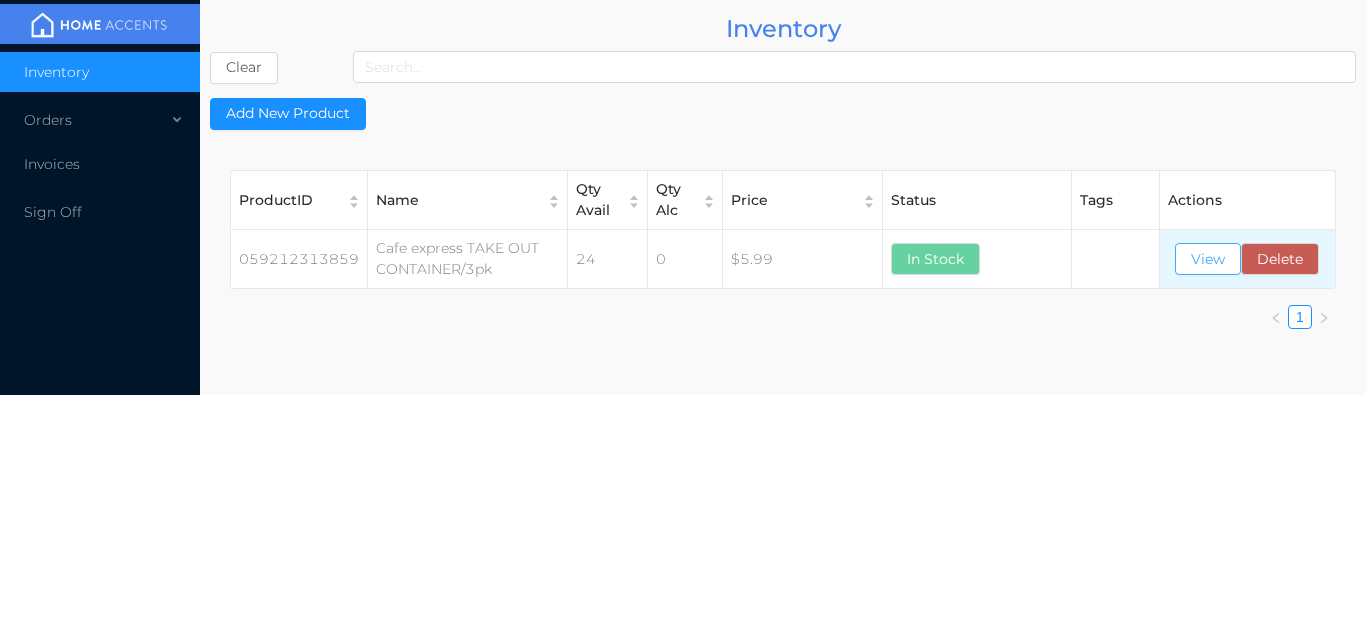 click on "View" at bounding box center (1208, 259) 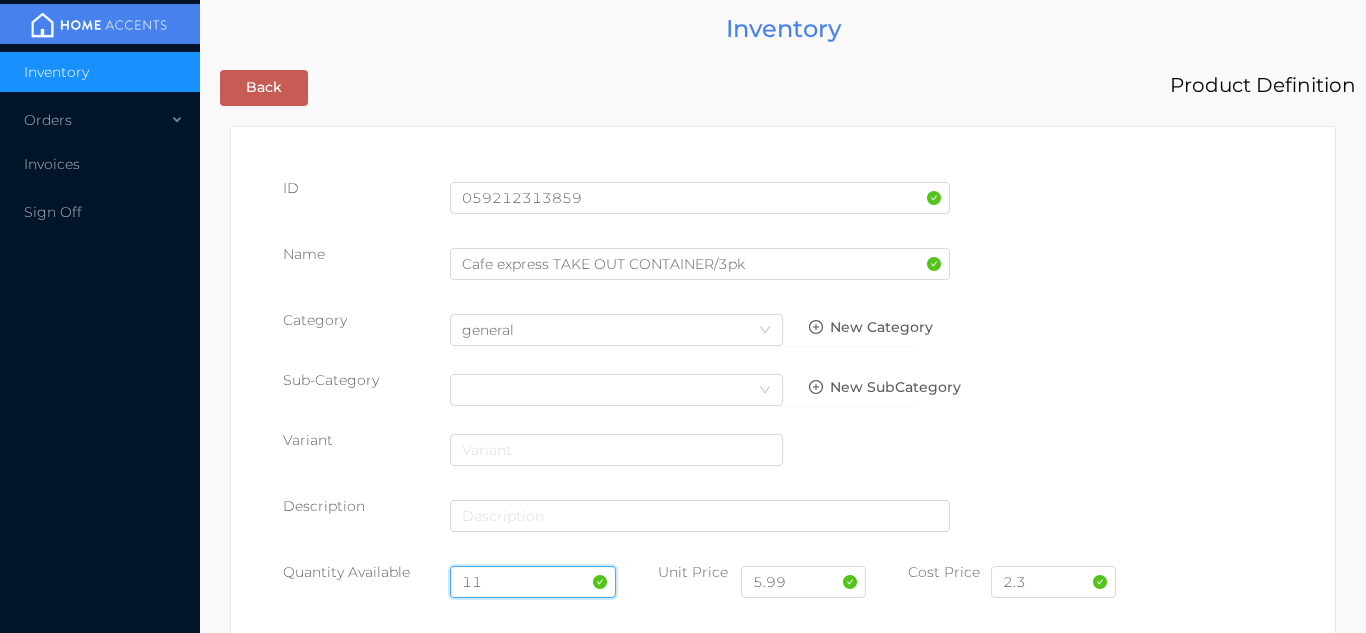 click on "11" at bounding box center (533, 582) 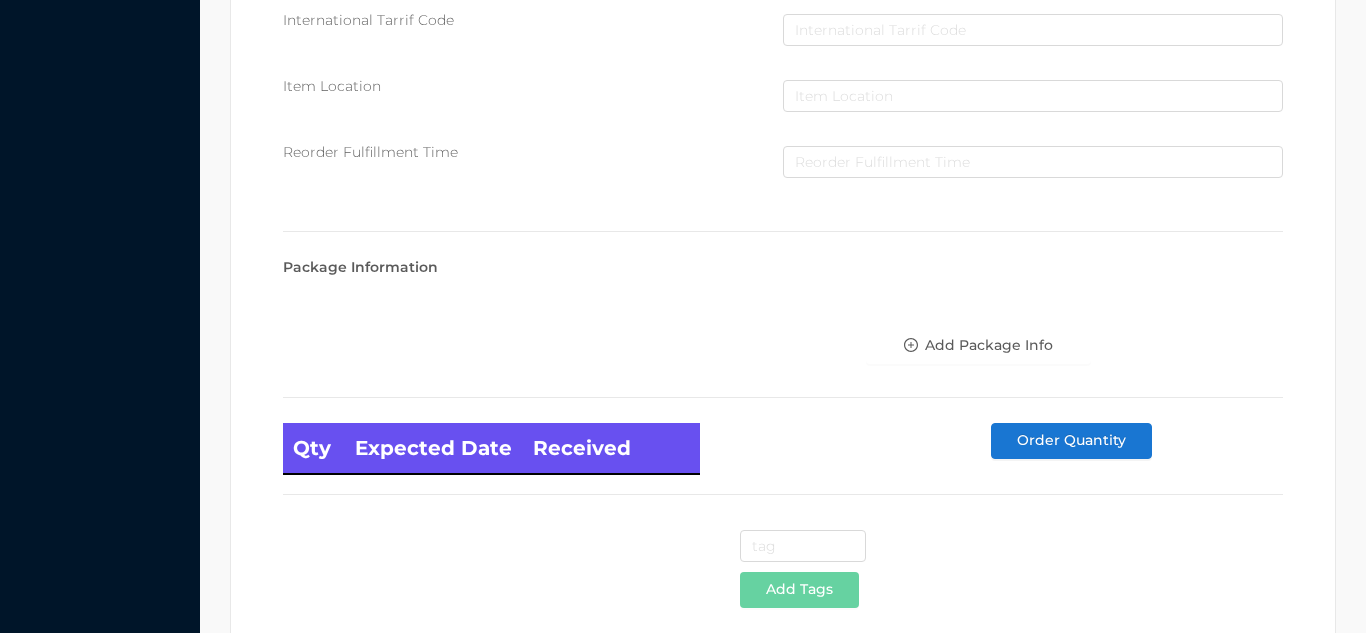 scroll, scrollTop: 1135, scrollLeft: 0, axis: vertical 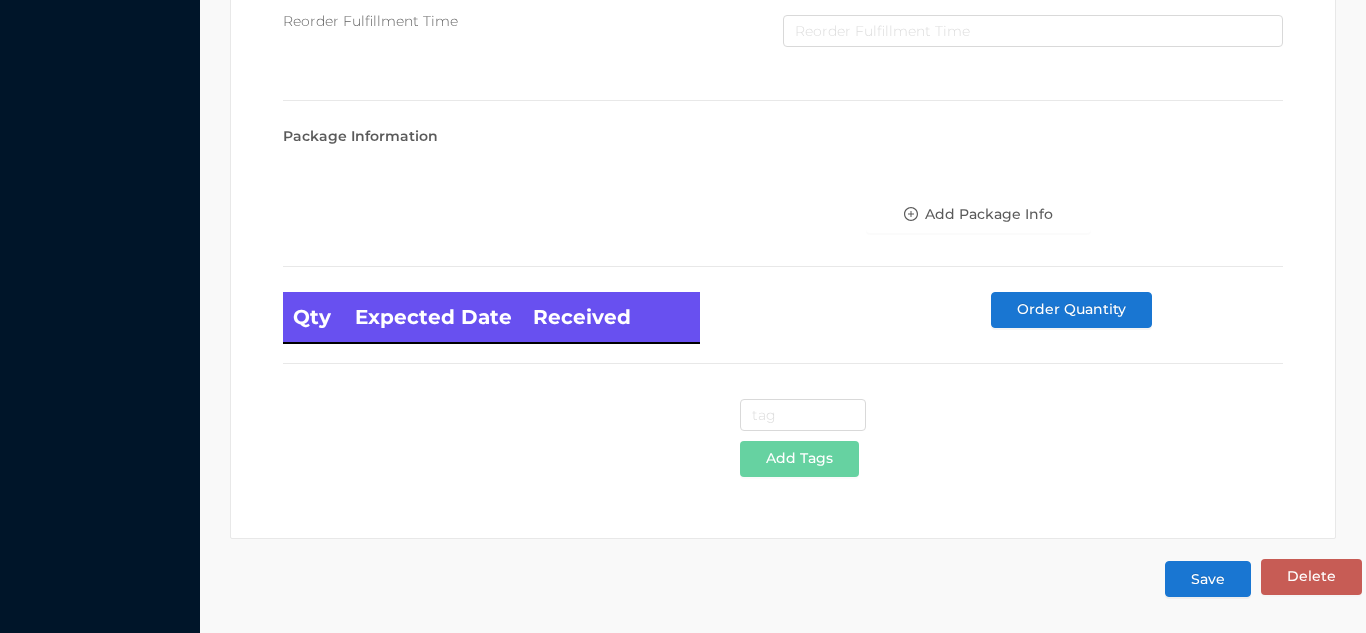 type on "12" 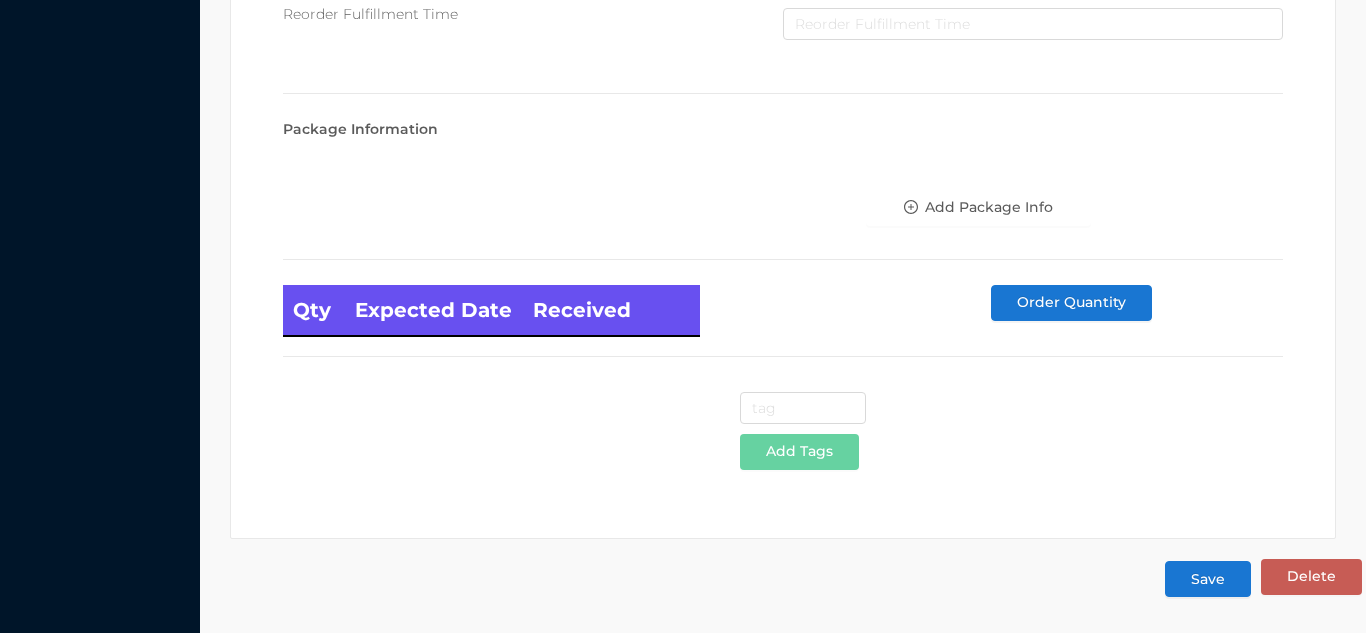 click on "Save" at bounding box center (1208, 579) 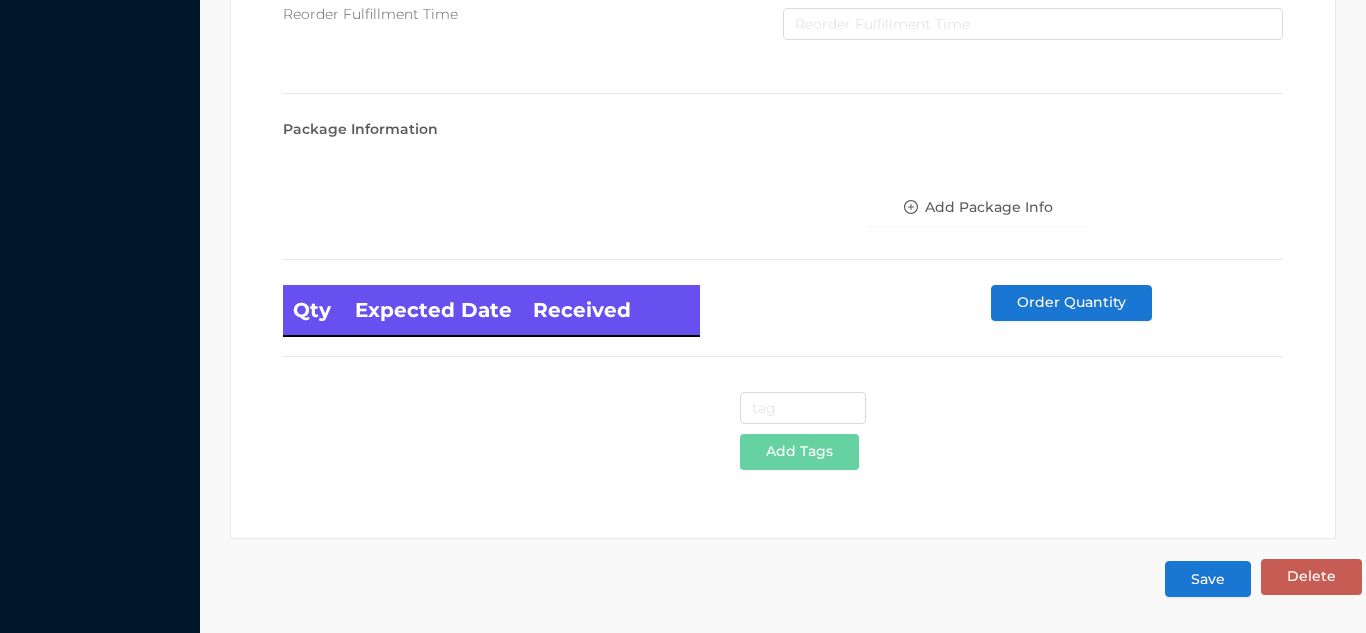 scroll, scrollTop: 0, scrollLeft: 0, axis: both 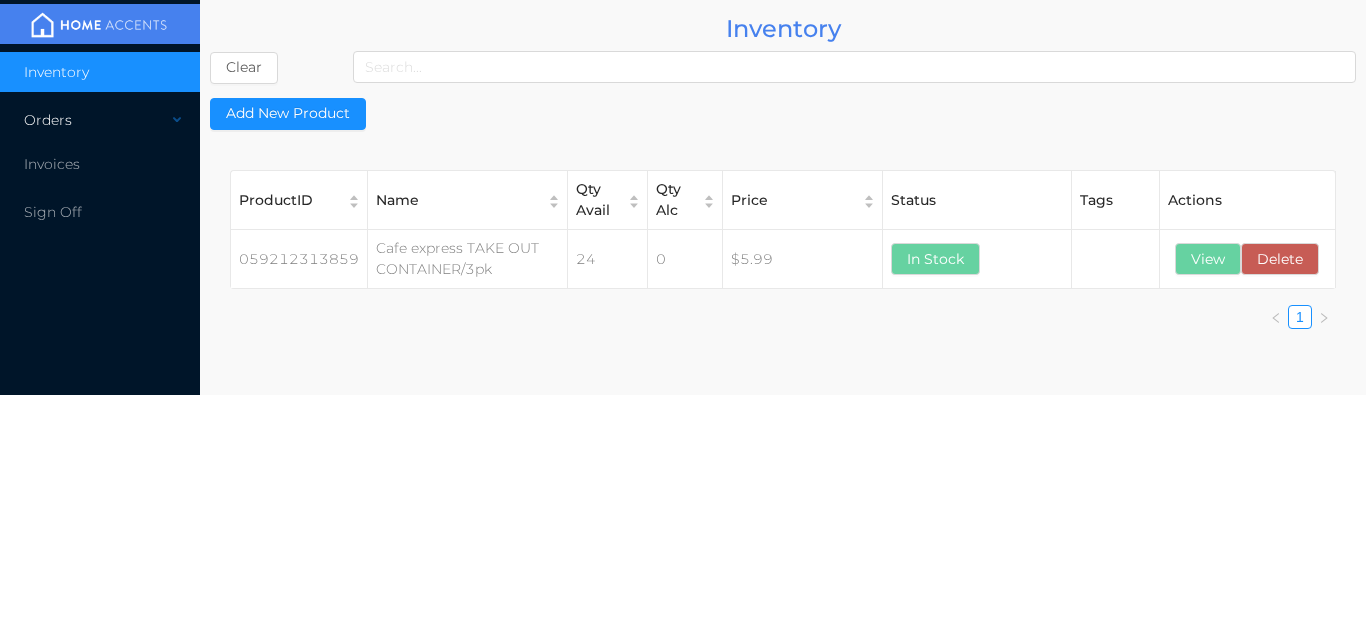 click on "Orders" at bounding box center (100, 120) 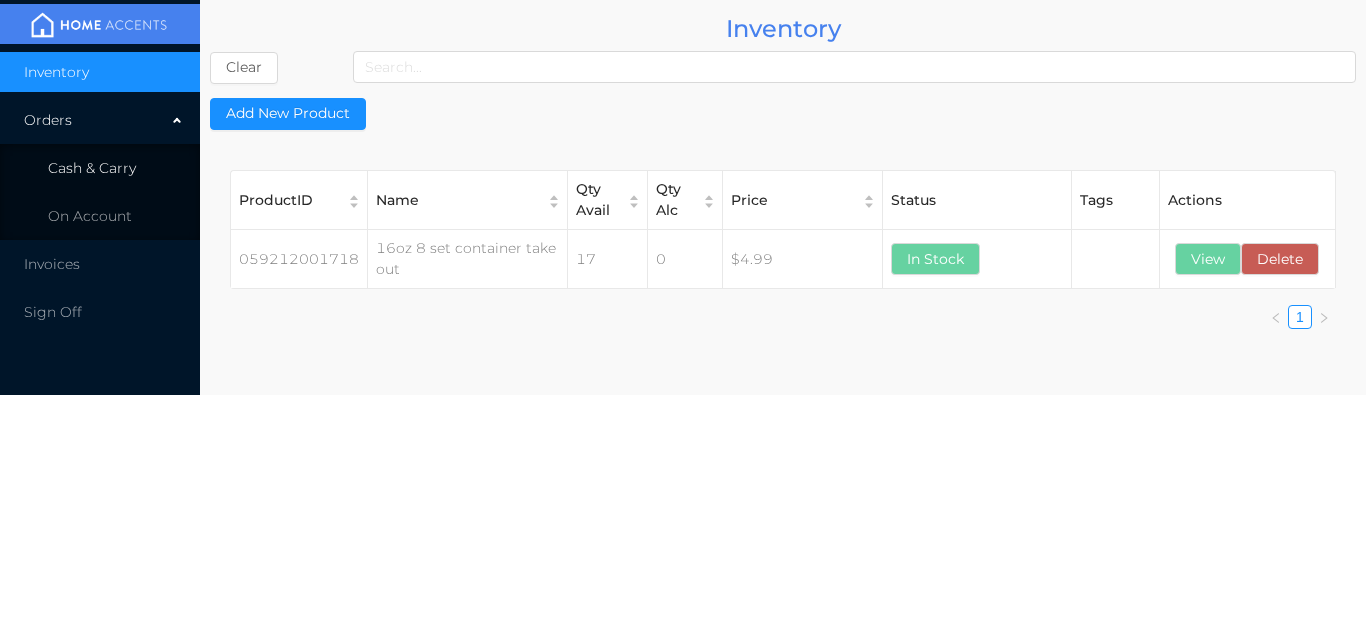 click on "Cash & Carry" at bounding box center [100, 168] 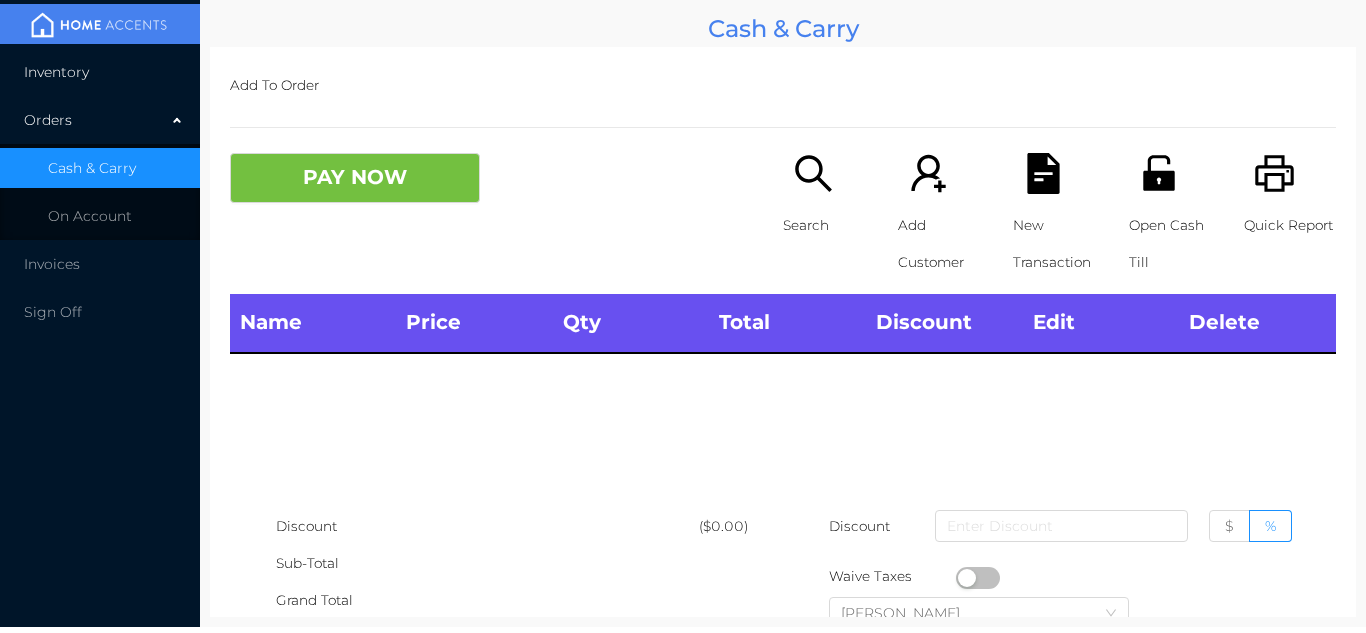 click on "Inventory" at bounding box center (56, 72) 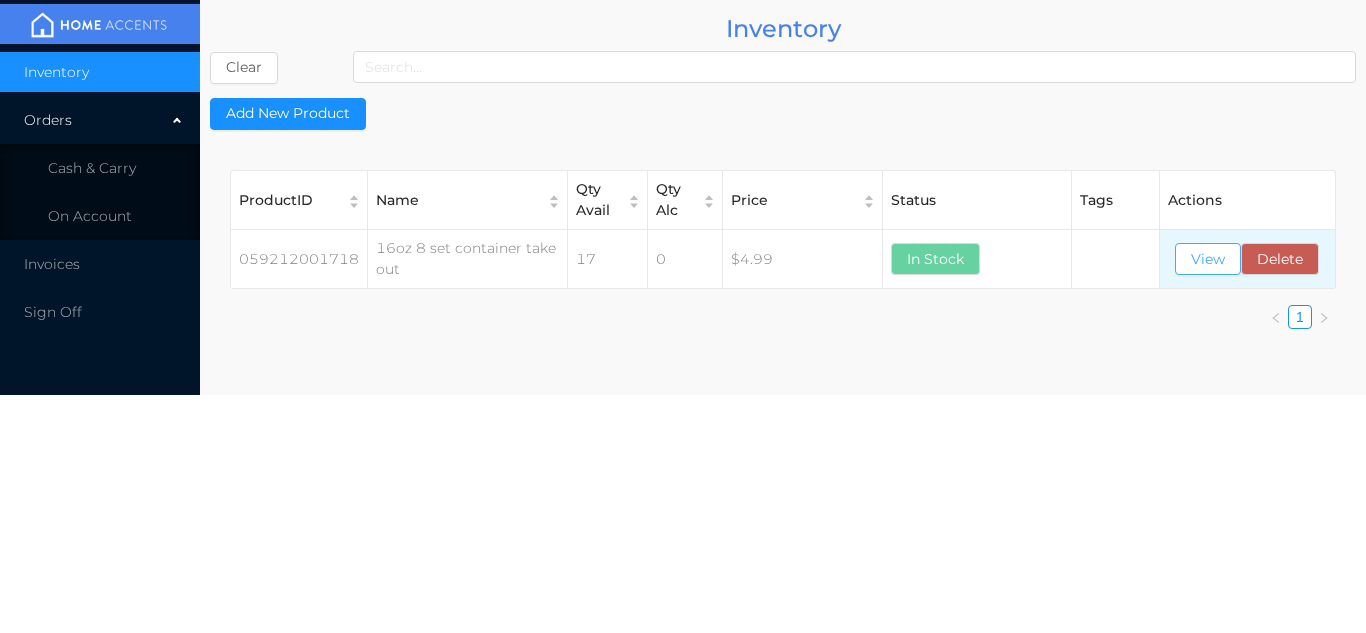 click on "View" at bounding box center (1208, 259) 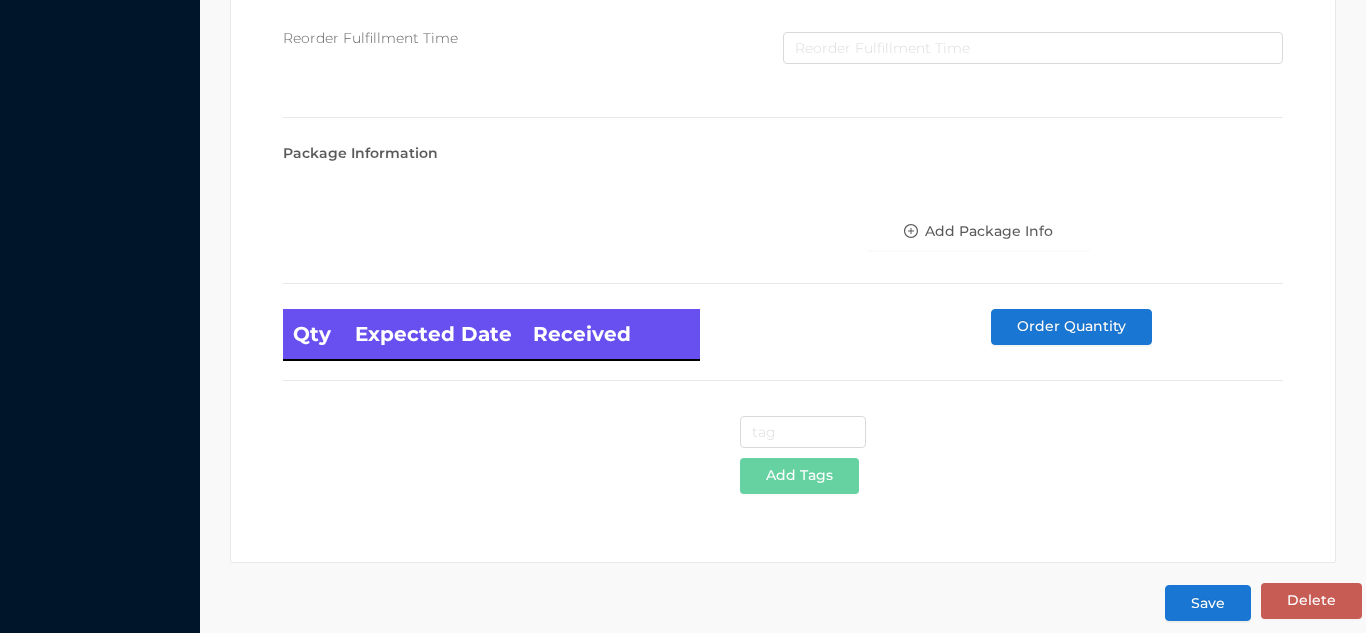 scroll, scrollTop: 1135, scrollLeft: 0, axis: vertical 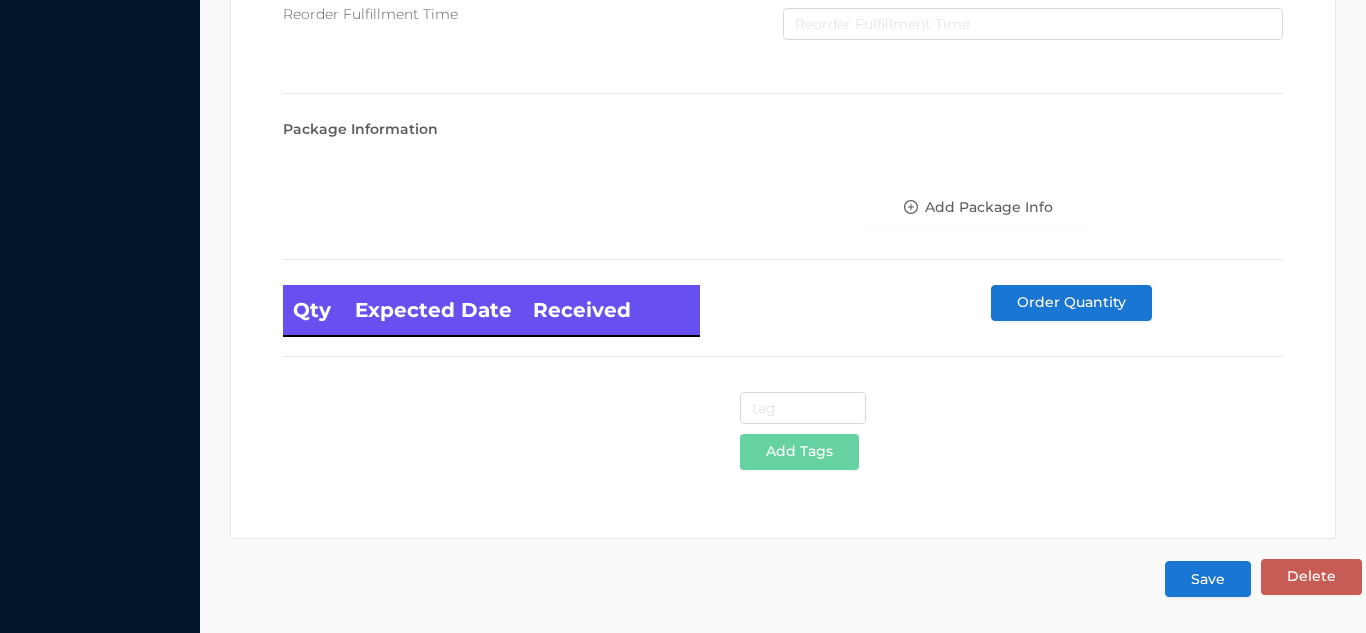 click on "Save" at bounding box center (1208, 579) 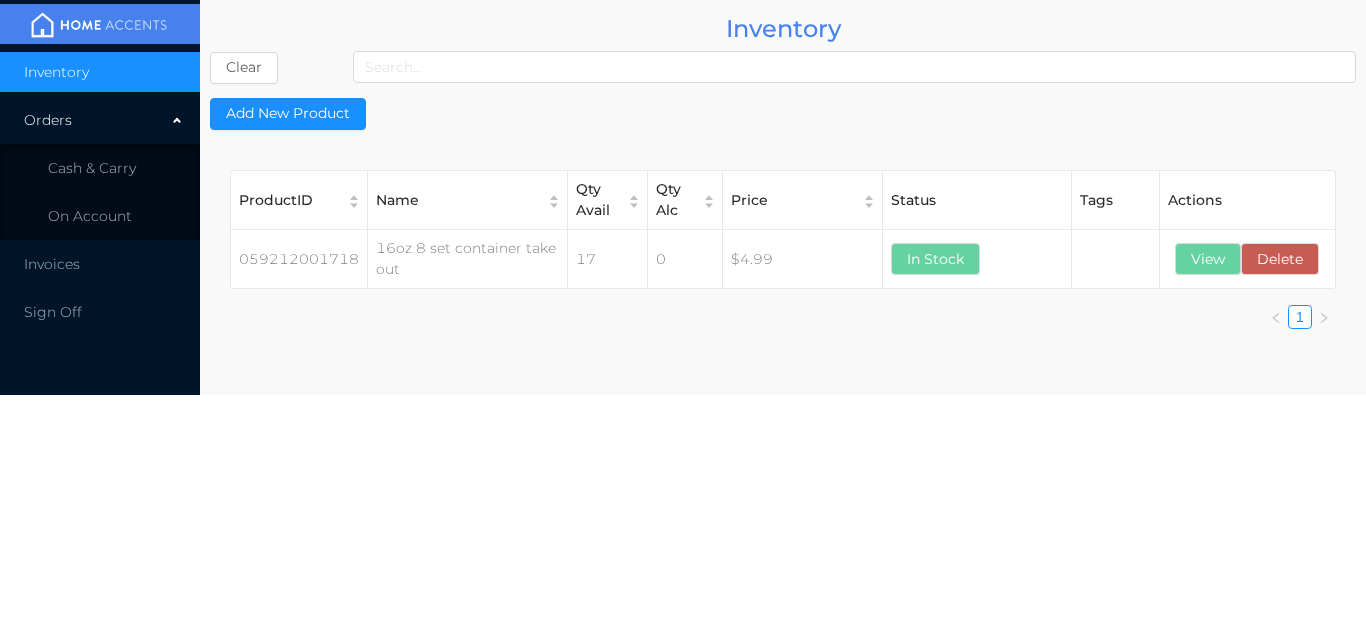 scroll, scrollTop: 0, scrollLeft: 0, axis: both 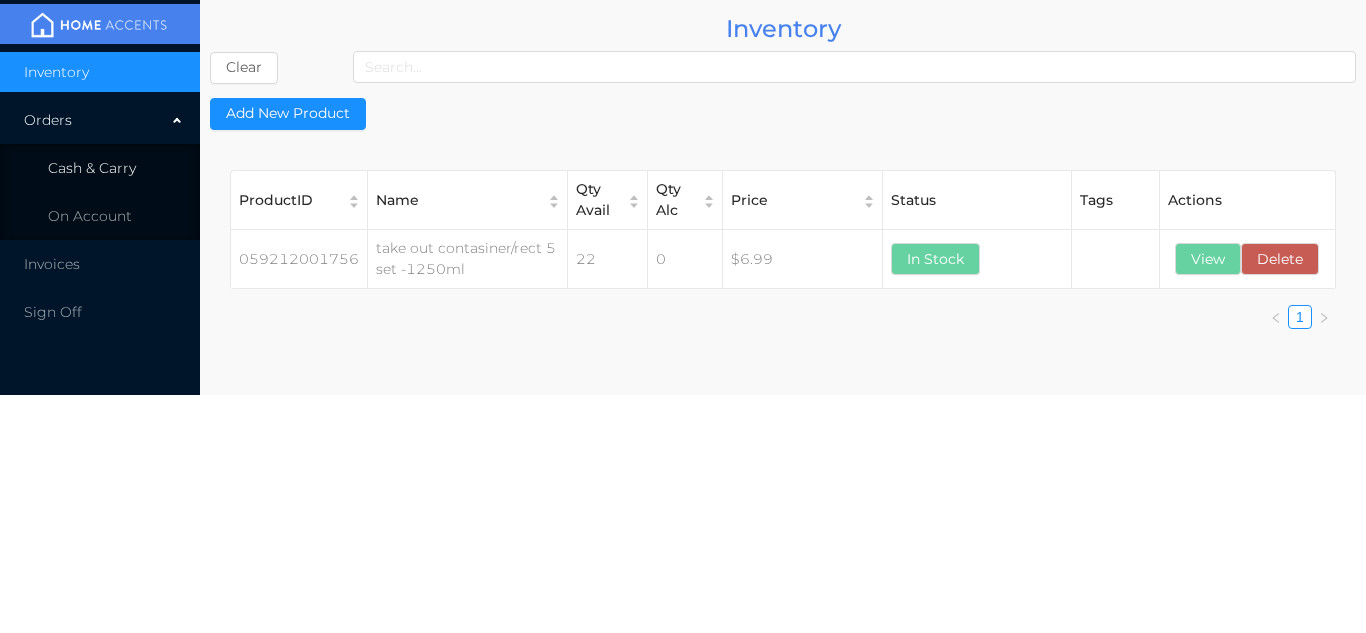 click on "Cash & Carry" at bounding box center (100, 168) 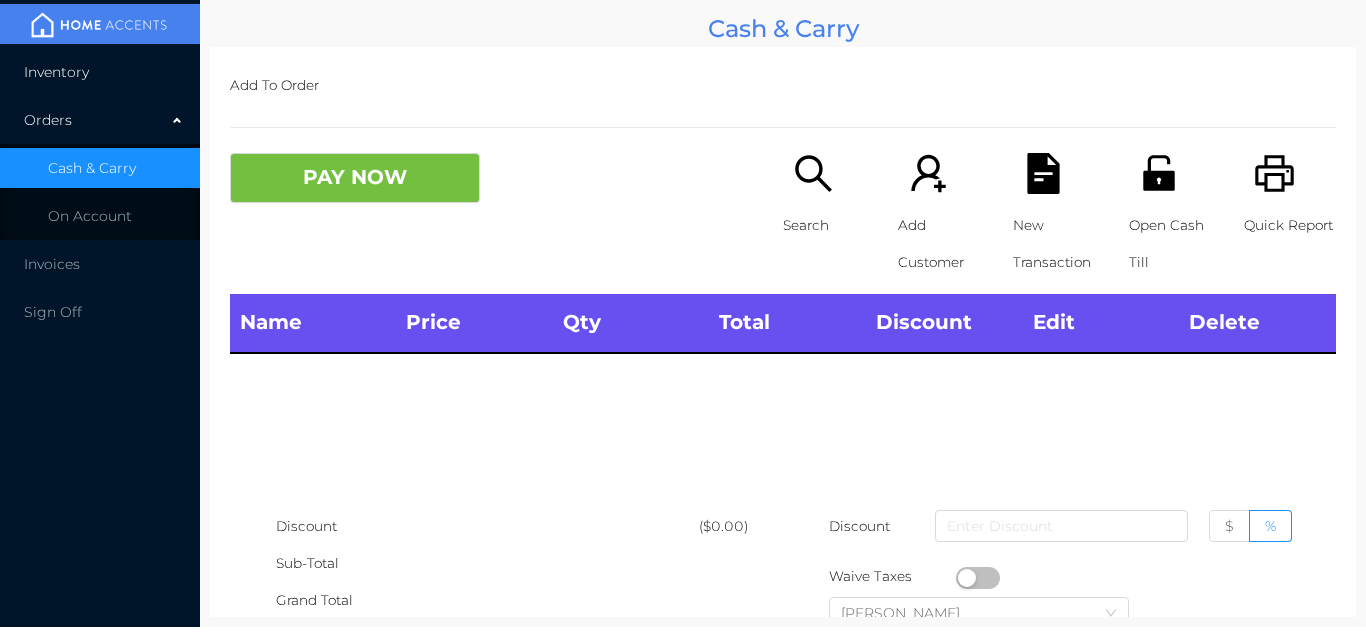 click on "Inventory" at bounding box center (100, 72) 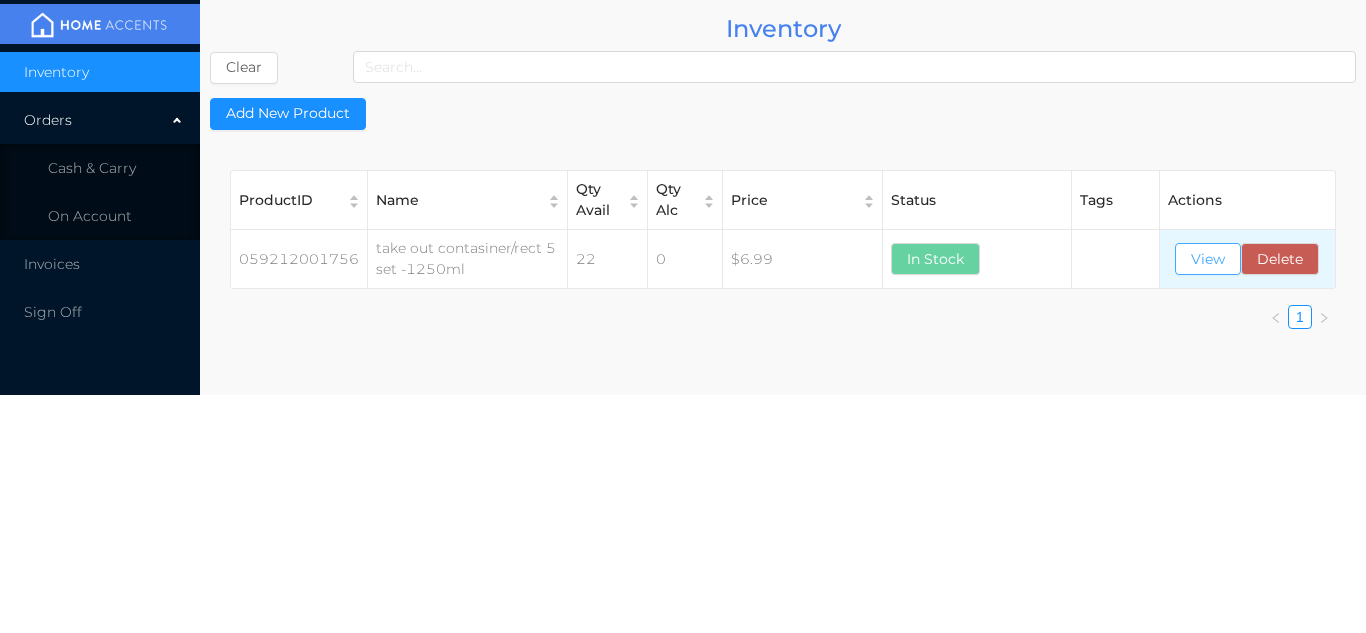 click on "View" at bounding box center [1208, 259] 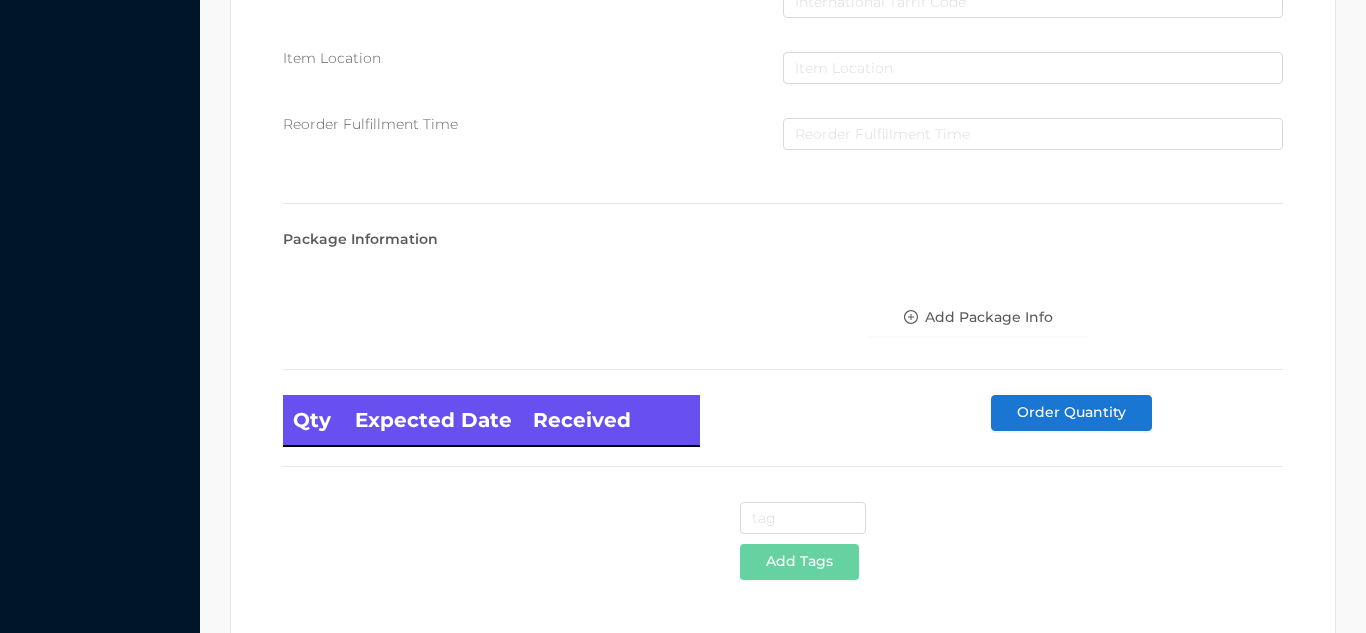 scroll, scrollTop: 1135, scrollLeft: 0, axis: vertical 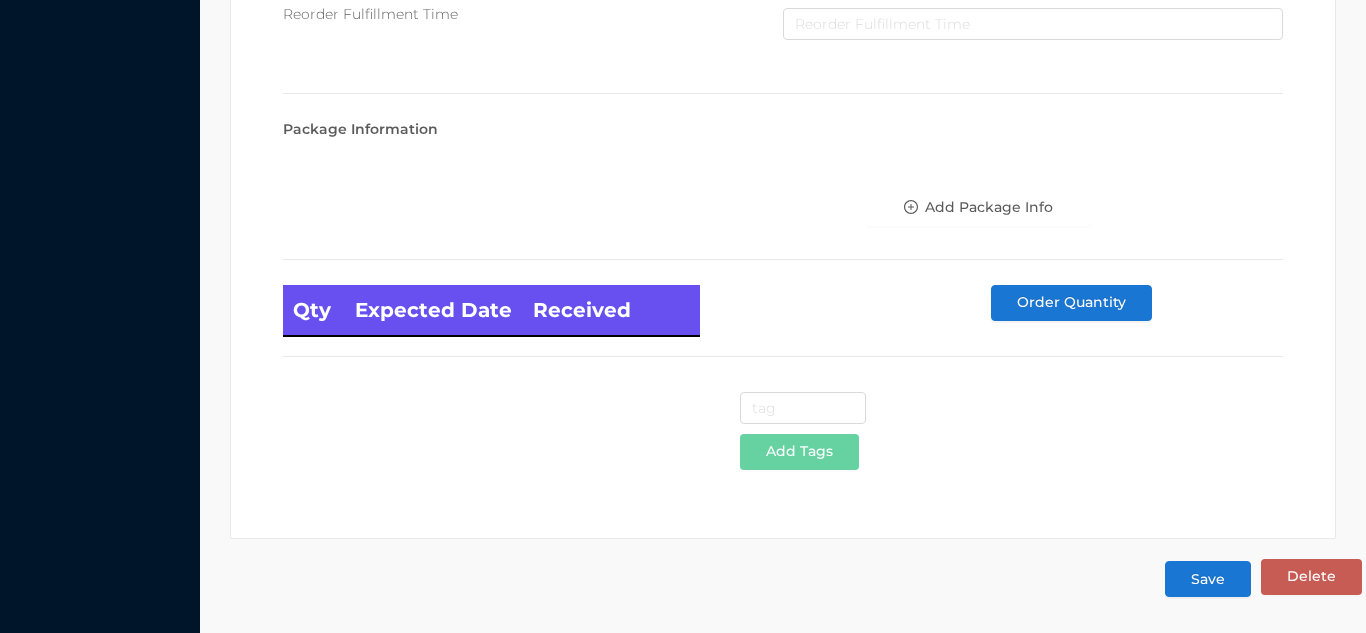 click on "Save" at bounding box center (1208, 579) 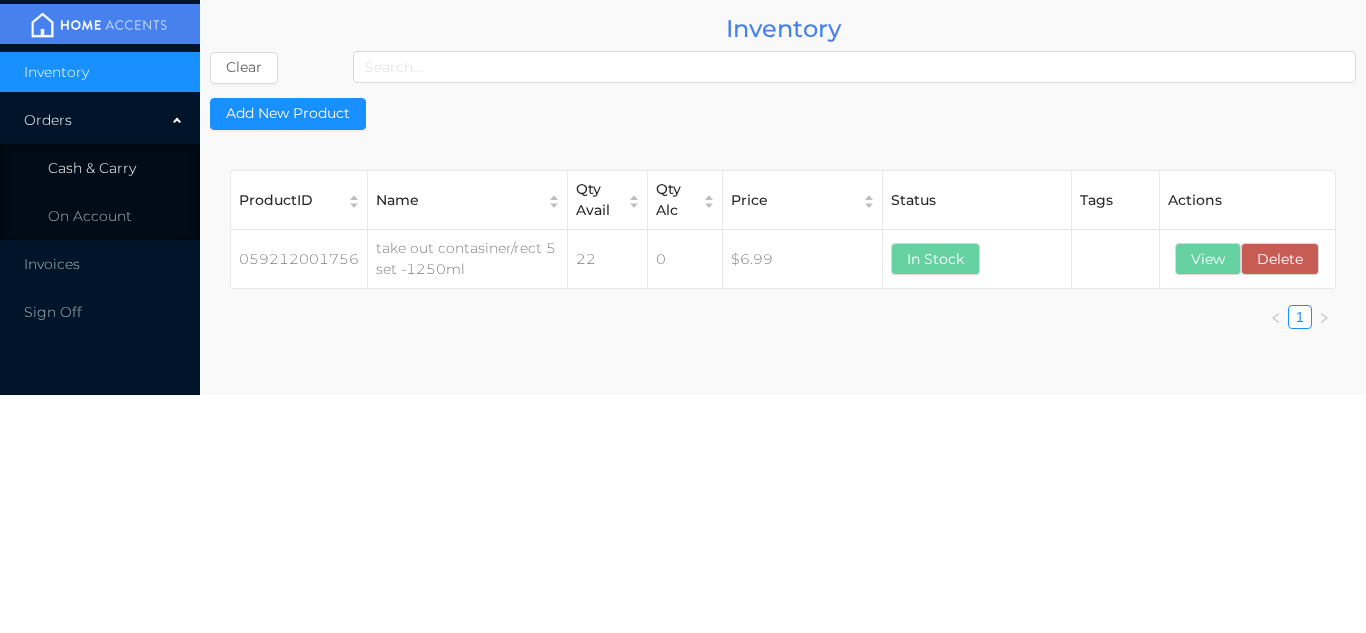 click on "Cash & Carry" at bounding box center [92, 168] 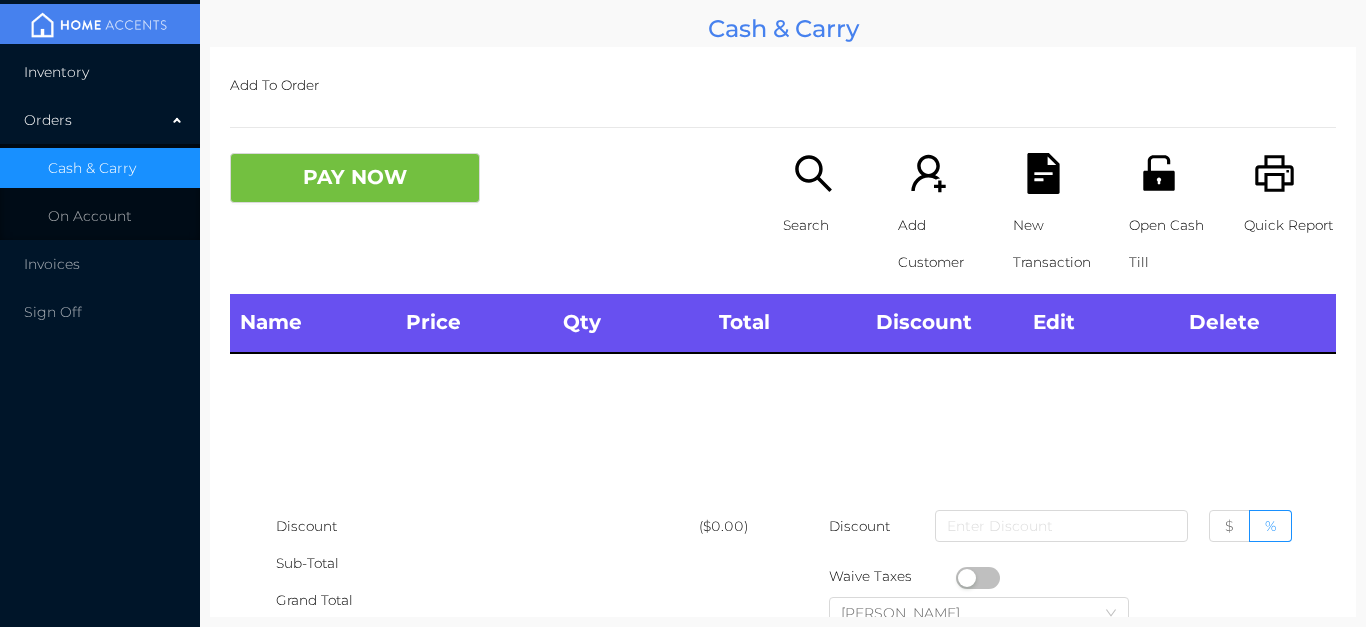 click on "Inventory" at bounding box center (100, 72) 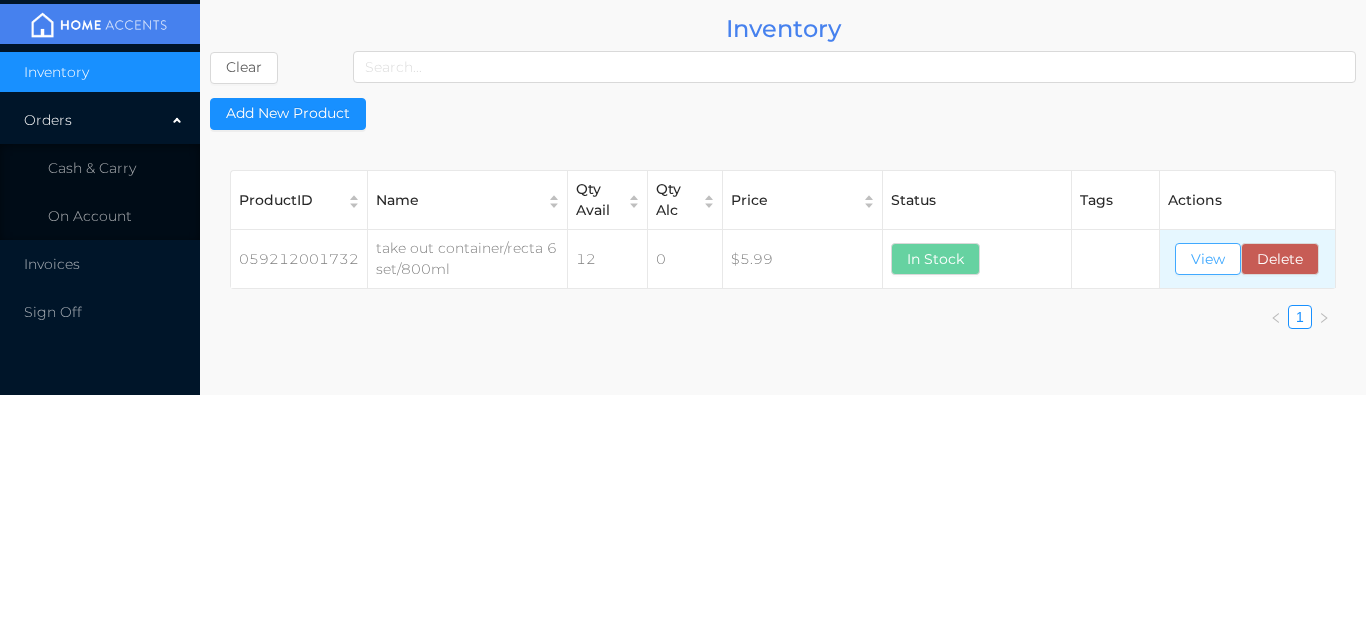click on "View" at bounding box center [1208, 259] 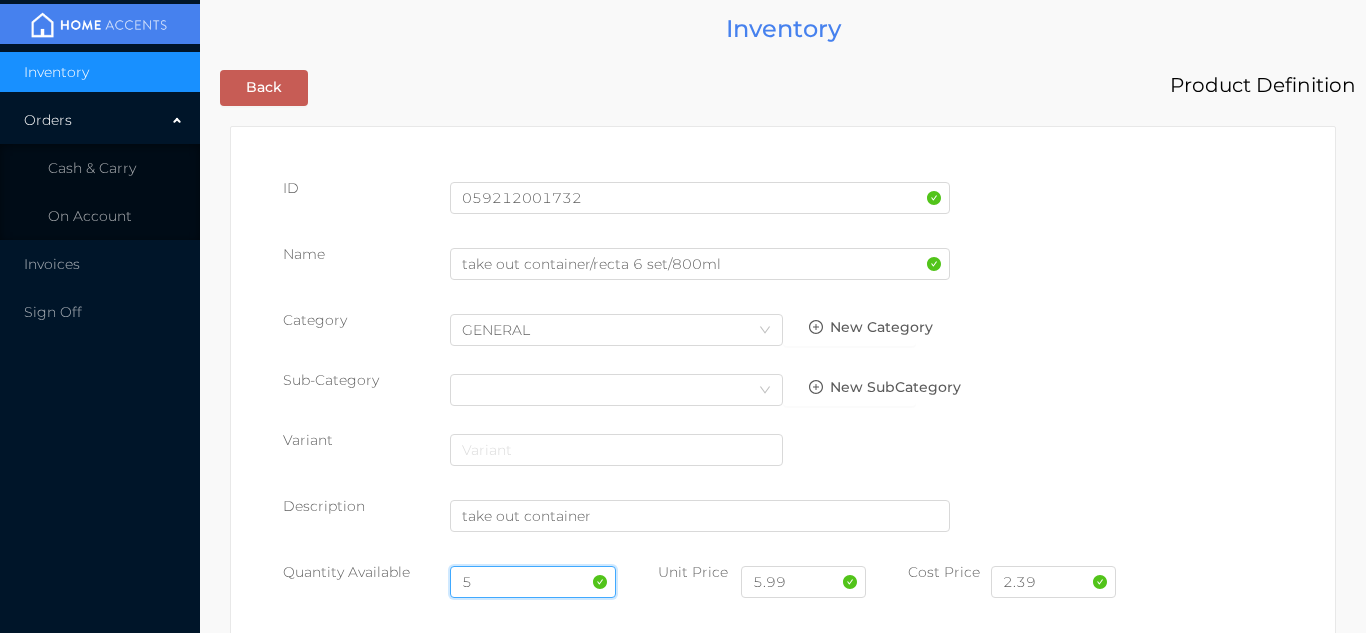 click on "5" at bounding box center [533, 582] 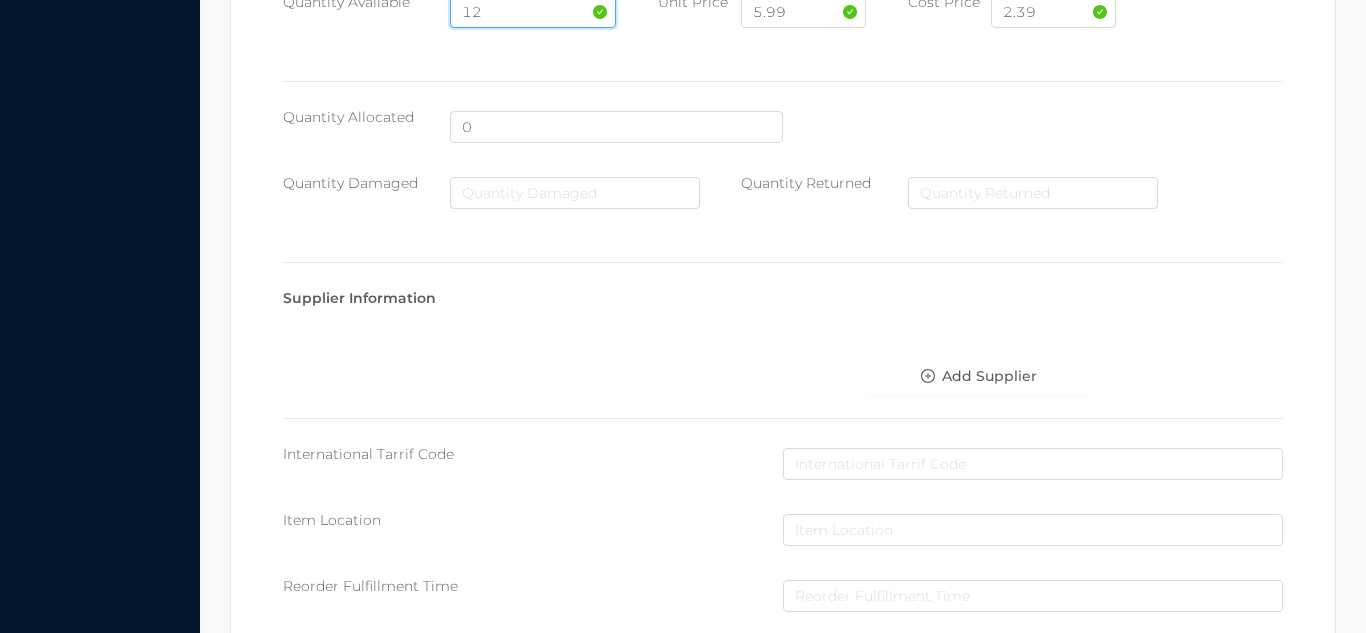 scroll, scrollTop: 1135, scrollLeft: 0, axis: vertical 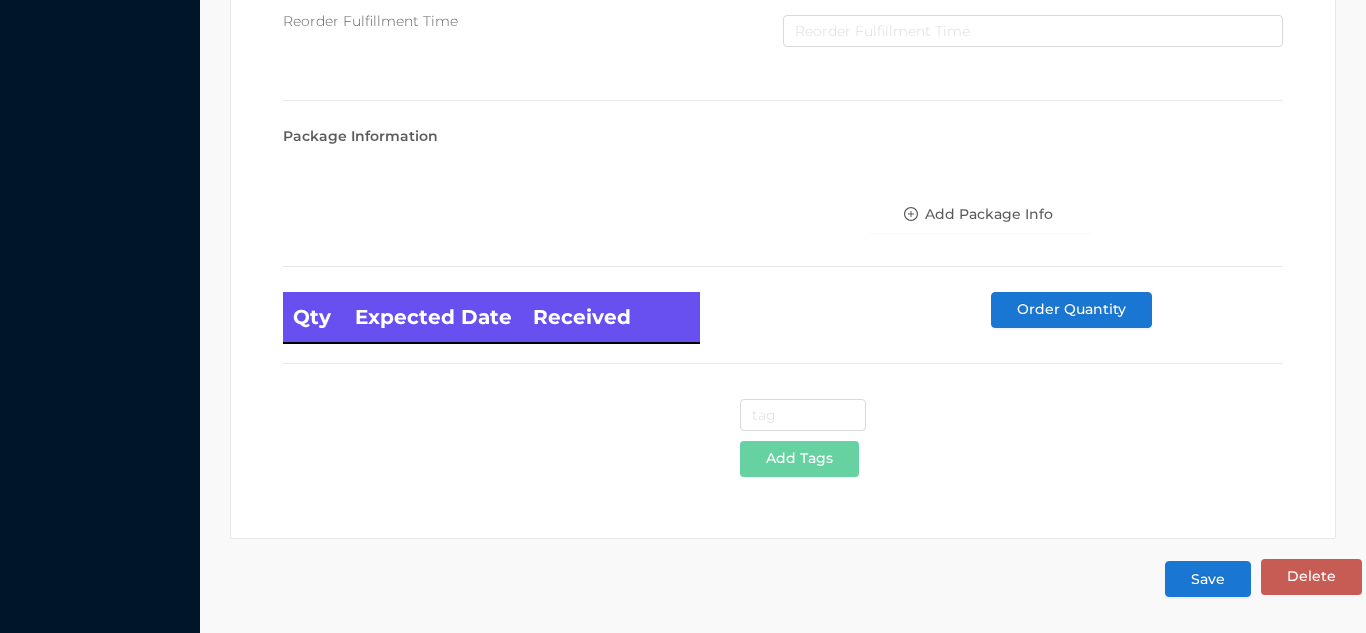 type on "12" 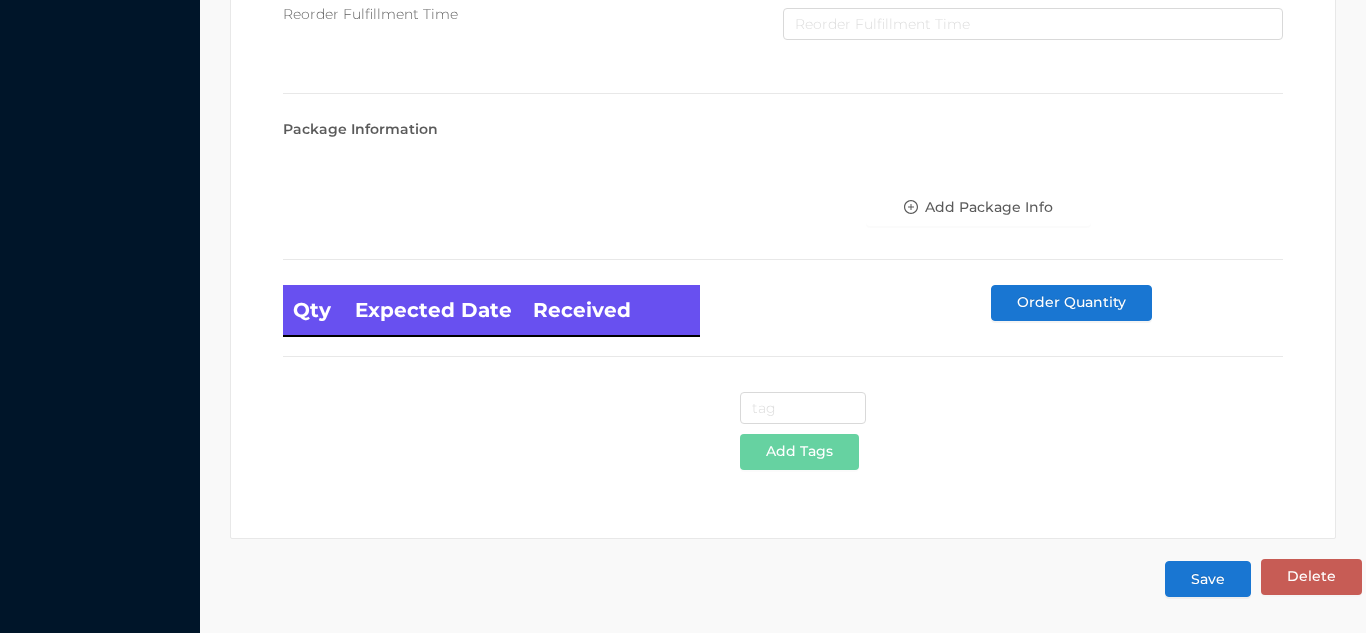 click on "Save" at bounding box center [1208, 579] 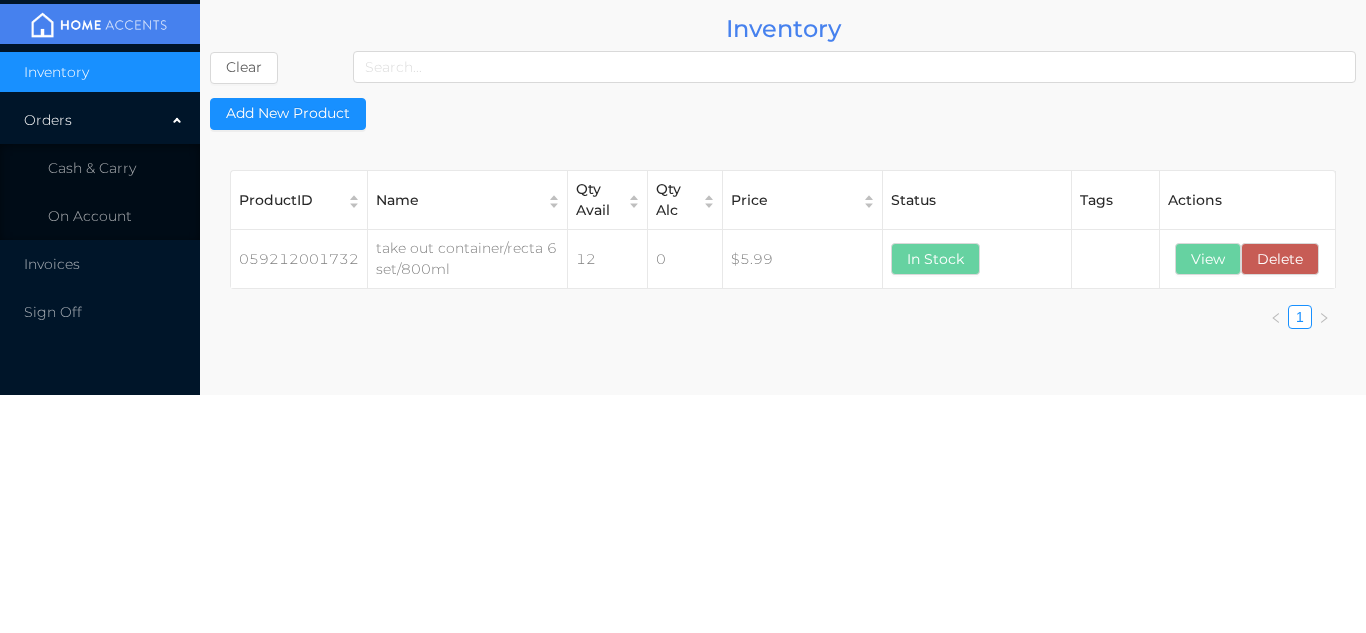 scroll, scrollTop: 0, scrollLeft: 0, axis: both 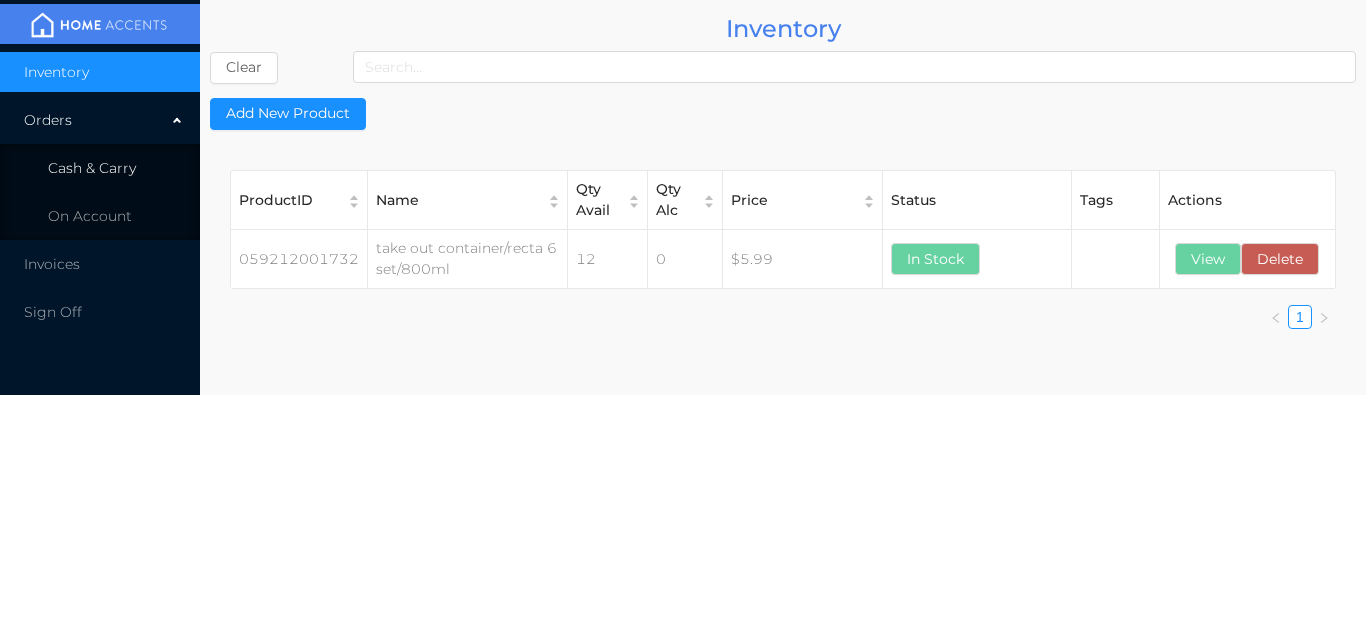 click on "Cash & Carry" at bounding box center (92, 168) 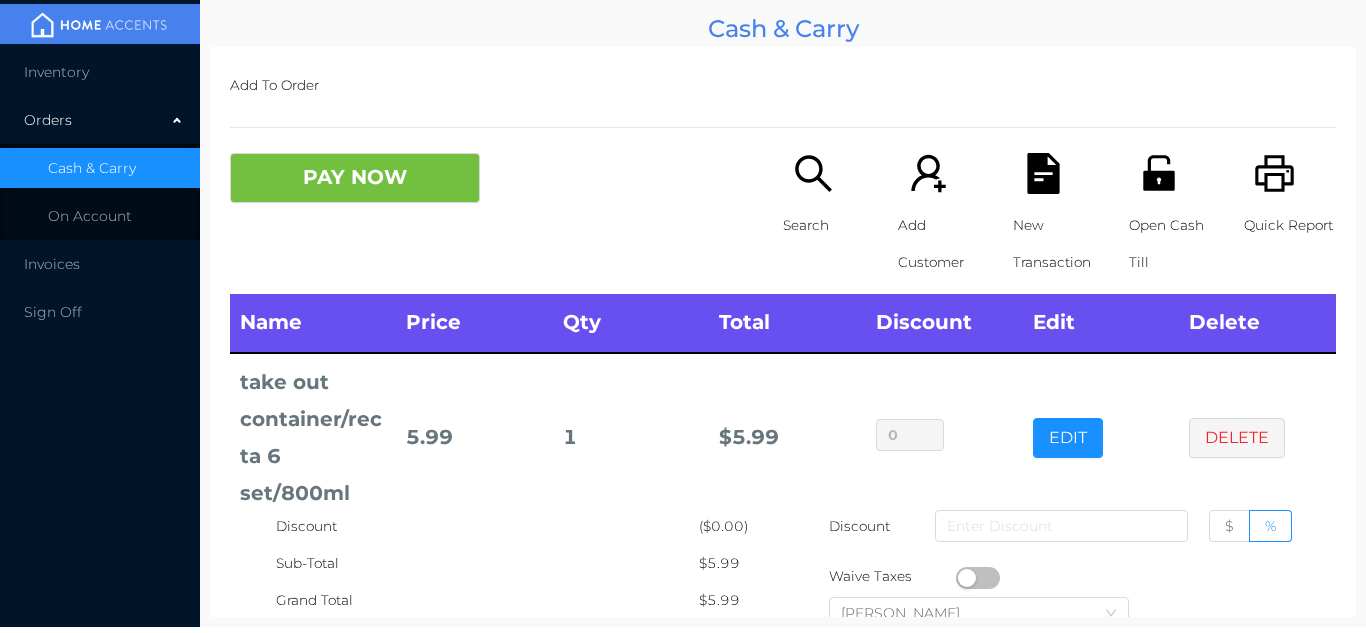 click on "DELETE" at bounding box center [1257, 438] 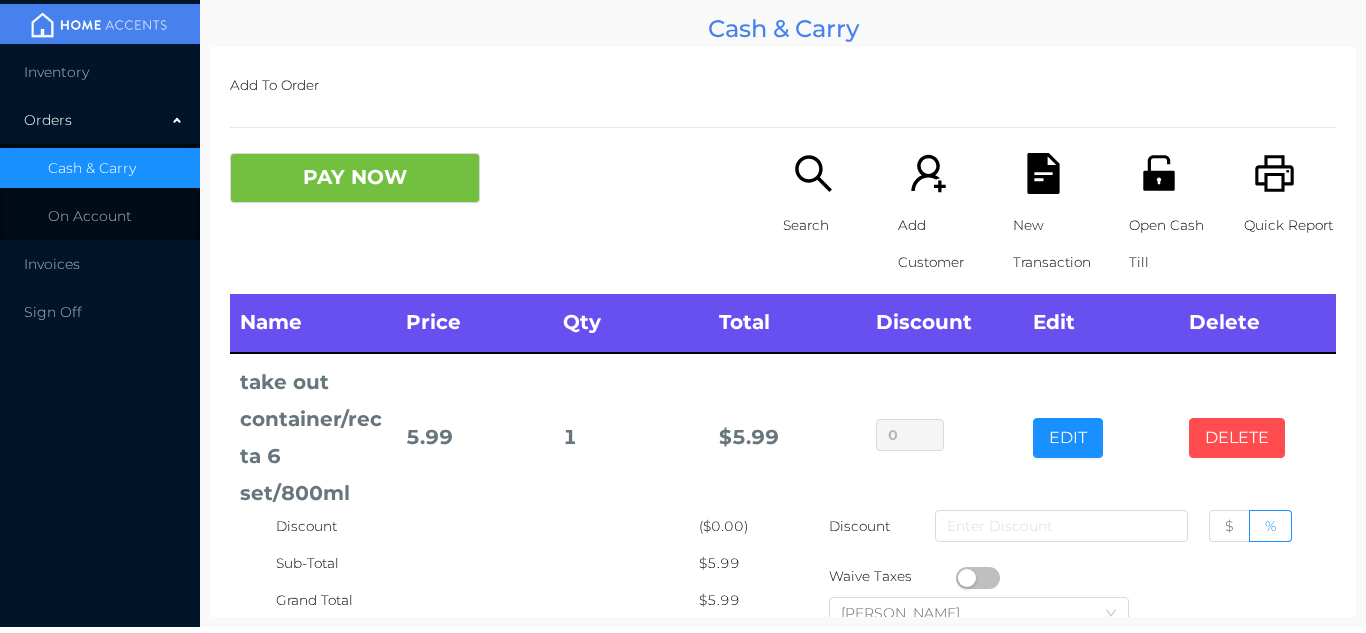 click on "DELETE" at bounding box center [1237, 438] 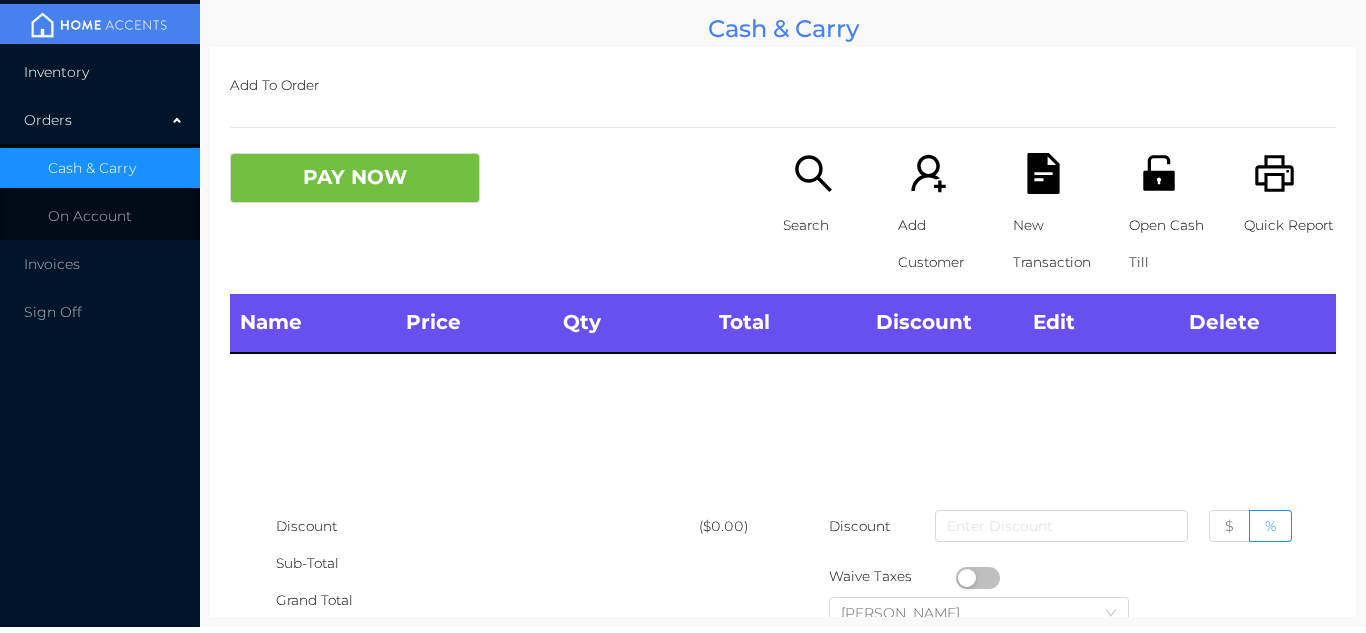 click on "Inventory" at bounding box center [100, 72] 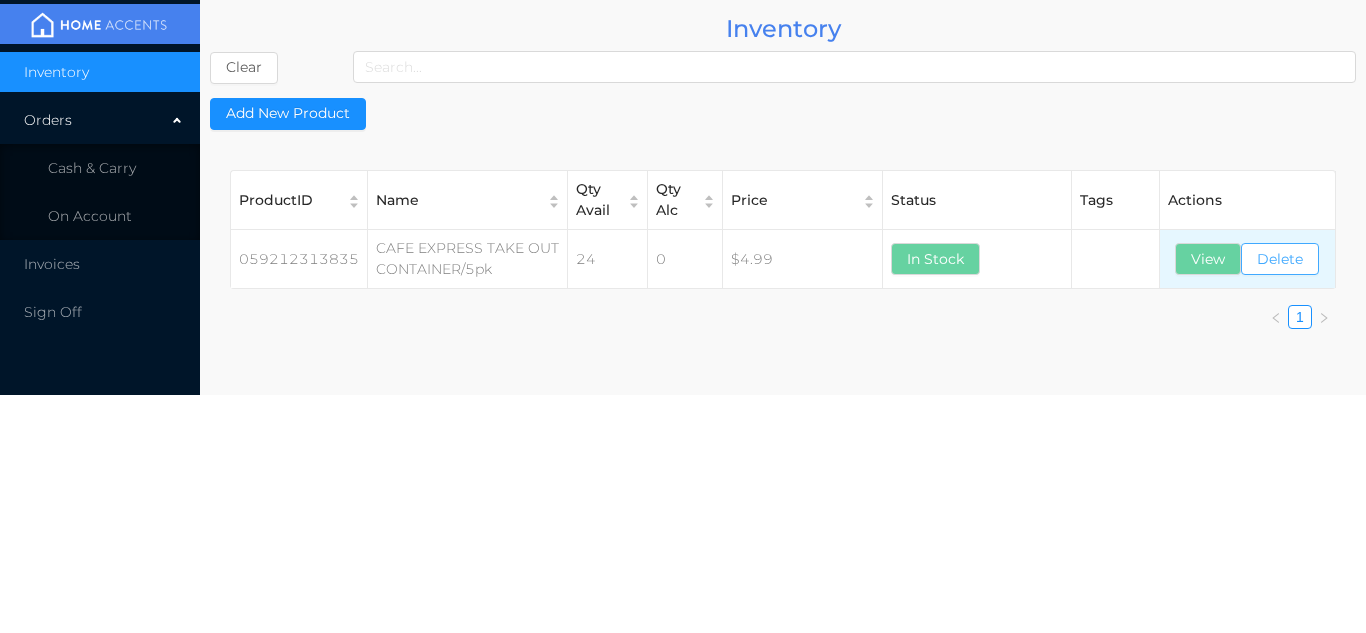 click on "Delete" at bounding box center (1280, 259) 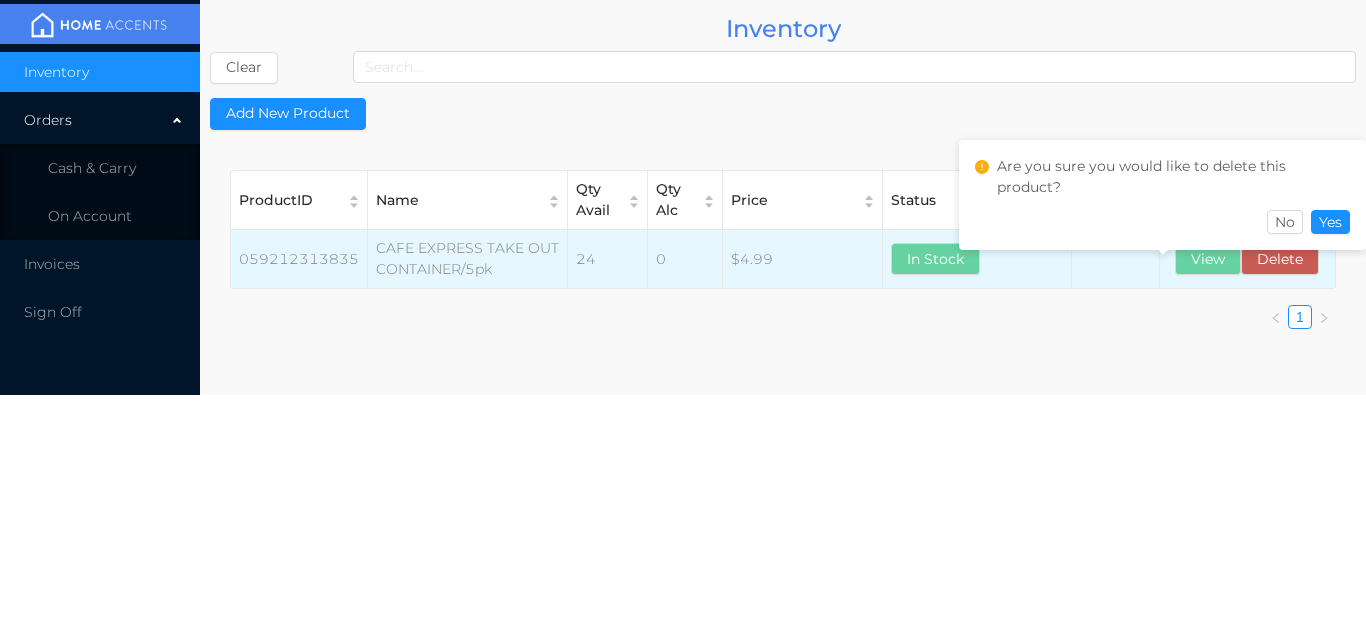 click on "Inventory Orders Cash & Carry On Account Invoices Sign Off Inventory Clear Add New Product ProductID Name Qty Avail Qty Alc Price Status Tags Actions 059212313835 CAFE EXPRESS TAKE OUT CONTAINER/5pk 24 0 $4.99 In Stock View Delete ProductID 059212313835 Actions View Delete 1
Are you sure you would like to delete this product? No Yes" at bounding box center (683, 316) 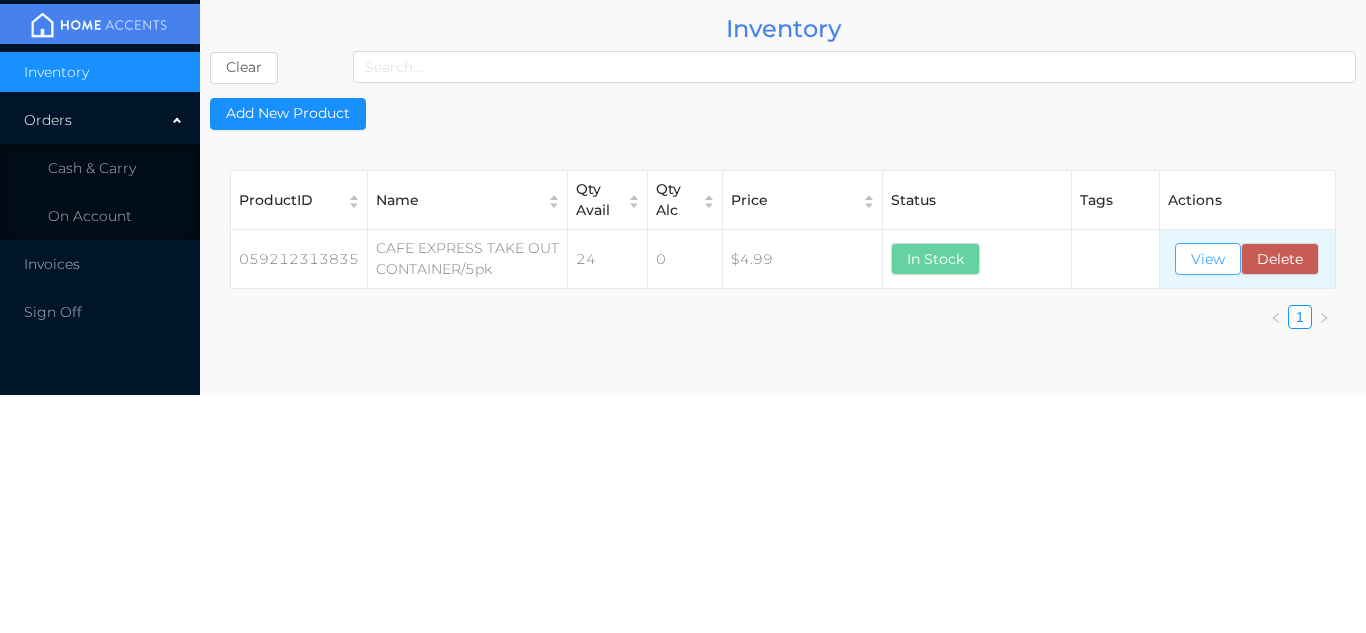 click on "View" at bounding box center (1208, 259) 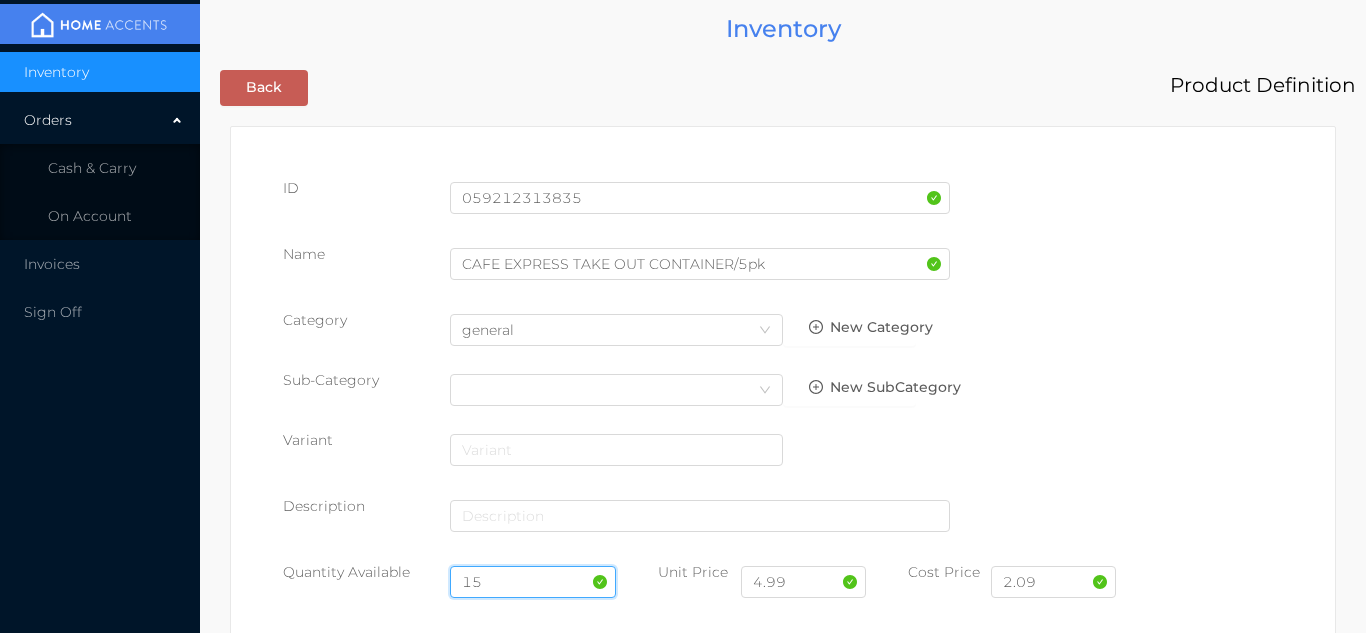 click on "15" at bounding box center [533, 582] 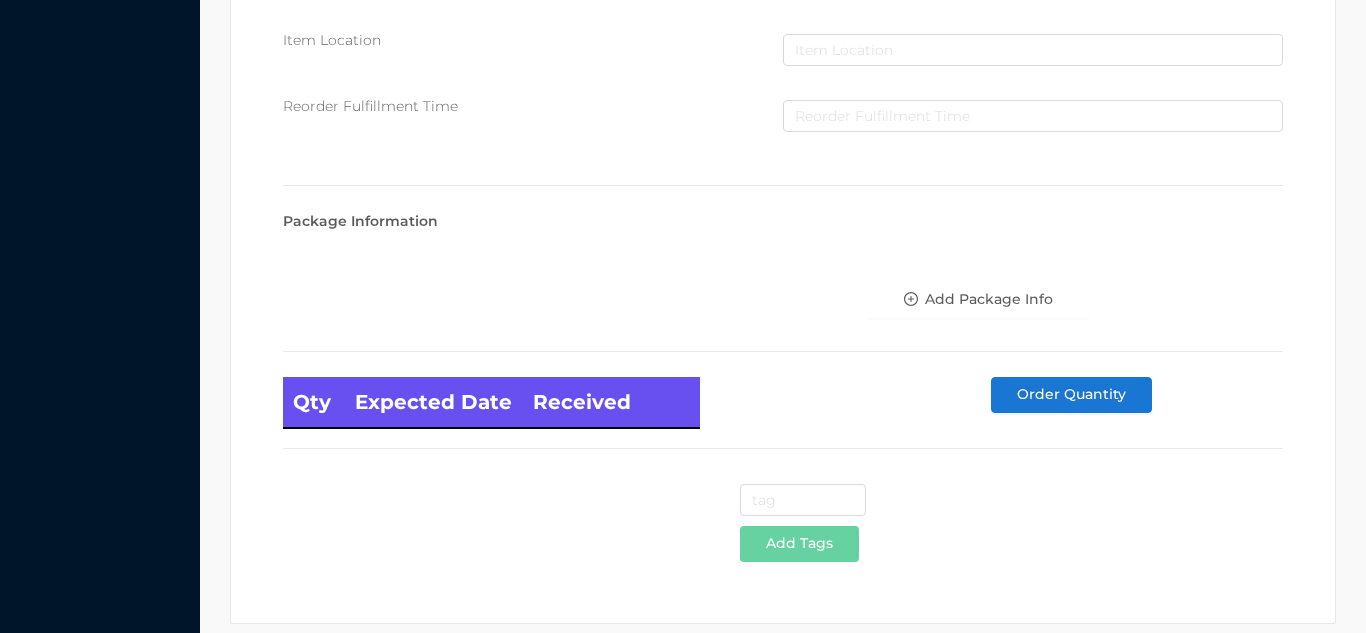 scroll, scrollTop: 1135, scrollLeft: 0, axis: vertical 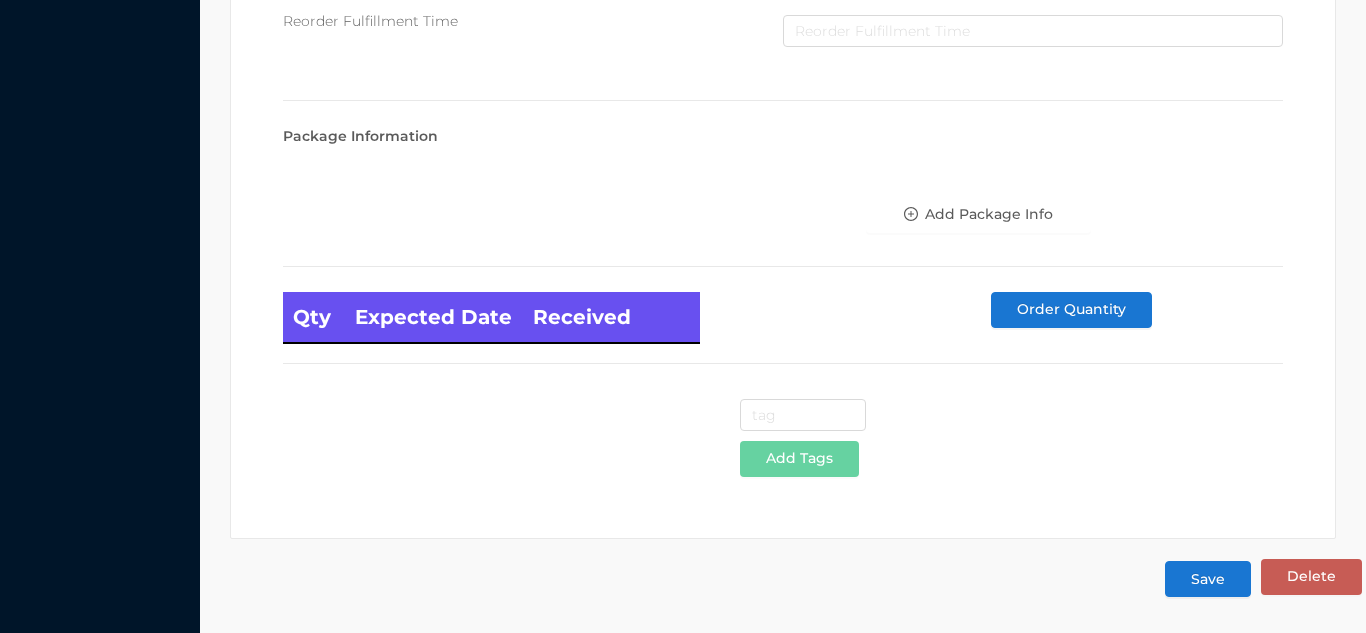 type on "12" 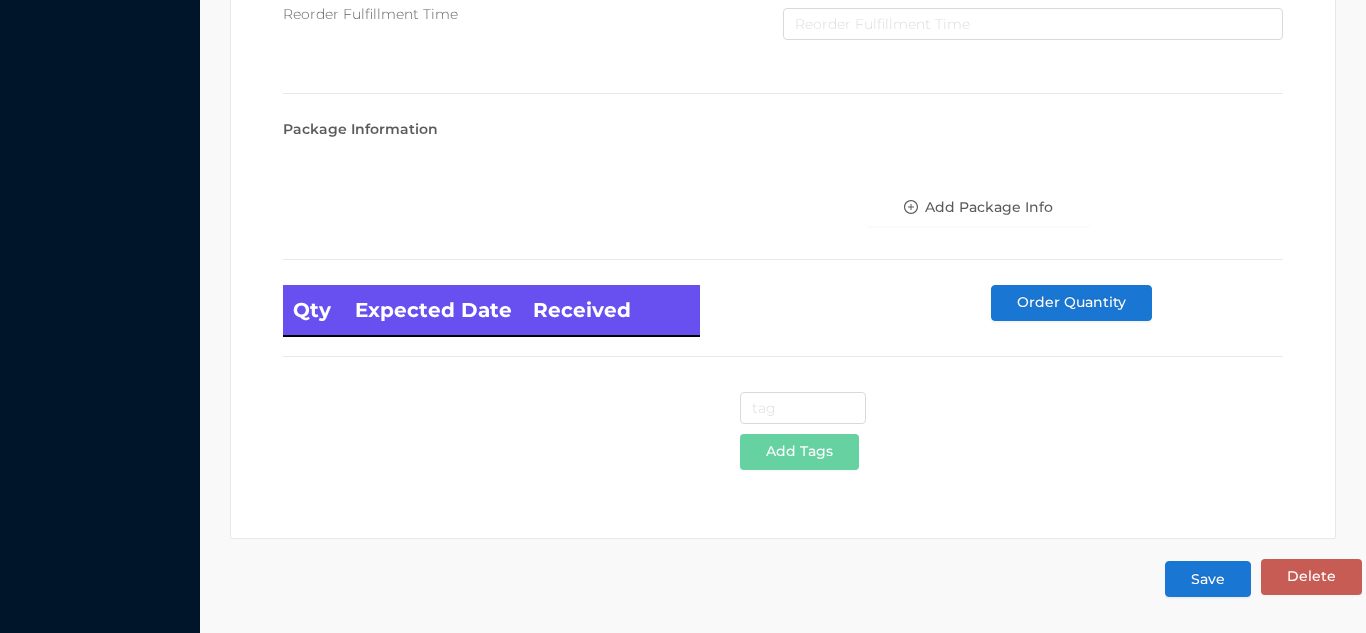 click on "Save" at bounding box center (1208, 579) 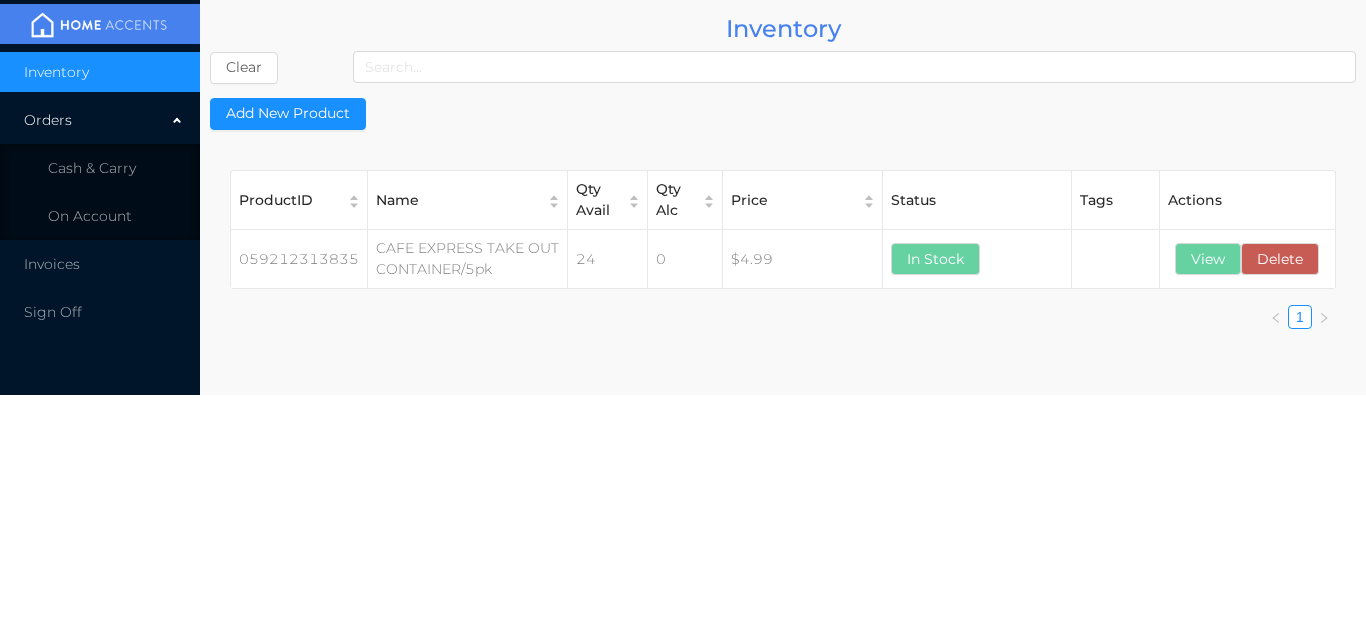 scroll, scrollTop: 0, scrollLeft: 0, axis: both 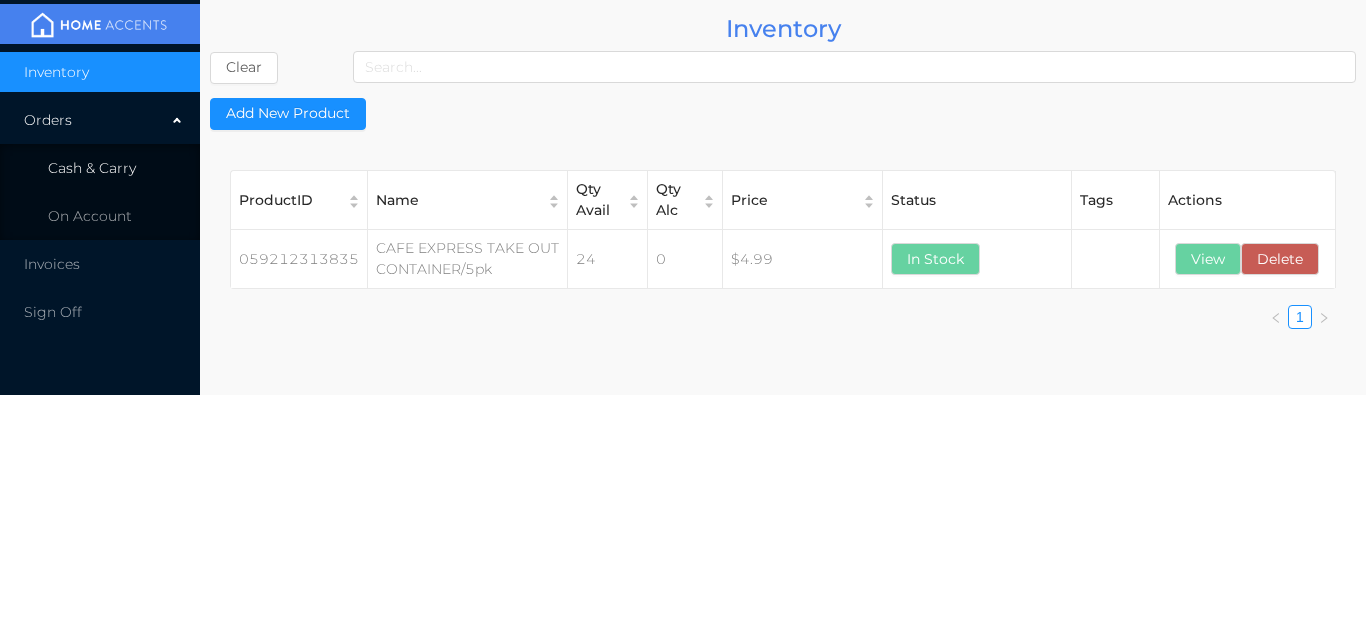 click on "Cash & Carry" at bounding box center [100, 168] 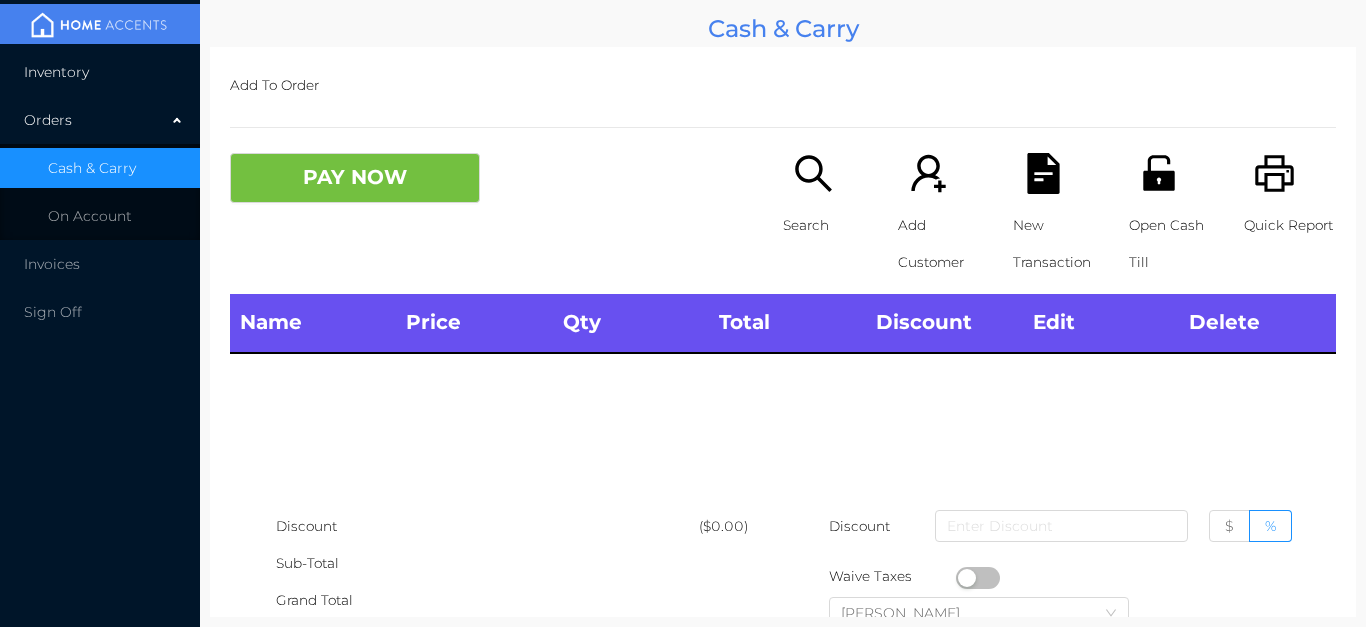 click on "Inventory" at bounding box center (56, 72) 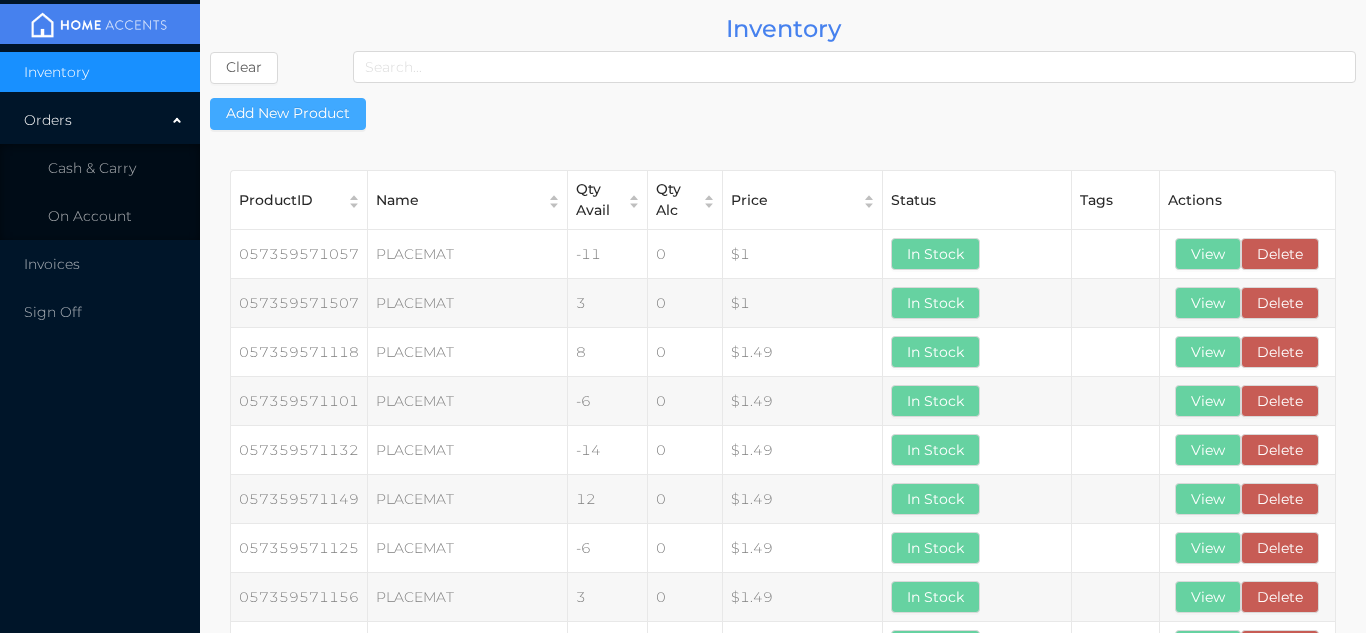 click on "Add New Product" at bounding box center (288, 114) 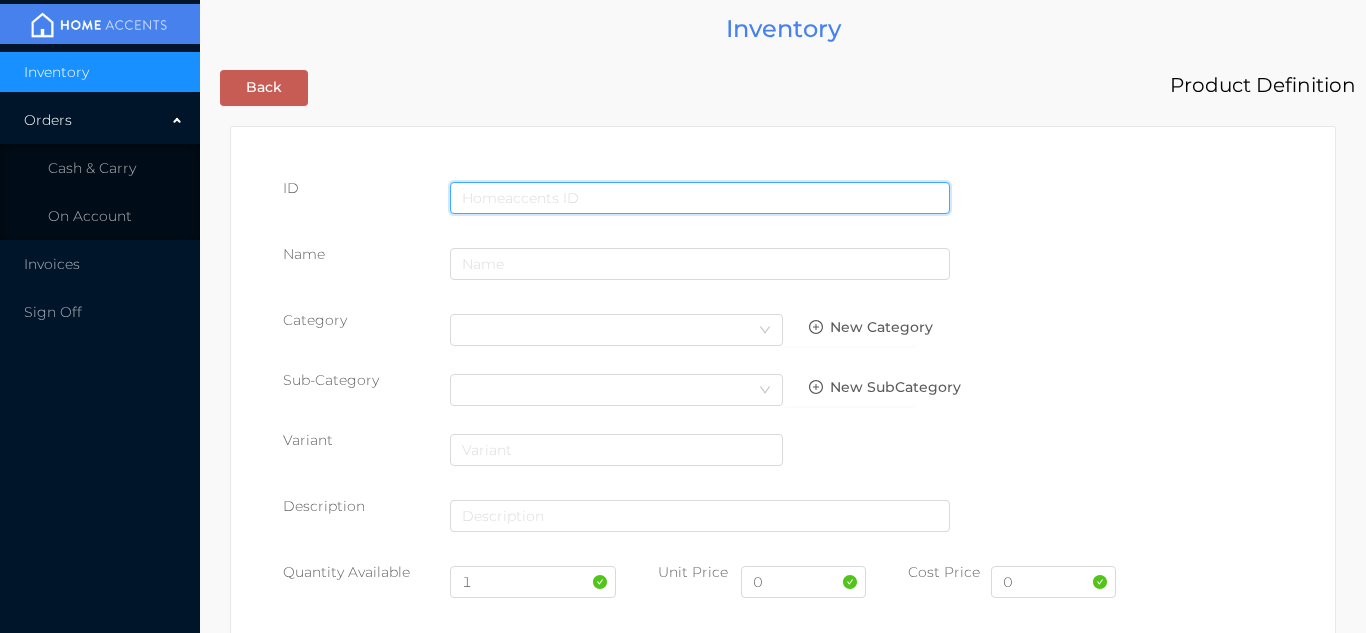 click at bounding box center [700, 198] 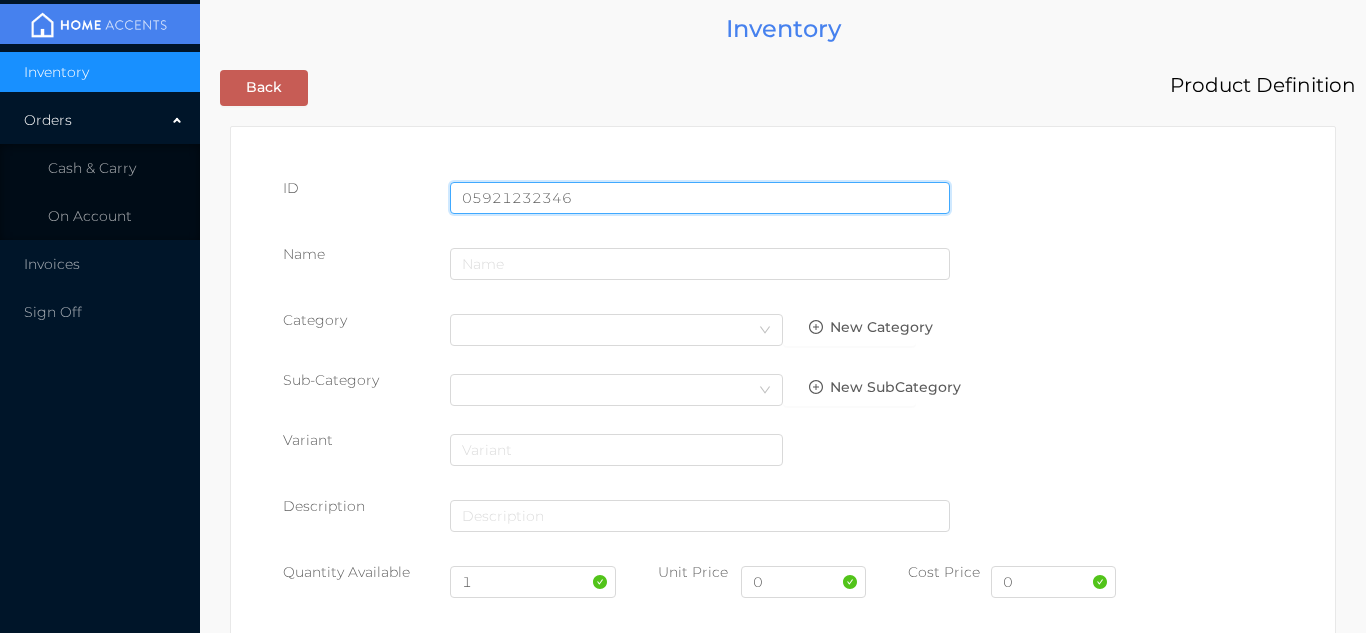 type on "059212323469" 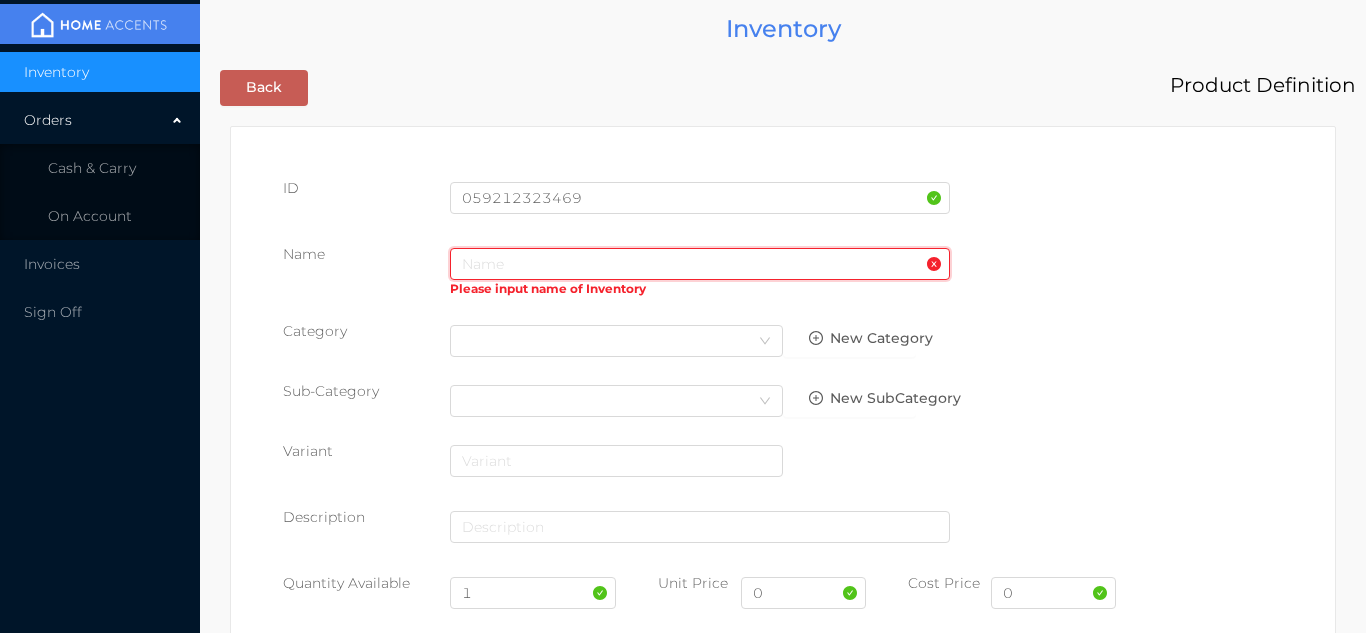 click at bounding box center (700, 264) 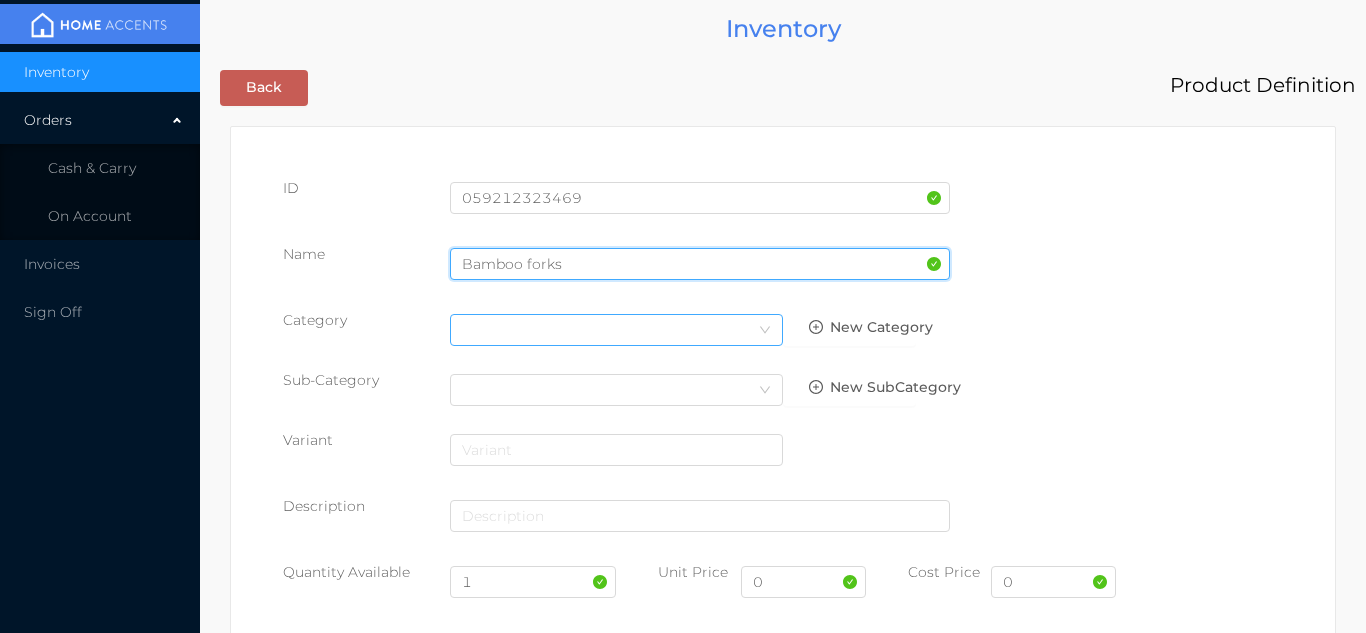 type on "Bamboo forks" 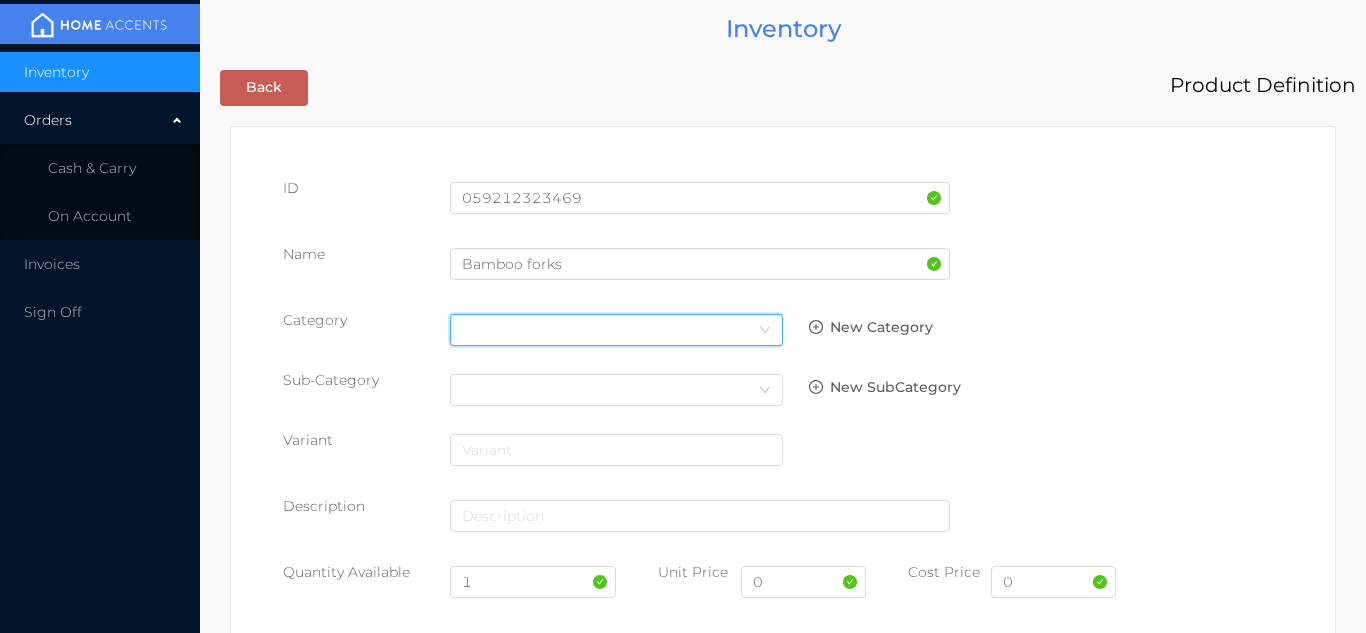 click on "Select Category" at bounding box center (616, 330) 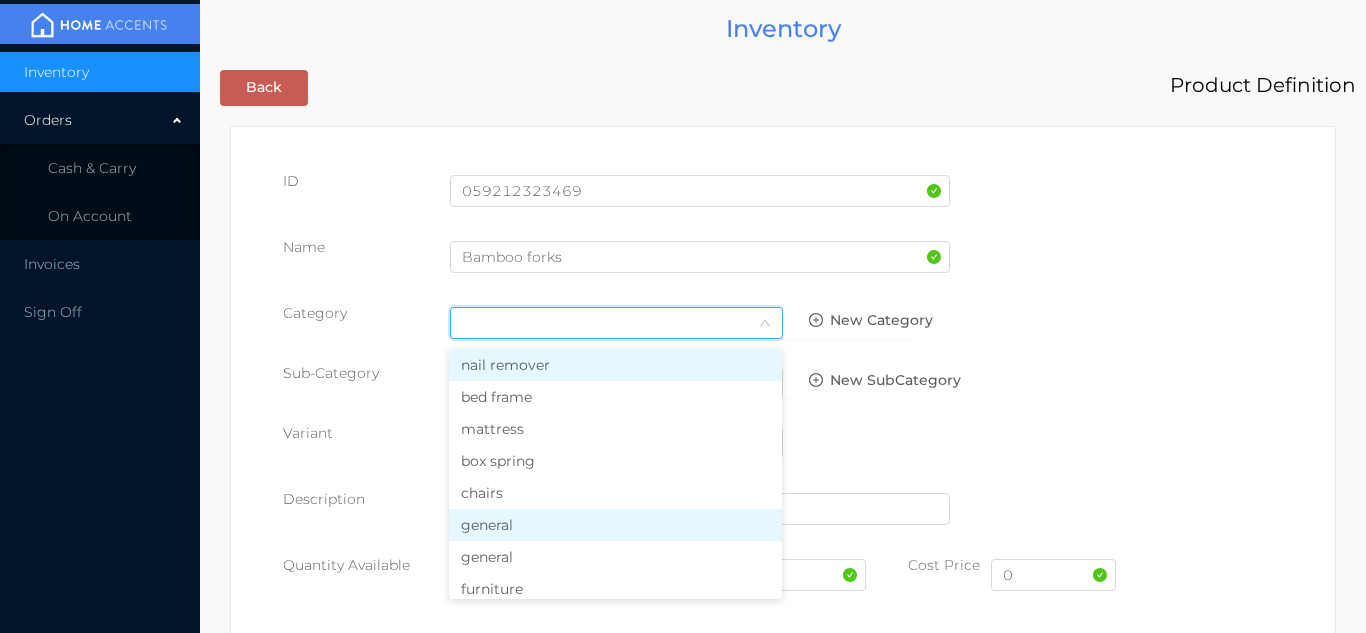 click on "general" at bounding box center [615, 525] 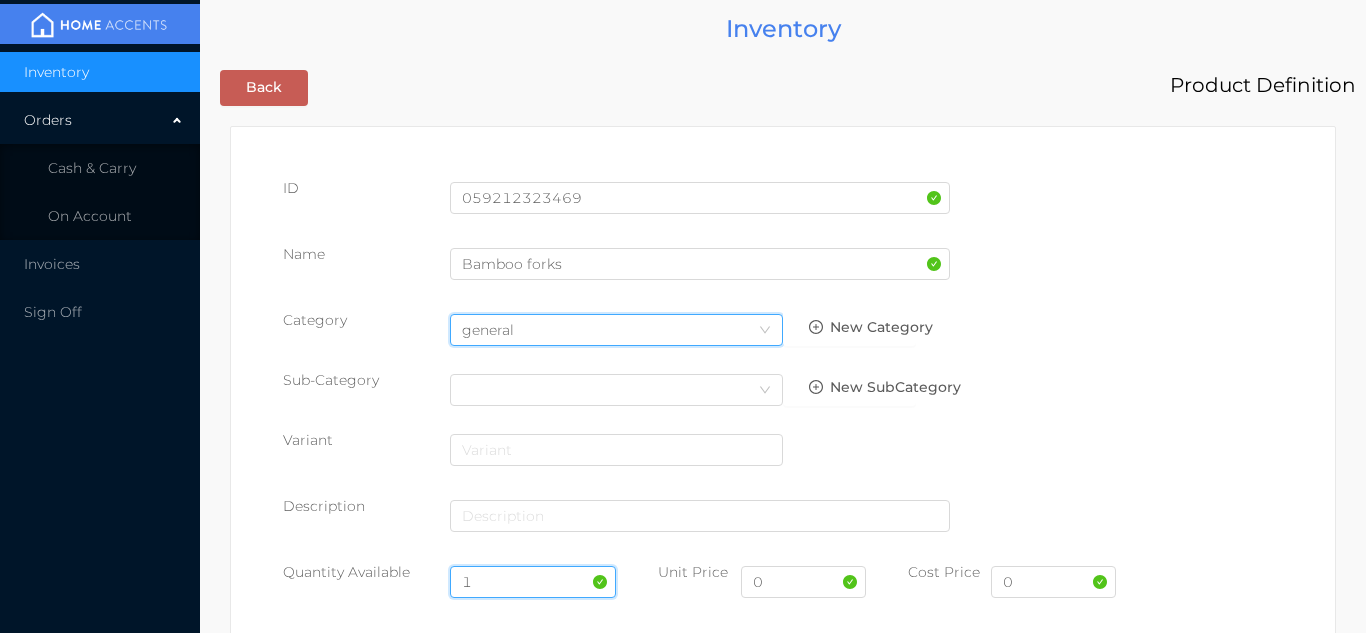 click on "1" at bounding box center [533, 582] 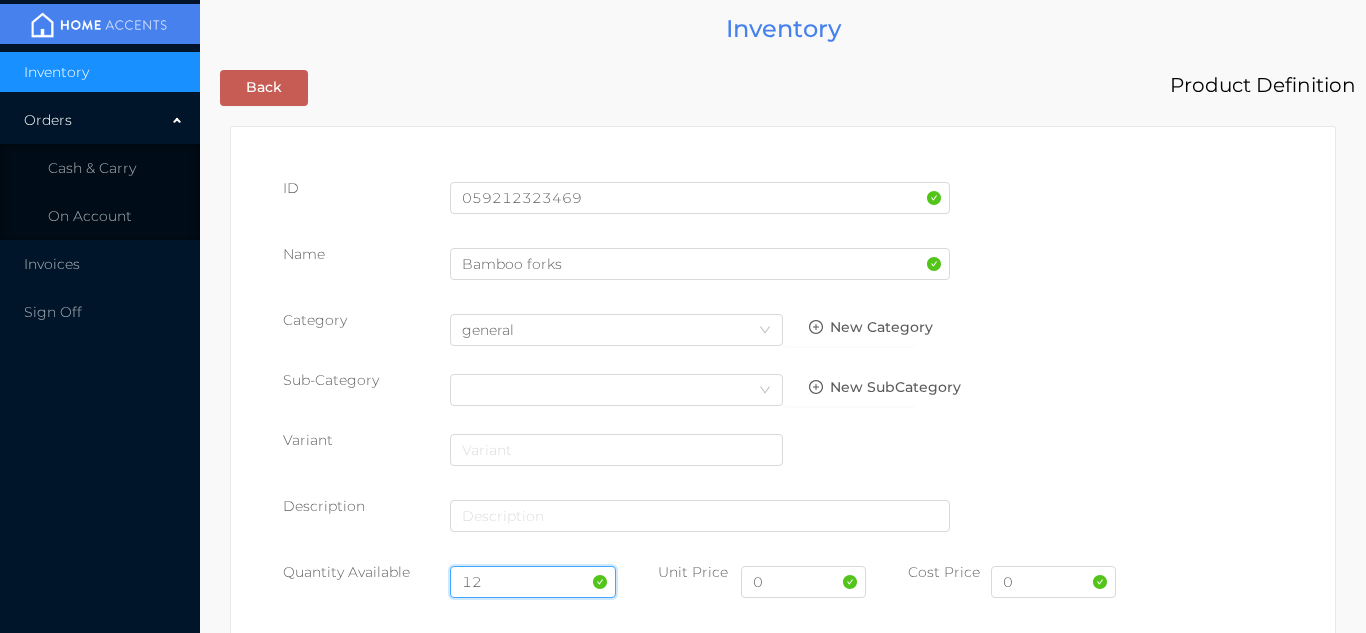 type on "1" 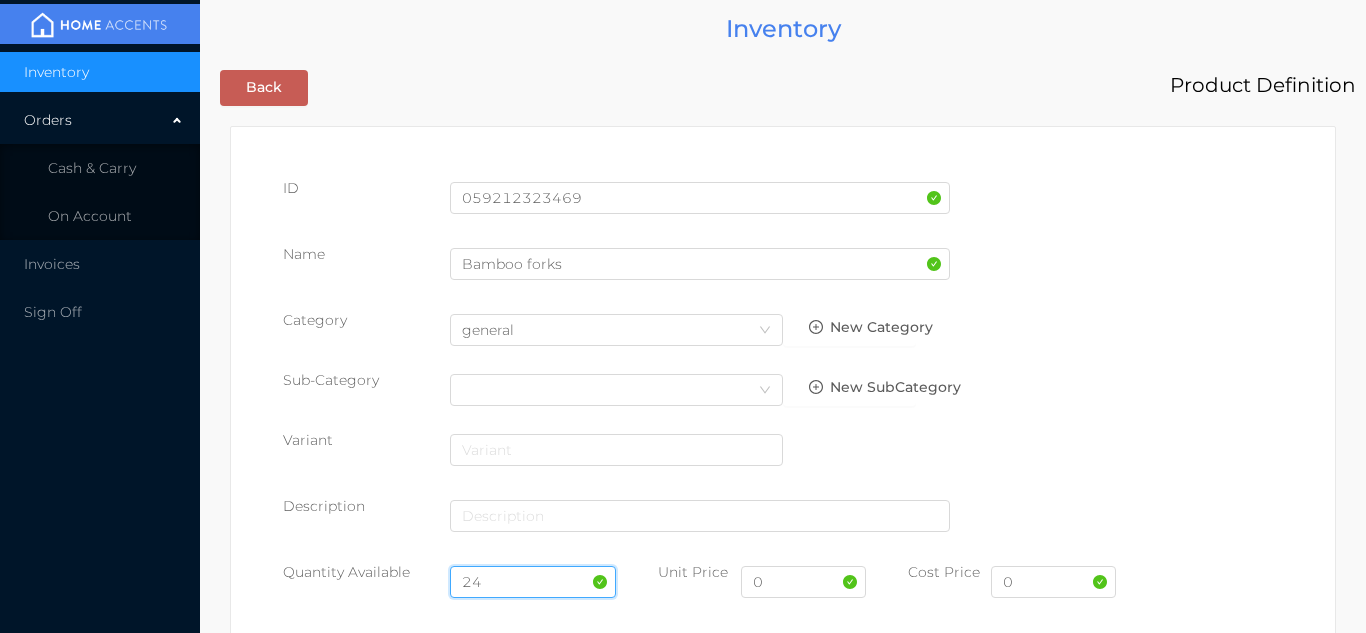 type on "24" 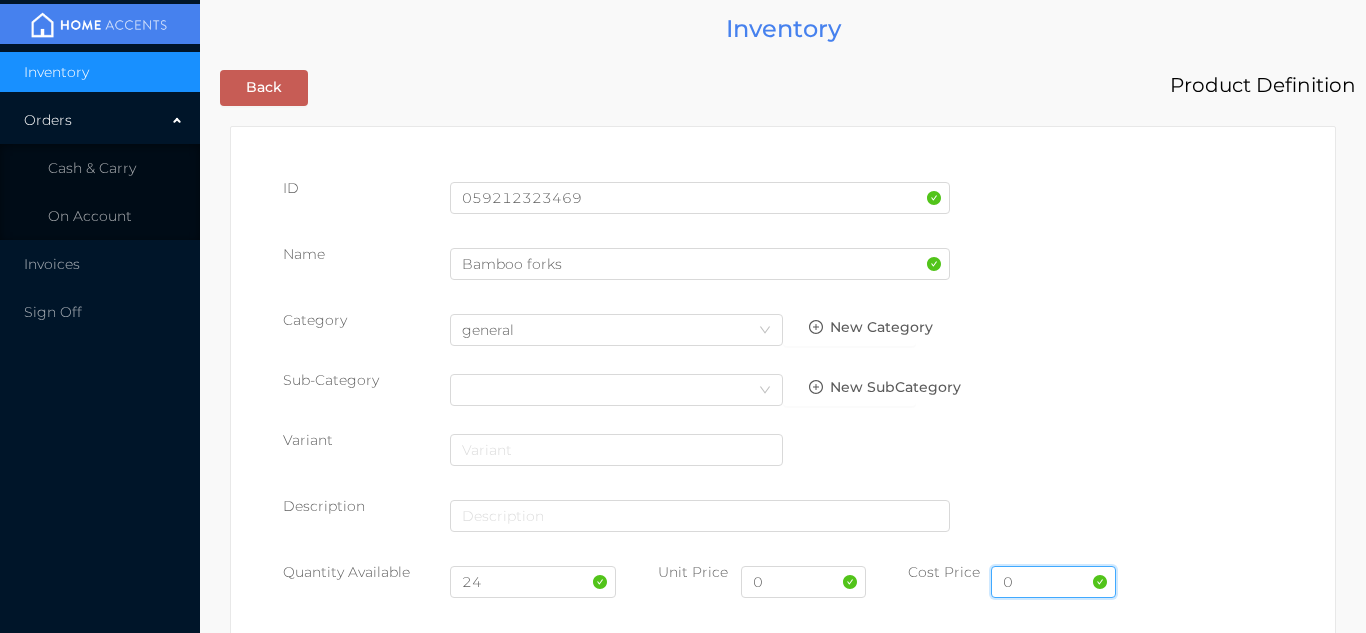 click on "0" at bounding box center [1053, 582] 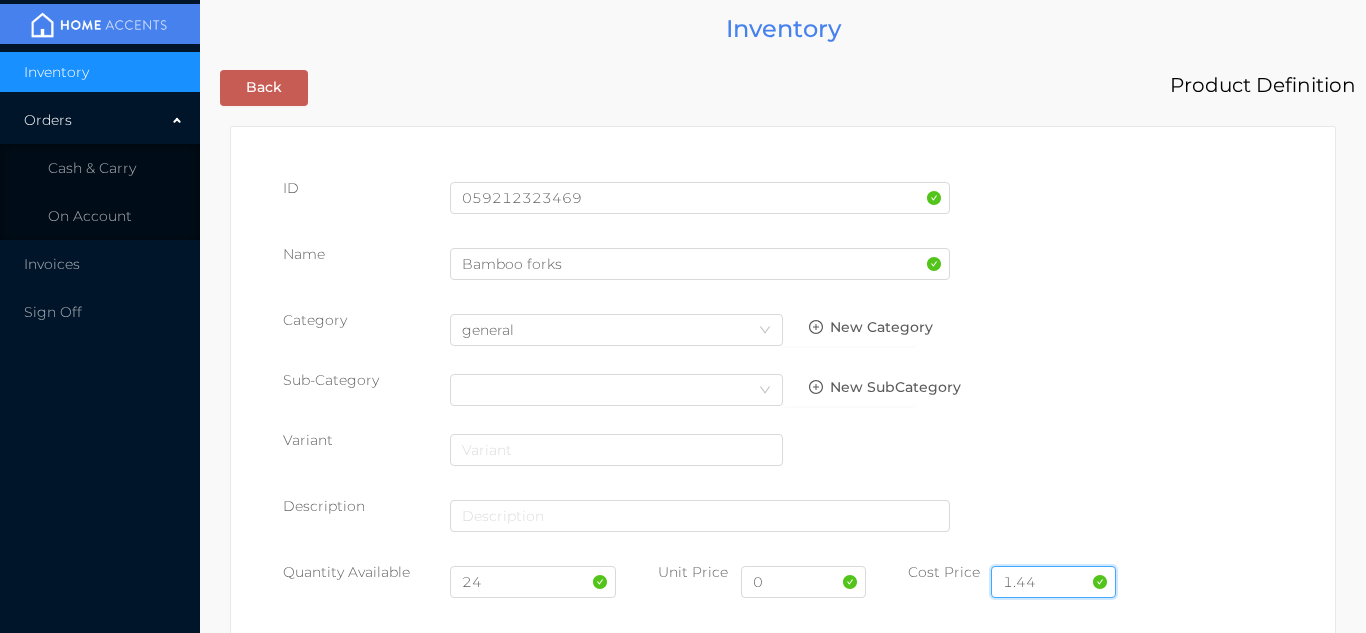 type on "1.44" 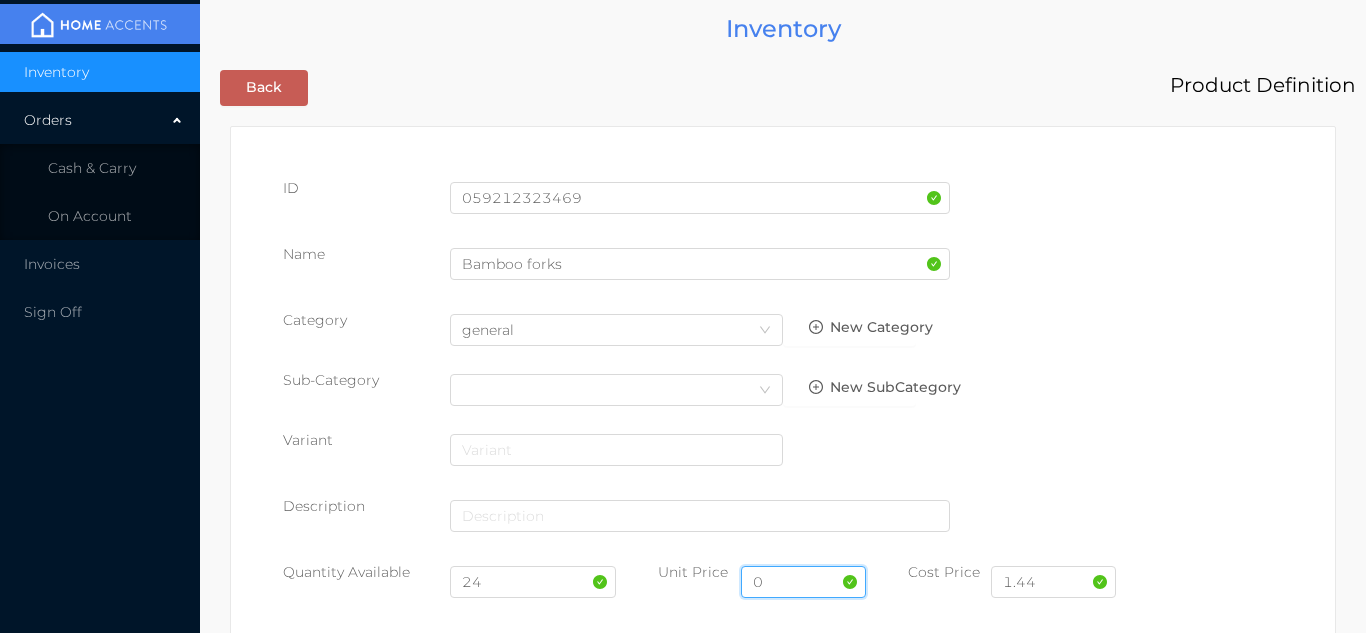 click on "0" at bounding box center (803, 582) 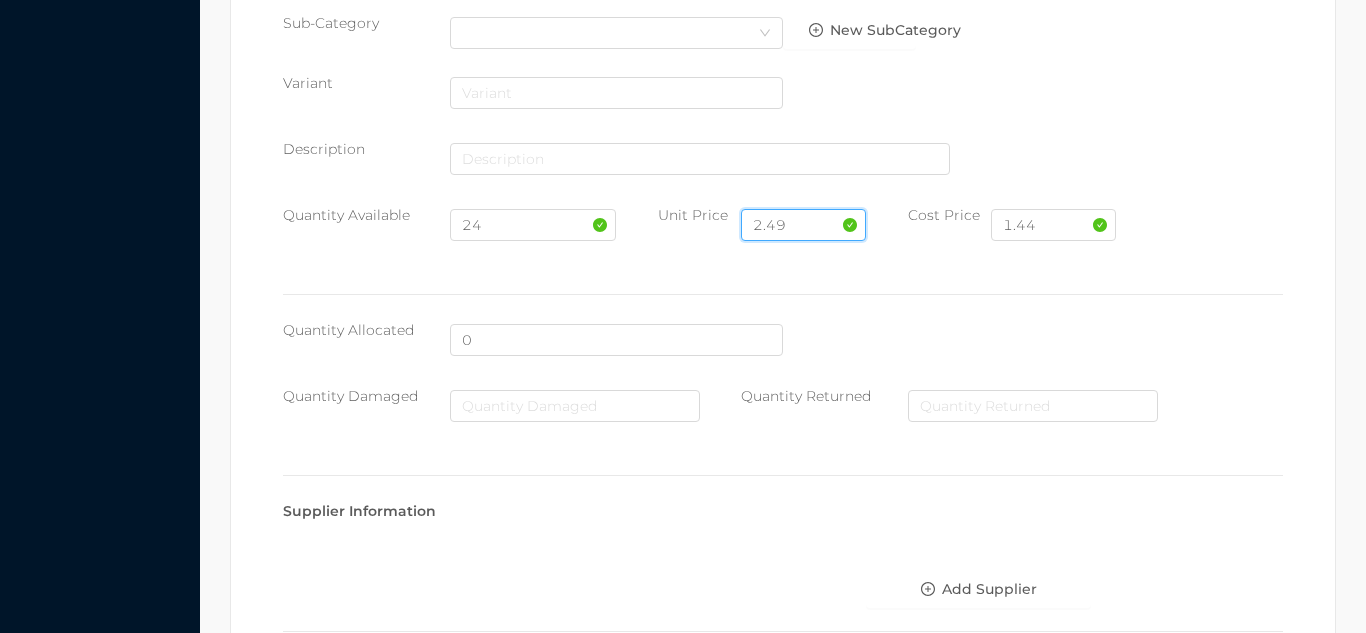 scroll, scrollTop: 1028, scrollLeft: 0, axis: vertical 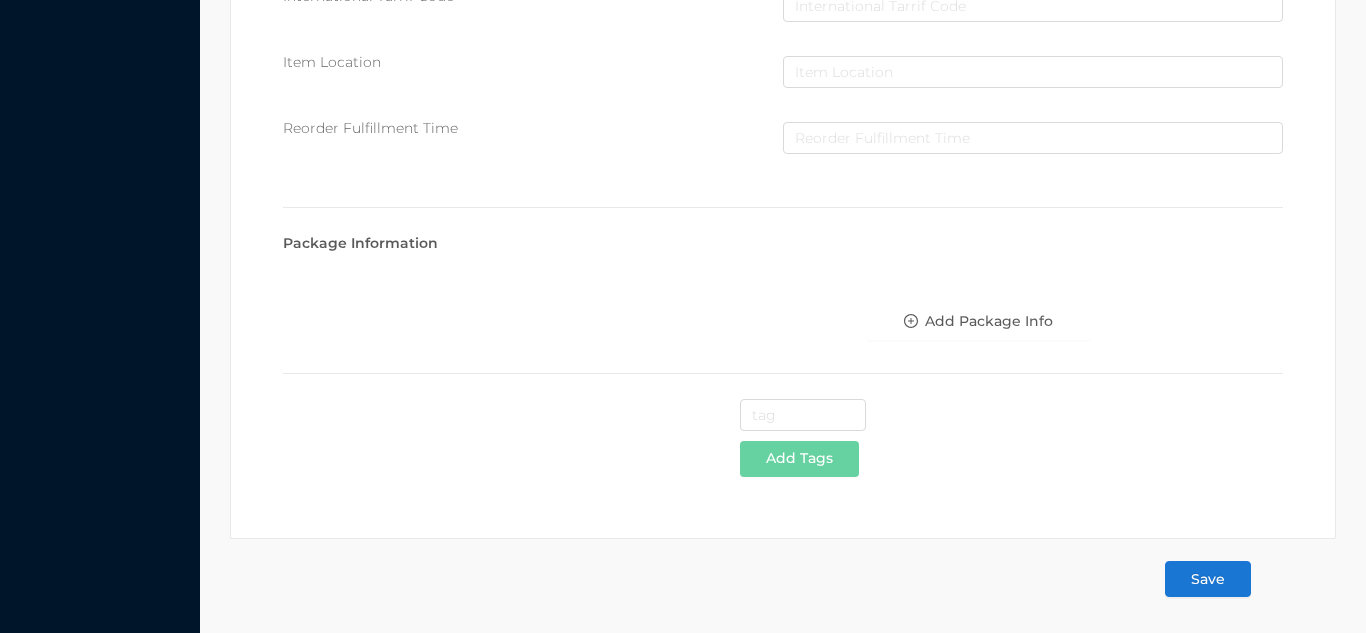 type on "2.49" 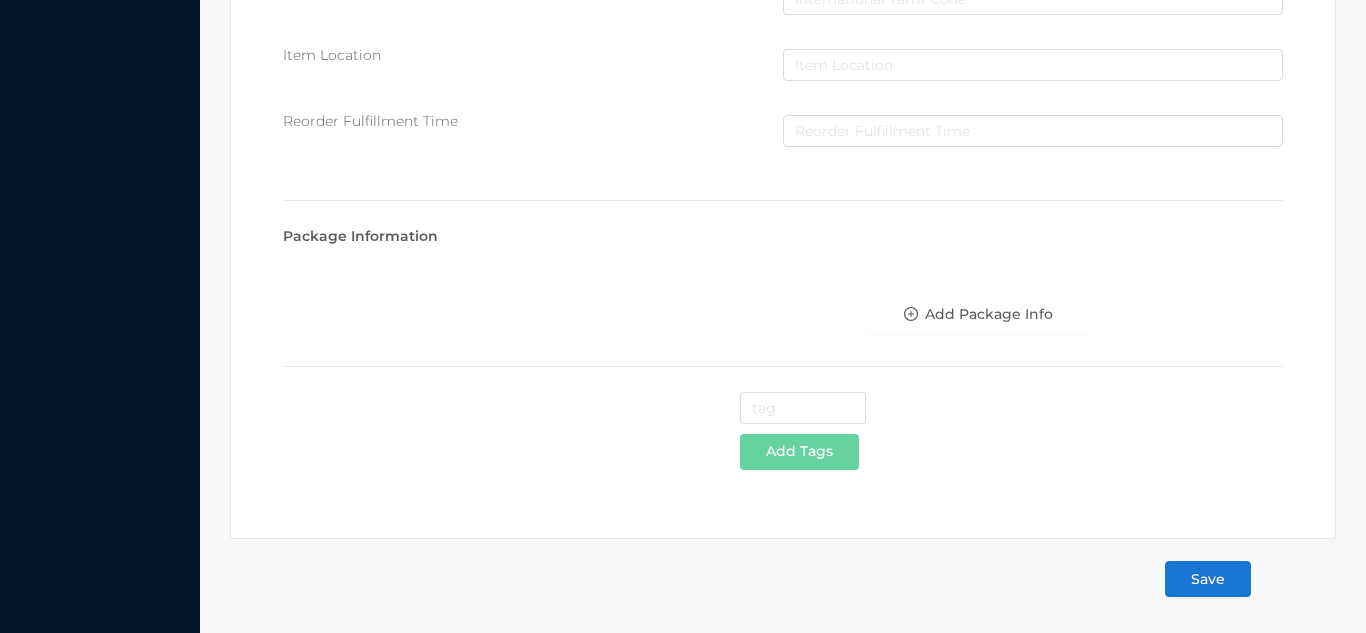 click on "Save" at bounding box center (1208, 579) 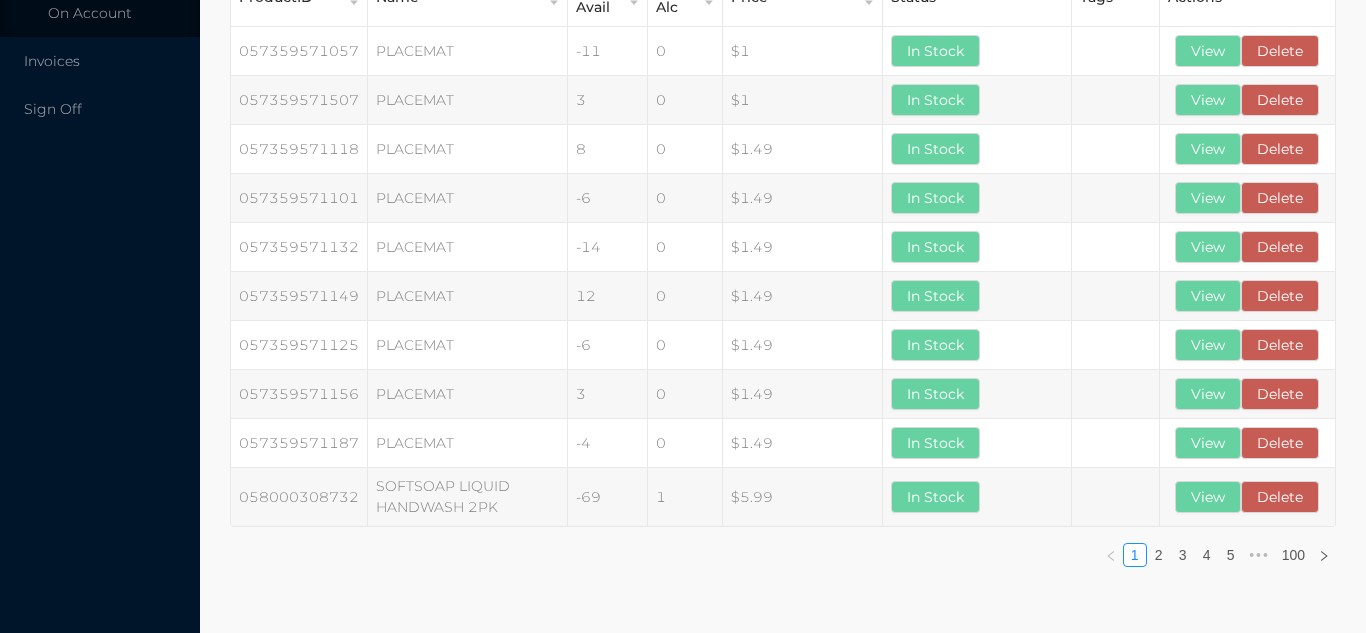 scroll, scrollTop: 0, scrollLeft: 0, axis: both 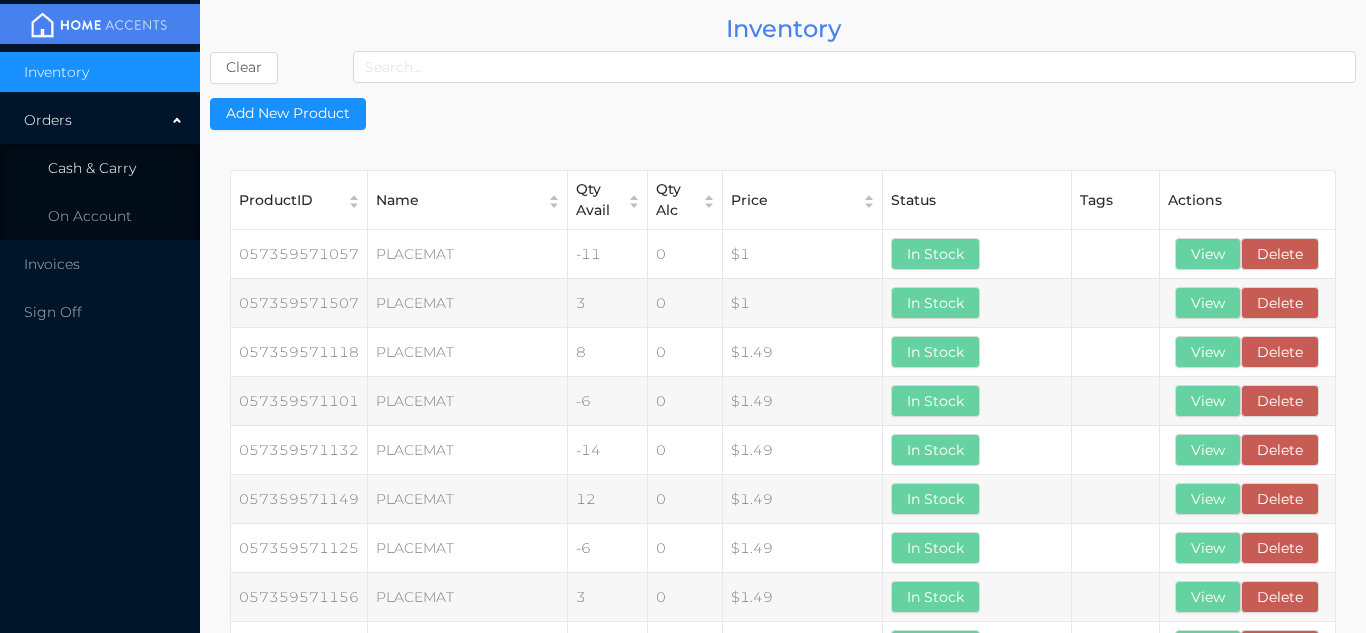 click on "Cash & Carry" at bounding box center [92, 168] 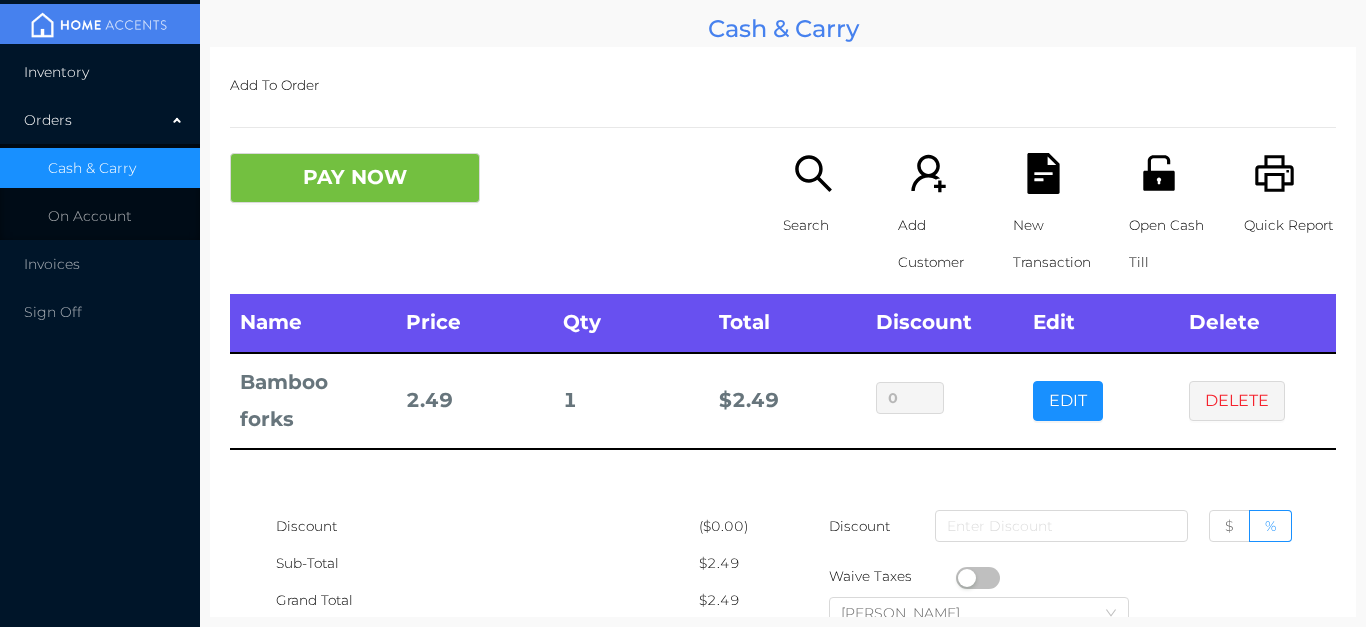 click on "Inventory" at bounding box center [100, 72] 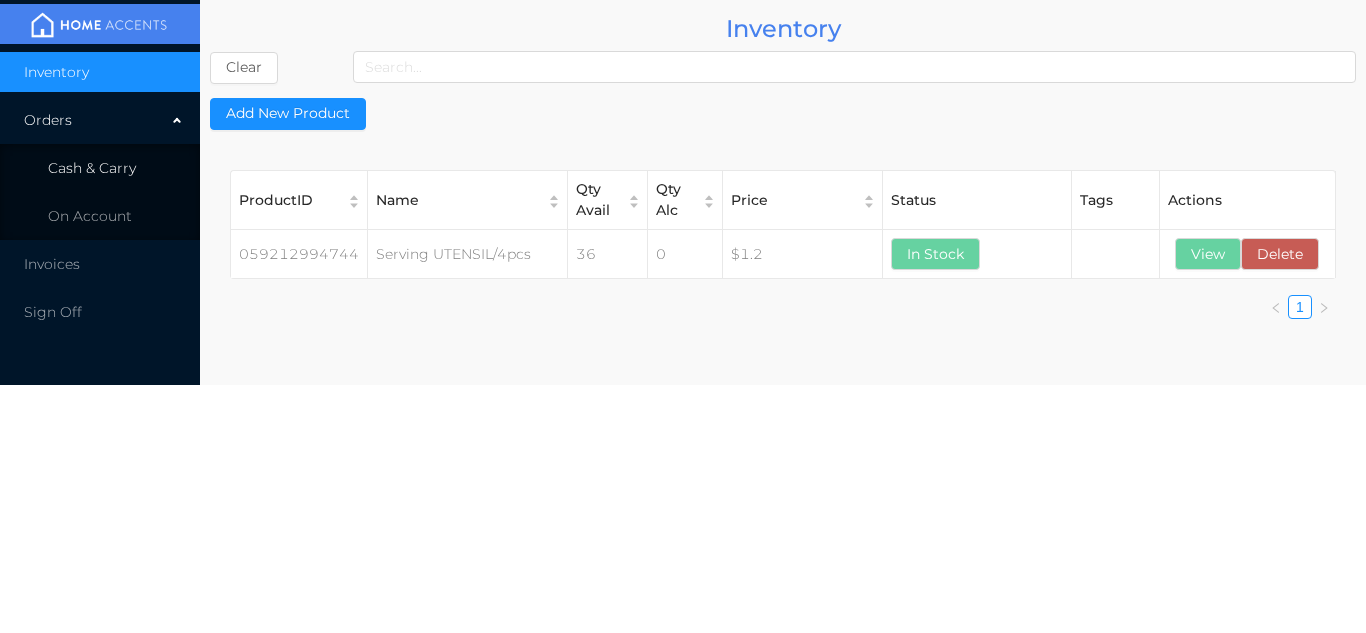 click on "Cash & Carry" at bounding box center (100, 168) 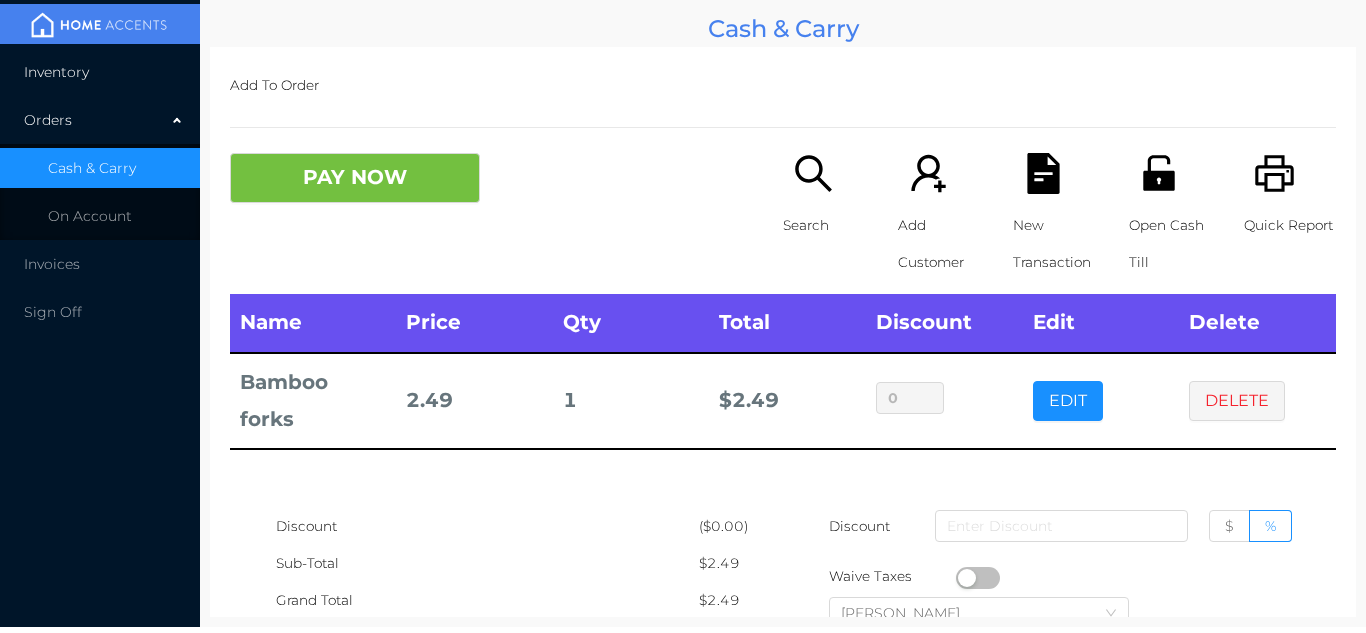 click on "Inventory" at bounding box center (56, 72) 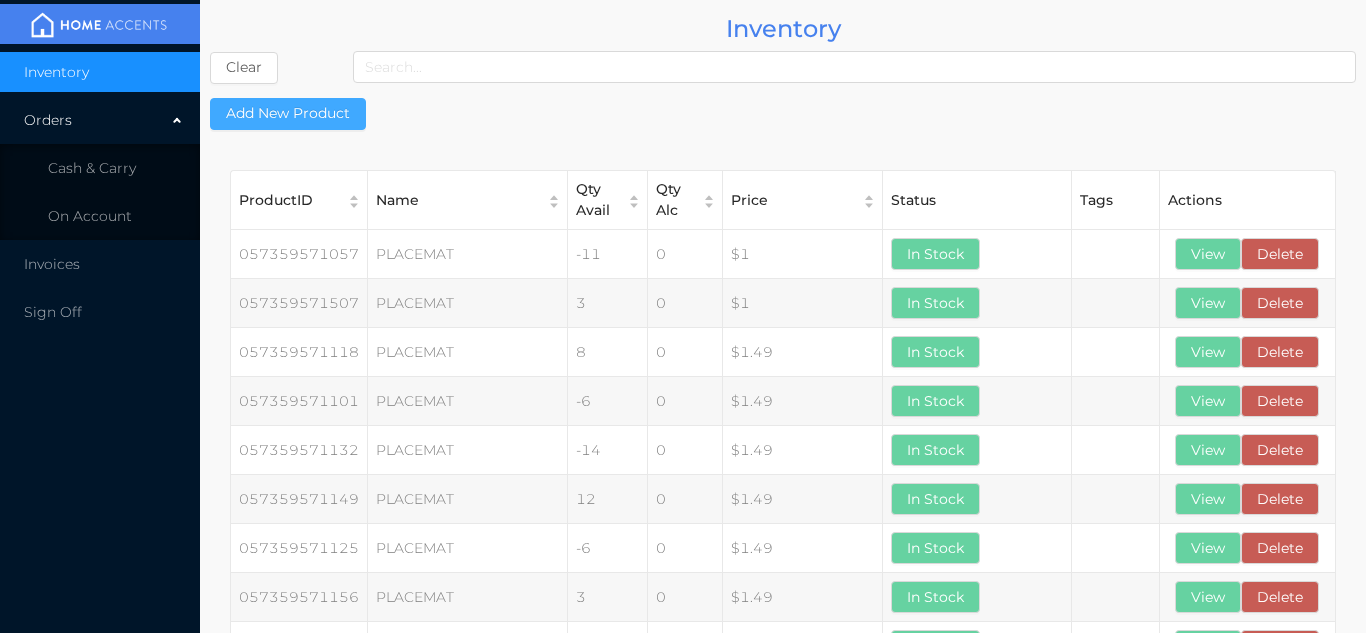 click on "Add New Product" at bounding box center (288, 114) 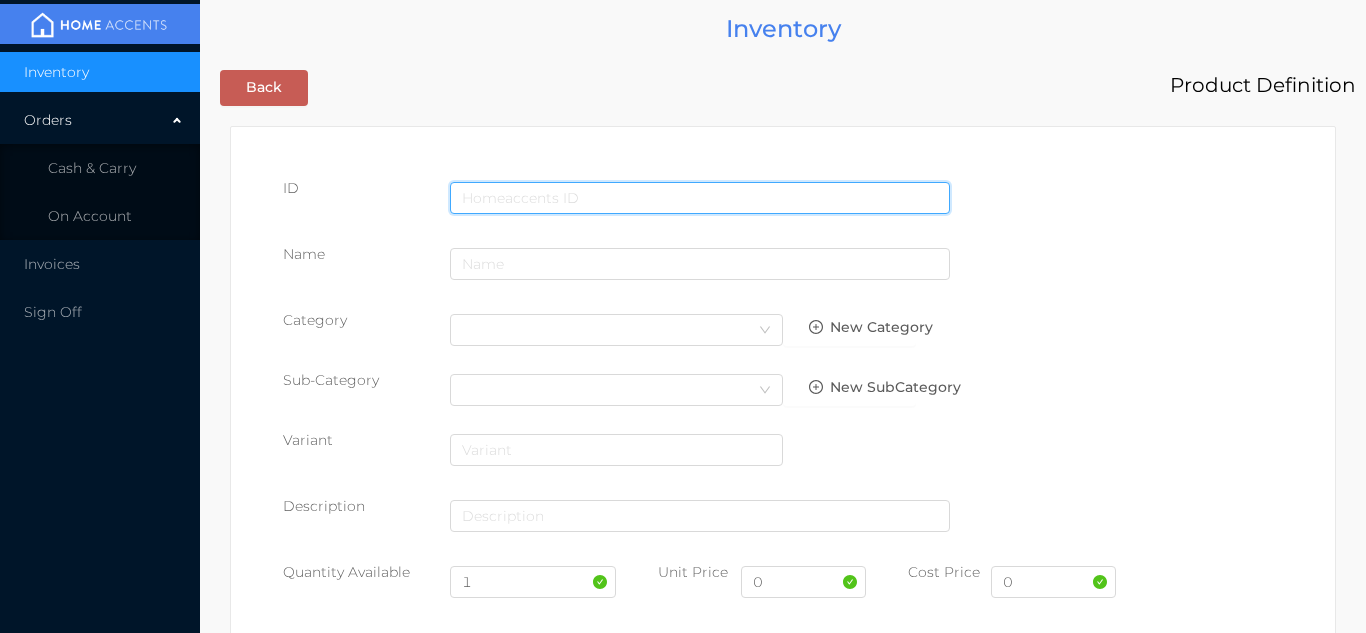 click at bounding box center [700, 198] 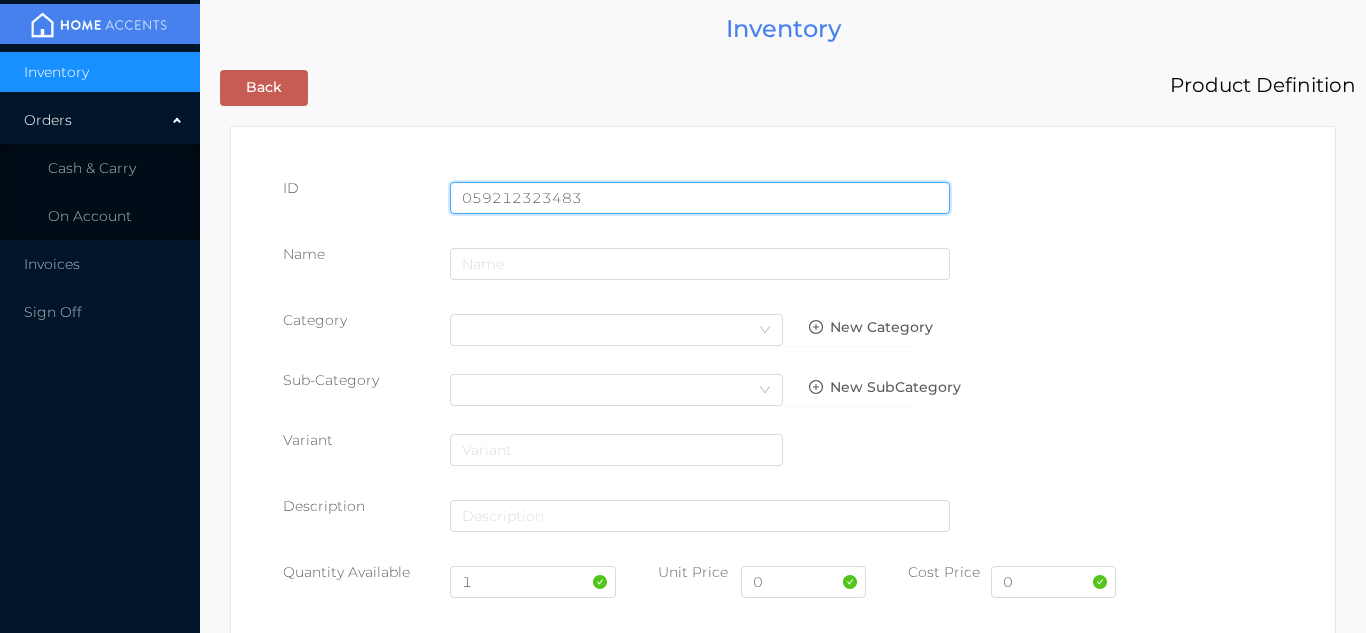 type on "059212323483" 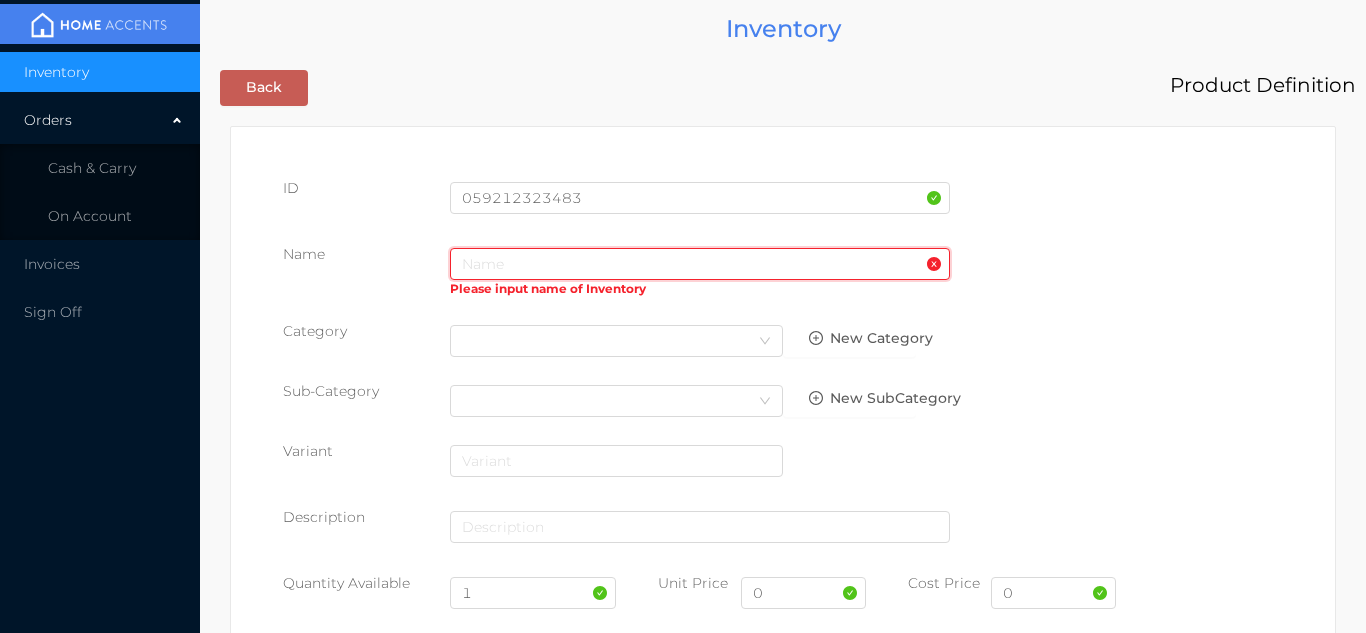 click at bounding box center (700, 264) 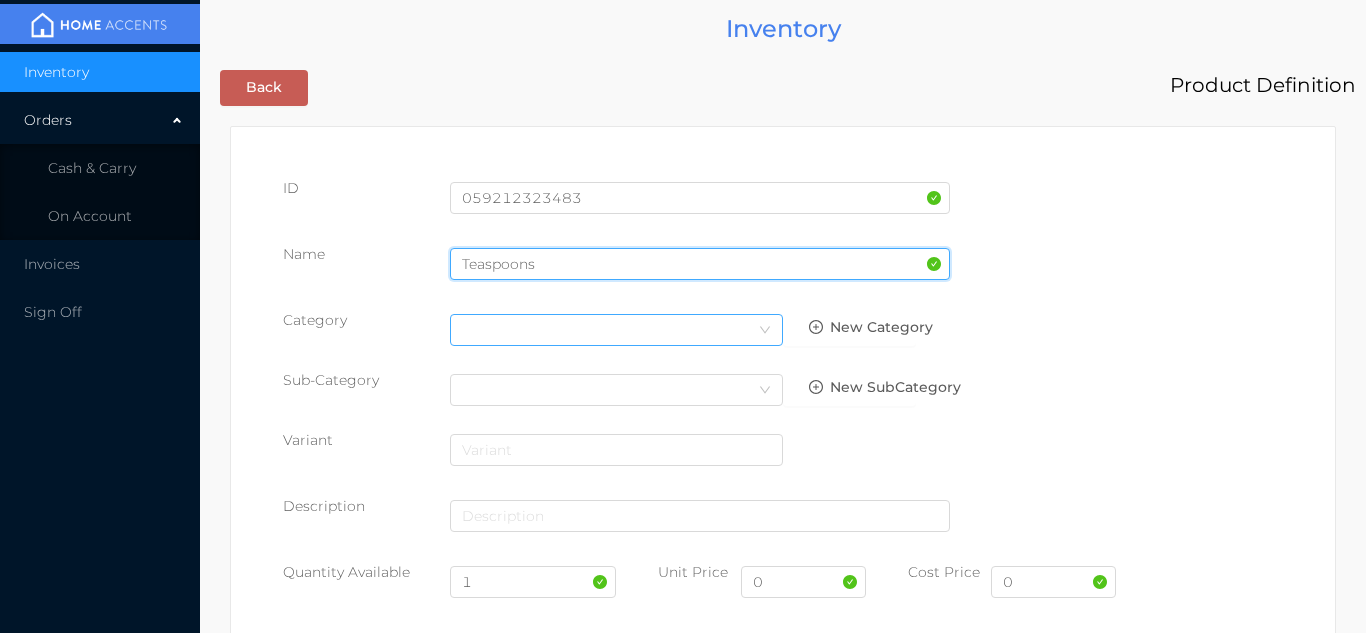 type on "Teaspoons" 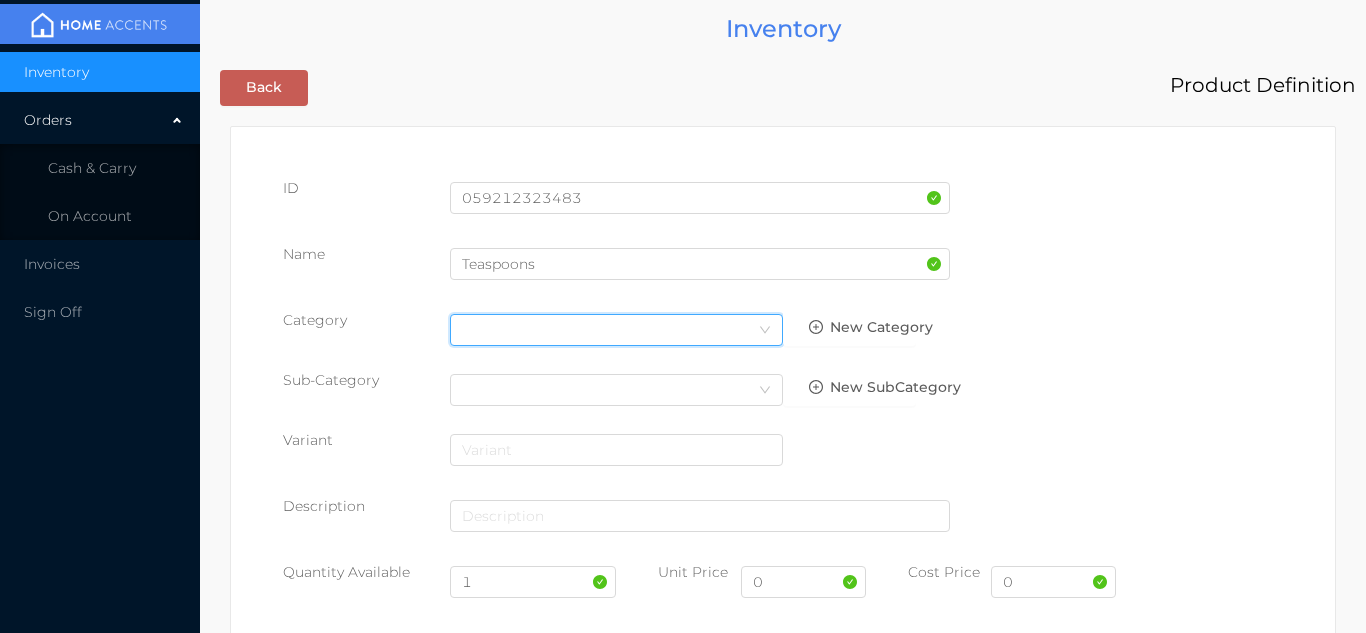 click on "Select Category" at bounding box center [616, 330] 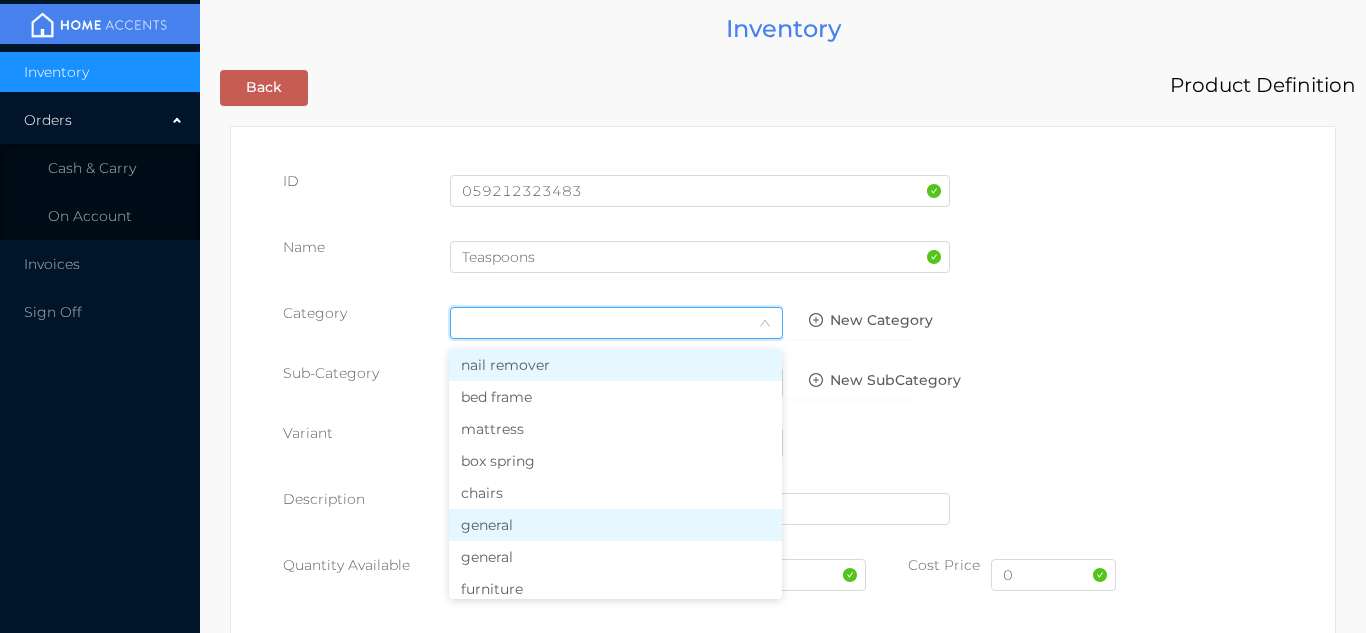 click on "general" at bounding box center (615, 525) 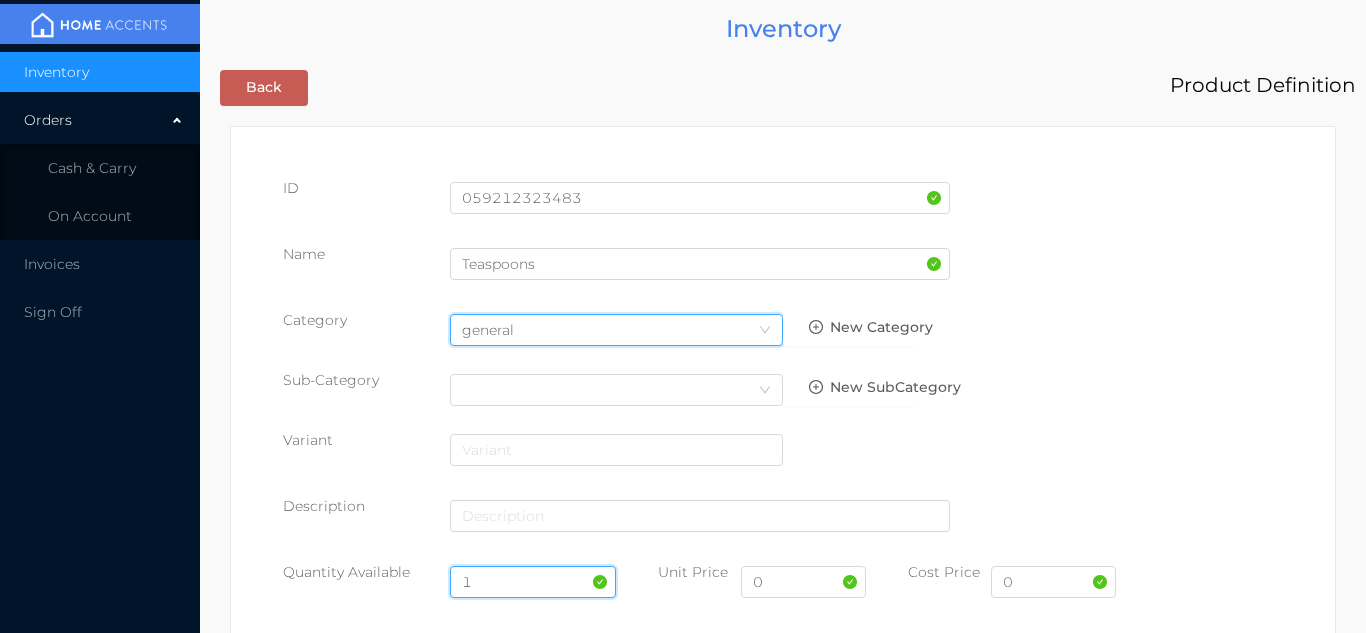 click on "1" at bounding box center (533, 582) 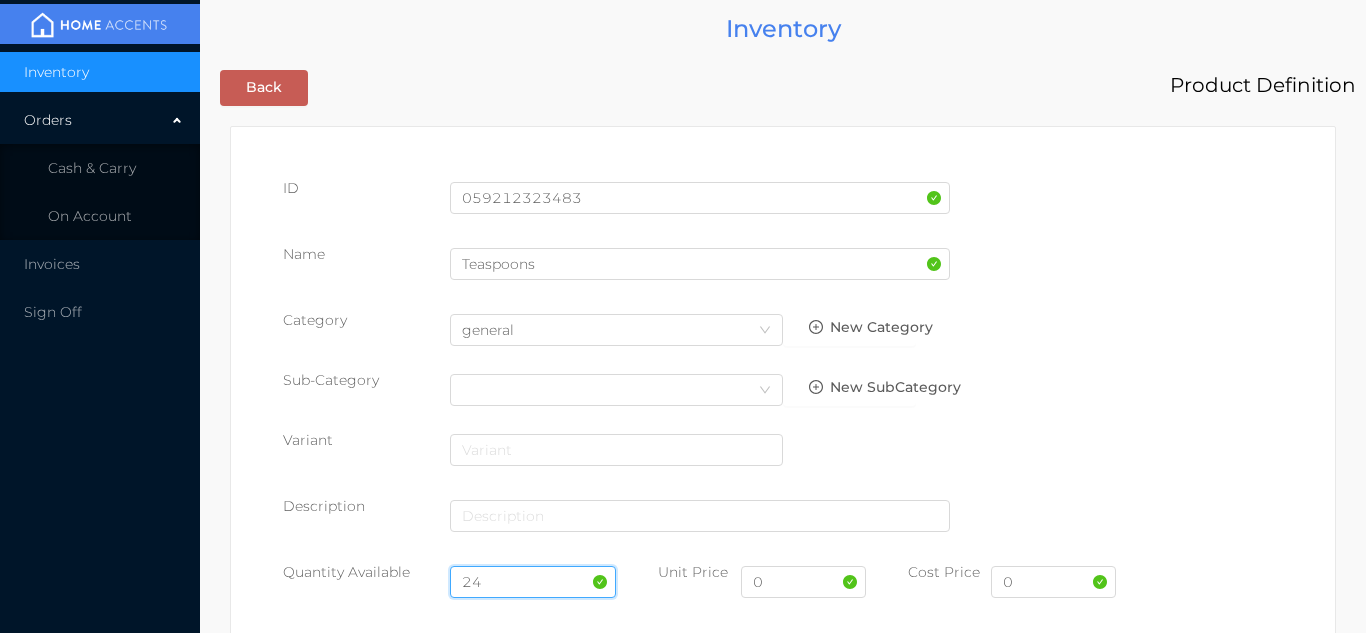 type on "24" 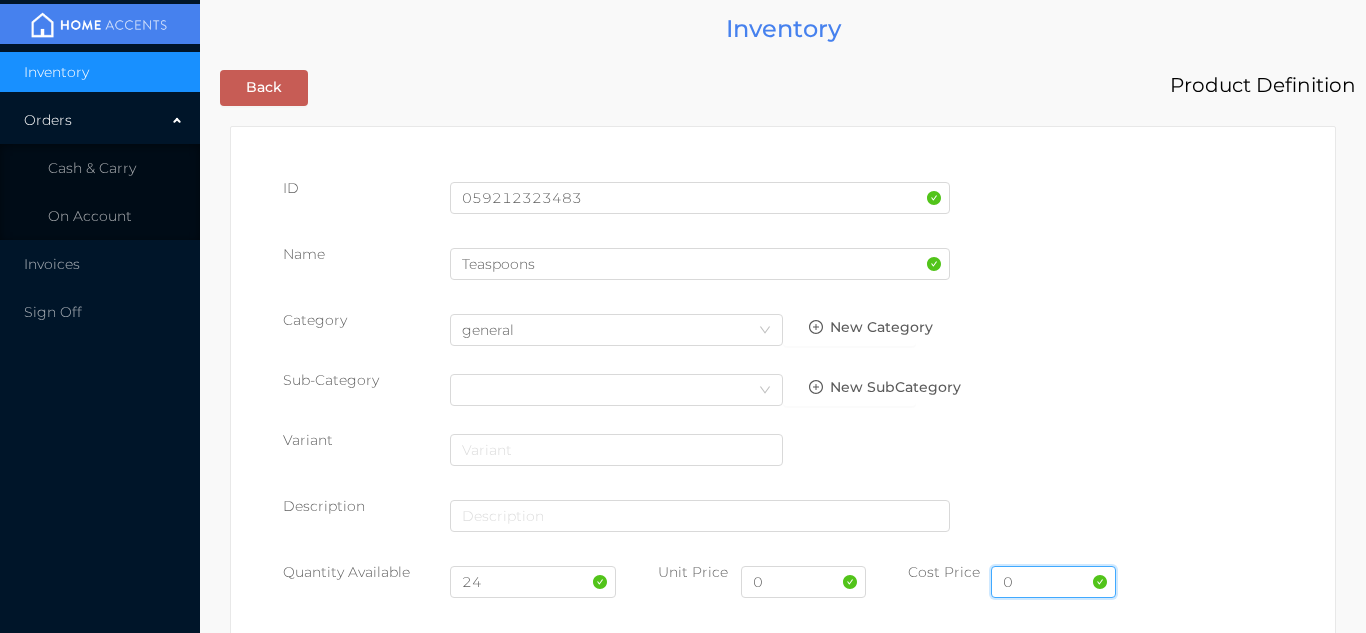 click on "0" at bounding box center (1053, 582) 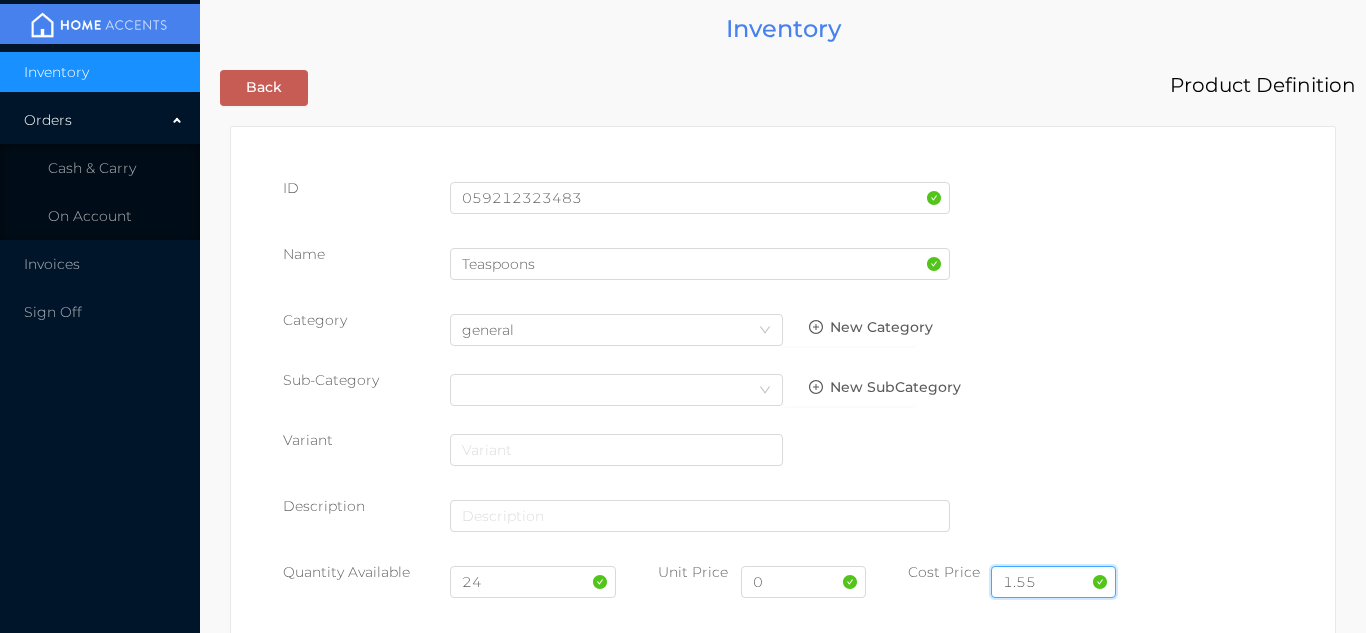 type on "1.55" 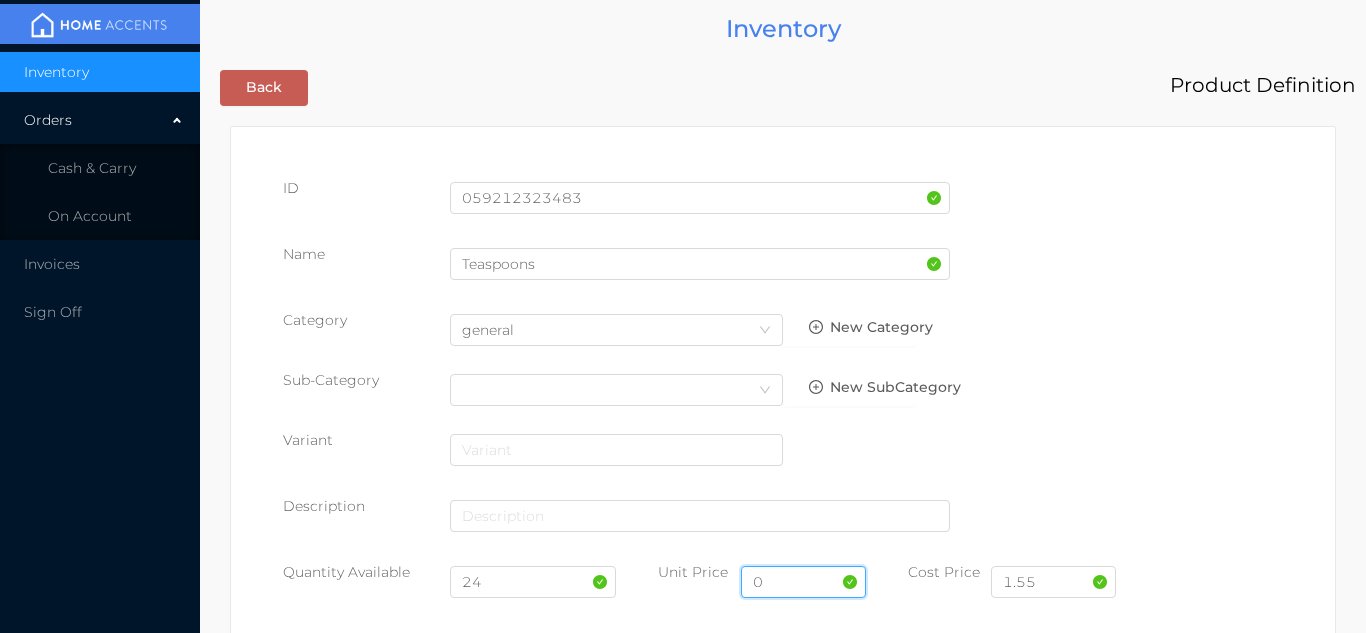 click on "0" at bounding box center (803, 582) 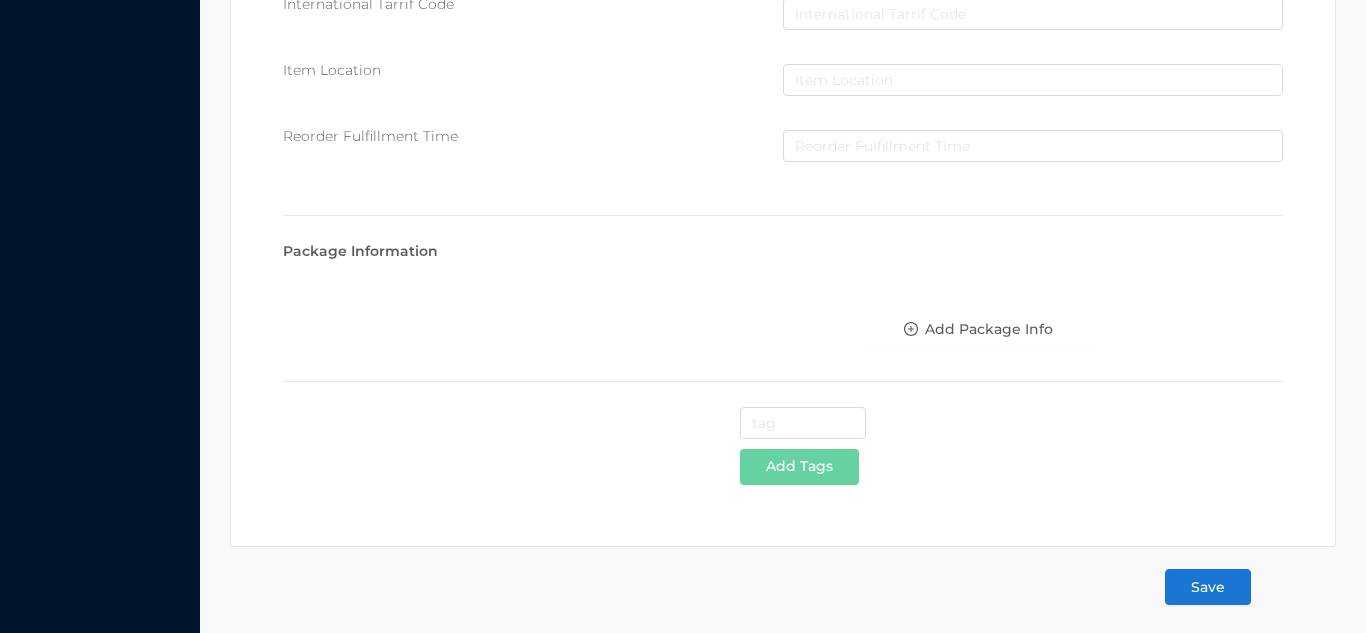 scroll, scrollTop: 1028, scrollLeft: 0, axis: vertical 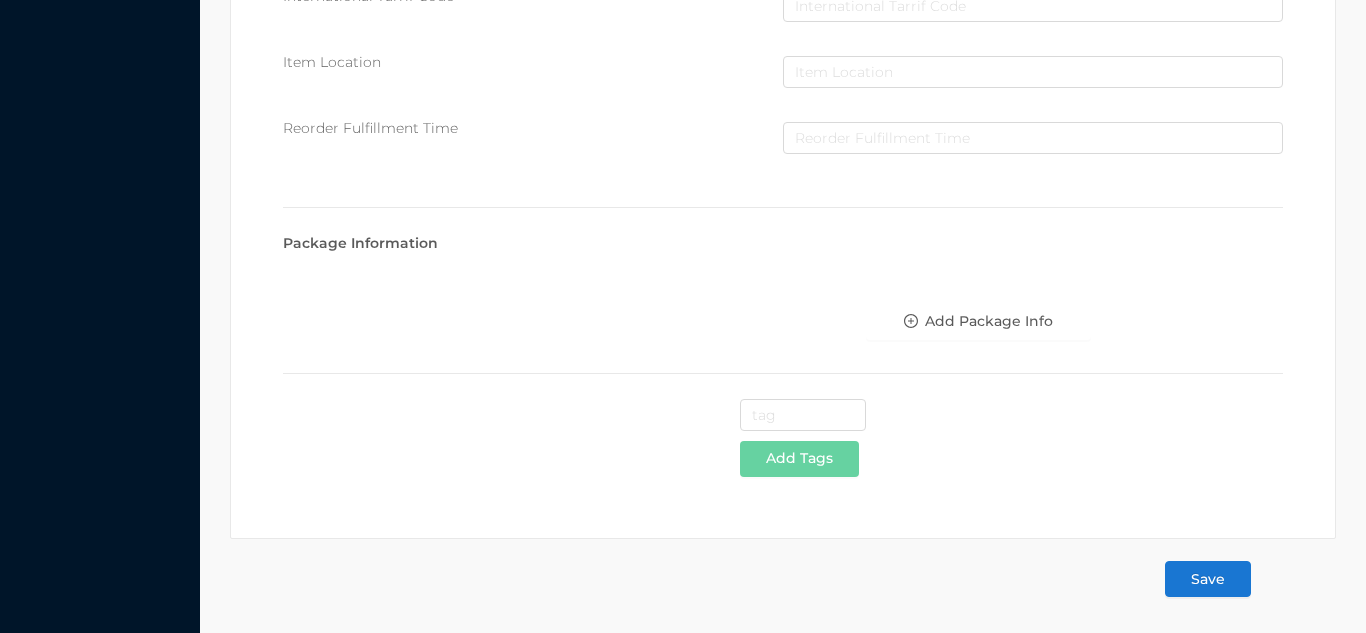 type on "2.49" 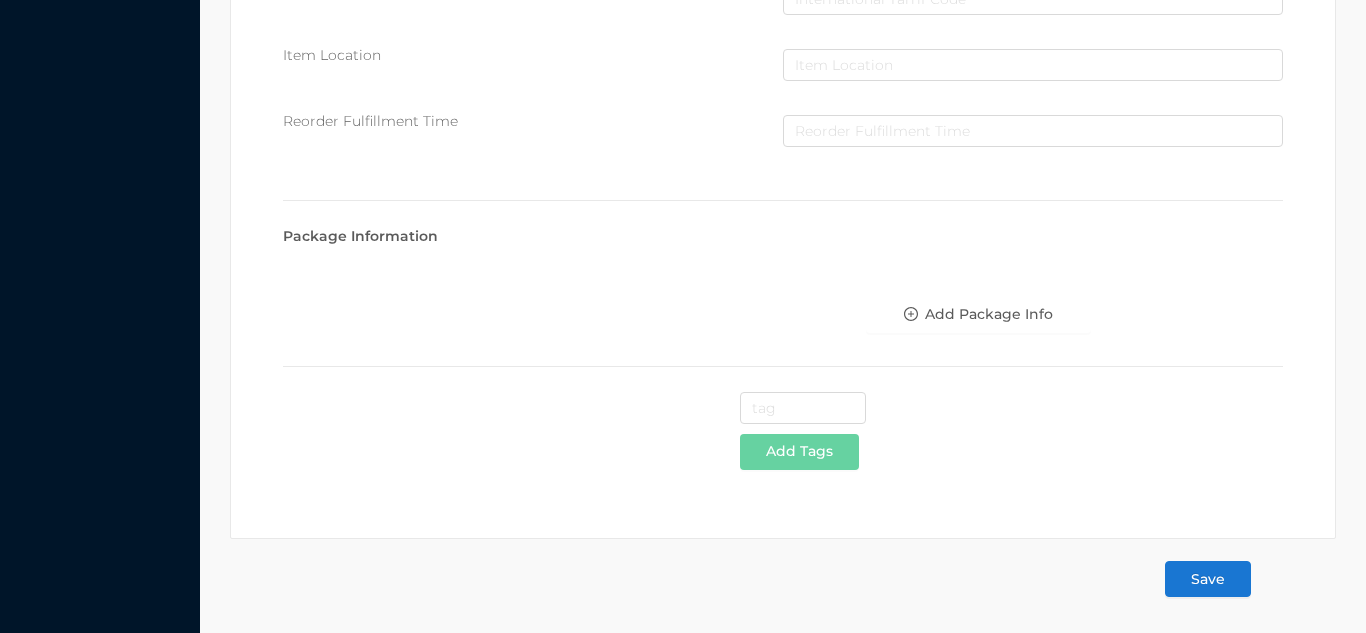 click on "Save" at bounding box center (1208, 579) 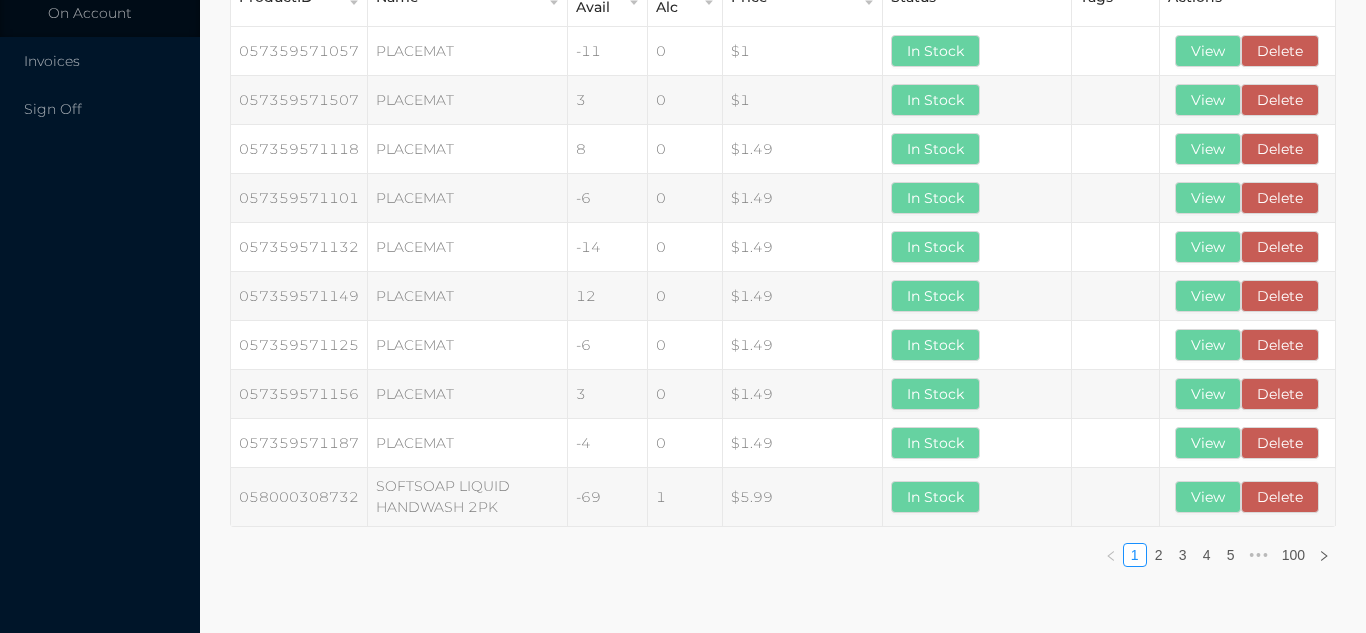 scroll, scrollTop: 0, scrollLeft: 0, axis: both 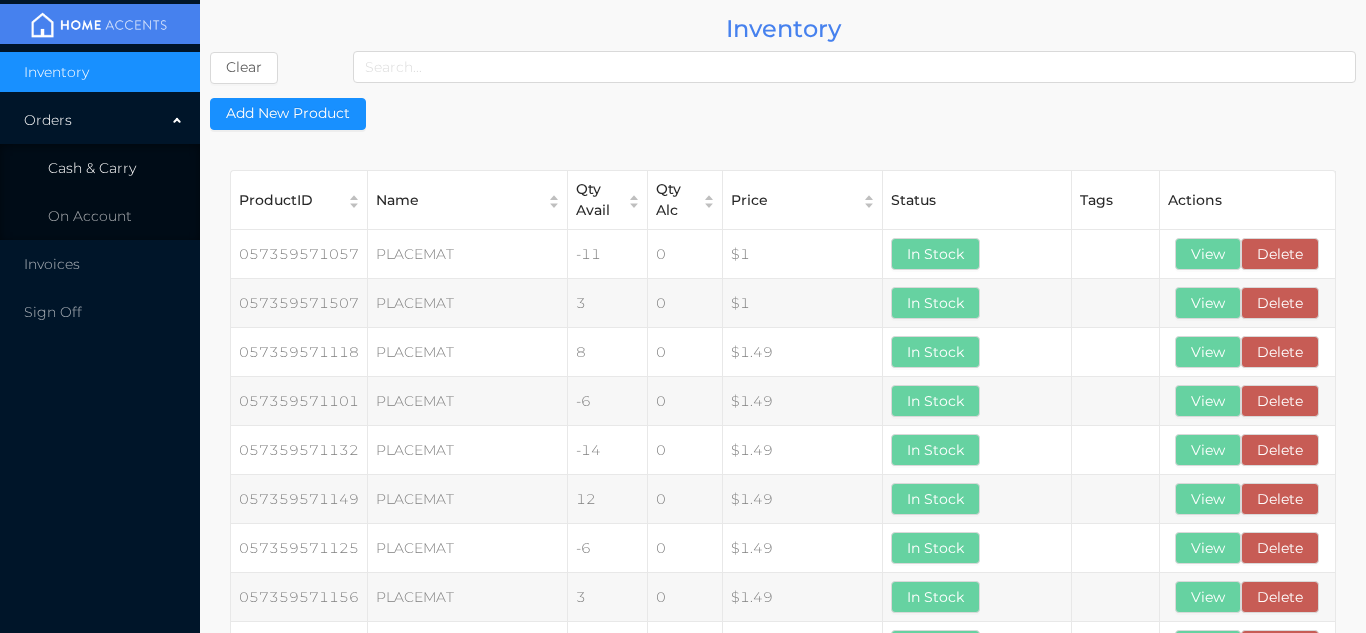 click on "Cash & Carry" at bounding box center [100, 168] 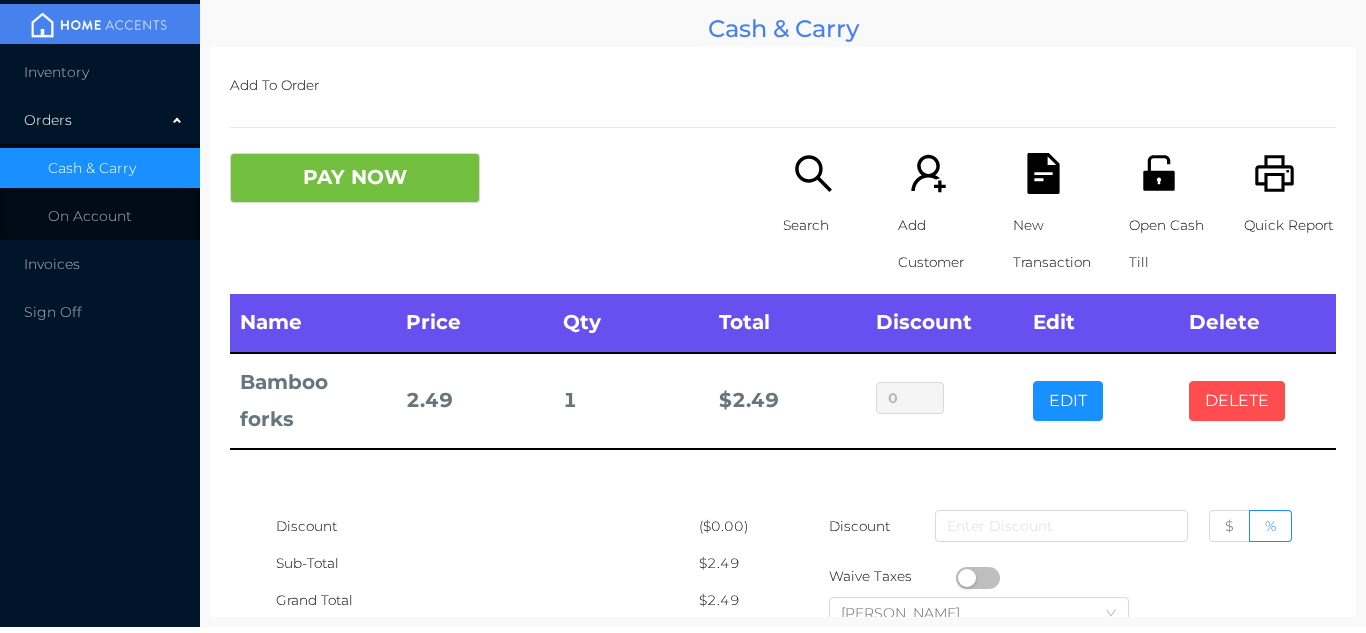click on "DELETE" at bounding box center [1237, 401] 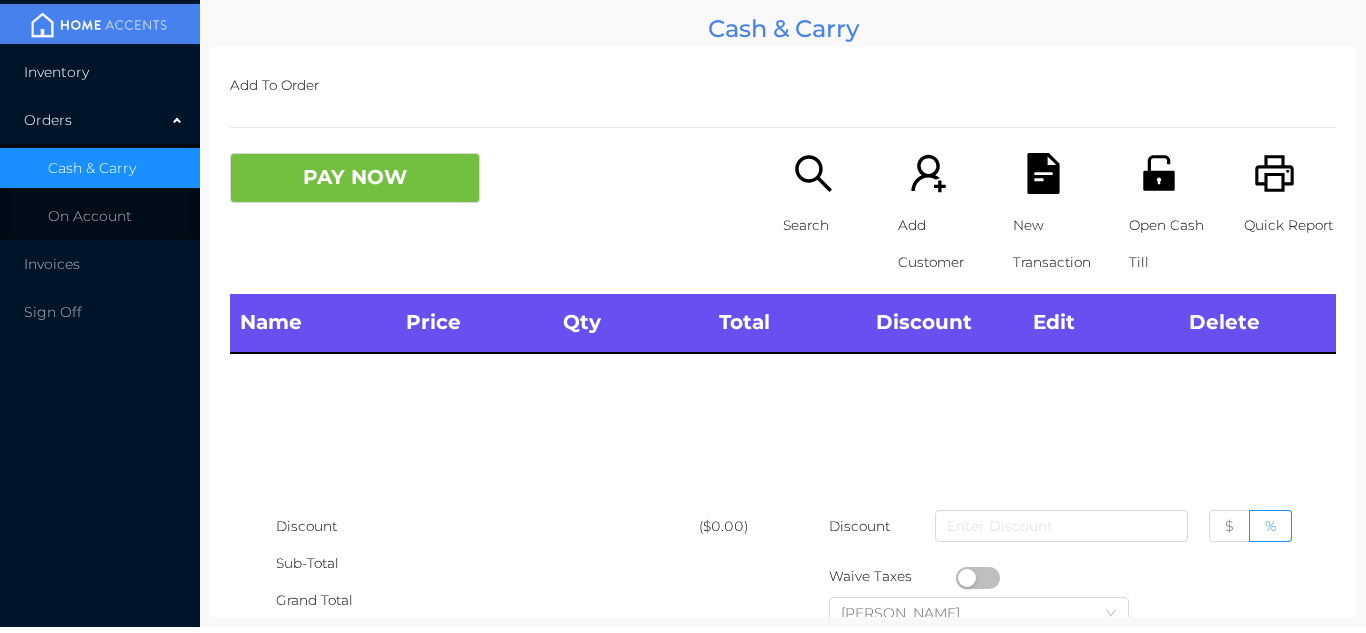 click on "Inventory" at bounding box center (56, 72) 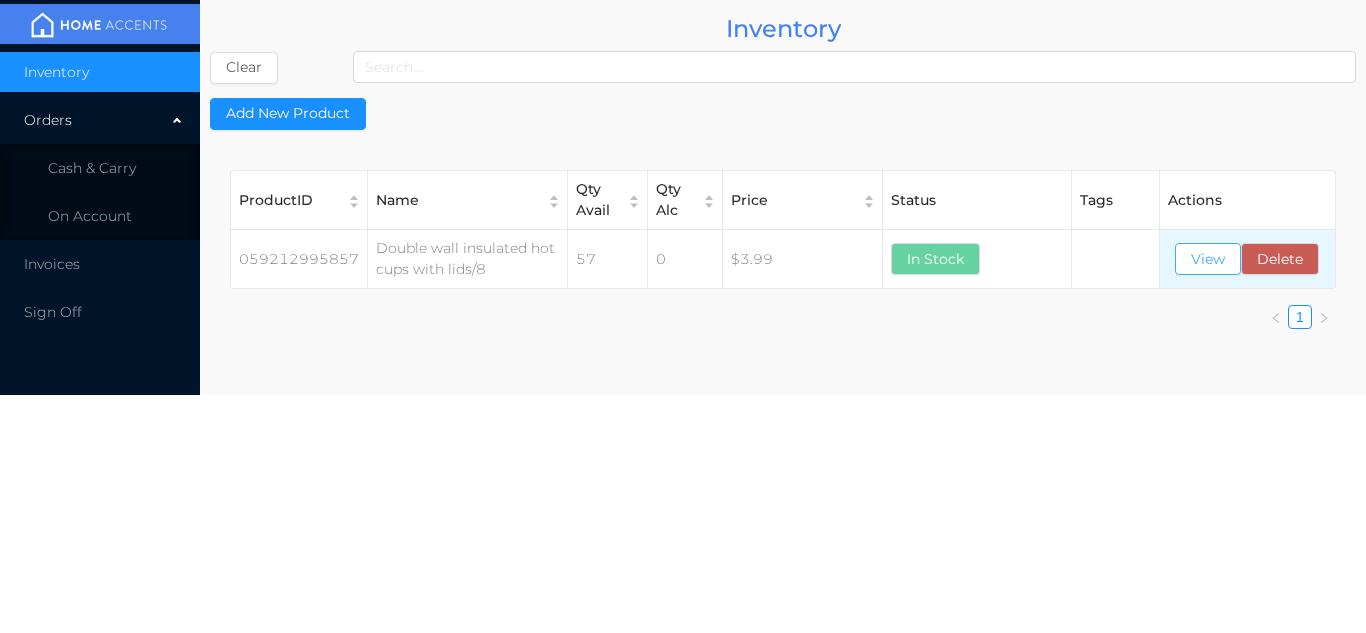 click on "View" at bounding box center [1208, 259] 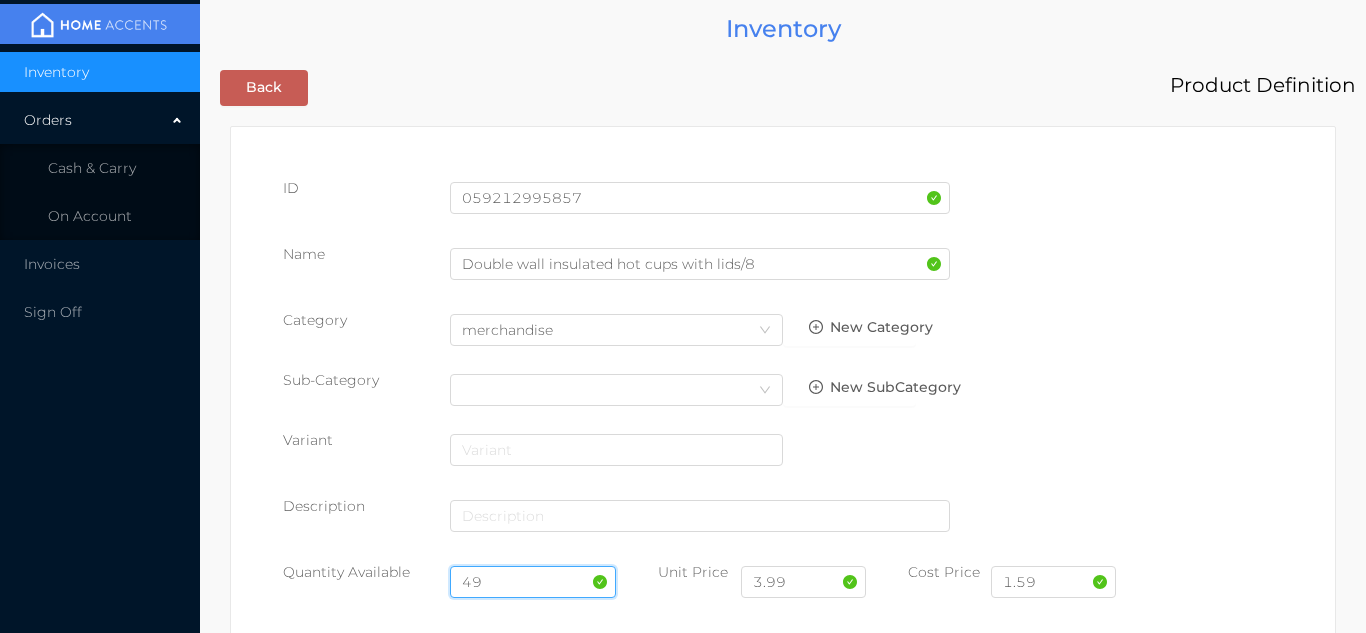 click on "49" at bounding box center [533, 582] 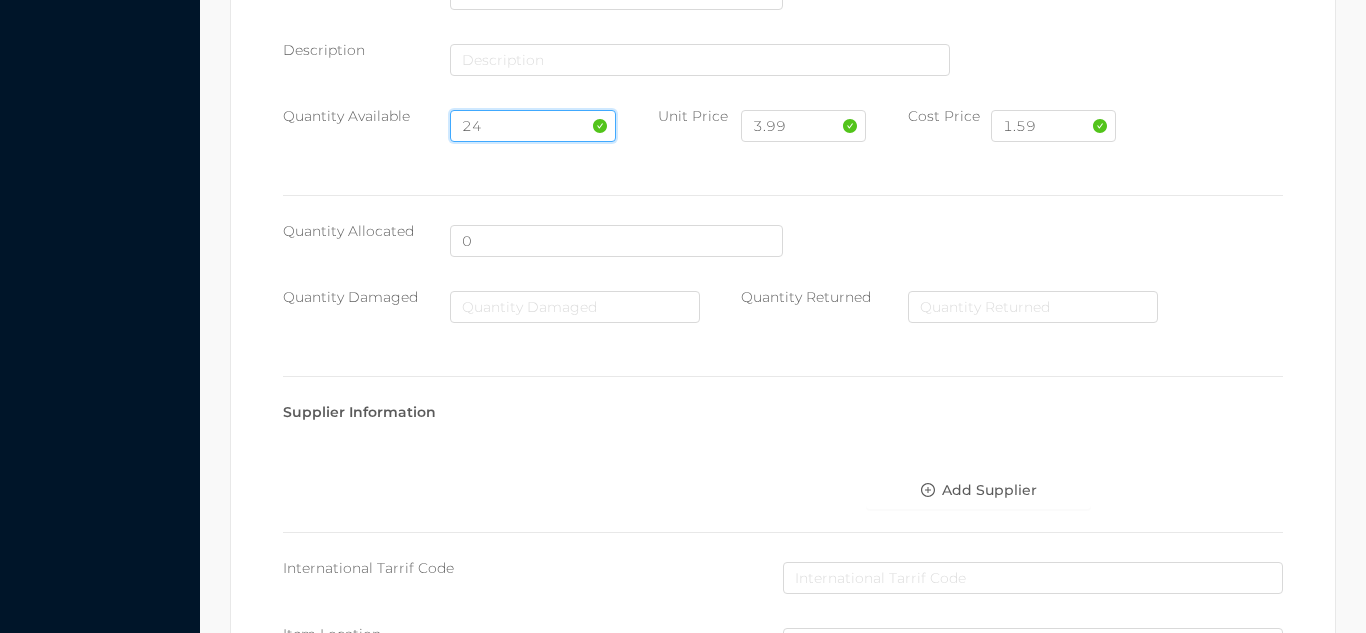 scroll, scrollTop: 1135, scrollLeft: 0, axis: vertical 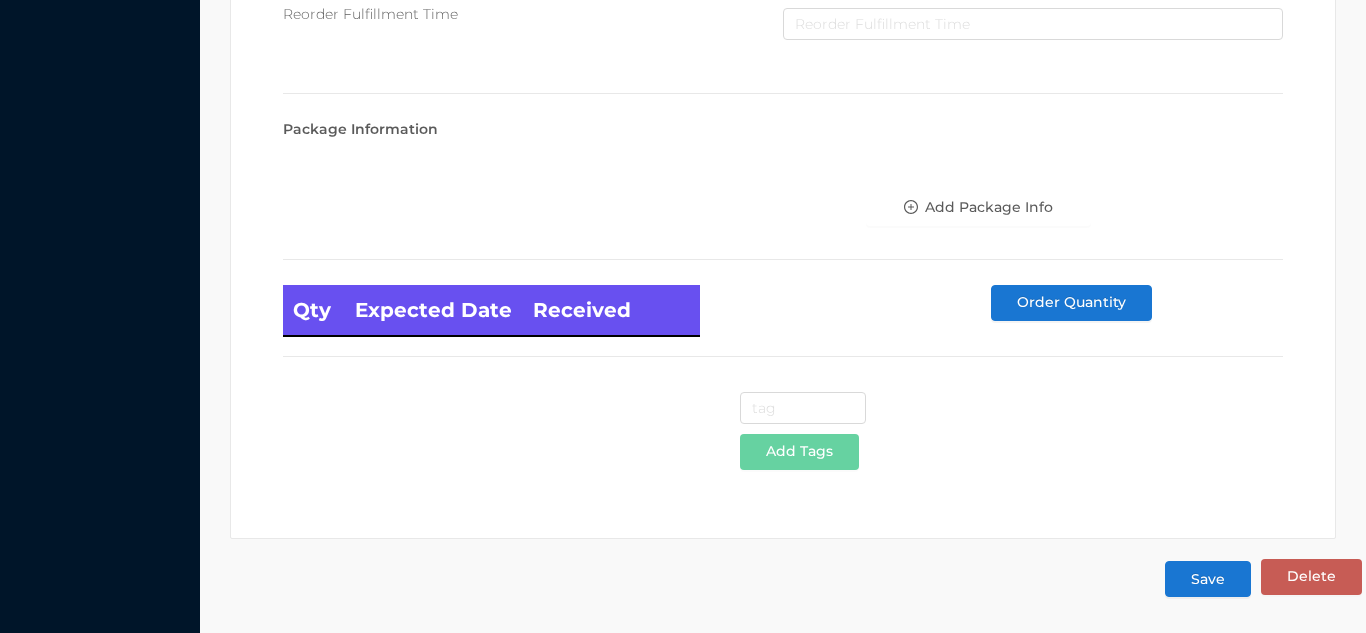 type on "24" 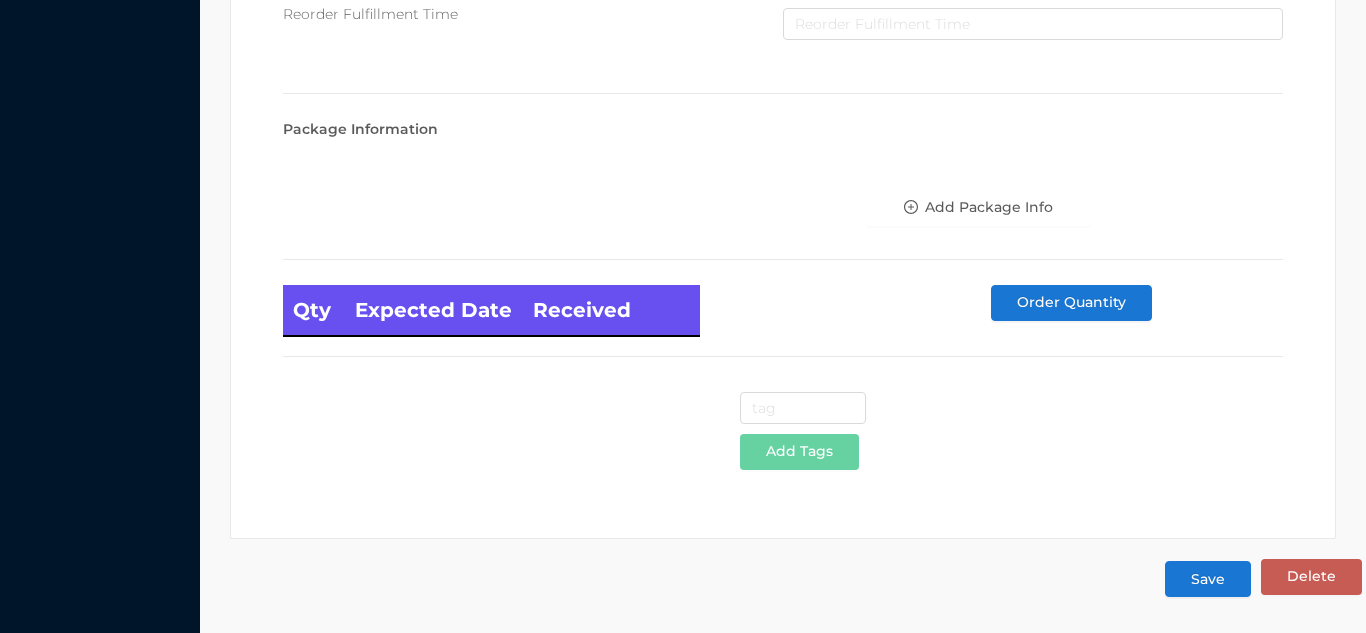 click on "Save" at bounding box center [1208, 579] 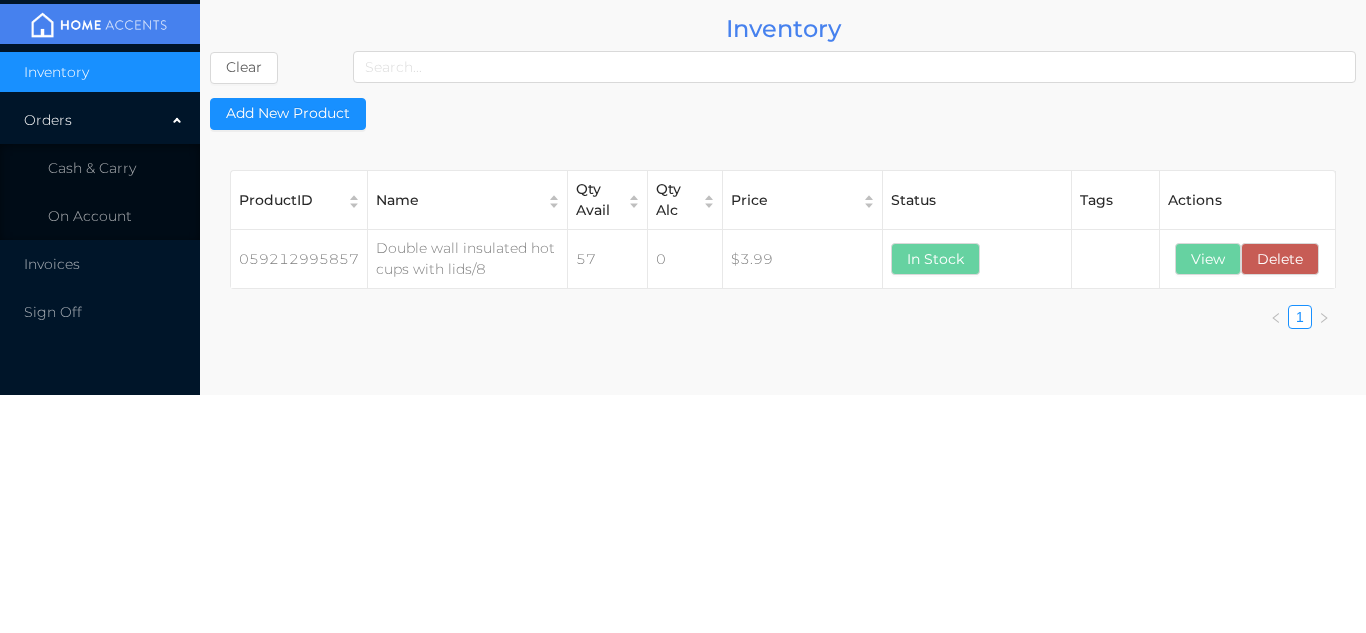 click on "Cash & Carry" at bounding box center (92, 168) 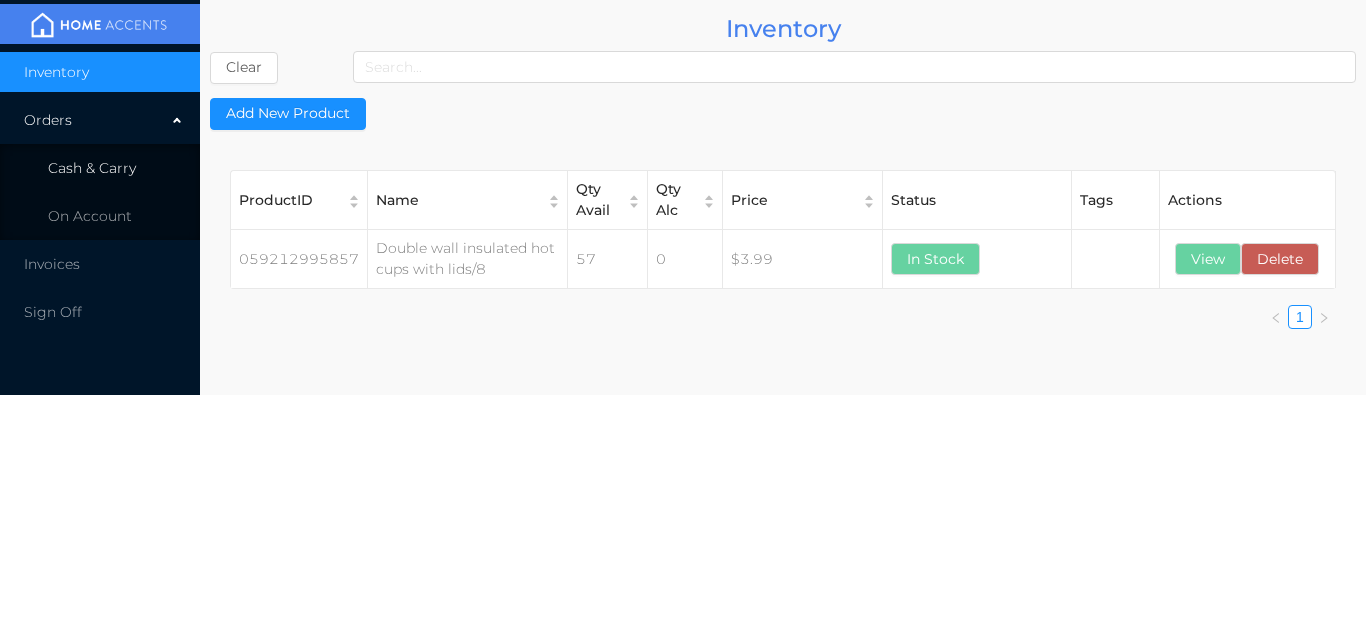 type 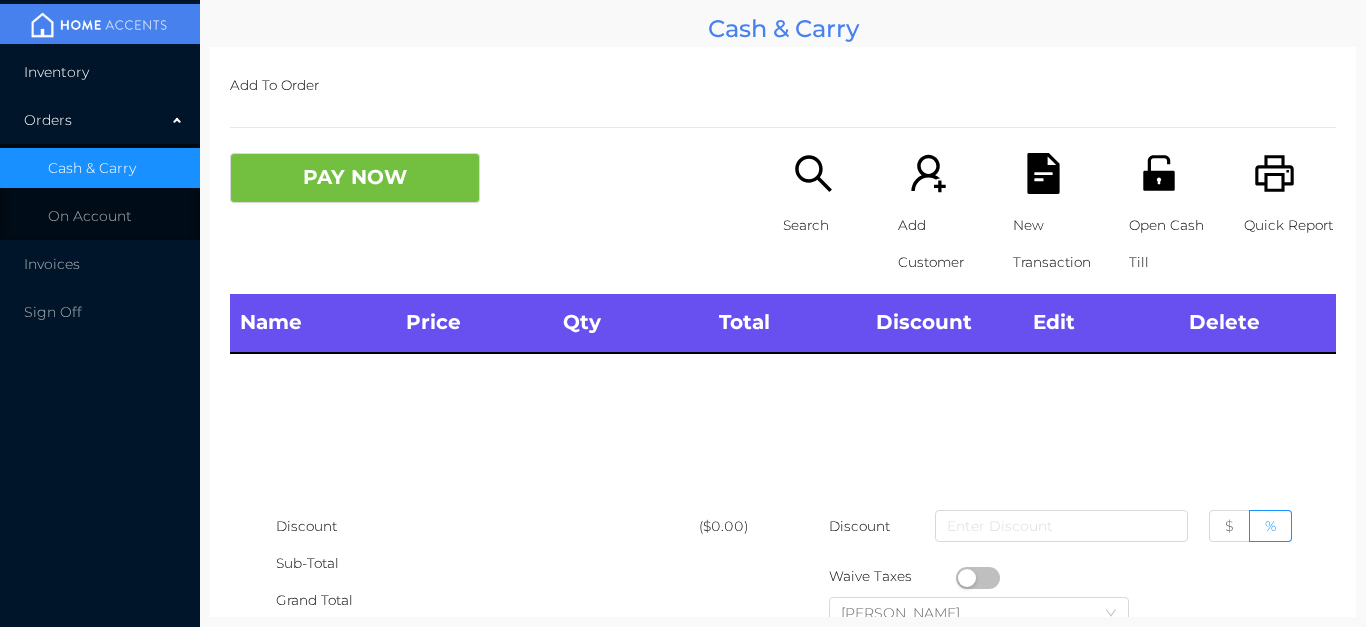 click on "Inventory" at bounding box center [56, 72] 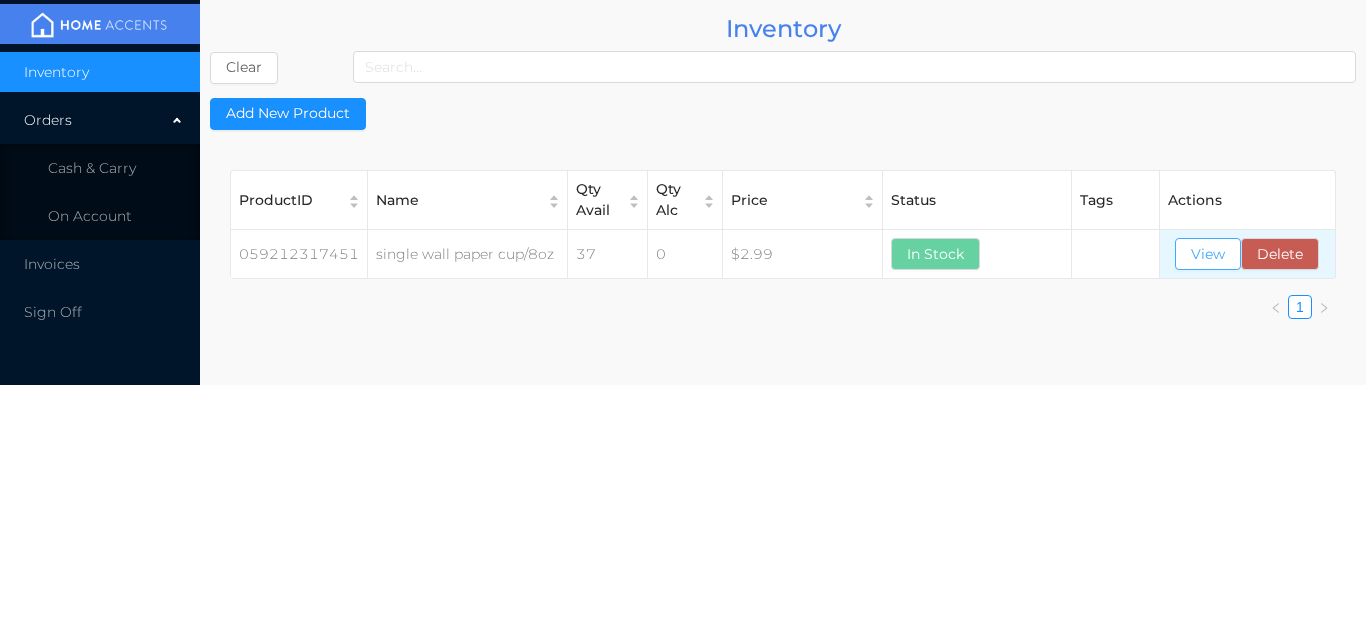 click on "View" at bounding box center (1208, 254) 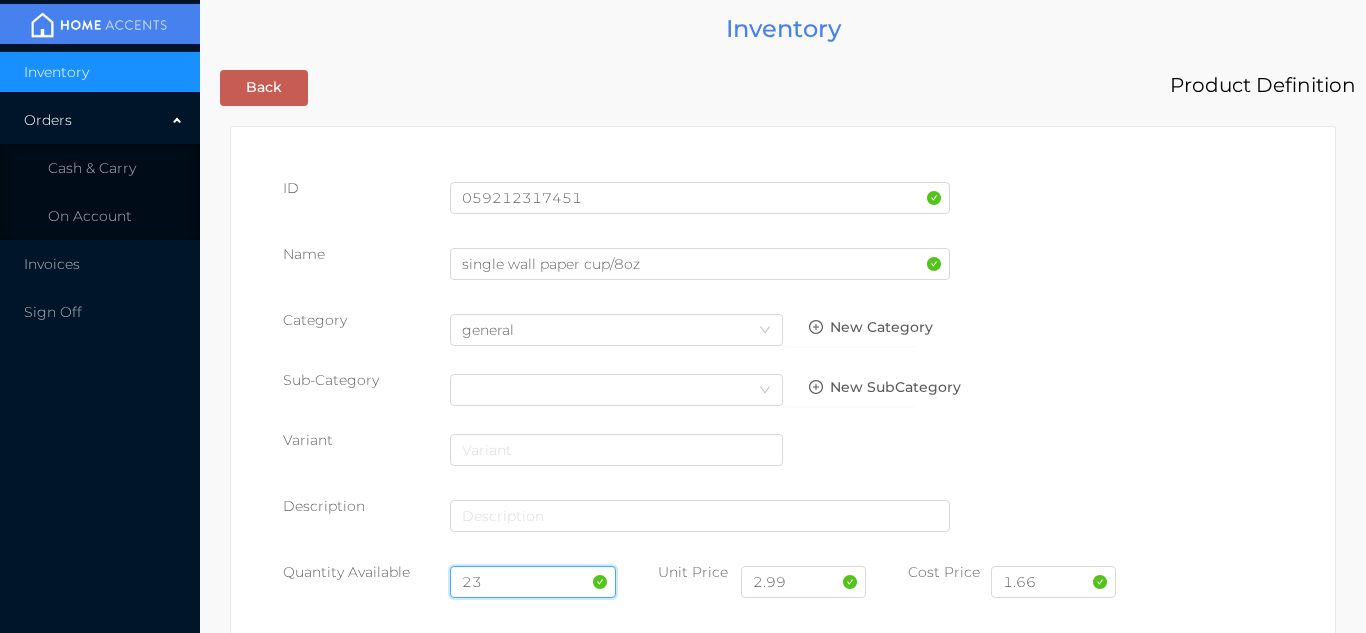 click on "23" at bounding box center (533, 582) 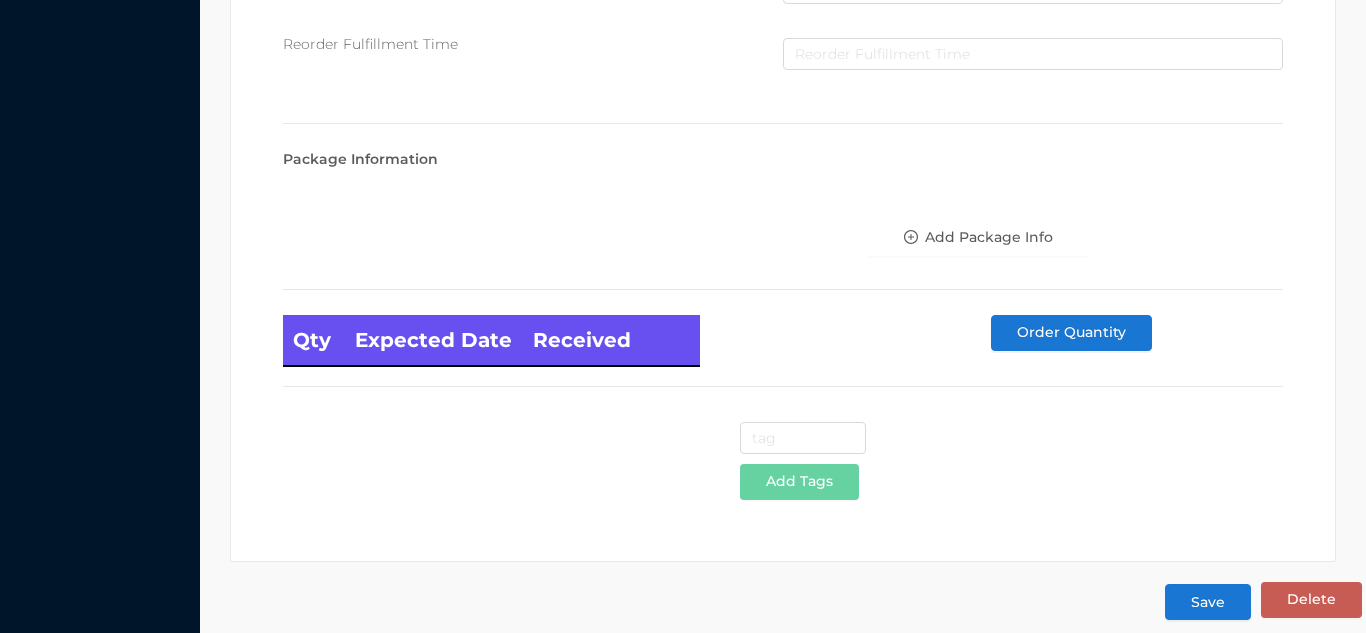 scroll, scrollTop: 1135, scrollLeft: 0, axis: vertical 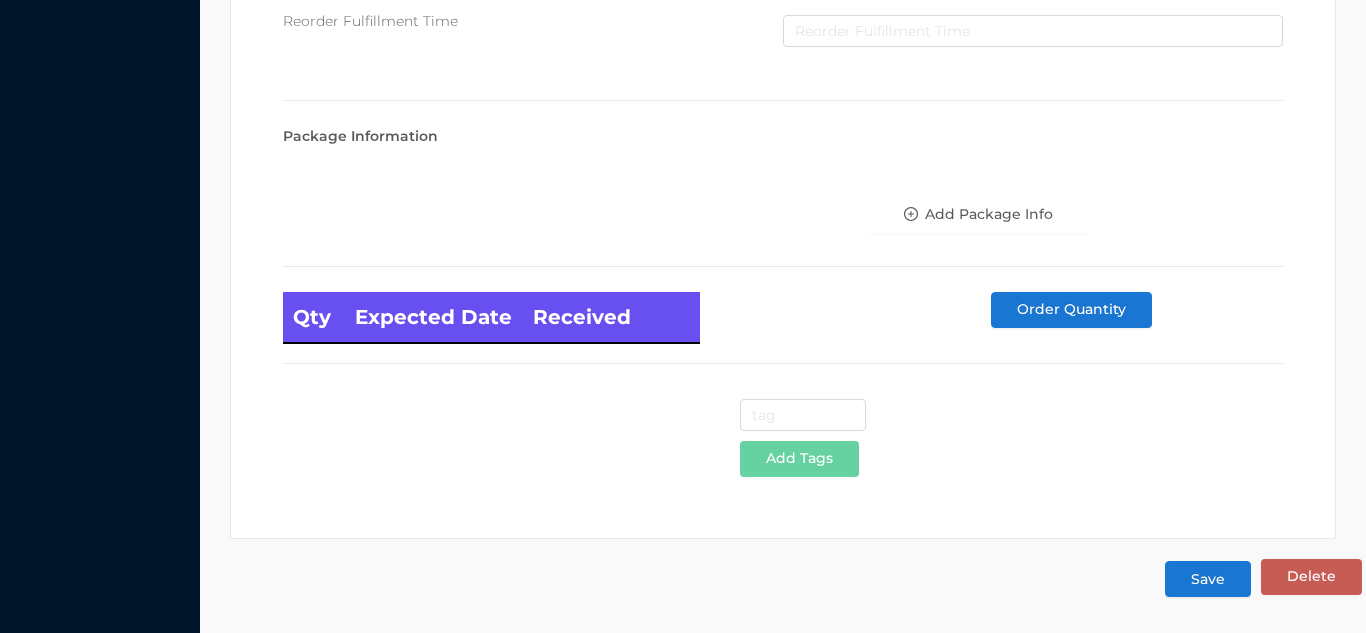 type on "24" 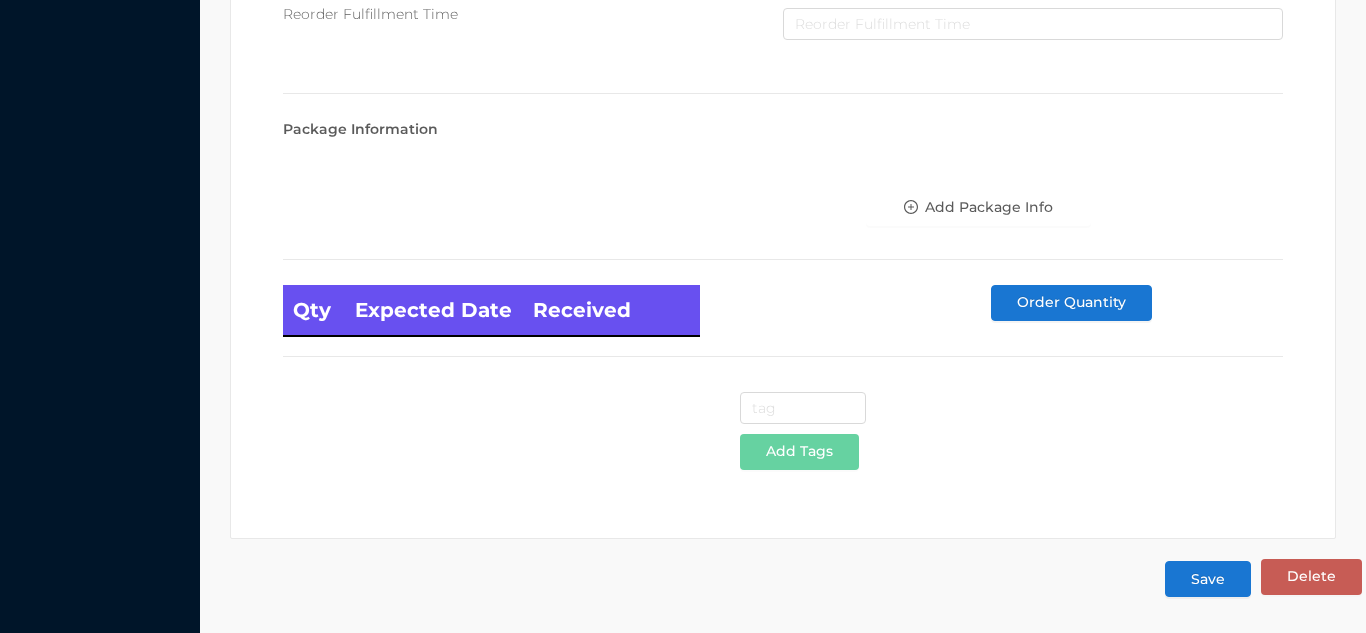click on "Save" at bounding box center (1208, 579) 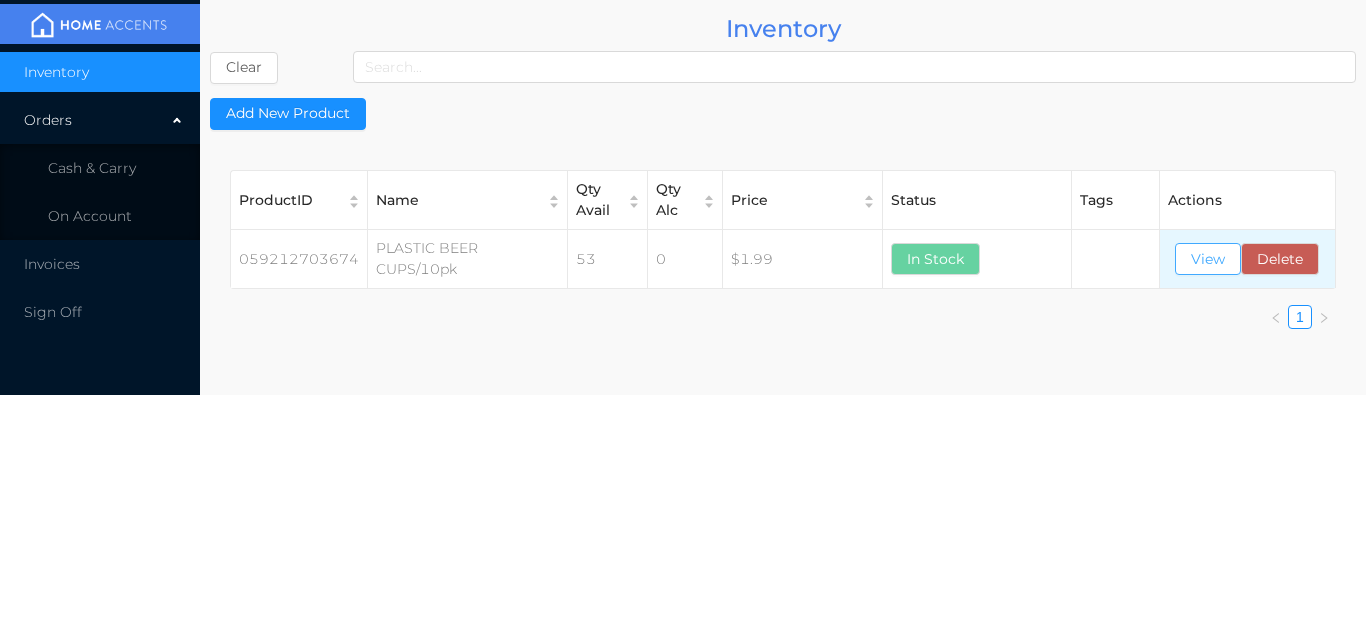 click on "View" at bounding box center [1208, 259] 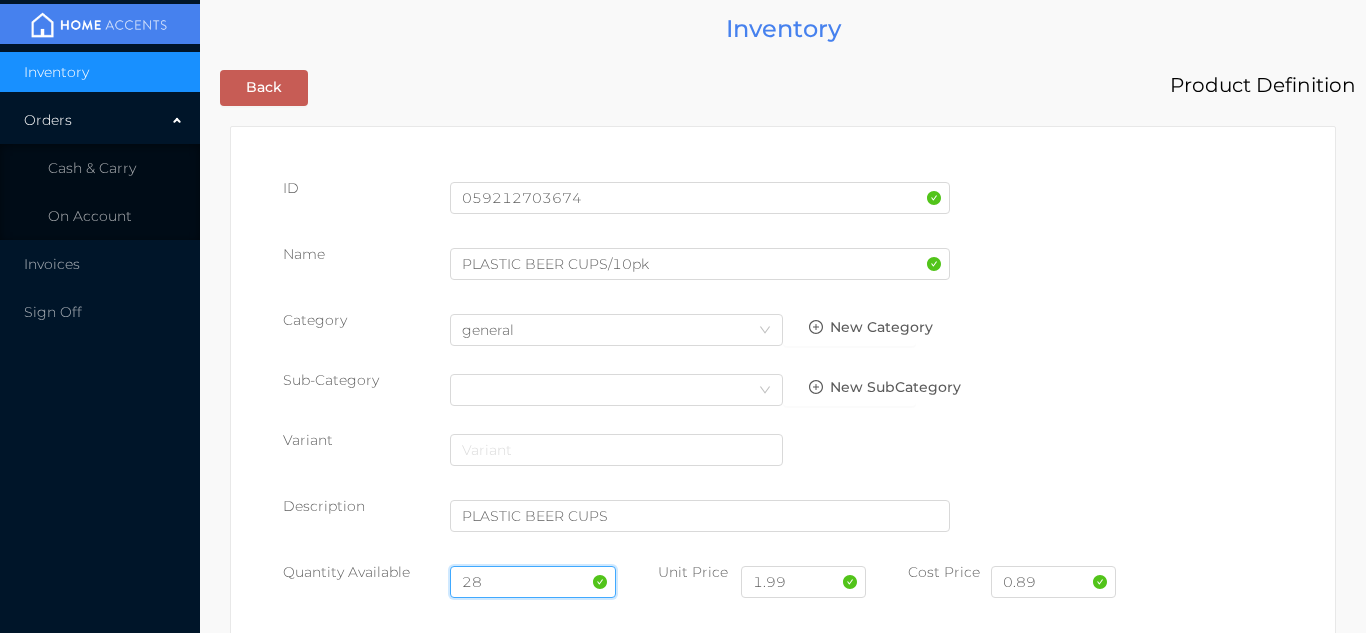 click on "28" at bounding box center [533, 582] 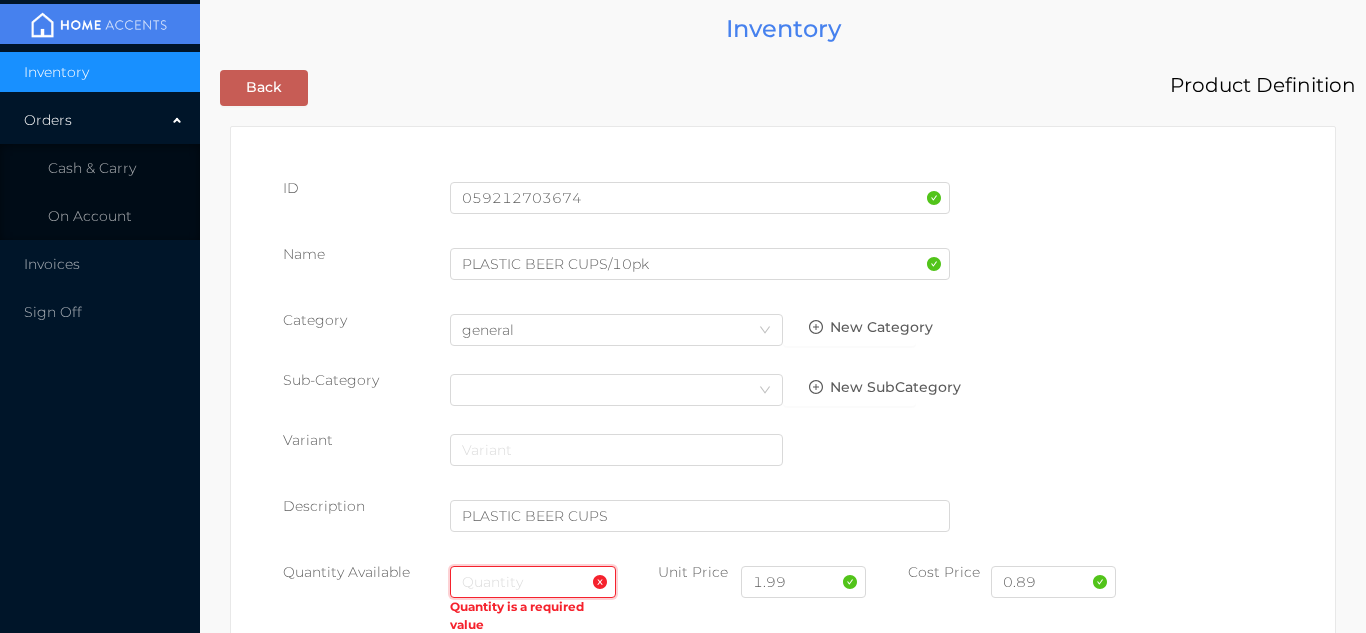 type on "3" 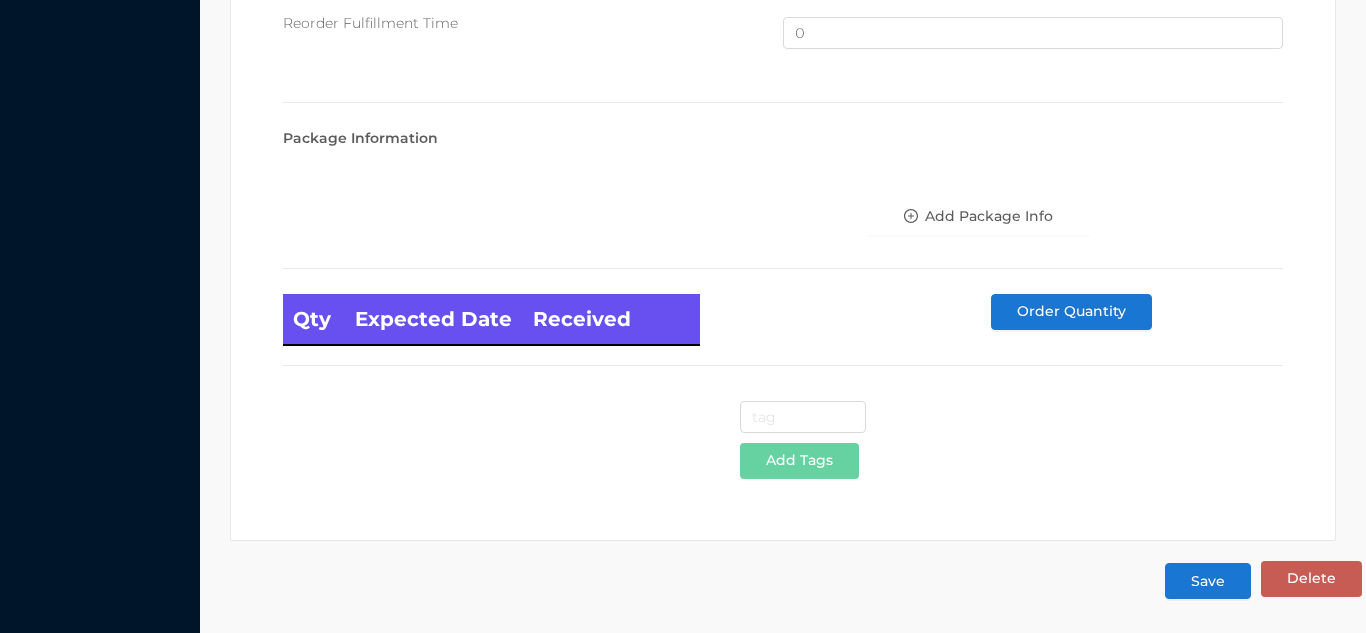 scroll, scrollTop: 1346, scrollLeft: 0, axis: vertical 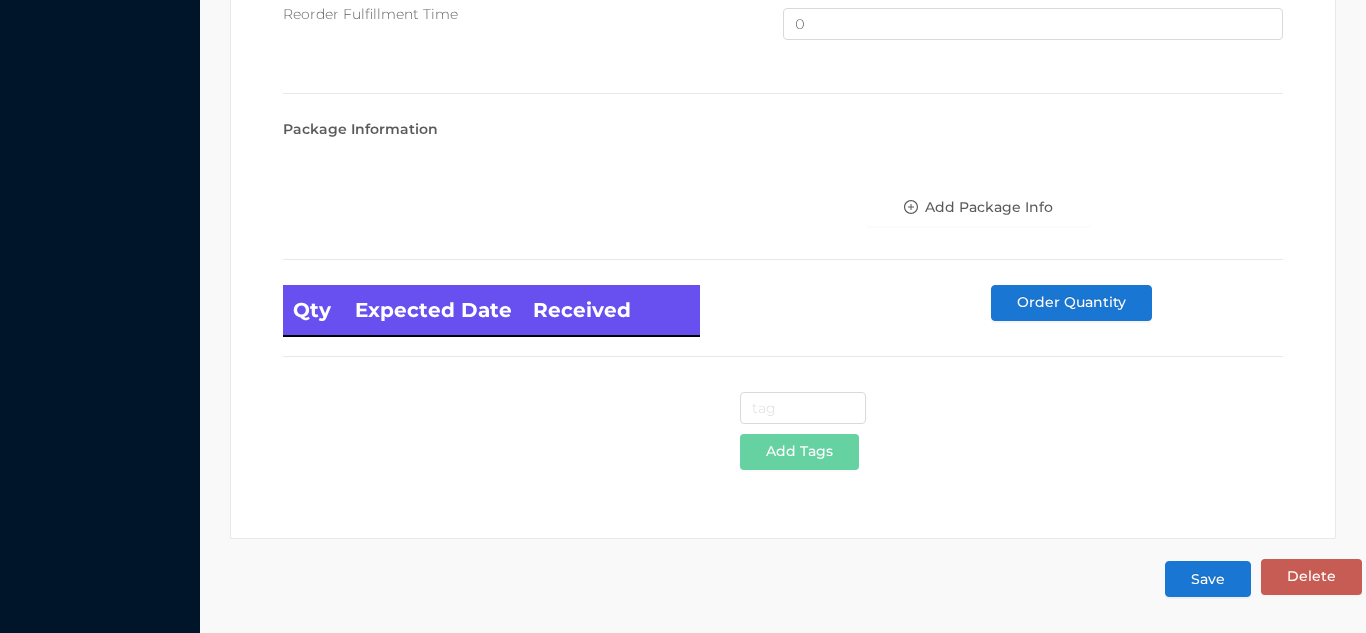 type on "48" 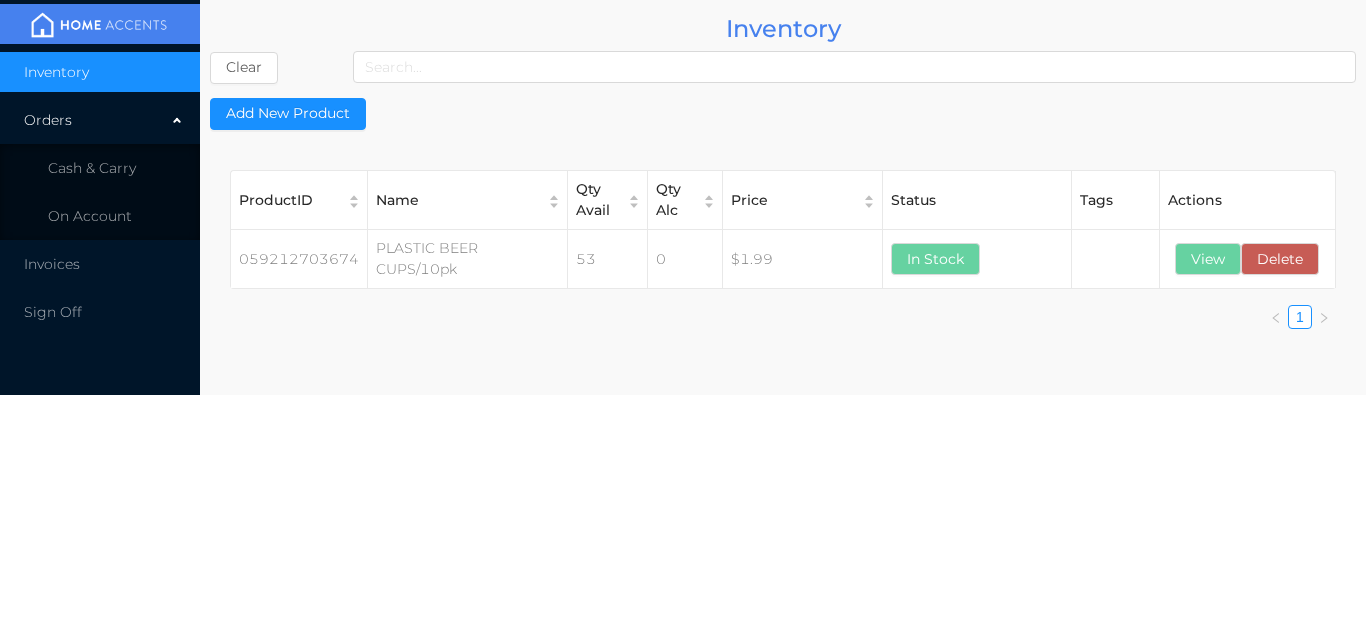 scroll, scrollTop: 0, scrollLeft: 0, axis: both 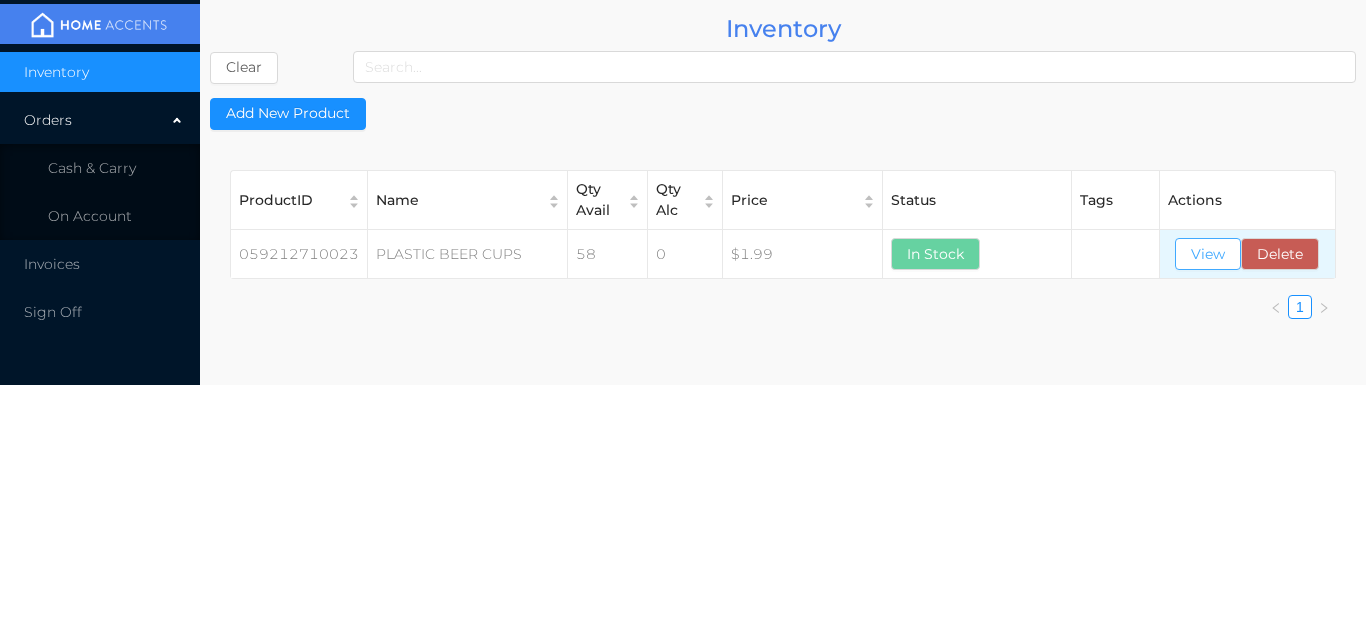 click on "View" at bounding box center [1208, 254] 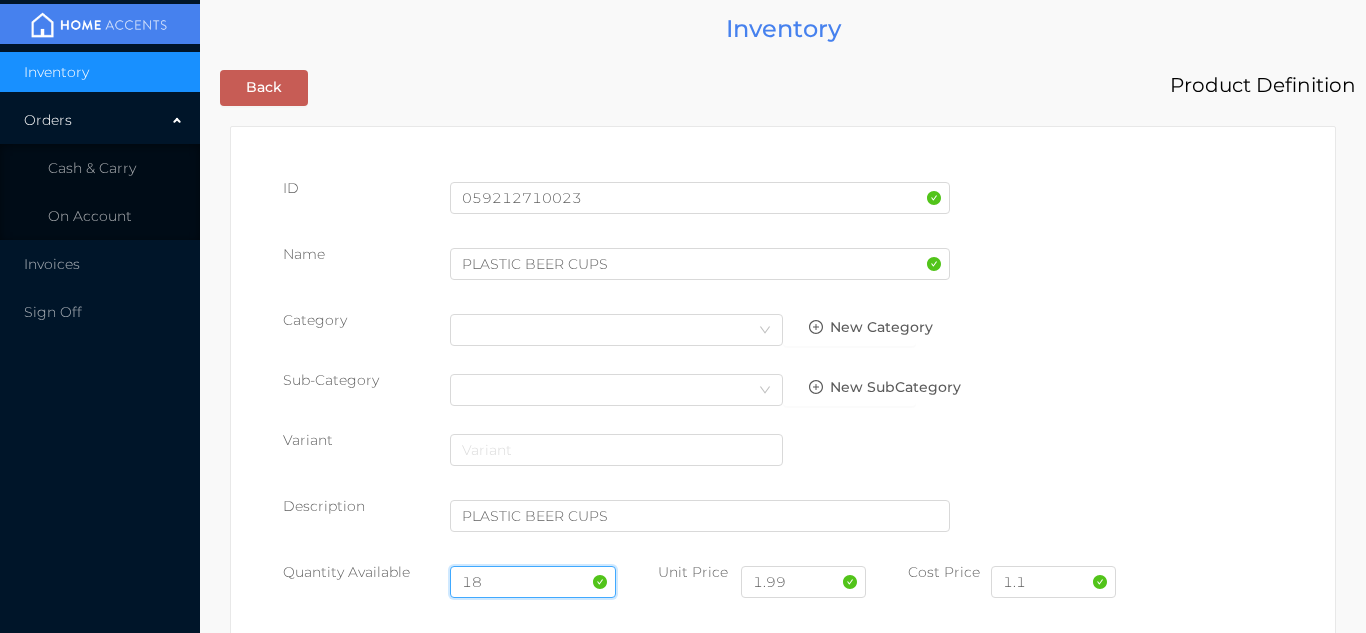 click on "18" at bounding box center (533, 582) 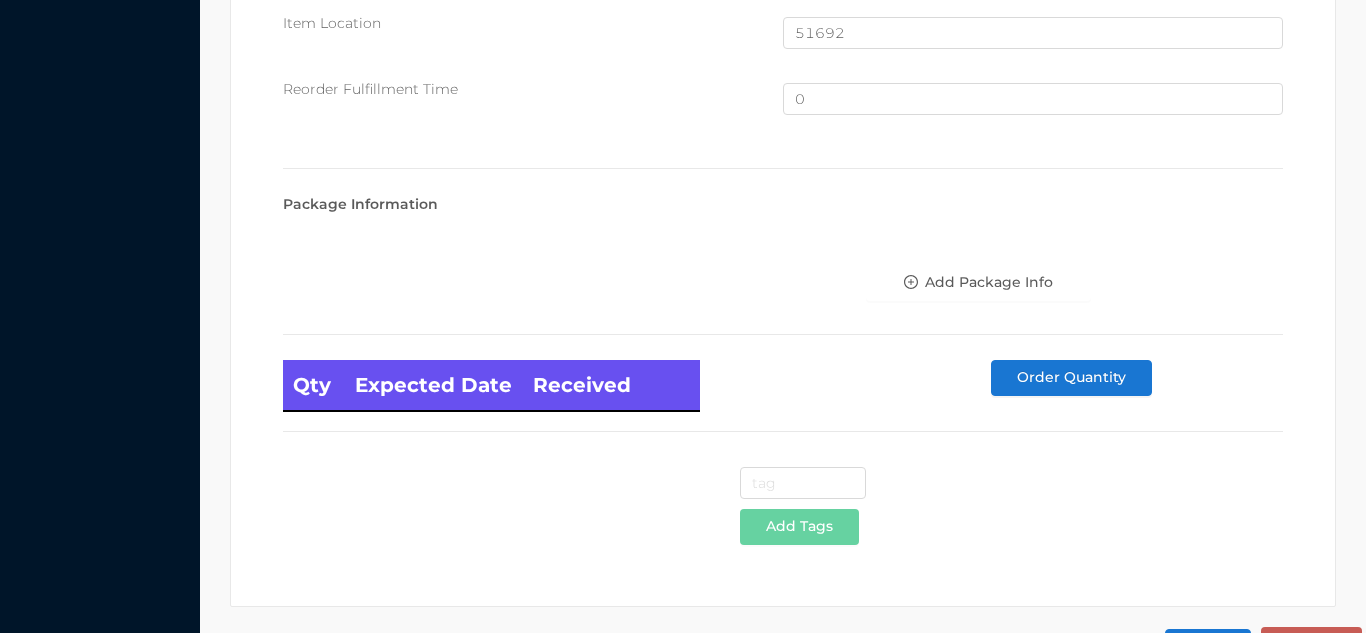 scroll, scrollTop: 1346, scrollLeft: 0, axis: vertical 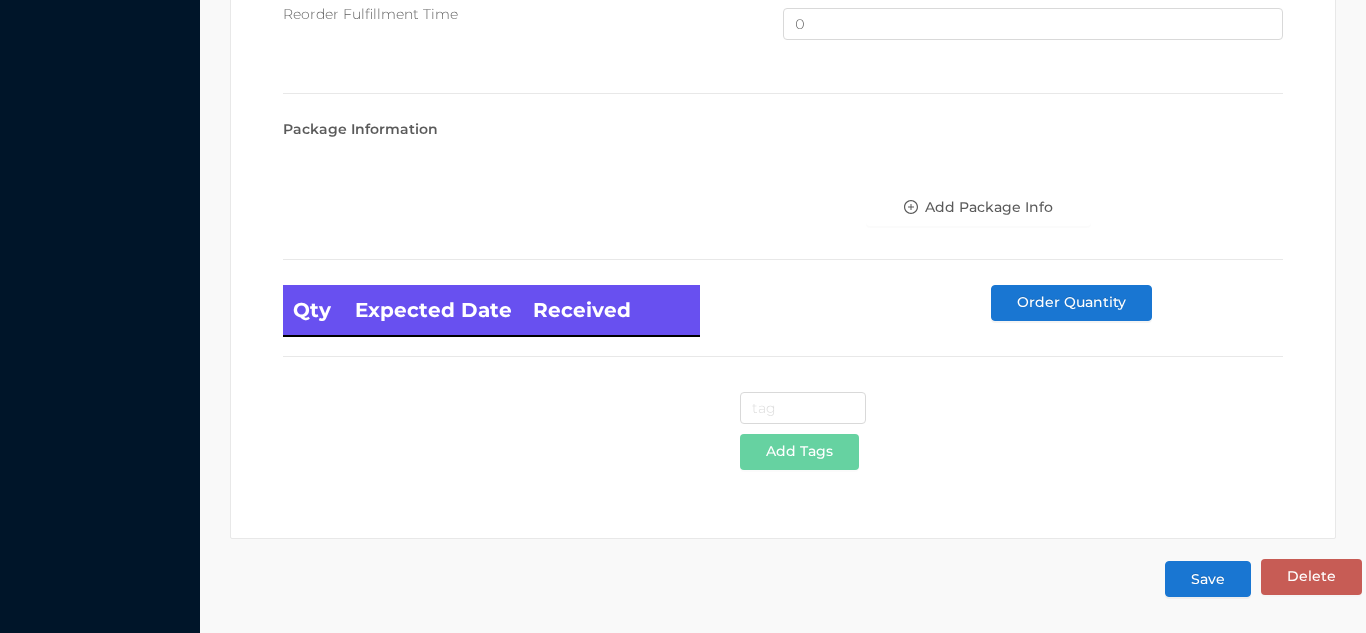 type on "48" 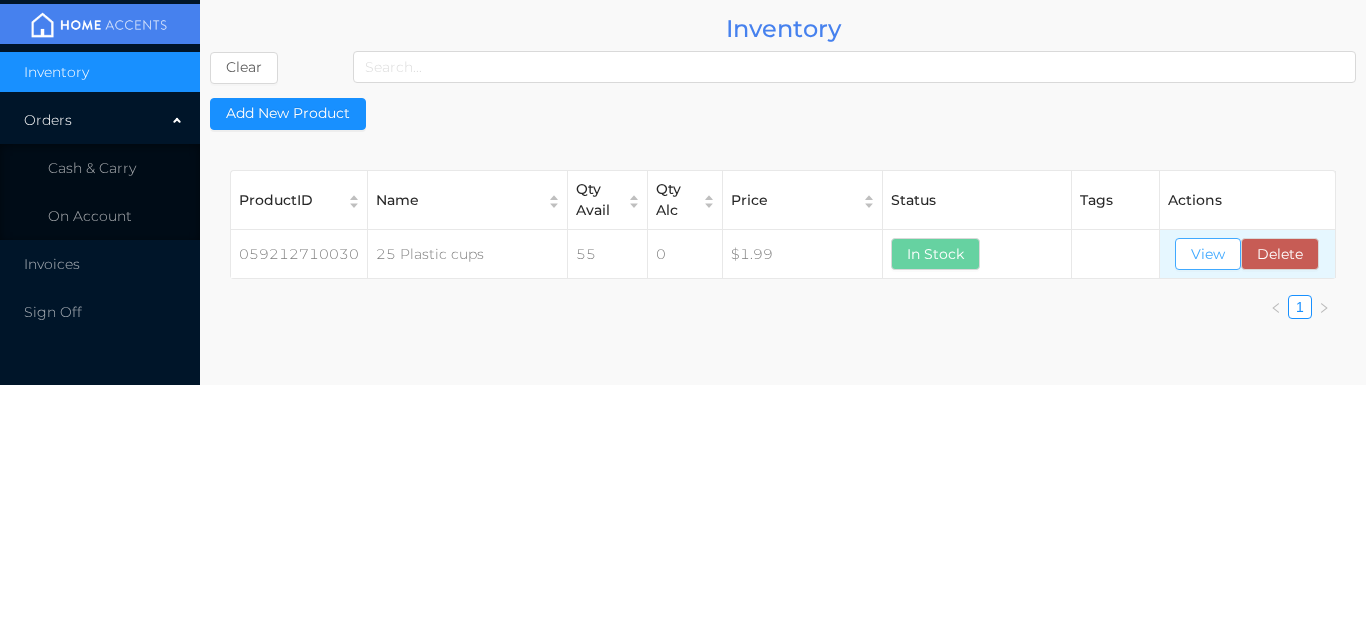 click on "View" at bounding box center (1208, 254) 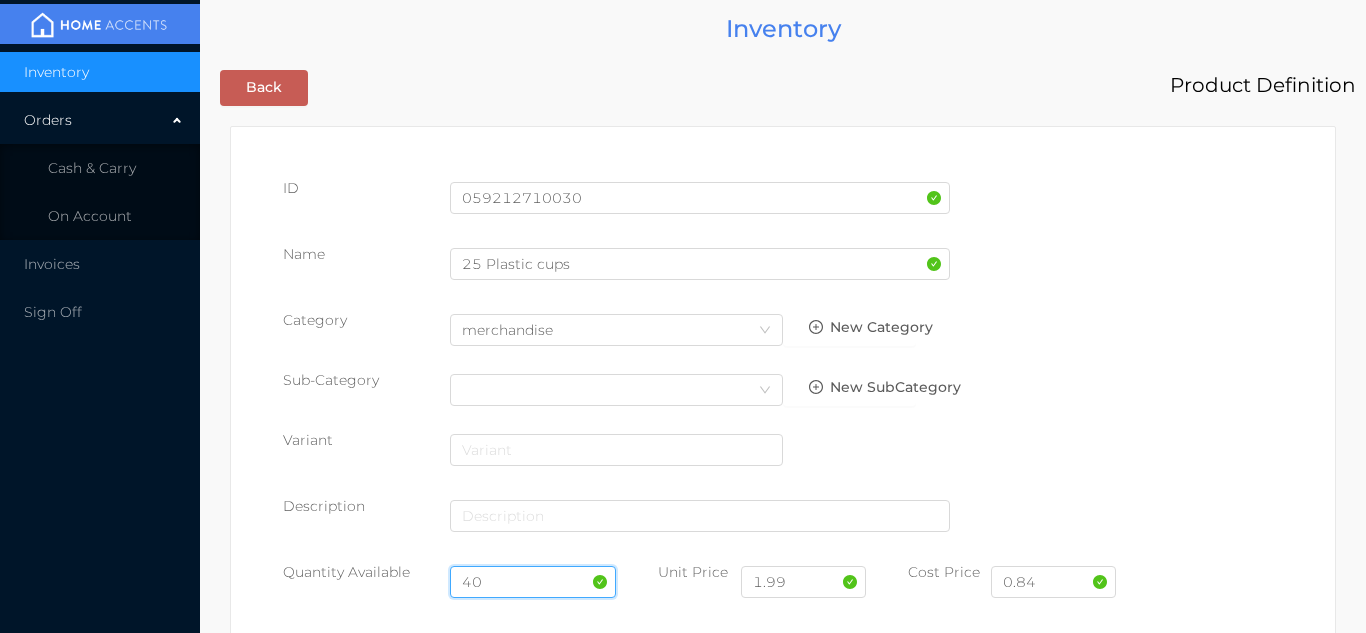 click on "40" at bounding box center [533, 582] 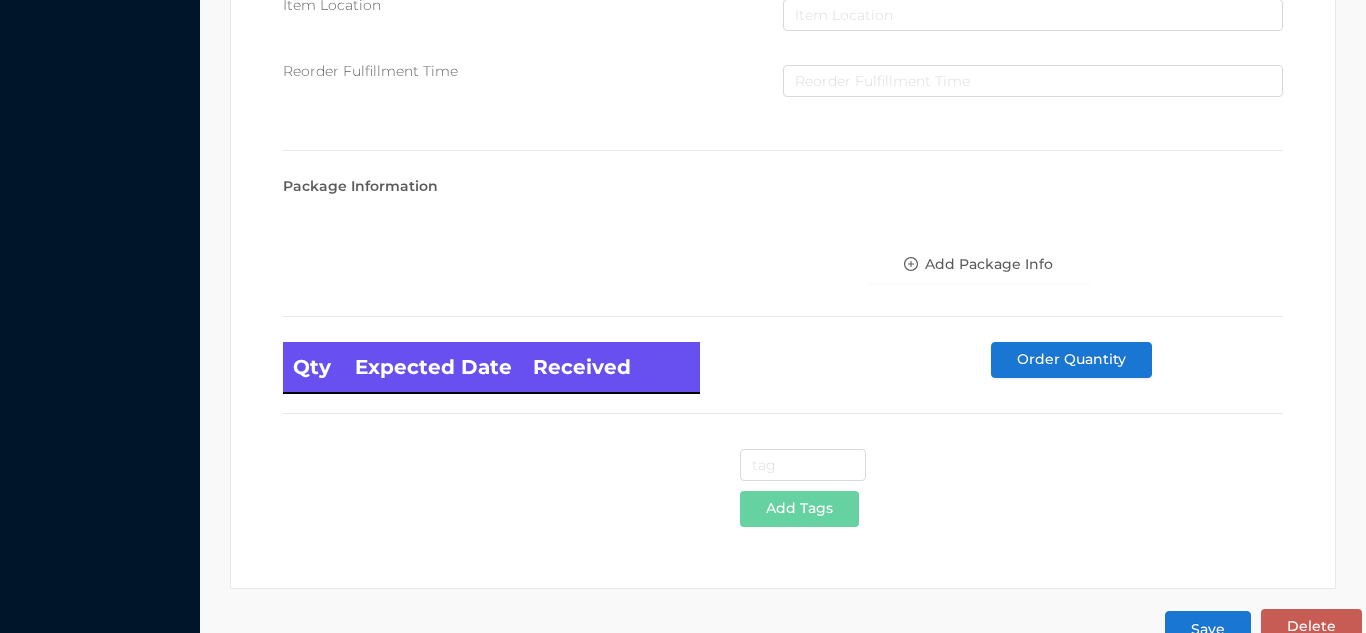 scroll, scrollTop: 1135, scrollLeft: 0, axis: vertical 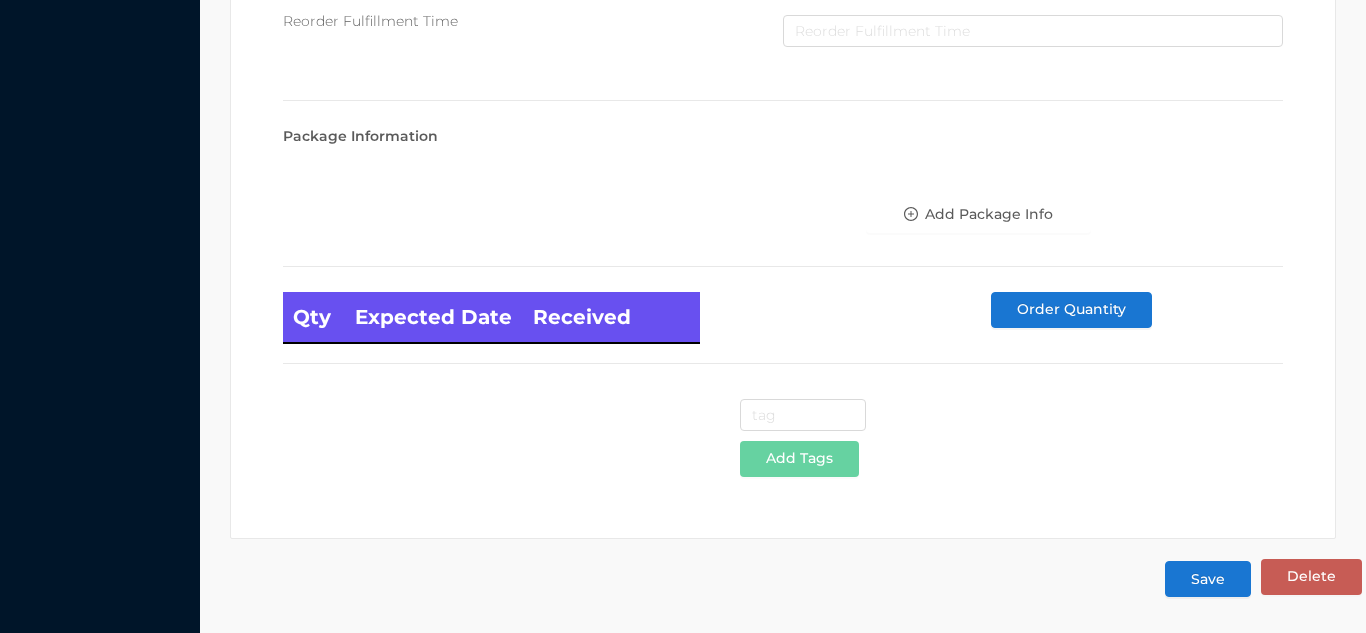 type on "36" 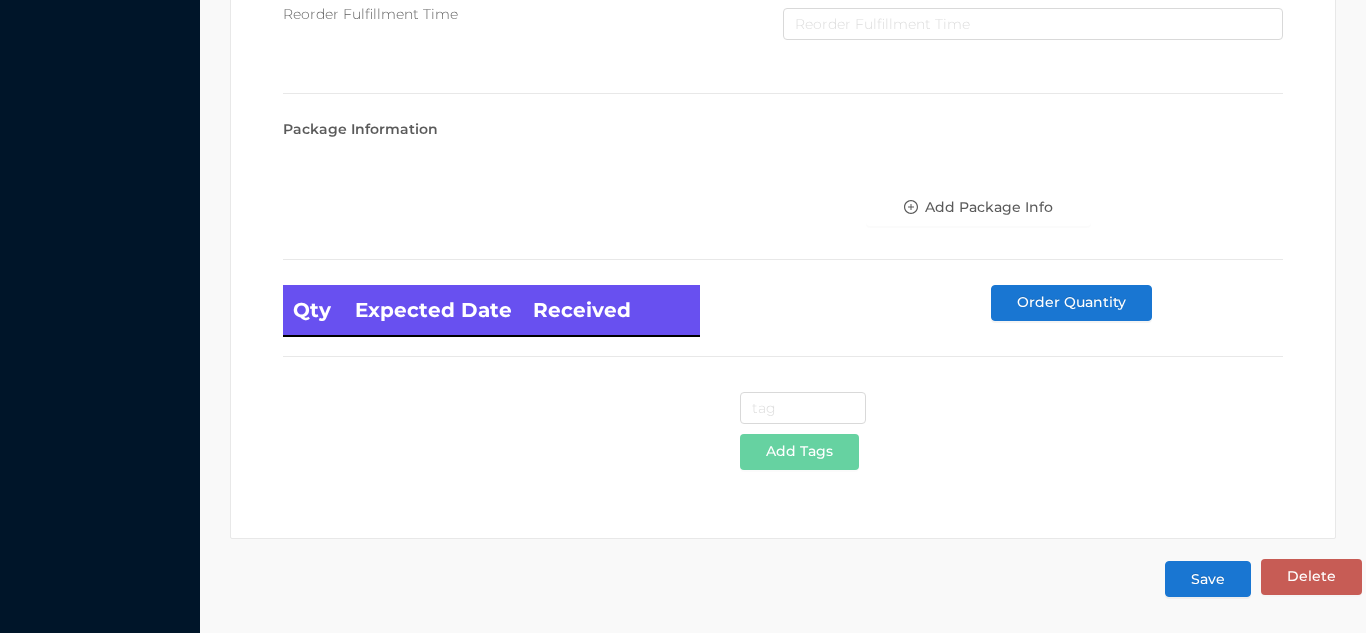click on "Save" at bounding box center [1208, 579] 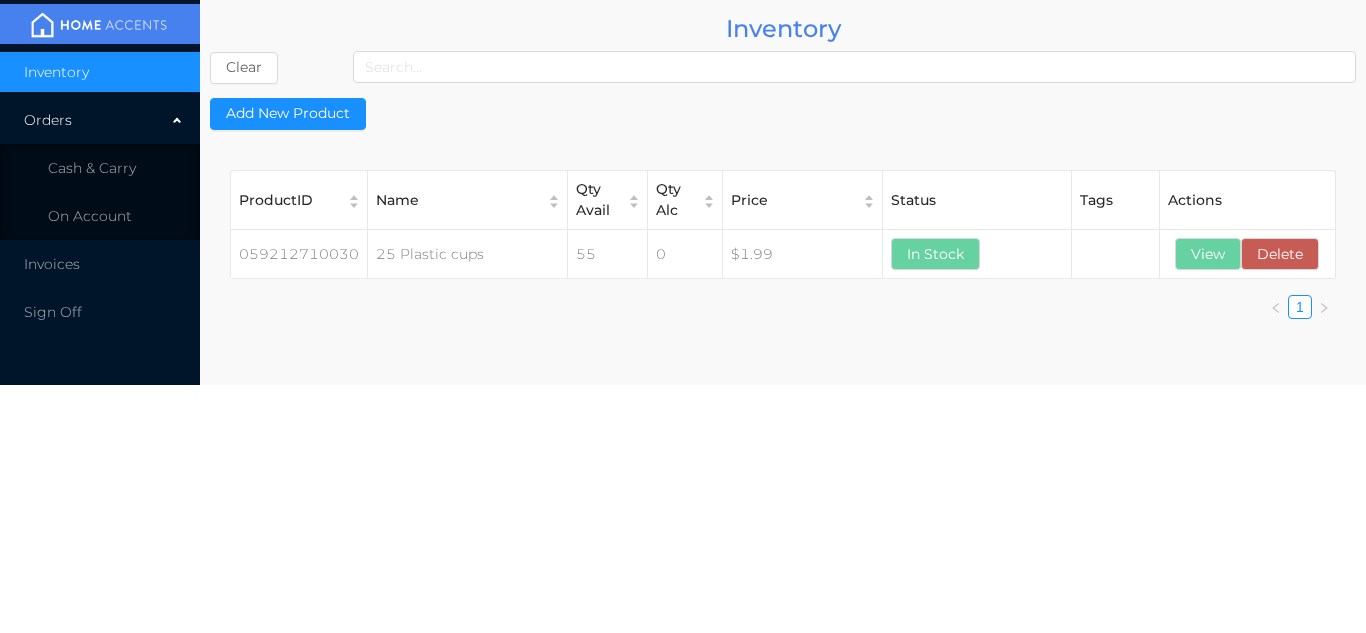 scroll, scrollTop: 0, scrollLeft: 0, axis: both 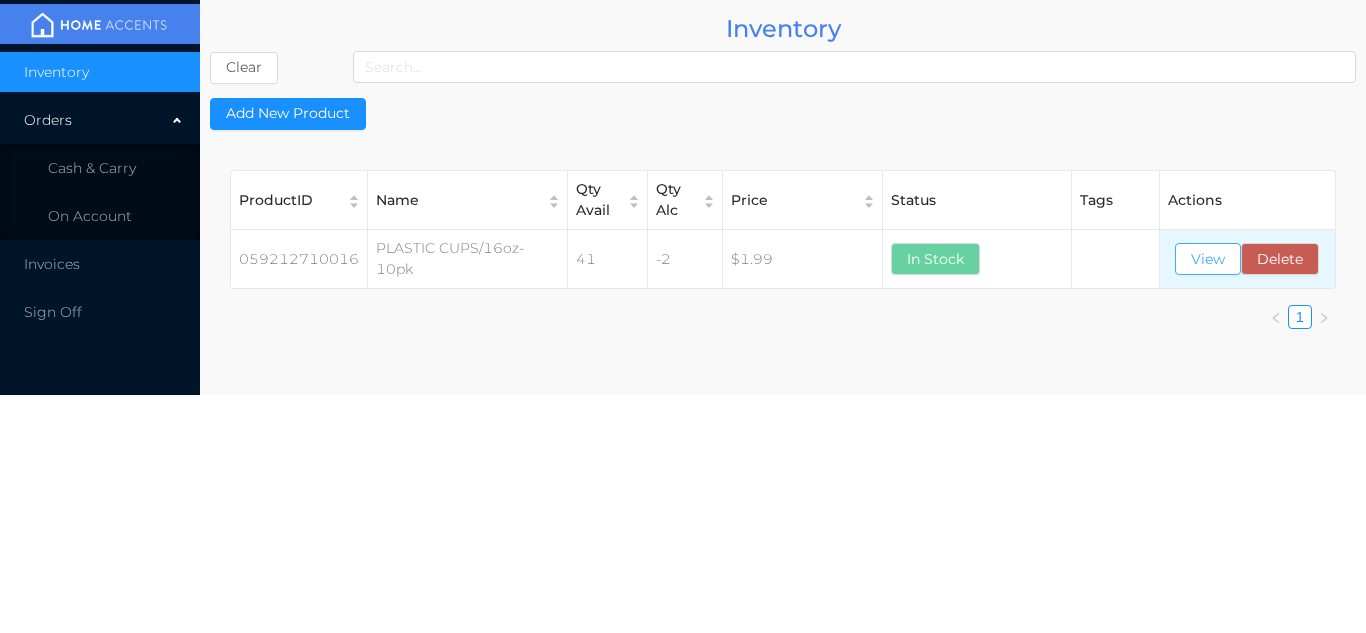 click on "View" at bounding box center (1208, 259) 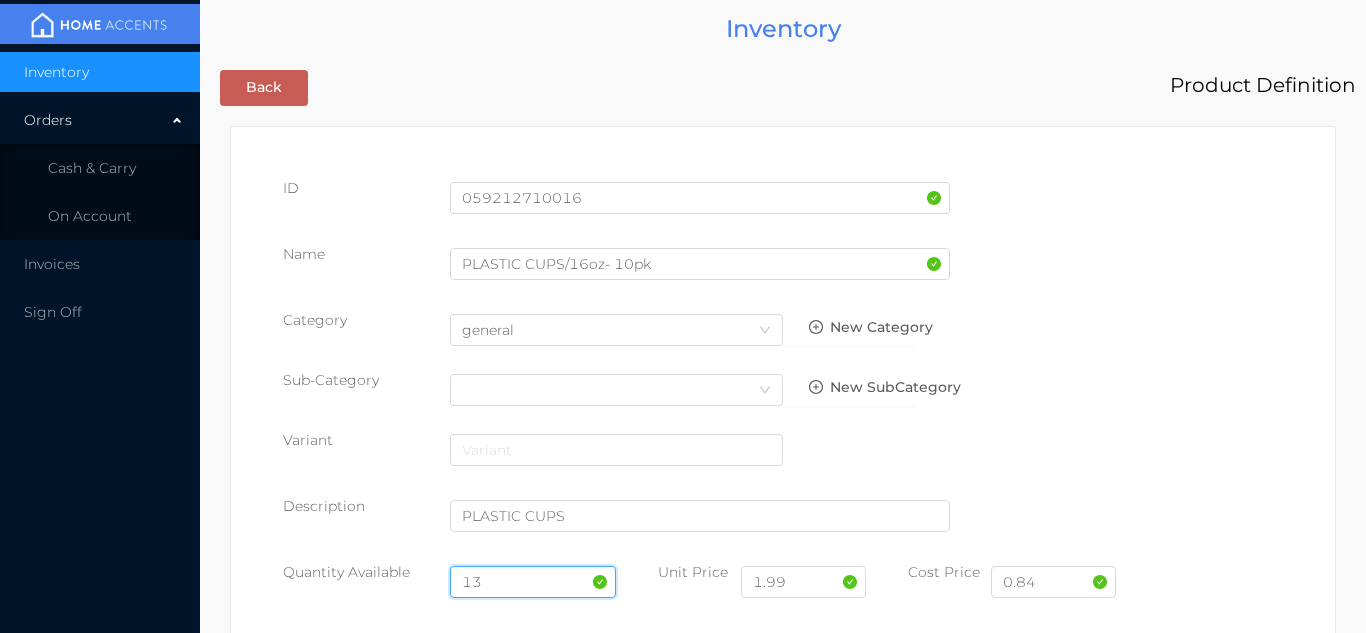 click on "13" at bounding box center (533, 582) 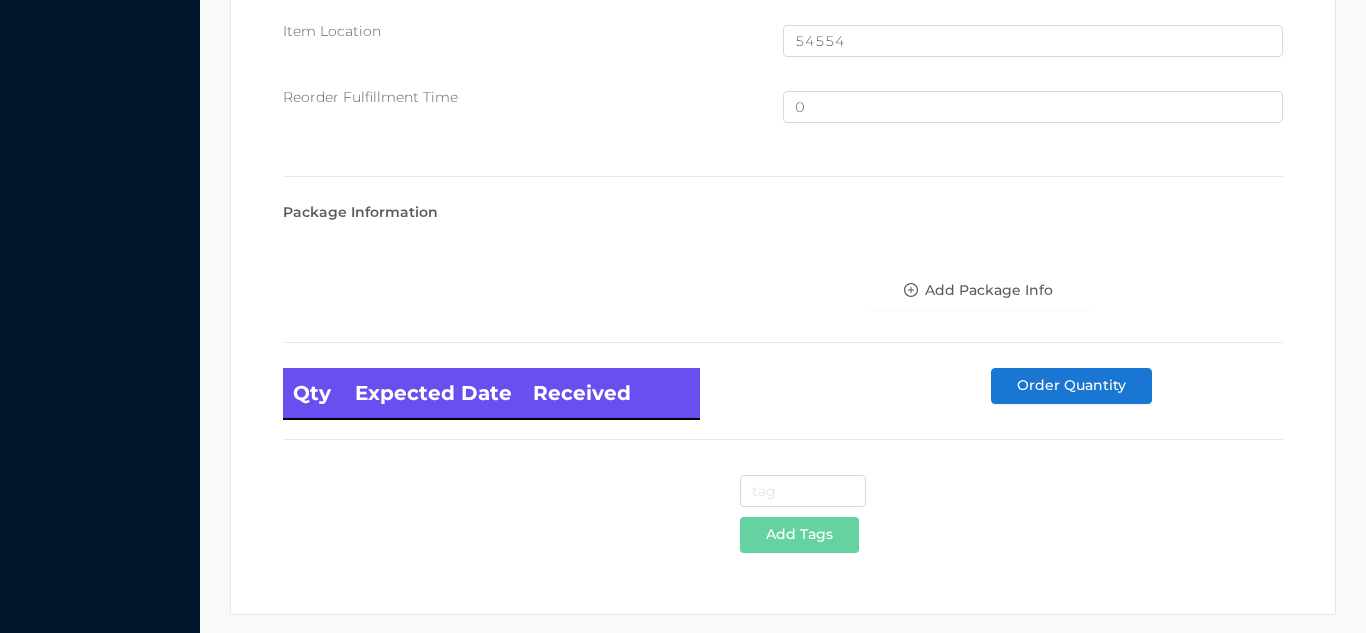 scroll, scrollTop: 1346, scrollLeft: 0, axis: vertical 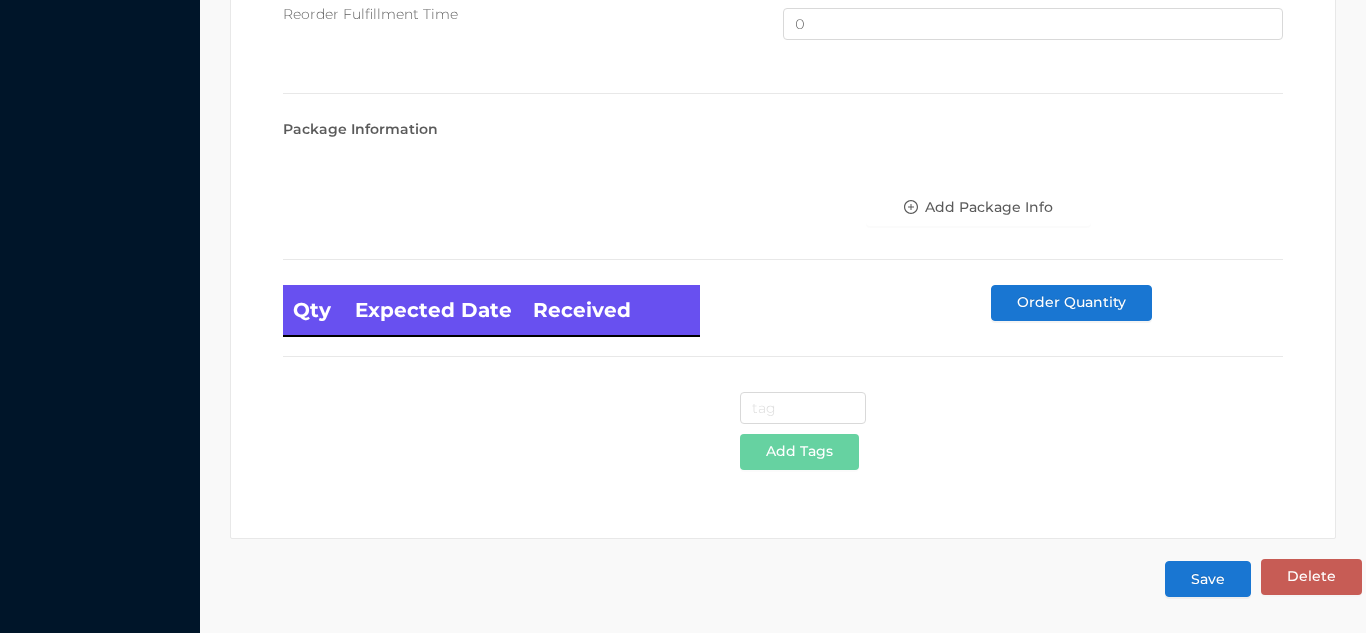 type on "36" 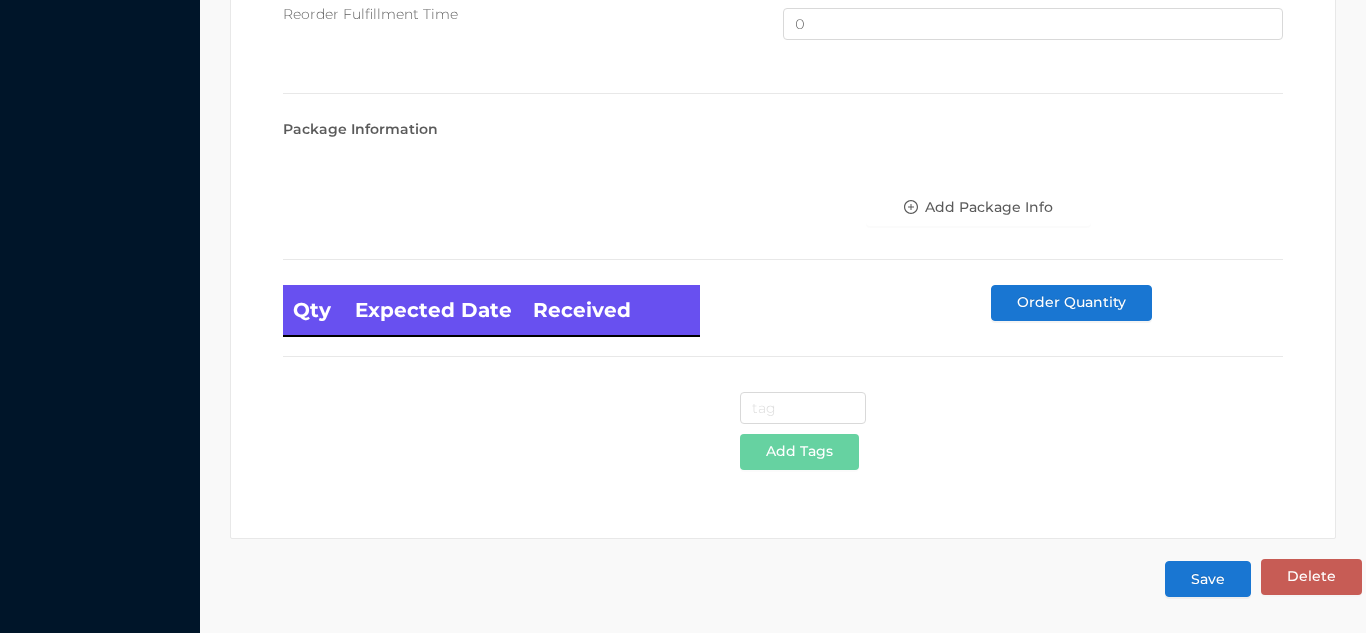 click on "Save" at bounding box center (1208, 579) 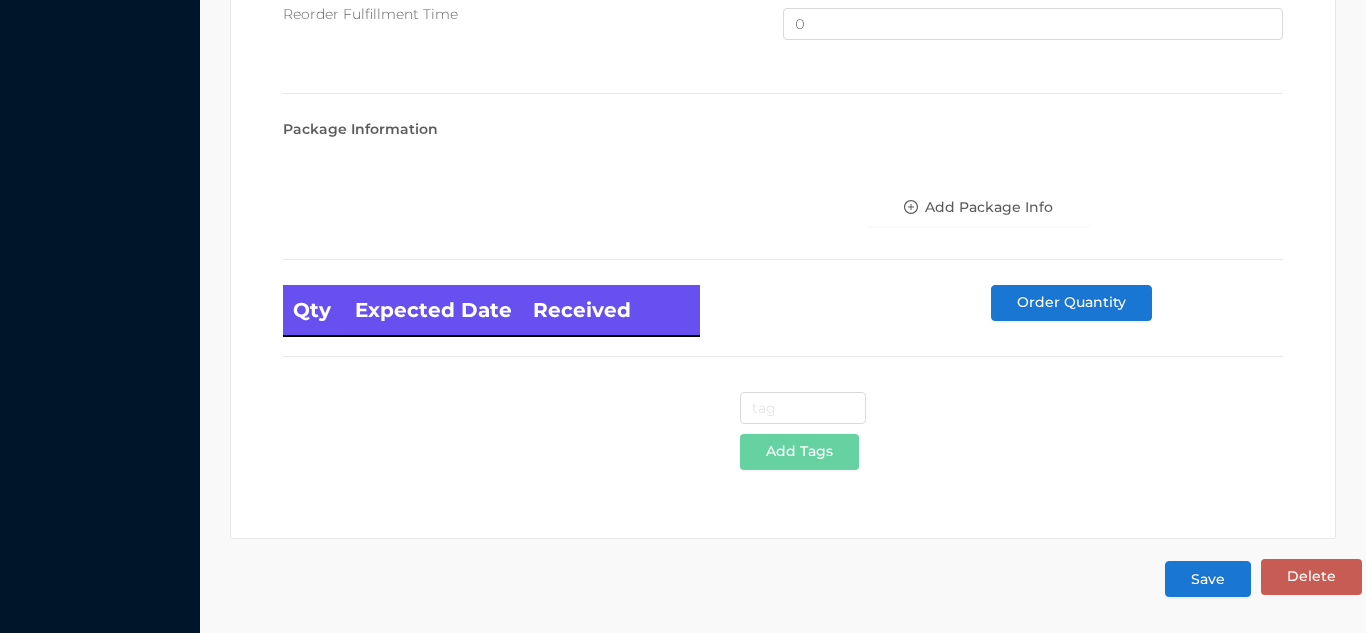 scroll, scrollTop: 0, scrollLeft: 0, axis: both 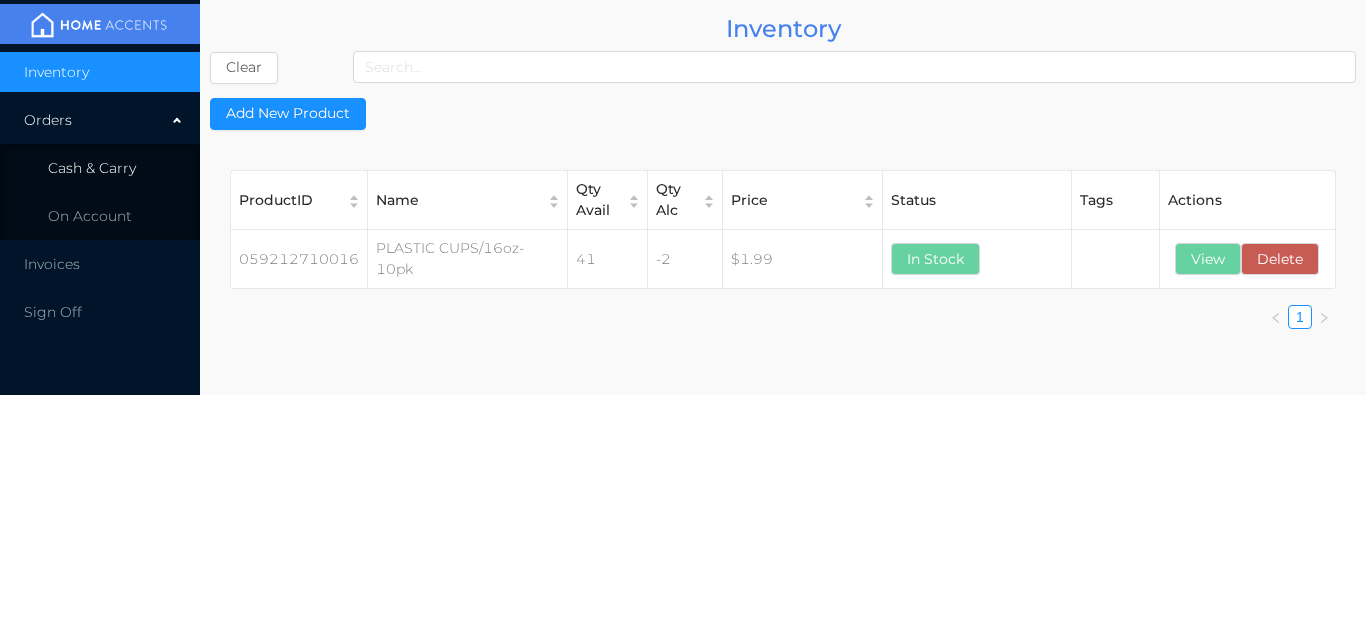 click on "Cash & Carry" at bounding box center [92, 168] 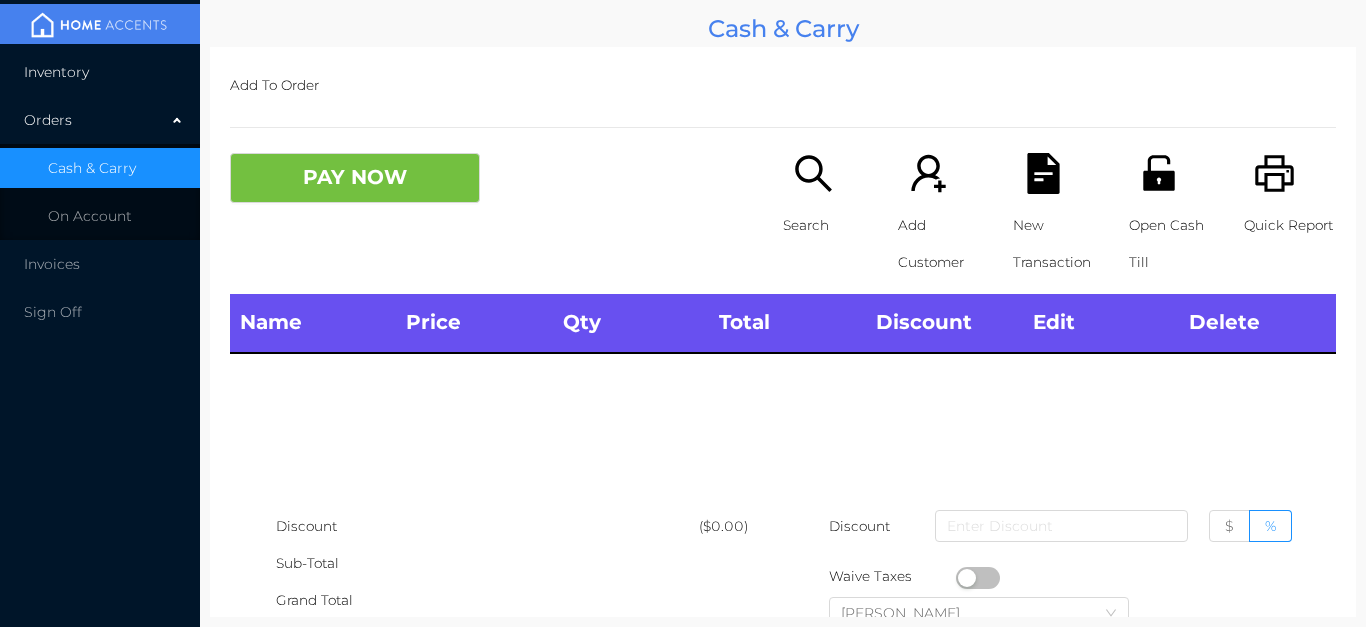 click on "Inventory" at bounding box center (56, 72) 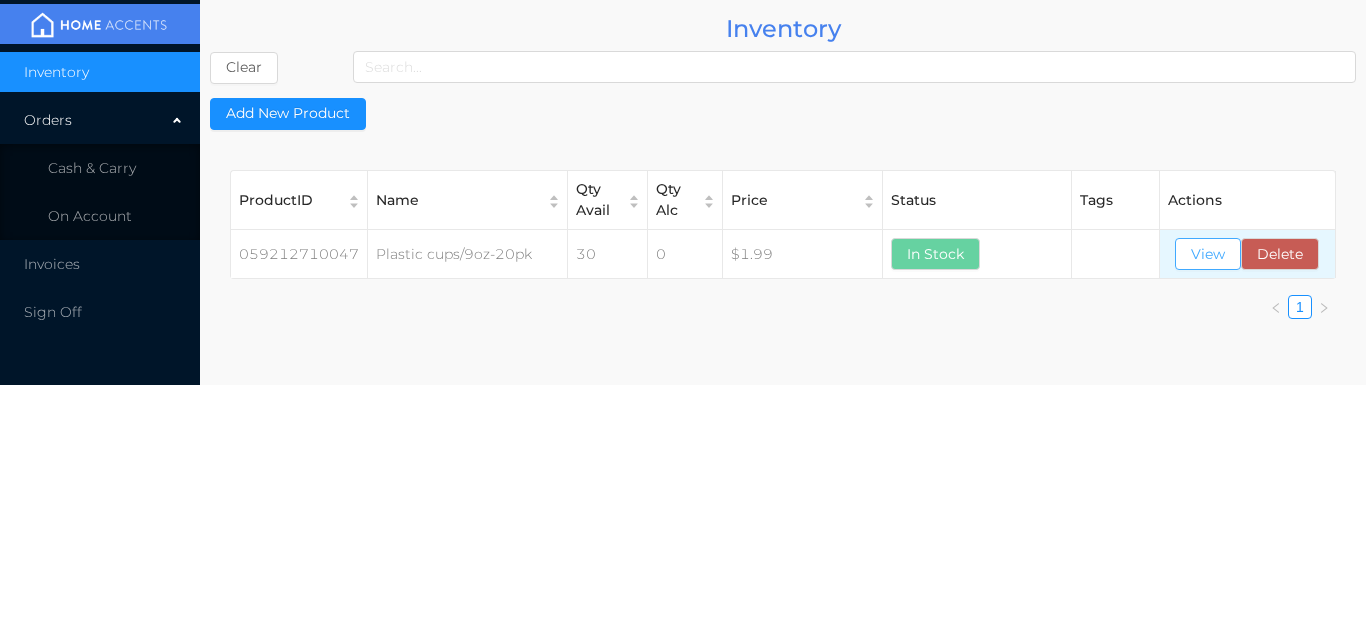 click on "View" at bounding box center (1208, 254) 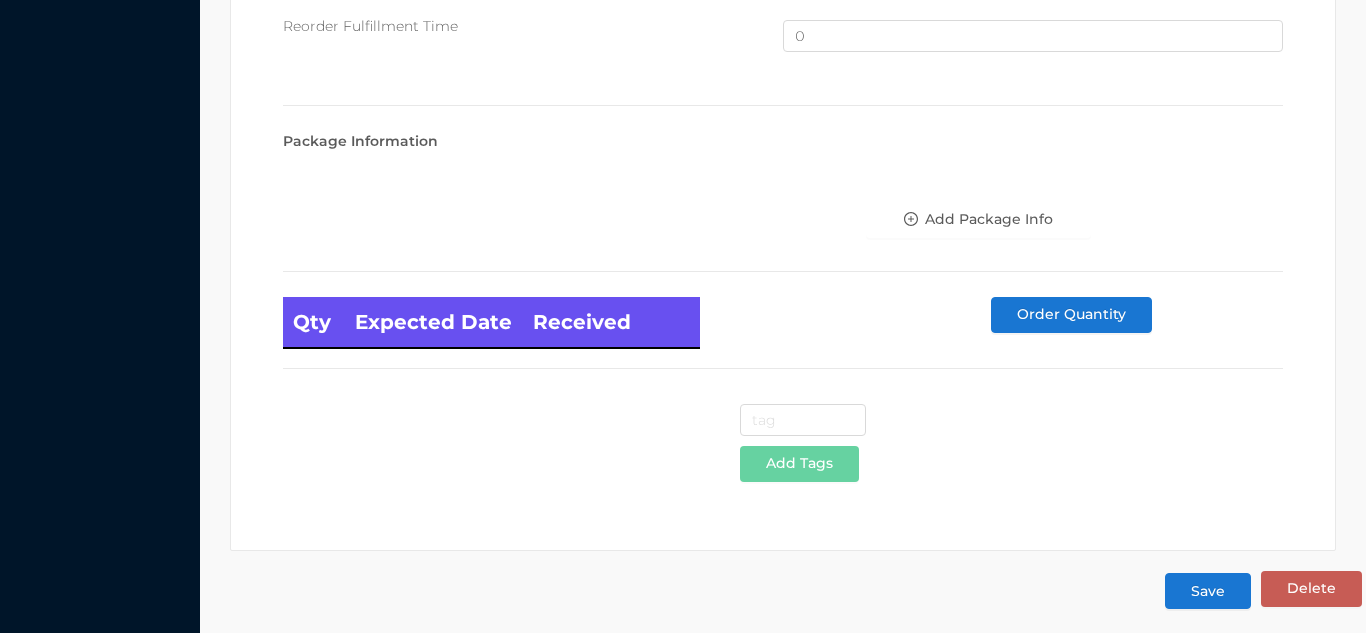 scroll, scrollTop: 1346, scrollLeft: 0, axis: vertical 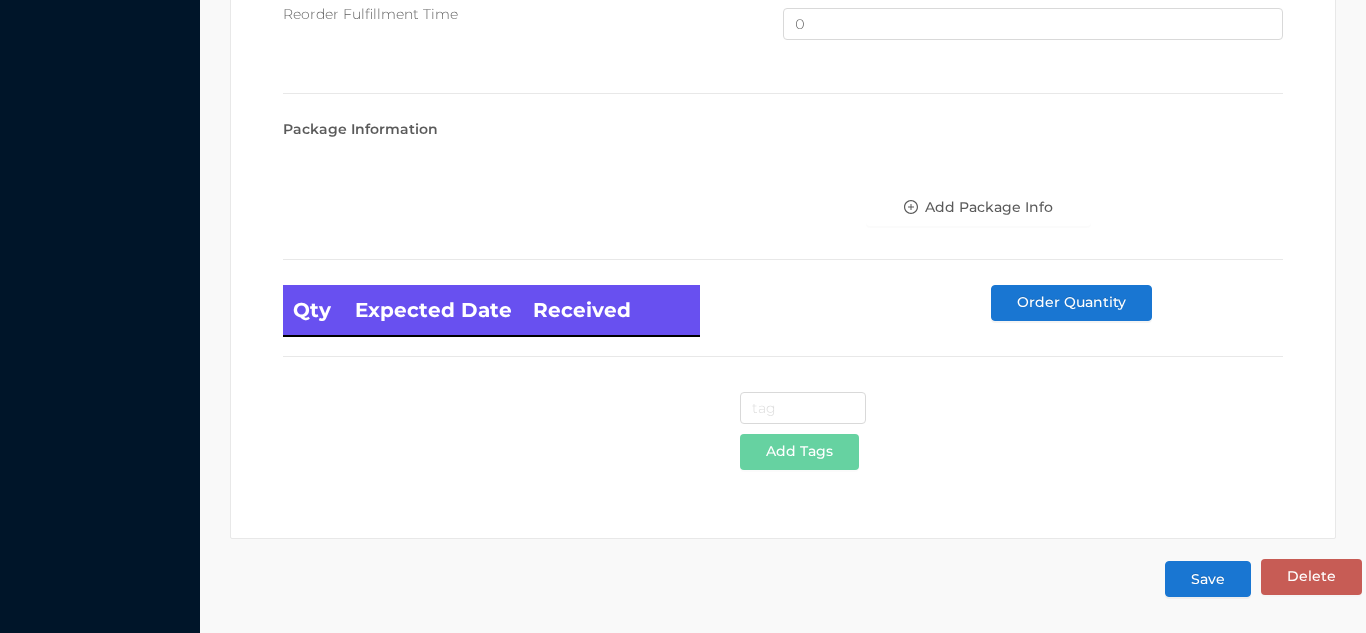 click on "Save" at bounding box center (1208, 579) 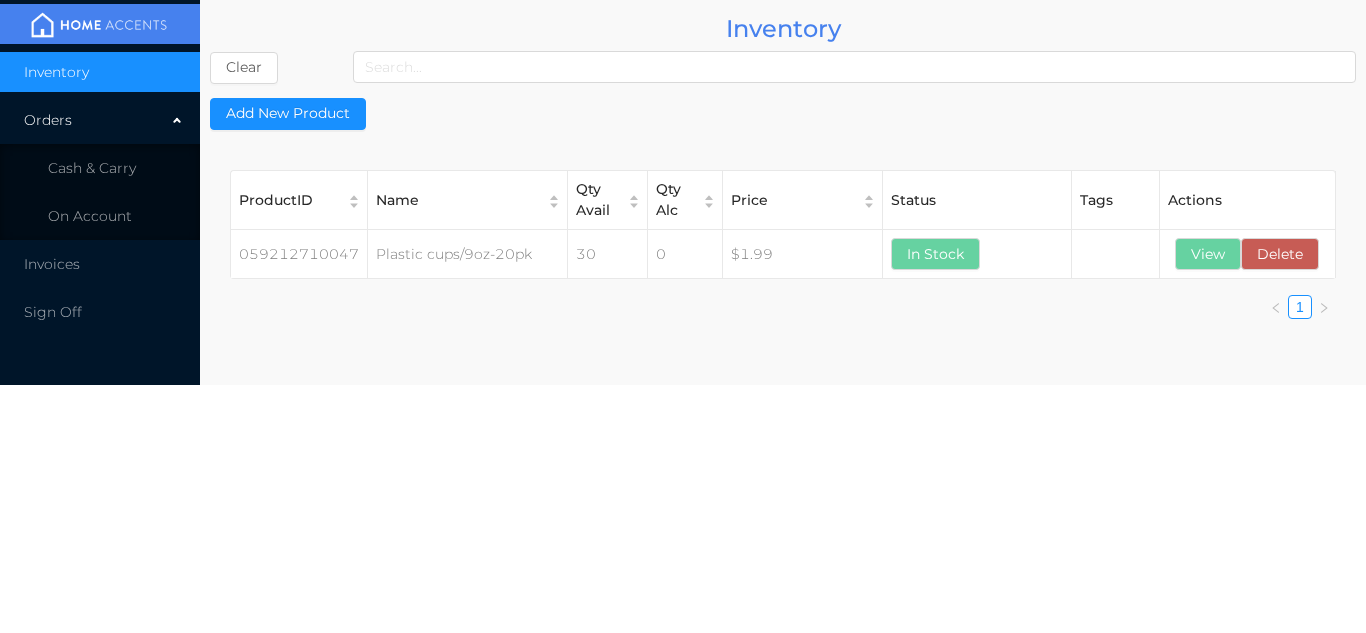 scroll, scrollTop: 0, scrollLeft: 0, axis: both 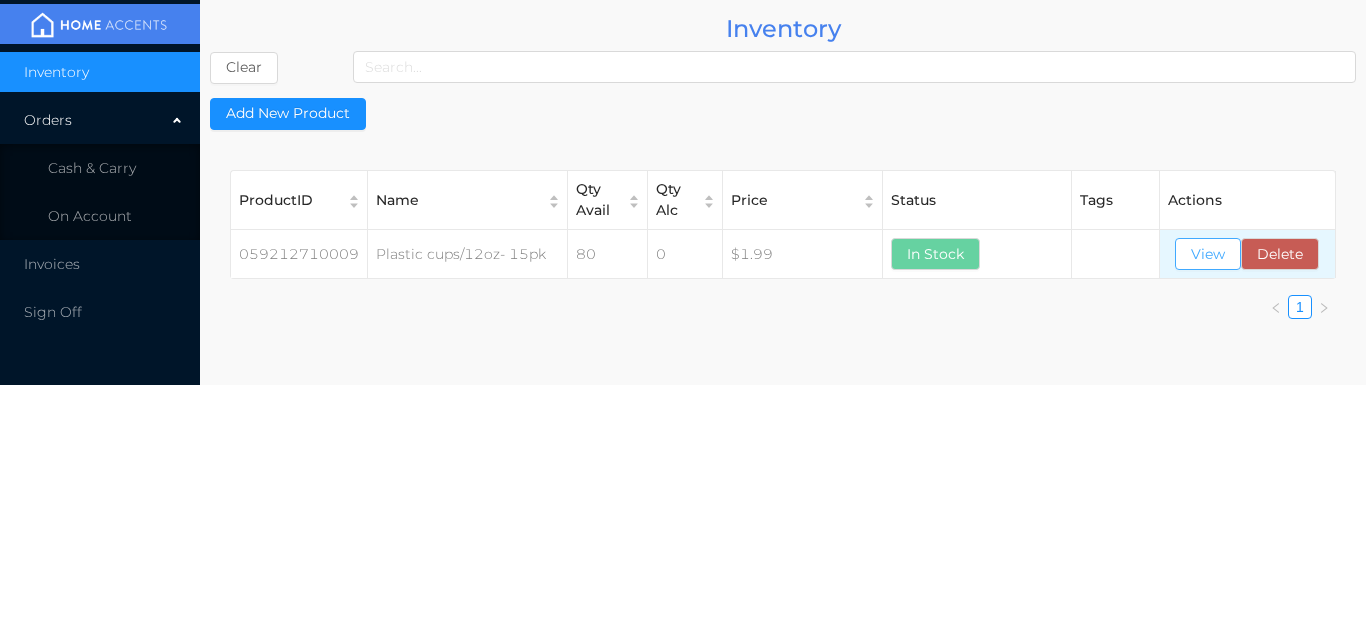 click on "View" at bounding box center [1208, 254] 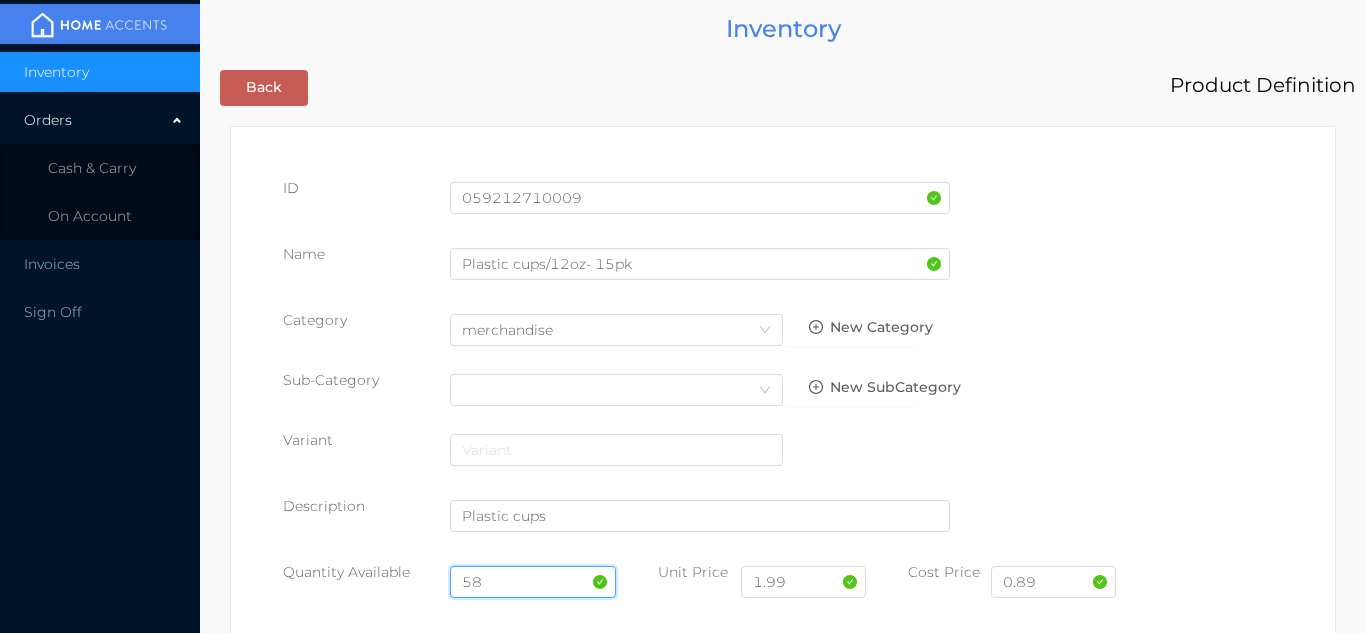 click on "58" at bounding box center [533, 582] 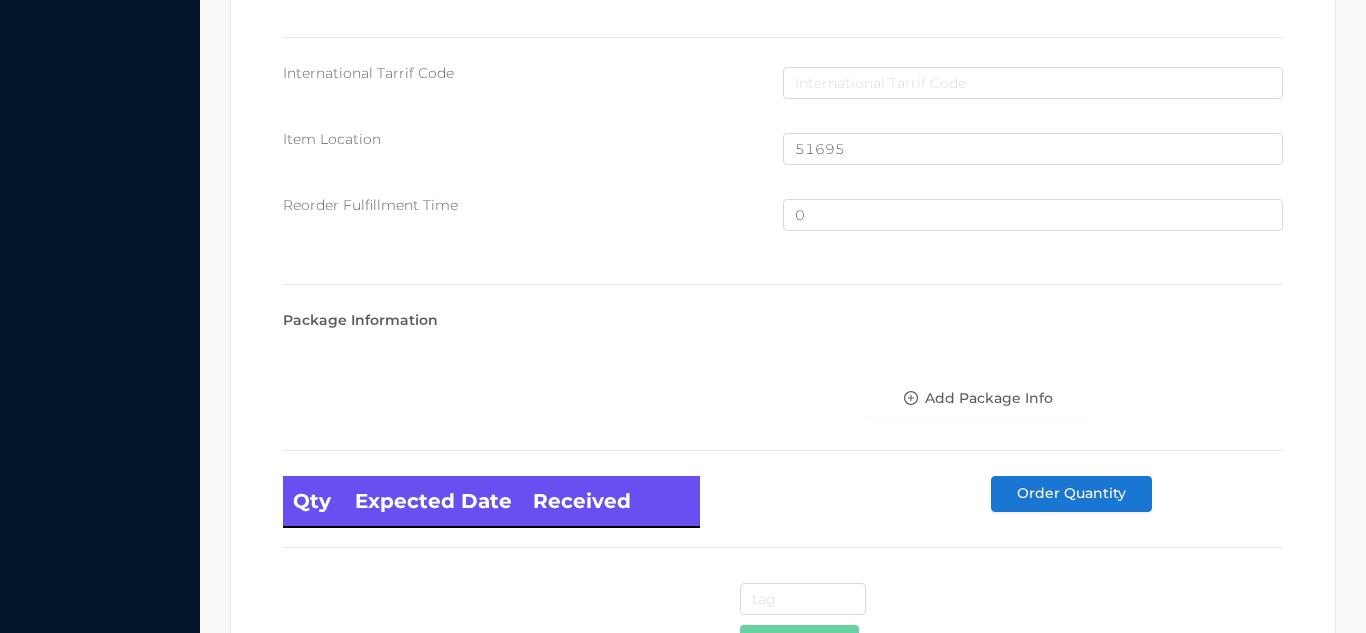 scroll, scrollTop: 1346, scrollLeft: 0, axis: vertical 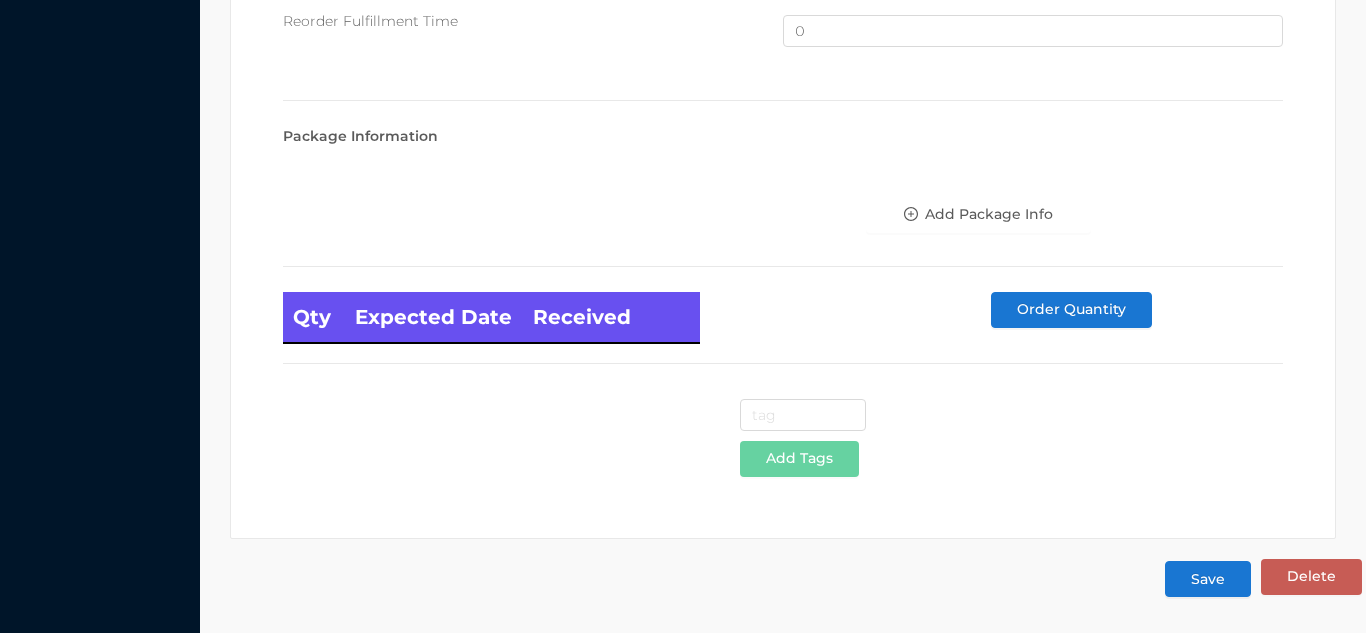 type on "36" 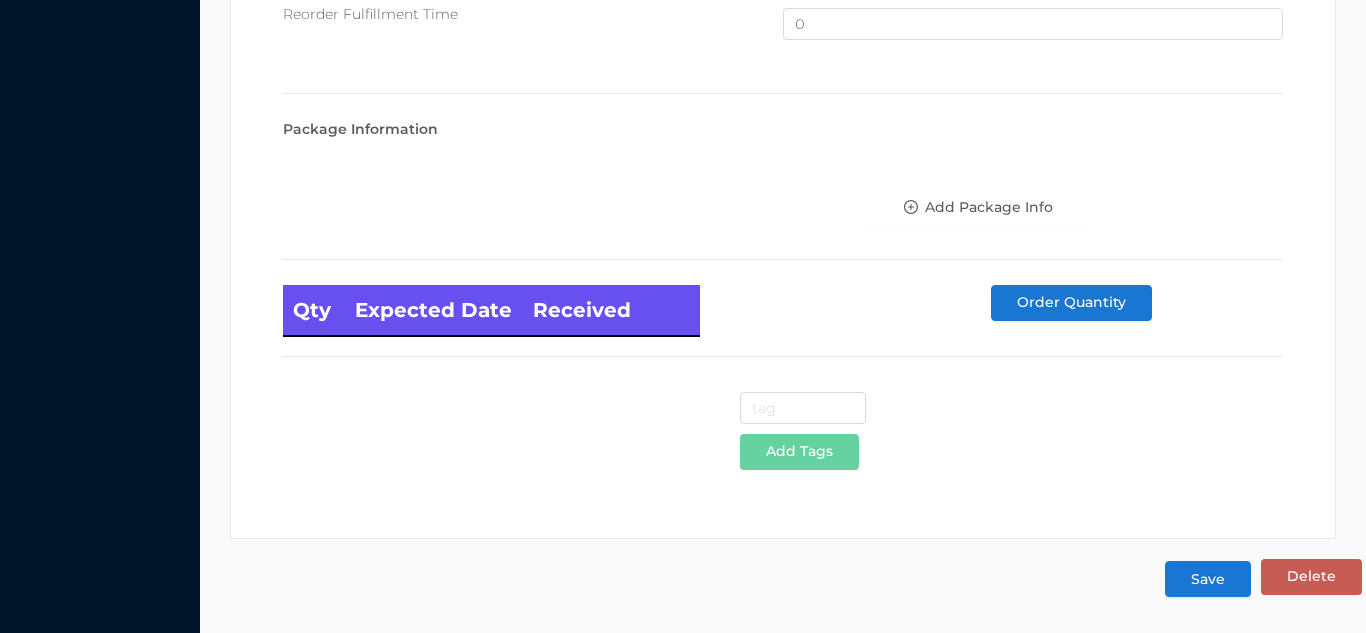 click on "Save" at bounding box center [1208, 579] 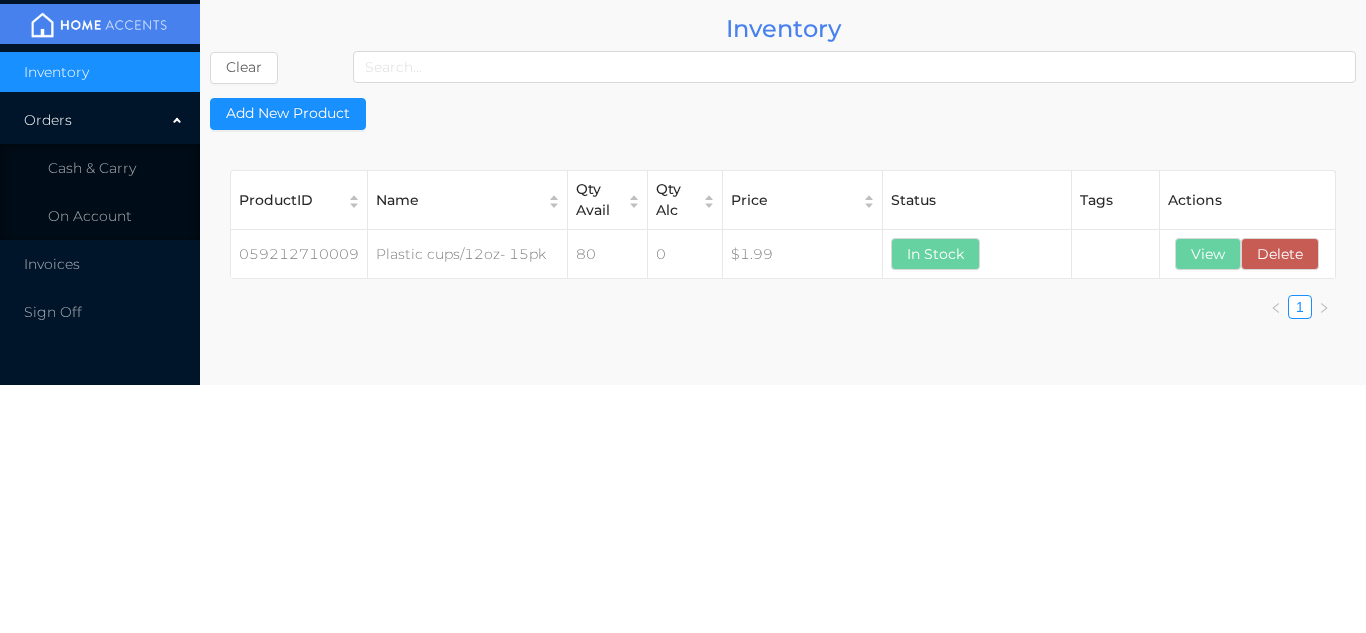 scroll, scrollTop: 0, scrollLeft: 0, axis: both 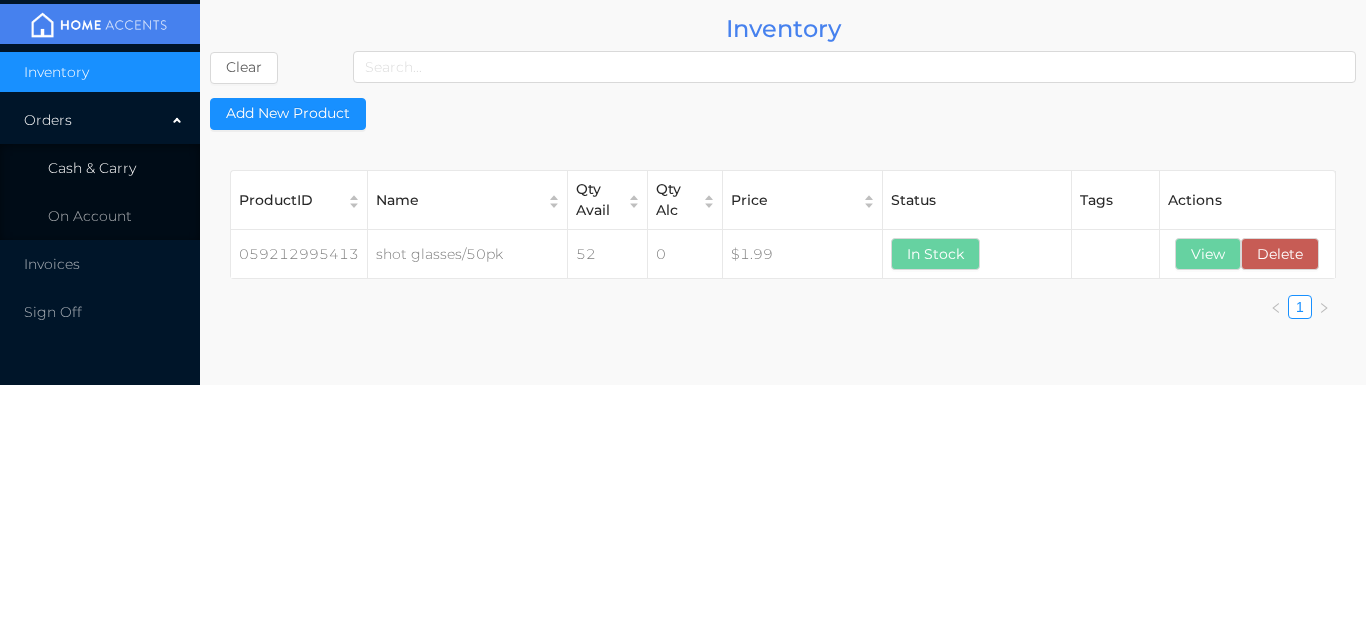 click on "Cash & Carry" at bounding box center (92, 168) 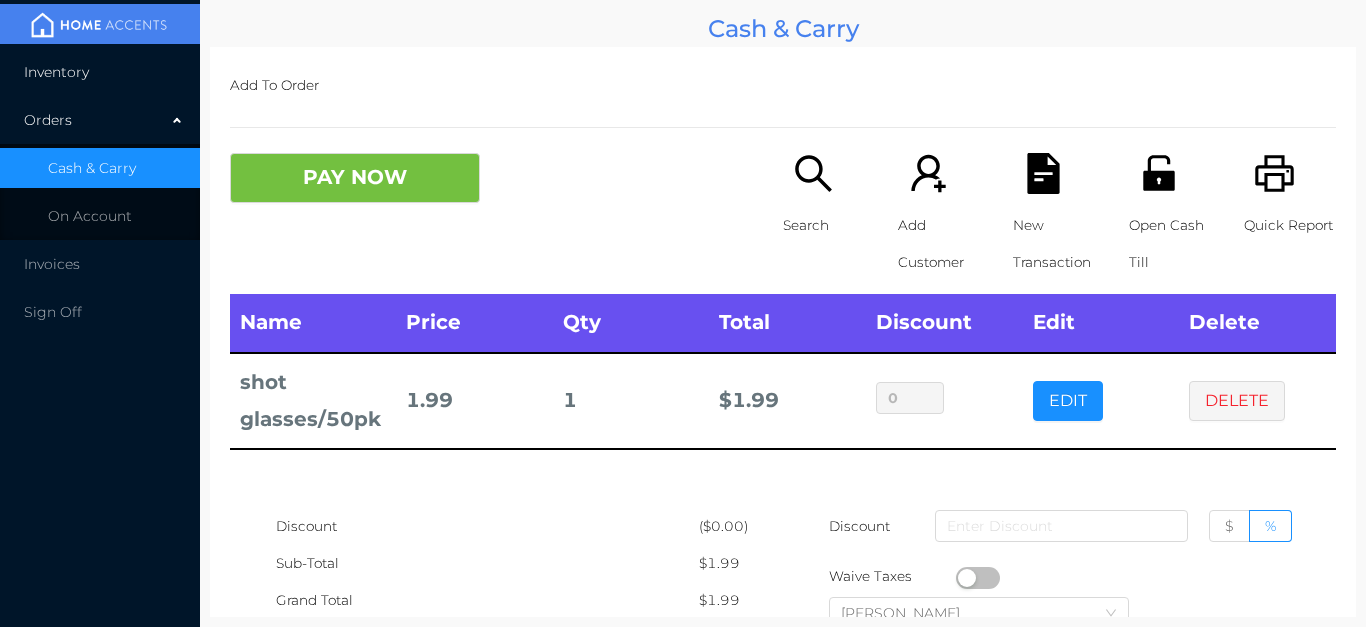 click on "Inventory" at bounding box center (56, 72) 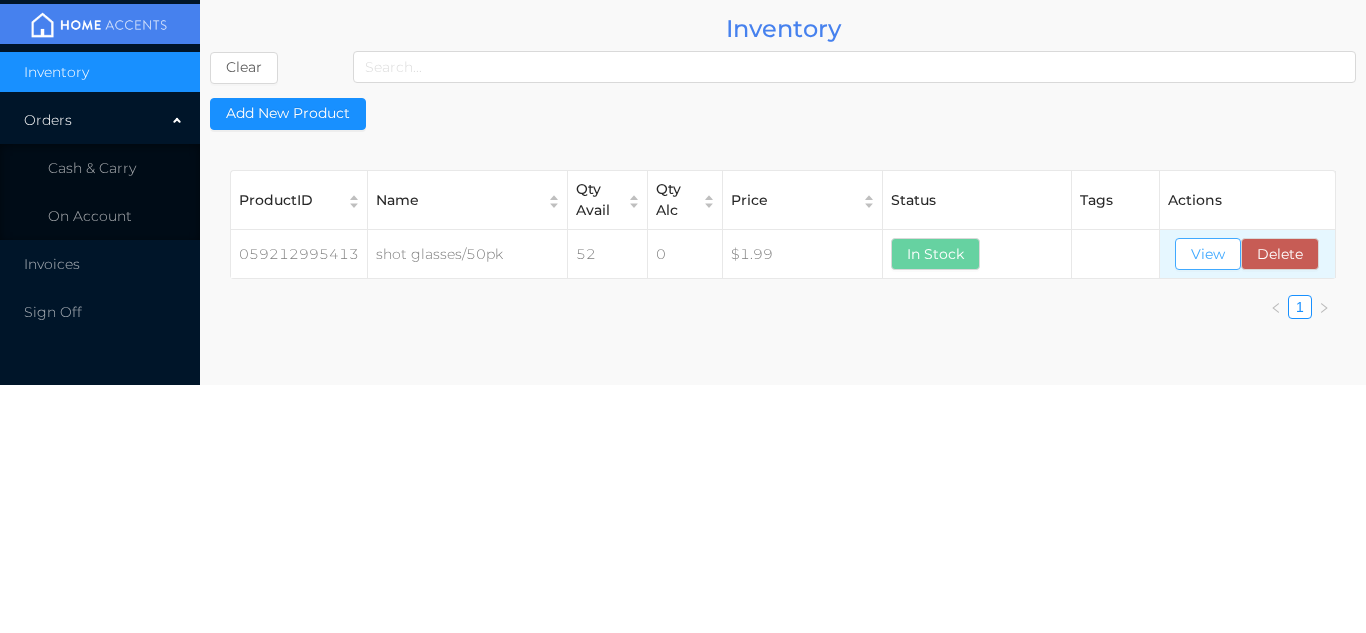 click on "View" at bounding box center (1208, 254) 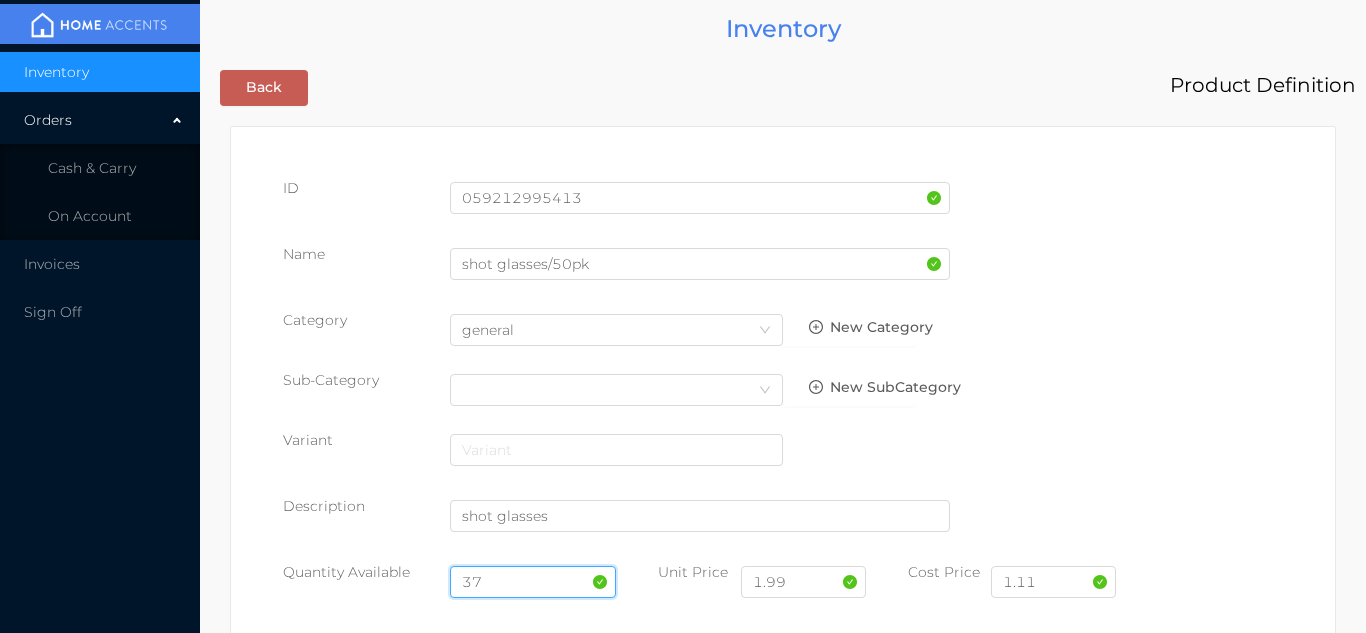 click on "37" at bounding box center (533, 582) 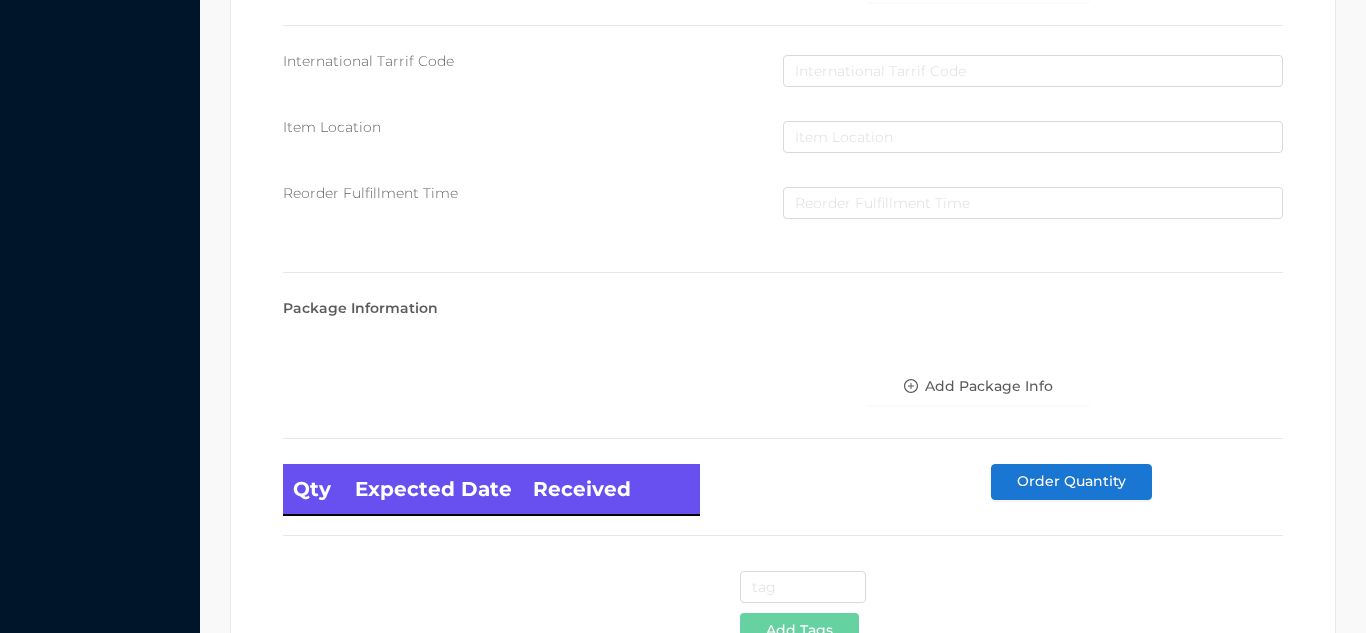 scroll, scrollTop: 1135, scrollLeft: 0, axis: vertical 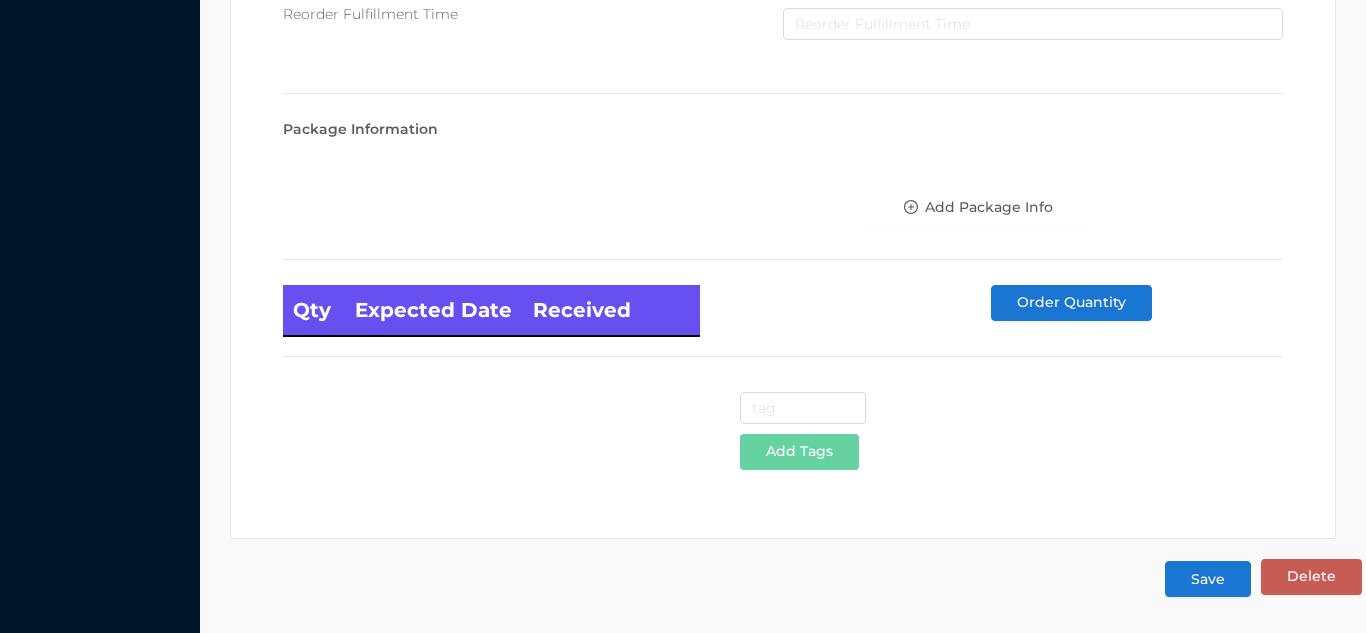 type on "36" 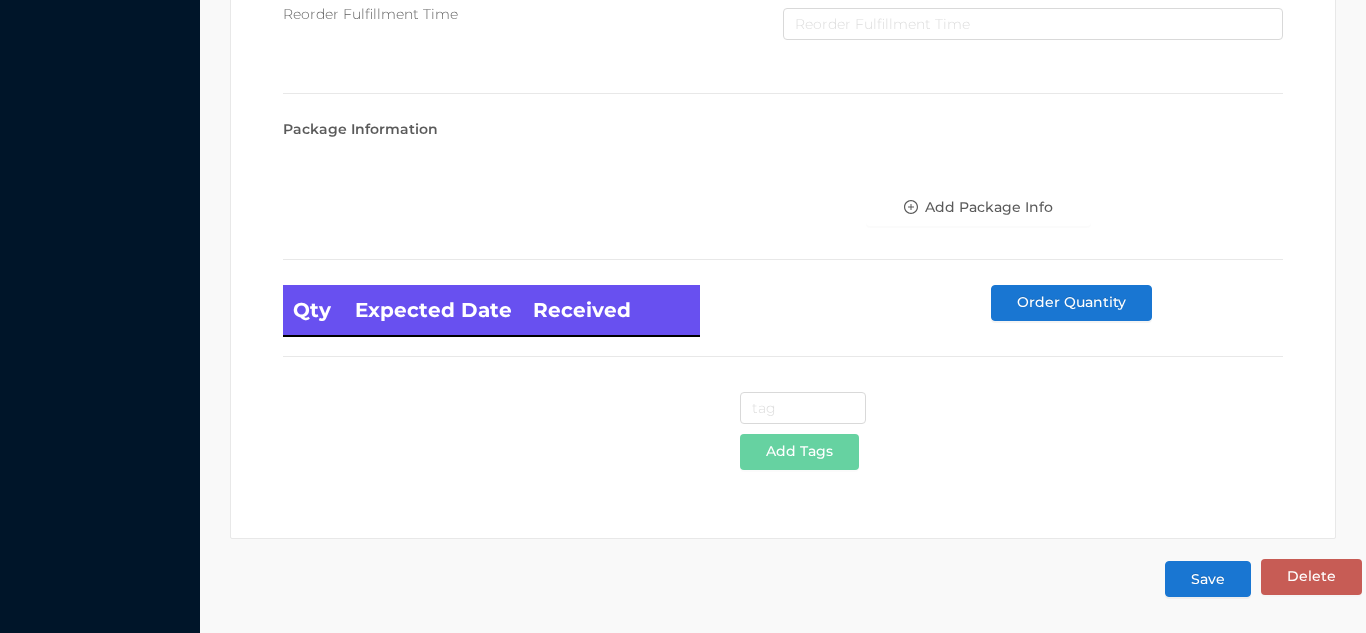 click on "Save" at bounding box center [1208, 579] 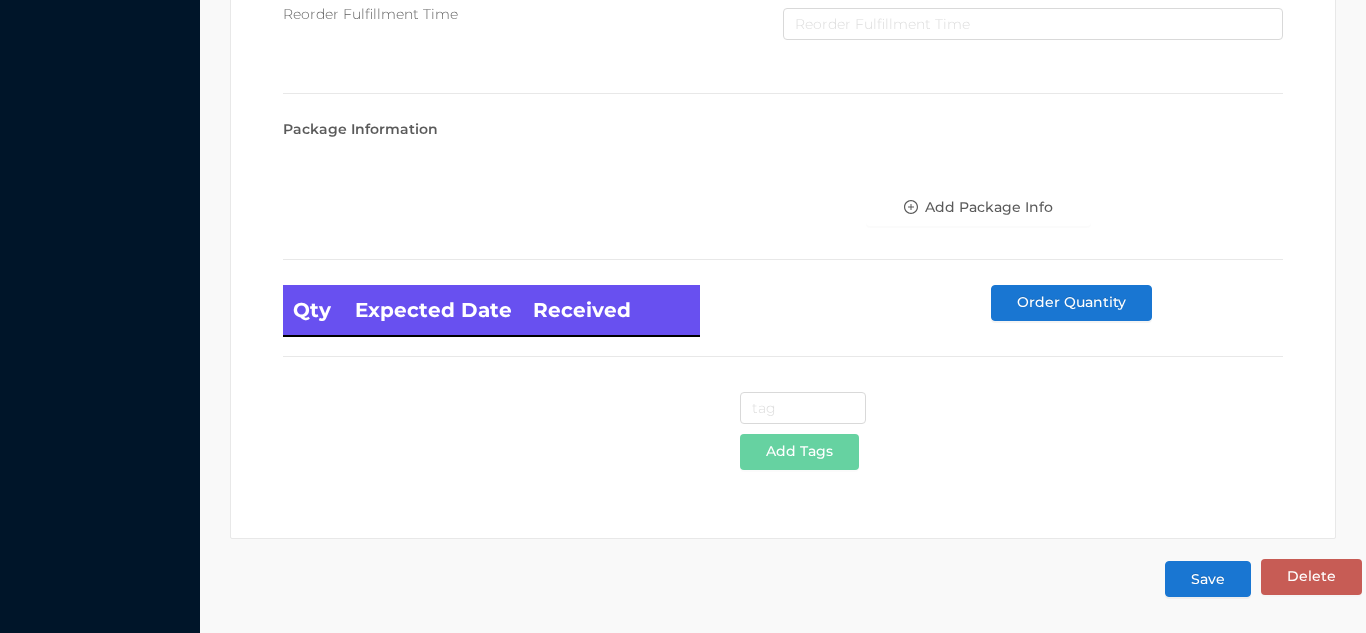 scroll, scrollTop: 0, scrollLeft: 0, axis: both 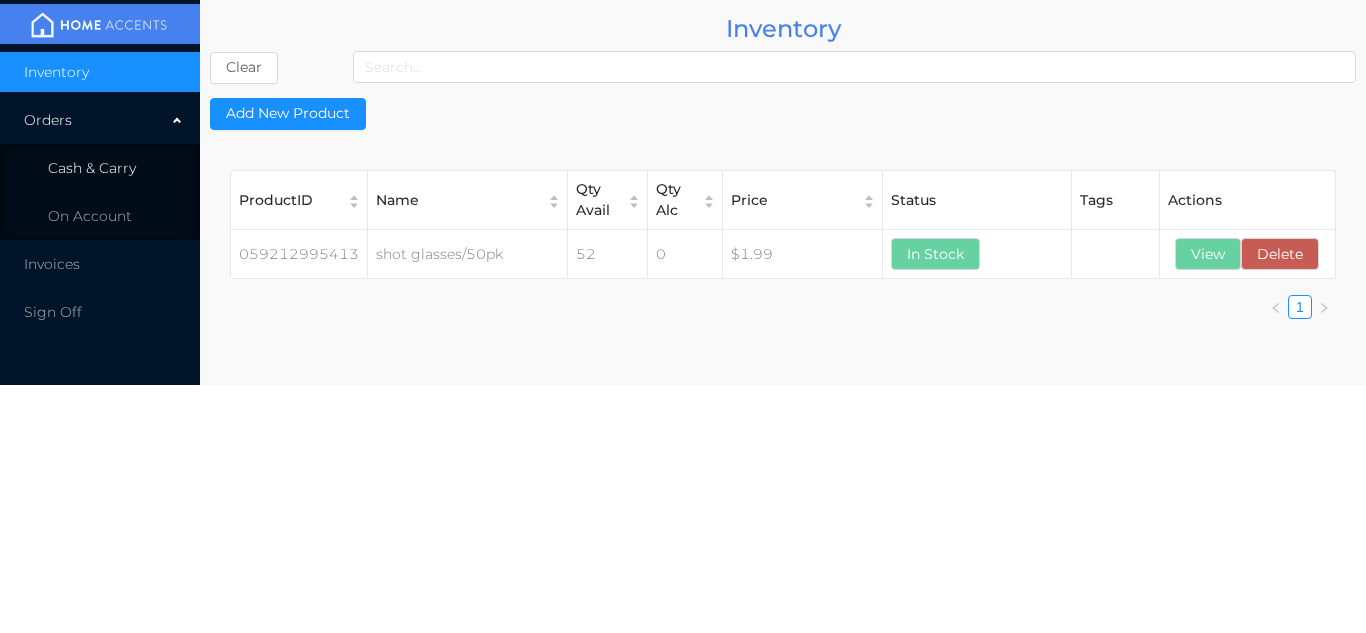 click on "Cash & Carry" at bounding box center (92, 168) 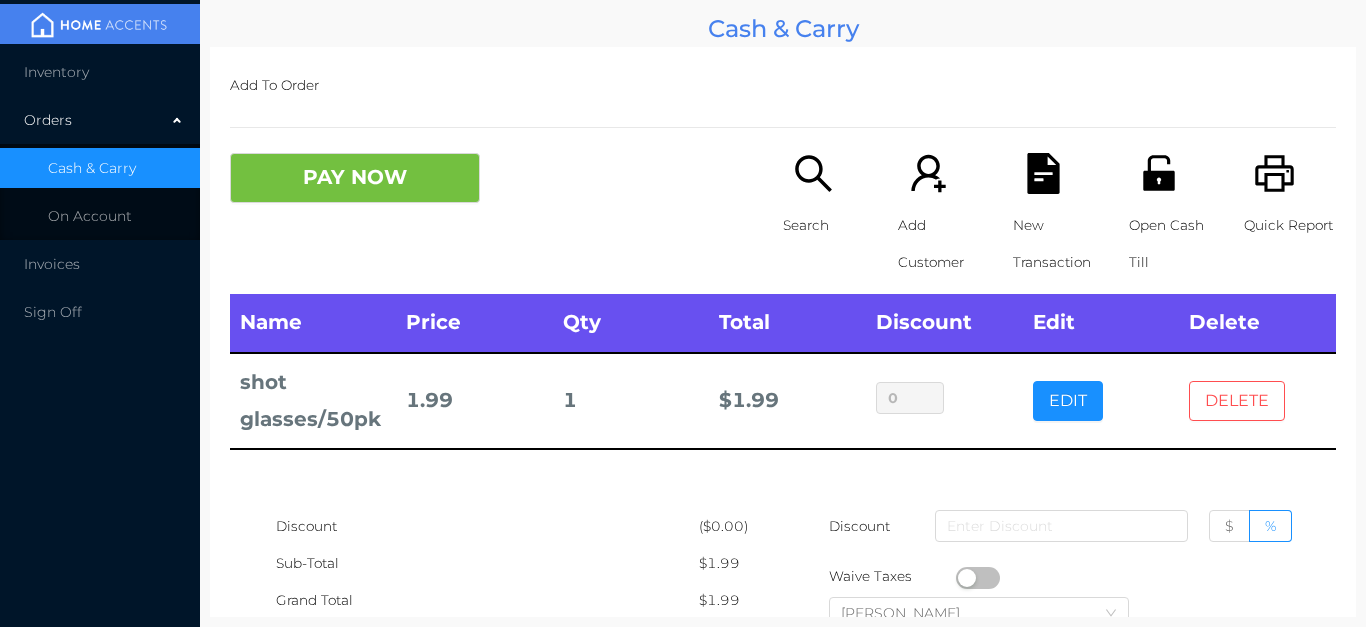 click on "DELETE" at bounding box center (1237, 401) 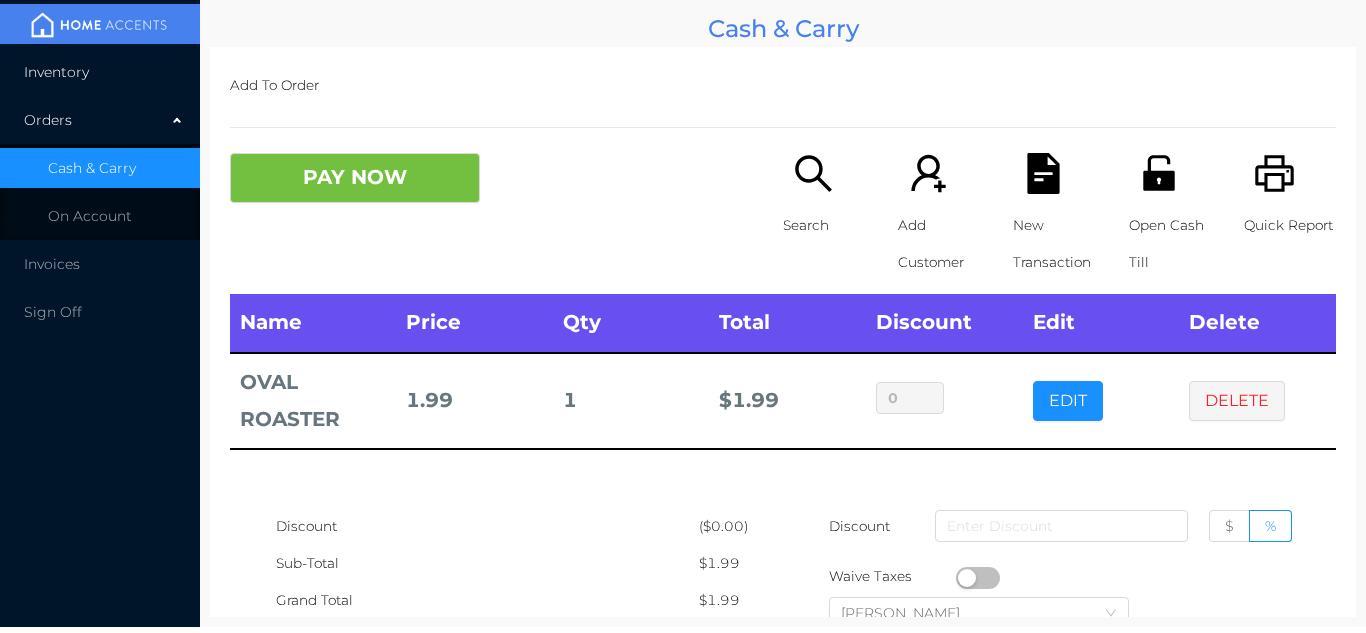 click on "Inventory" at bounding box center [56, 72] 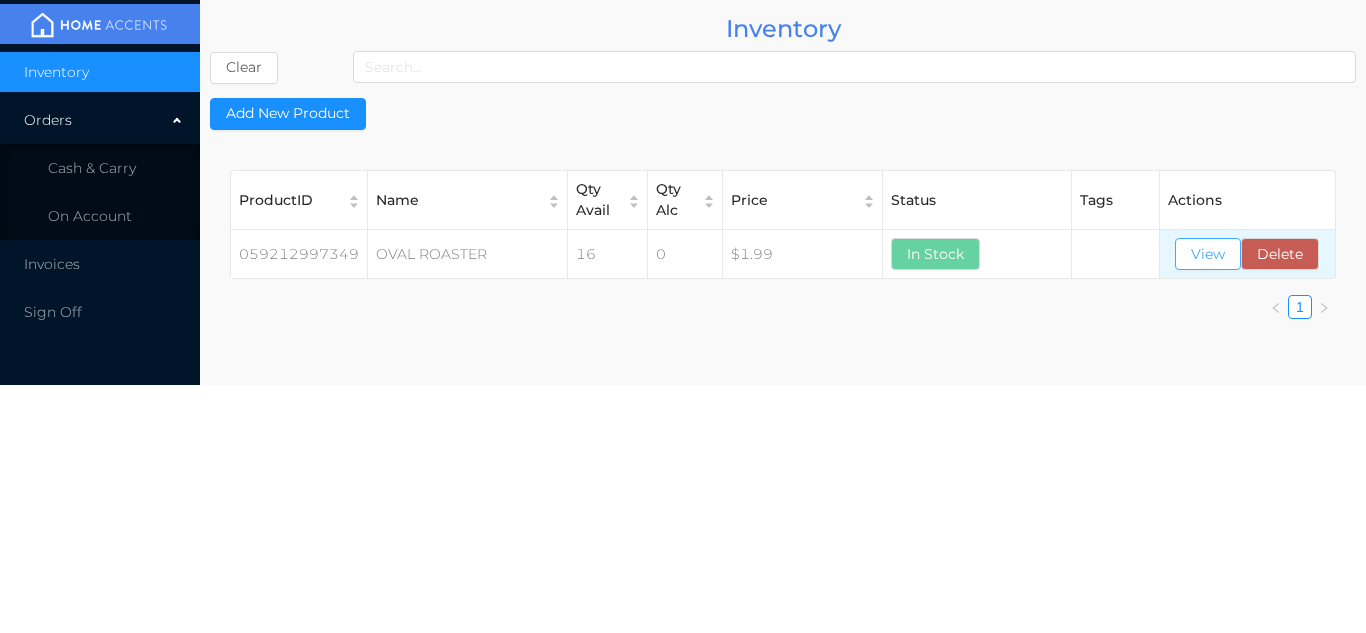 click on "View" at bounding box center [1208, 254] 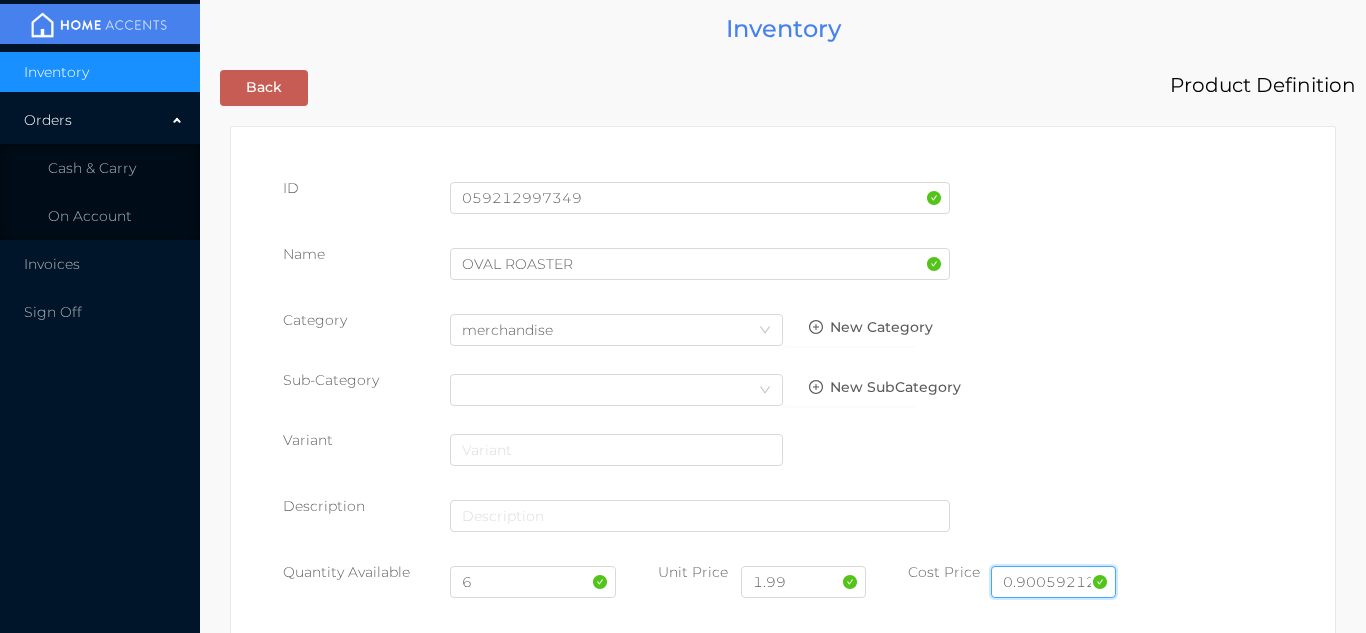 click on "0.90059212997349" at bounding box center (1053, 582) 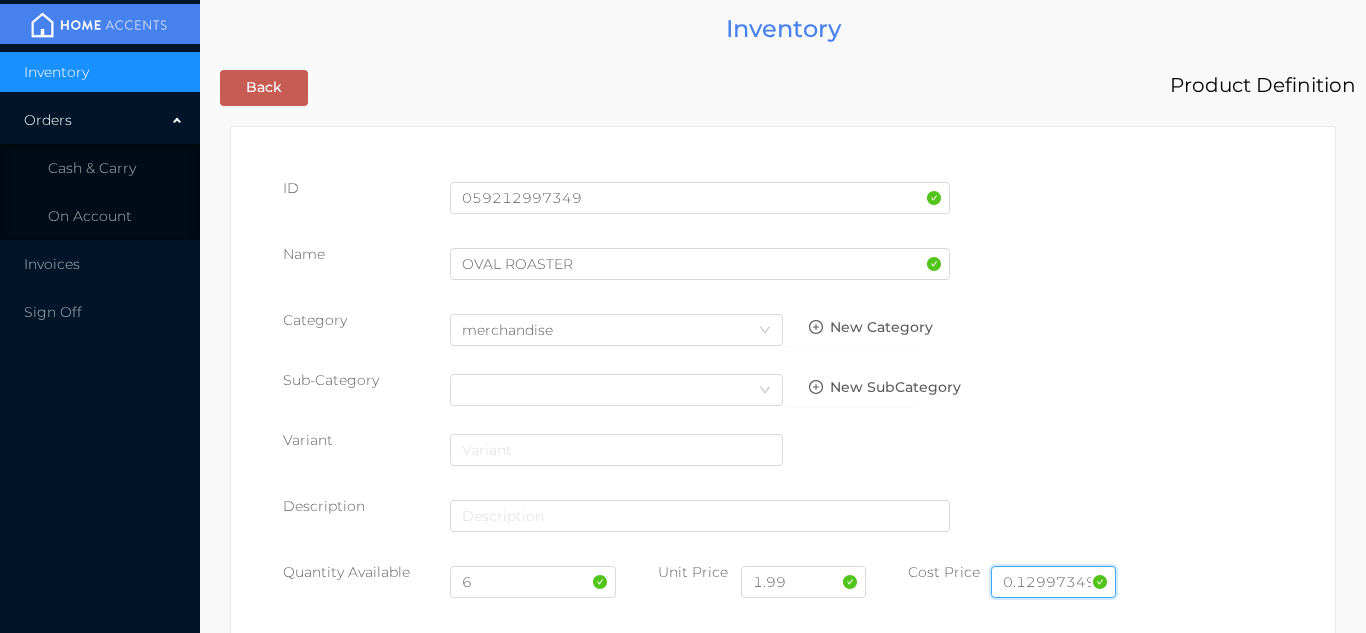 click on "0.12997349" at bounding box center [1053, 582] 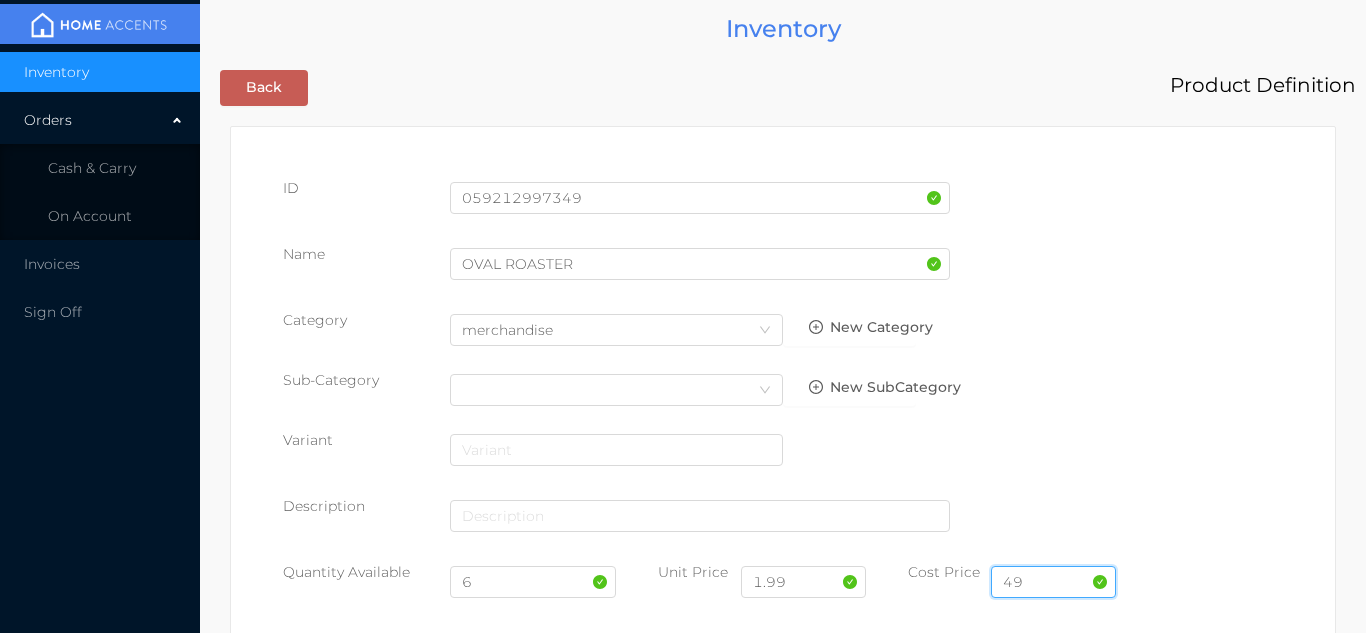 click on "49" at bounding box center (1053, 582) 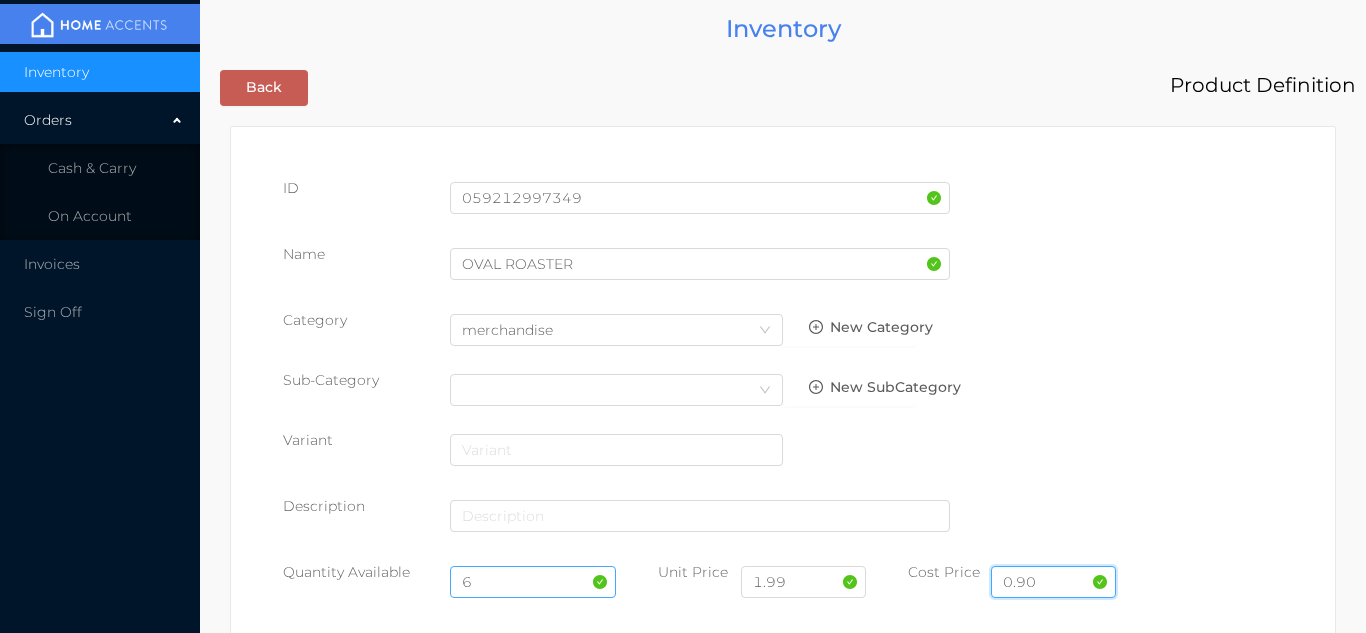 type on "0.90" 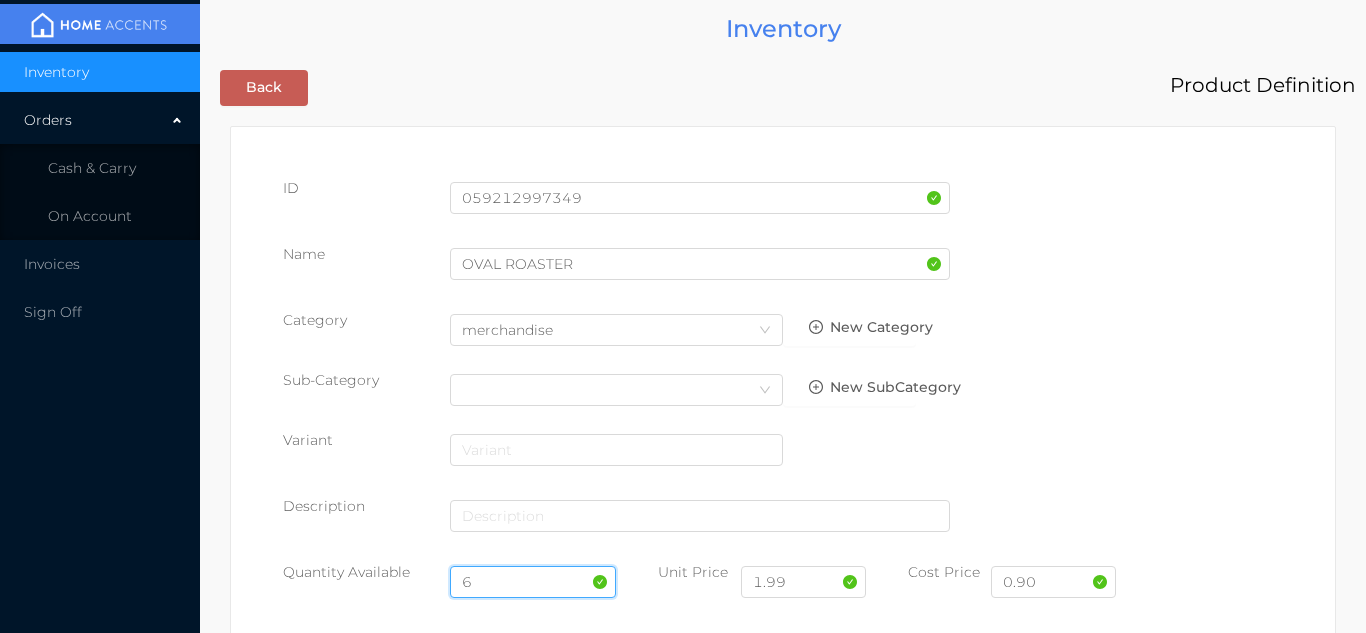 click on "6" at bounding box center (533, 582) 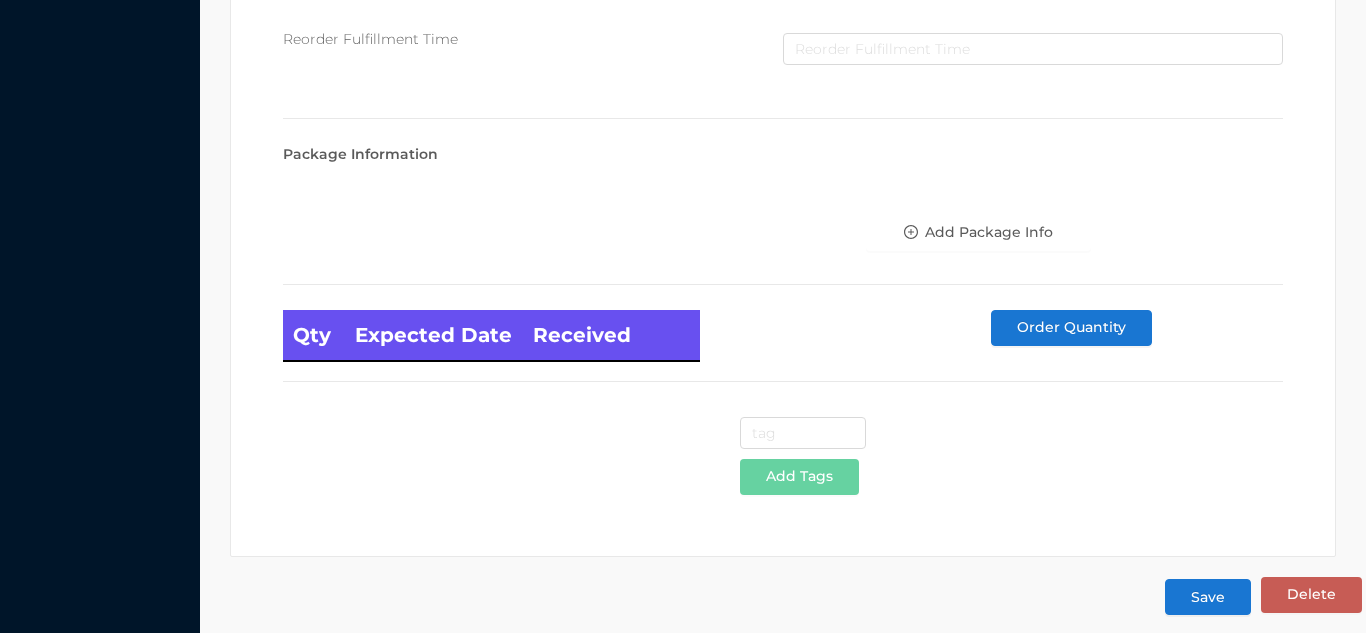 scroll, scrollTop: 1135, scrollLeft: 0, axis: vertical 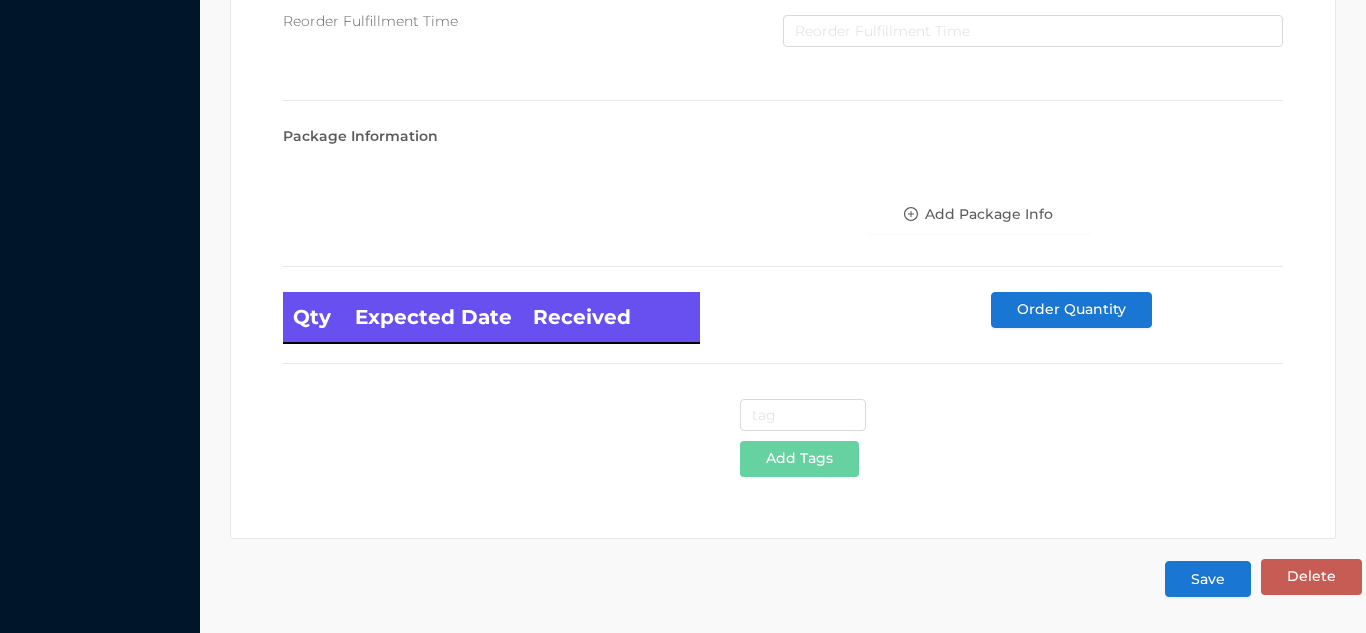 type on "12" 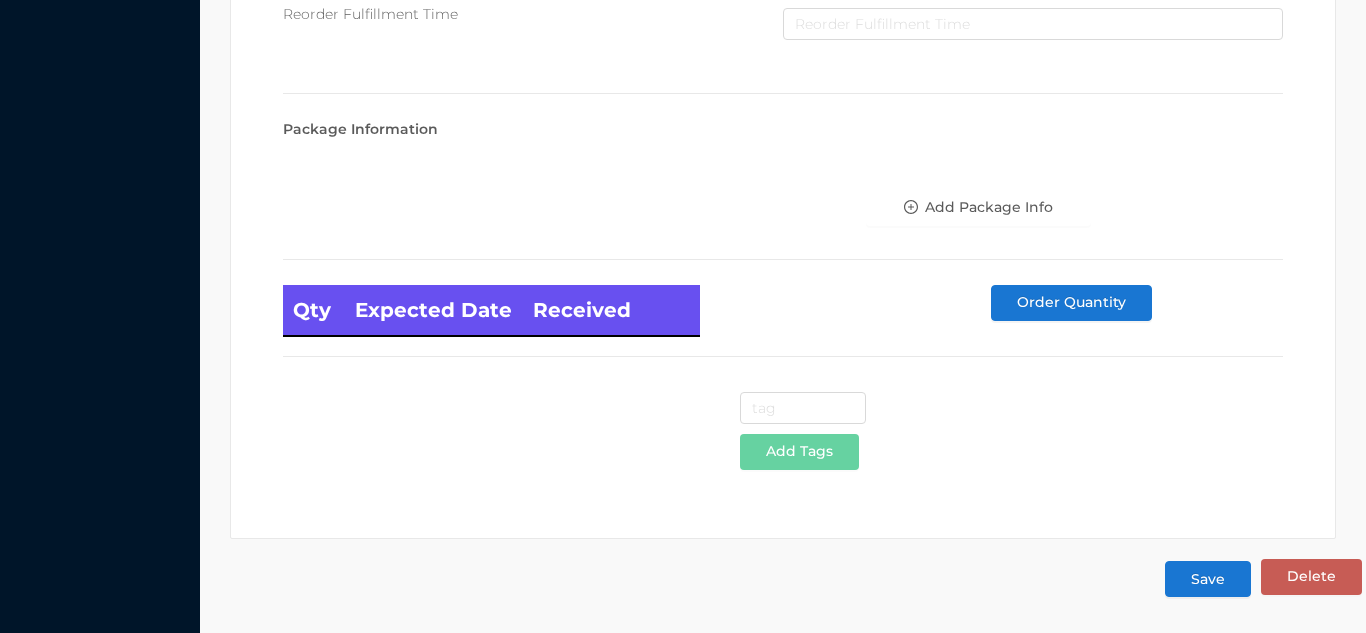 click on "Save" at bounding box center (1208, 579) 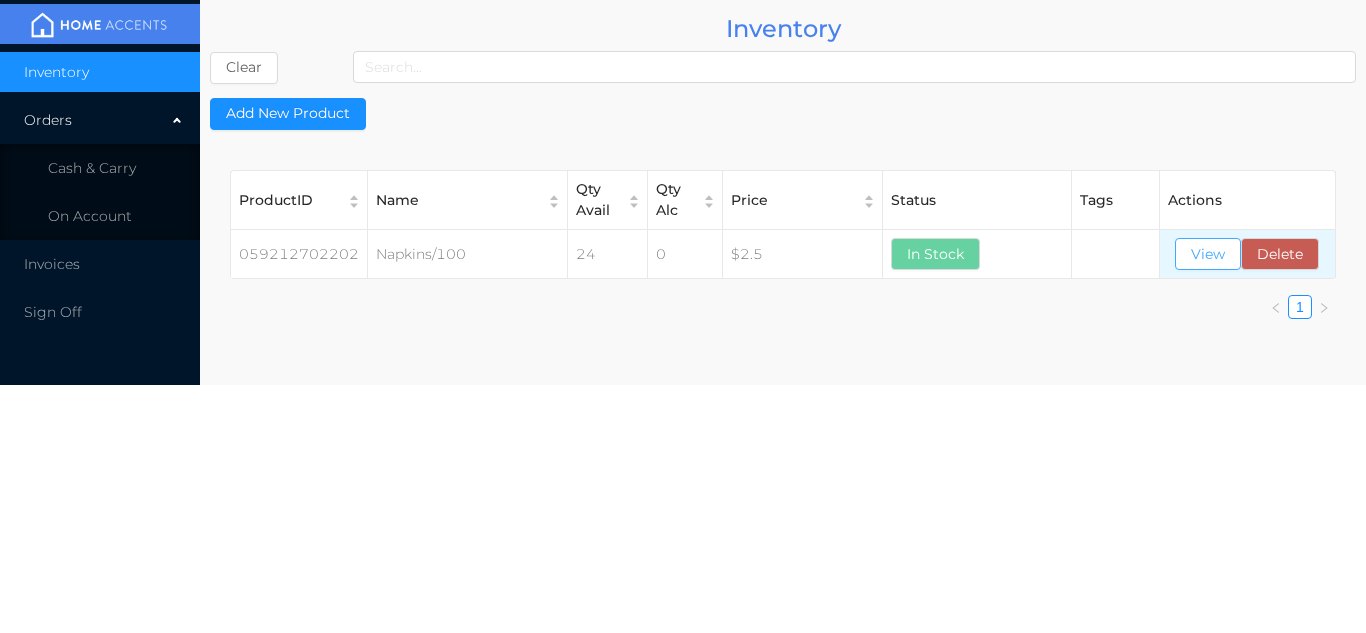 click on "View" at bounding box center [1208, 254] 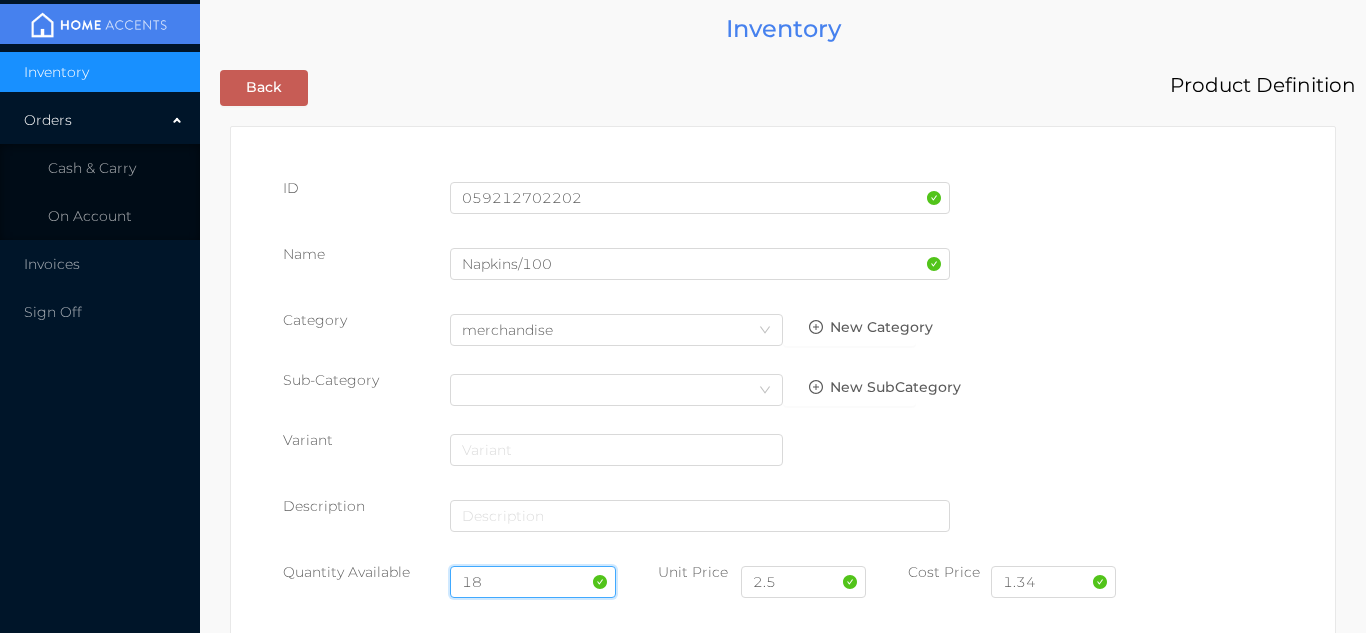 click on "18" at bounding box center (533, 582) 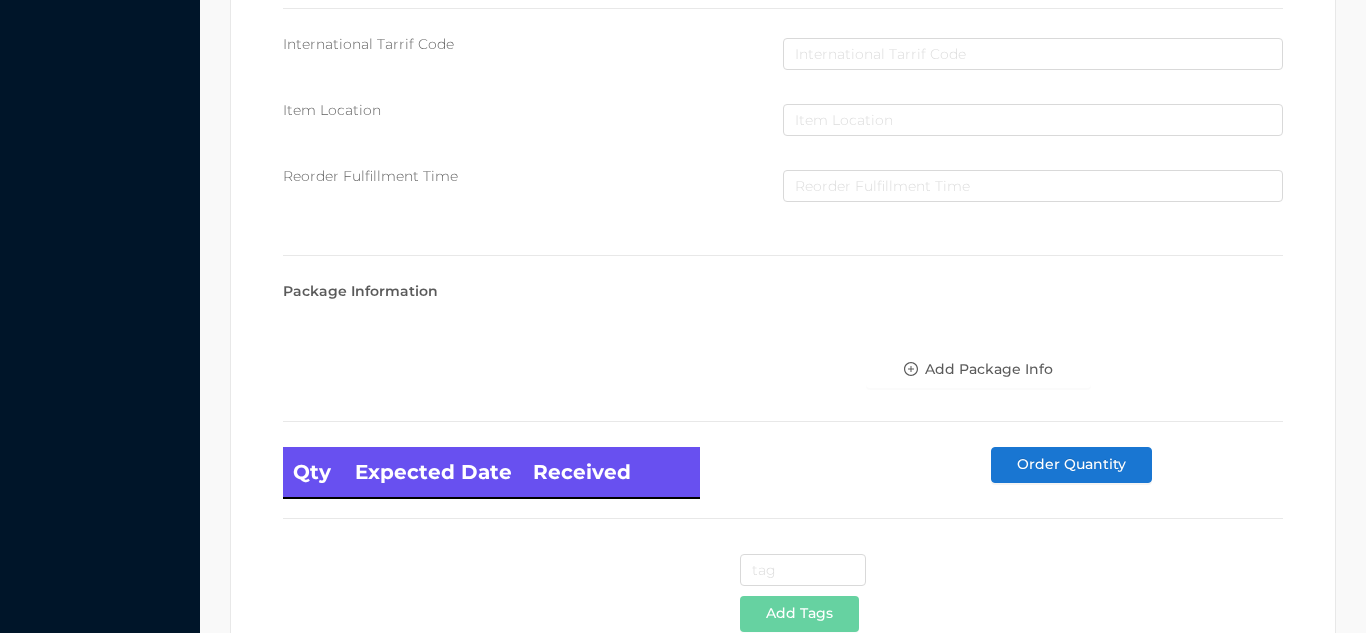 scroll, scrollTop: 1135, scrollLeft: 0, axis: vertical 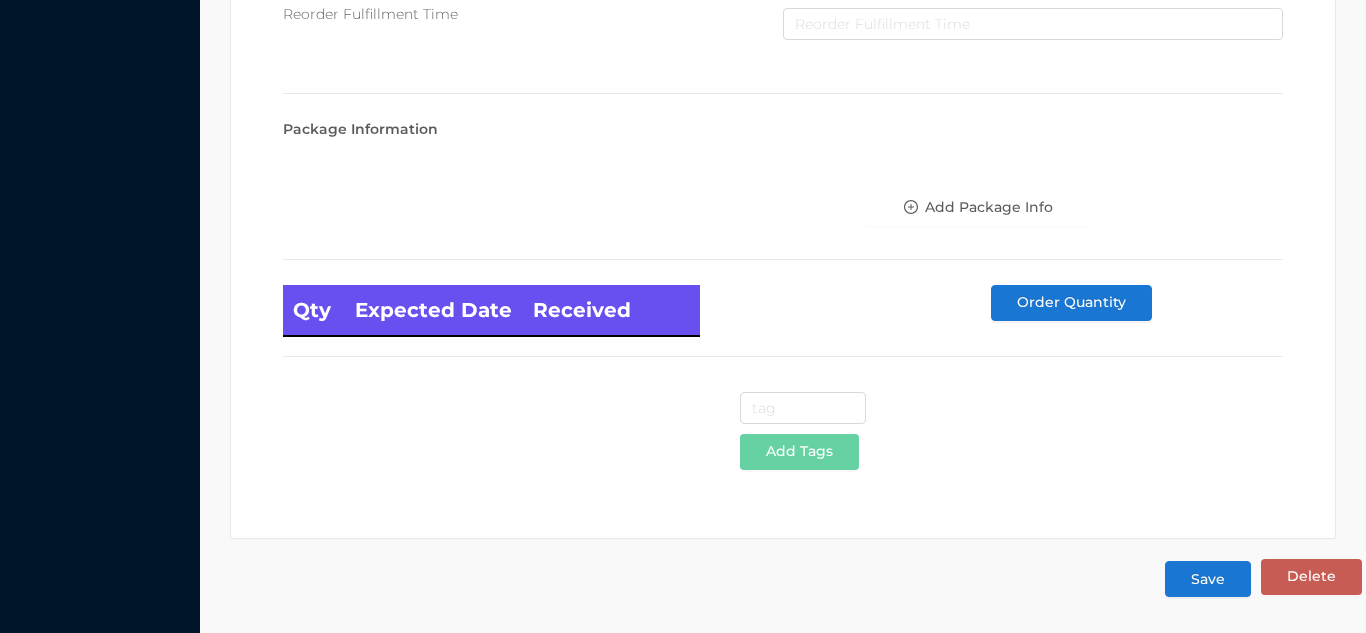 type on "24" 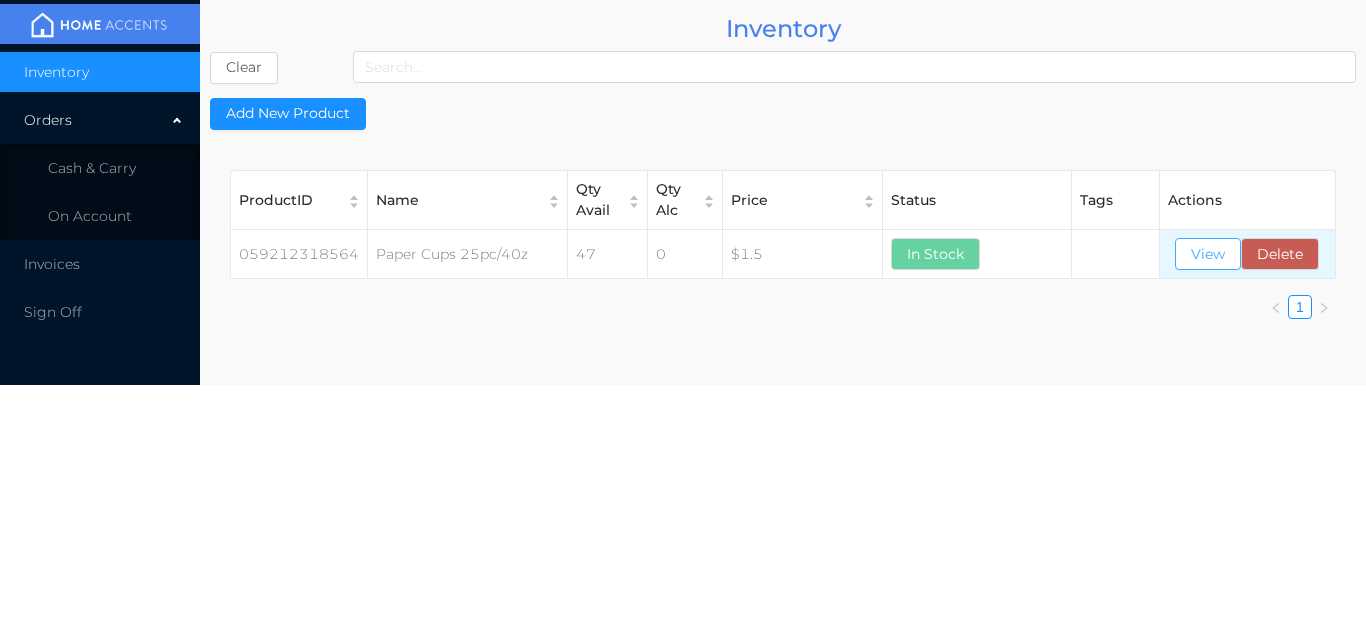click on "View" at bounding box center [1208, 254] 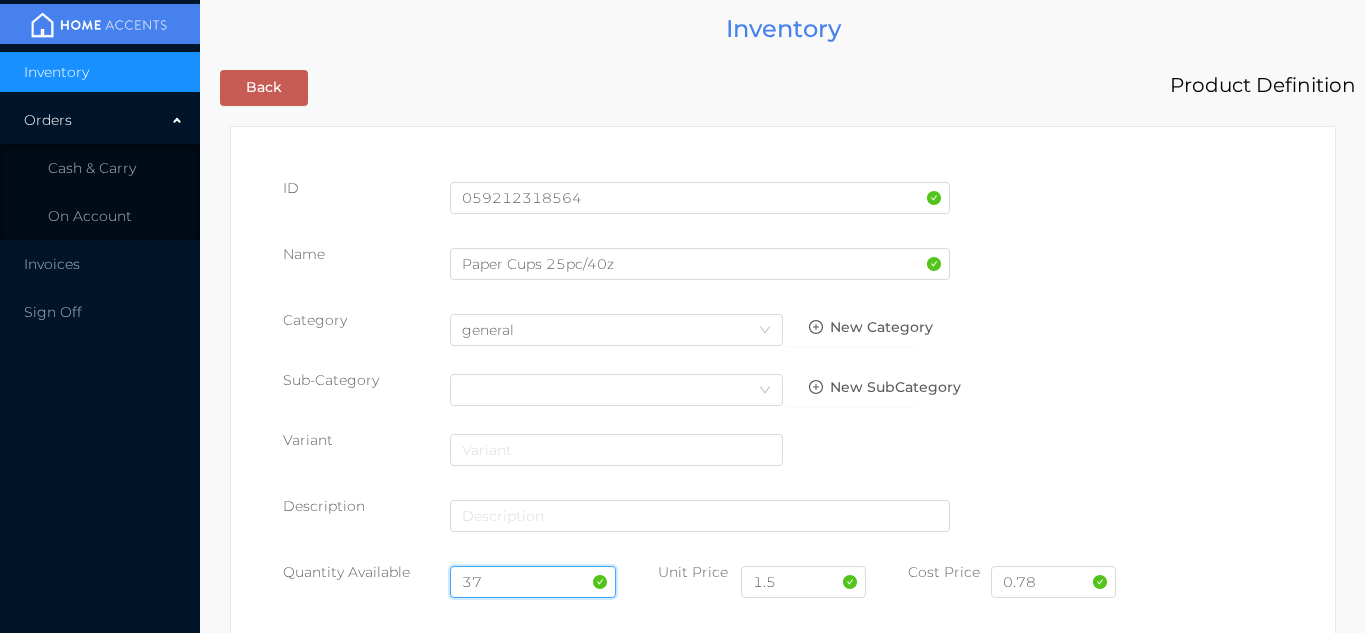 click on "37" at bounding box center [533, 582] 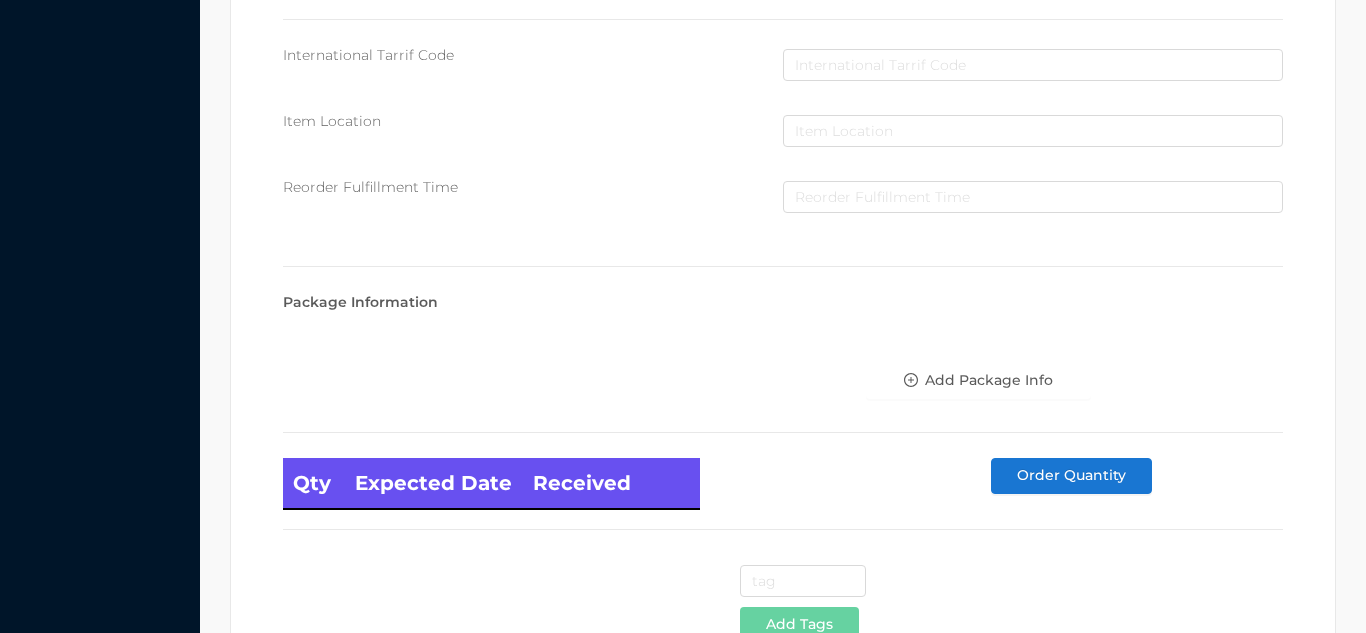 scroll, scrollTop: 1135, scrollLeft: 0, axis: vertical 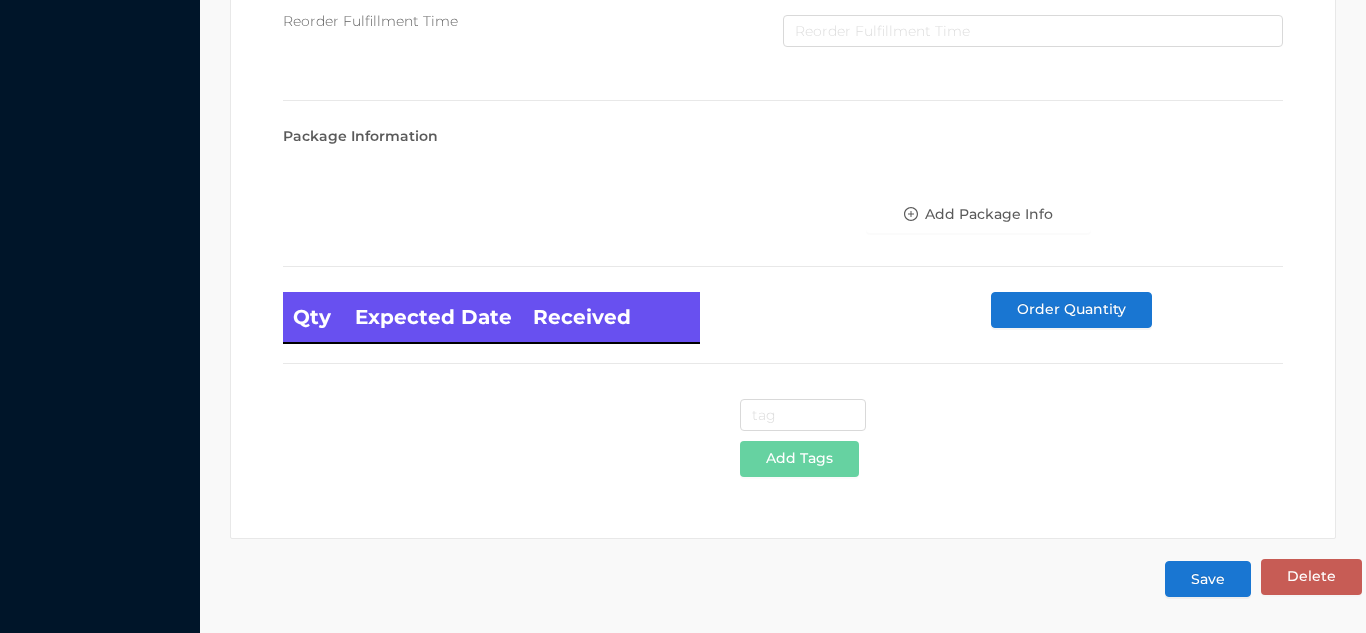 type on "20" 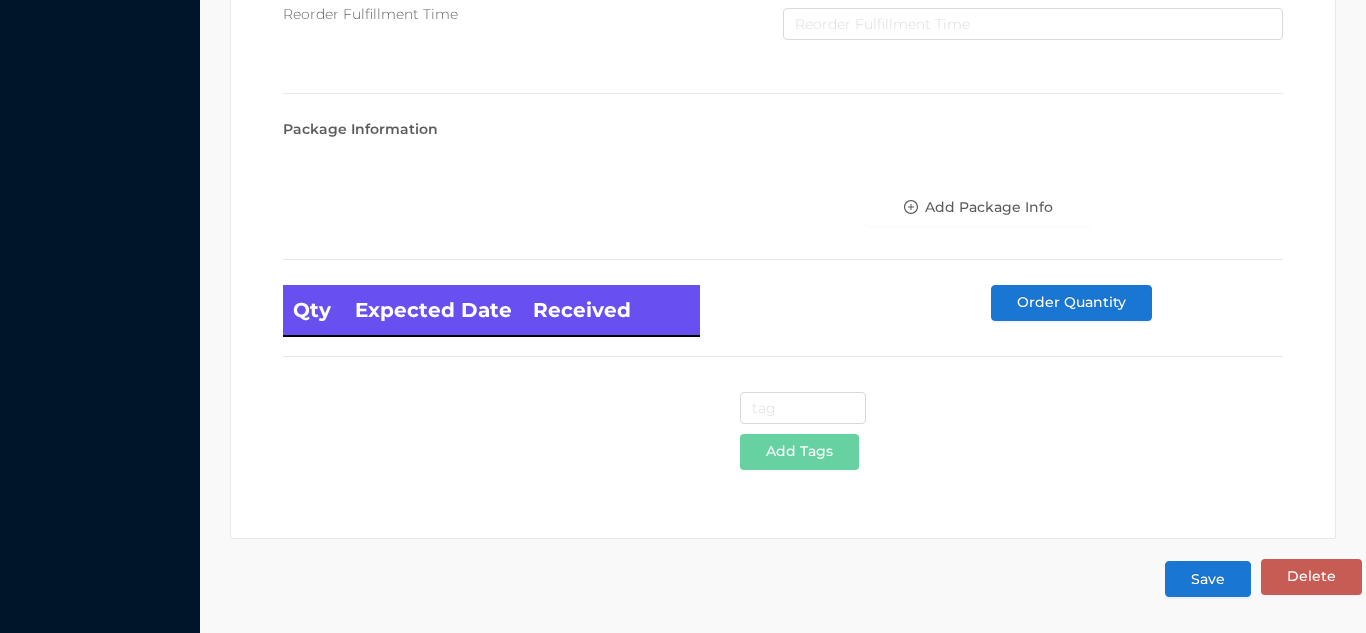 click on "Save" at bounding box center [1208, 579] 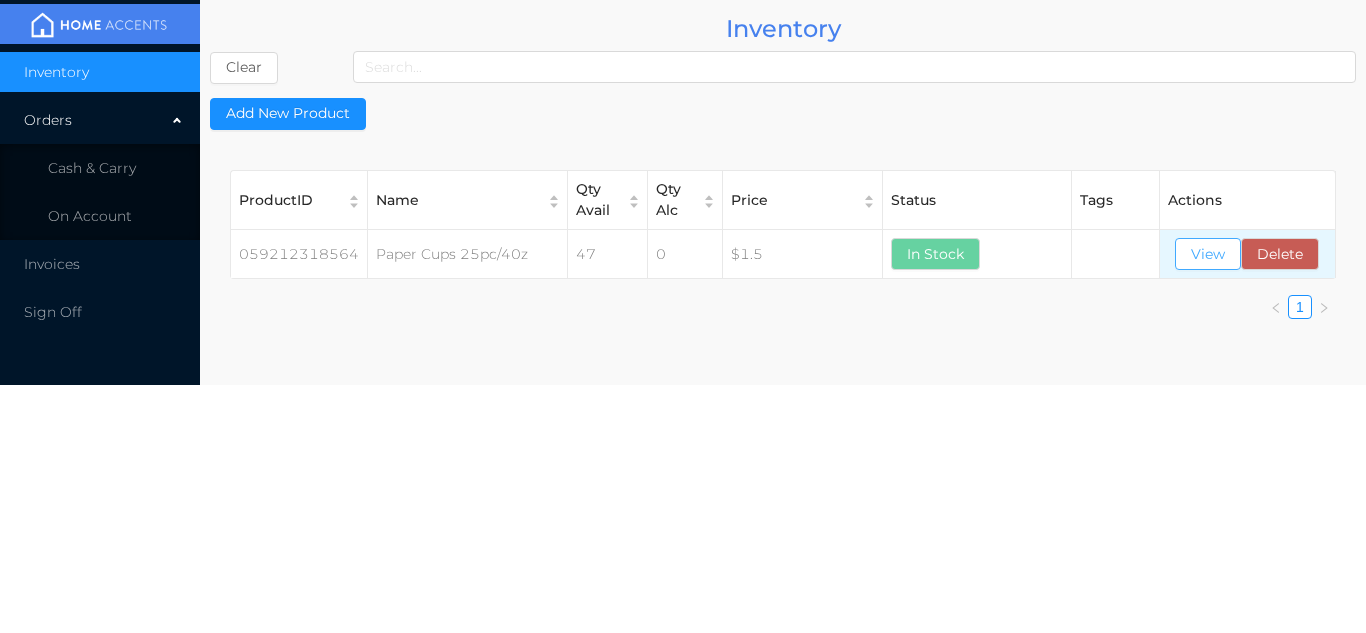 click on "View" at bounding box center (1208, 254) 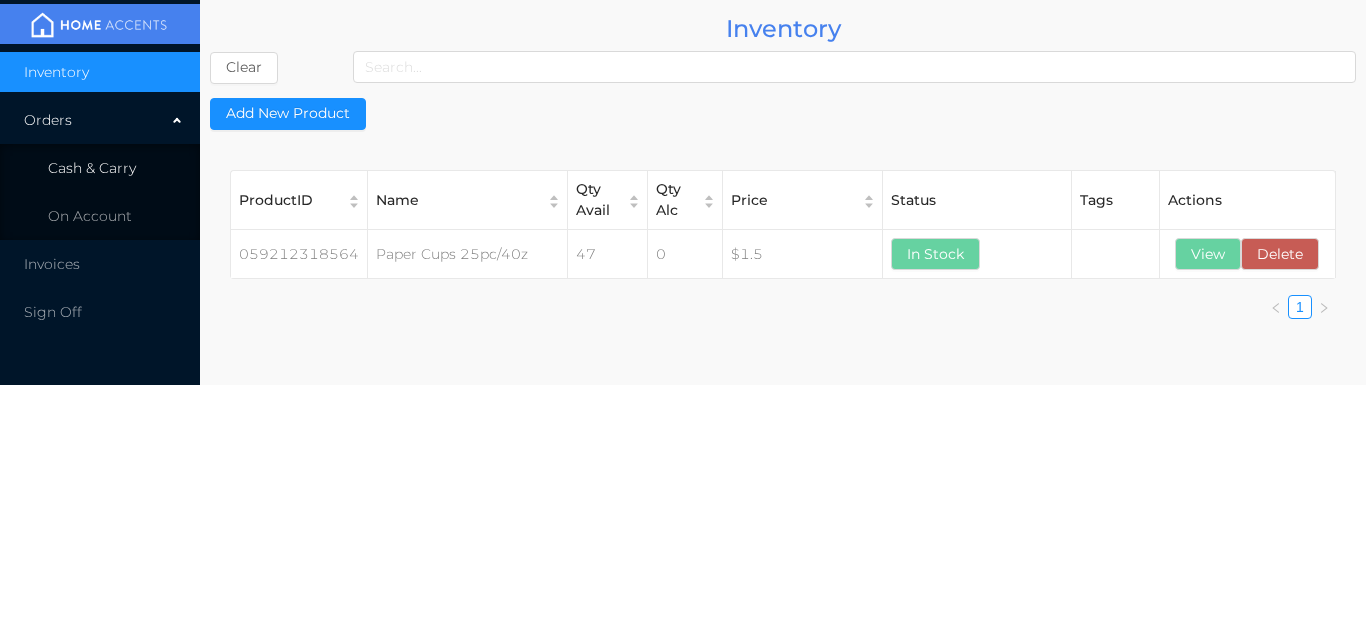 click on "Cash & Carry" at bounding box center (92, 168) 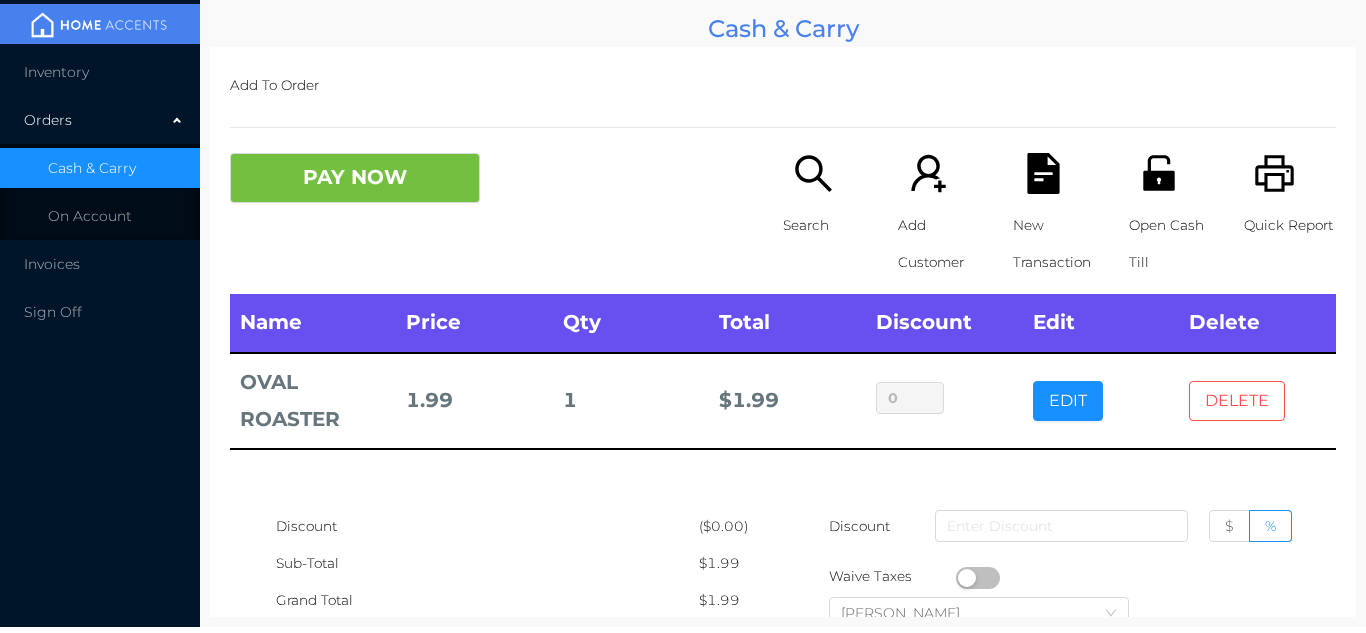 click on "DELETE" at bounding box center [1237, 401] 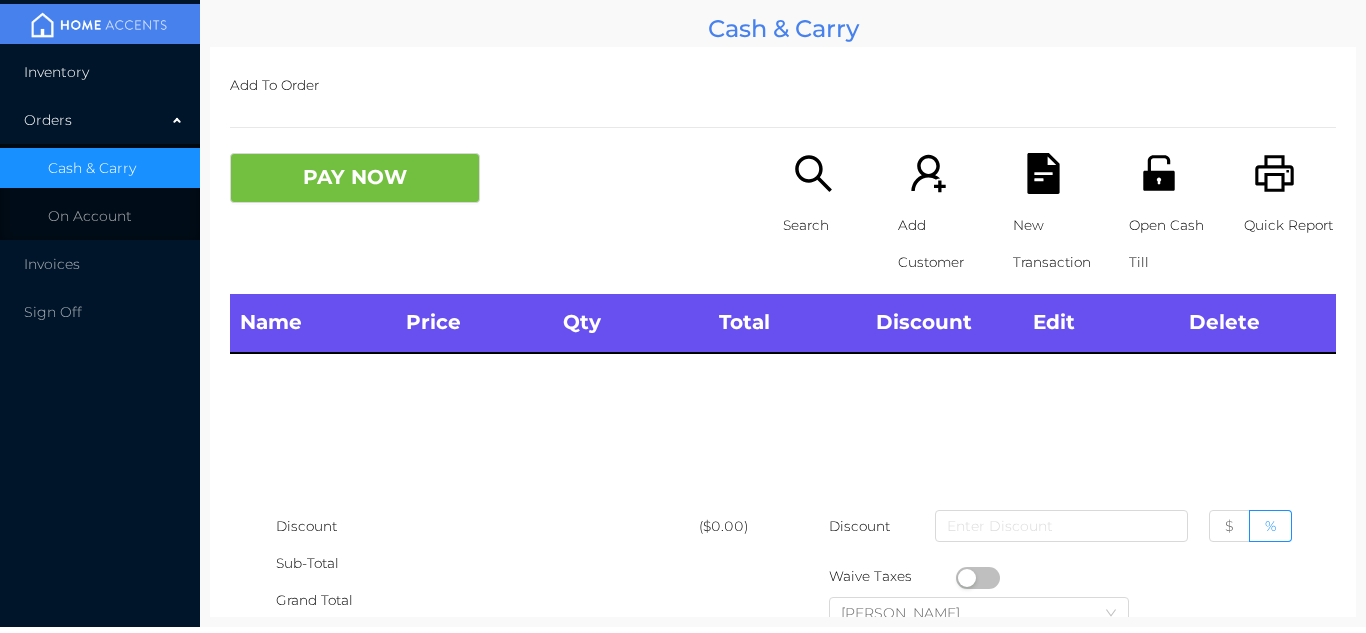 click on "Inventory" at bounding box center [56, 72] 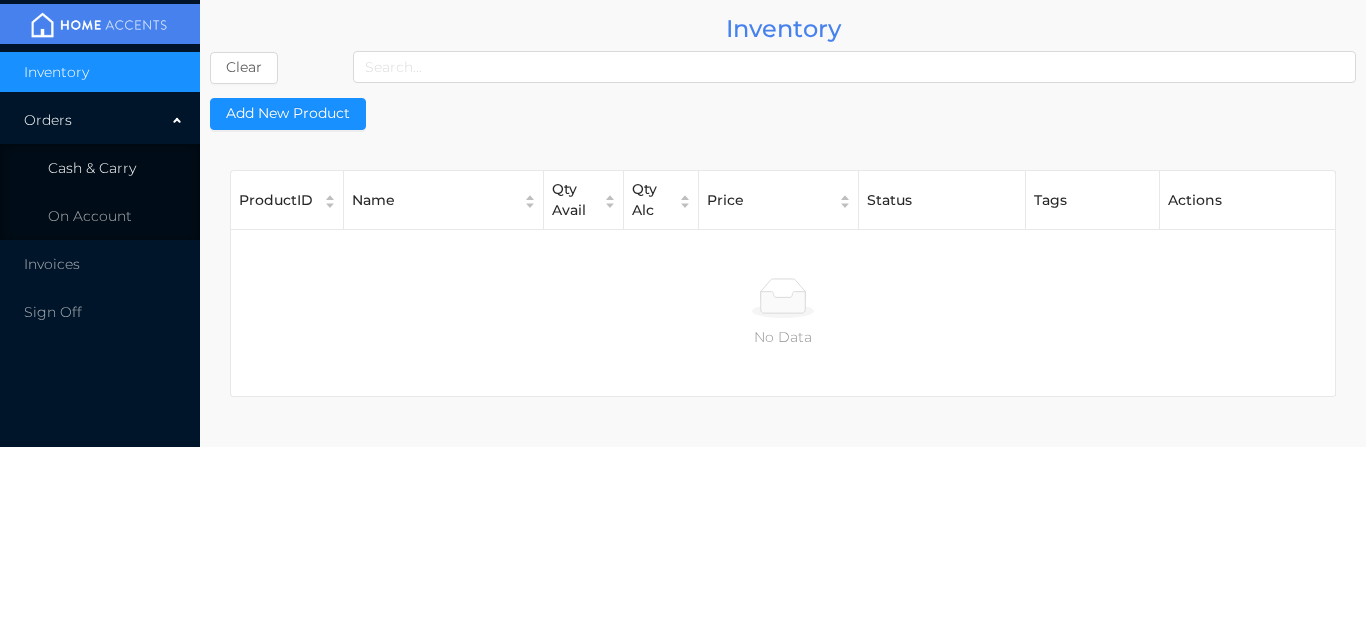 click on "Cash & Carry" at bounding box center (100, 168) 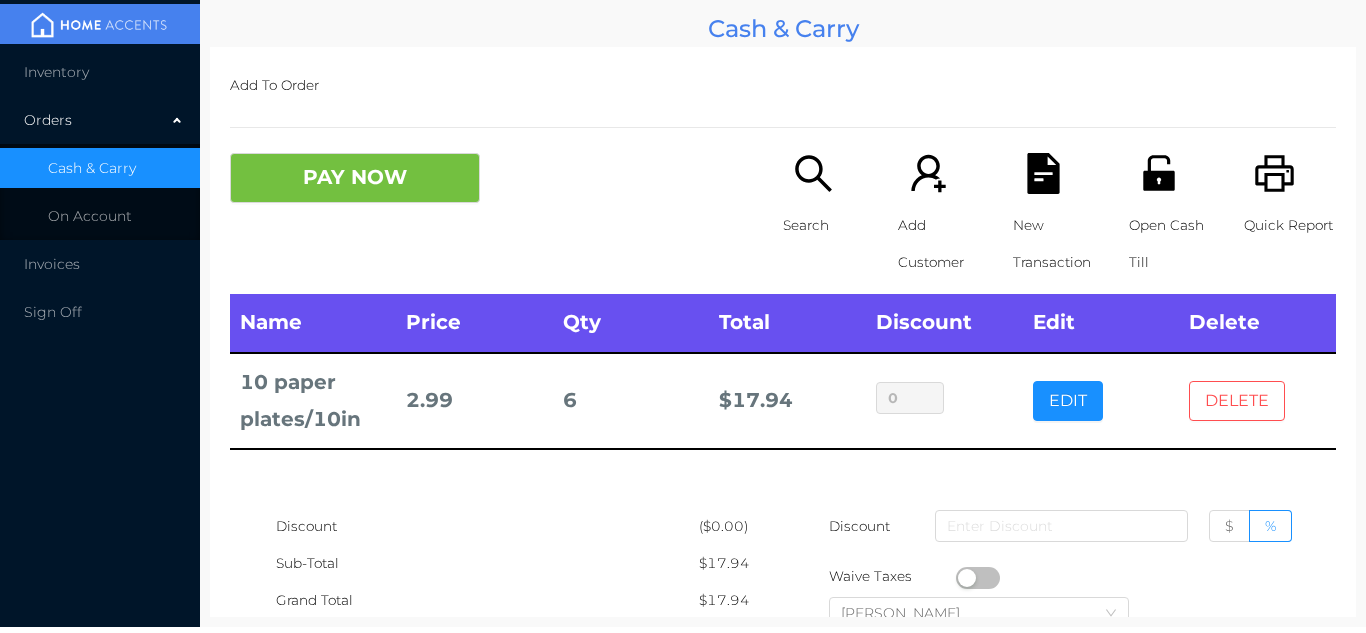 click on "DELETE" at bounding box center (1237, 401) 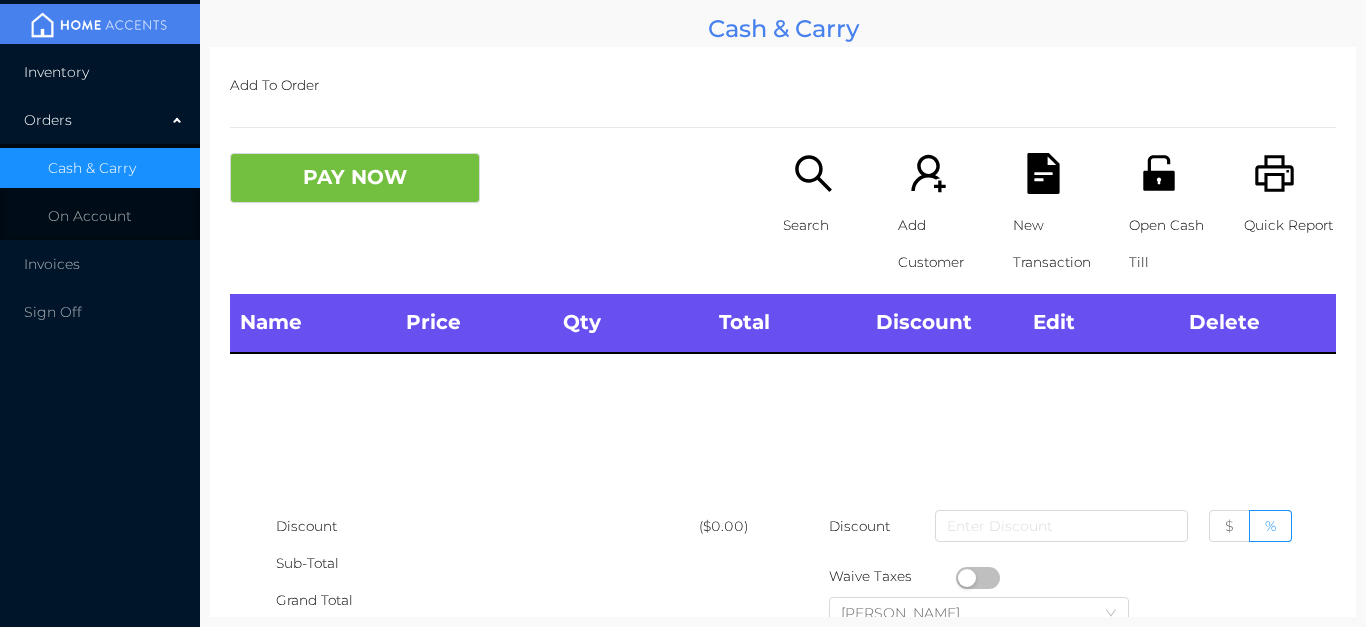 click on "Inventory" at bounding box center [56, 72] 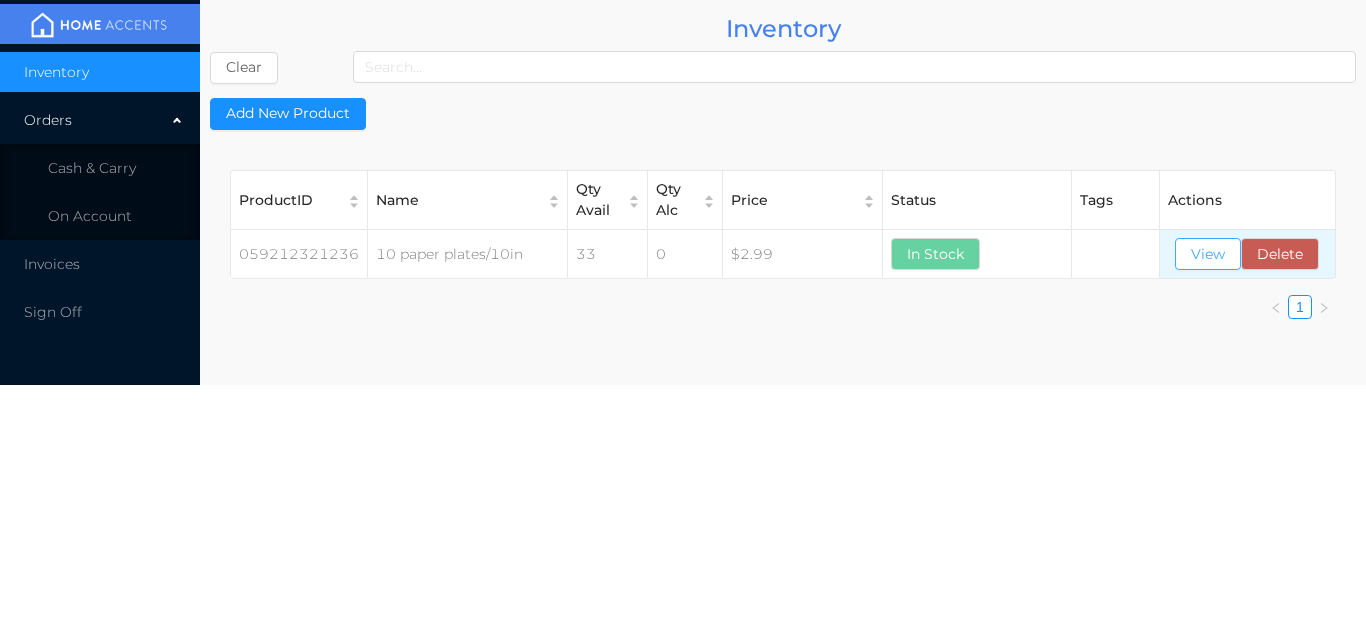 click on "View" at bounding box center (1208, 254) 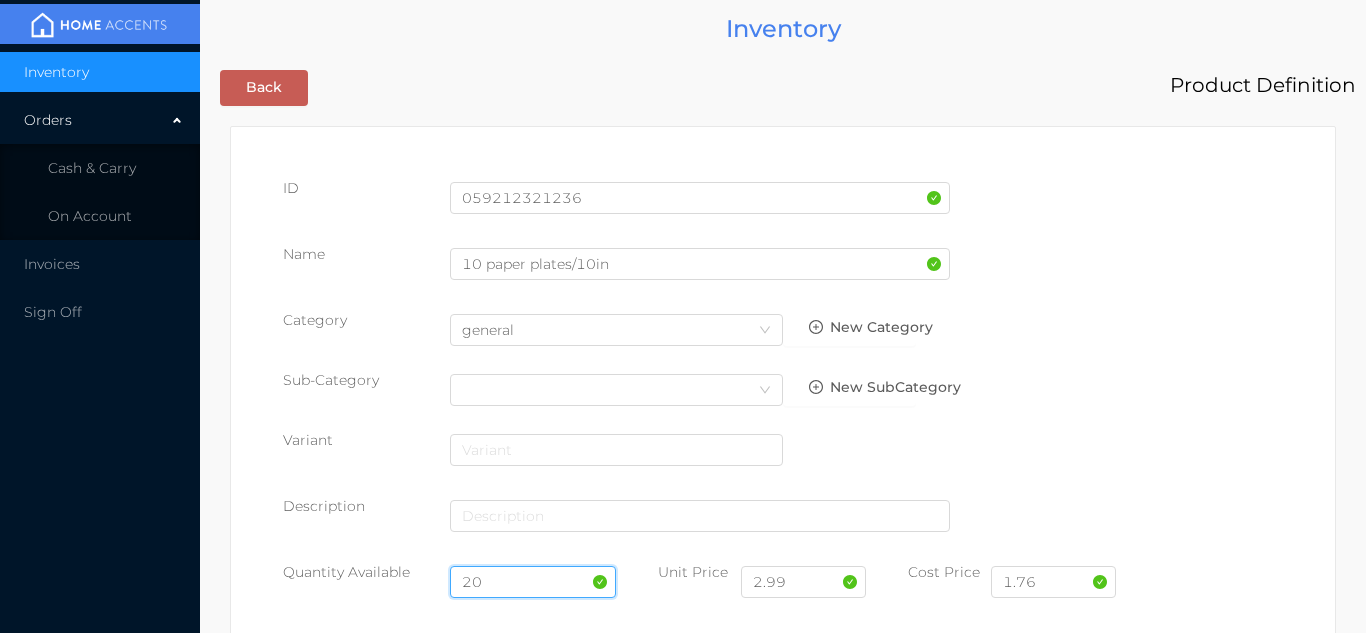click on "20" at bounding box center [533, 582] 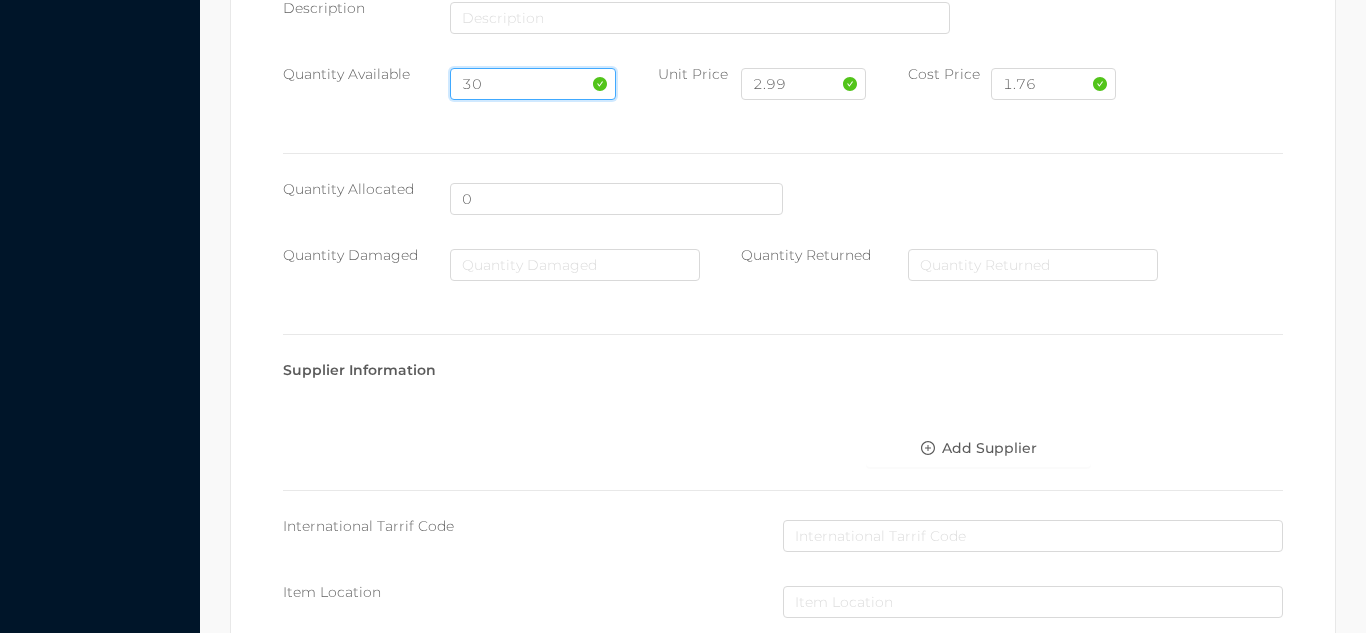 scroll, scrollTop: 1135, scrollLeft: 0, axis: vertical 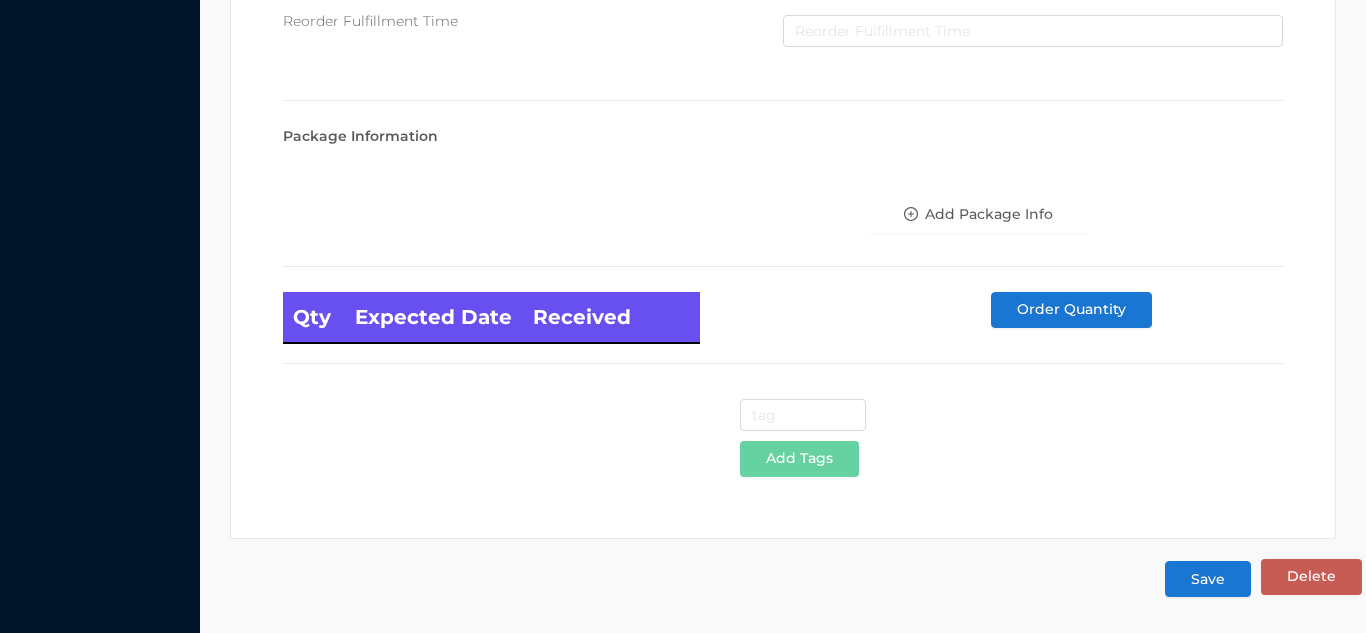 type on "30" 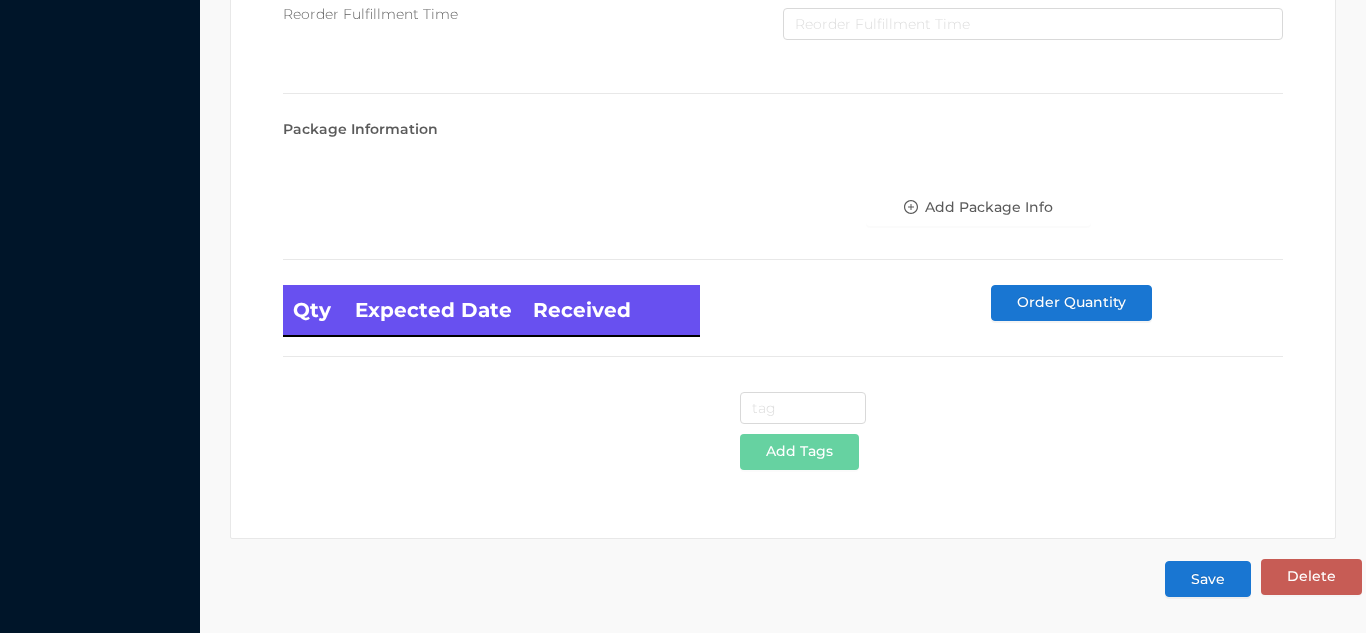 click on "Save" at bounding box center [1208, 579] 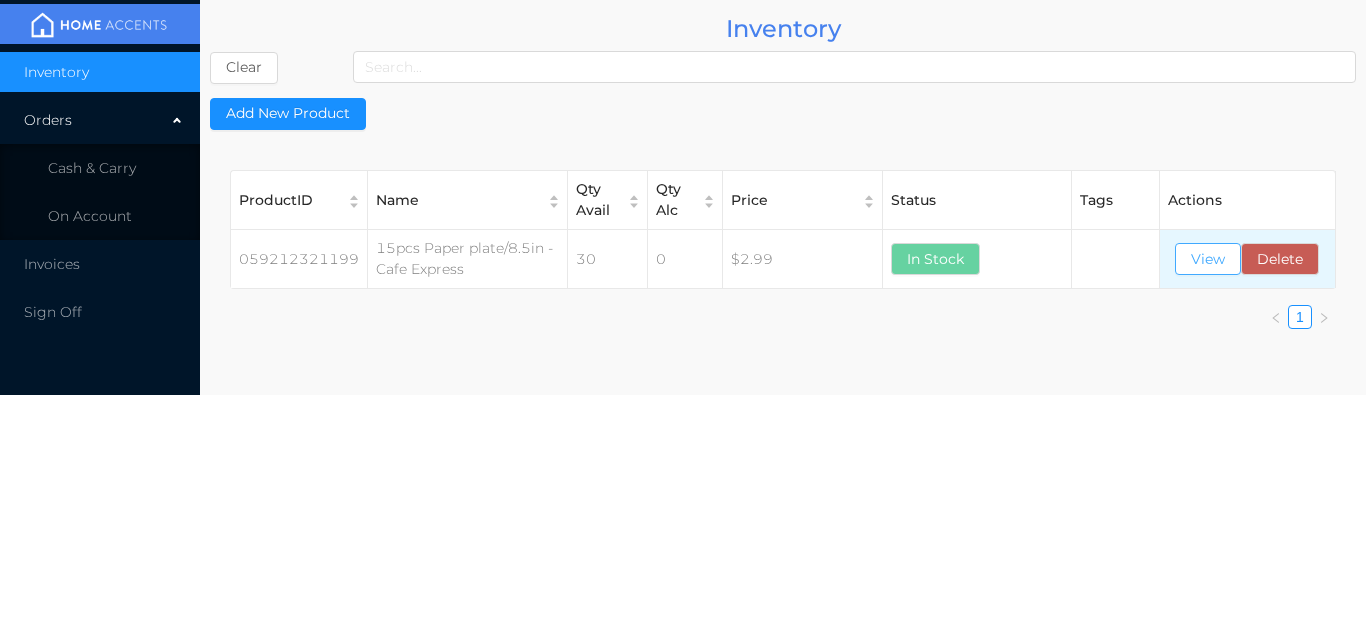 click on "View" at bounding box center (1208, 259) 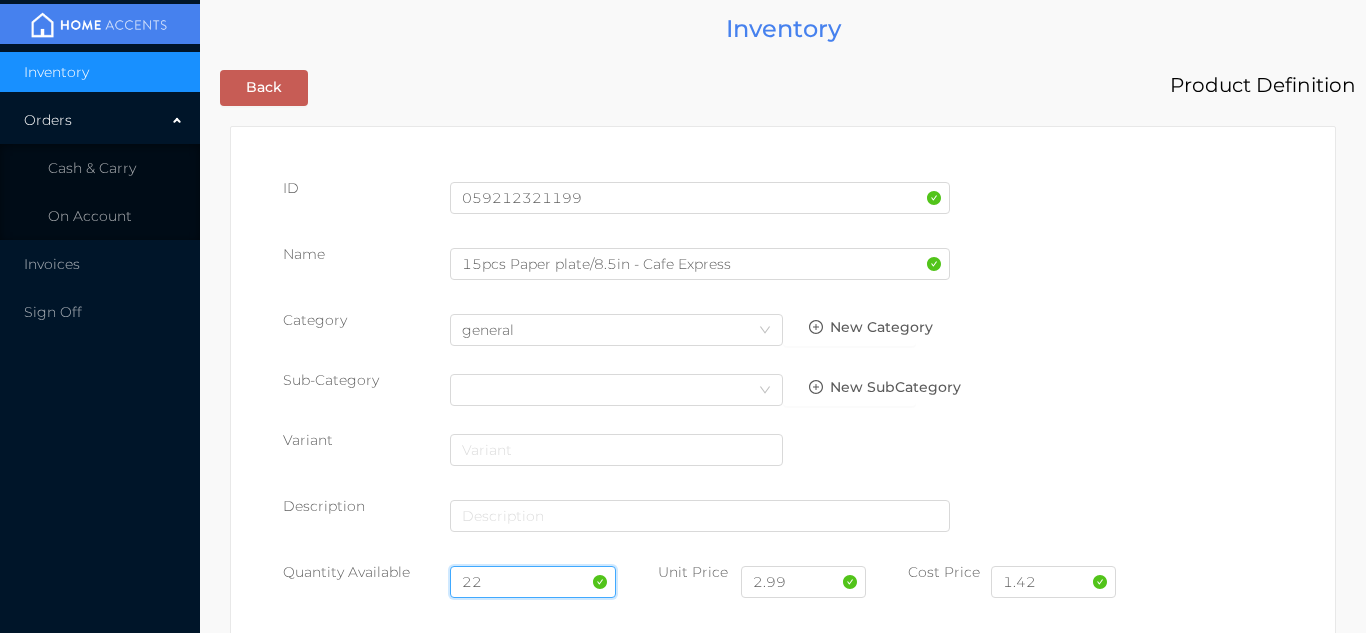 click on "22" at bounding box center (533, 582) 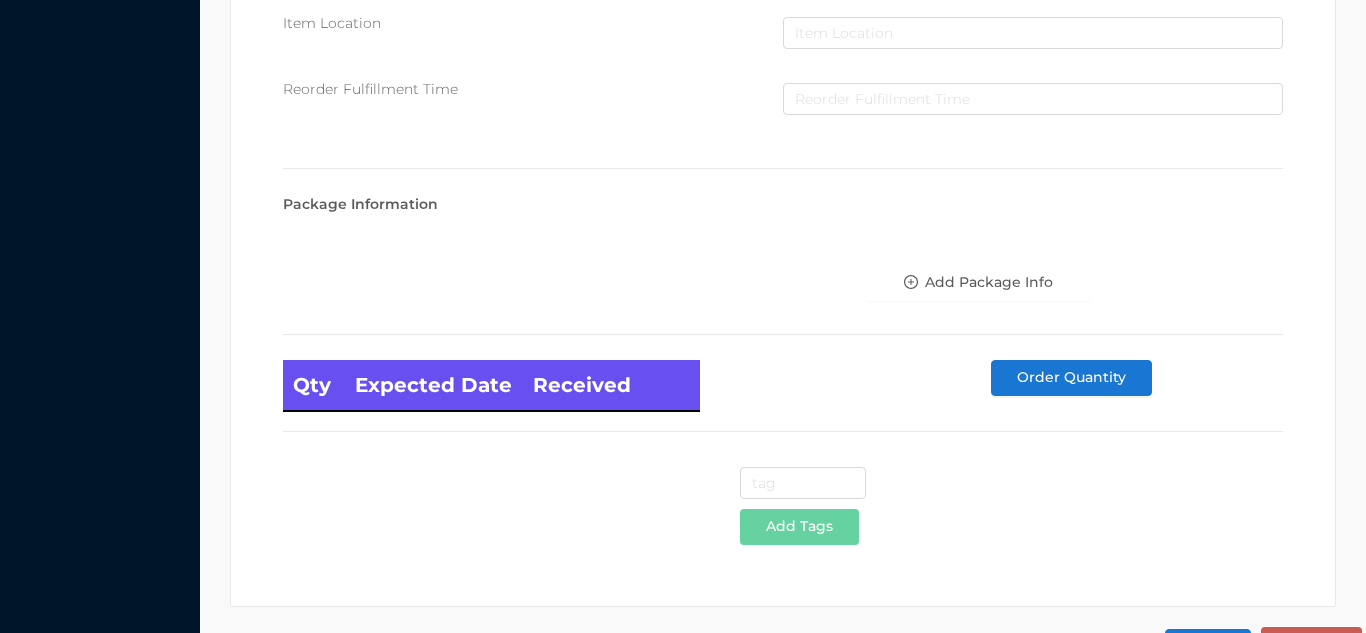 scroll, scrollTop: 1135, scrollLeft: 0, axis: vertical 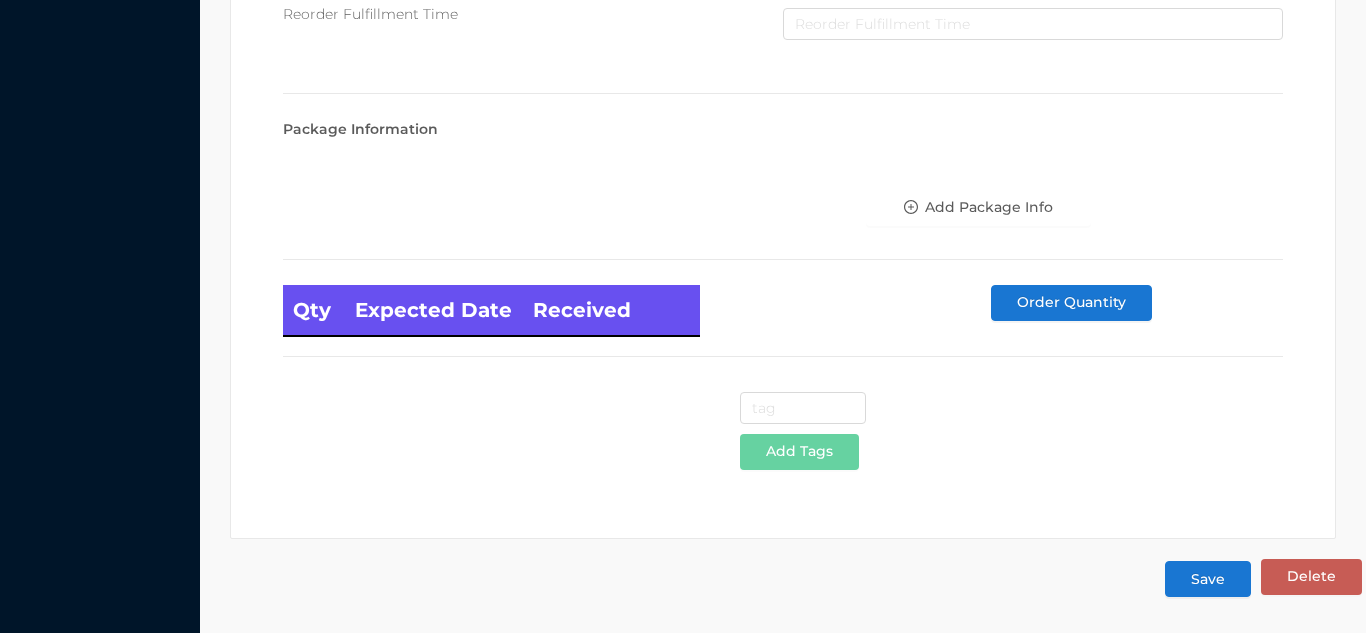 type on "30" 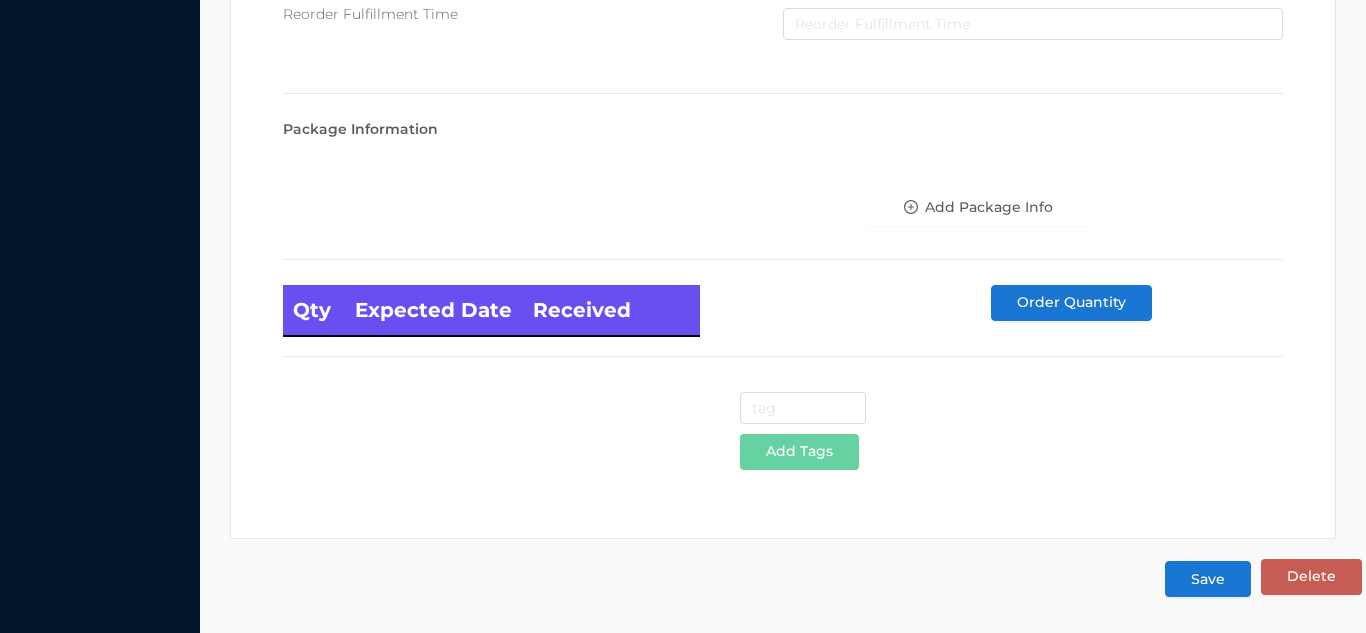 click on "Save" at bounding box center [1208, 579] 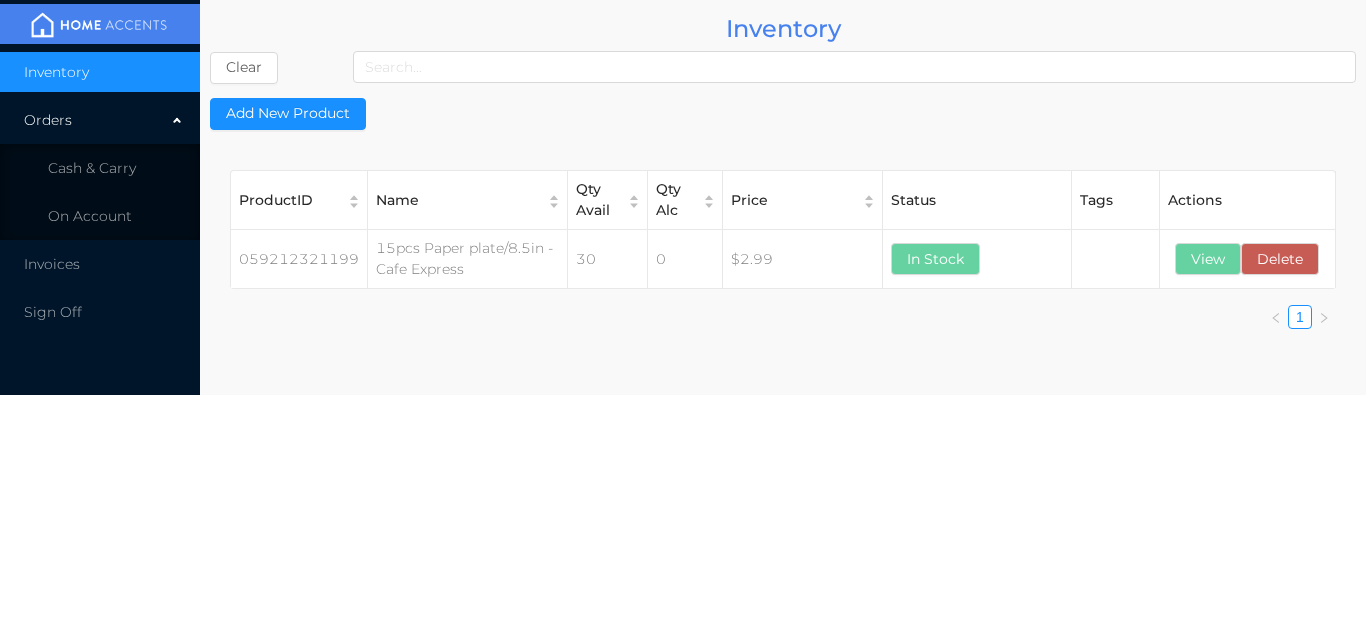 scroll, scrollTop: 0, scrollLeft: 0, axis: both 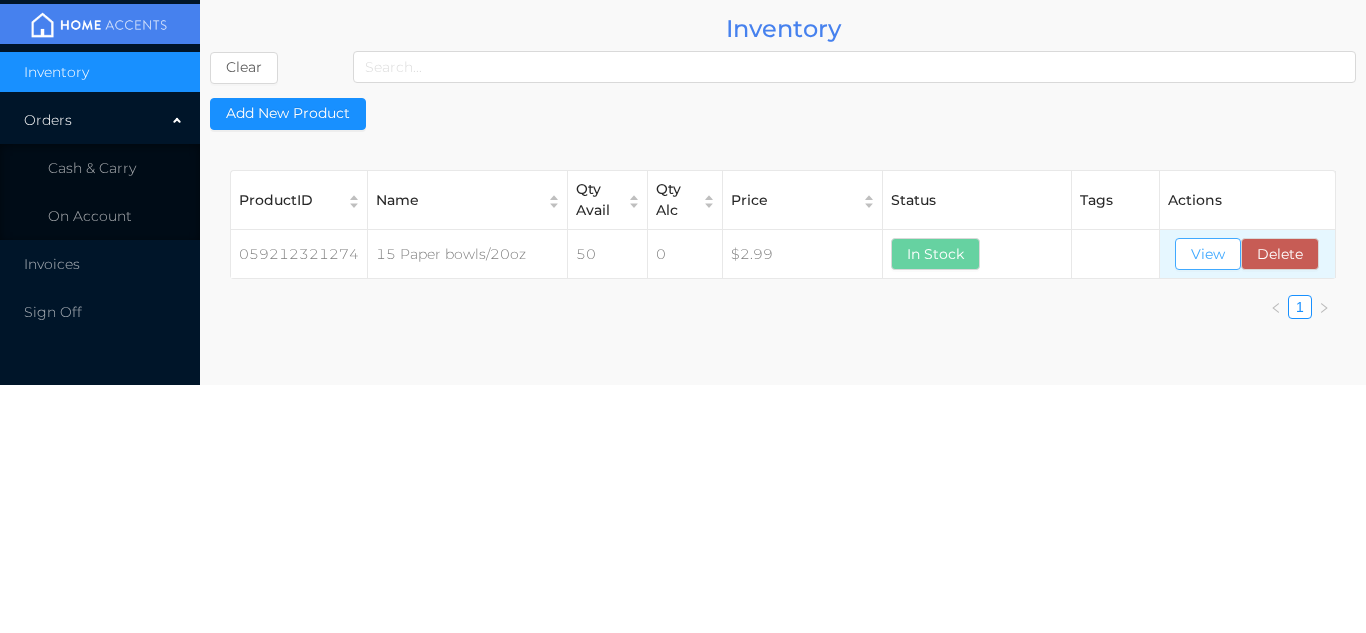 click on "View" at bounding box center (1208, 254) 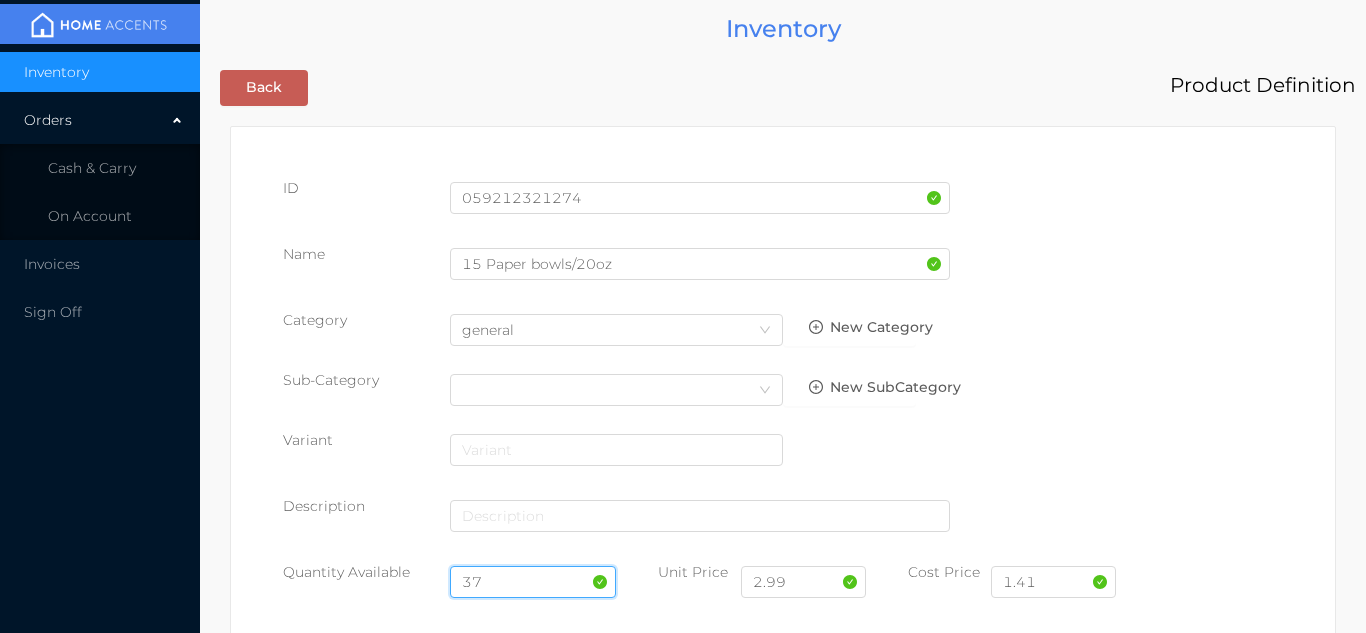click on "37" at bounding box center (533, 582) 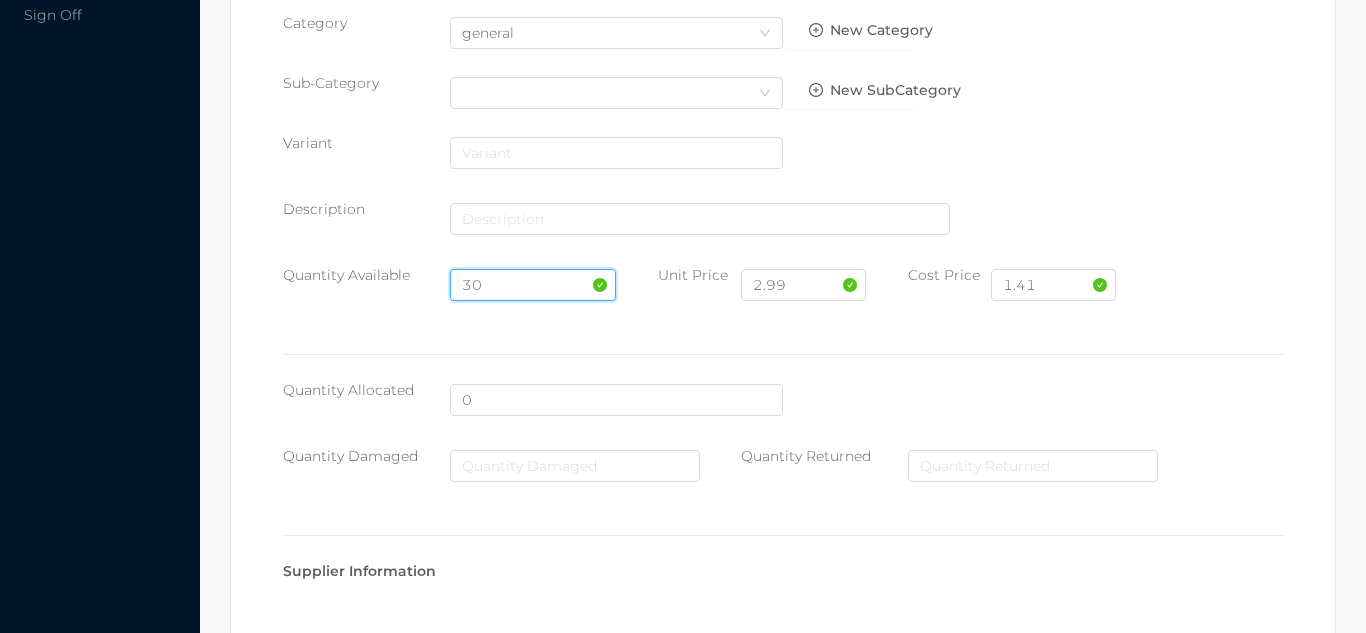 scroll, scrollTop: 1135, scrollLeft: 0, axis: vertical 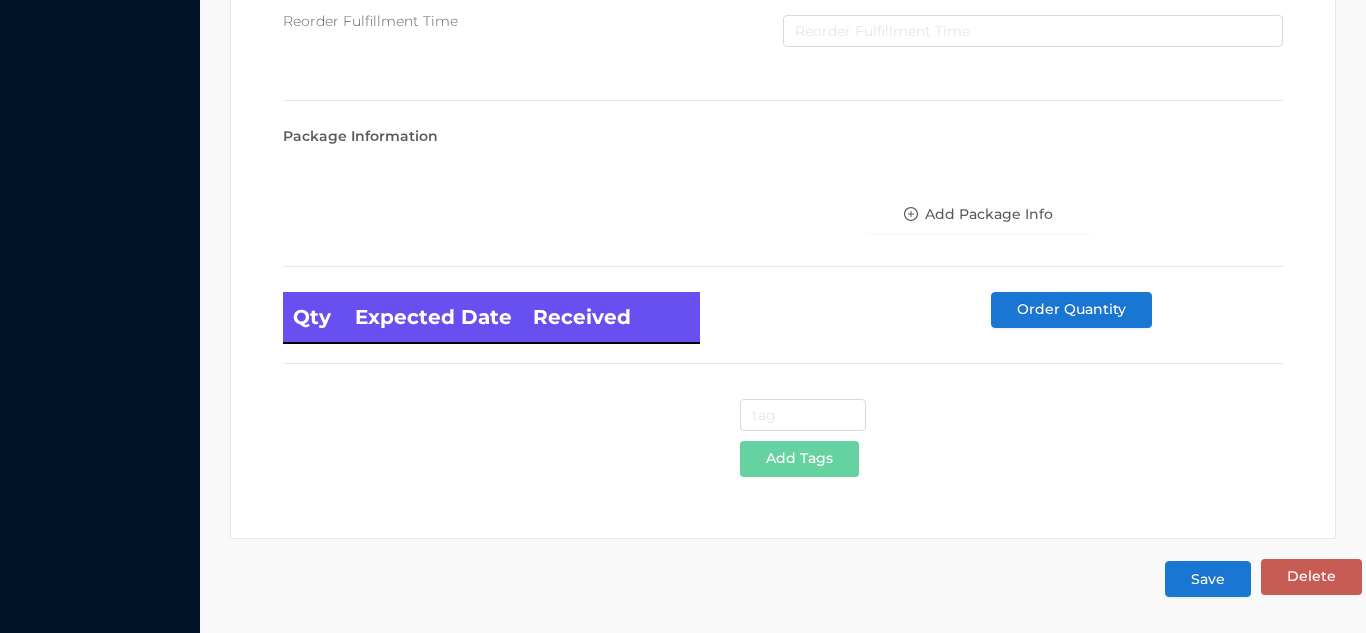 type on "30" 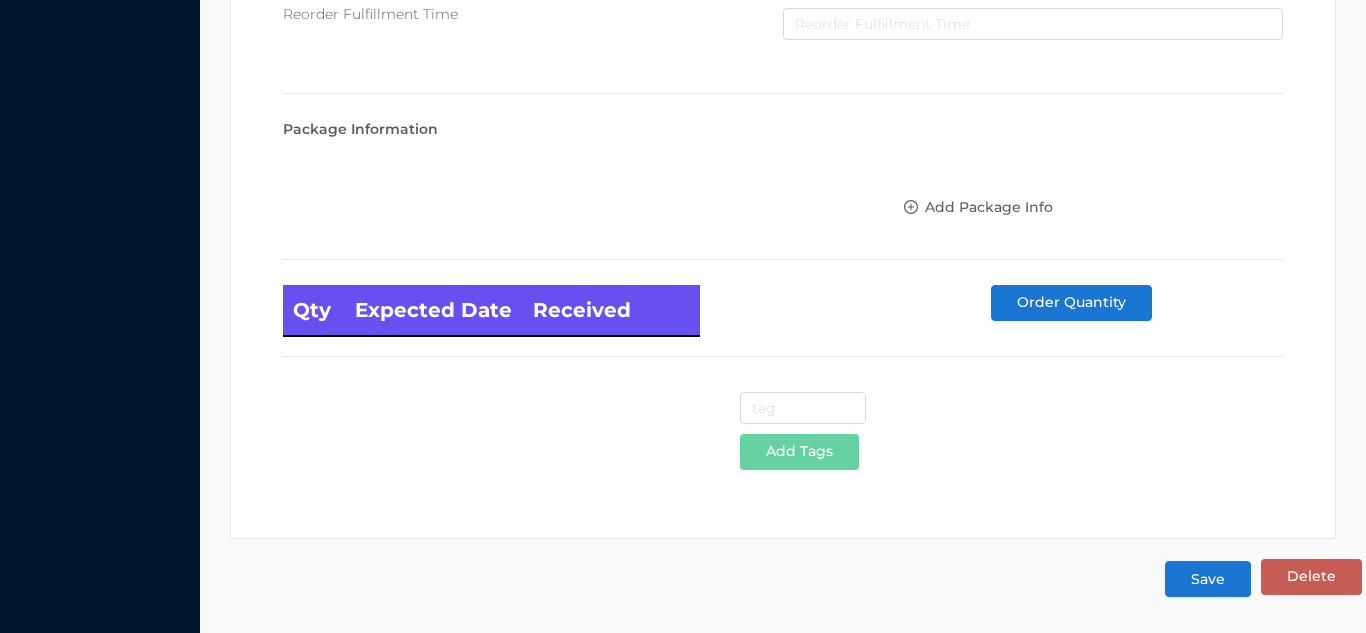 click on "Save" at bounding box center (1208, 579) 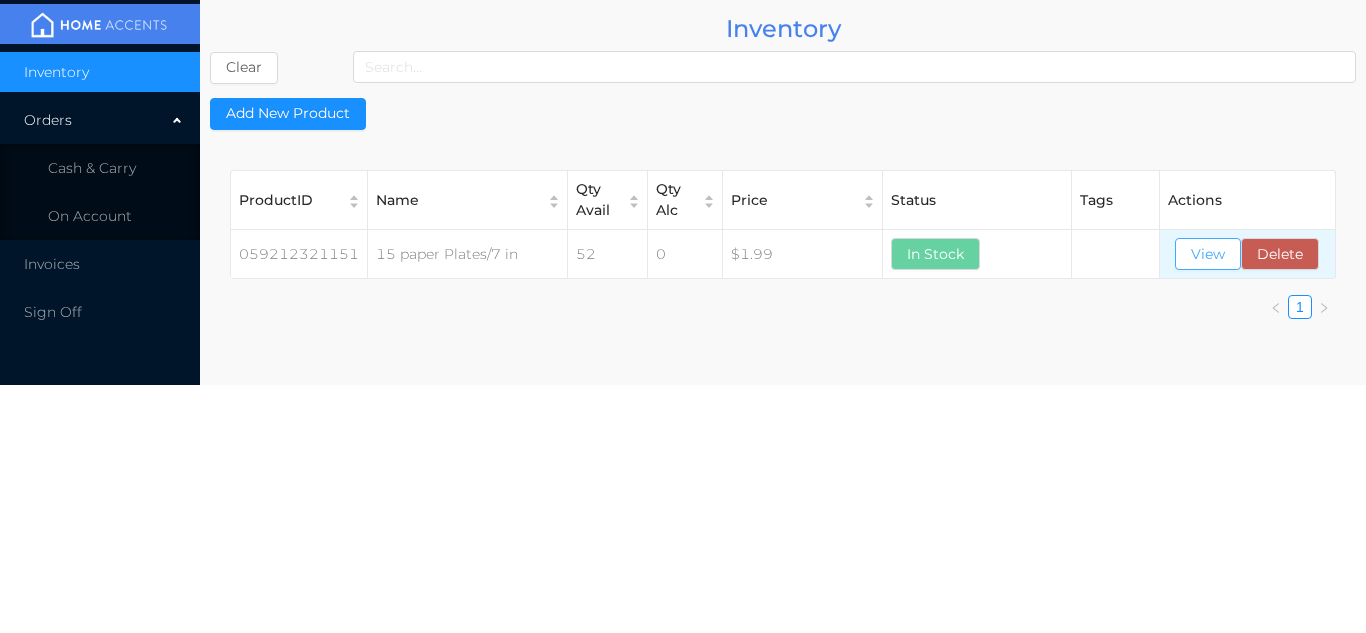 click on "View" at bounding box center [1208, 254] 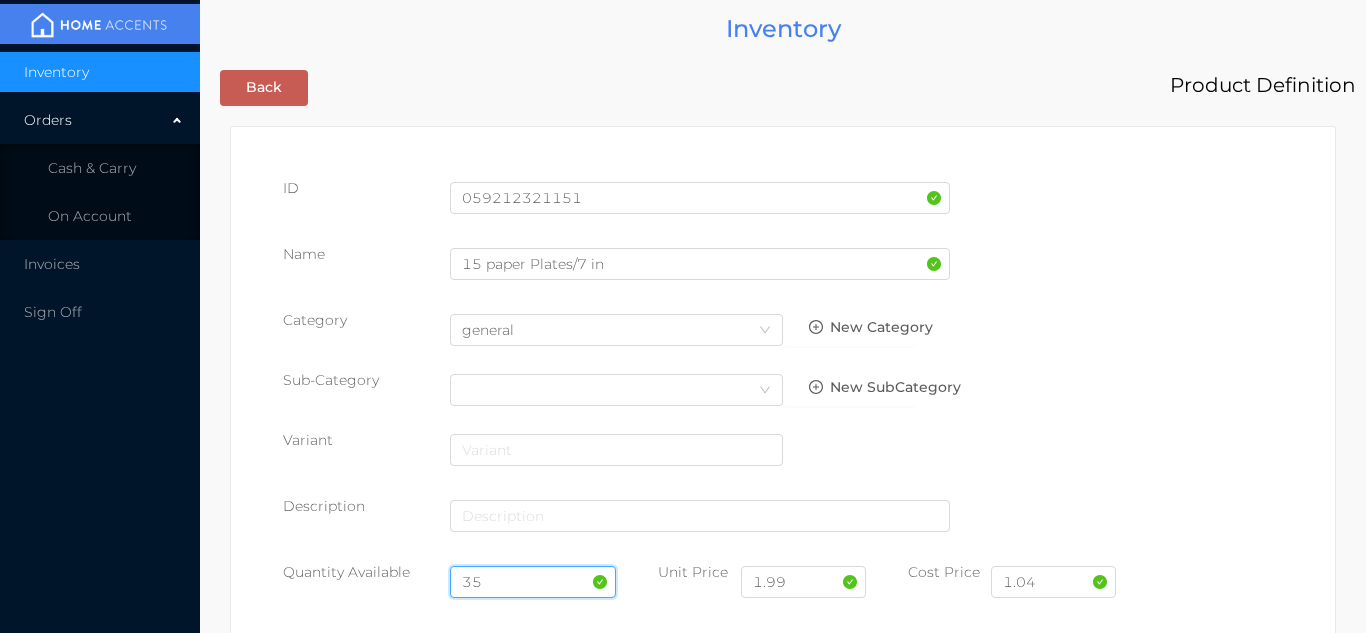 click on "35" at bounding box center [533, 582] 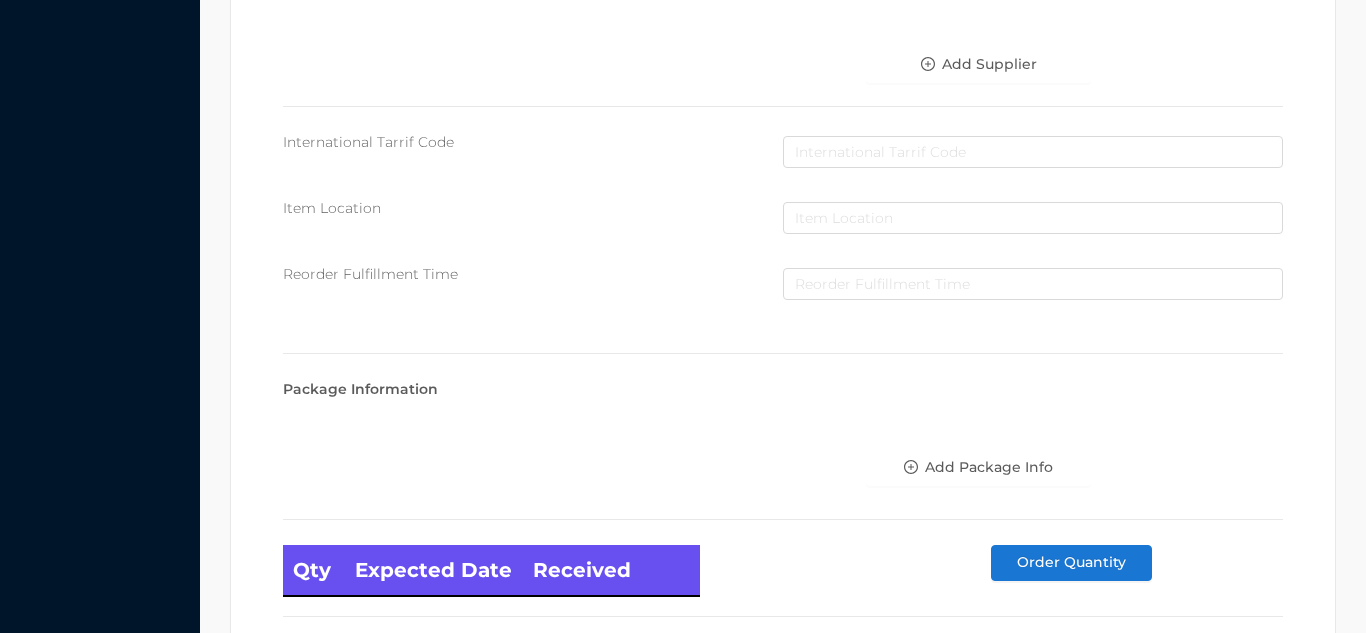 scroll, scrollTop: 1135, scrollLeft: 0, axis: vertical 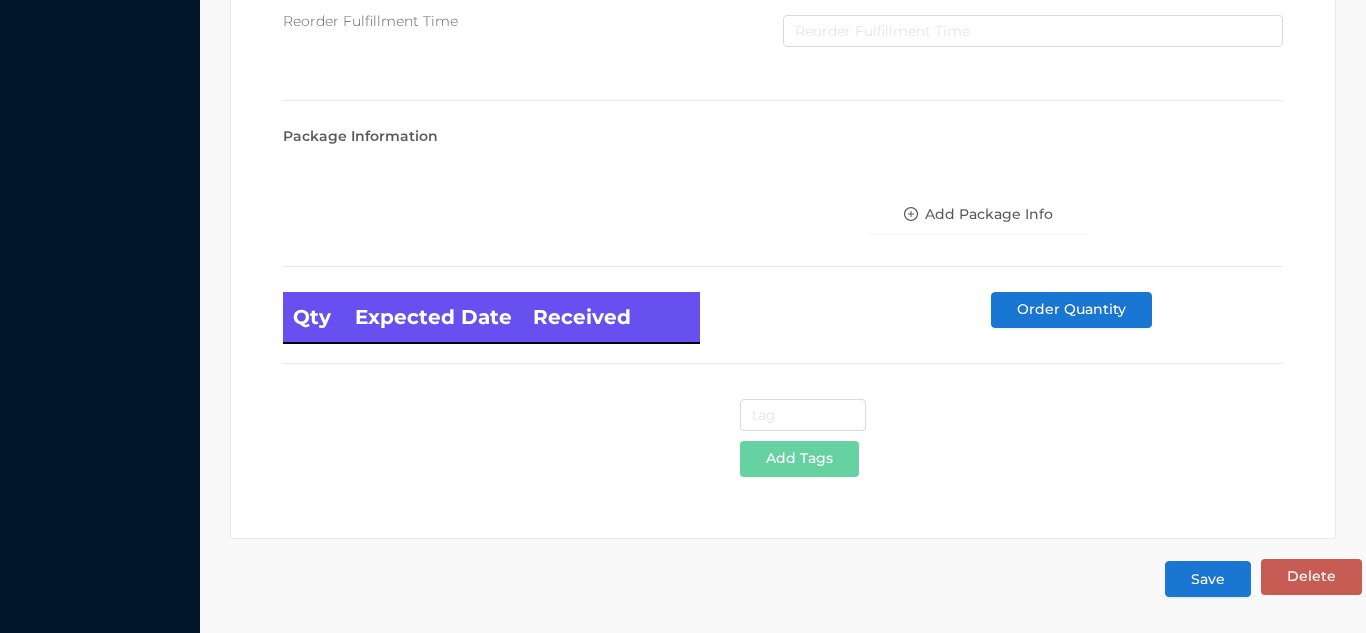 type on "30" 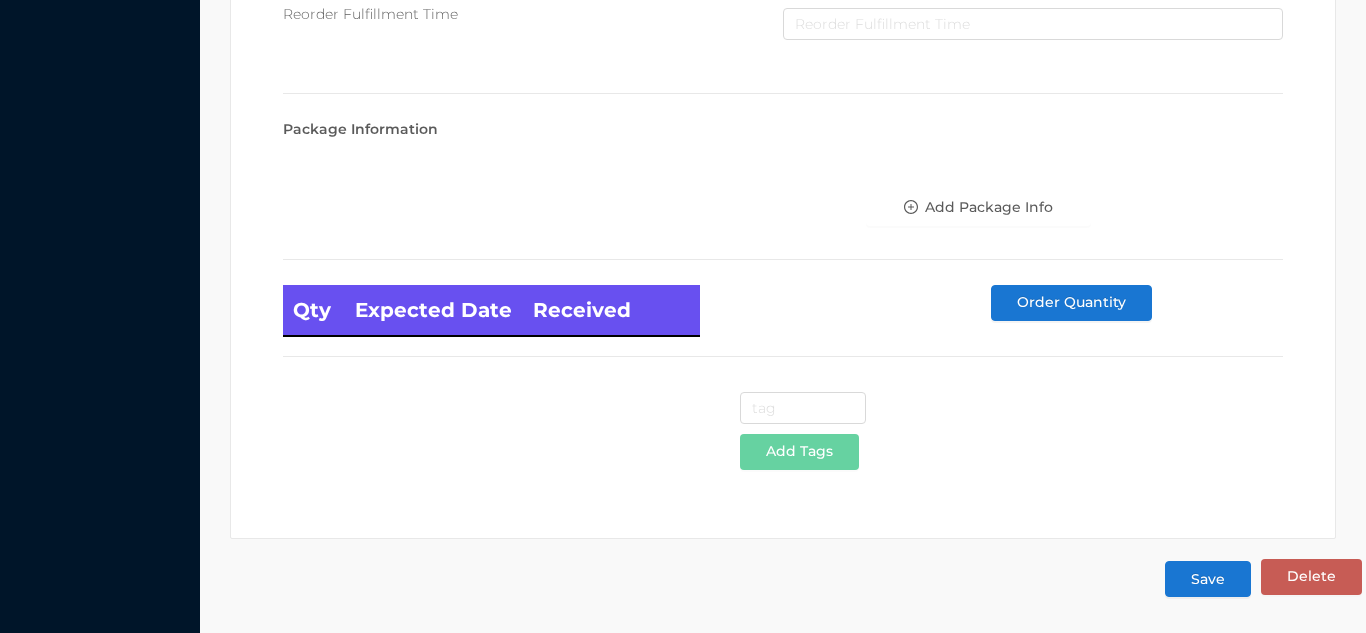 click on "Save" at bounding box center [1208, 579] 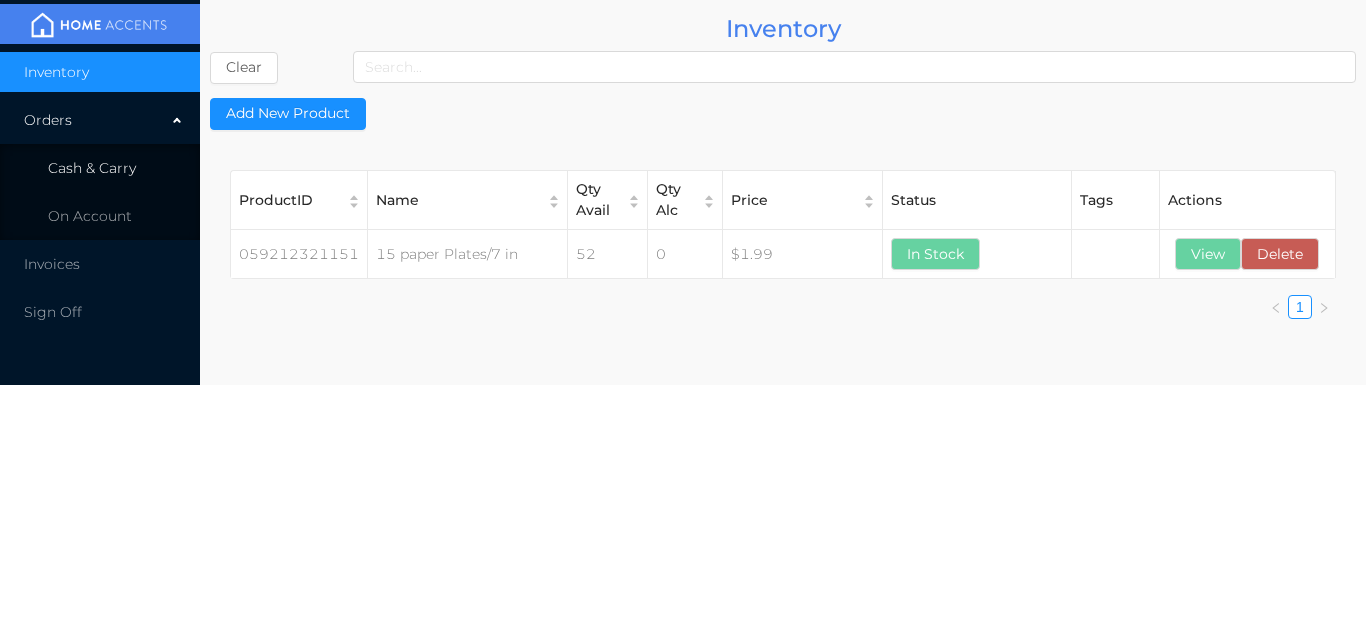 click on "Cash & Carry" at bounding box center [100, 168] 